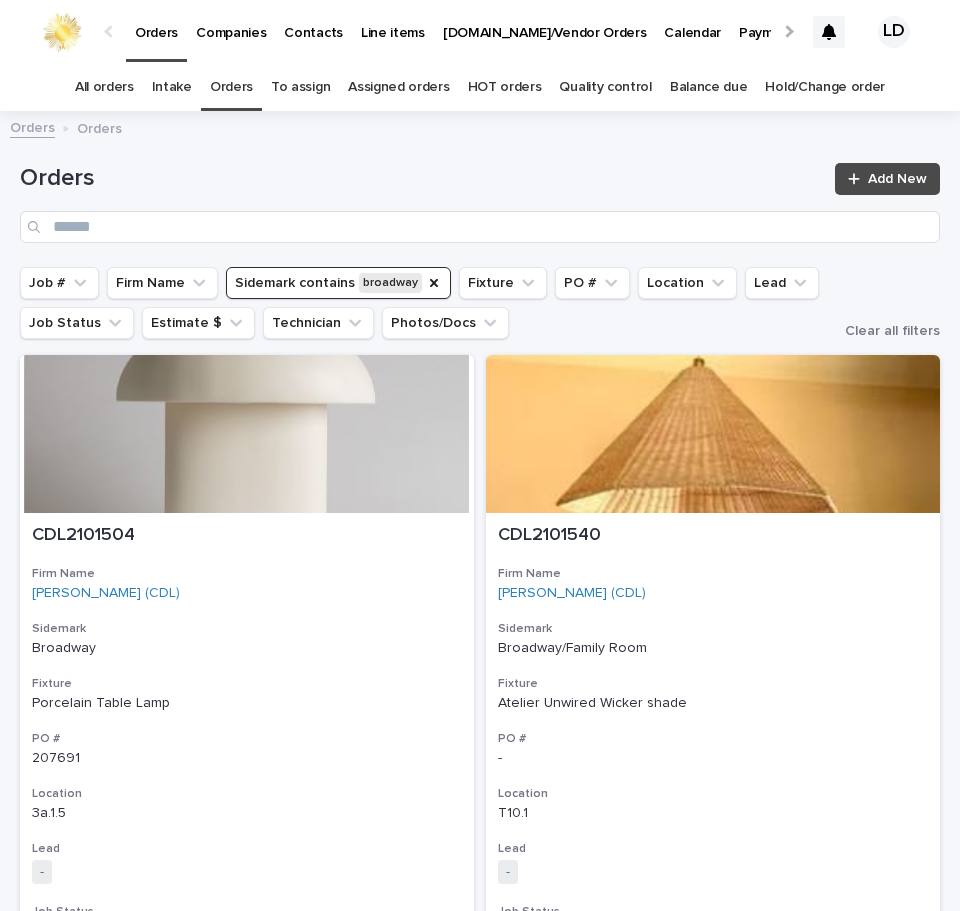 scroll, scrollTop: 0, scrollLeft: 0, axis: both 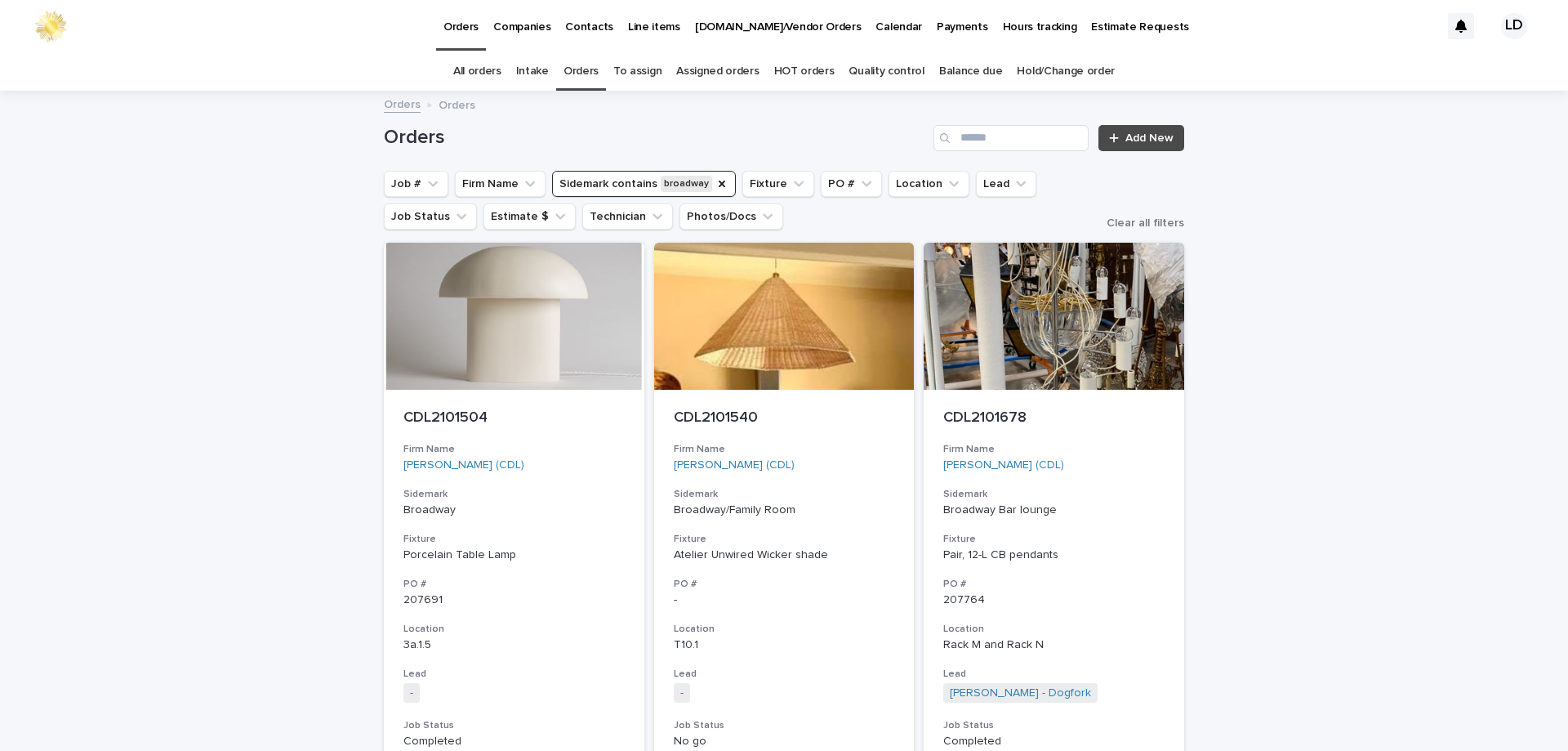 click on "Companies" at bounding box center (522, 17) 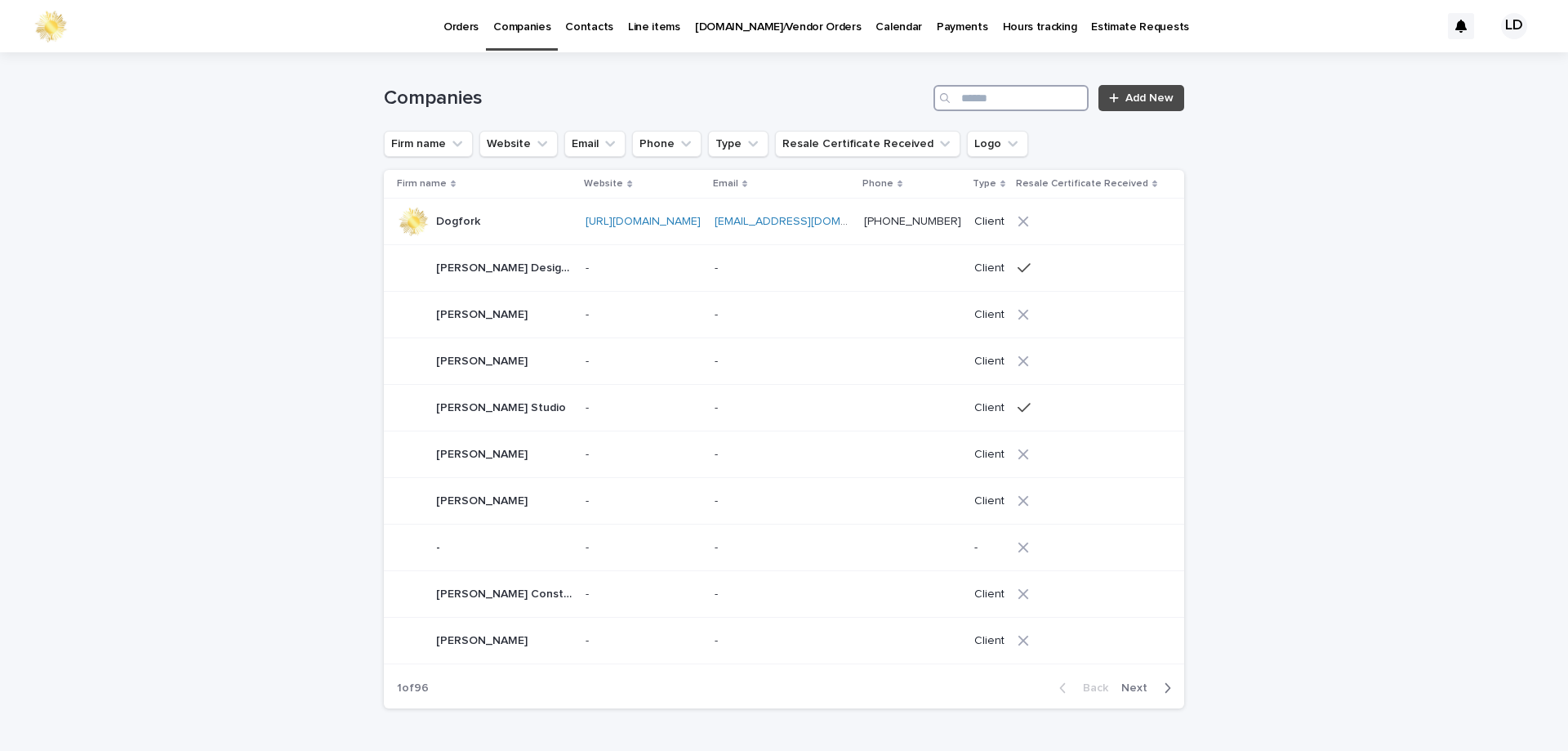 click at bounding box center (1011, 98) 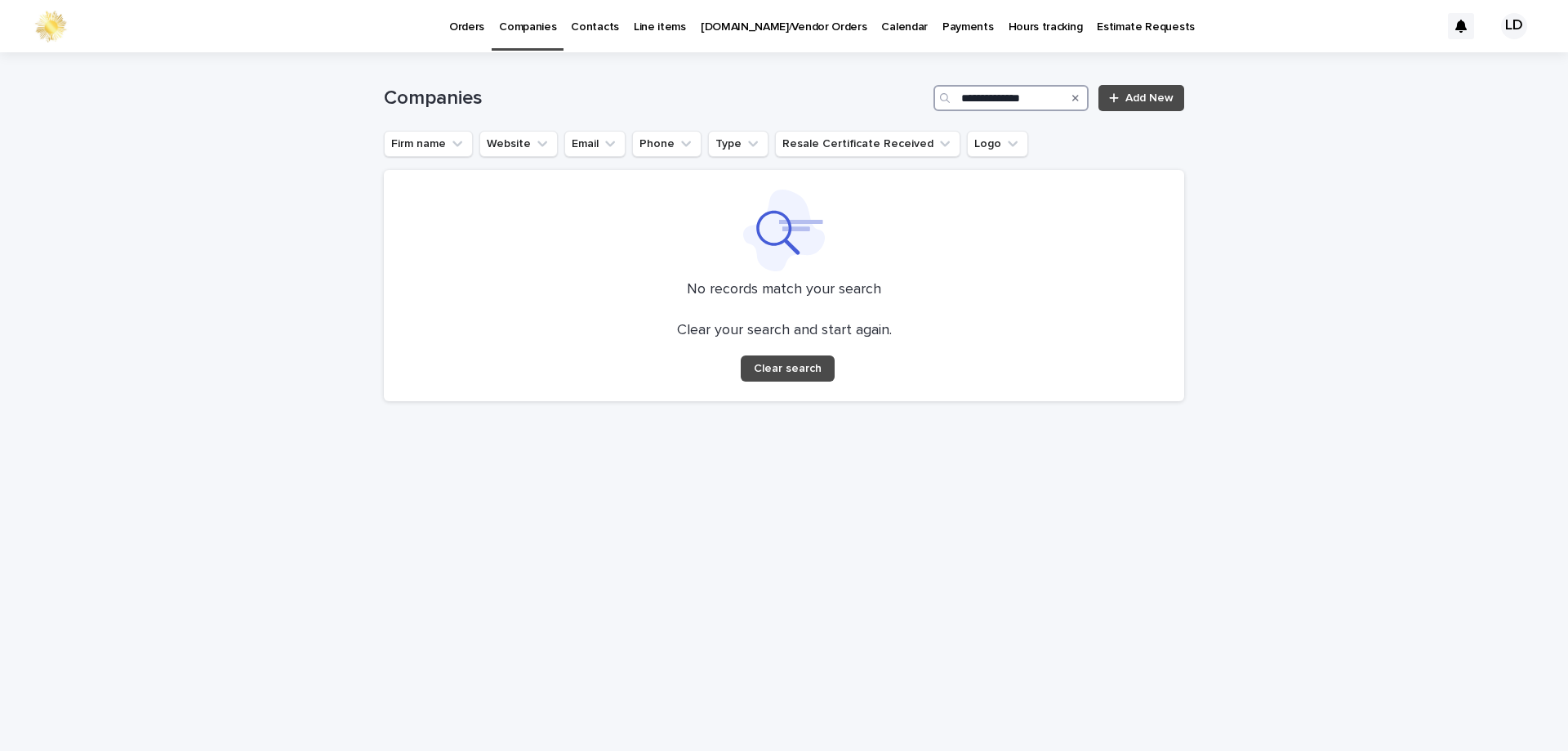 drag, startPoint x: 1053, startPoint y: 97, endPoint x: 957, endPoint y: 96, distance: 96.00521 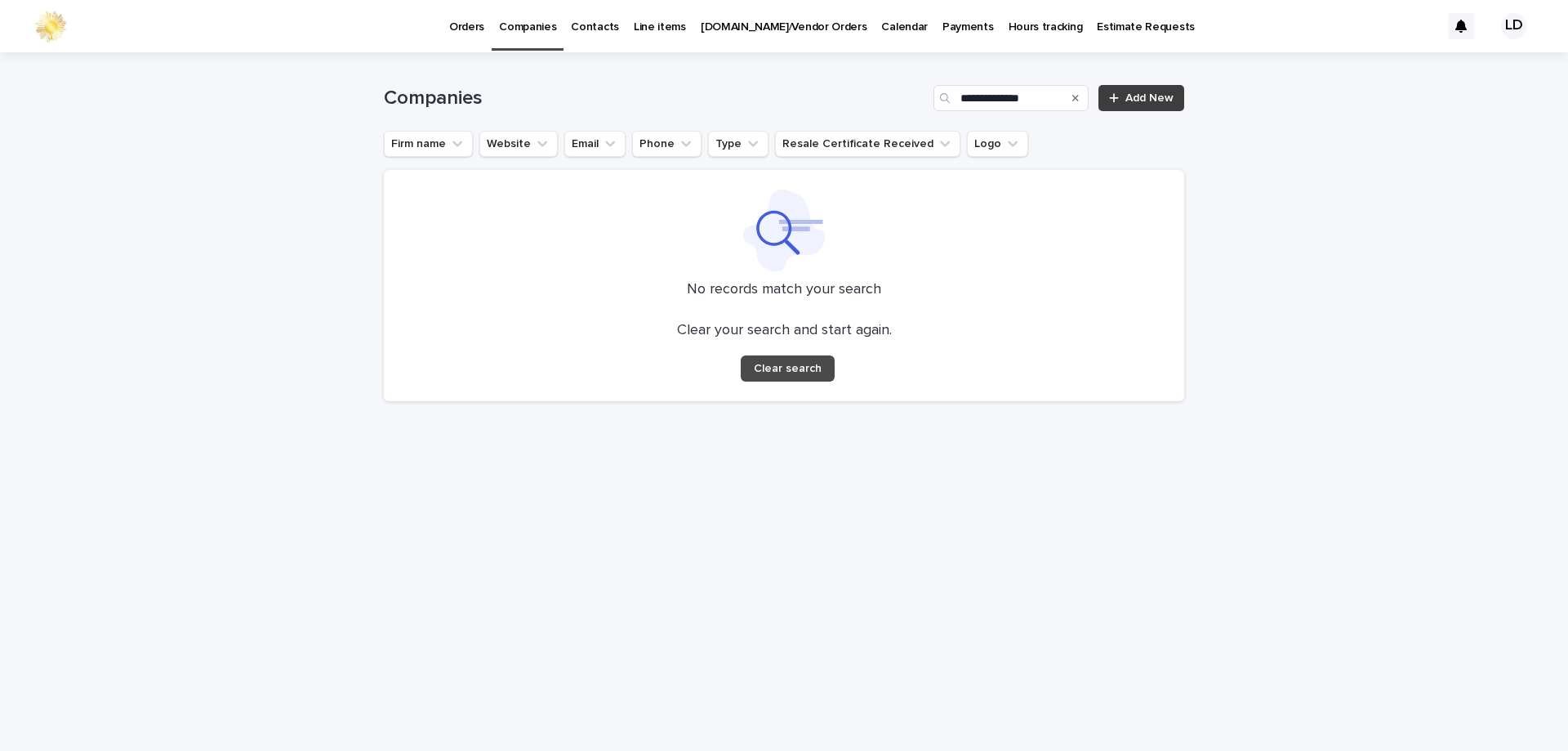 click on "Add New" at bounding box center [1149, 98] 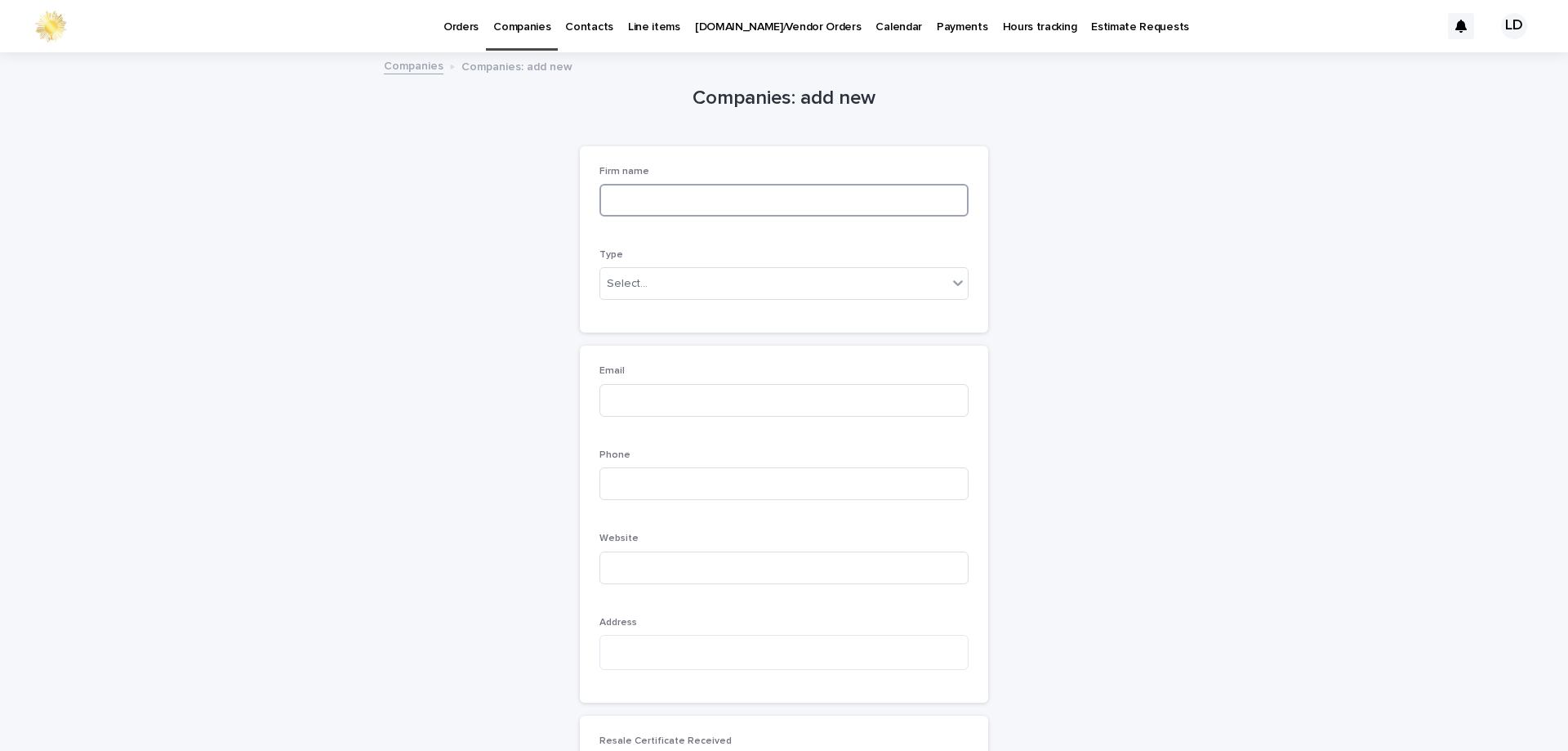 click at bounding box center (784, 200) 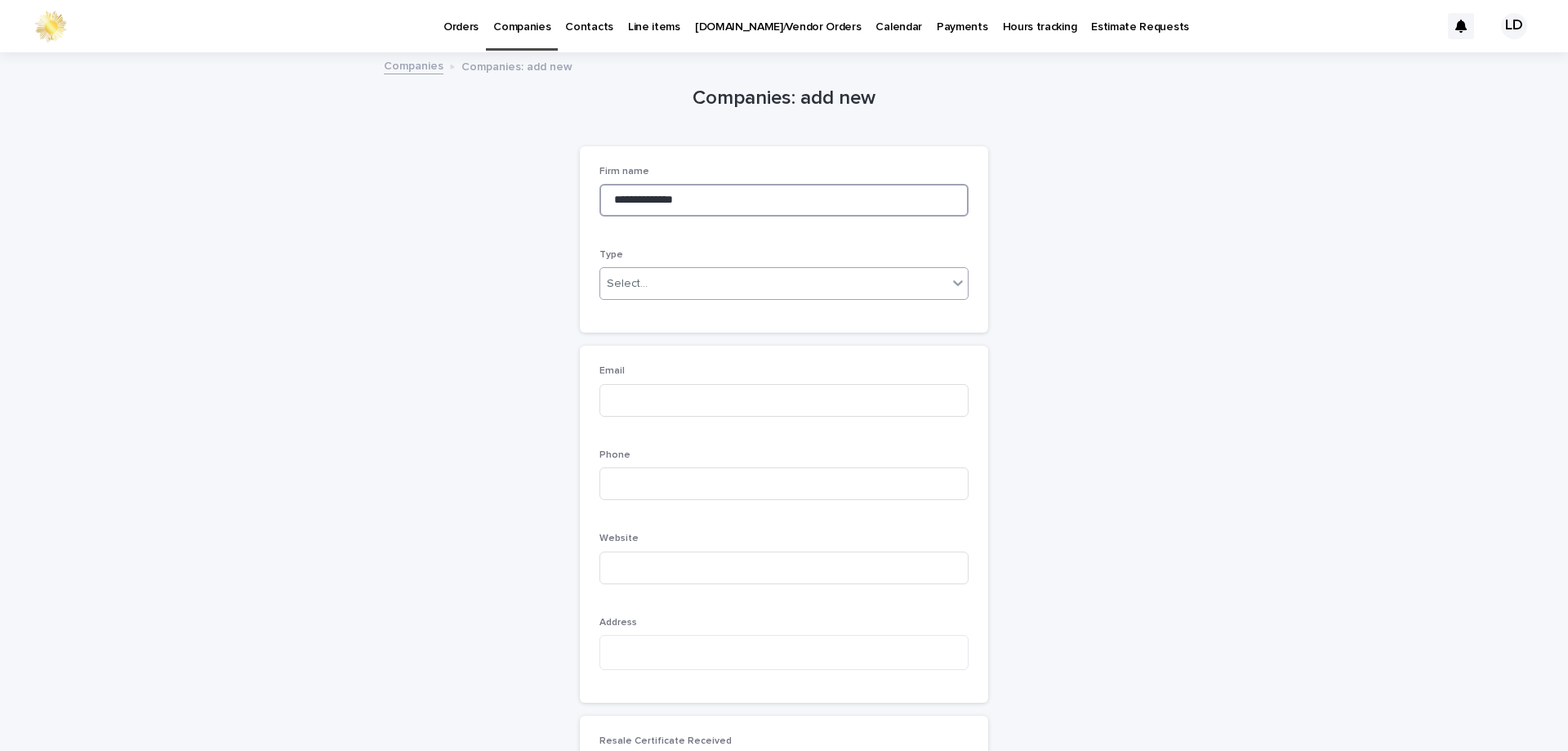 type on "**********" 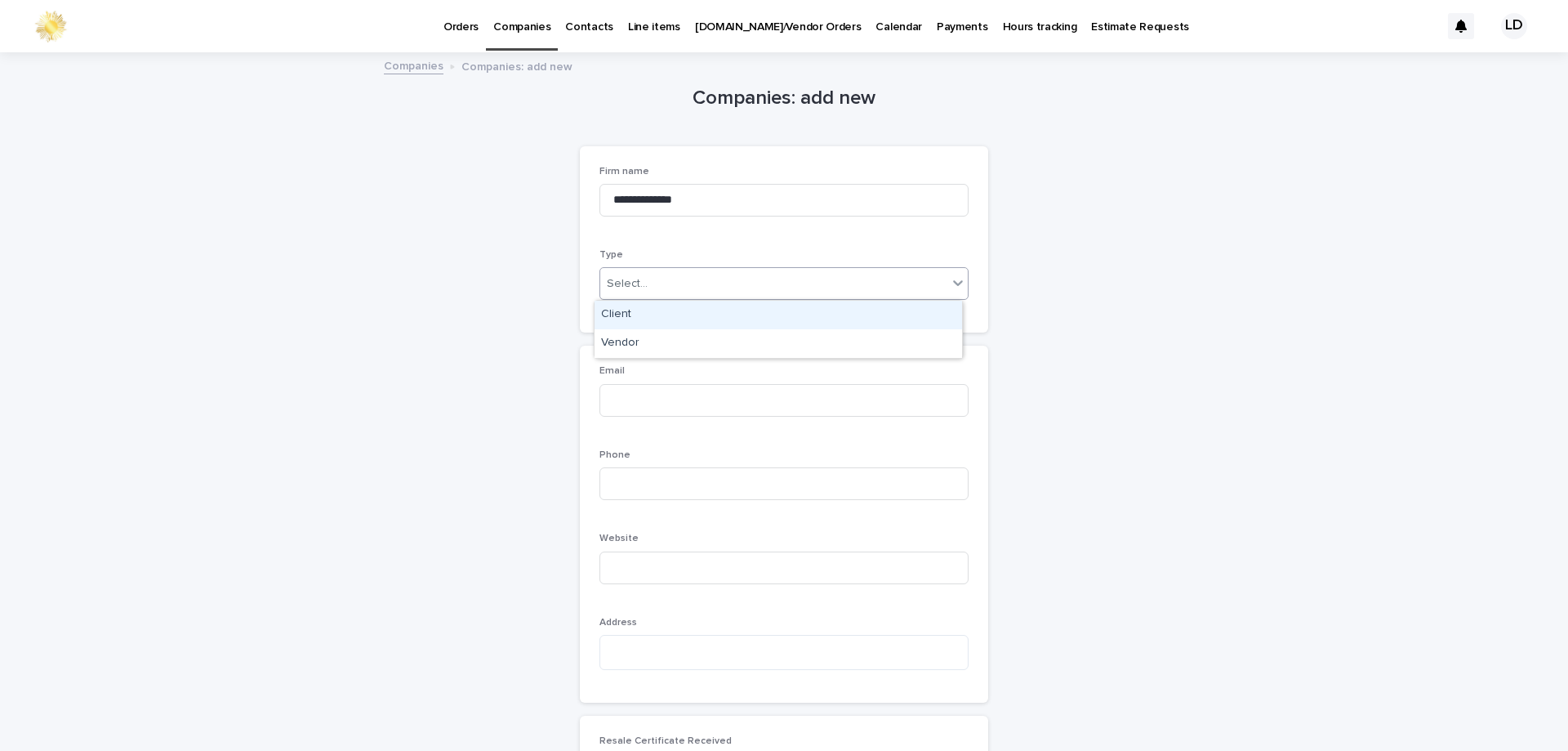 click on "Select..." at bounding box center [773, 284] 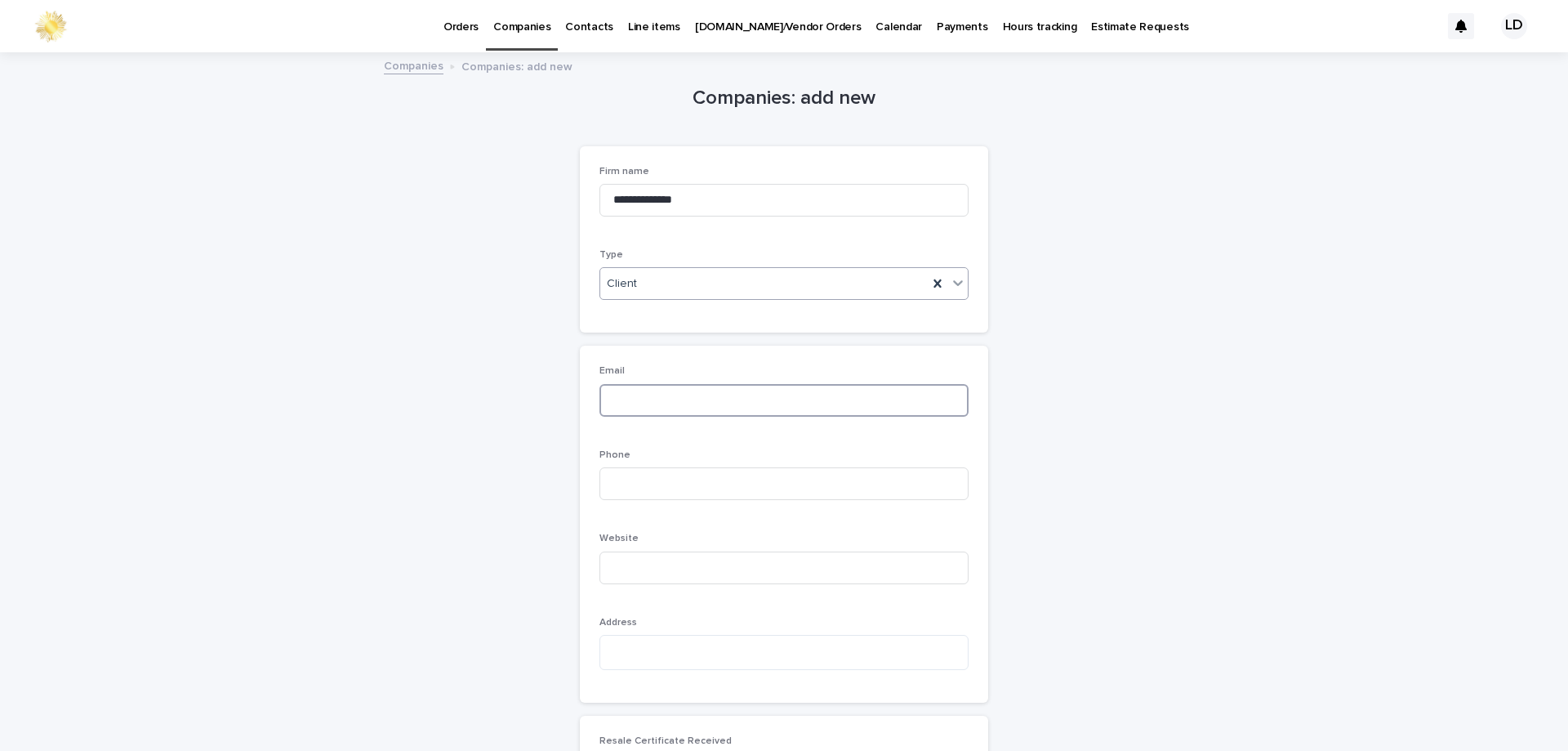 click at bounding box center (784, 400) 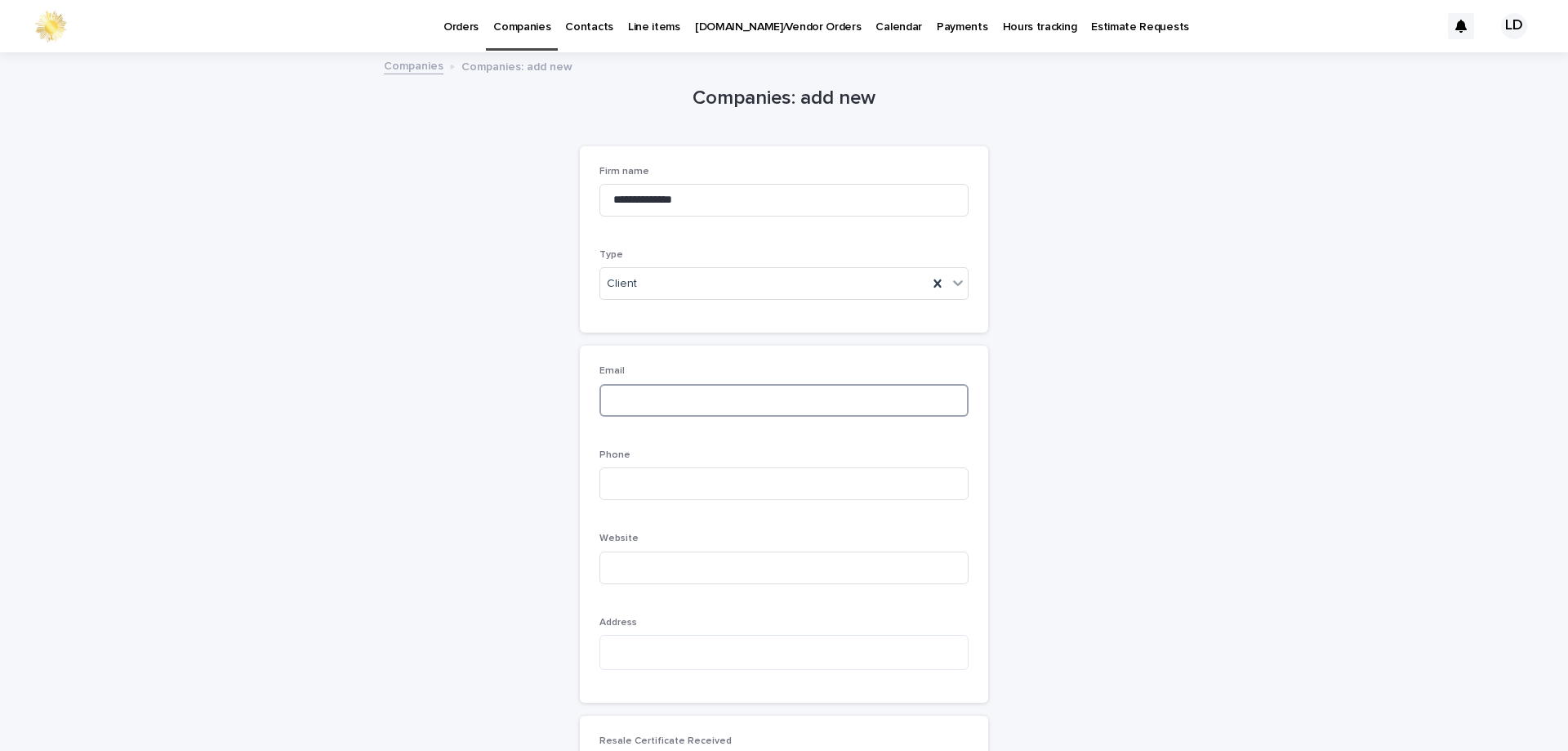 paste on "**********" 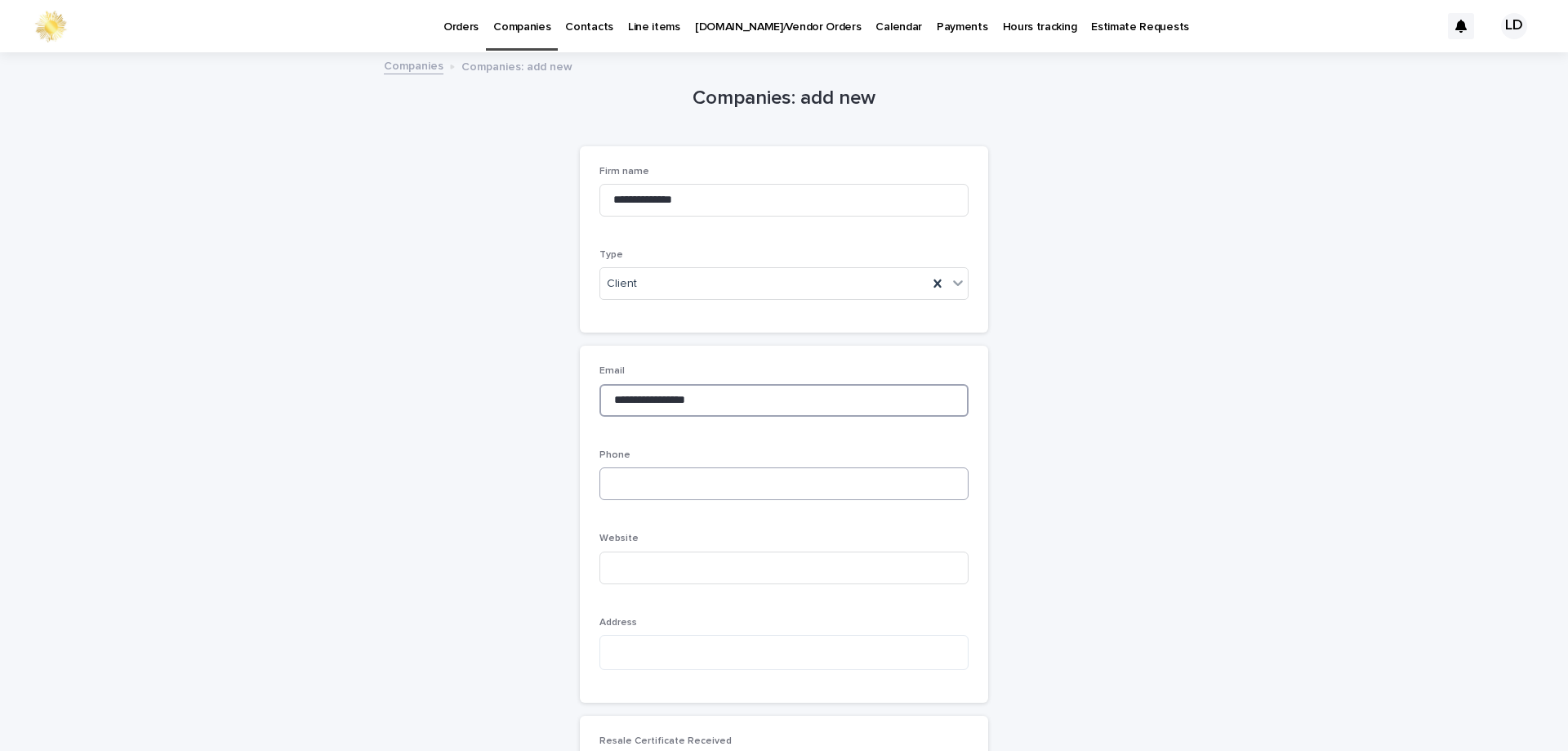 type on "**********" 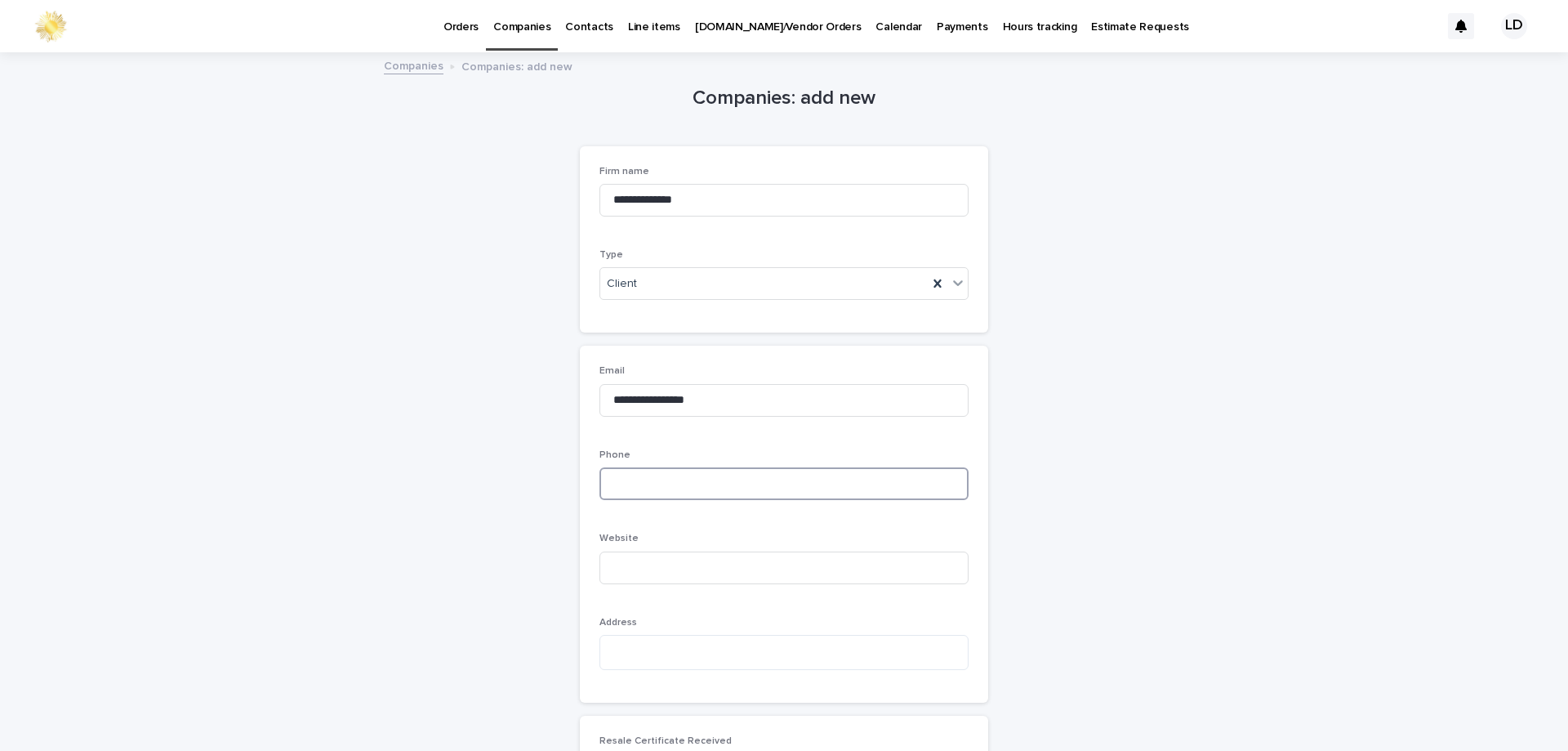 click at bounding box center [784, 484] 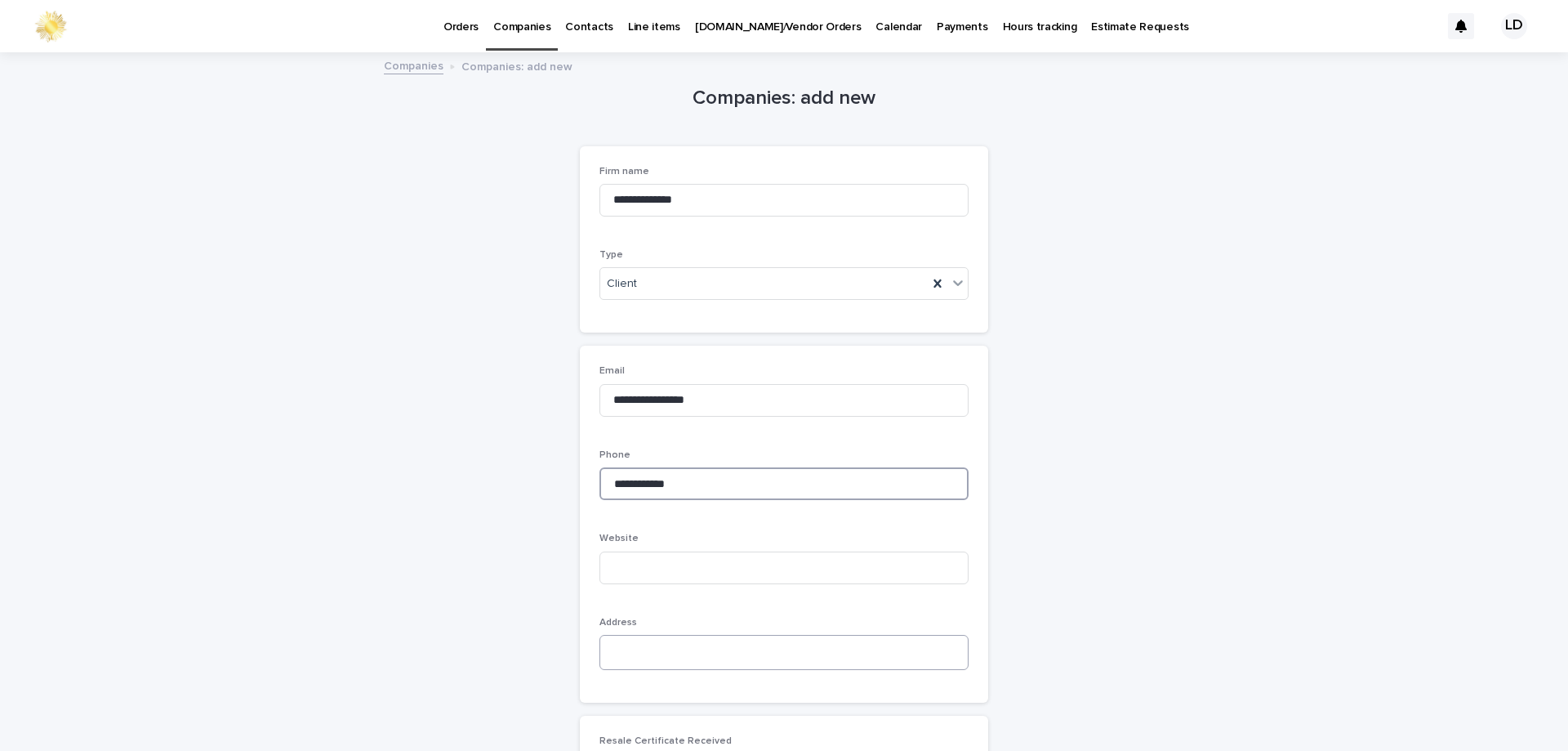 type on "**********" 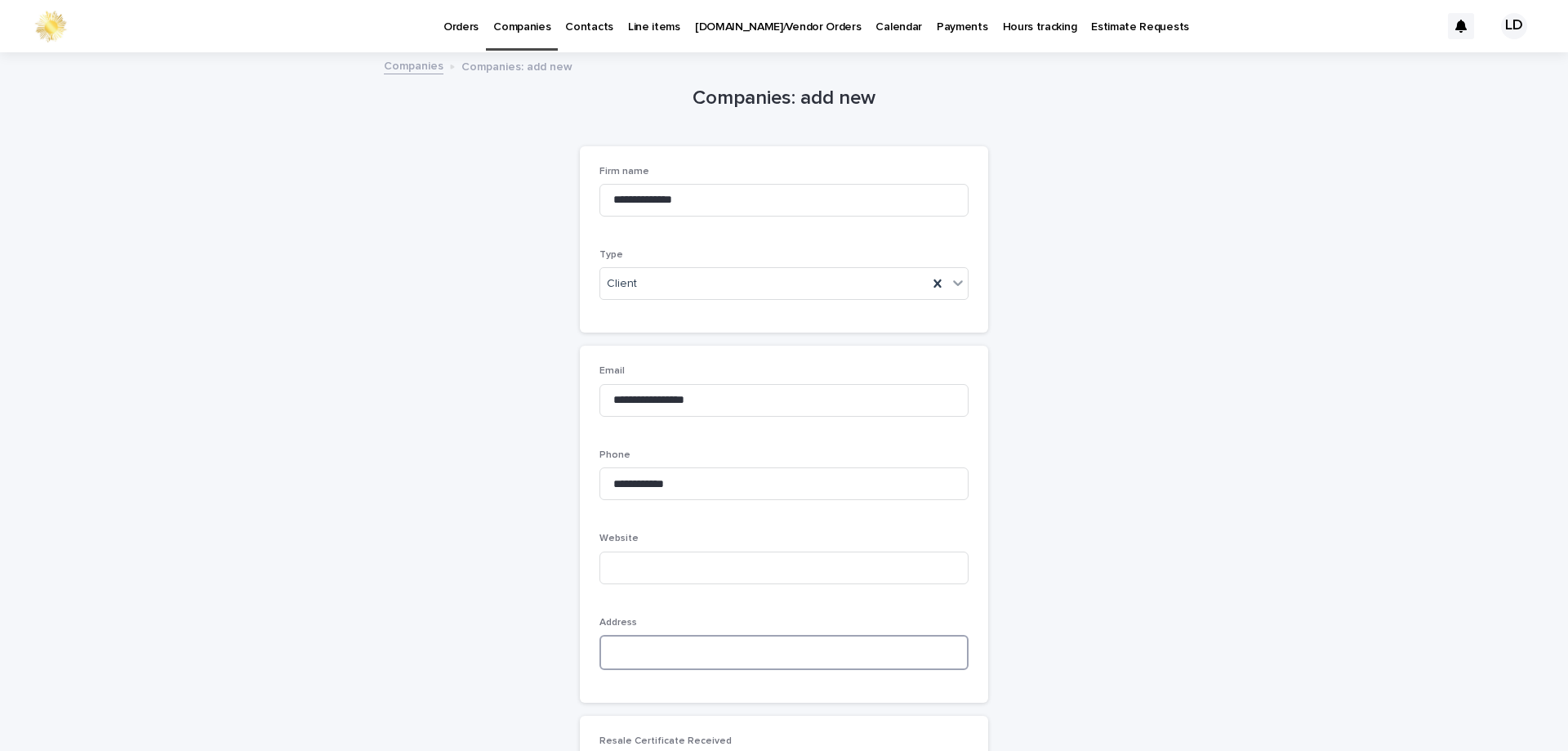 click at bounding box center (784, 652) 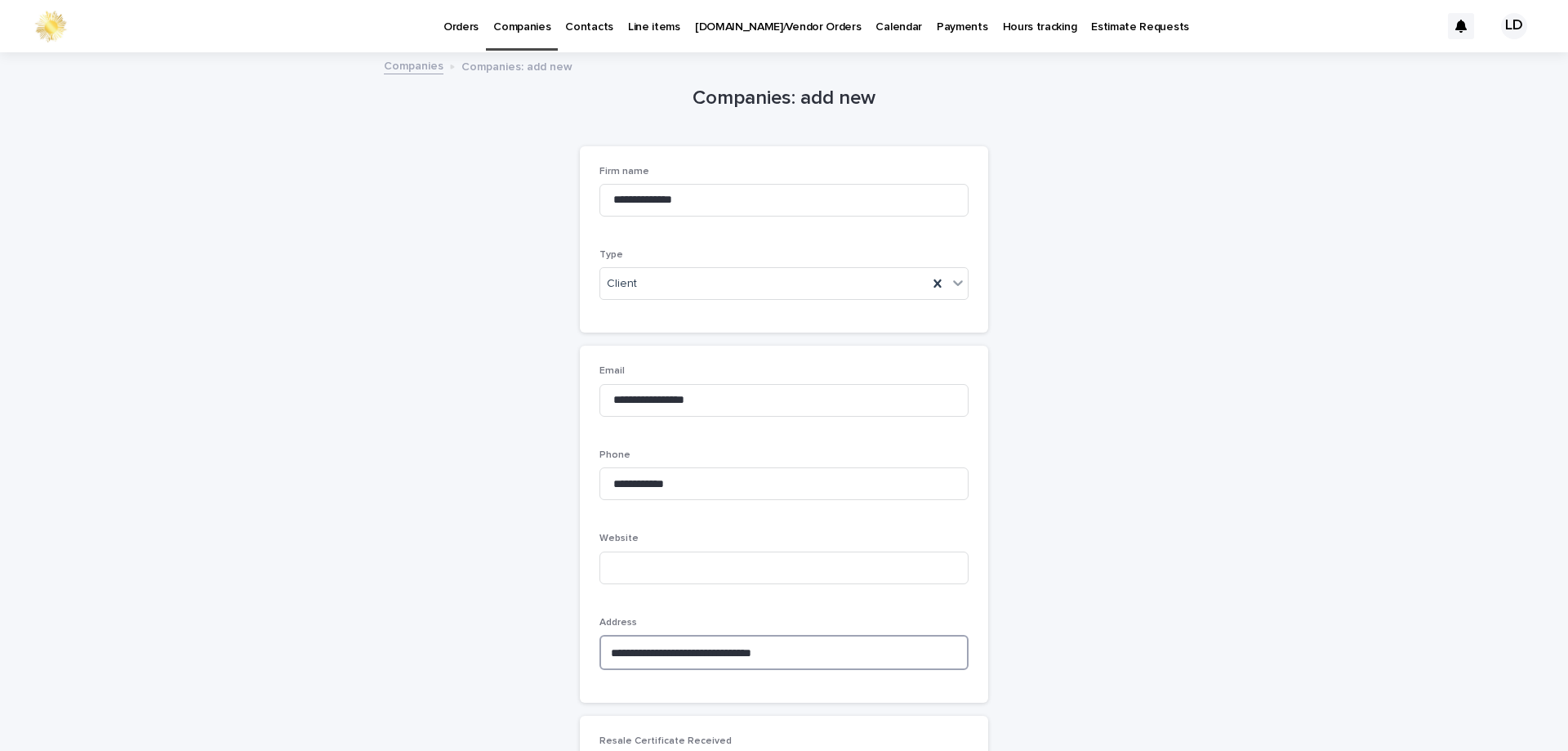 click on "**********" at bounding box center (784, 652) 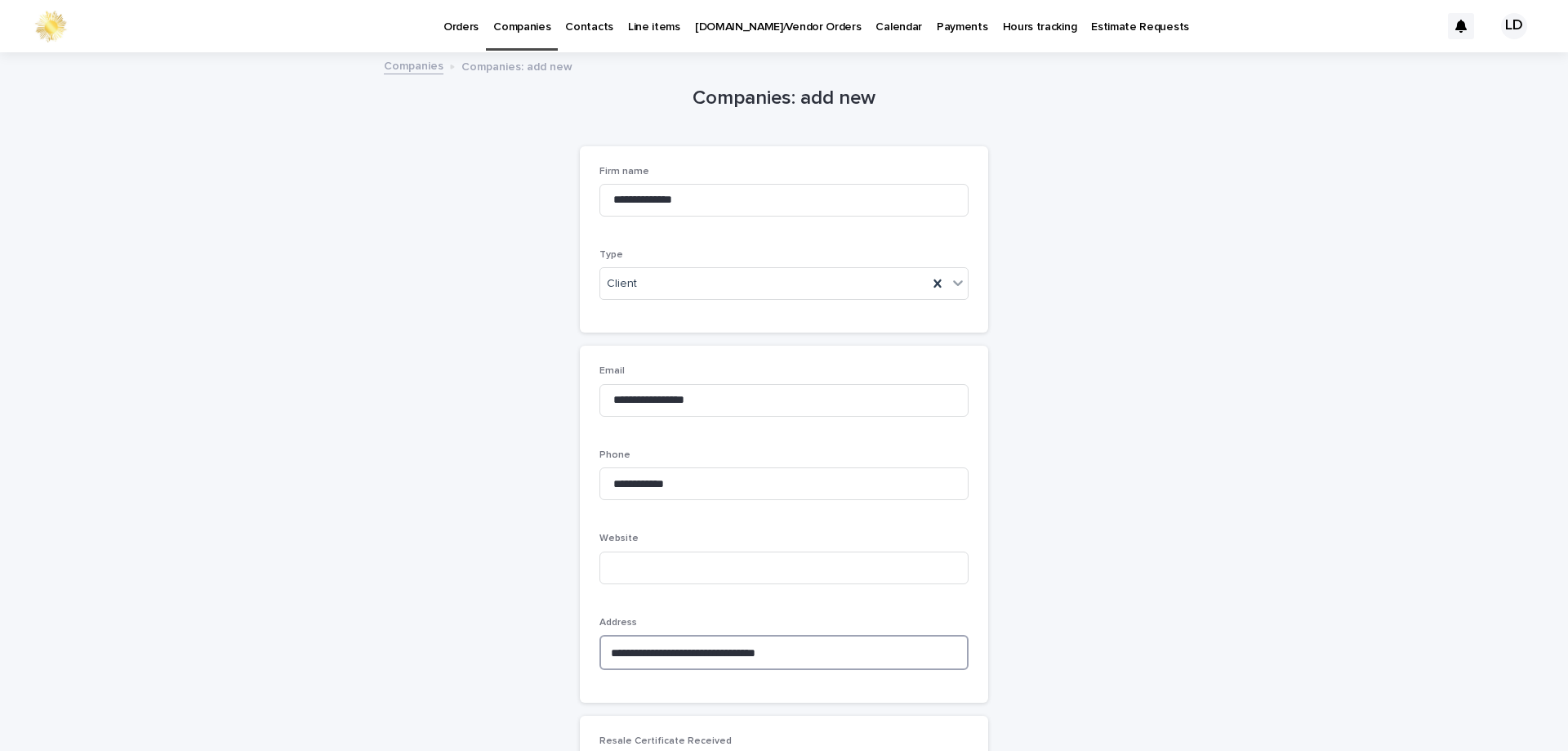 click on "**********" at bounding box center (784, 652) 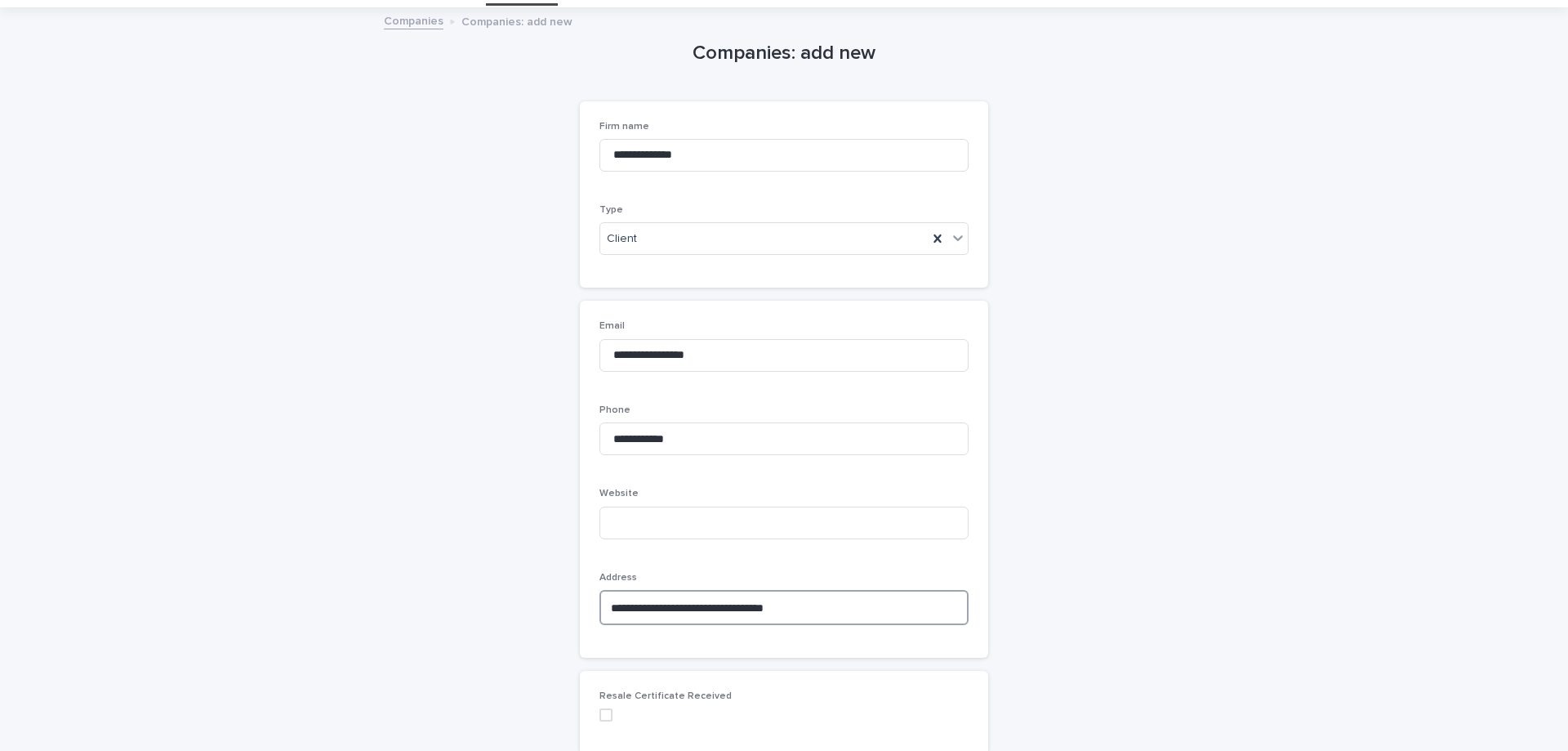 scroll, scrollTop: 163, scrollLeft: 0, axis: vertical 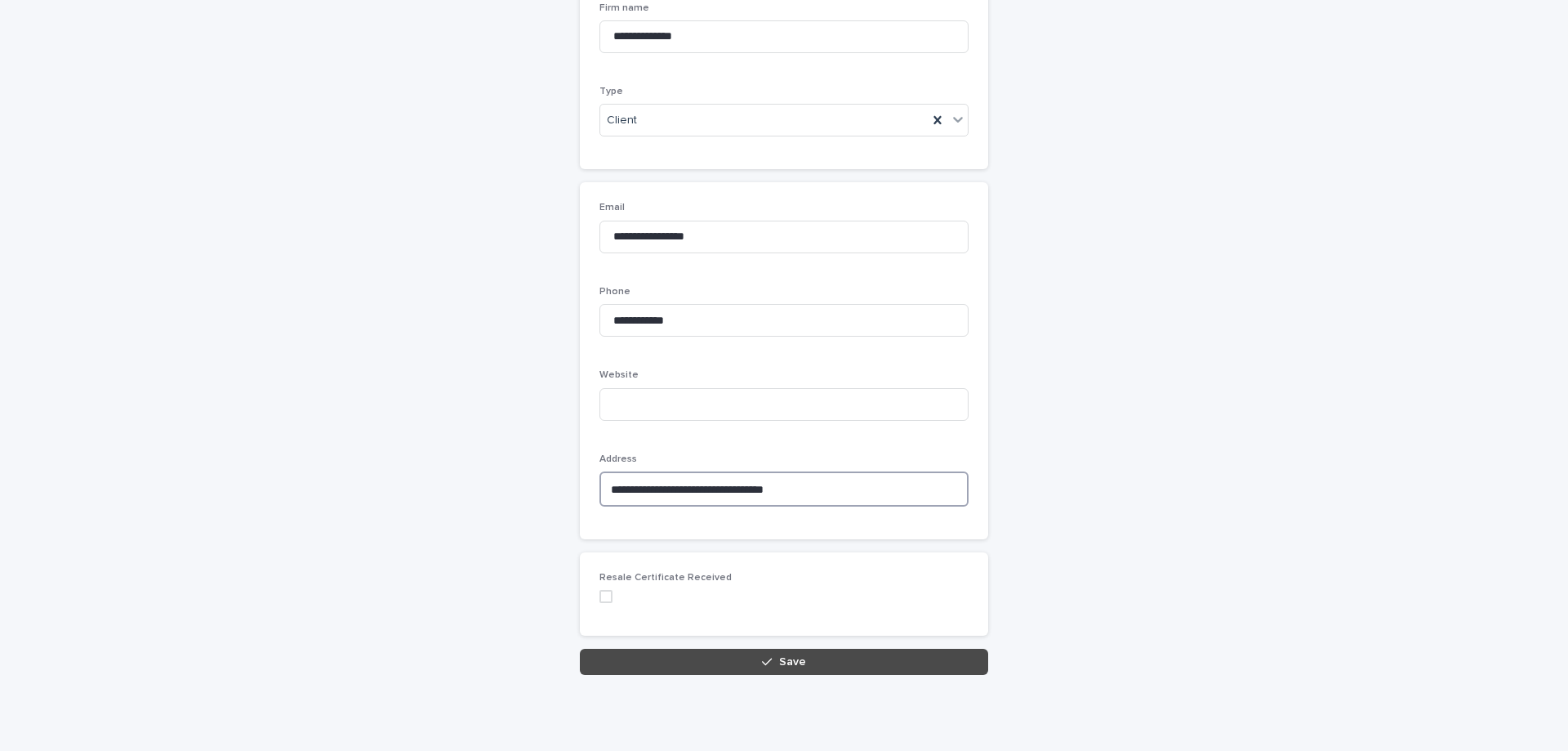 click at bounding box center (606, 597) 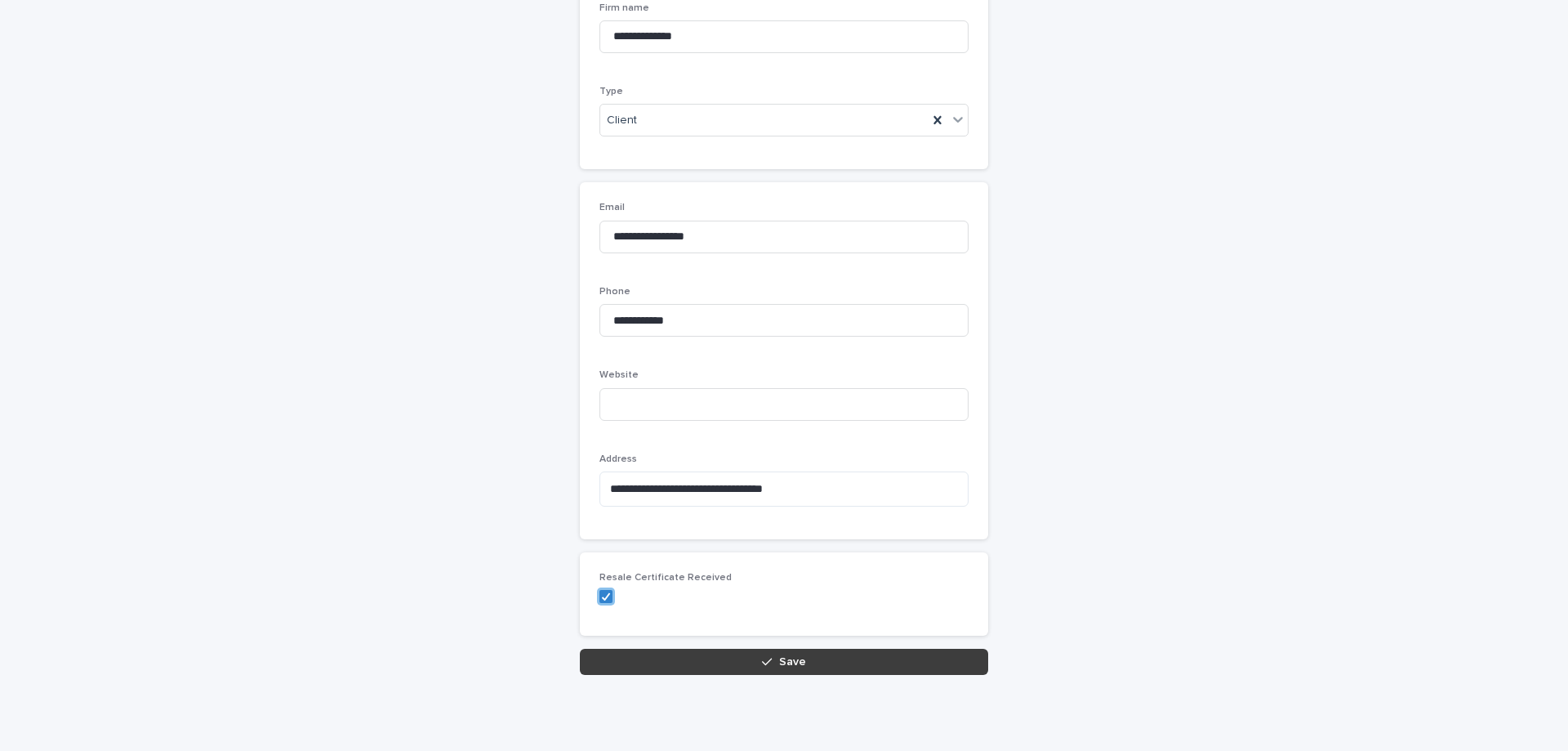 click on "Save" at bounding box center (792, 662) 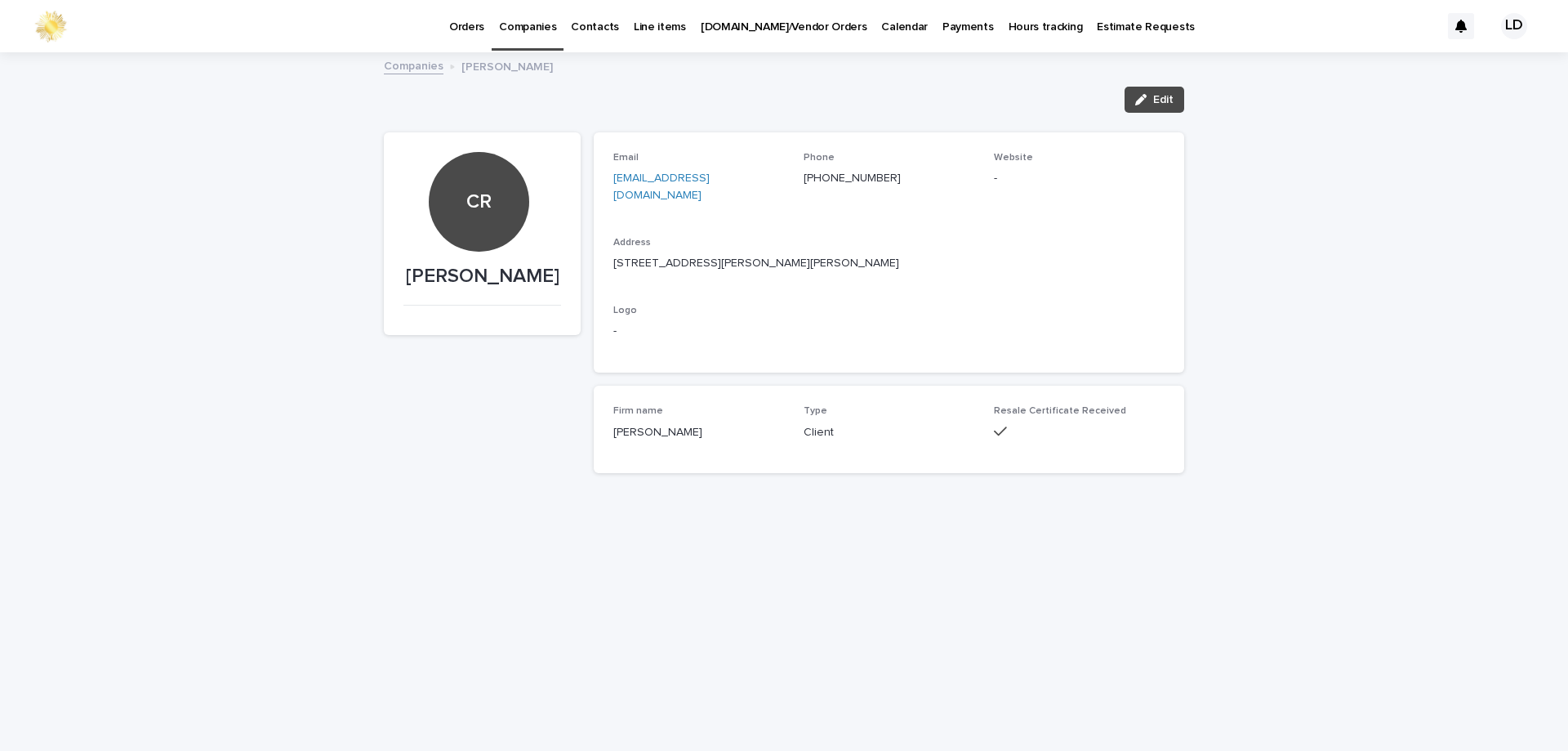 scroll, scrollTop: 0, scrollLeft: 0, axis: both 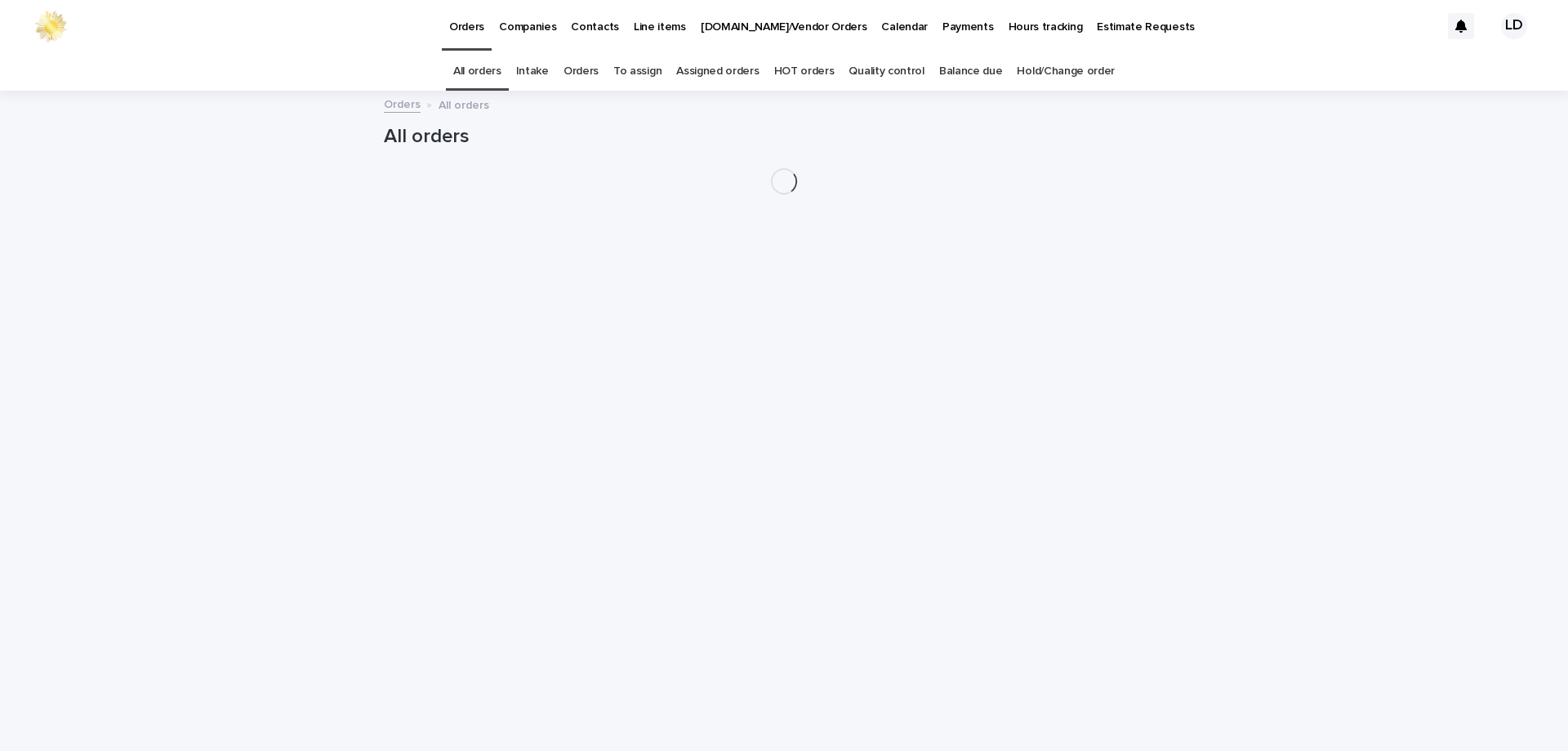 click on "Orders" at bounding box center [581, 71] 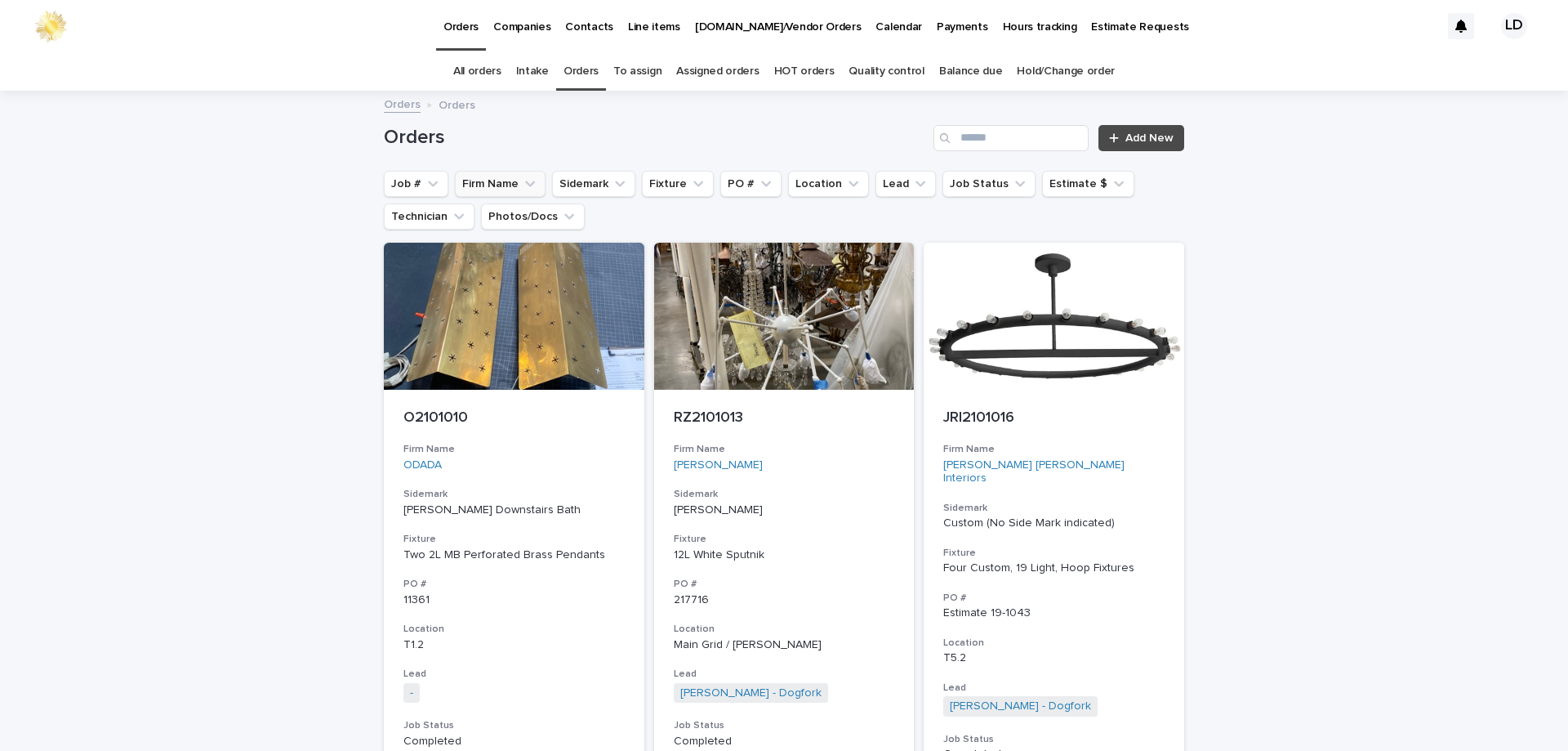 click on "Firm Name" at bounding box center [500, 184] 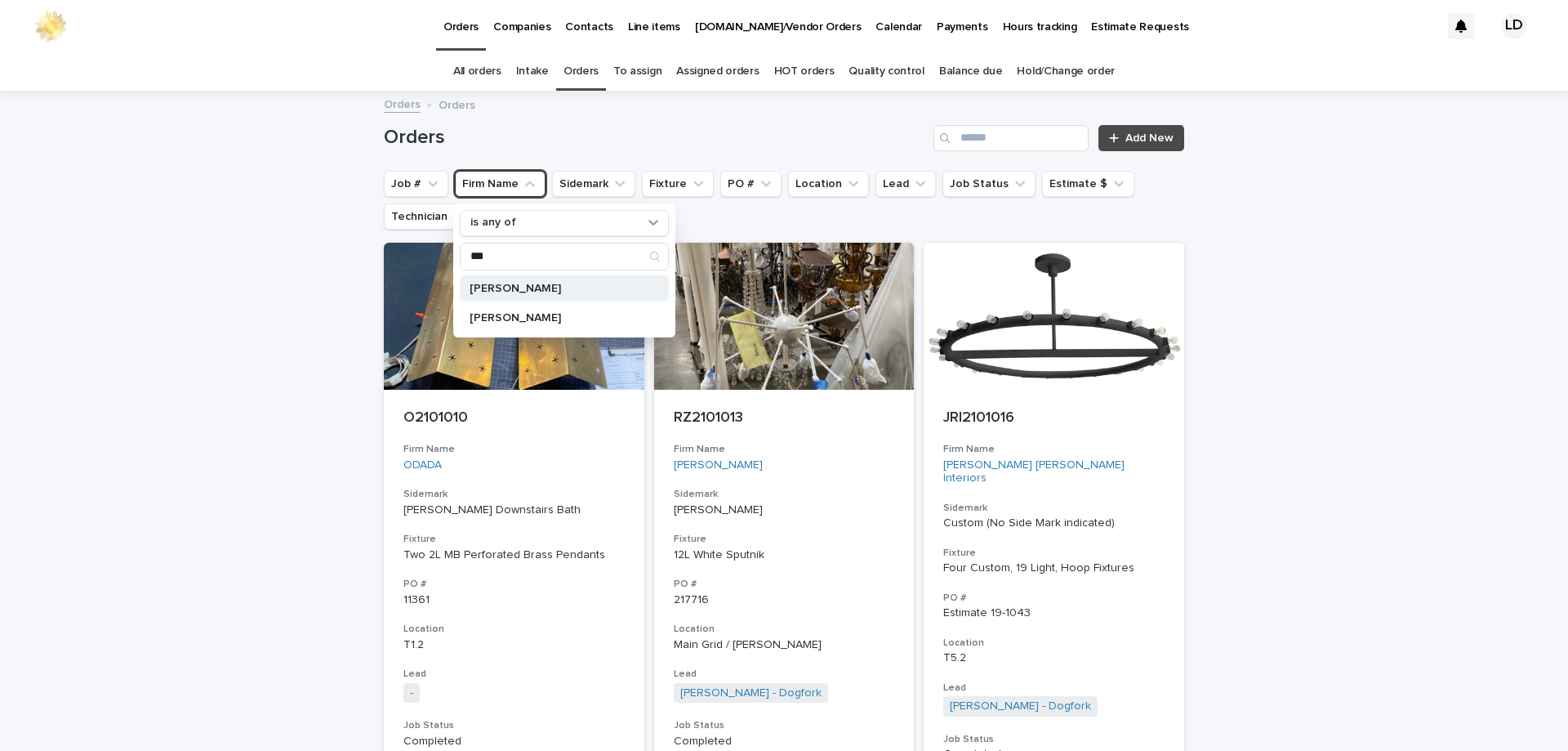 type on "***" 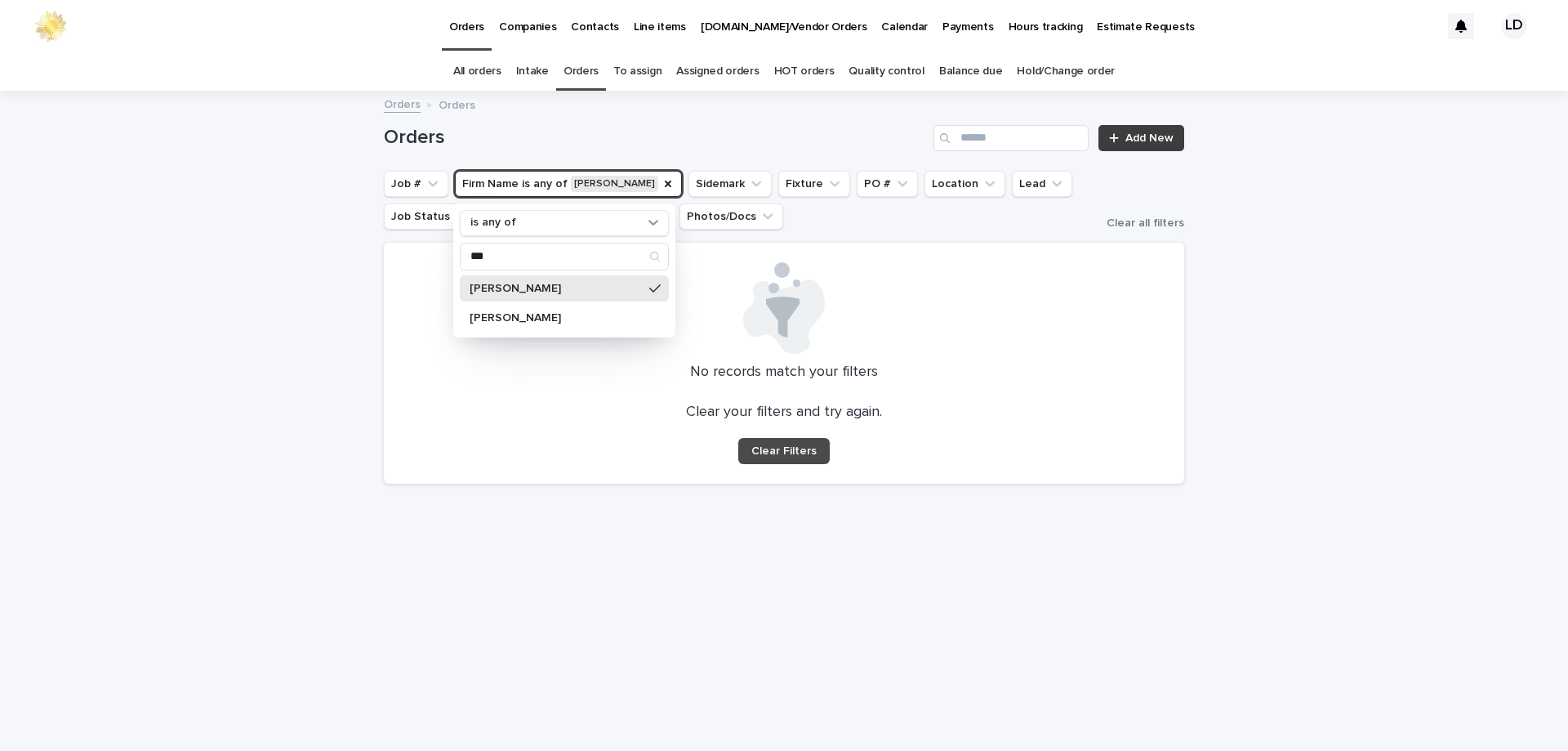 click on "Add New" at bounding box center [1149, 138] 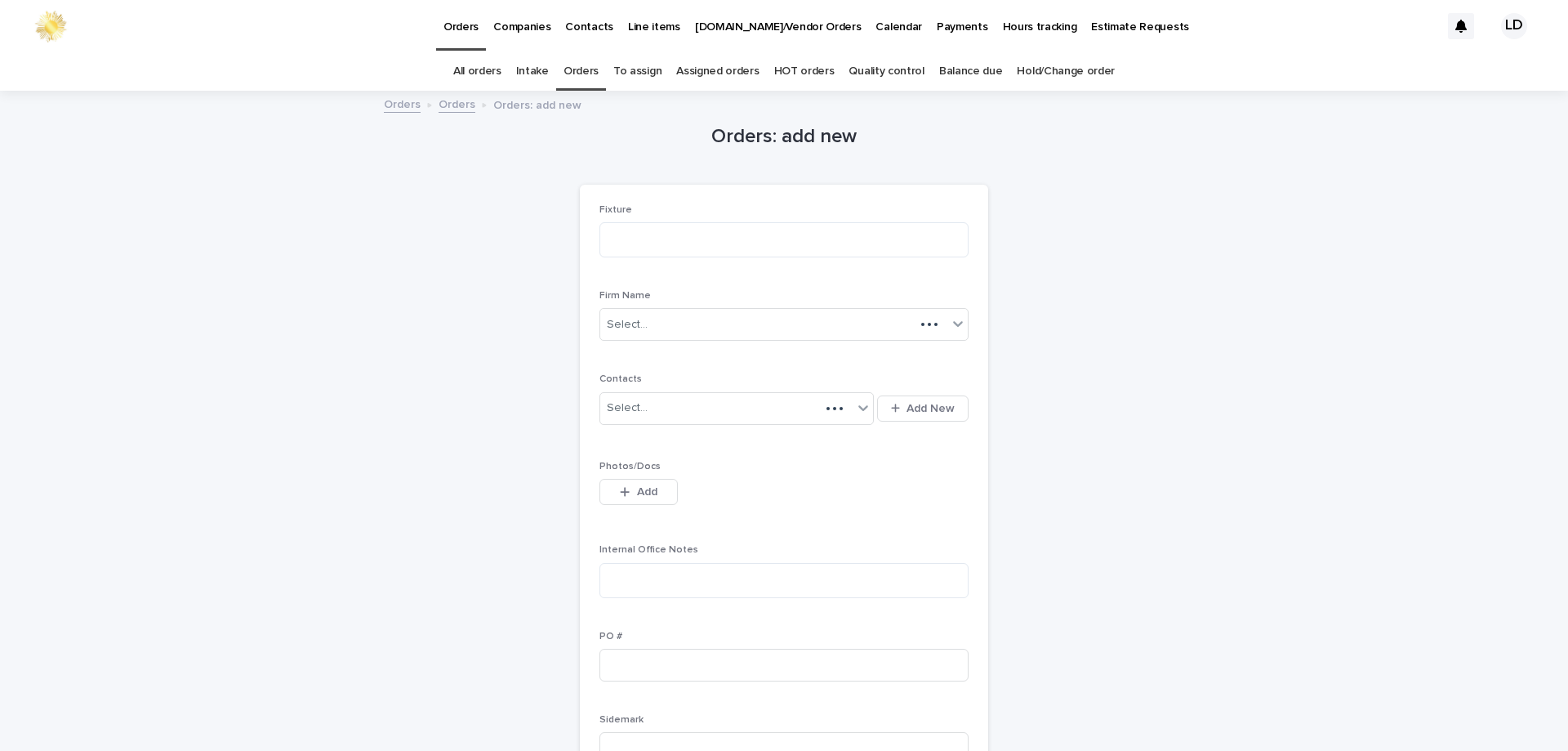 scroll, scrollTop: 52, scrollLeft: 0, axis: vertical 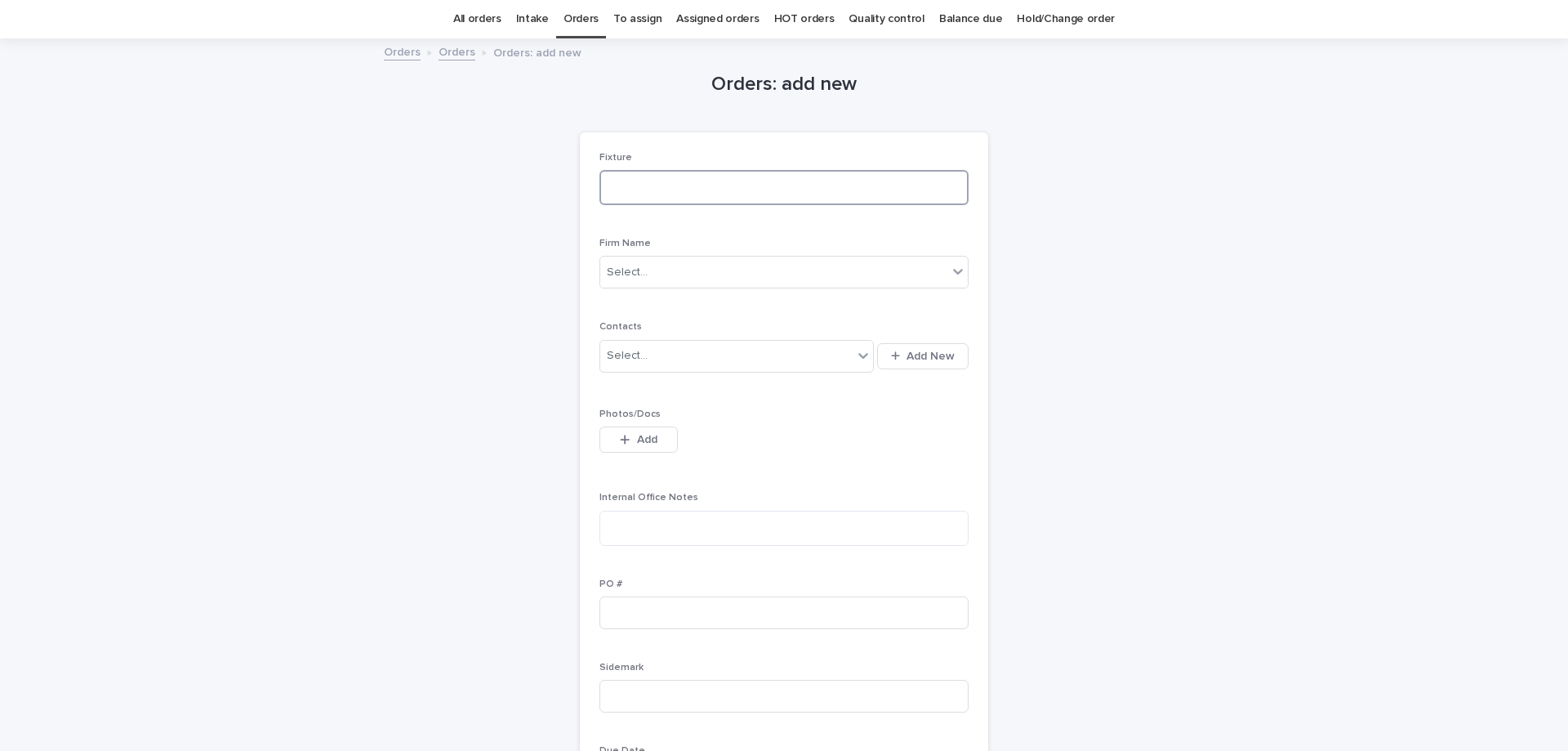 click at bounding box center [784, 187] 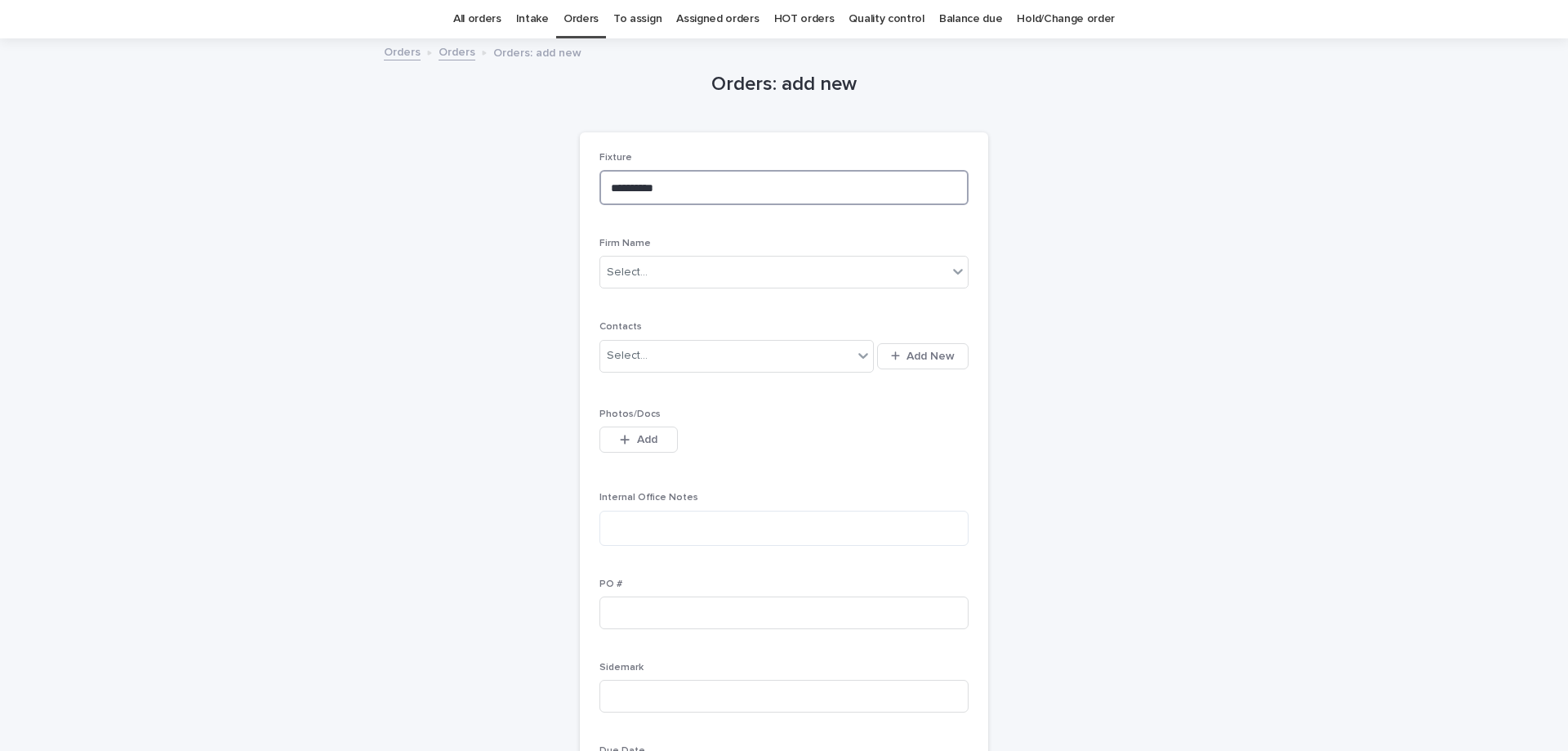 paste on "**********" 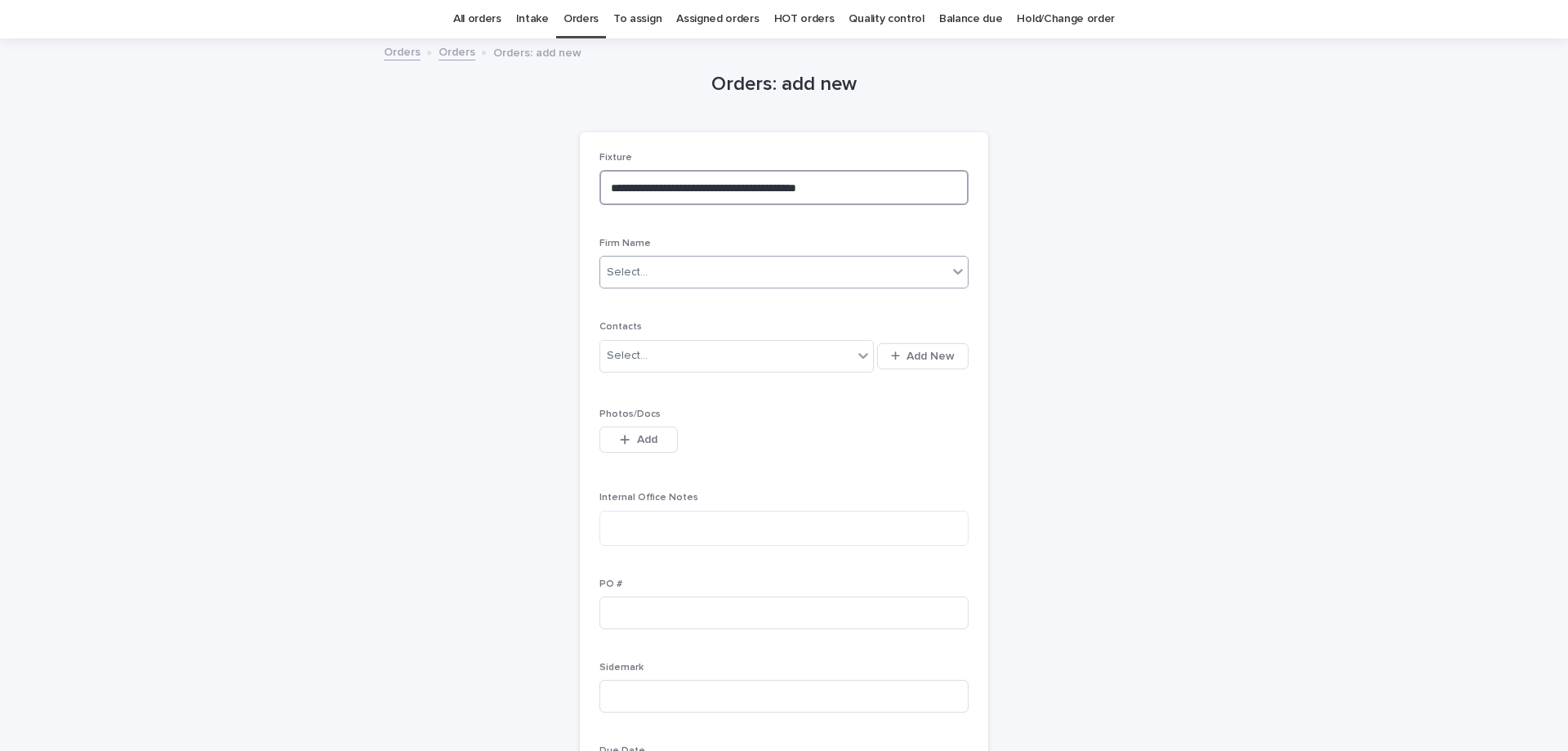 type on "**********" 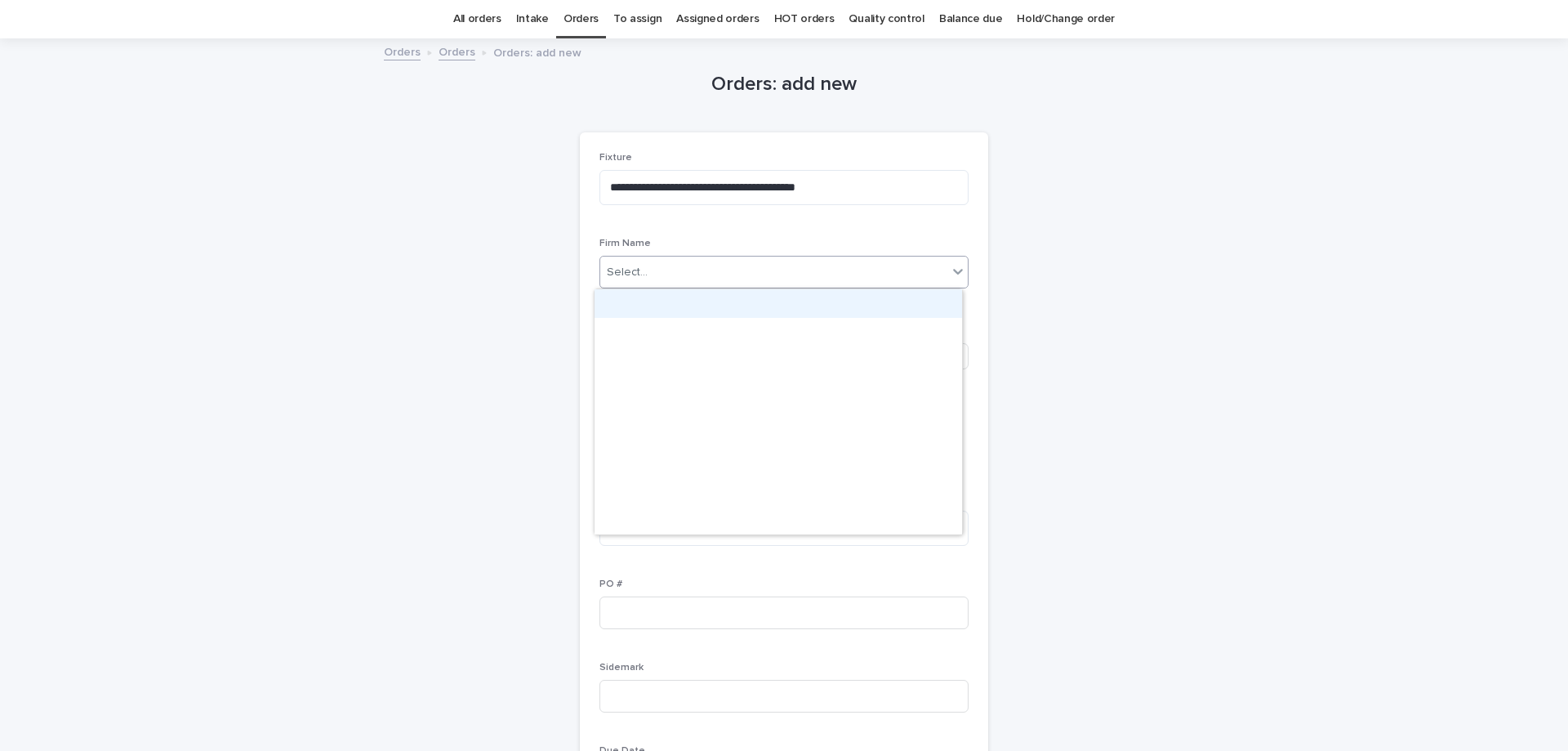 click on "Select..." at bounding box center [773, 272] 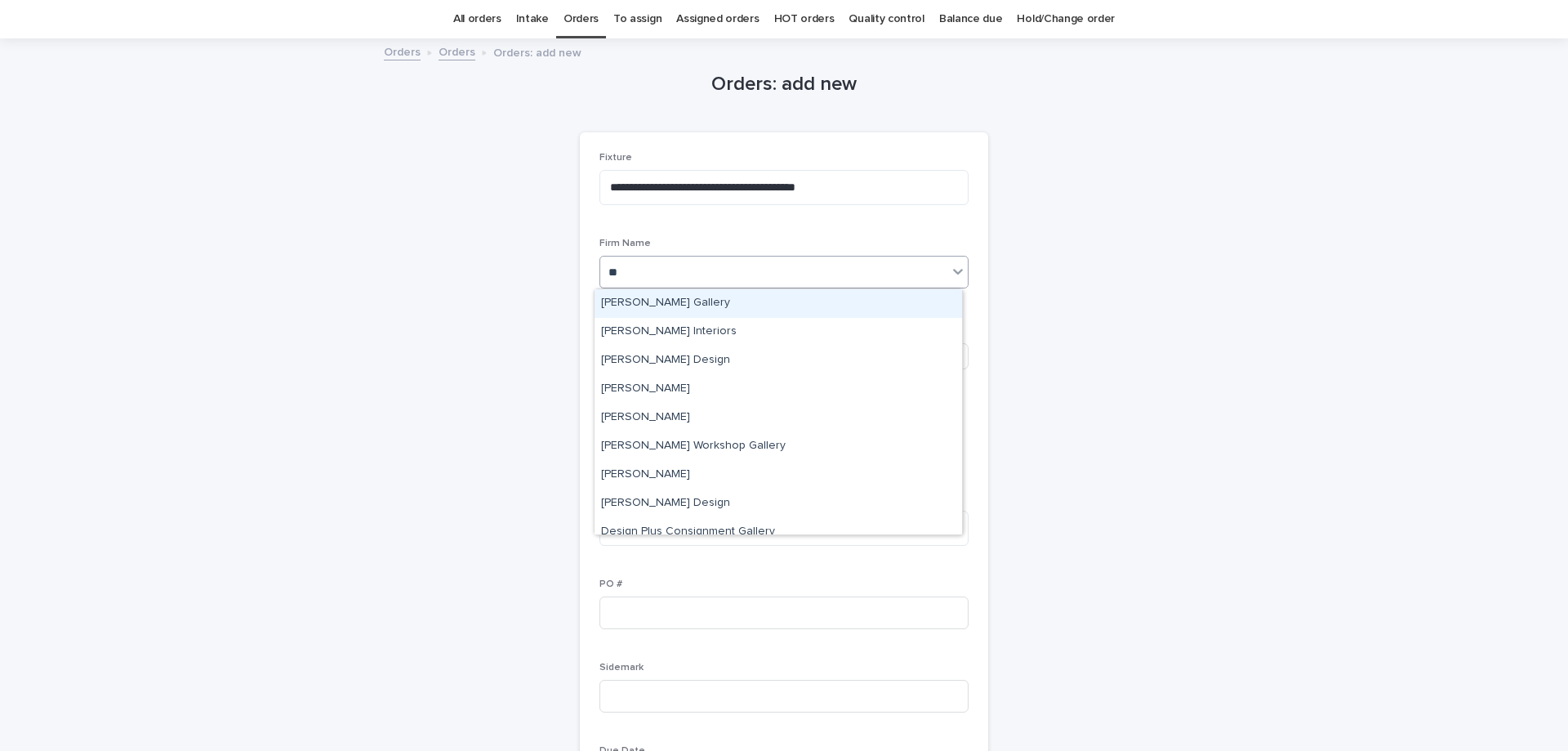 type on "***" 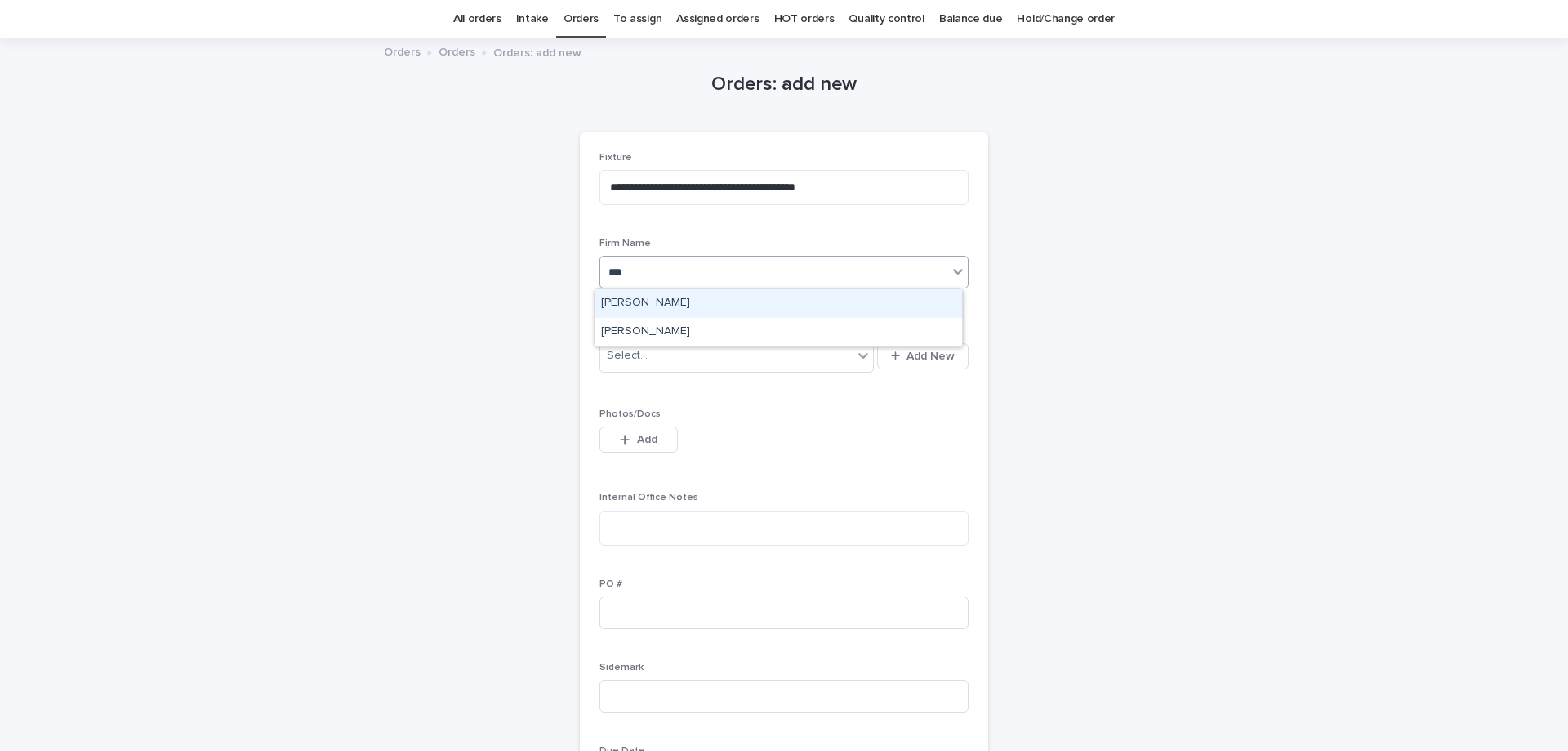 click on "[PERSON_NAME]" at bounding box center [778, 303] 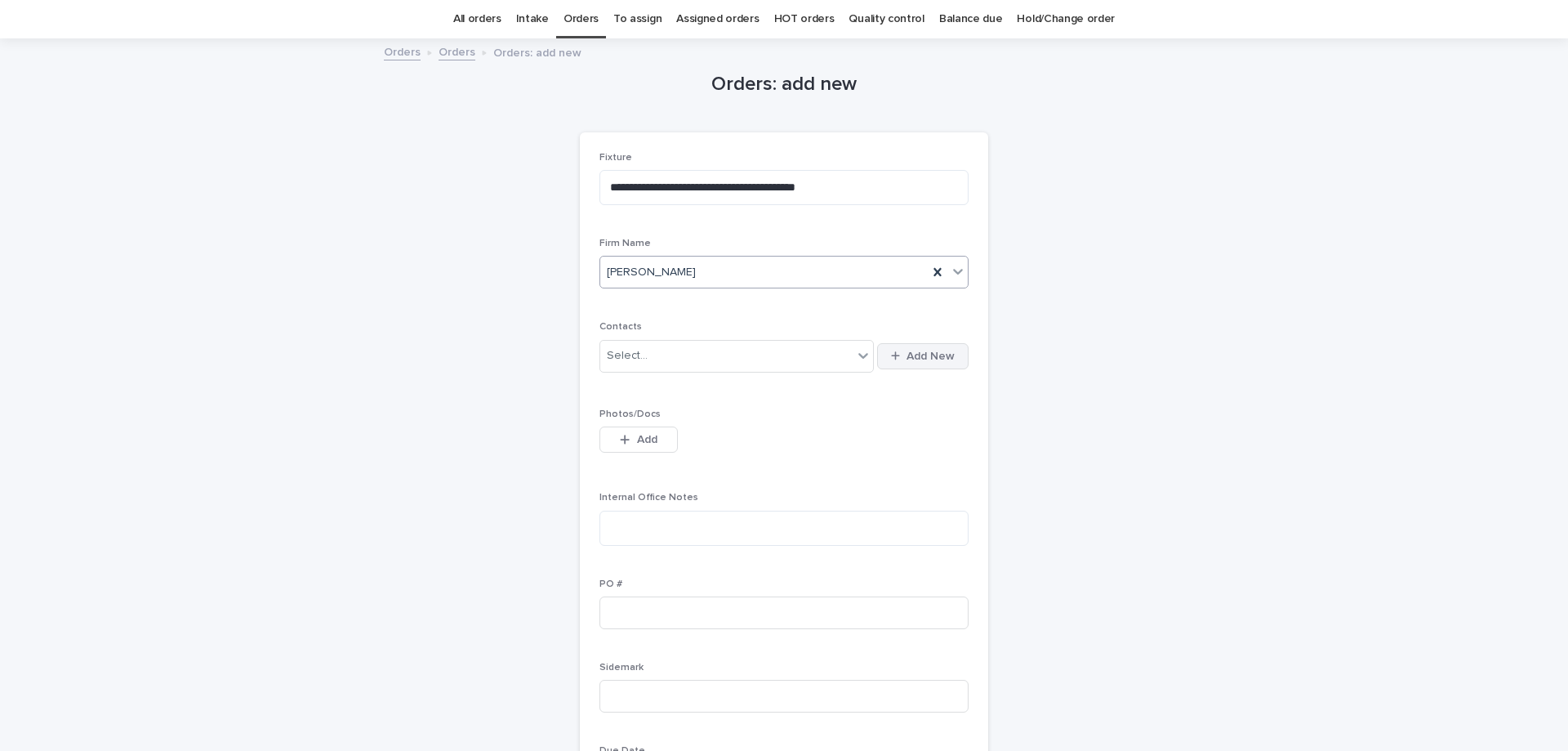 click on "Add New" at bounding box center [930, 356] 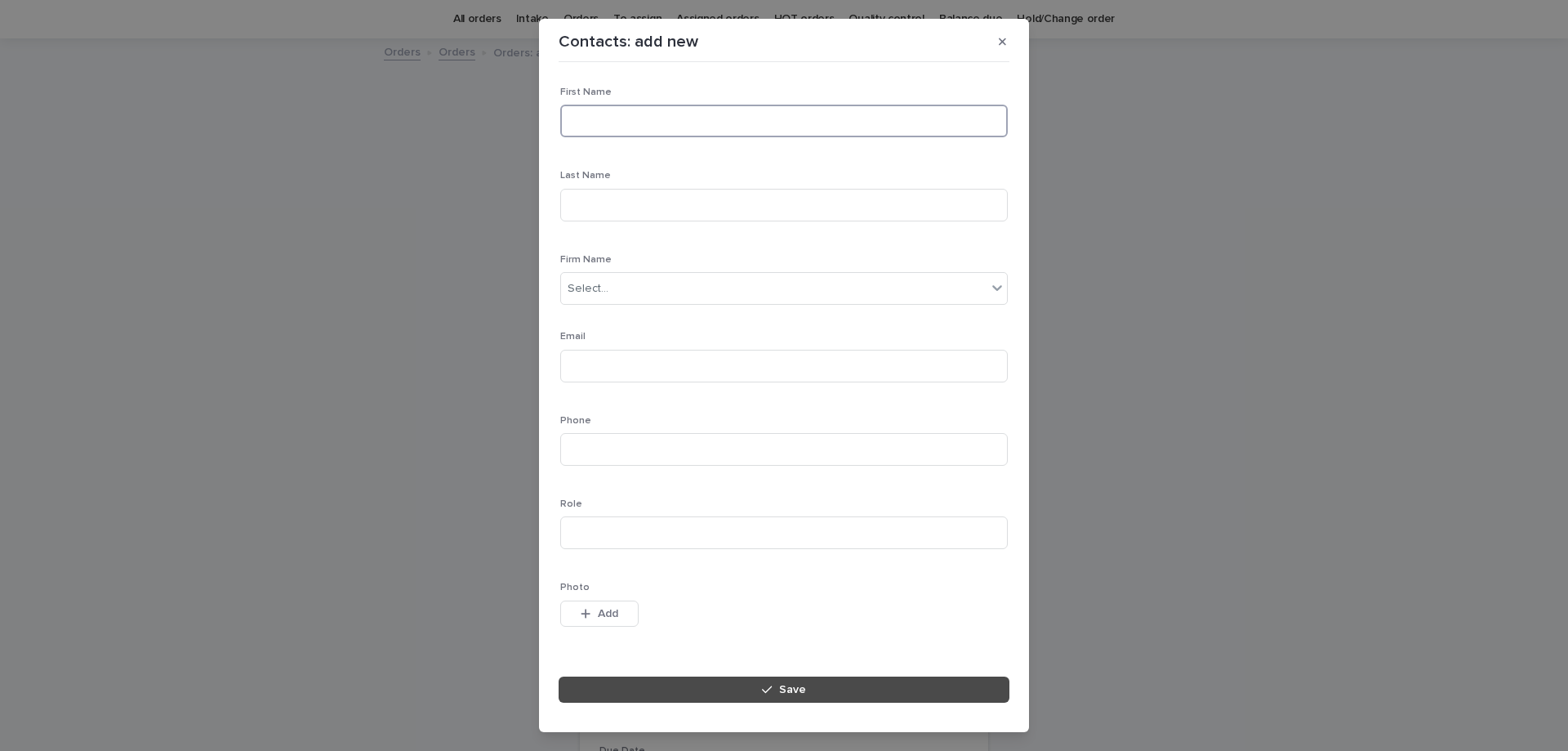 click at bounding box center [784, 121] 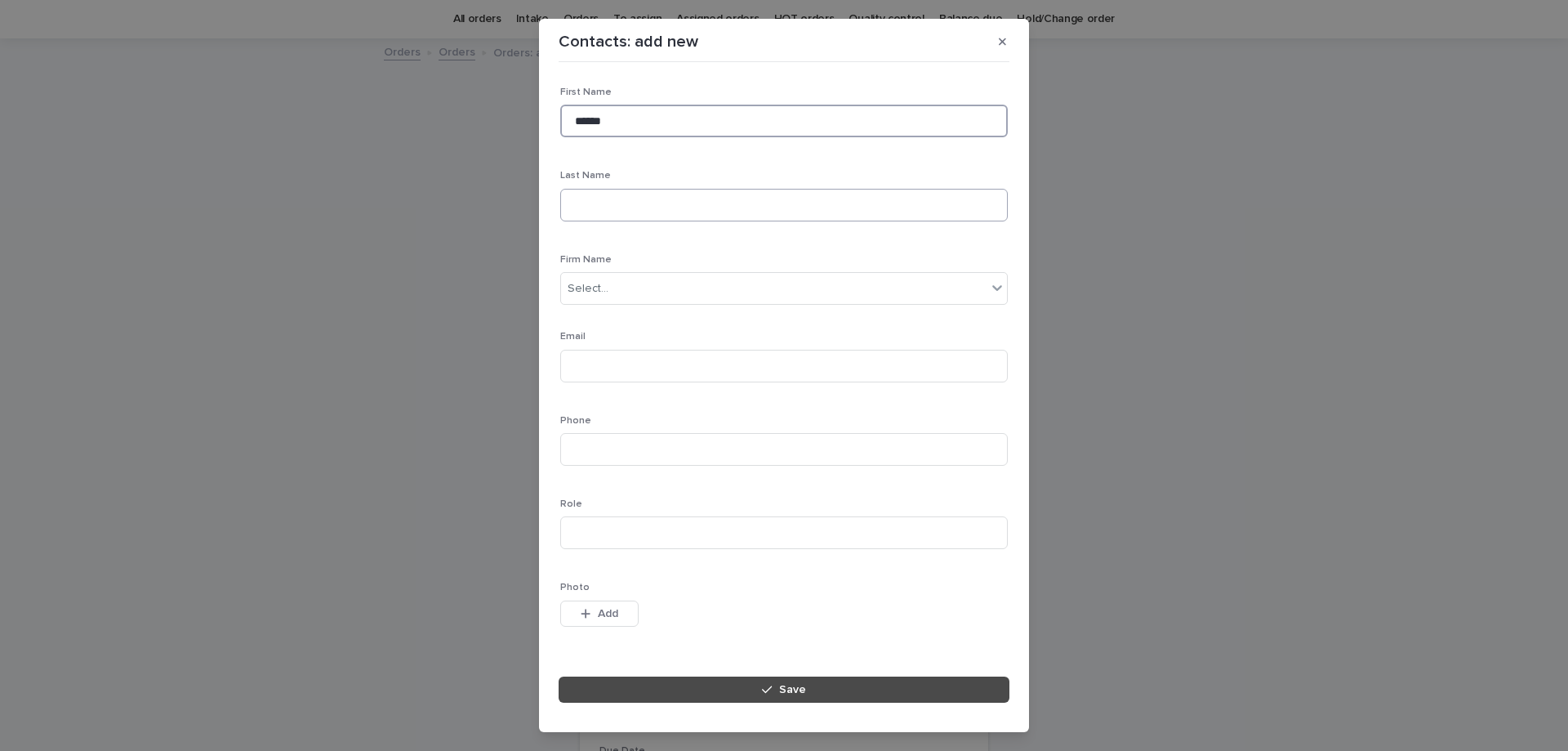 type on "******" 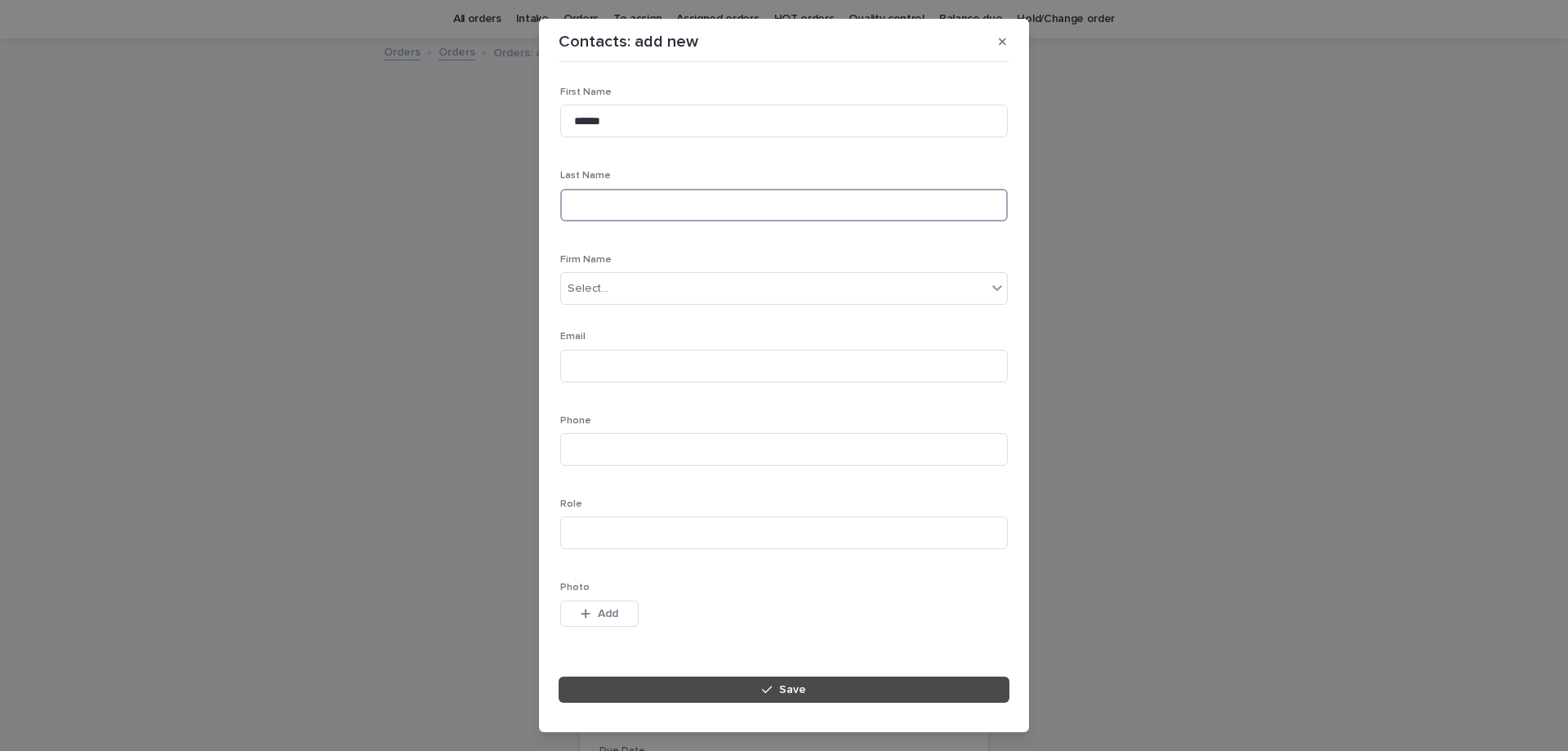click at bounding box center [784, 205] 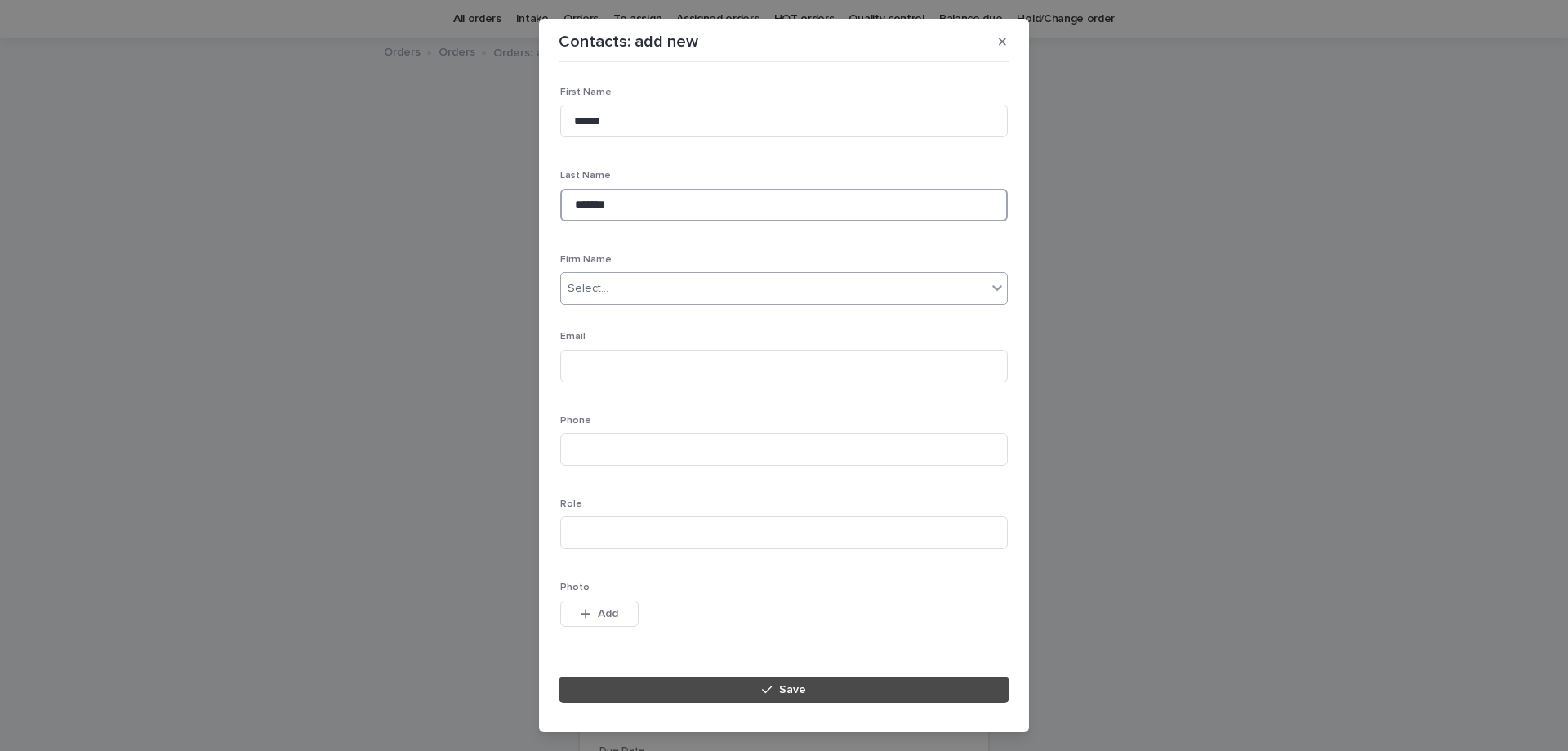 type on "*******" 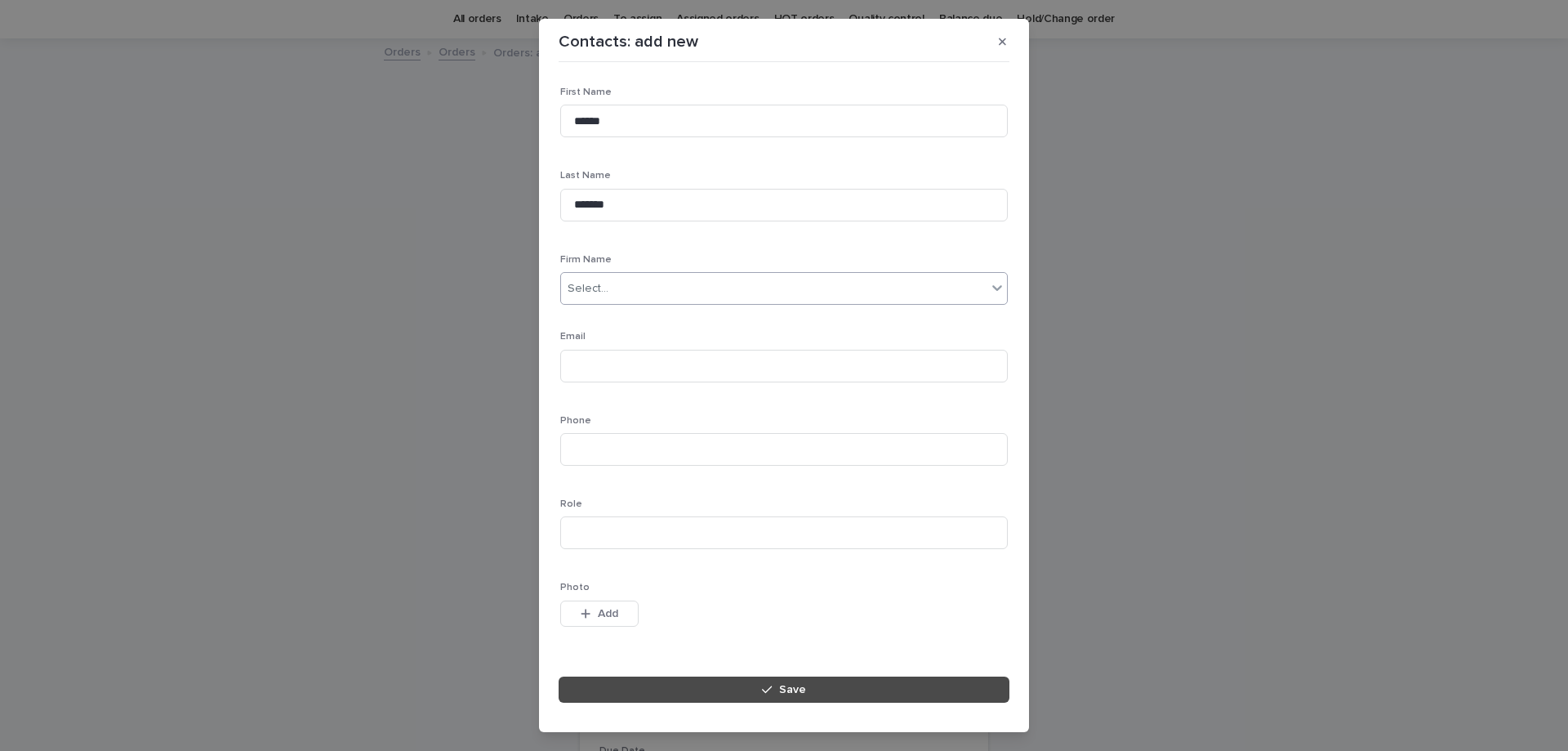 click on "Select..." at bounding box center [773, 288] 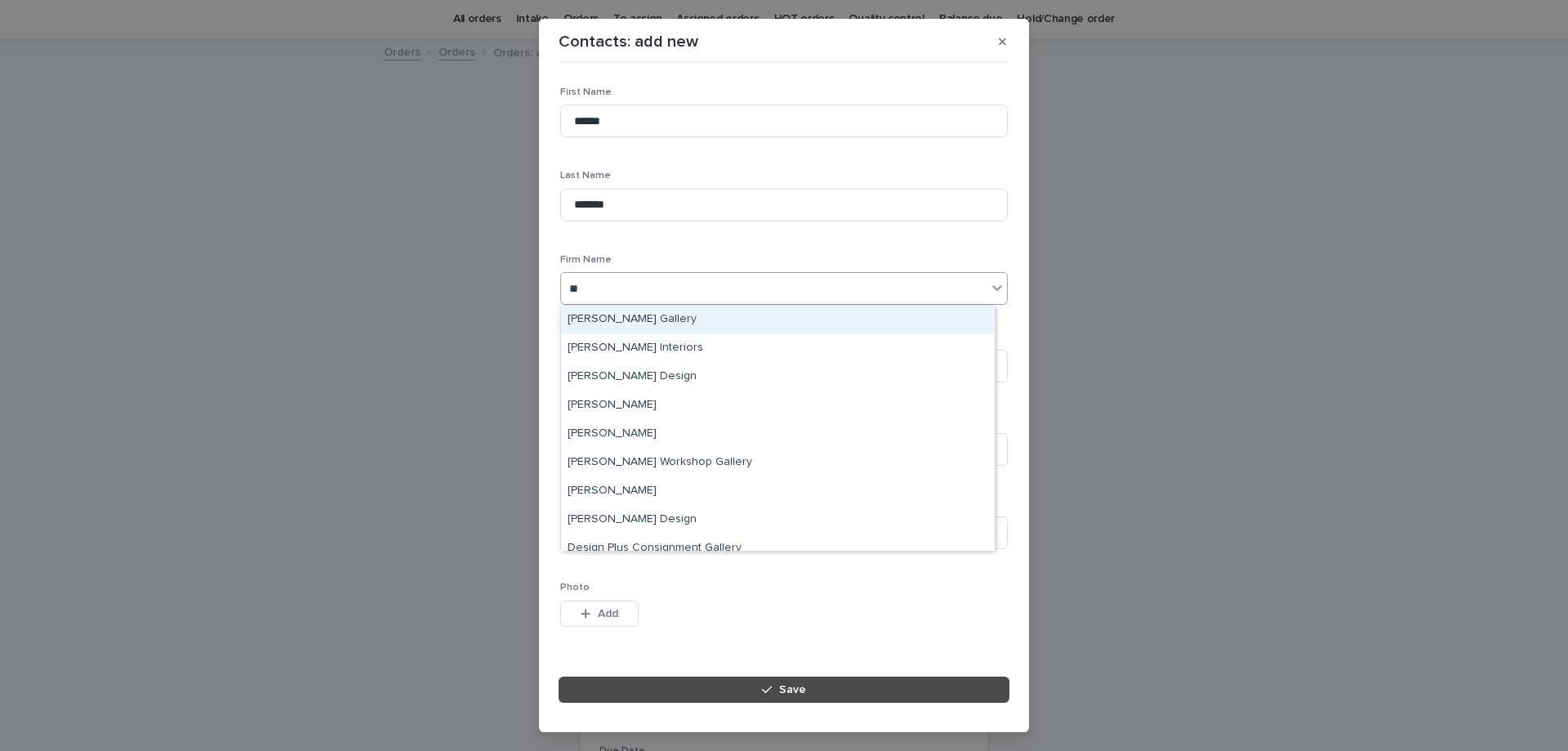 type on "***" 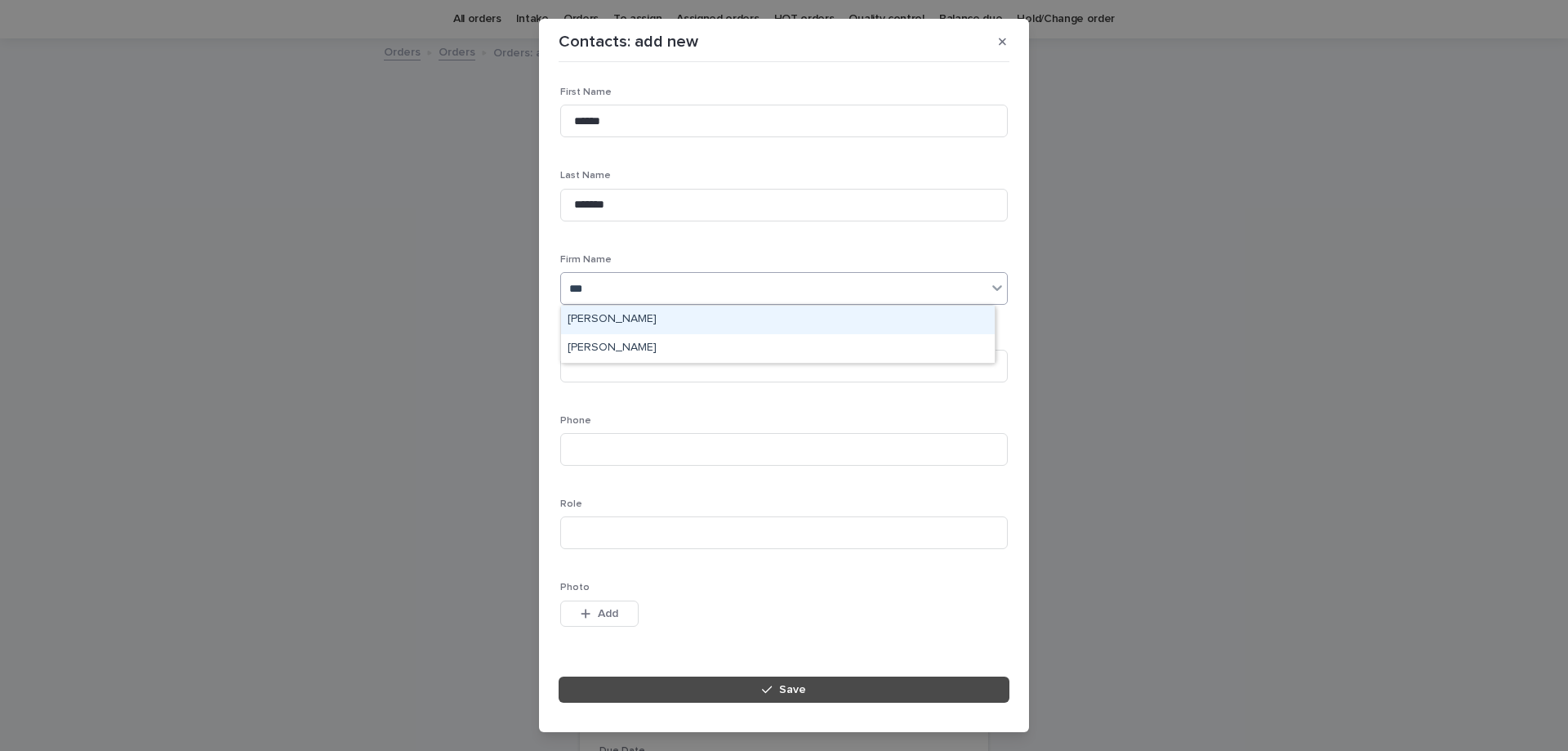 click on "[PERSON_NAME]" at bounding box center [777, 320] 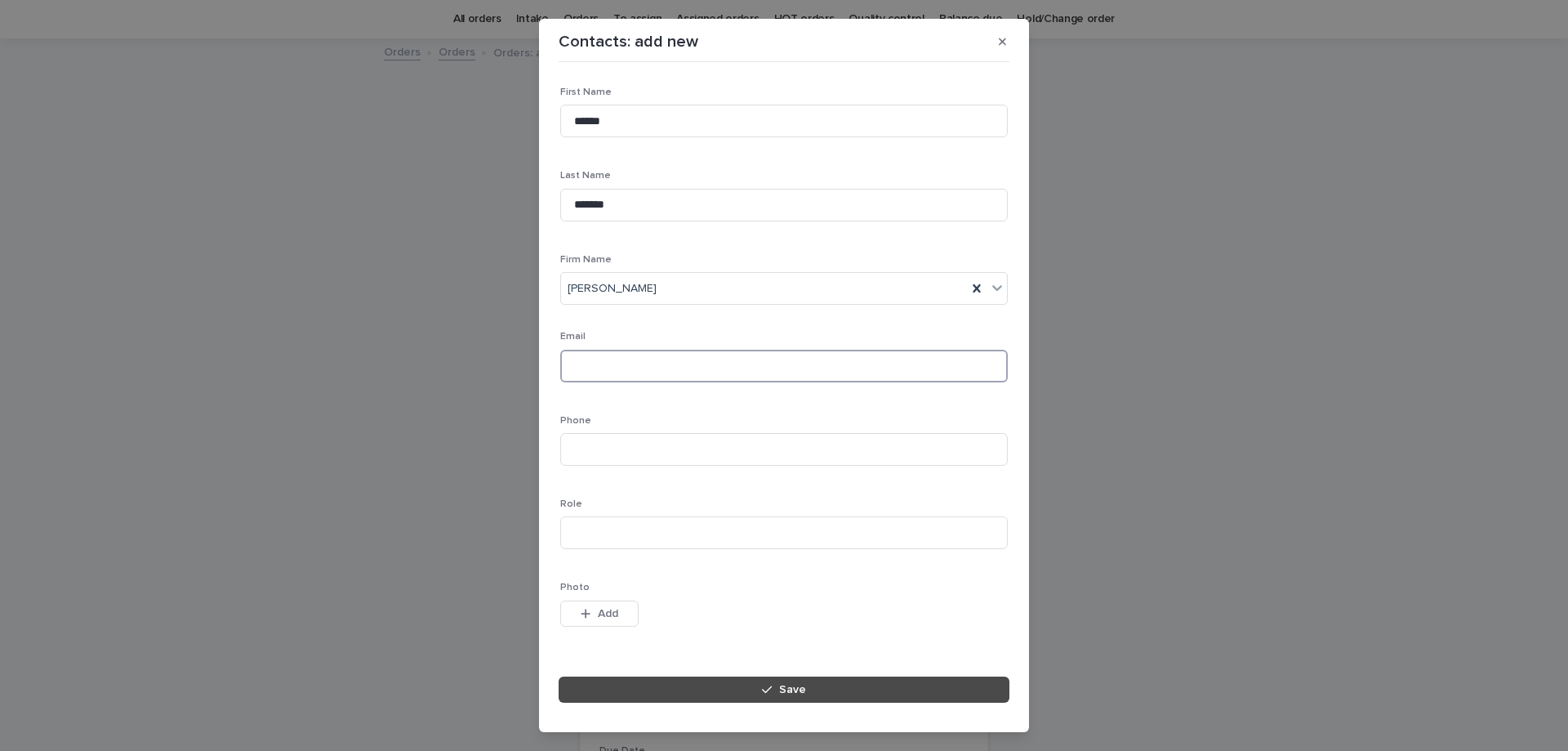 click at bounding box center (784, 366) 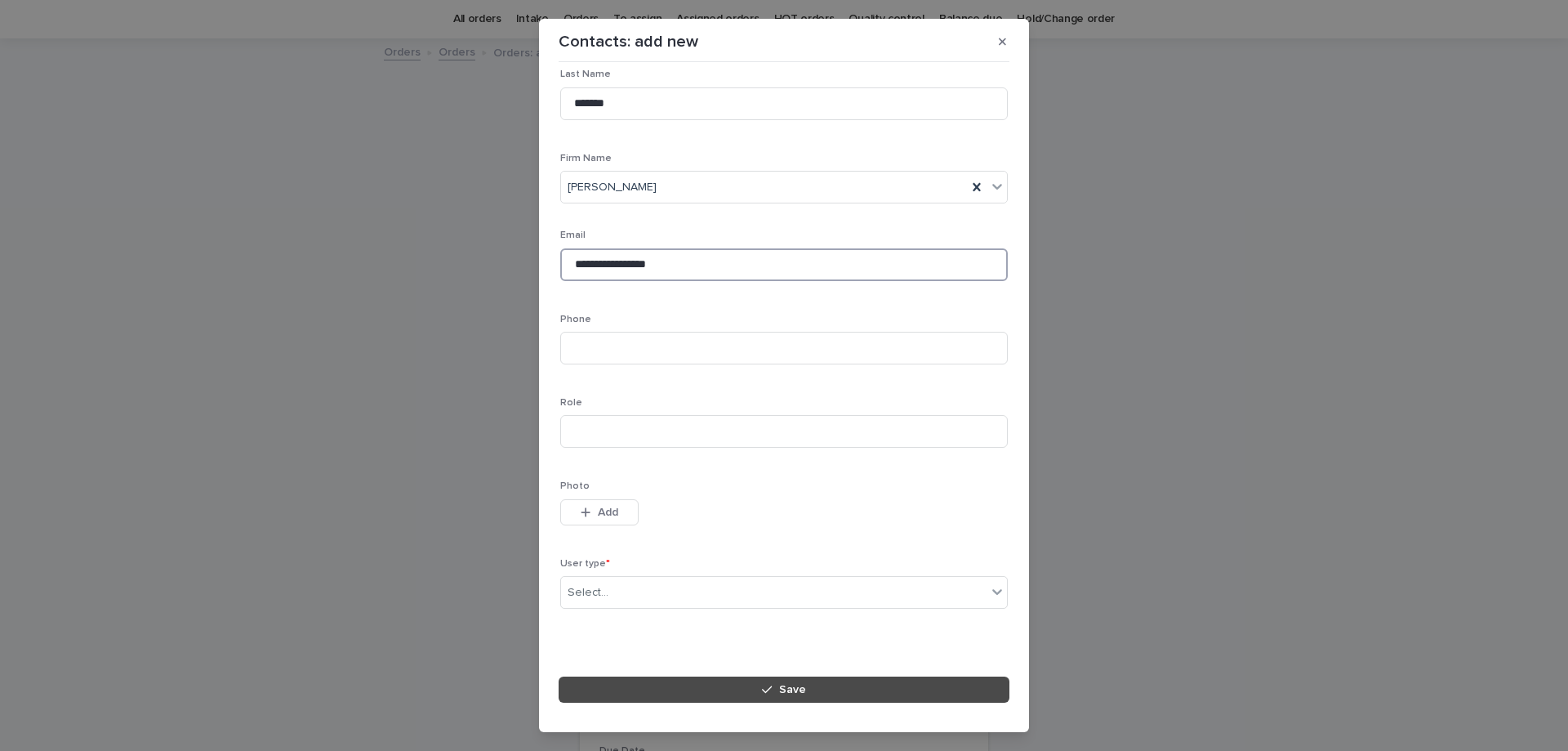 scroll, scrollTop: 104, scrollLeft: 0, axis: vertical 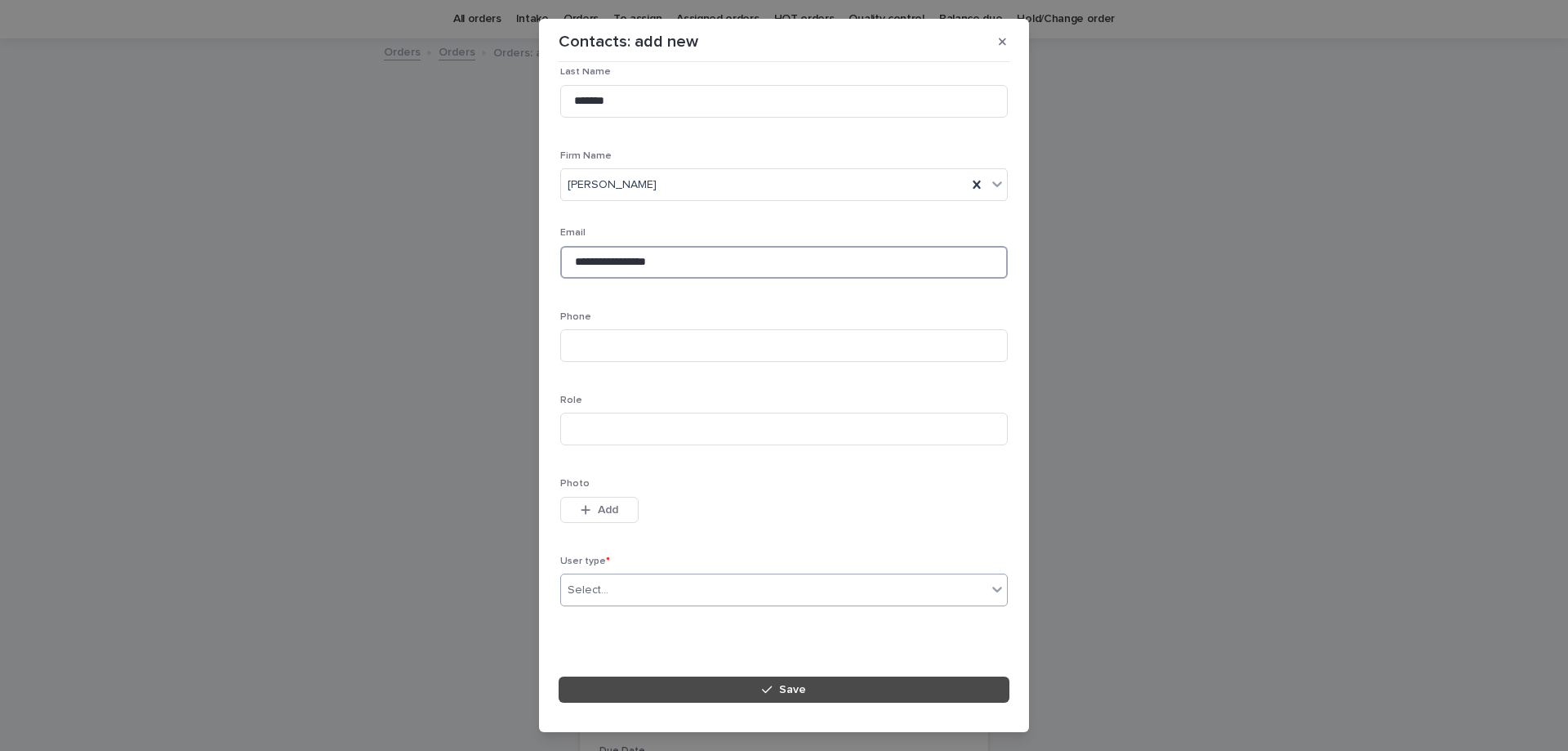 type on "**********" 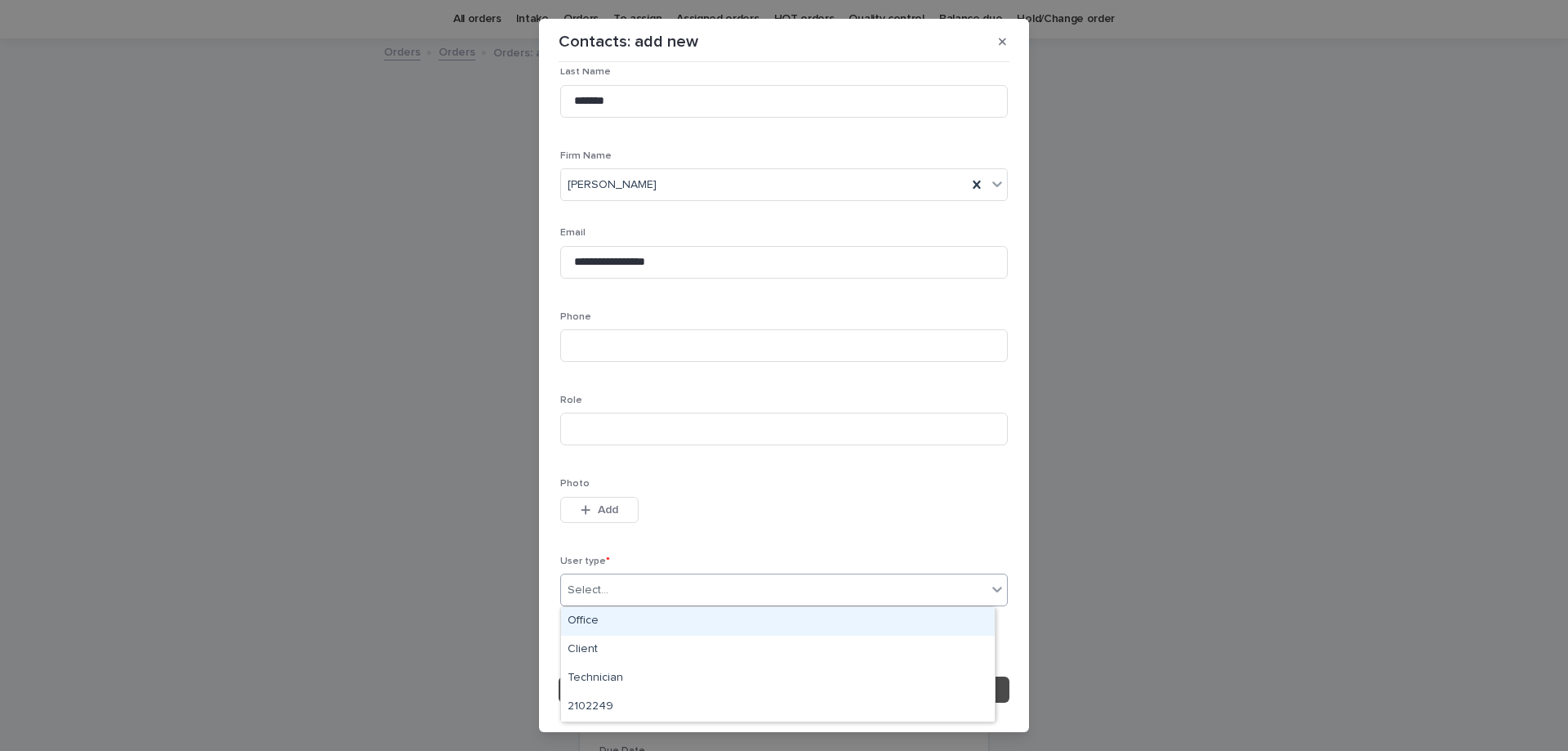 click on "Select..." at bounding box center (773, 590) 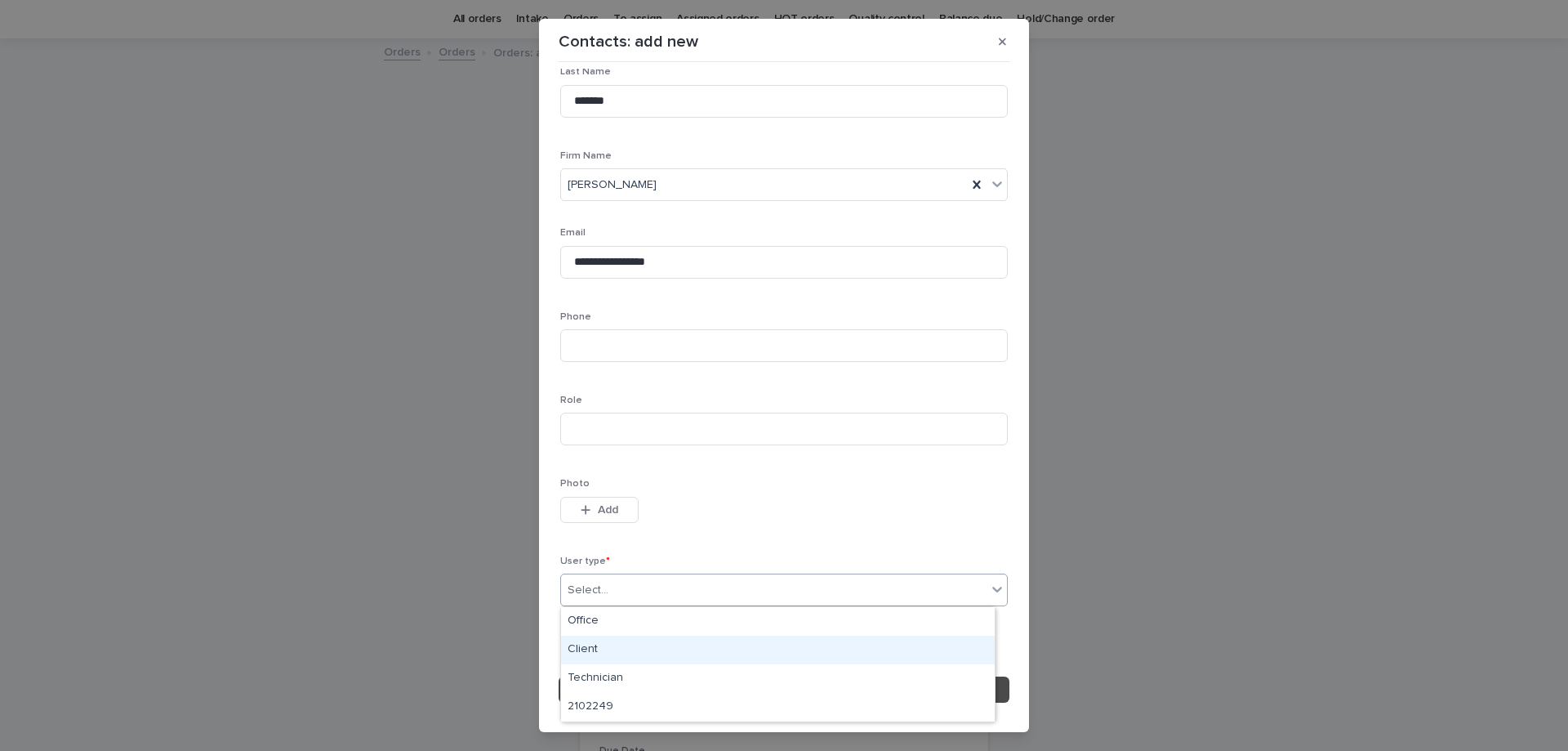 click on "Client" at bounding box center [777, 650] 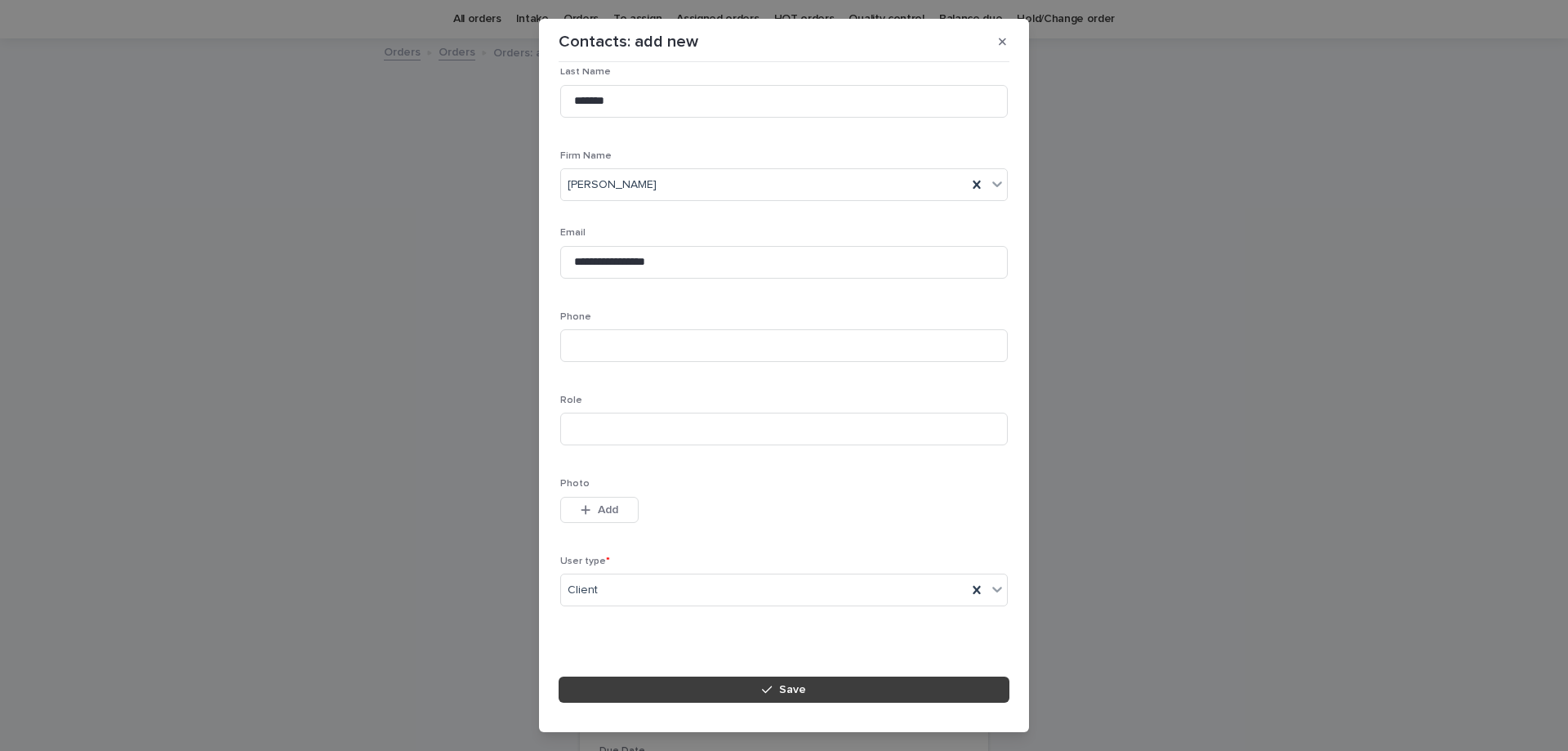 click on "Save" at bounding box center (784, 690) 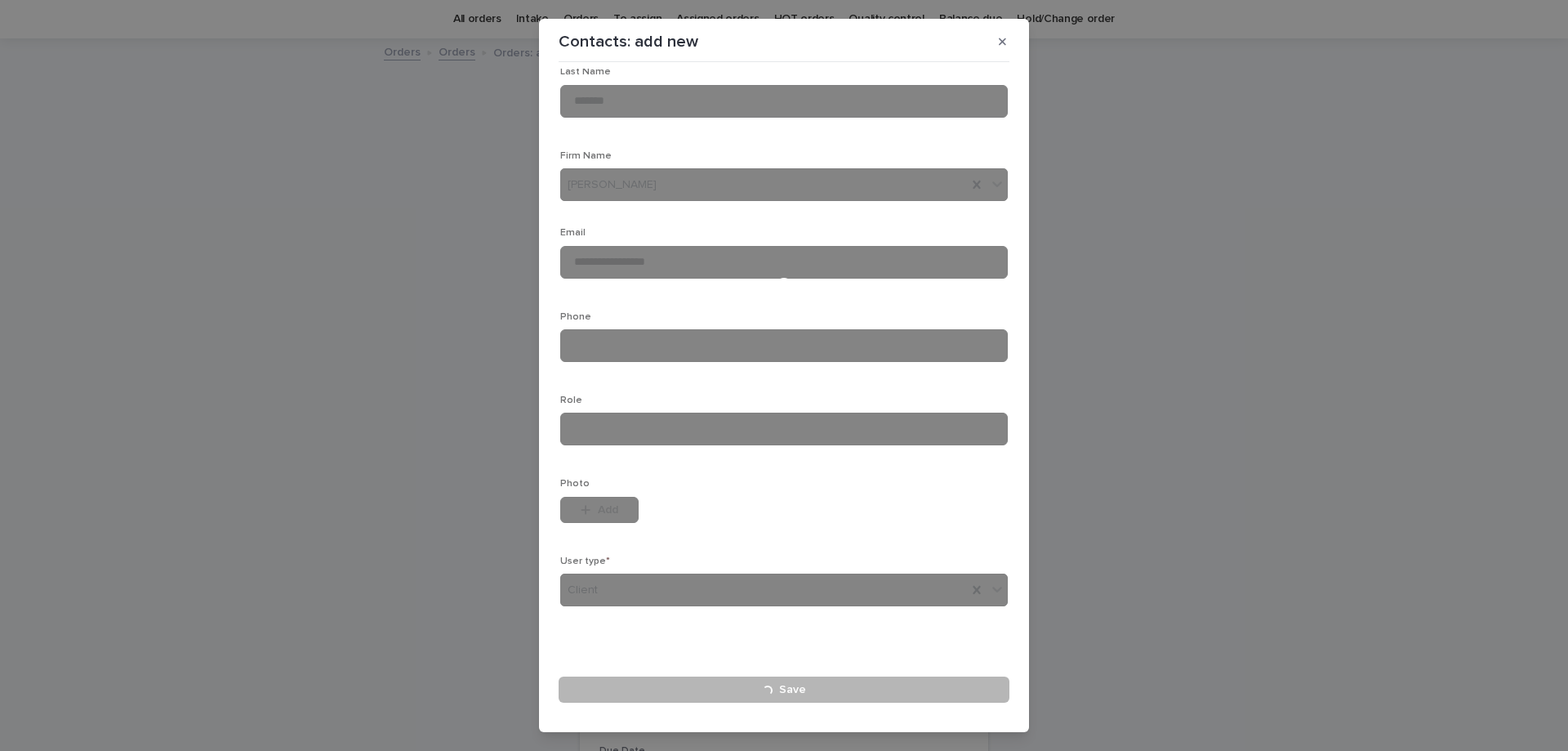 type 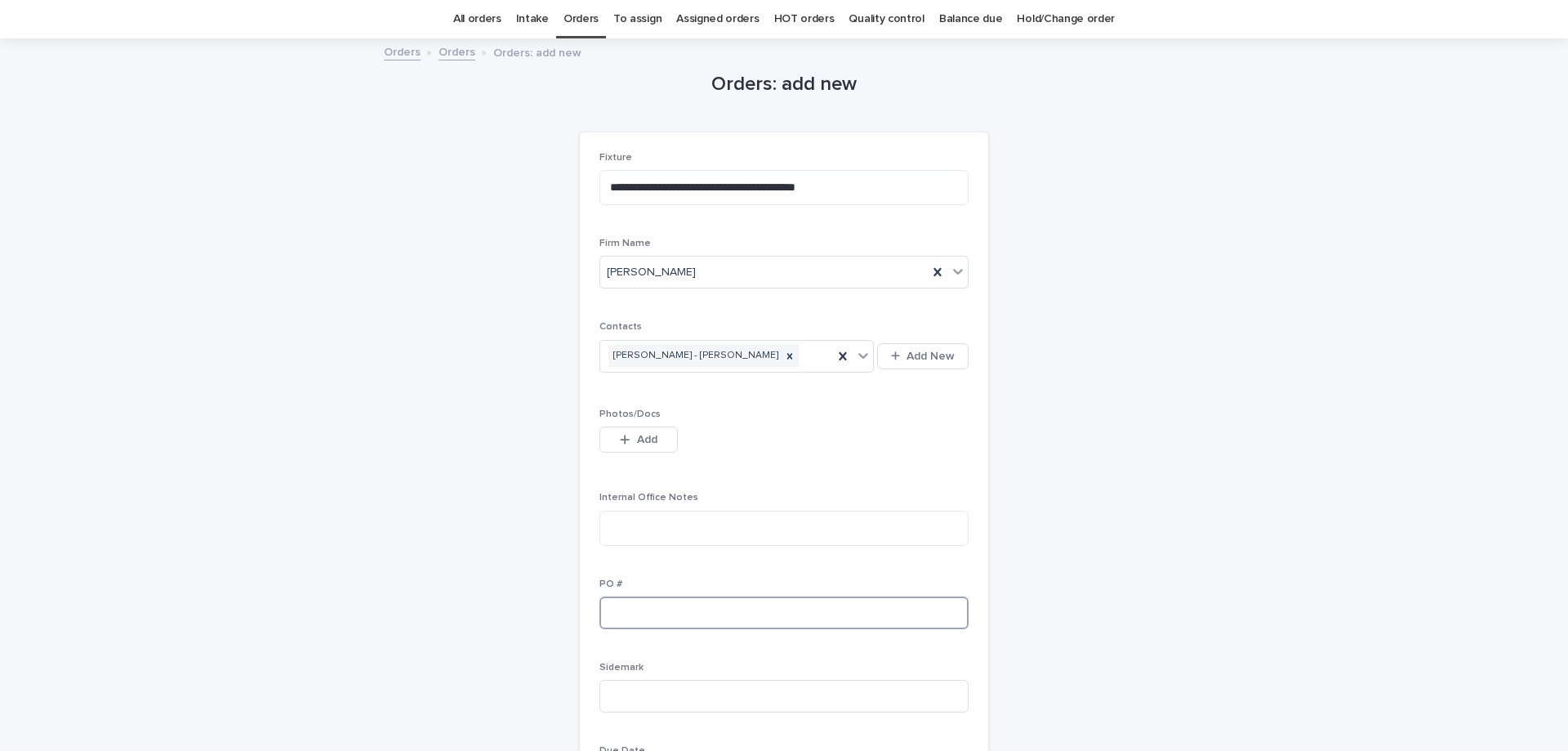 click at bounding box center (784, 613) 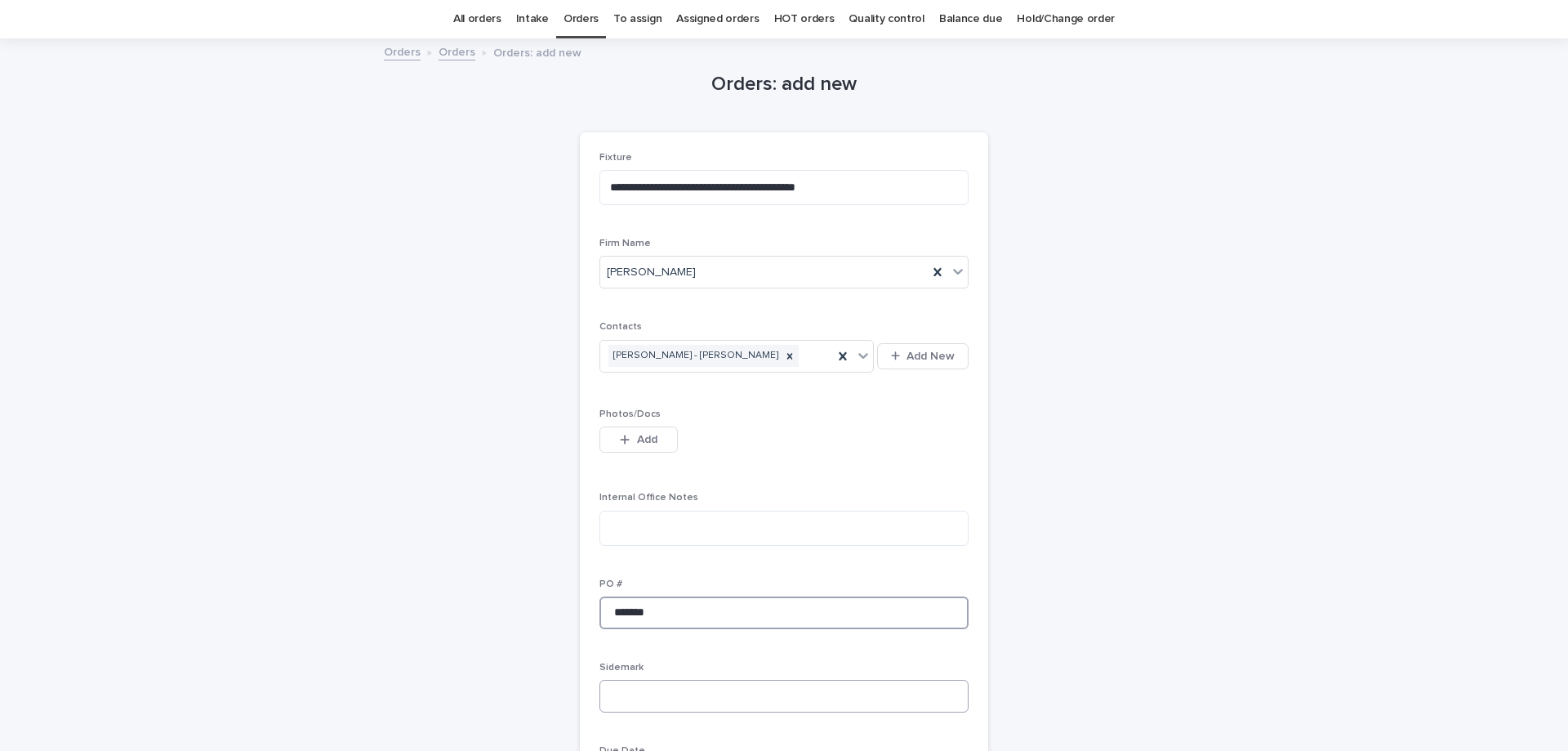 type on "*******" 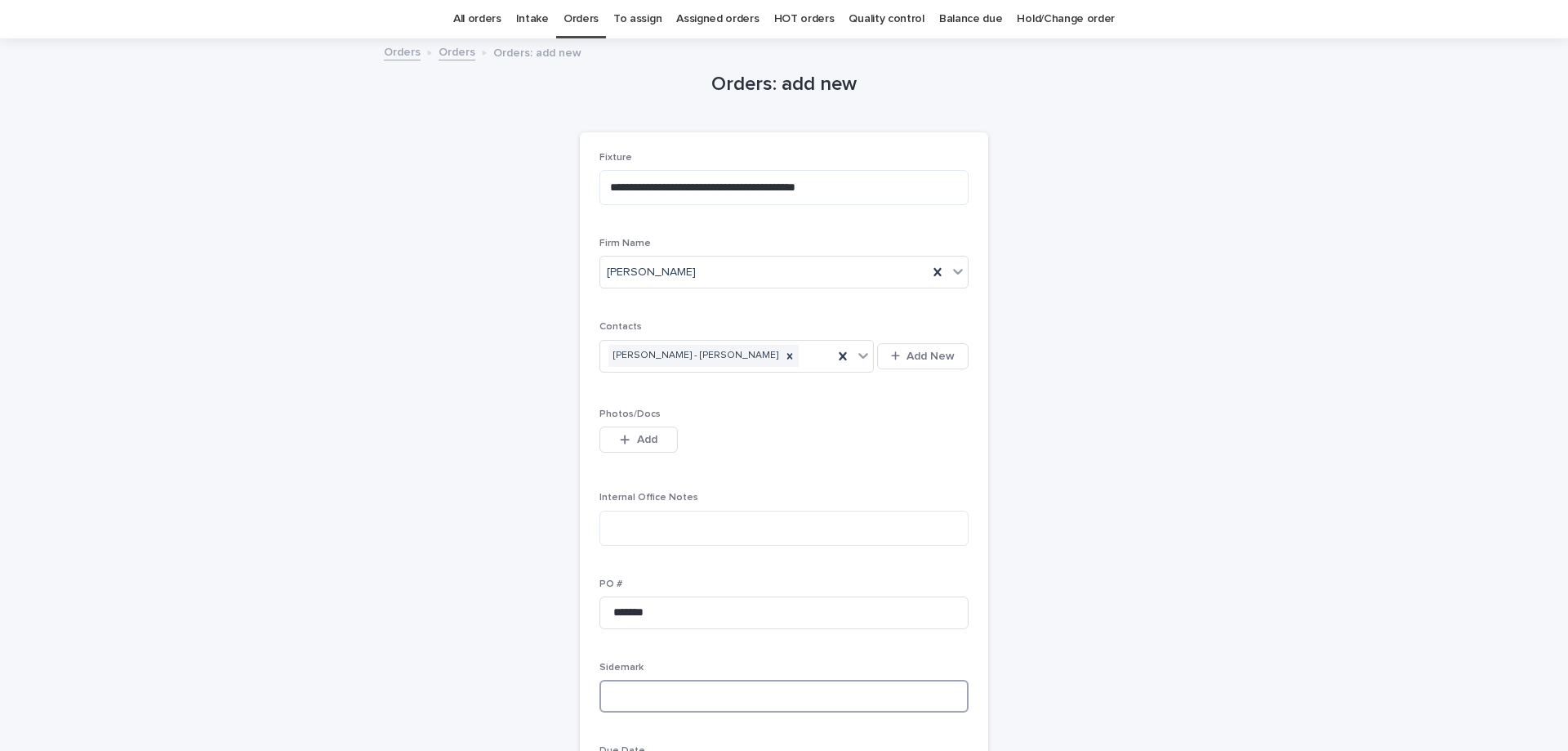 click at bounding box center (784, 696) 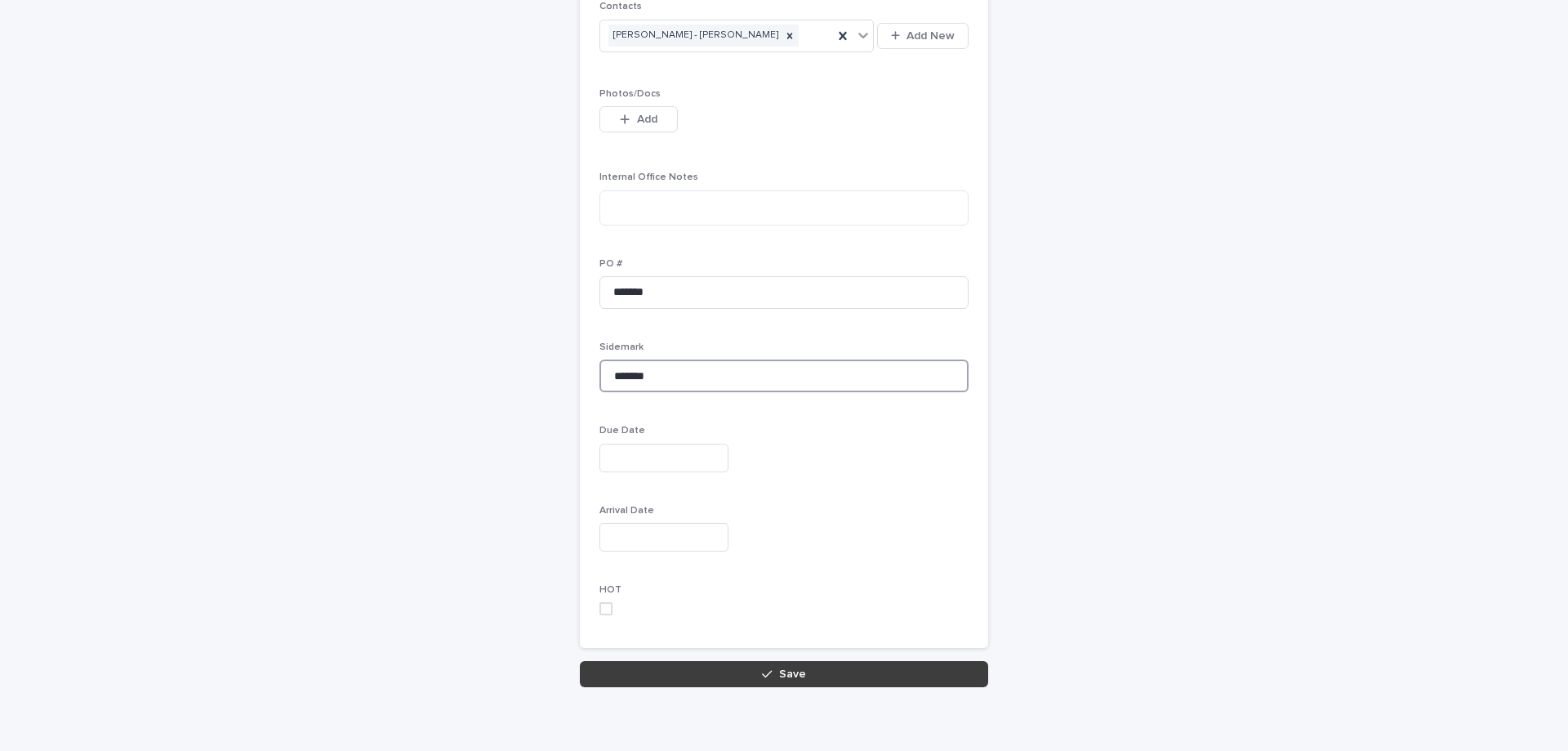 scroll, scrollTop: 379, scrollLeft: 0, axis: vertical 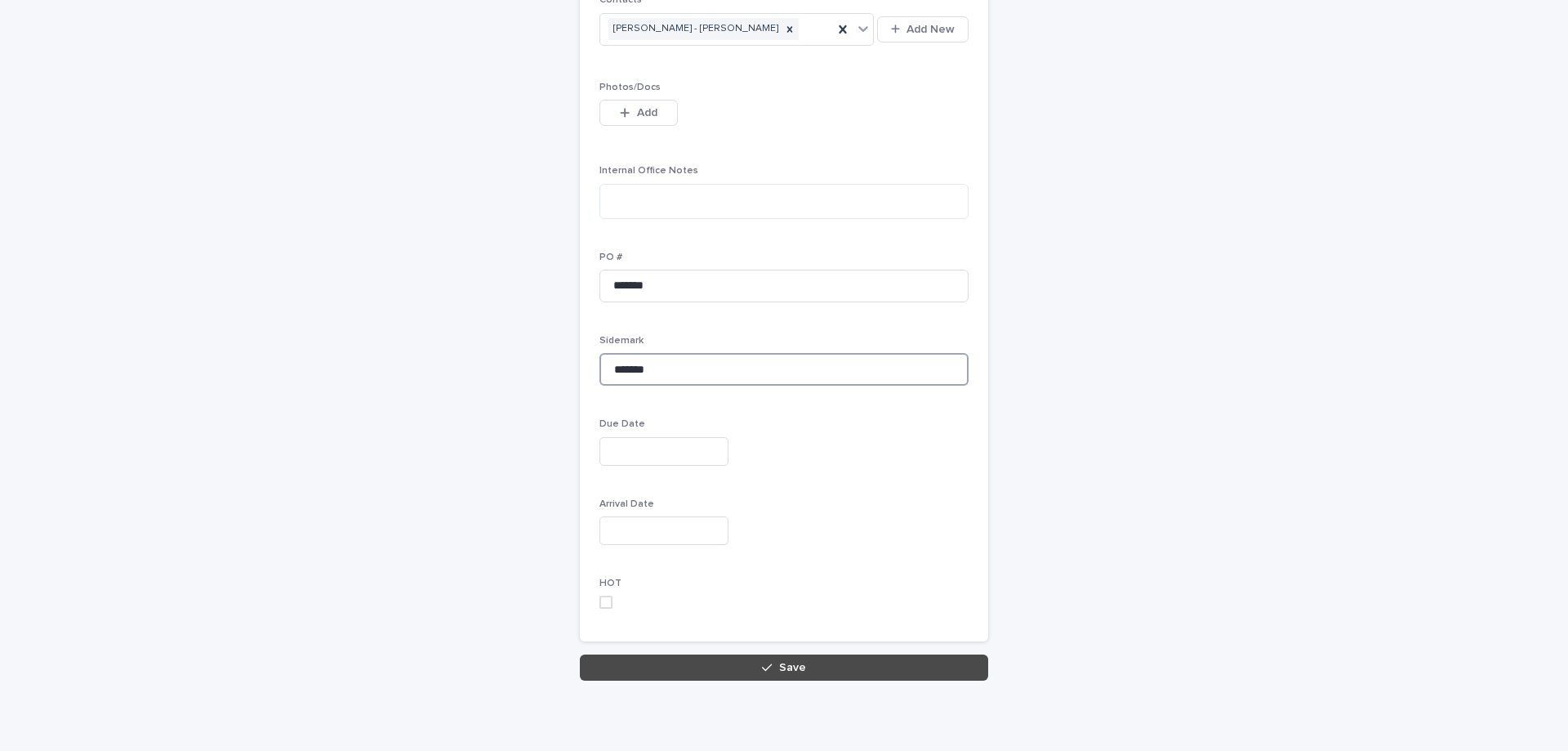type on "*******" 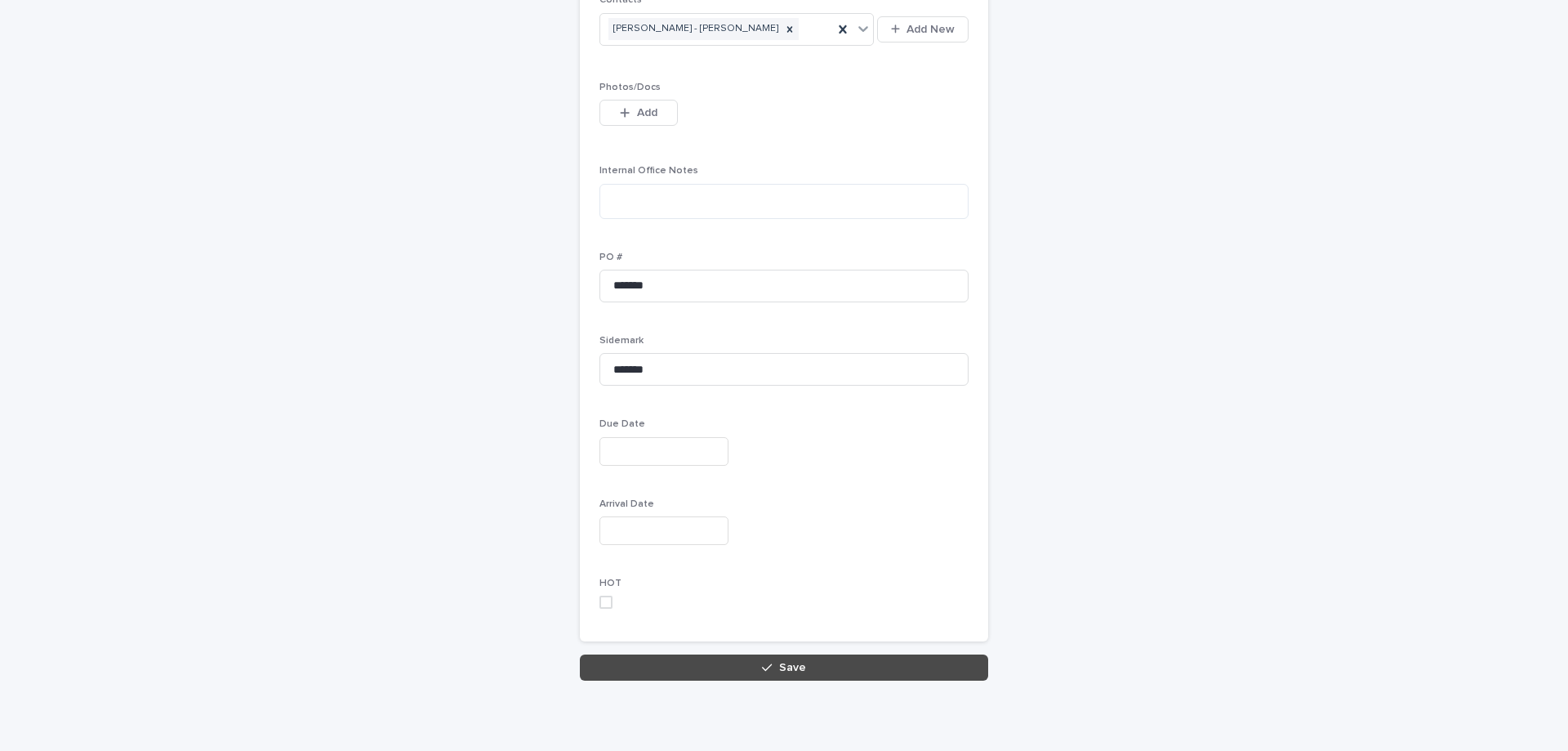 click on "Save" at bounding box center (784, 668) 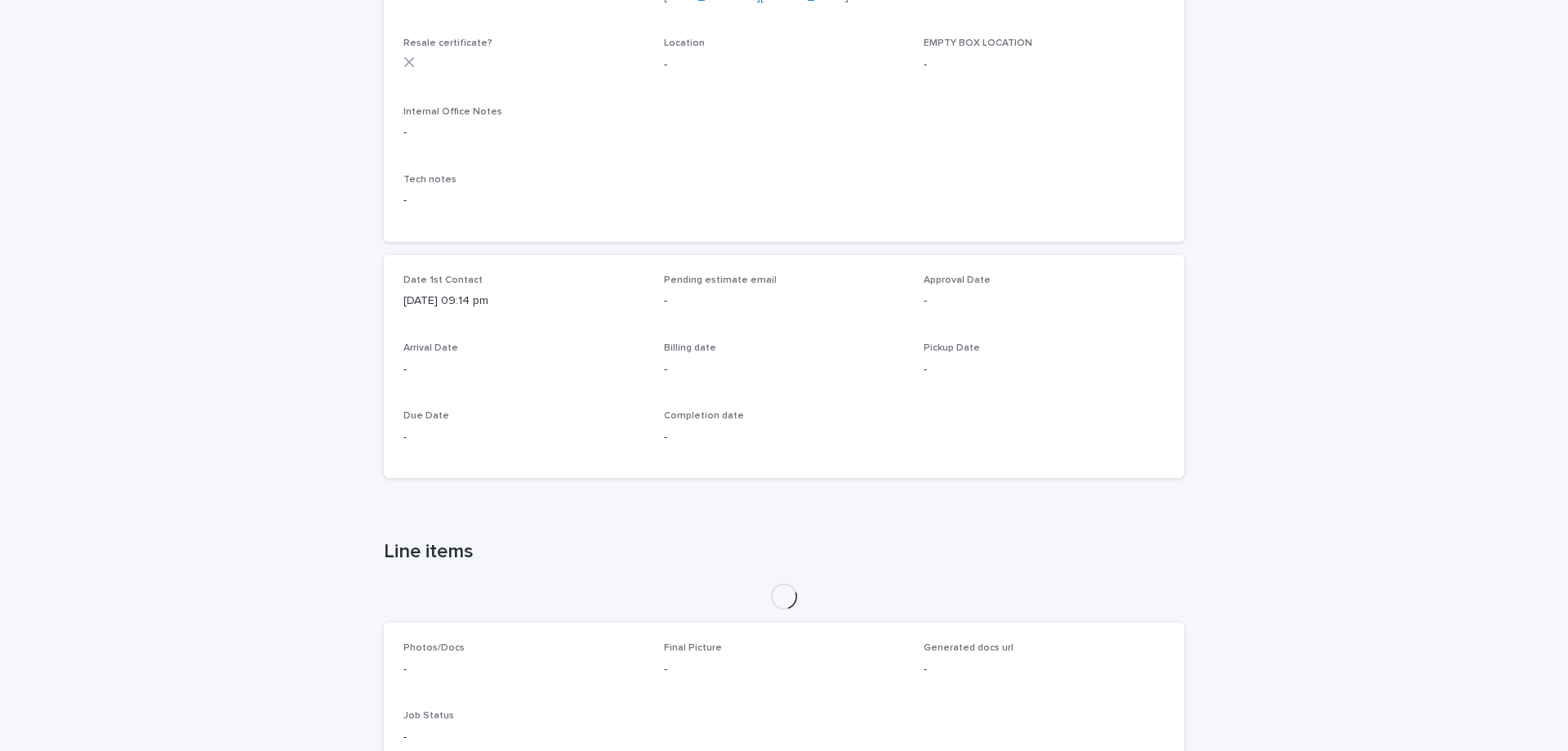scroll, scrollTop: 0, scrollLeft: 0, axis: both 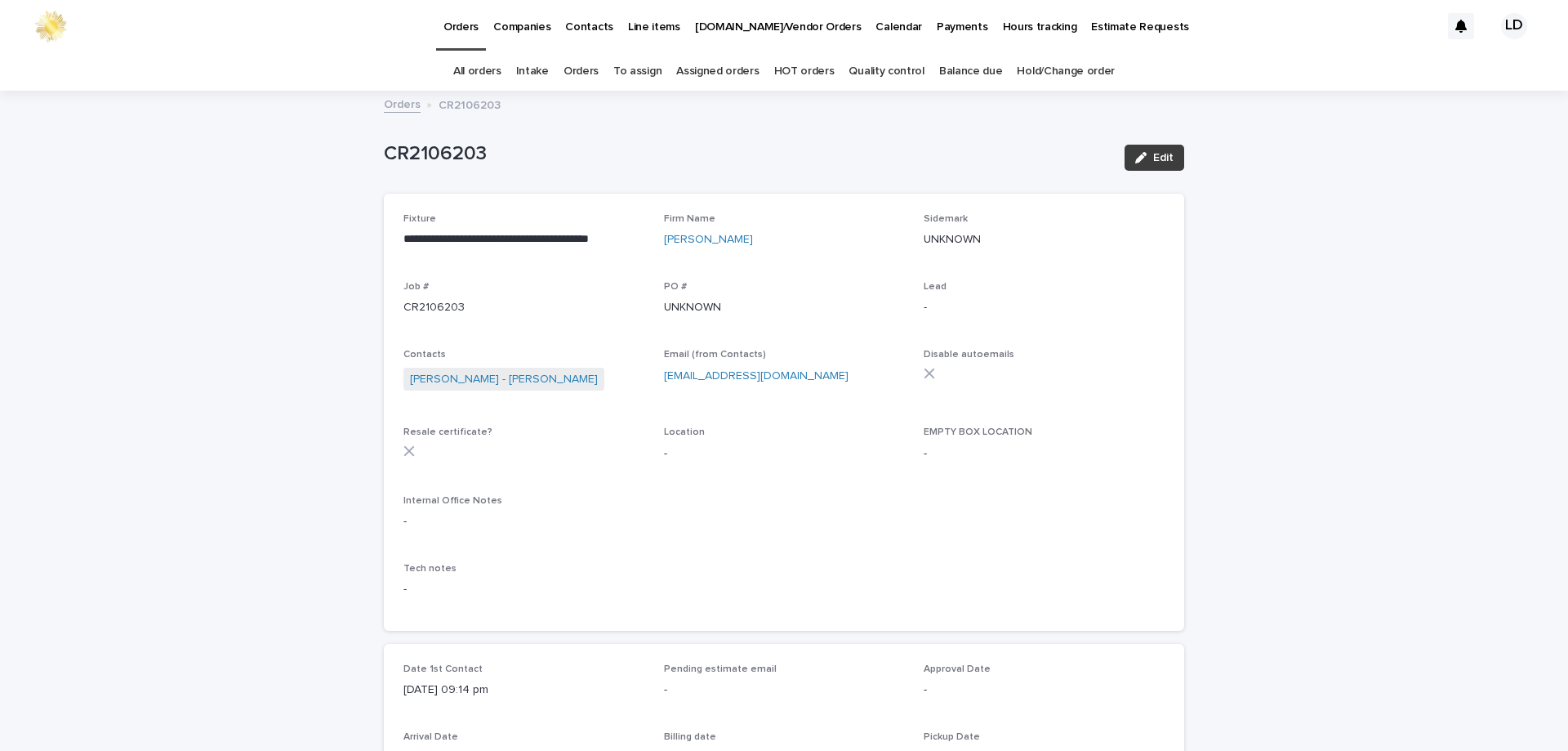 click on "Edit" at bounding box center [1163, 158] 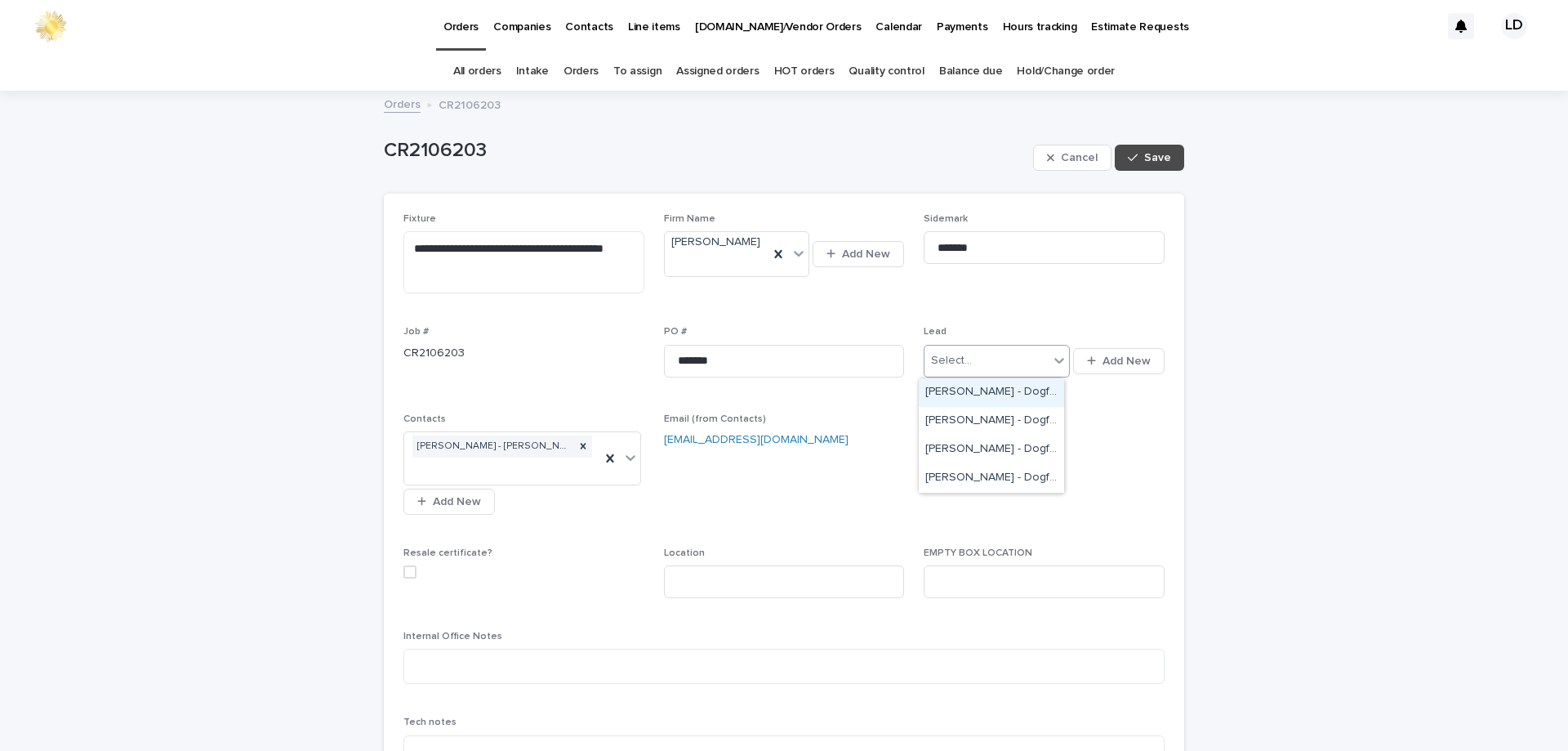 click 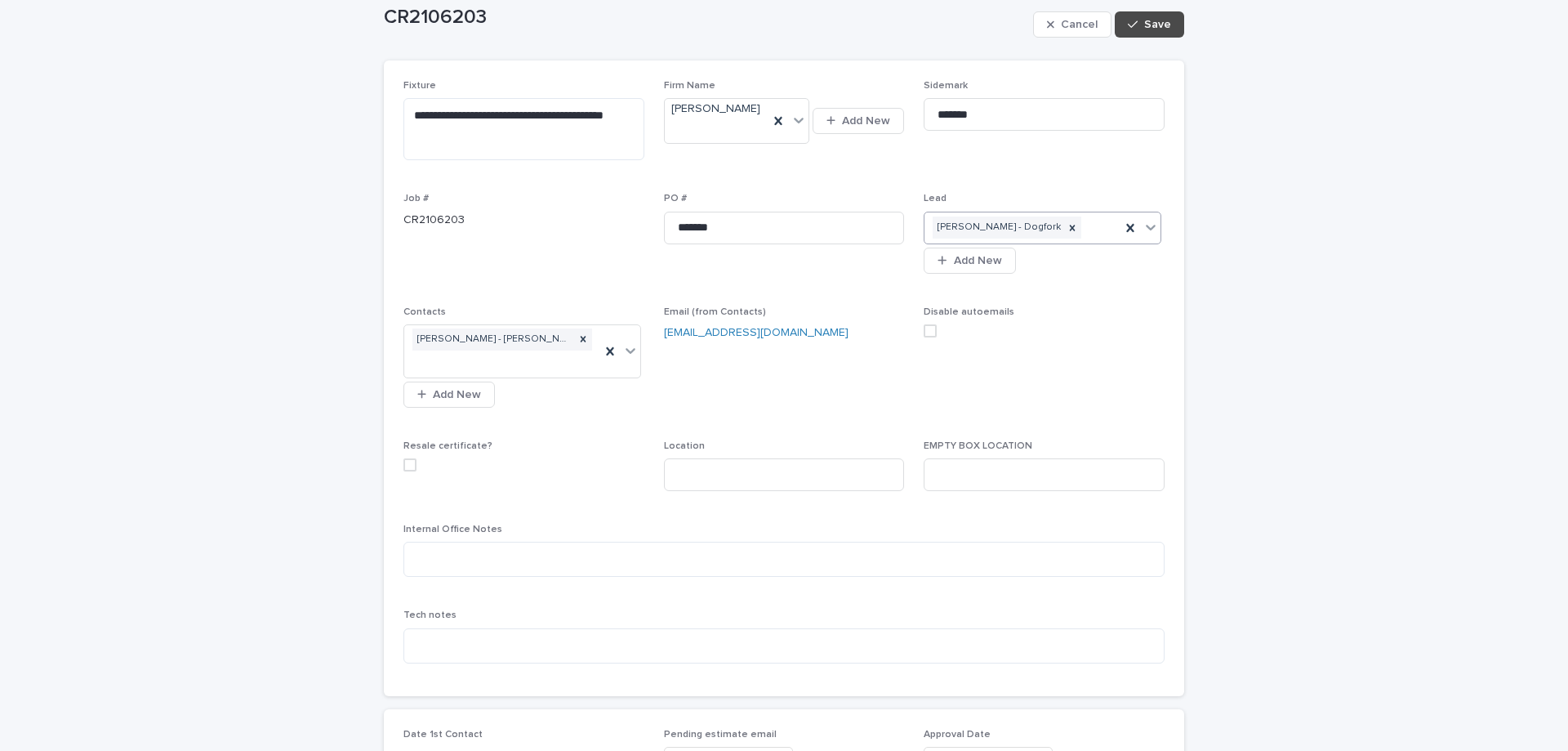 scroll, scrollTop: 163, scrollLeft: 0, axis: vertical 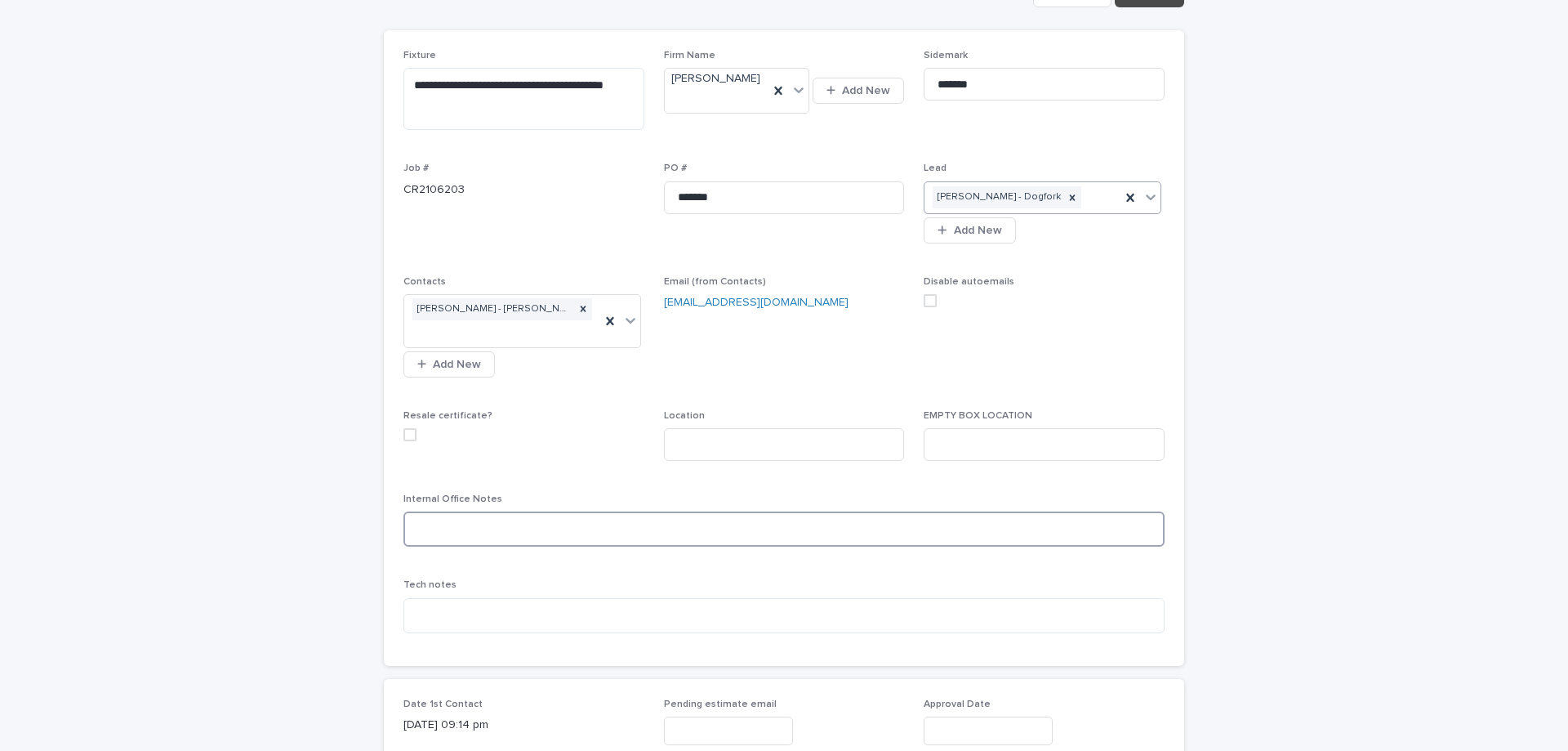 click on "Internal Office Notes" at bounding box center (784, 526) 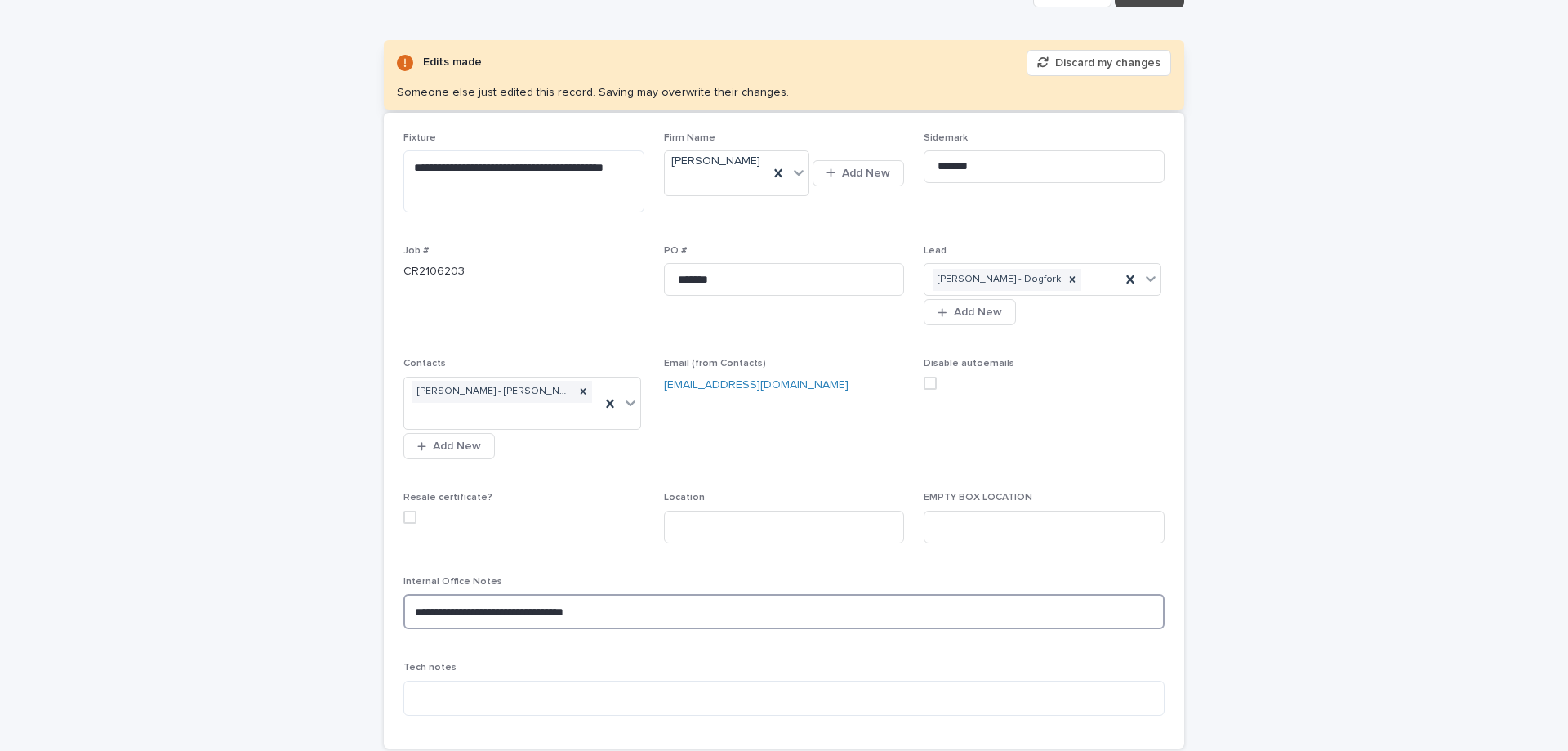 type on "**********" 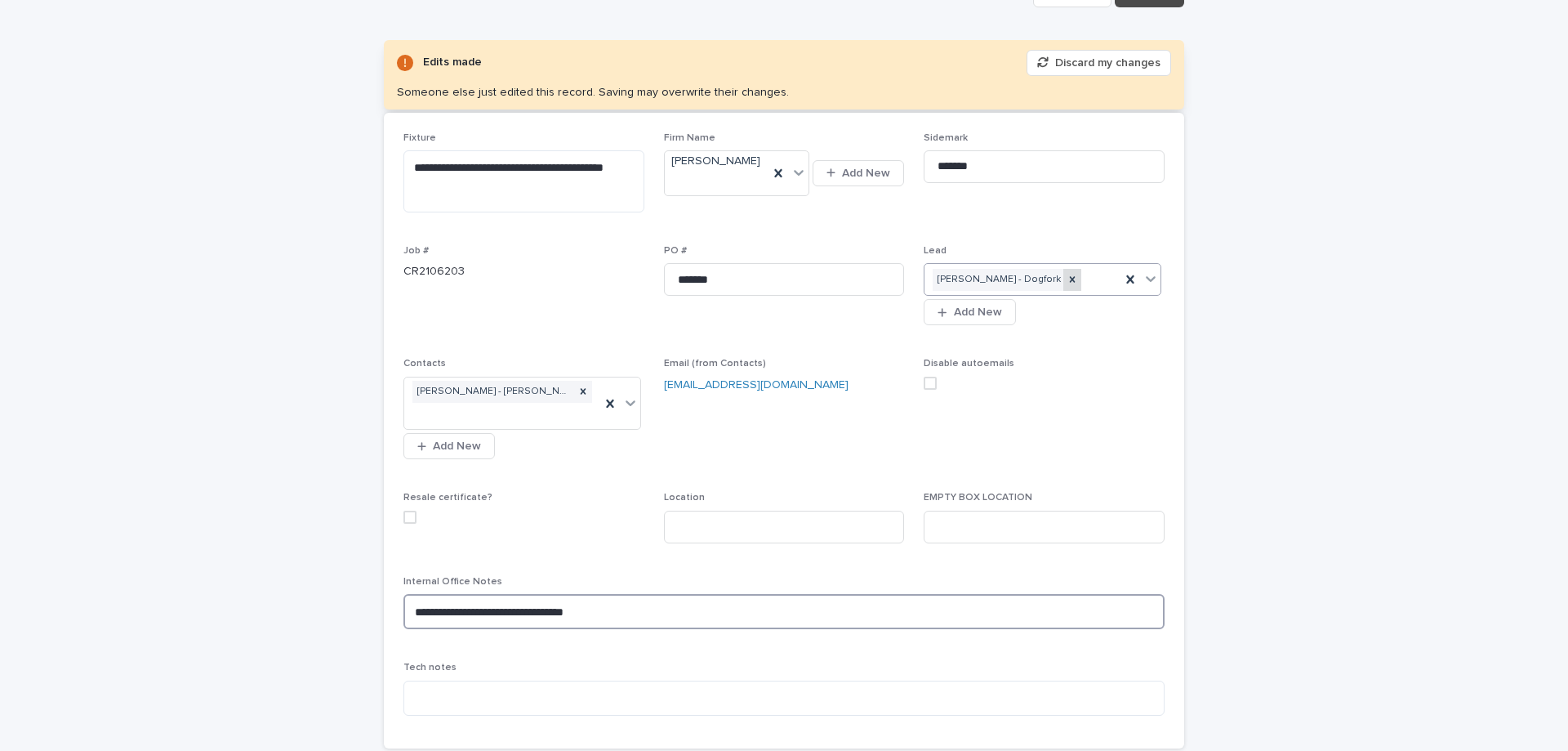 click at bounding box center [1072, 279] 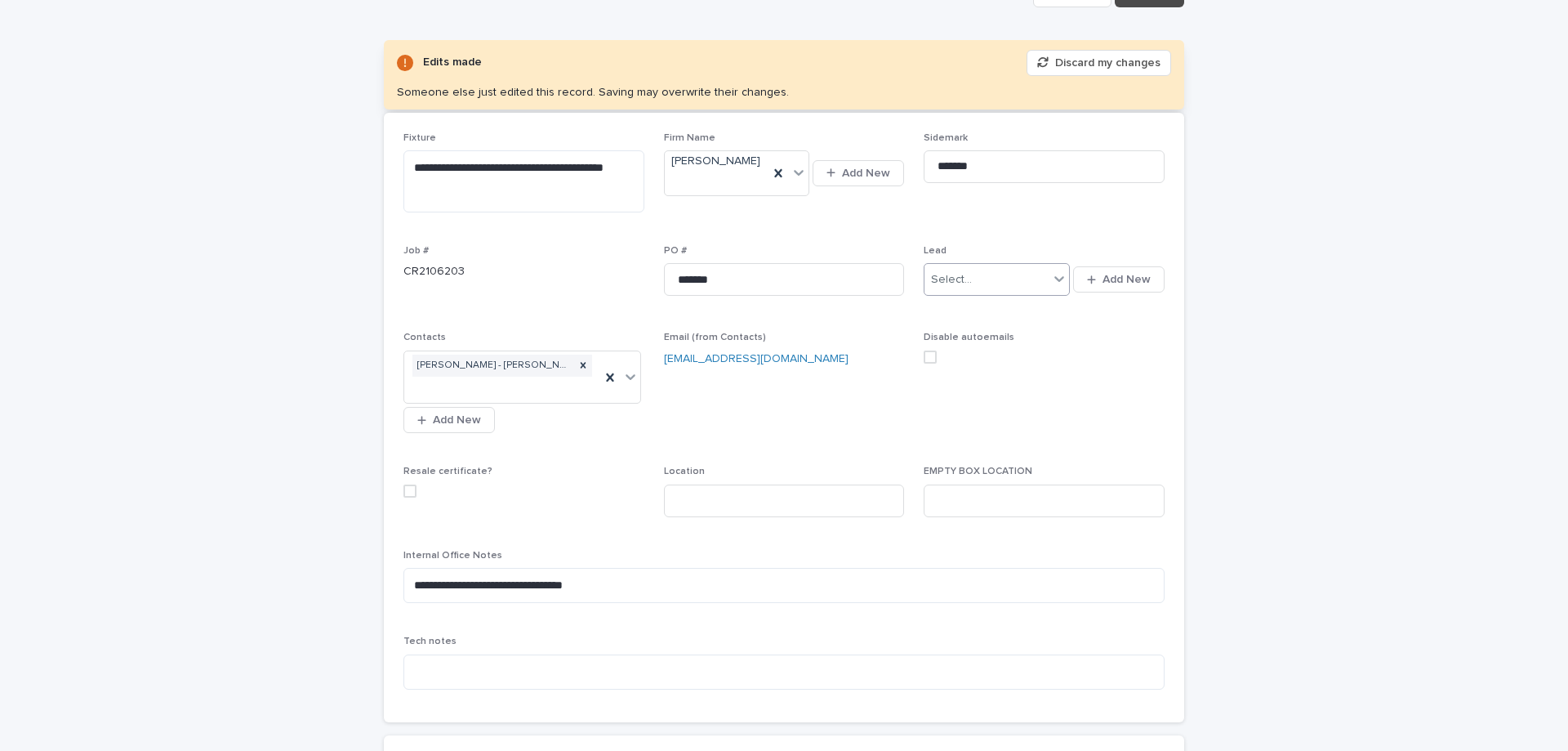 click 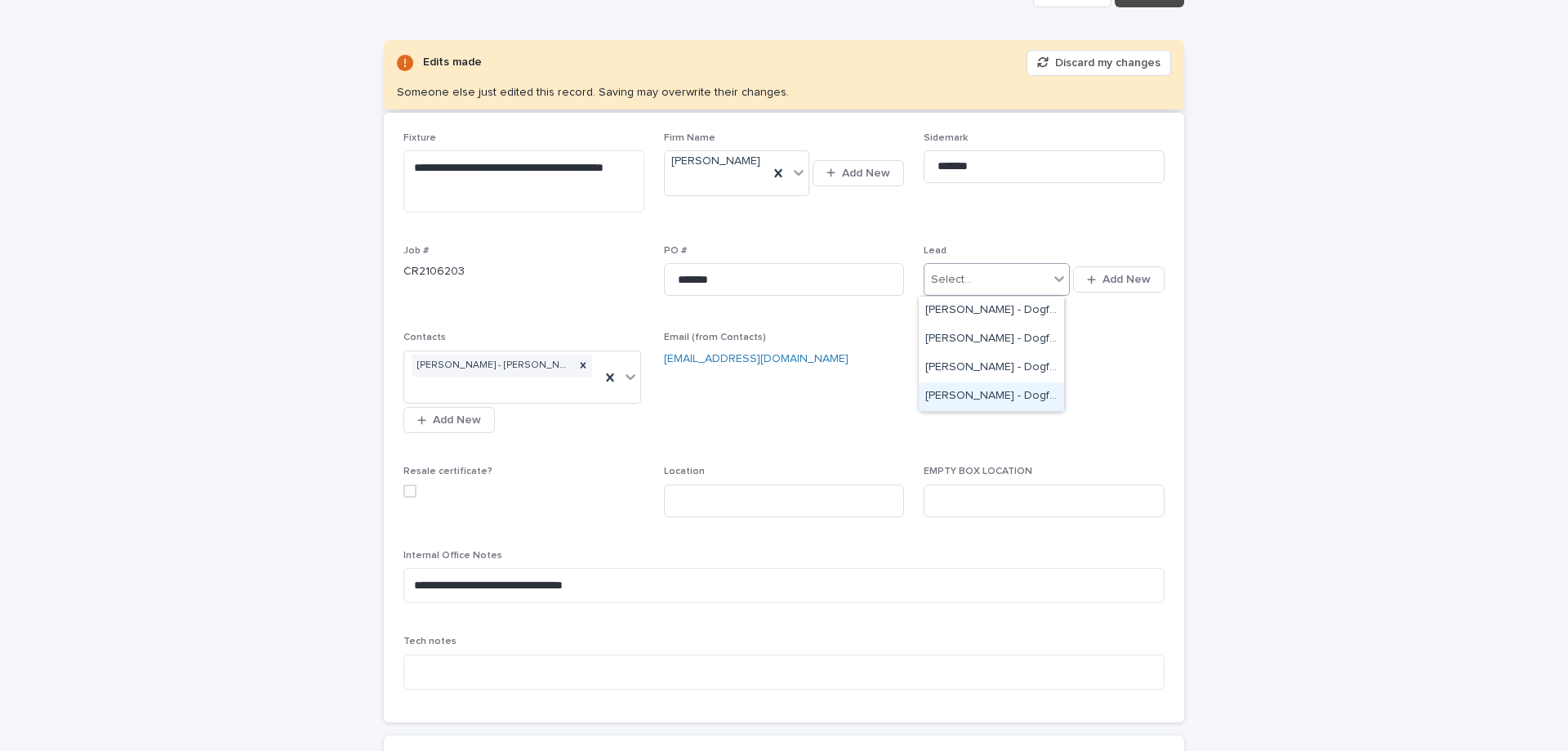 click on "[PERSON_NAME] - Dogfork" at bounding box center [991, 396] 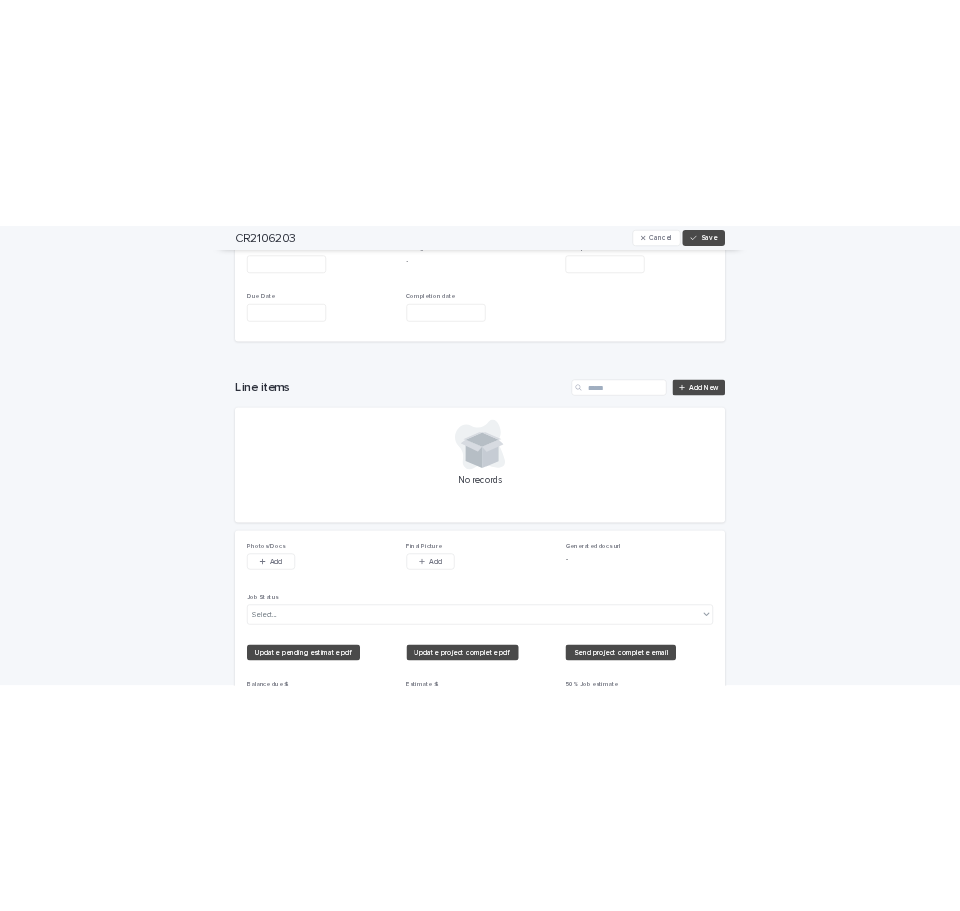 scroll, scrollTop: 1300, scrollLeft: 0, axis: vertical 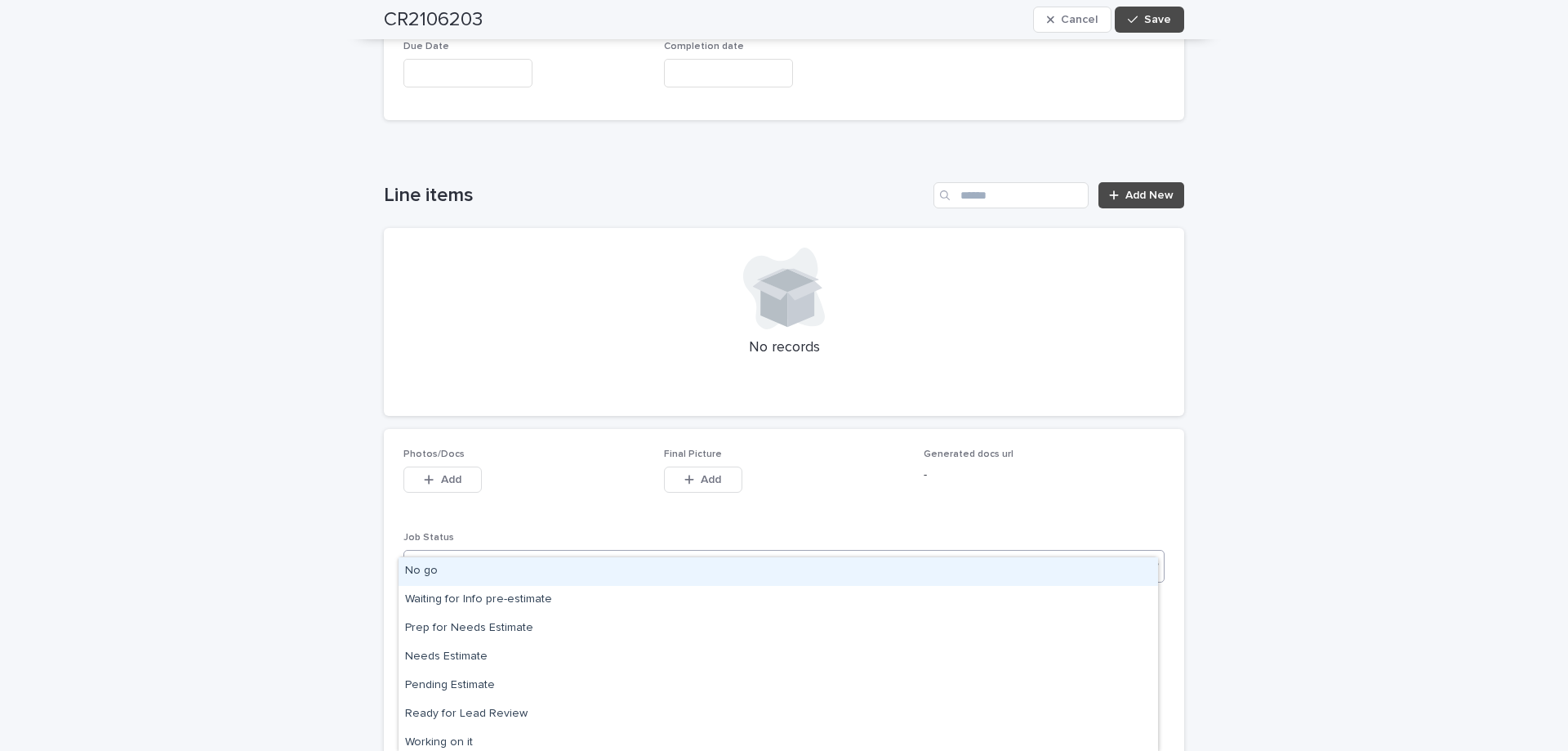 click 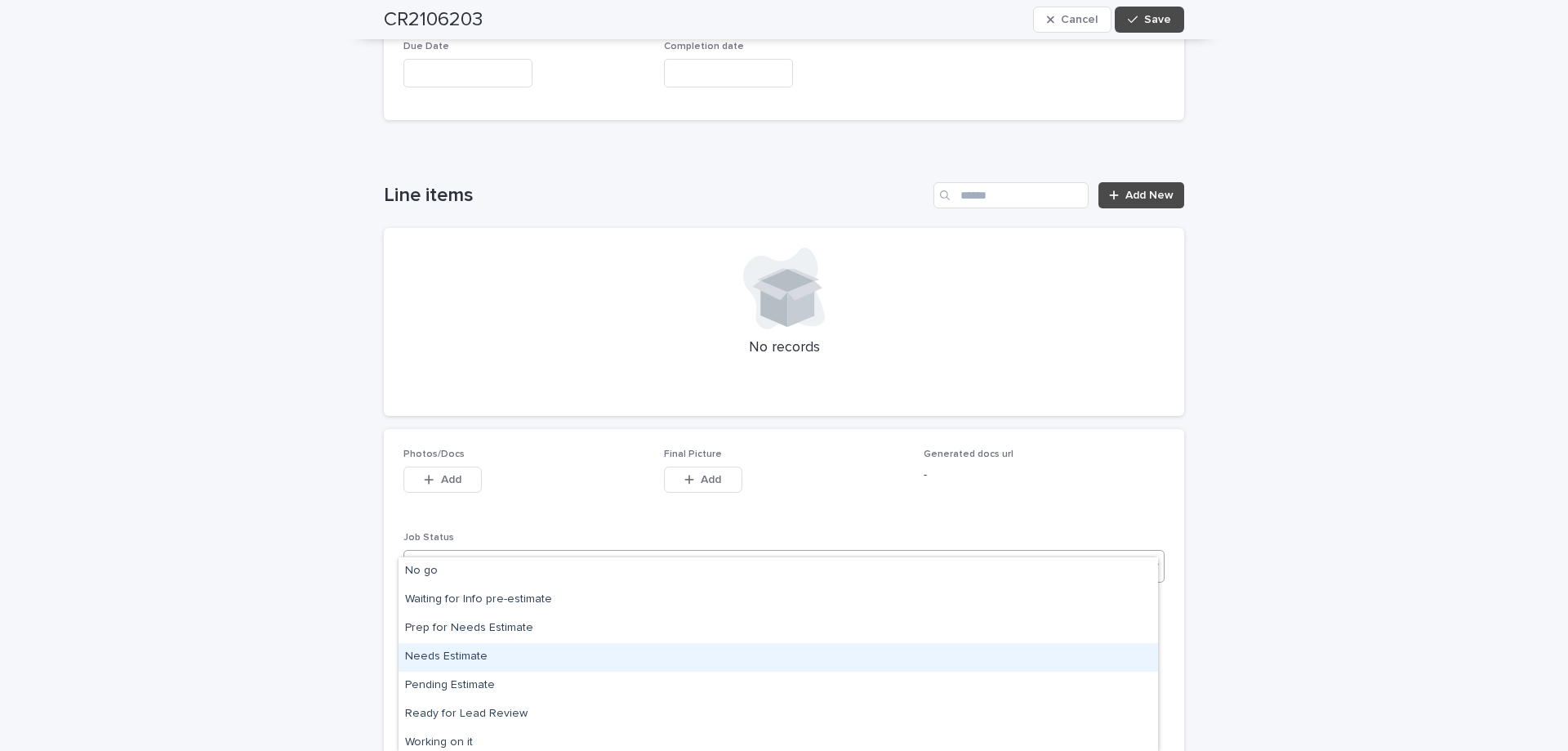 click on "Needs Estimate" at bounding box center (778, 657) 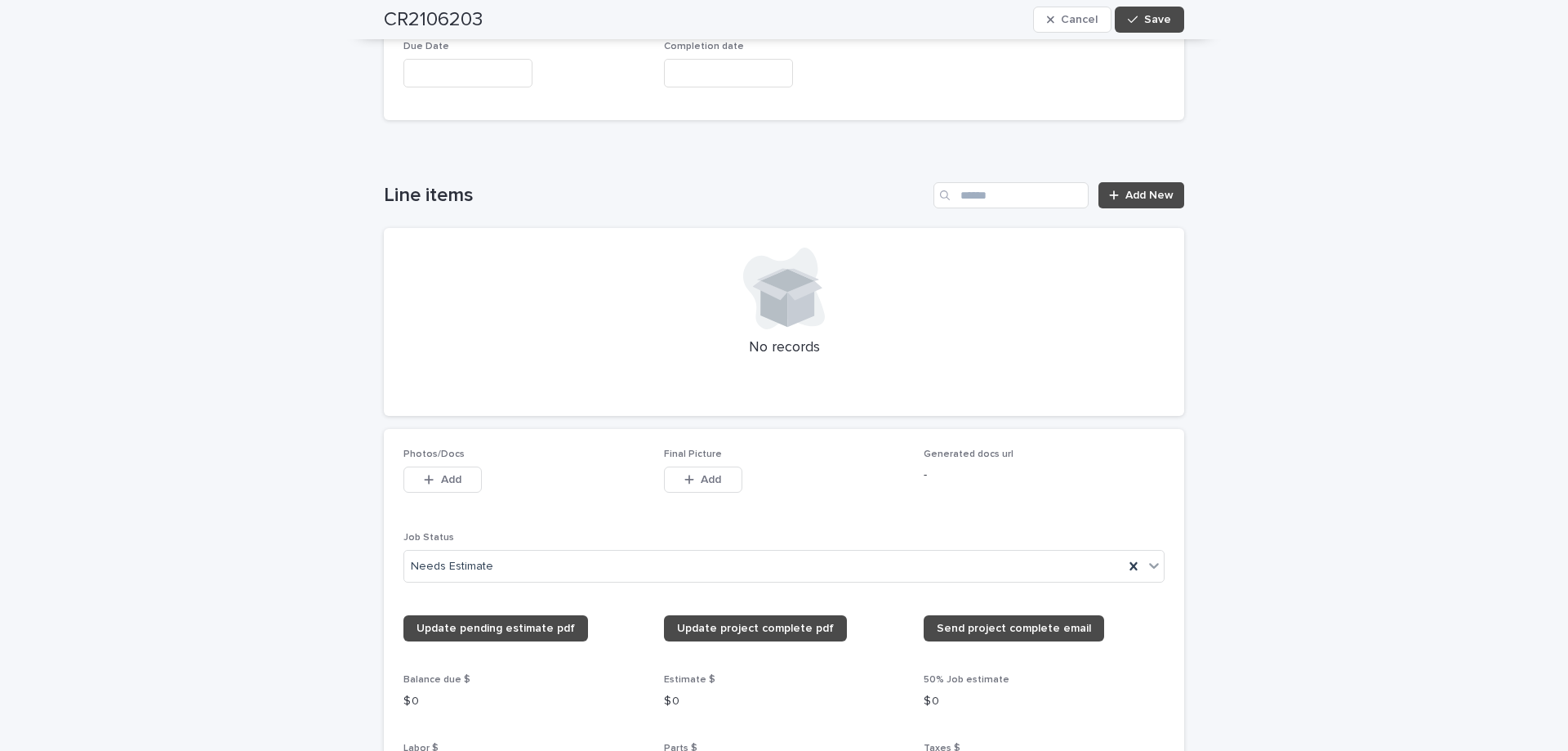 click on "**********" at bounding box center (784, 574) 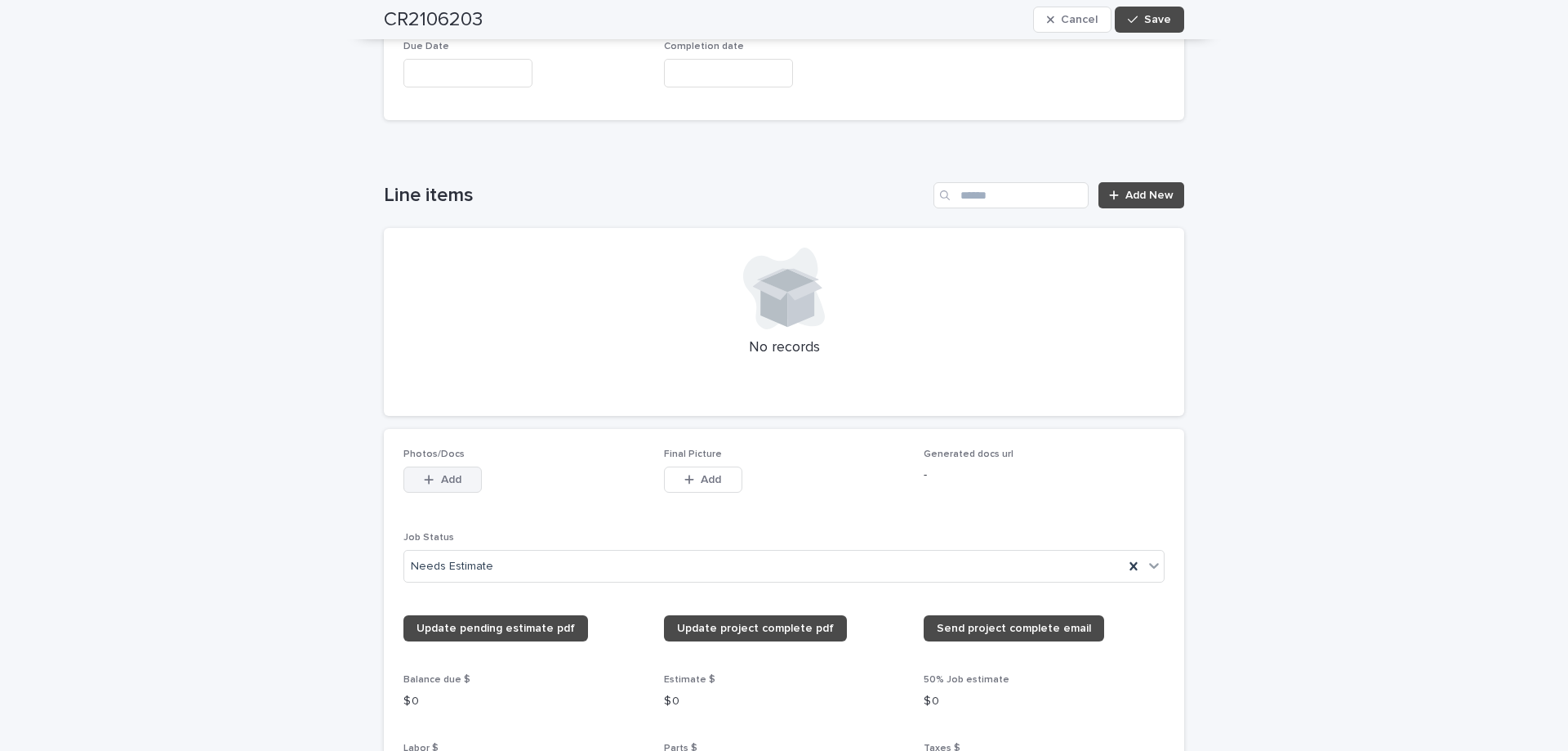 click on "Add" at bounding box center (443, 480) 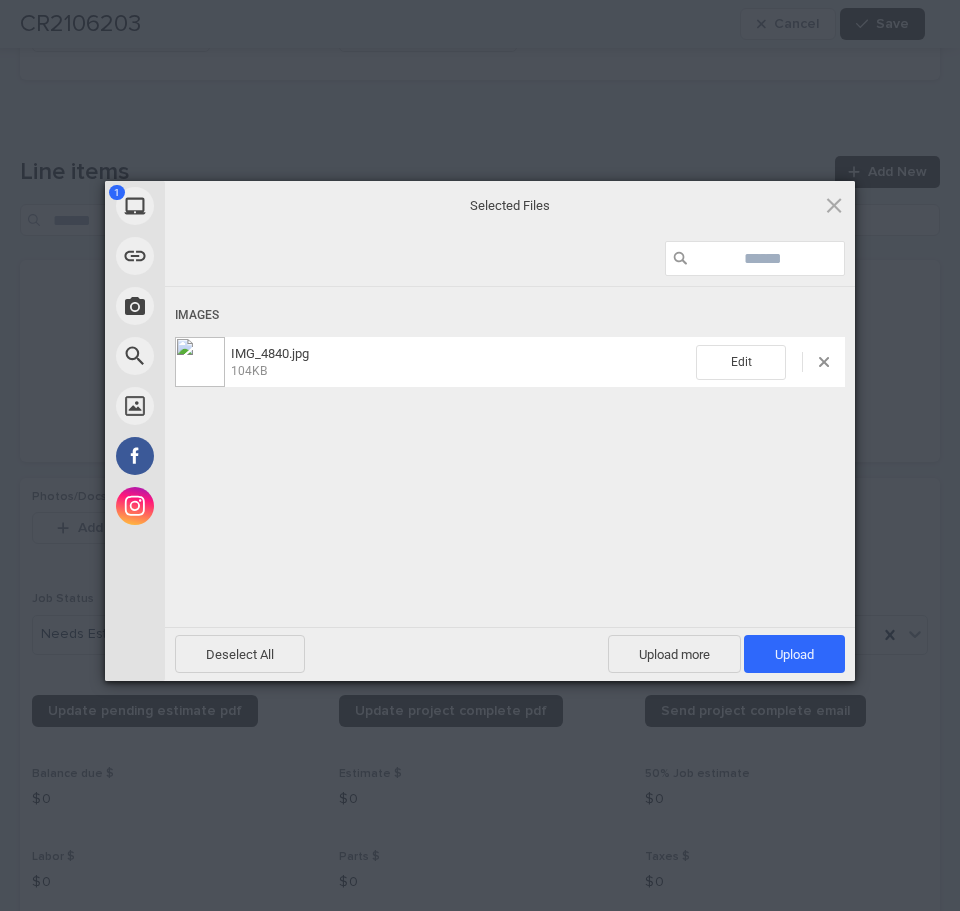 drag, startPoint x: 785, startPoint y: 650, endPoint x: 551, endPoint y: 648, distance: 234.00854 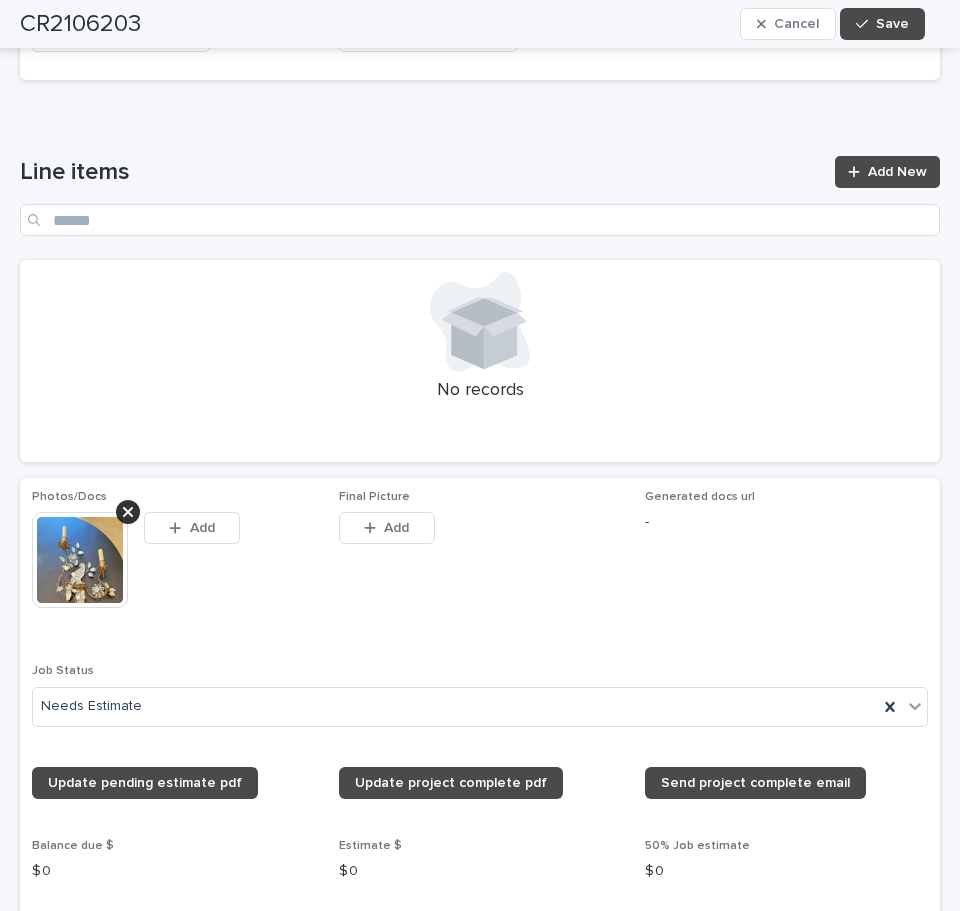scroll, scrollTop: 1336, scrollLeft: 0, axis: vertical 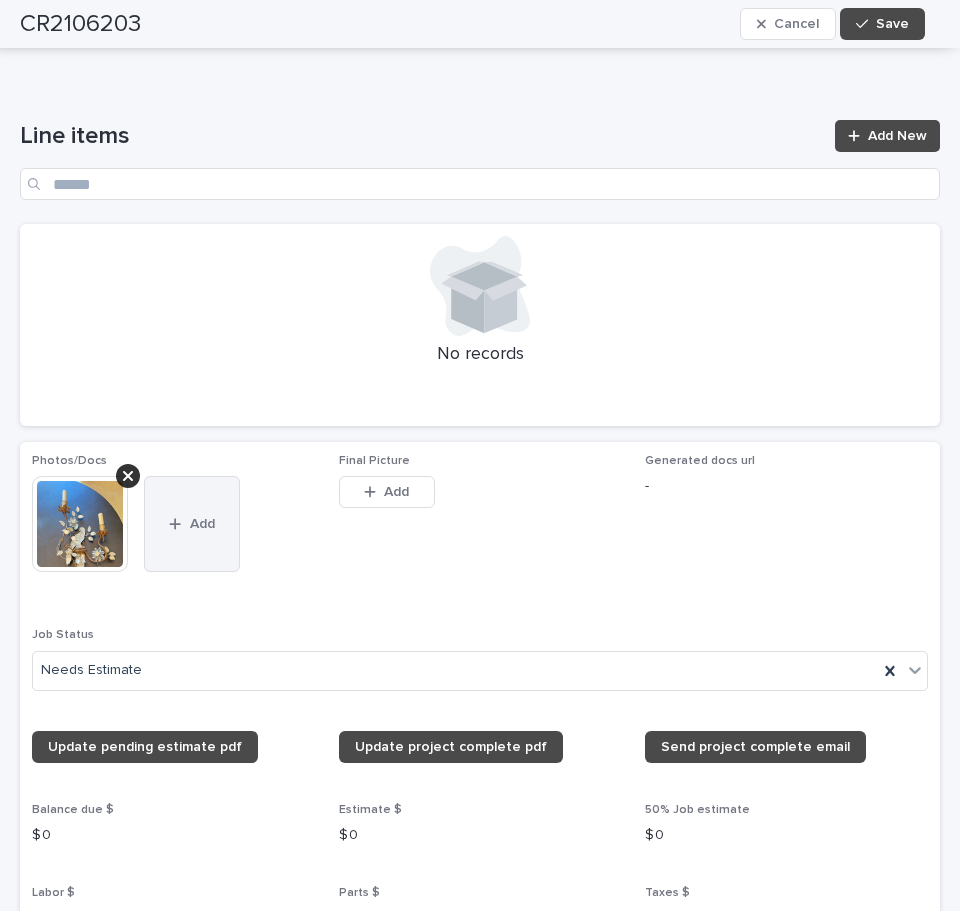 click on "Add" at bounding box center (202, 524) 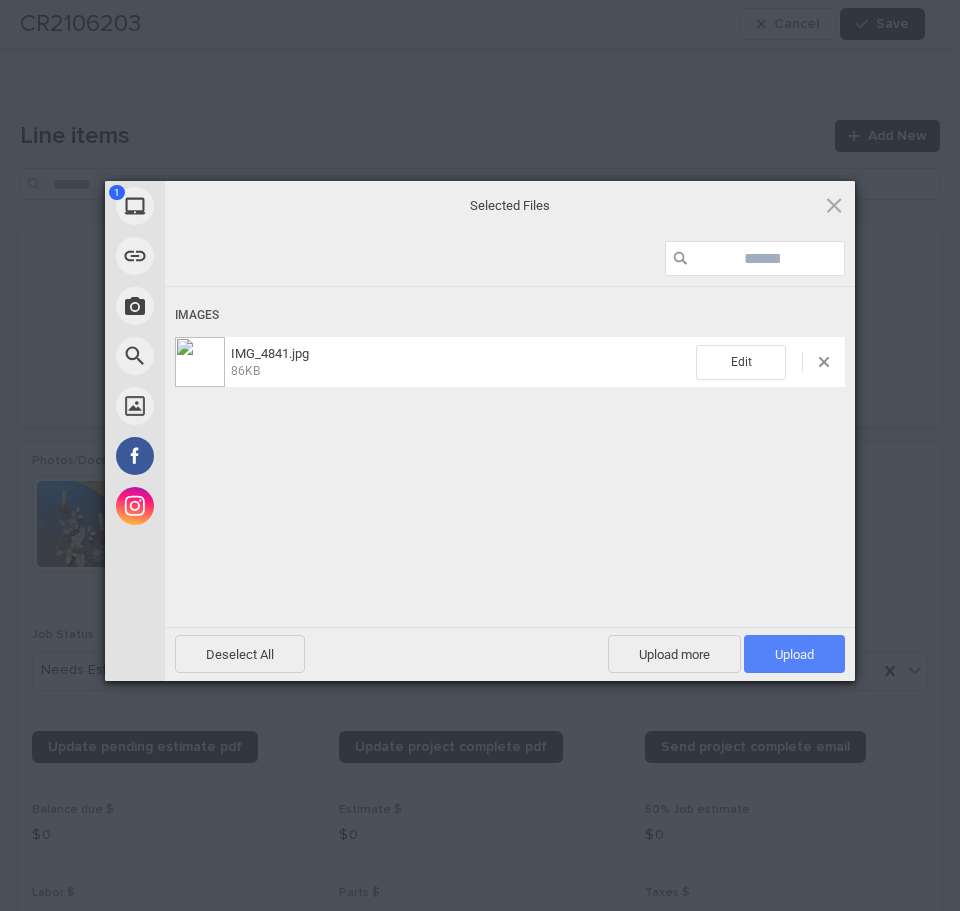 click on "Upload
1" at bounding box center [794, 654] 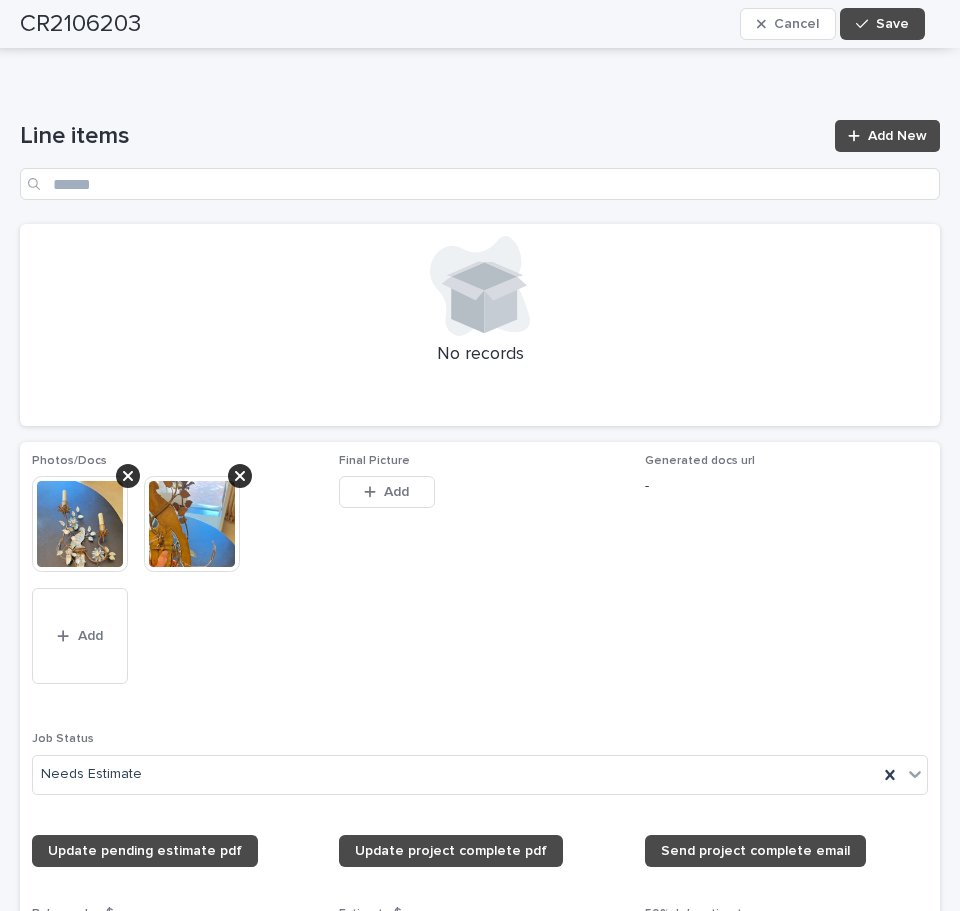scroll, scrollTop: 1388, scrollLeft: 0, axis: vertical 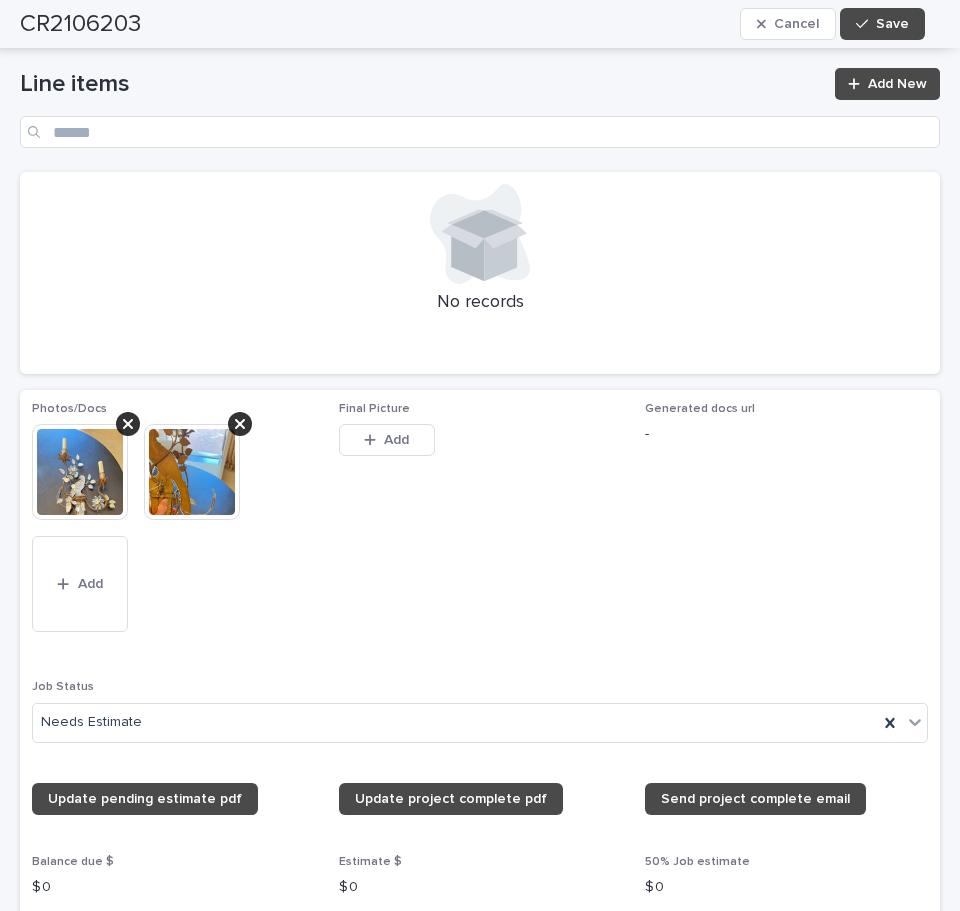 drag, startPoint x: 59, startPoint y: 600, endPoint x: 18, endPoint y: 597, distance: 41.109608 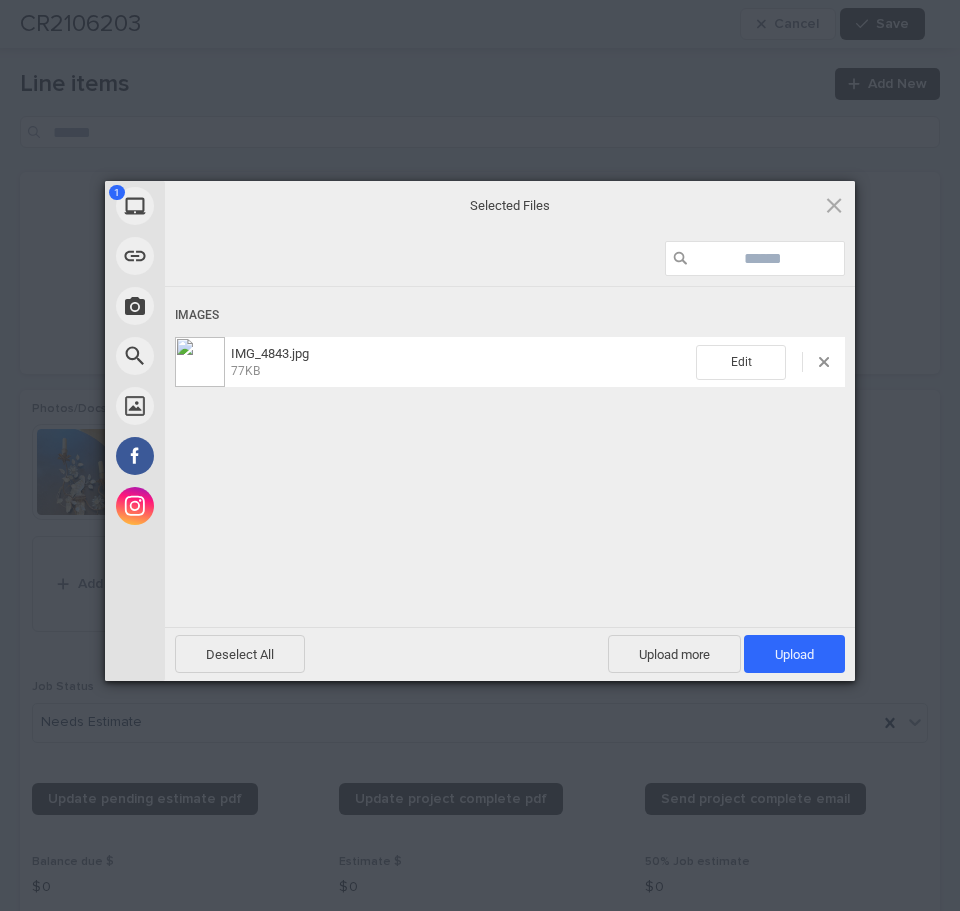 drag, startPoint x: 811, startPoint y: 644, endPoint x: 30, endPoint y: 632, distance: 781.09216 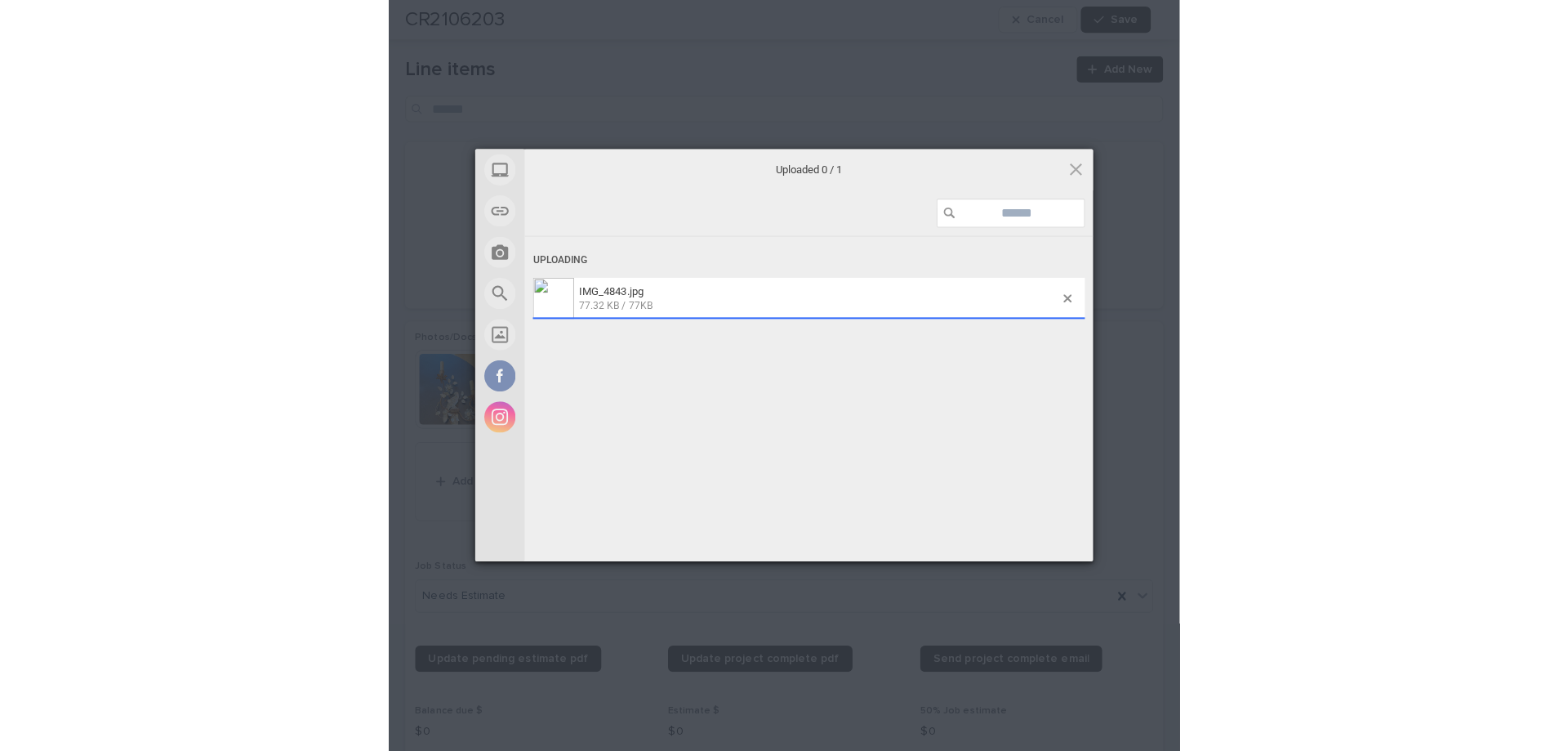scroll, scrollTop: 1180, scrollLeft: 0, axis: vertical 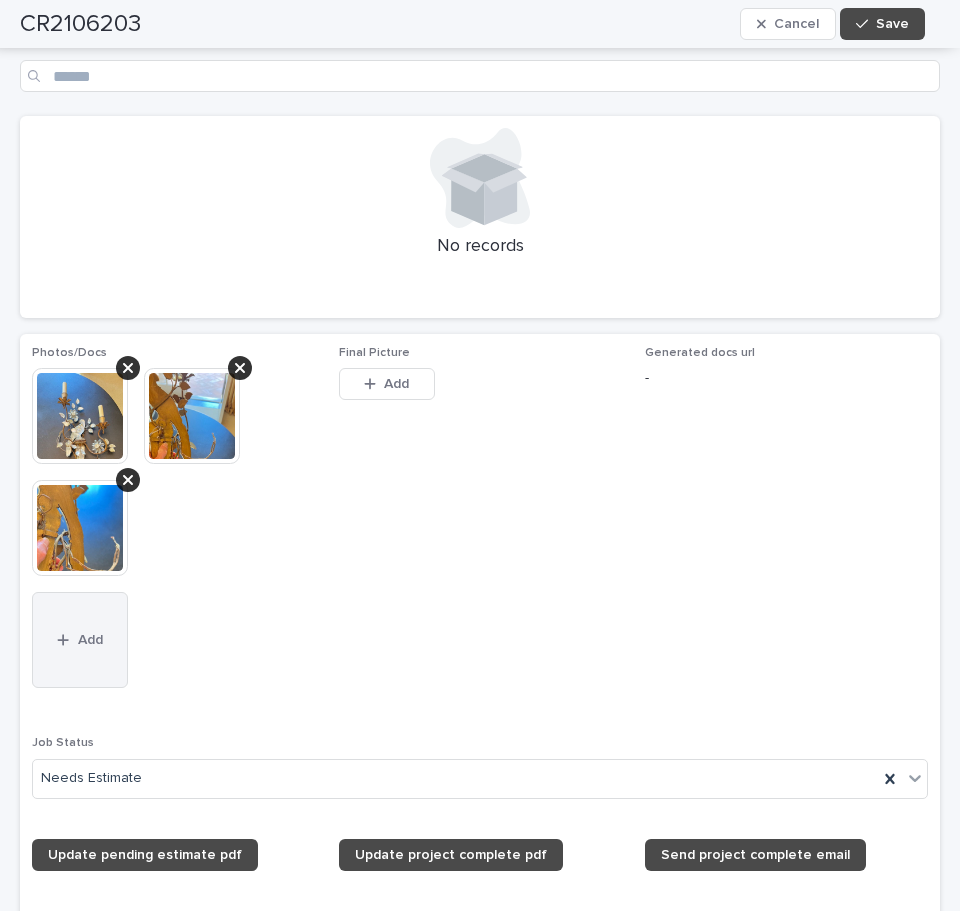 click on "Add" at bounding box center [80, 640] 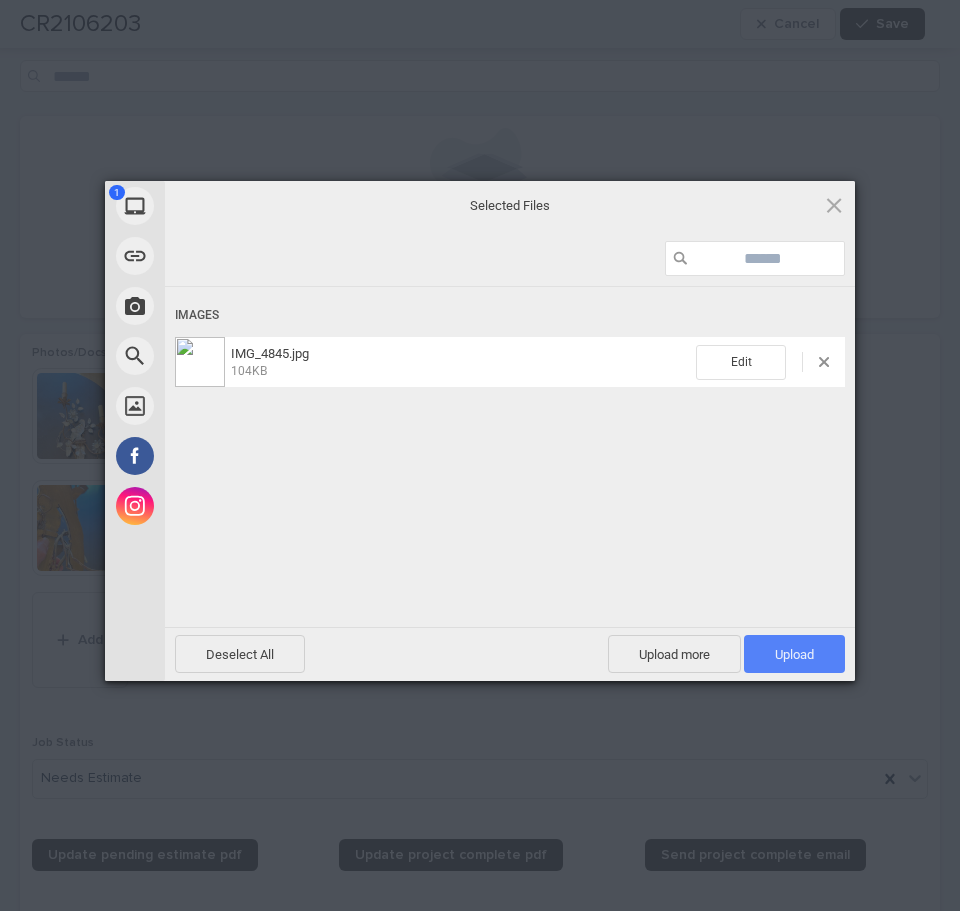 drag, startPoint x: 816, startPoint y: 654, endPoint x: 52, endPoint y: 359, distance: 818.9756 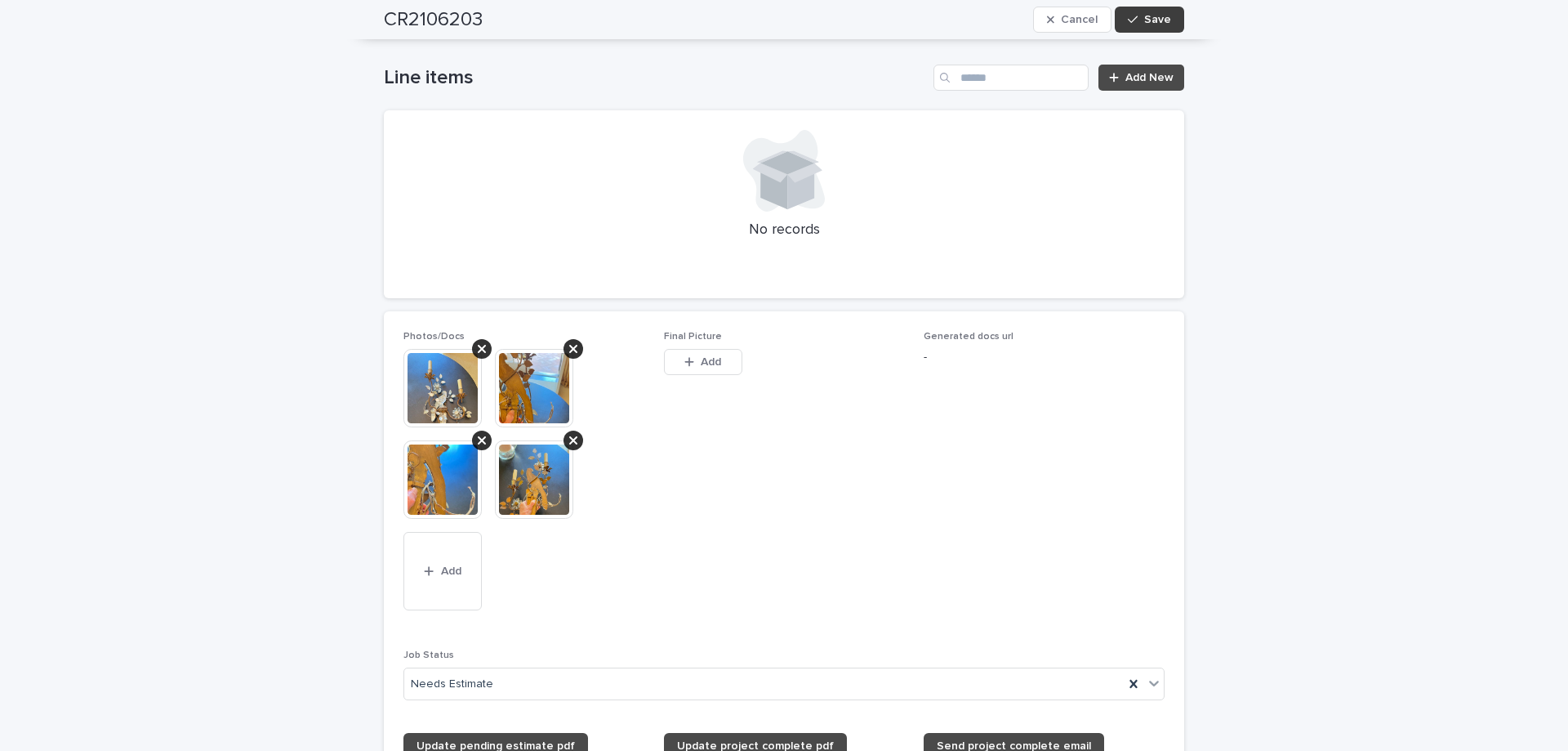 click on "Save" at bounding box center (1157, 20) 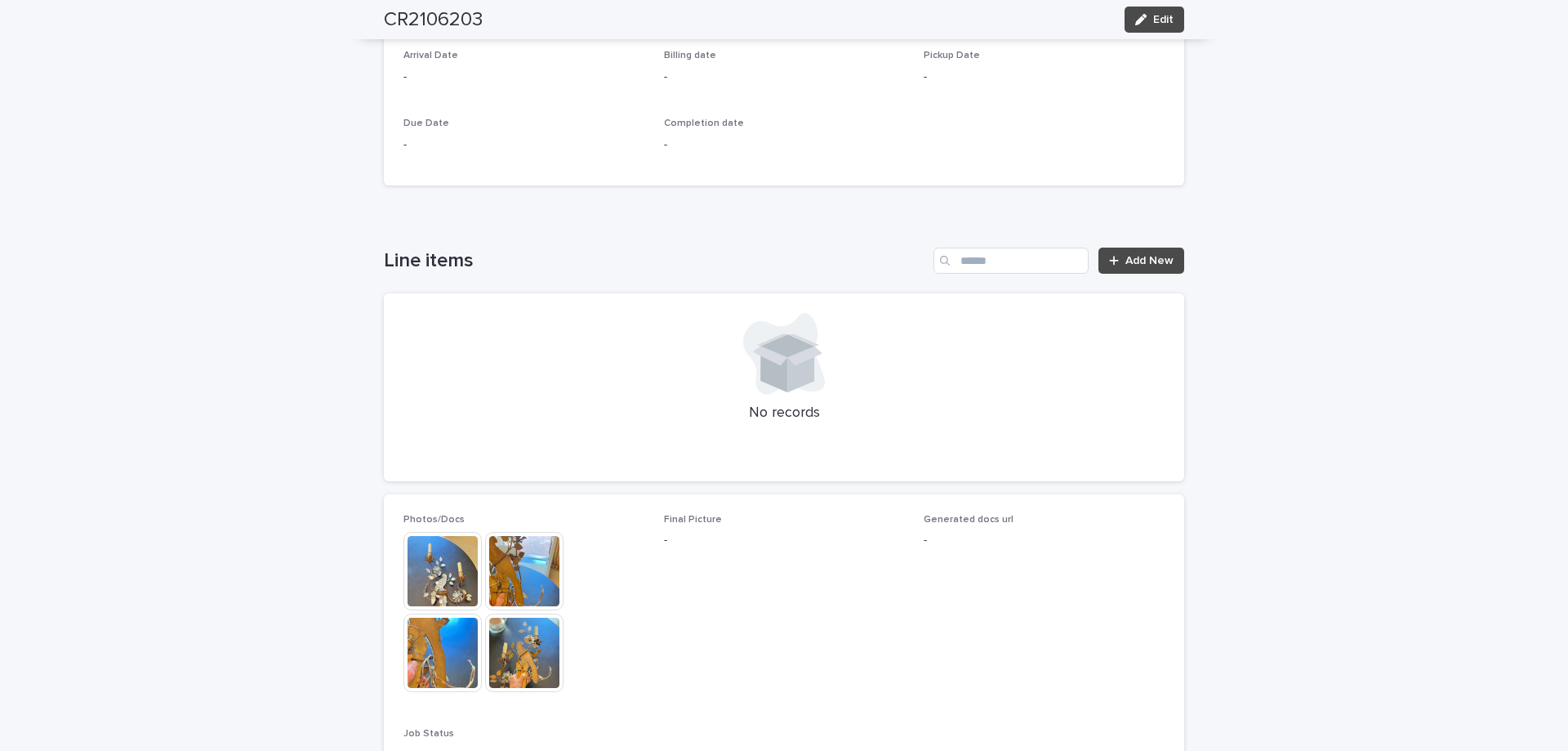 scroll, scrollTop: 673, scrollLeft: 0, axis: vertical 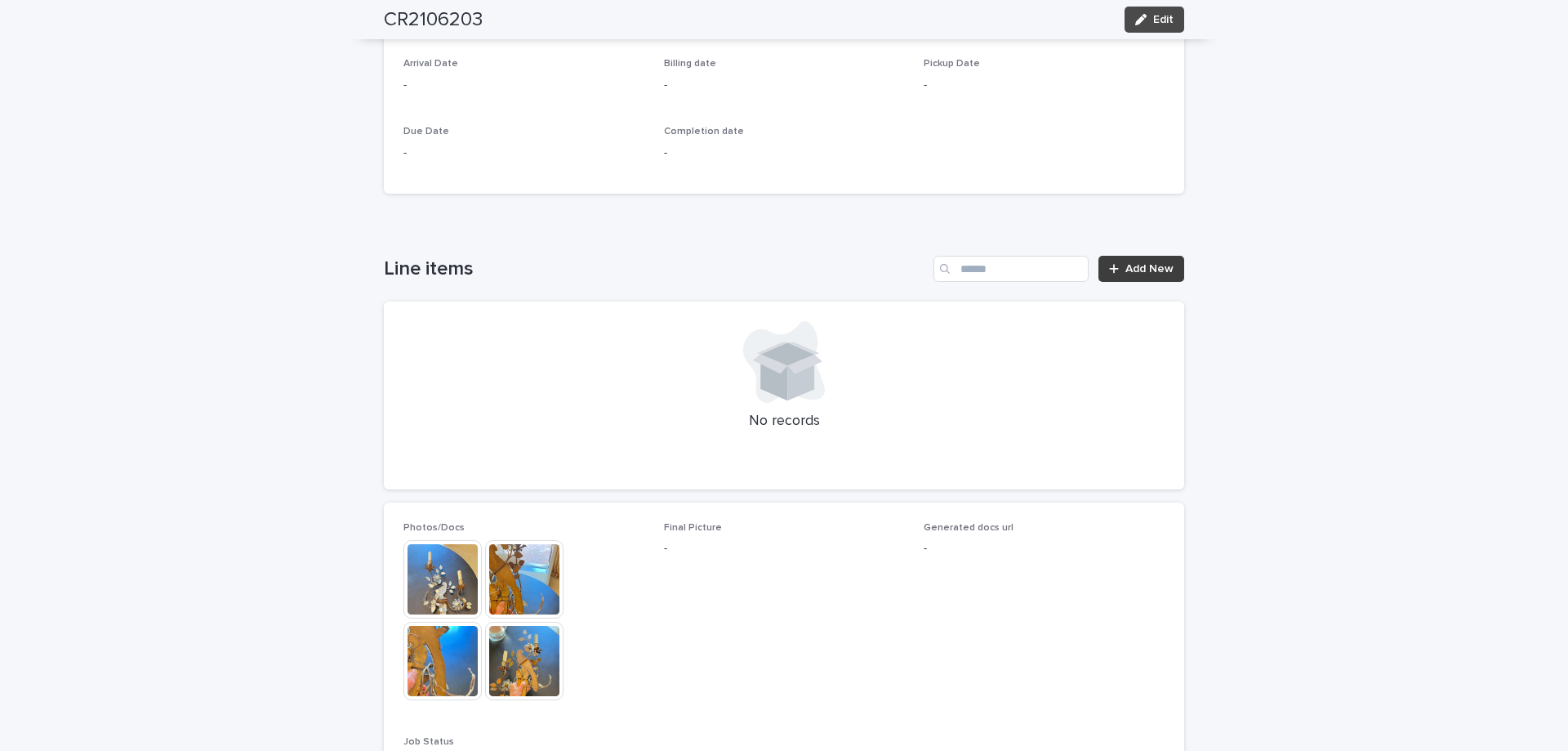 click on "Add New" at bounding box center (1149, 269) 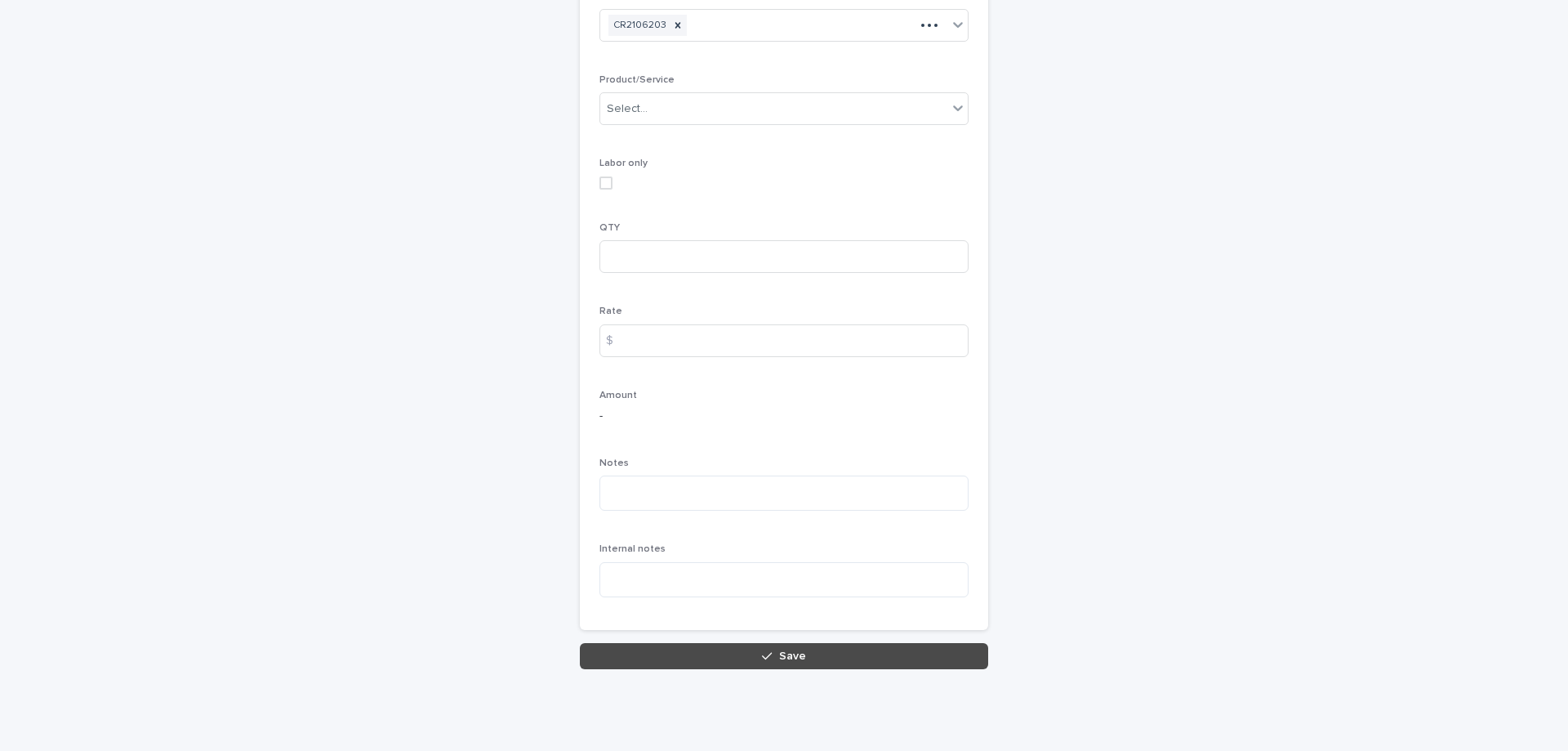 scroll, scrollTop: 174, scrollLeft: 0, axis: vertical 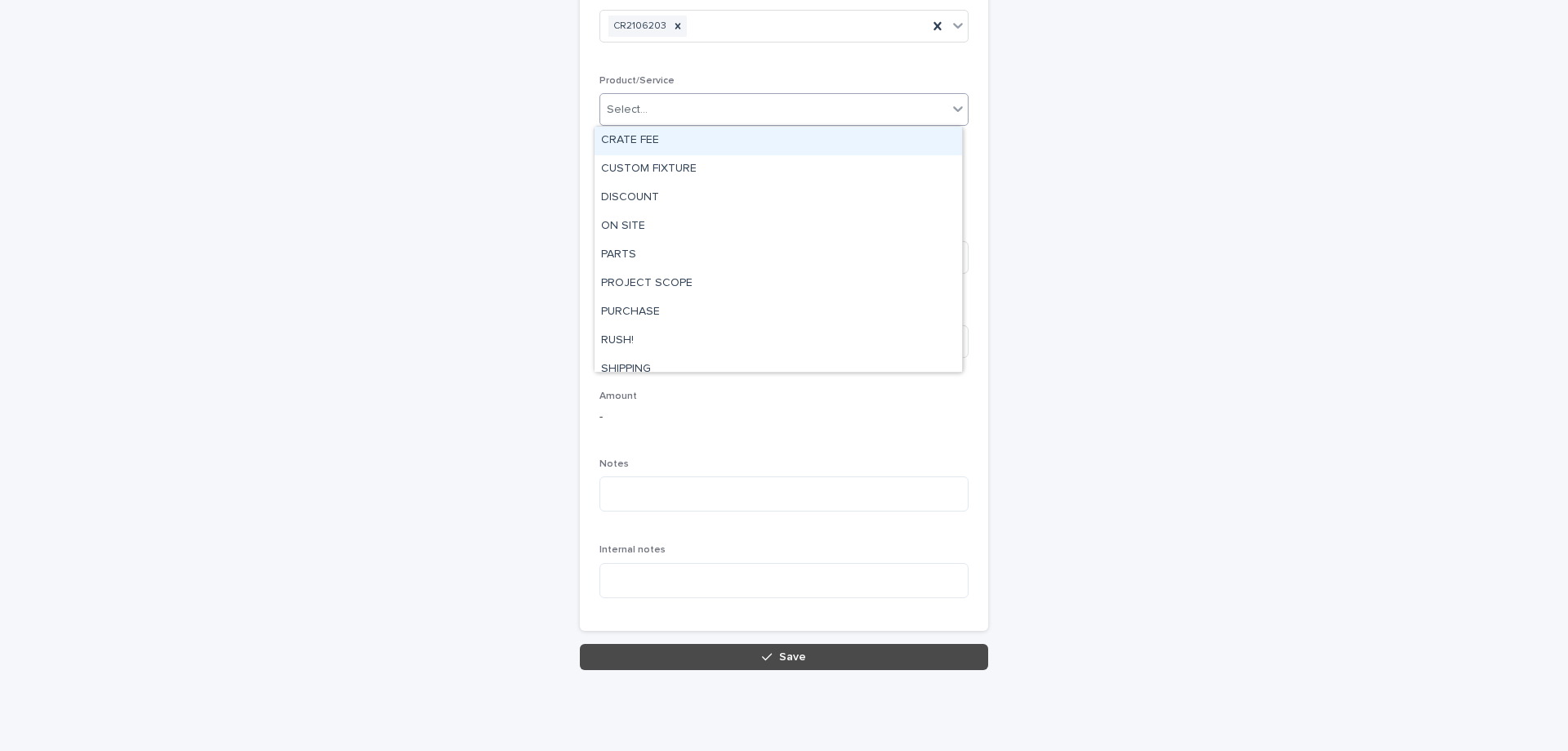 click on "Select..." at bounding box center (773, 110) 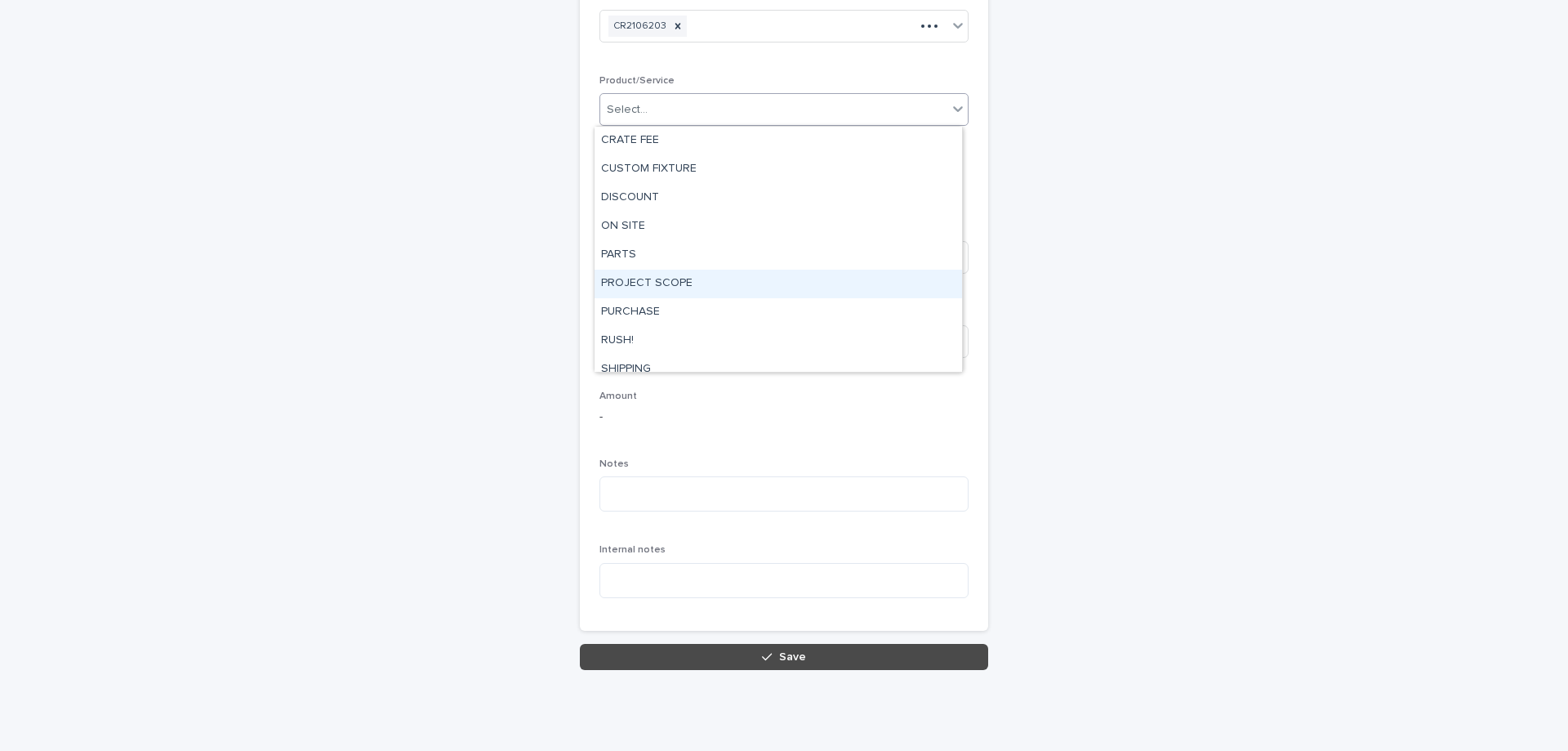 click on "PROJECT SCOPE" at bounding box center (778, 284) 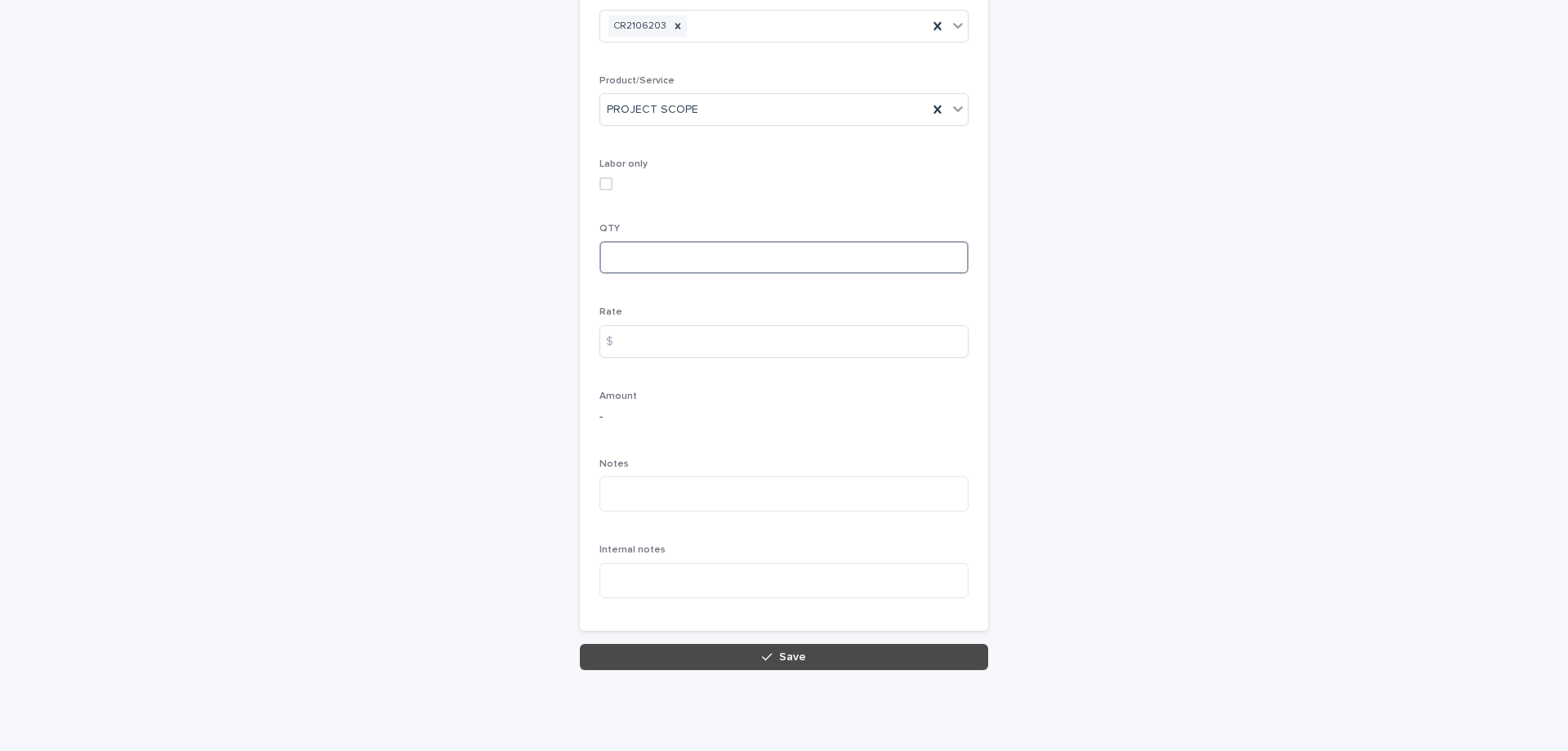 click at bounding box center [784, 257] 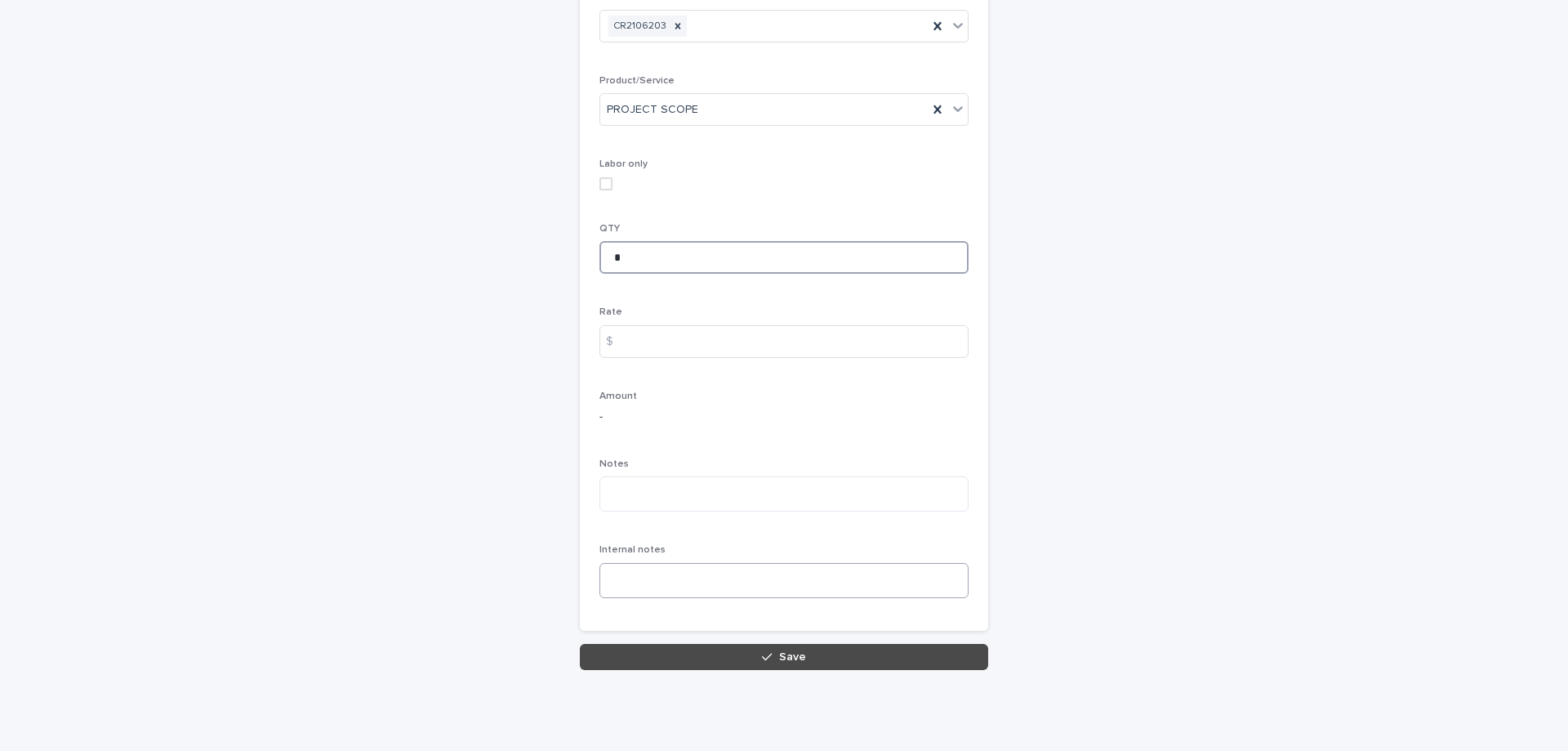 type on "*" 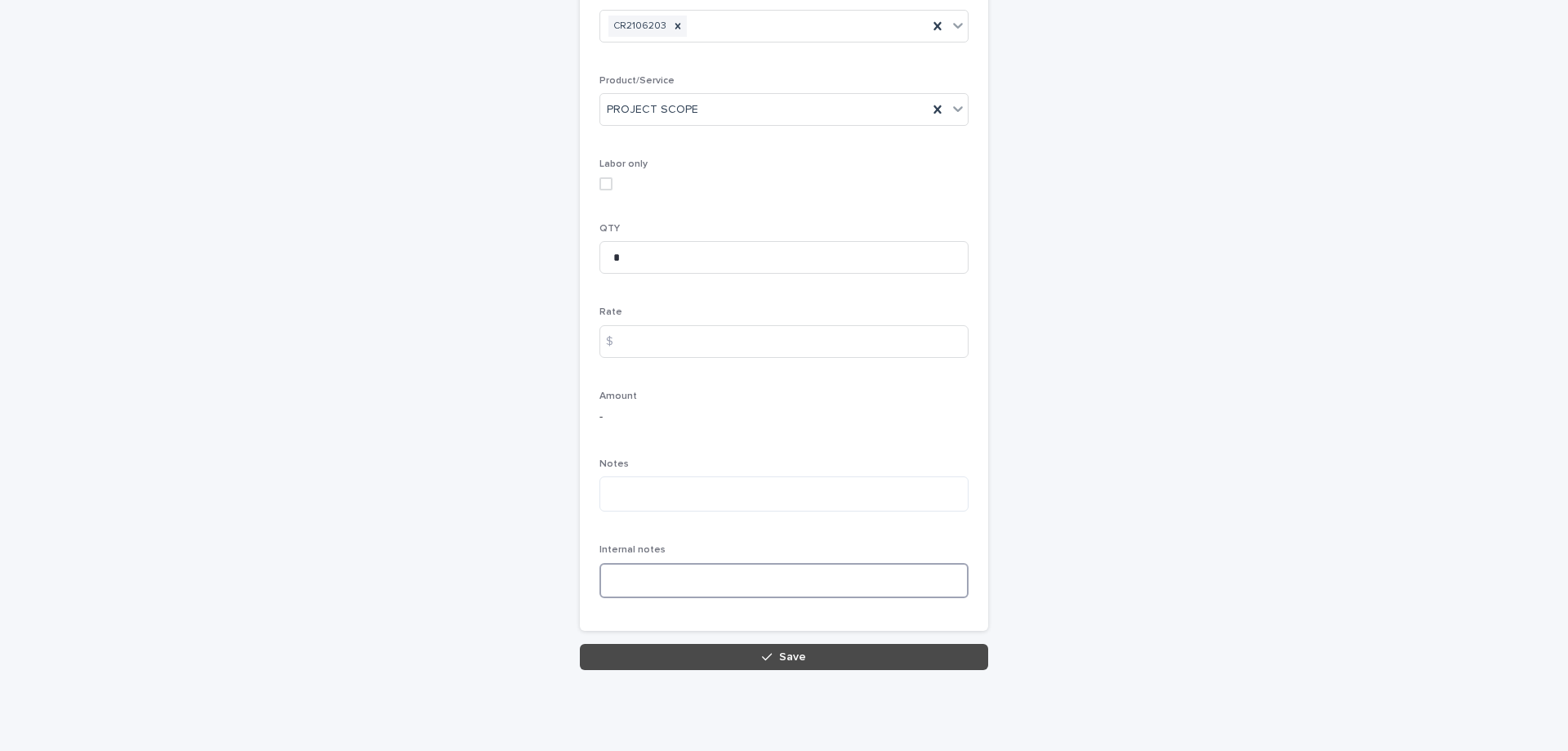 click at bounding box center [784, 580] 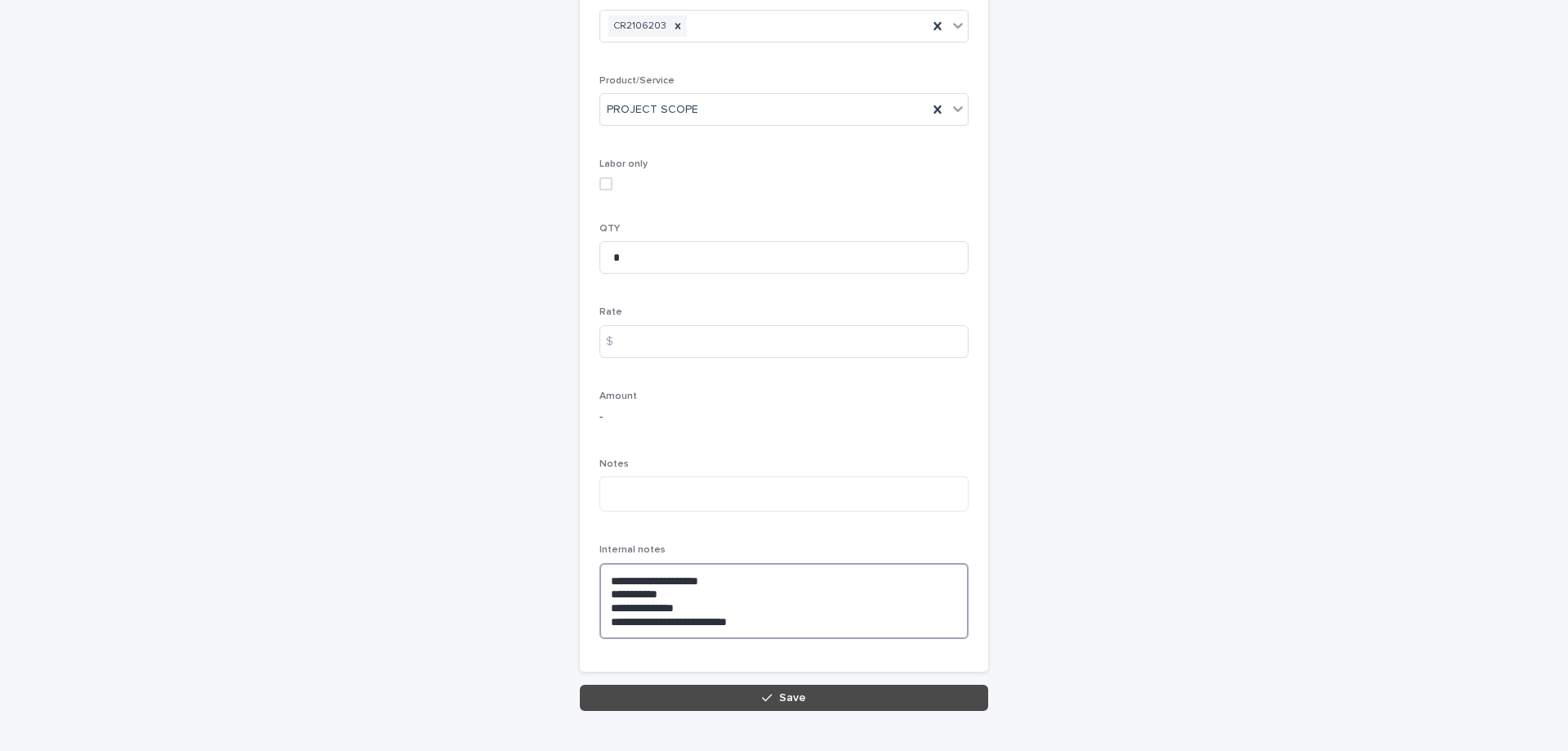 click on "**********" at bounding box center (784, 601) 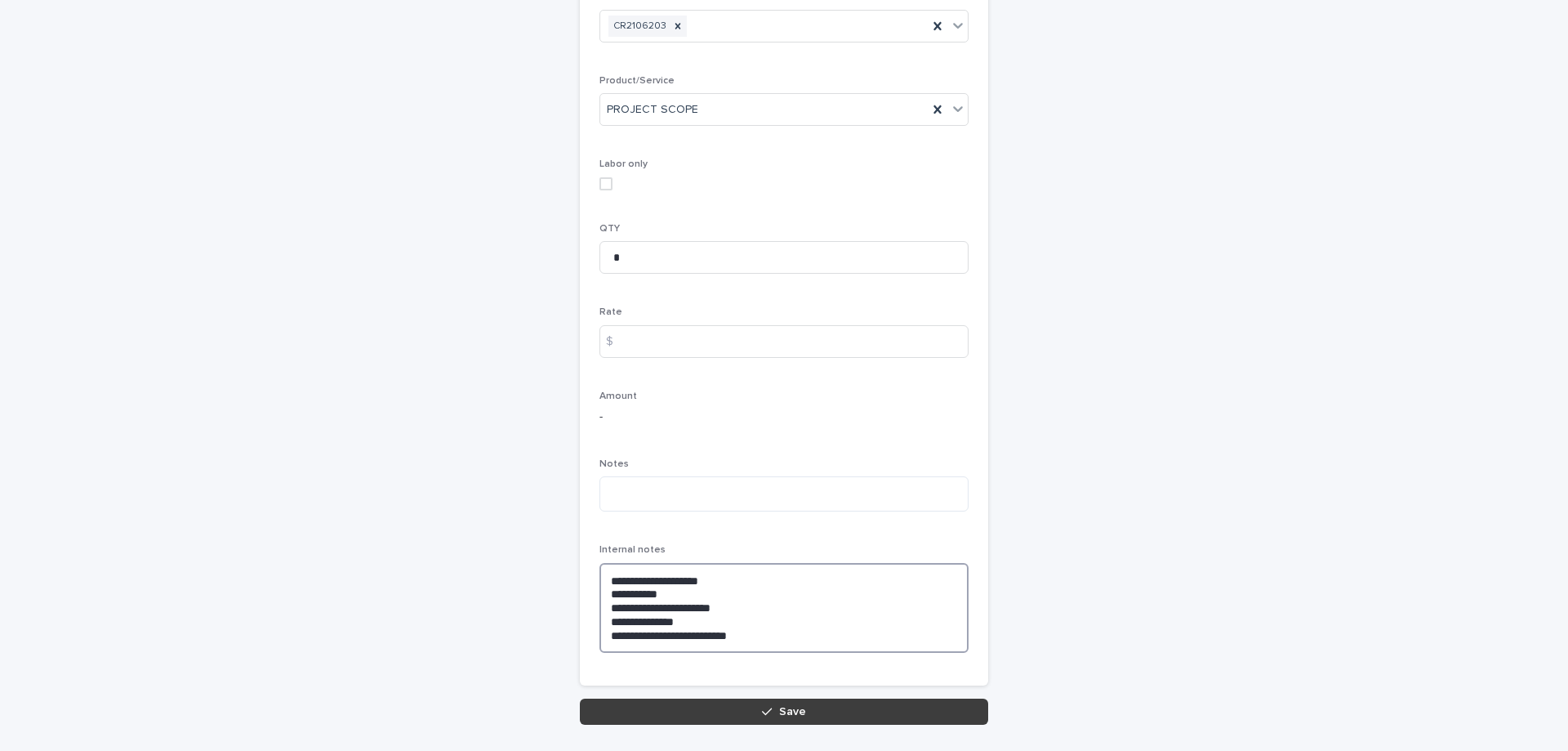 type on "**********" 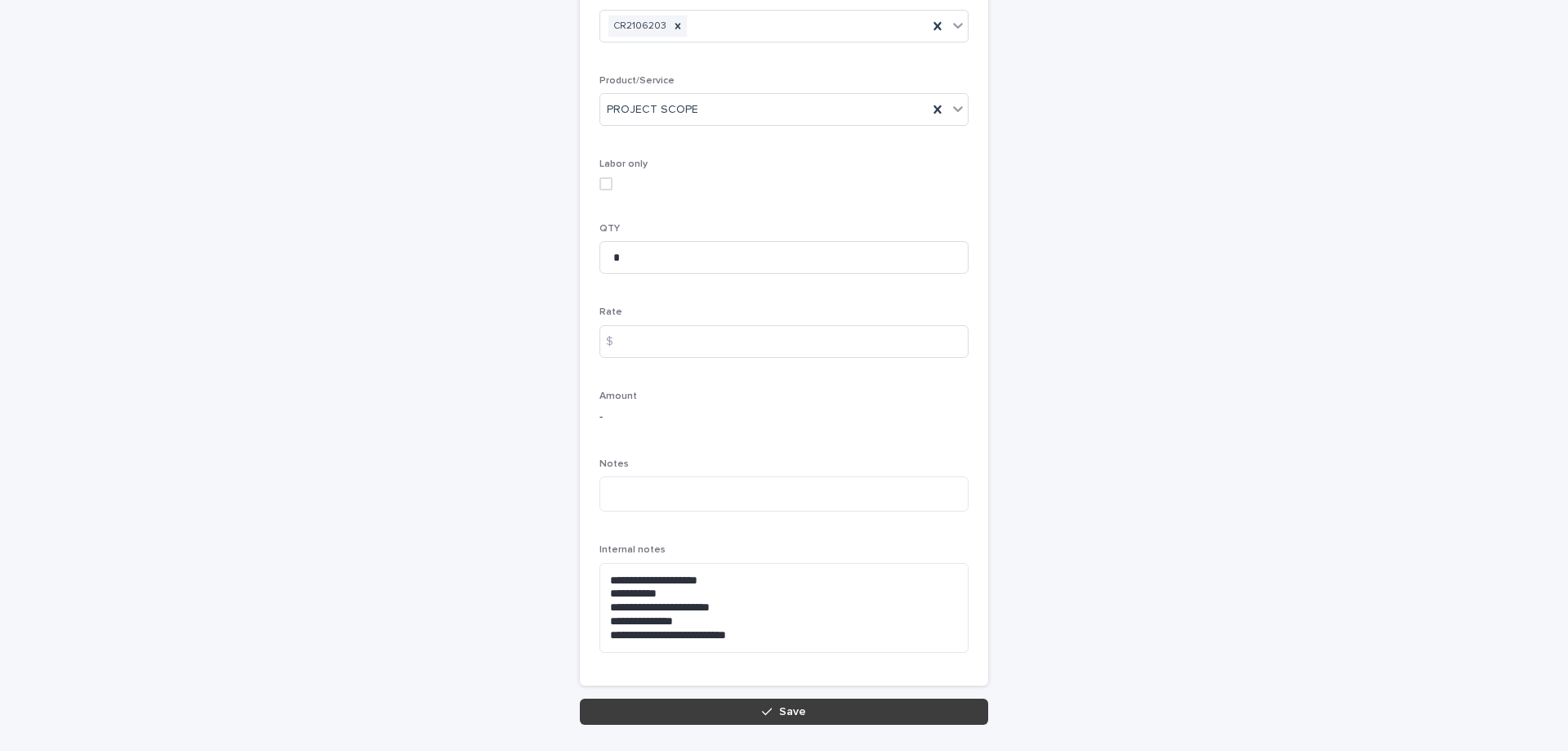 click on "Save" at bounding box center (784, 712) 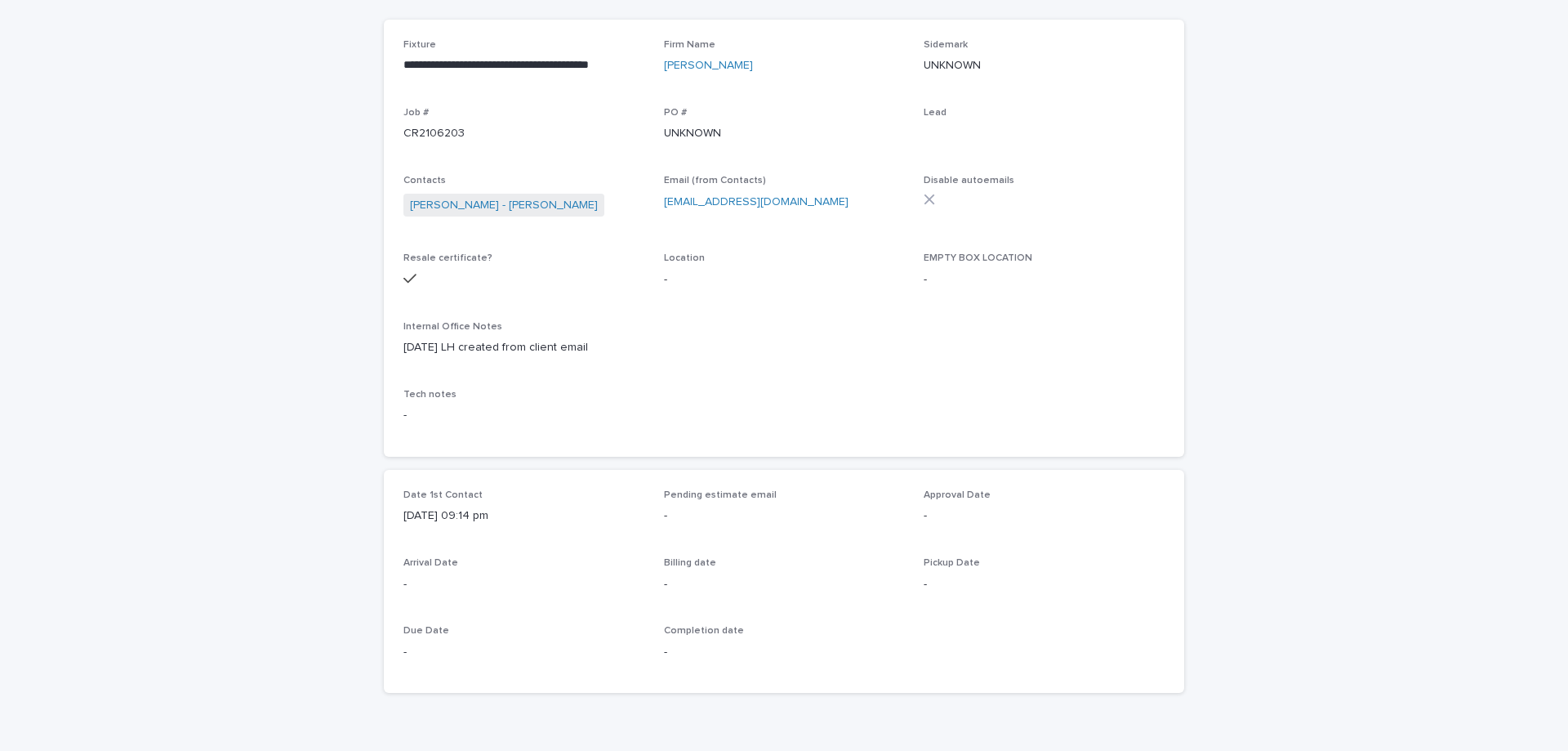 scroll, scrollTop: 0, scrollLeft: 0, axis: both 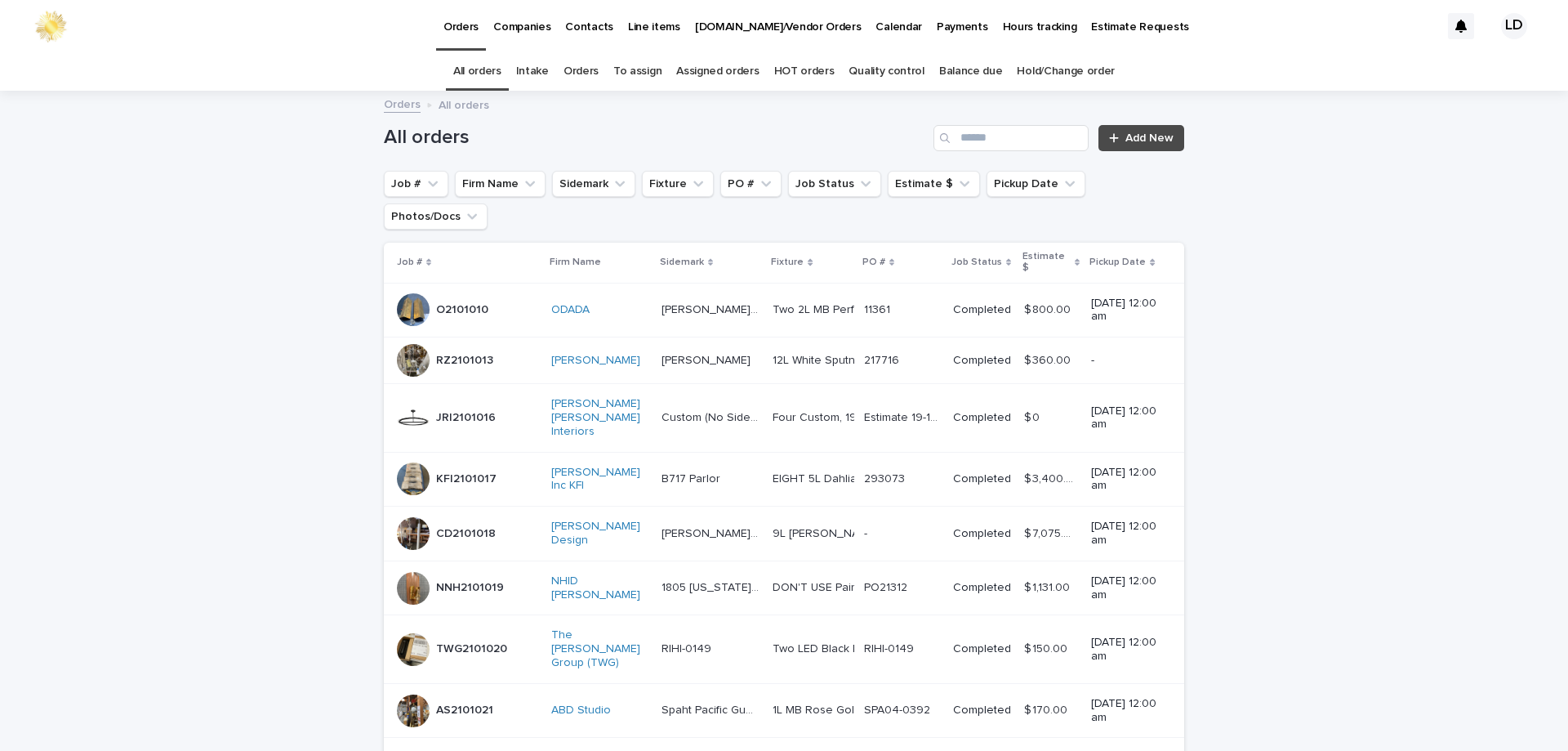 click on "Orders" at bounding box center [581, 71] 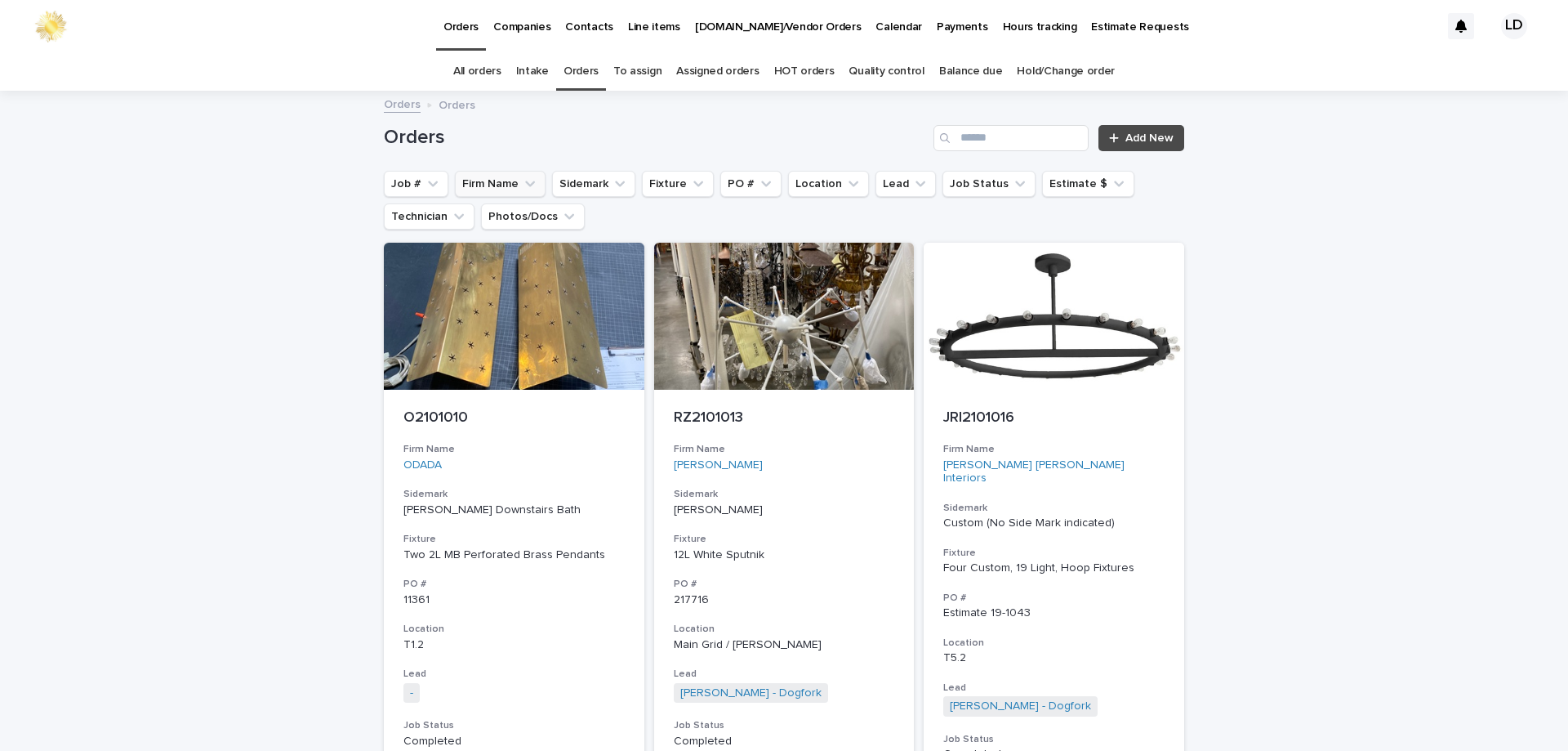click 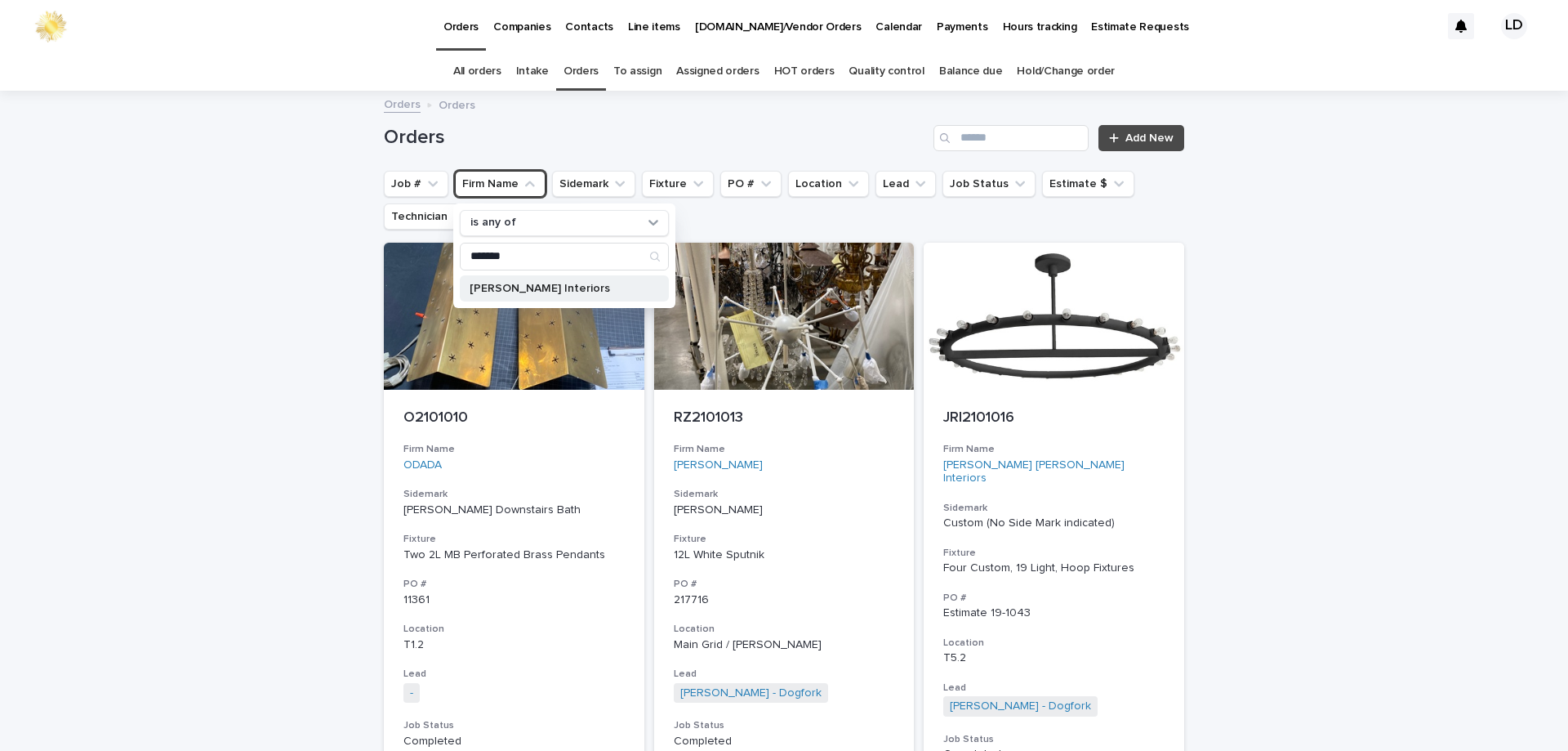 type on "*******" 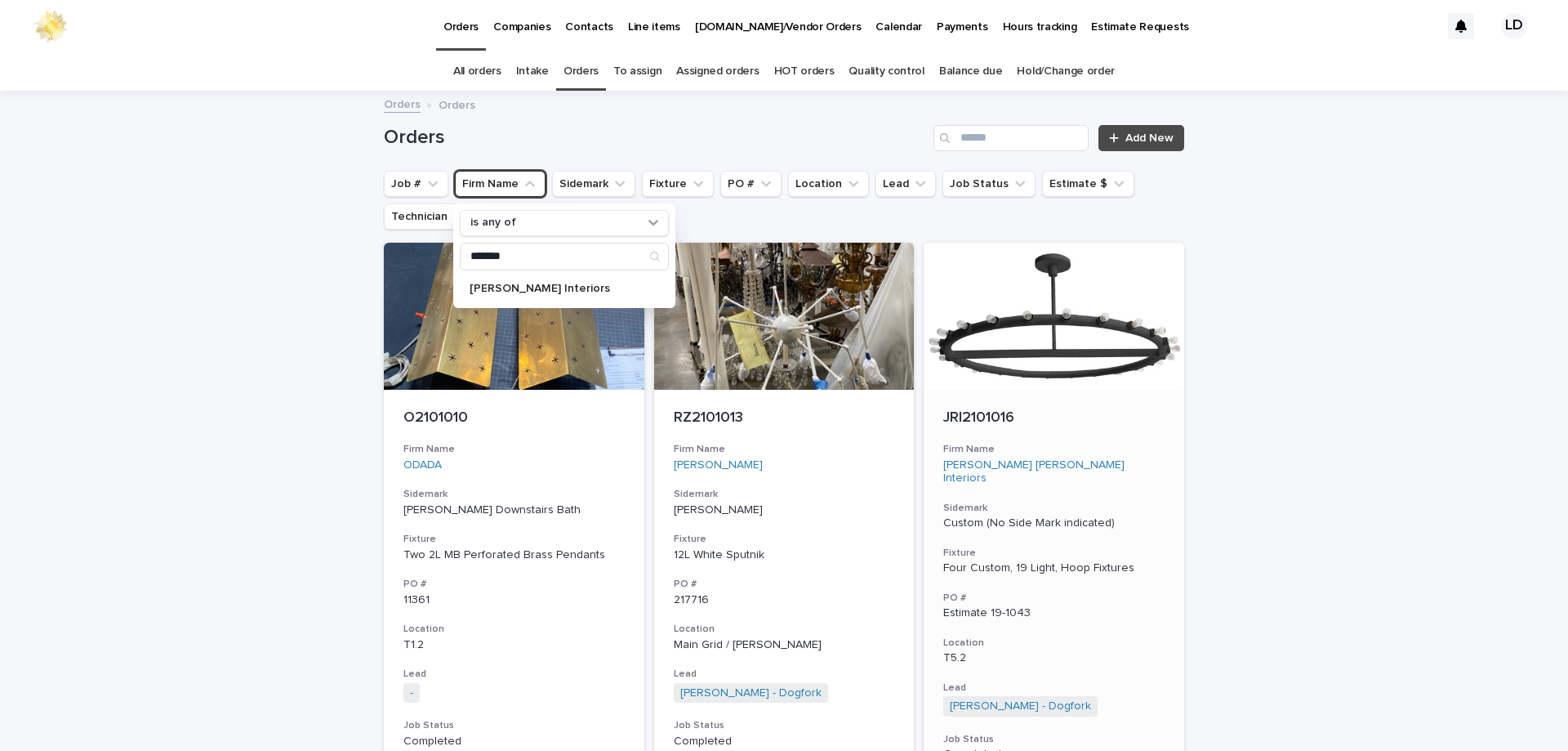 click on "[PERSON_NAME] Interiors" at bounding box center (556, 288) 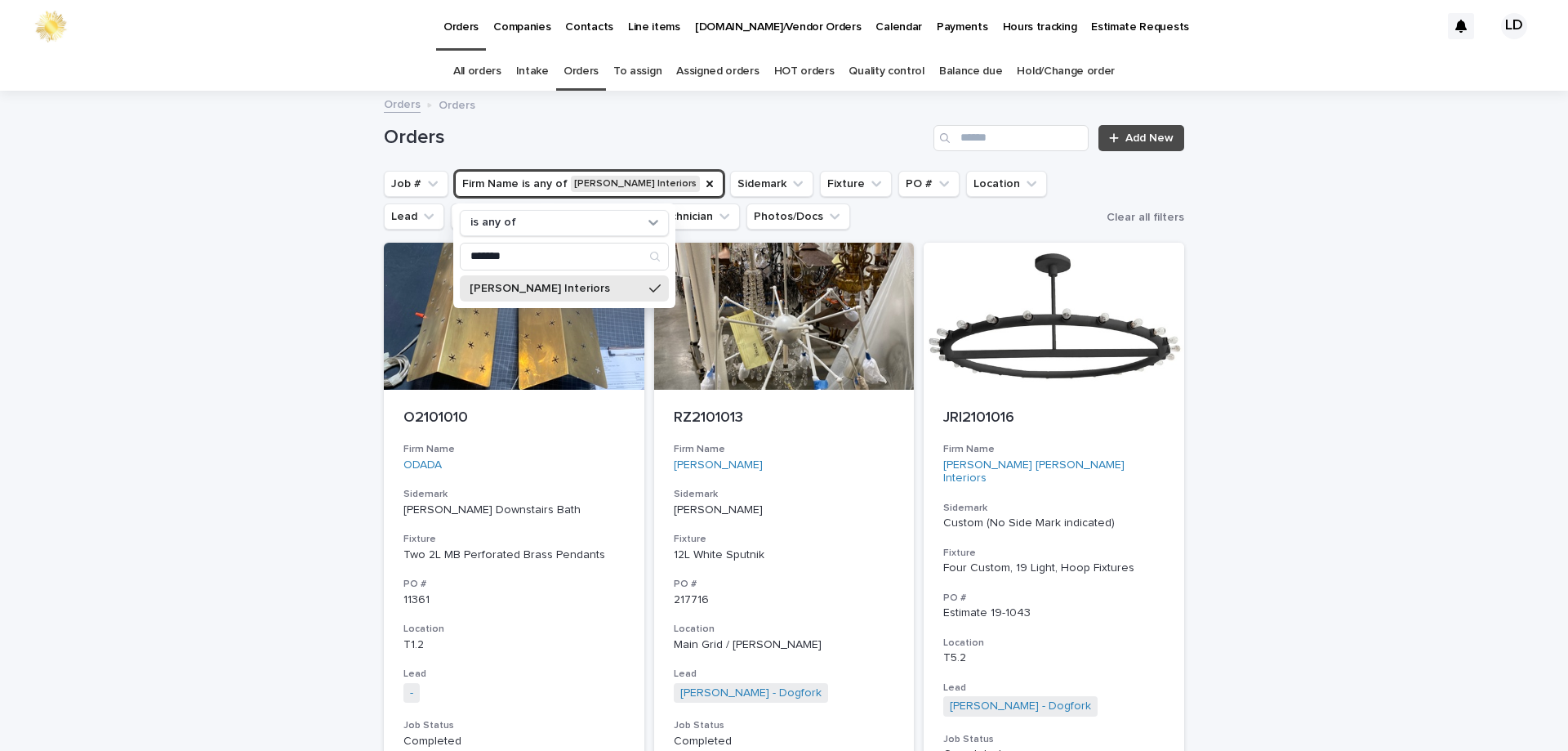 click on "Loading... Saving… Loading... Saving… Orders Add New Job # Firm Name is any of Dina Bandman Interiors is any of ******* Dina Bandman Interiors Sidemark Fixture PO # Location Lead Job Status Estimate $ Technician Photos/Docs Clear all filters O2101010 Firm Name ODADA   Sidemark NELSON Downstairs Bath Fixture Two 2L MB Perforated Brass Pendants
PO # 11361 Location T1.2 Lead   -    + 0 Job Status Completed Estimate $ $ 800.00 Technician Ronald Orellana - Dogfork - Technician   + 0 RZ2101013 Firm Name Renee Zellweger   Sidemark Renee Zellweger Fixture 12L White Sputnik
PO # 217716 Location Main Grid / Davidson Lead Mike Donnelly - Dogfork   + 0 Job Status Completed Estimate $ $ 360.00 Technician Oscar Hernandez Miranda - Dogfork - Technician   + 0 JRI2101016 Firm Name Jennifer Robin Interiors   Sidemark Custom (No Side Mark indicated) Fixture Four Custom, 19 Light, Hoop Fixtures
PO # Estimate 19-1043 Location T5.2 Lead Beth Ahlstrand - Dogfork   + 0 Job Status Completed Estimate $ $ 0 Technician   +" at bounding box center (784, 4067) 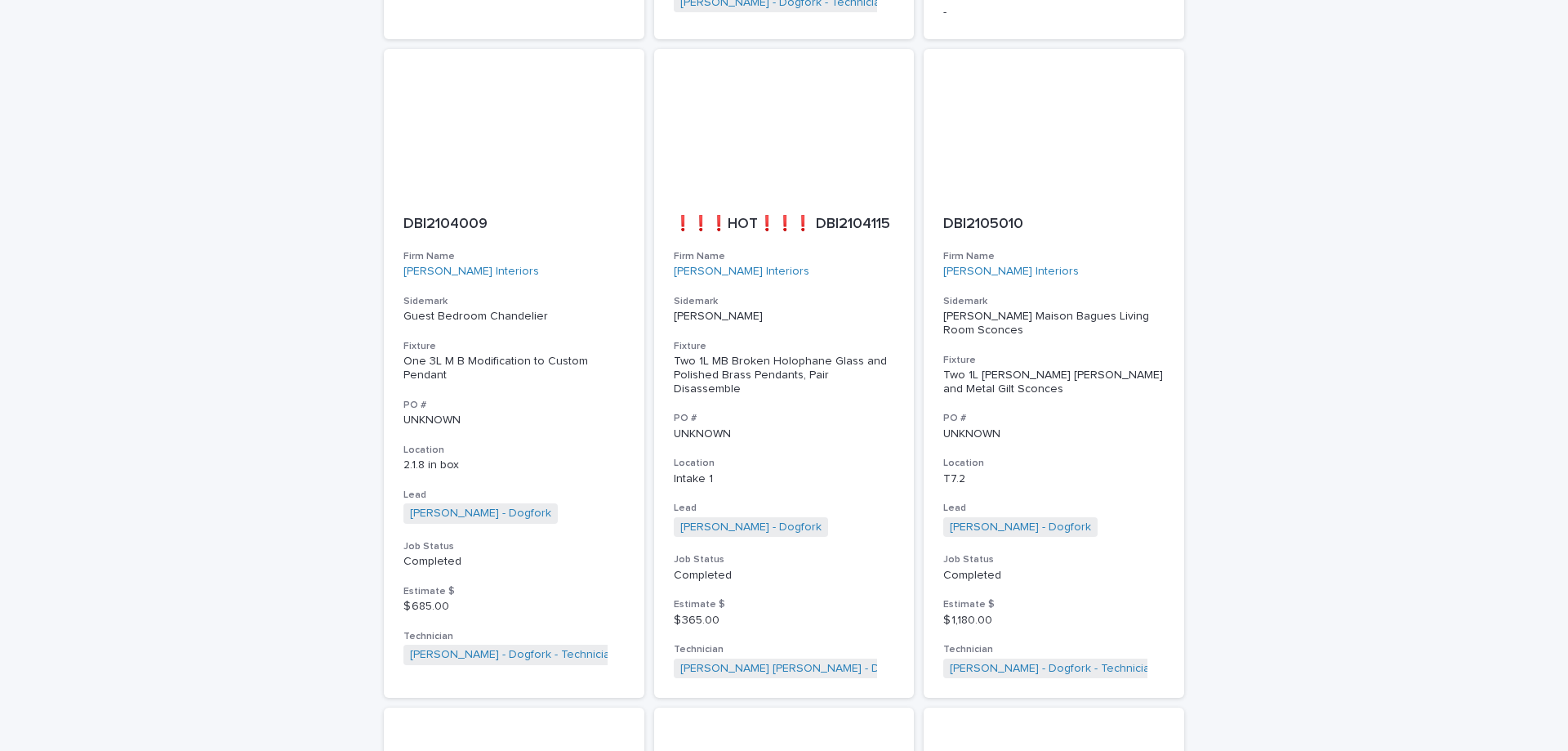 scroll, scrollTop: 817, scrollLeft: 0, axis: vertical 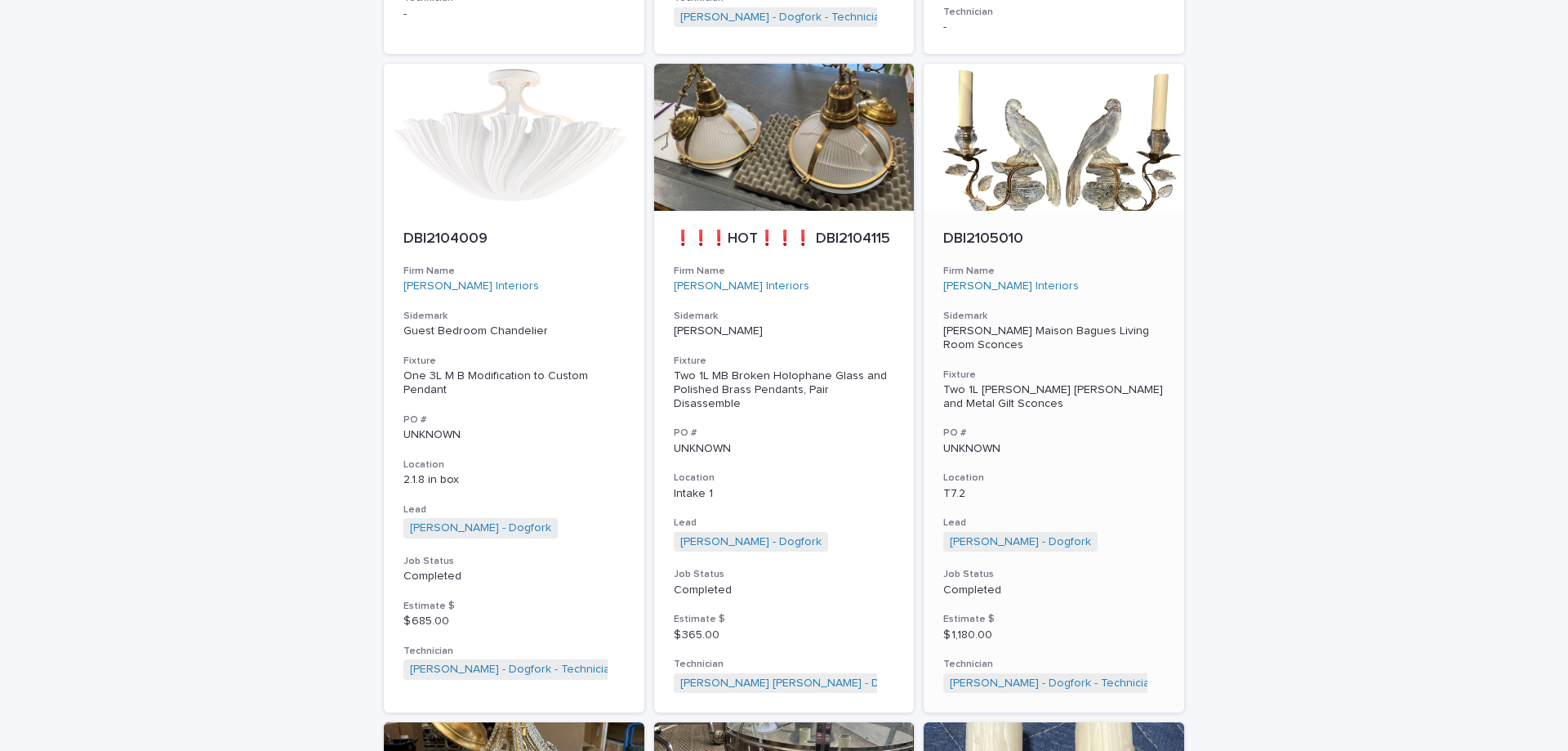 click on "DBI2105010 Firm Name Dina Bandman Interiors   Sidemark Chesler Maison Bagues Living Room Sconces Fixture Two 1L CB Bird Crystal and Metal Gilt Sconces
PO # UNKNOWN Location T7.2 Lead Mike Donnelly - Dogfork   + 0 Job Status Completed Estimate $ $ 1,180.00 Technician Ronald Orellana - Dogfork - Technician   + 0" at bounding box center [1054, 462] 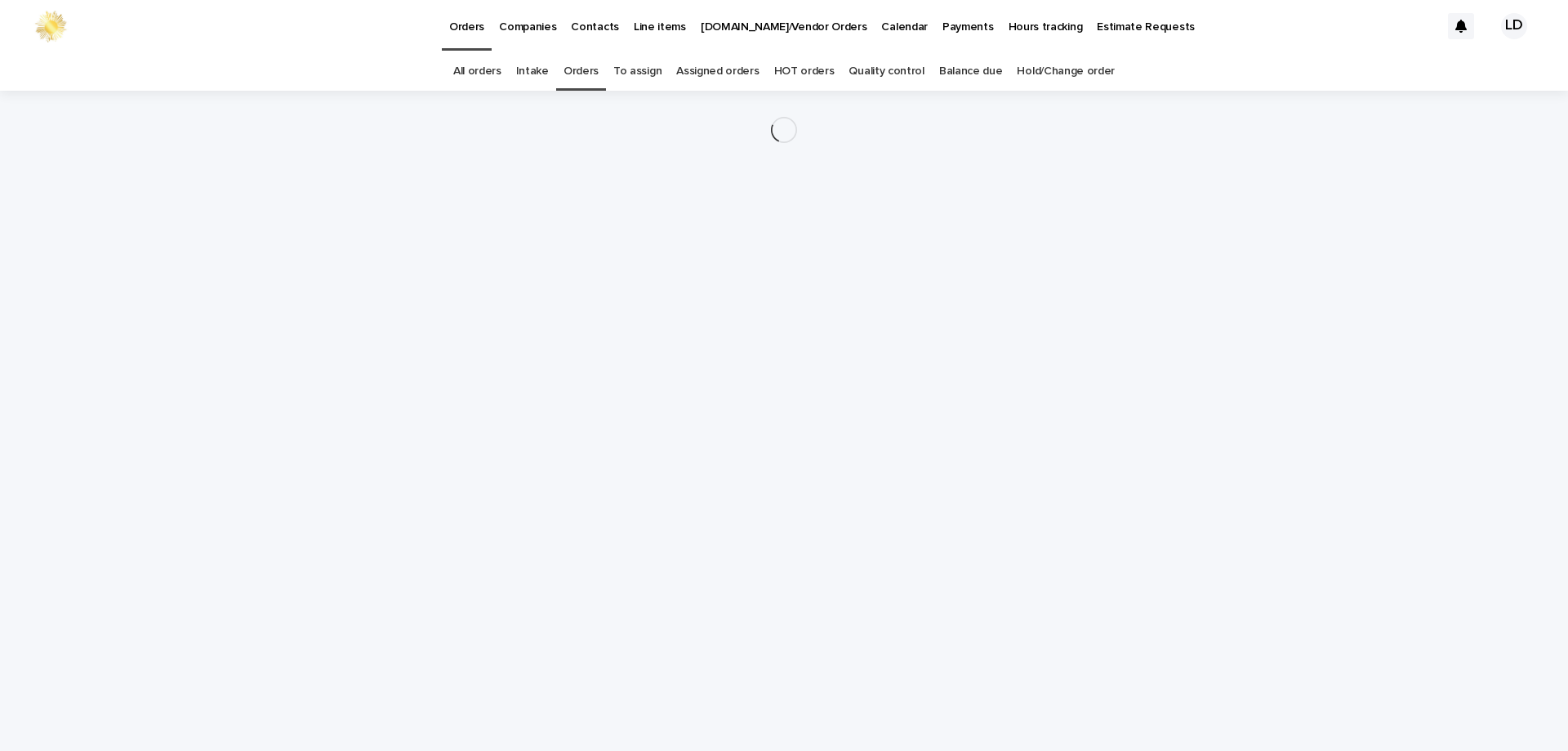 scroll, scrollTop: 0, scrollLeft: 0, axis: both 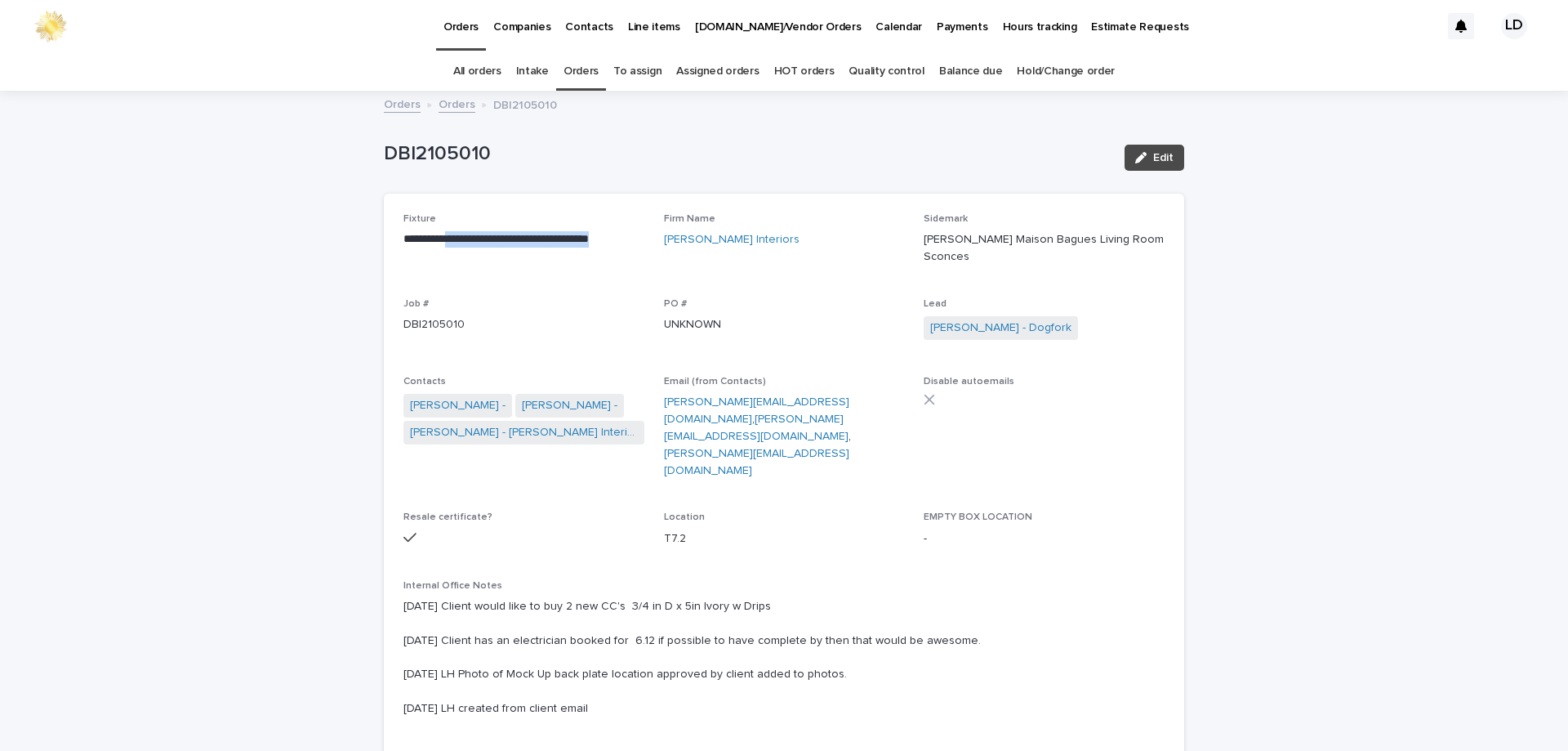 drag, startPoint x: 451, startPoint y: 238, endPoint x: 635, endPoint y: 235, distance: 184.0245 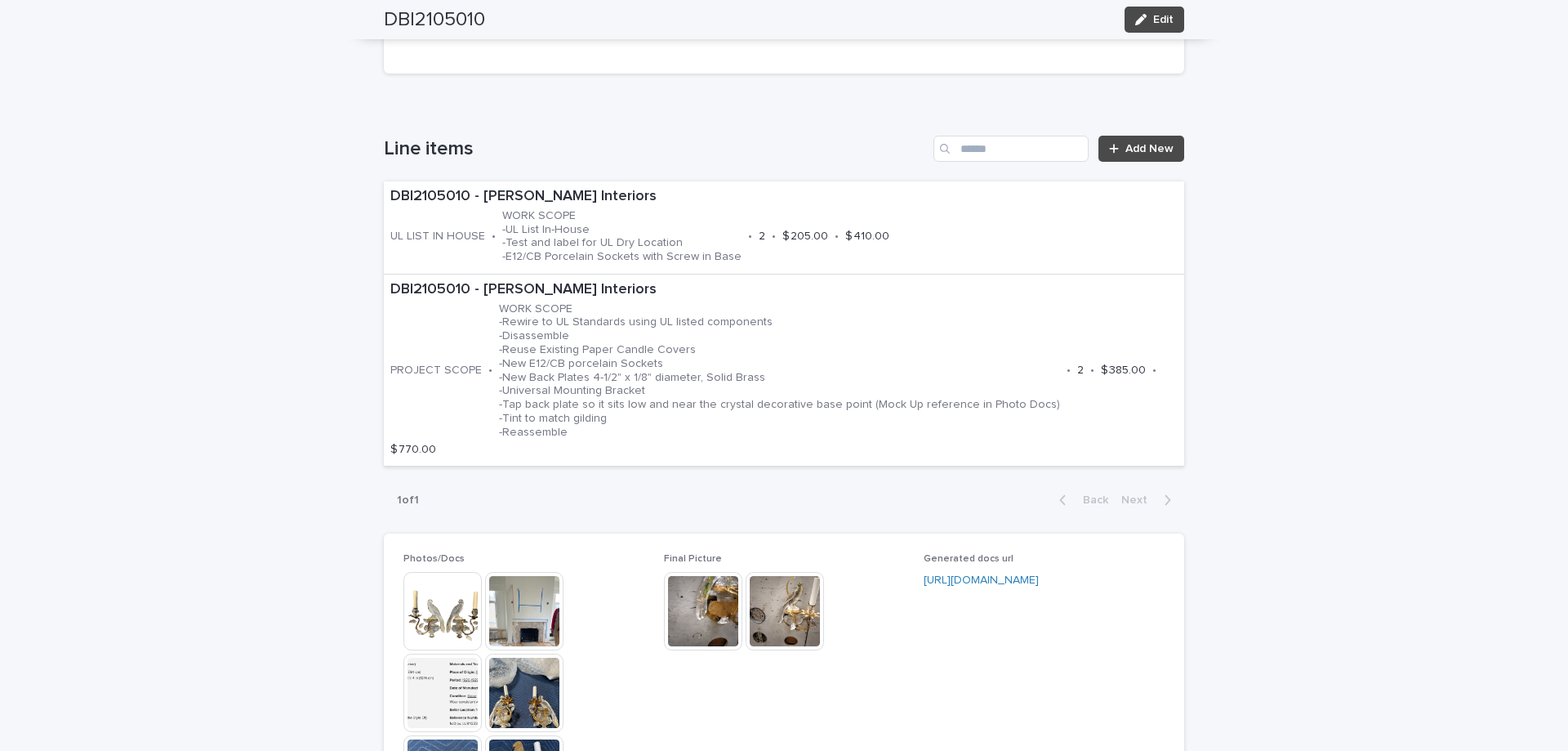 scroll, scrollTop: 1226, scrollLeft: 0, axis: vertical 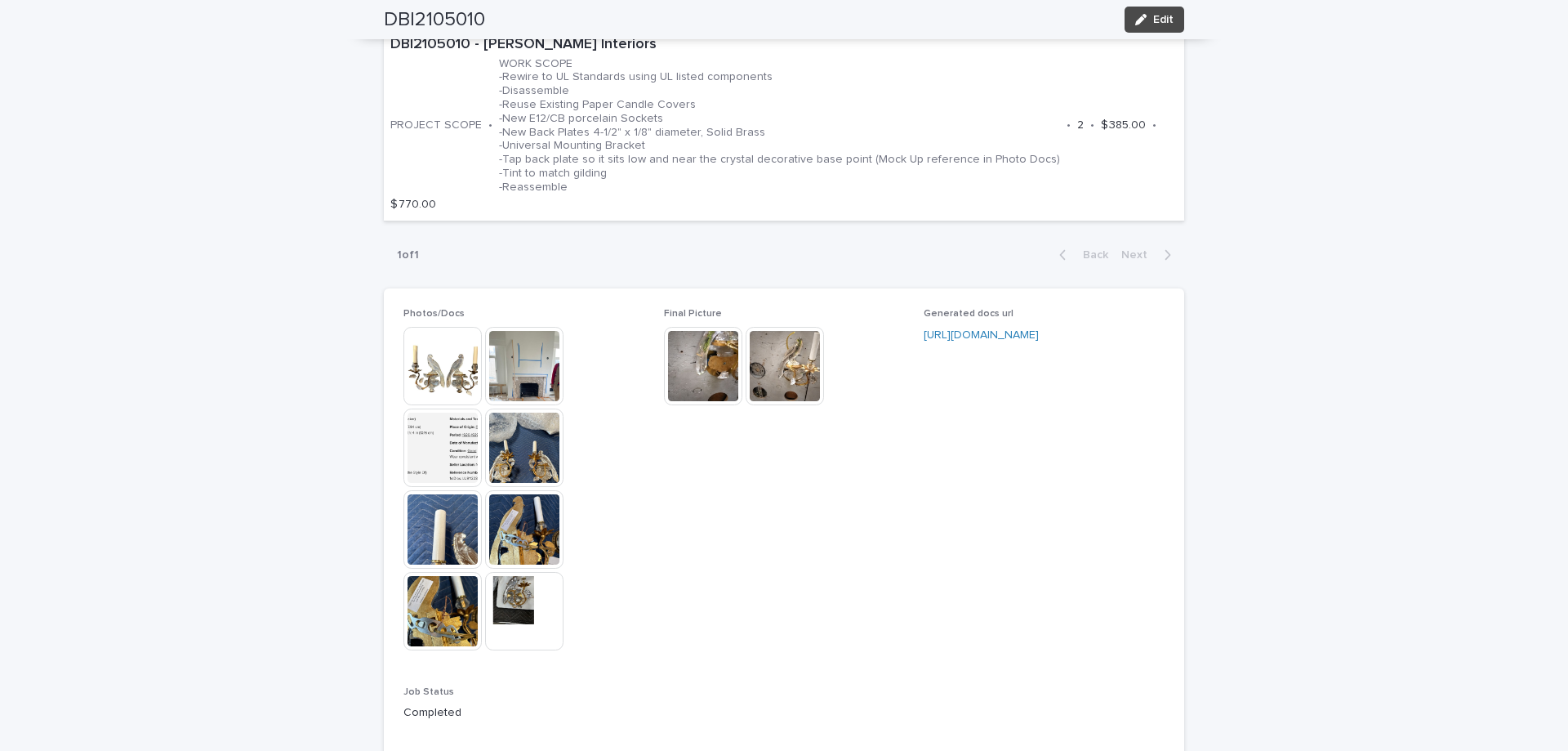 click at bounding box center [524, 448] 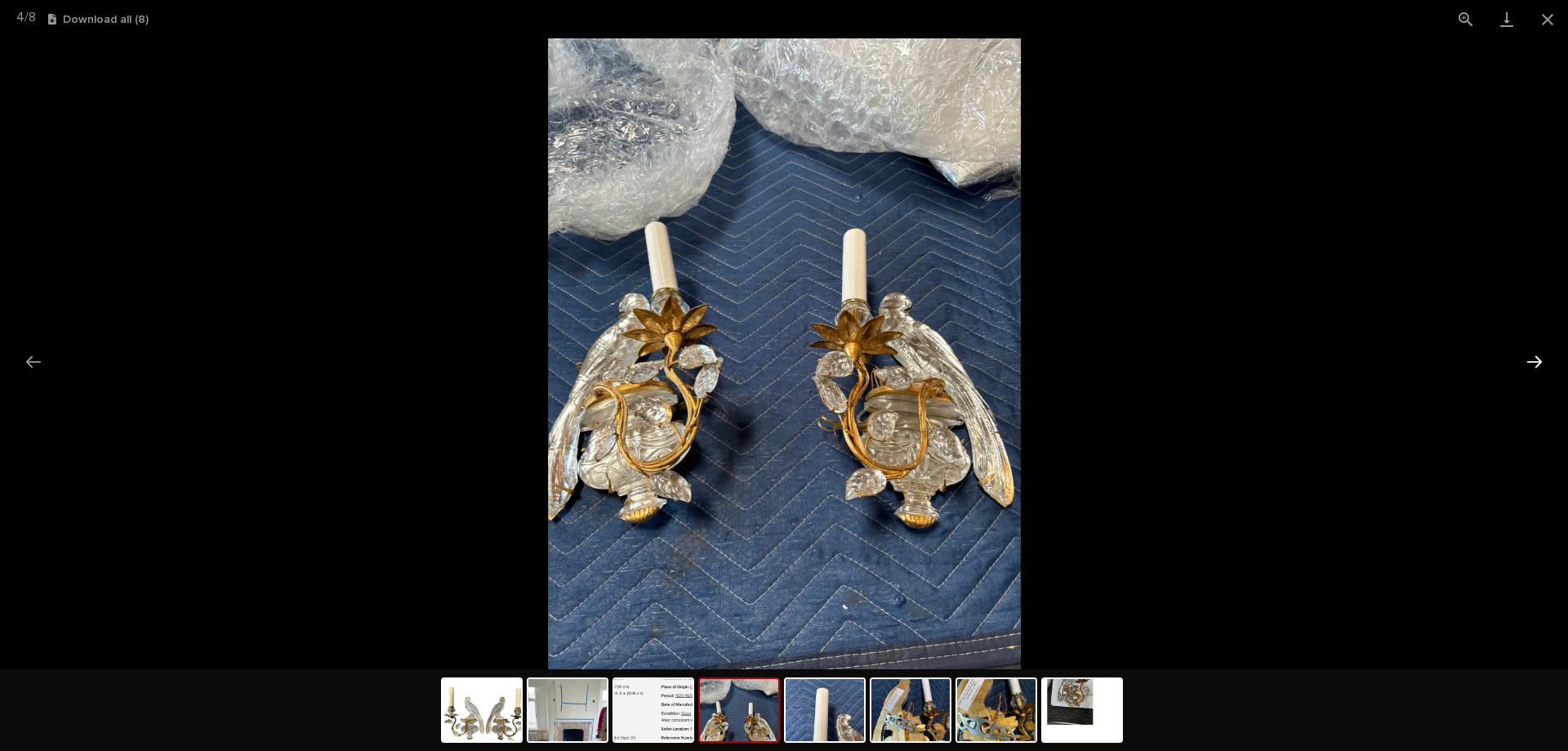 click at bounding box center (1535, 361) 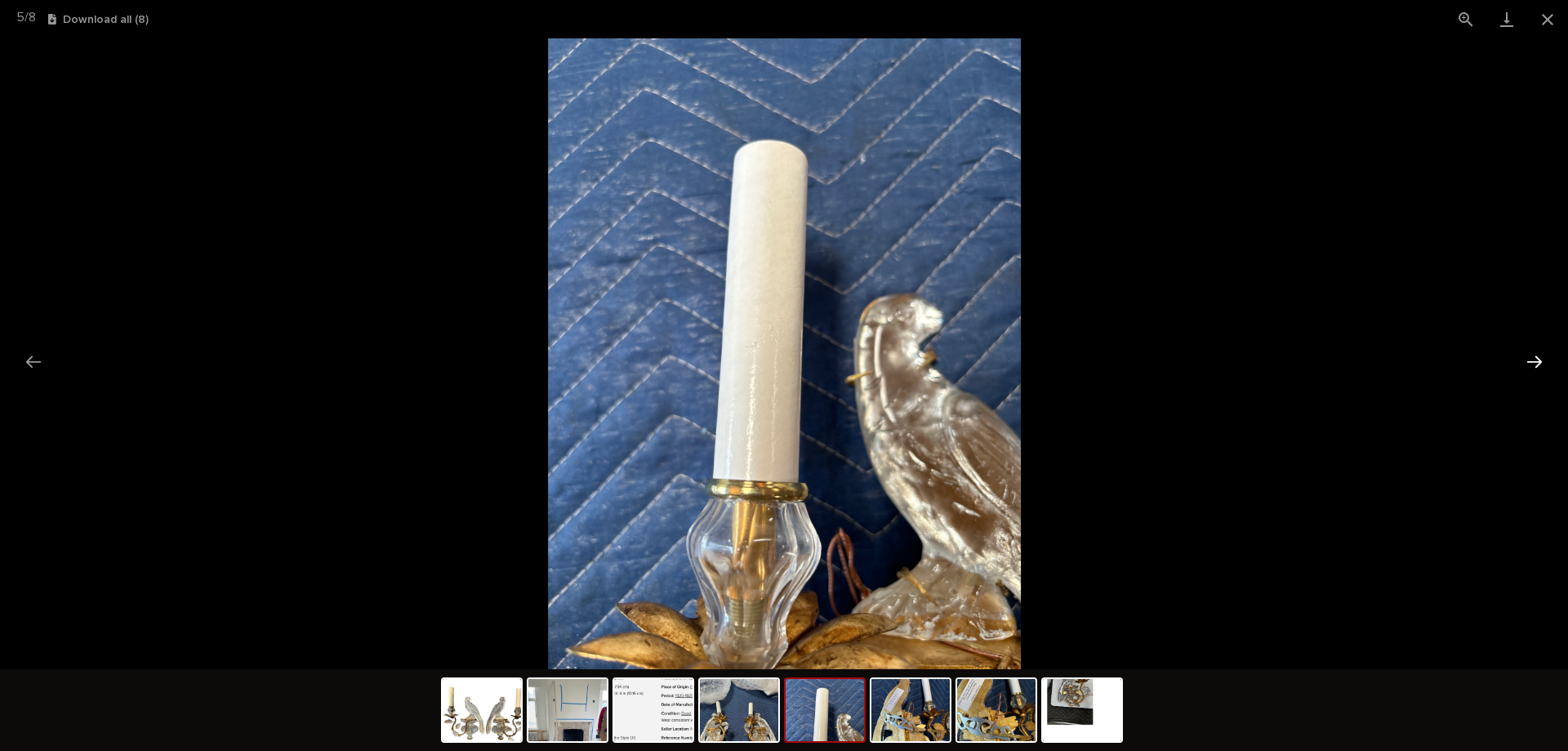 click at bounding box center [1535, 361] 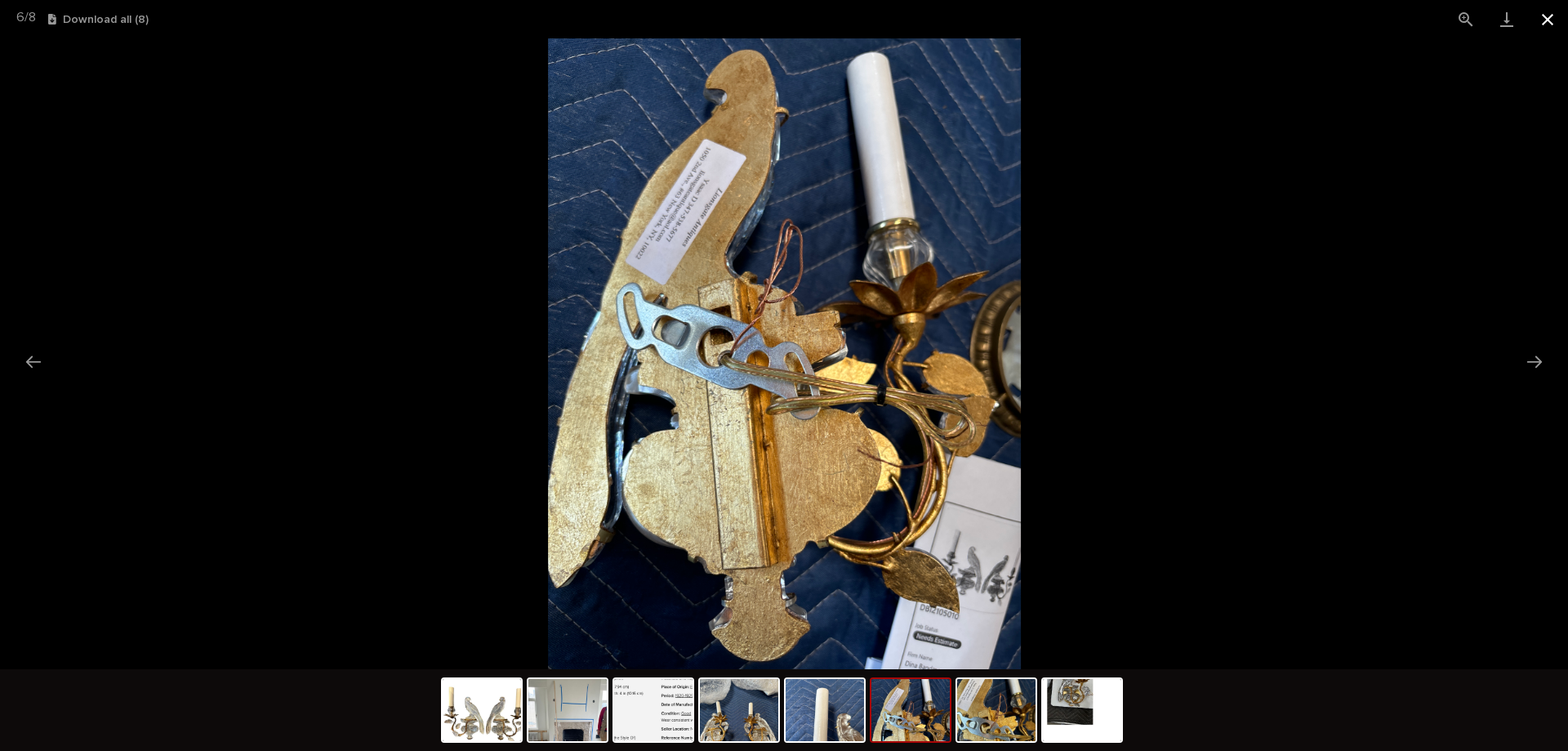 click at bounding box center [1548, 19] 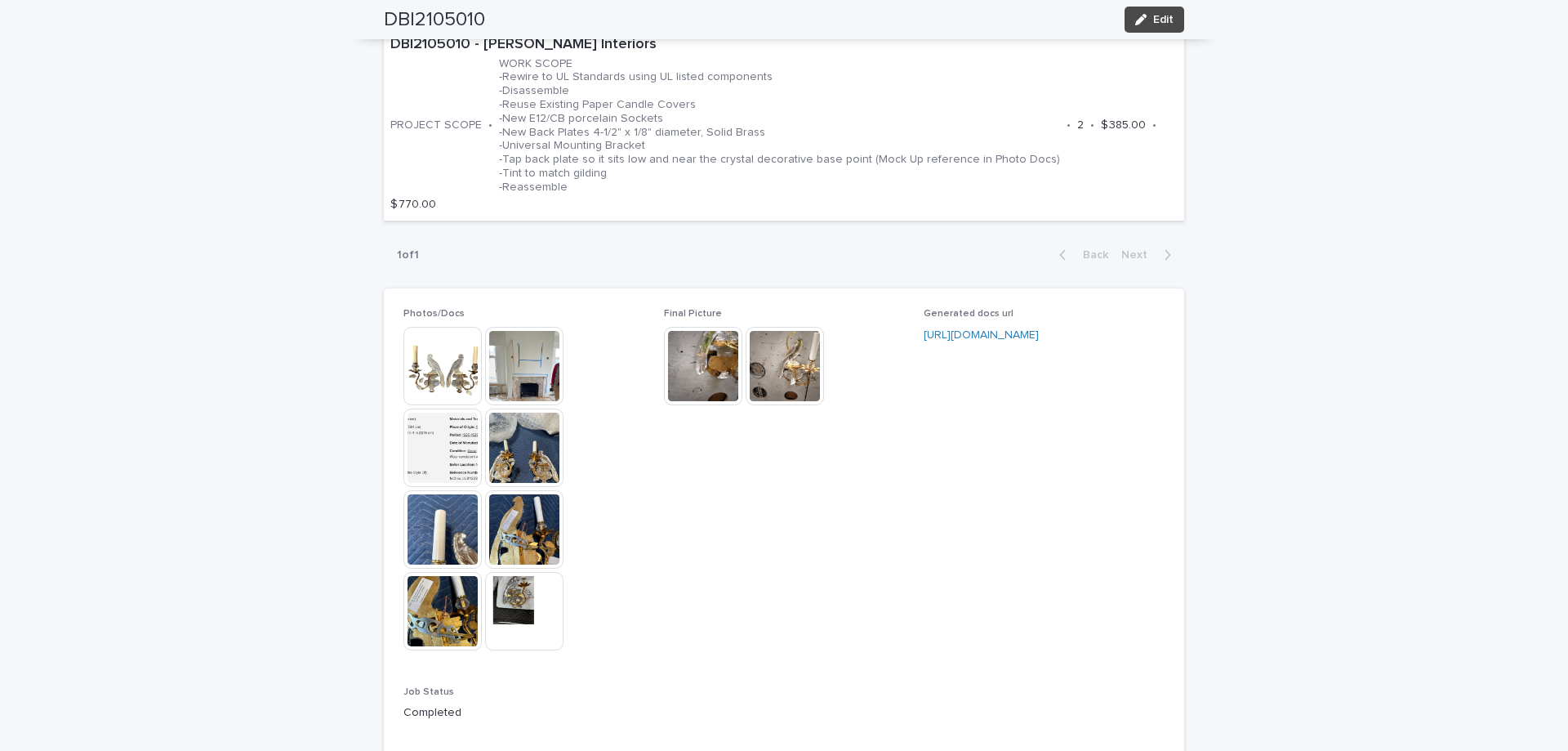 click at bounding box center (785, 366) 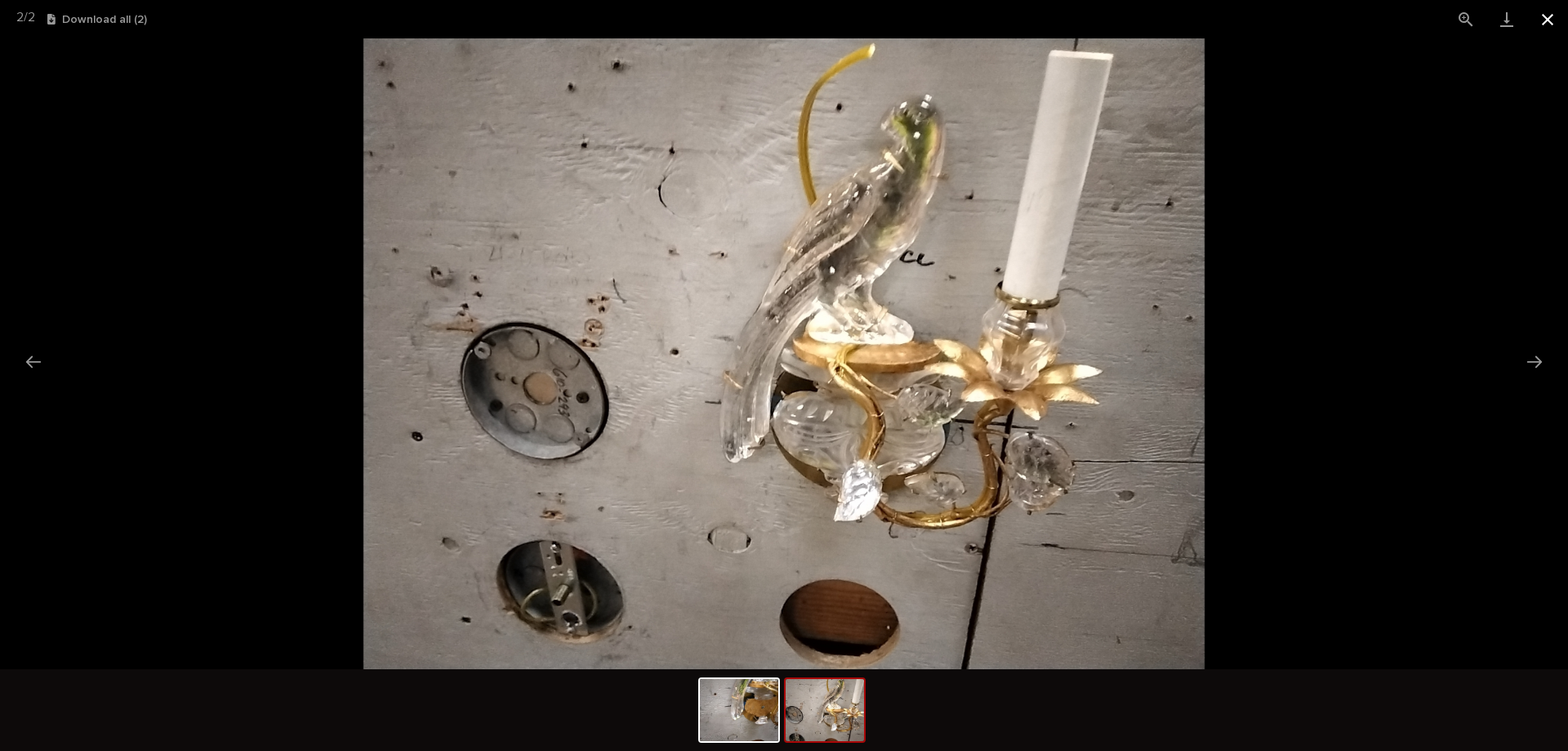 click at bounding box center [1548, 19] 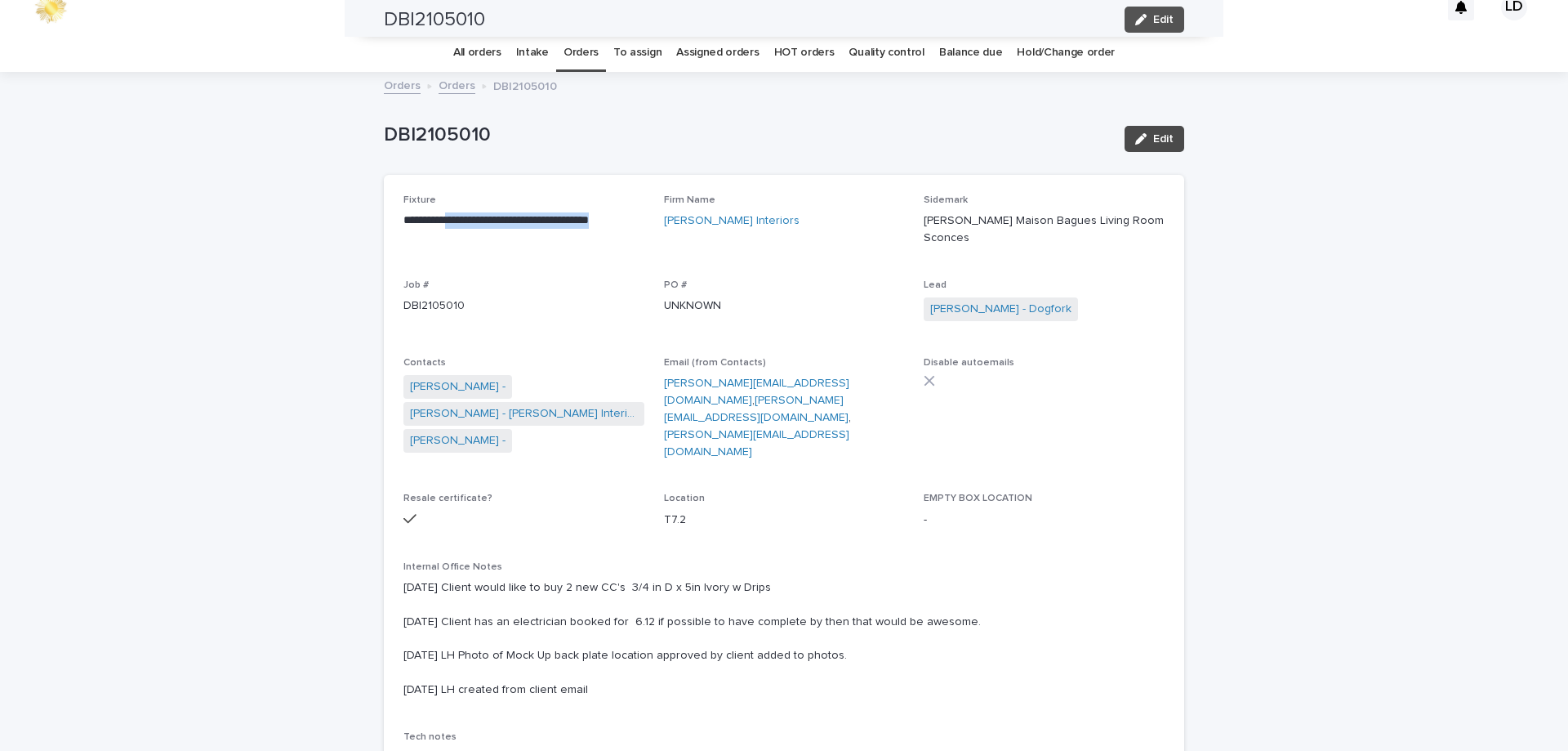 scroll, scrollTop: 0, scrollLeft: 0, axis: both 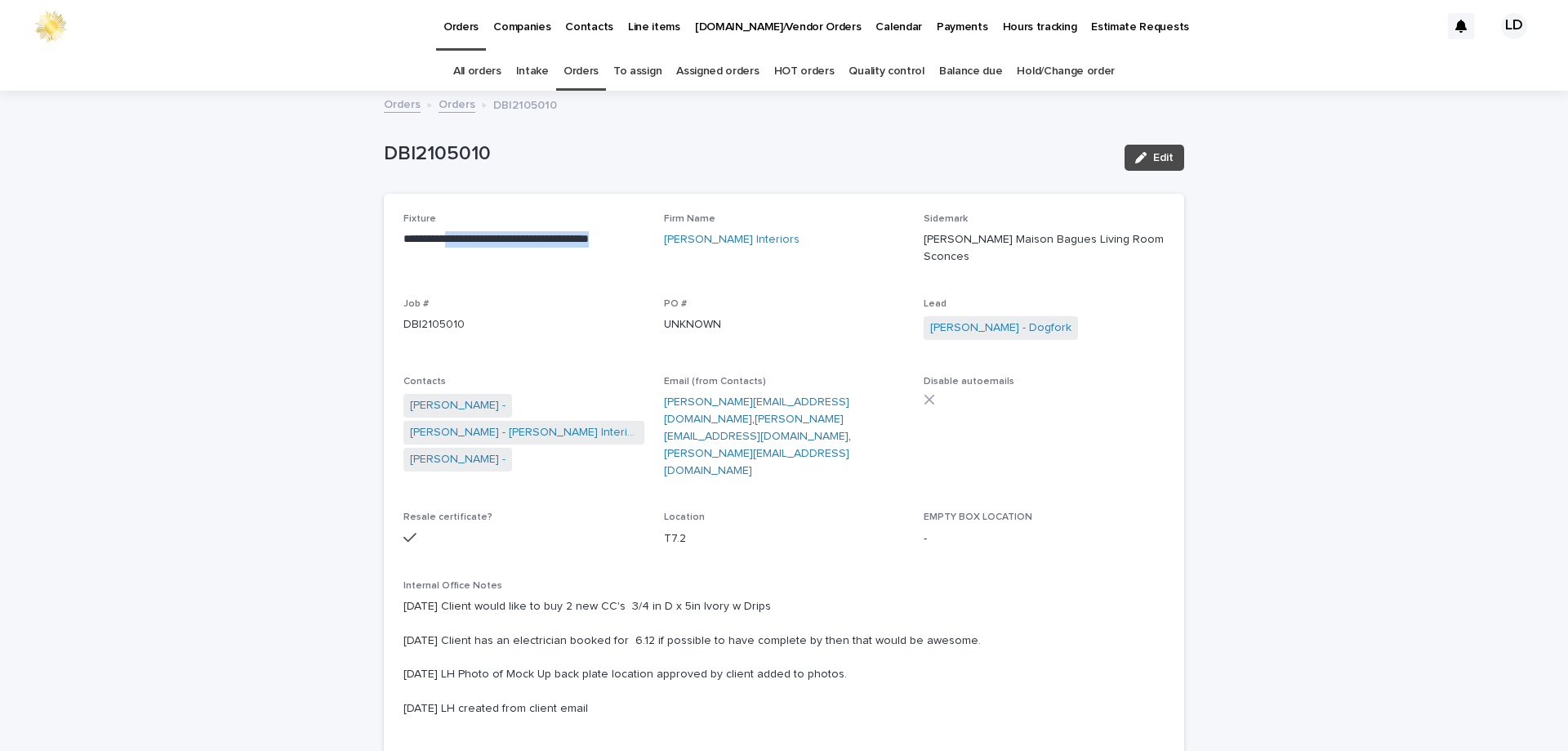 click on "Orders" at bounding box center (581, 71) 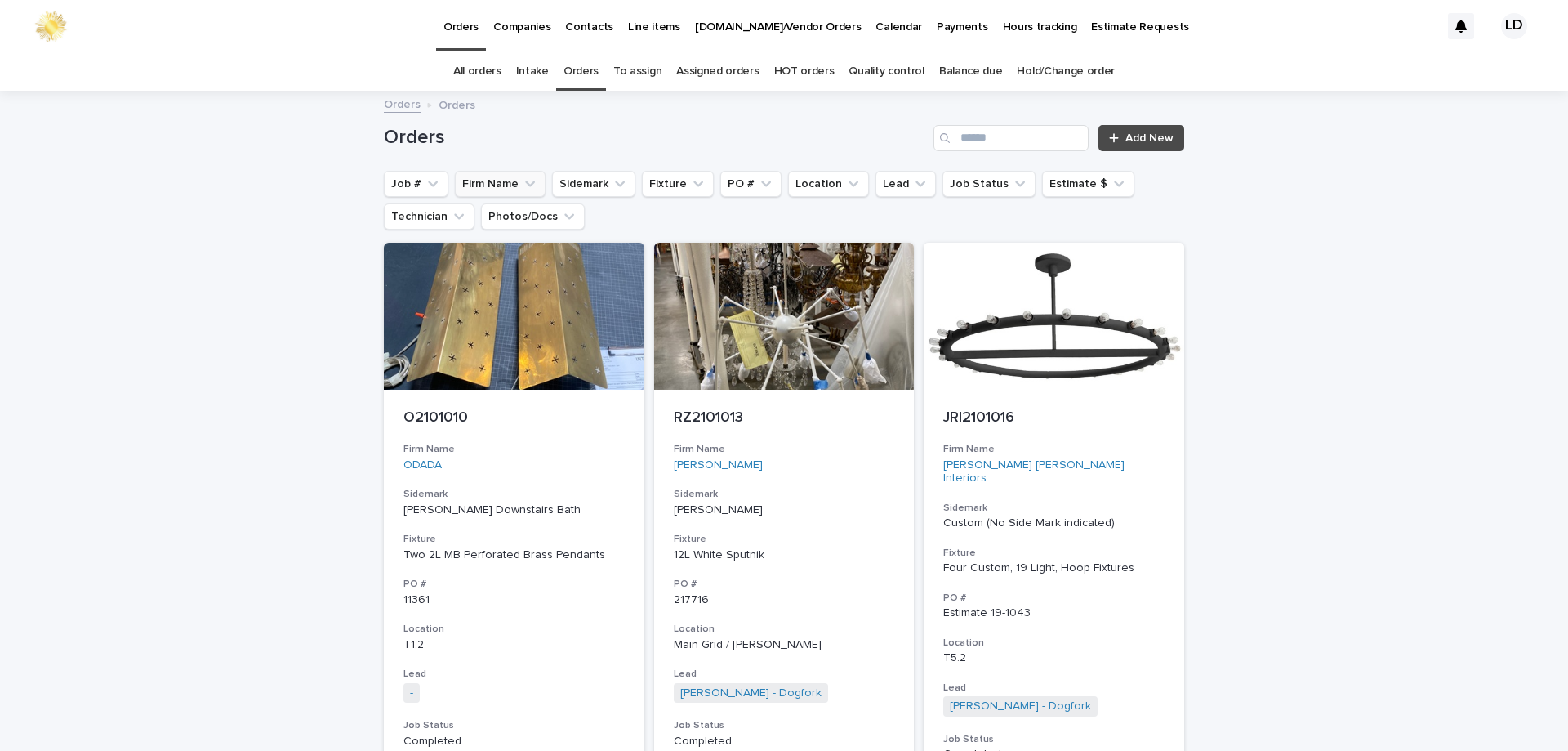 click 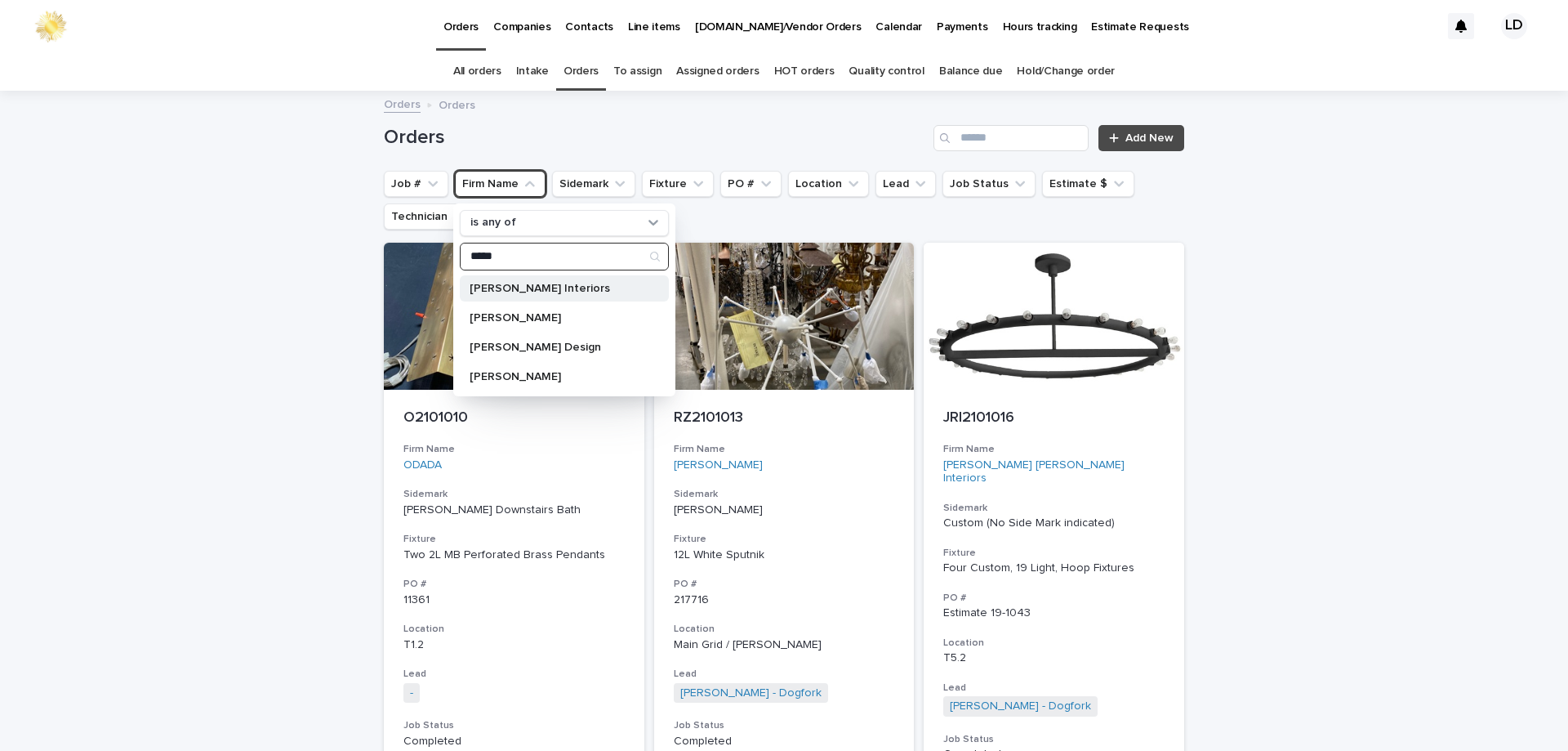 type on "*****" 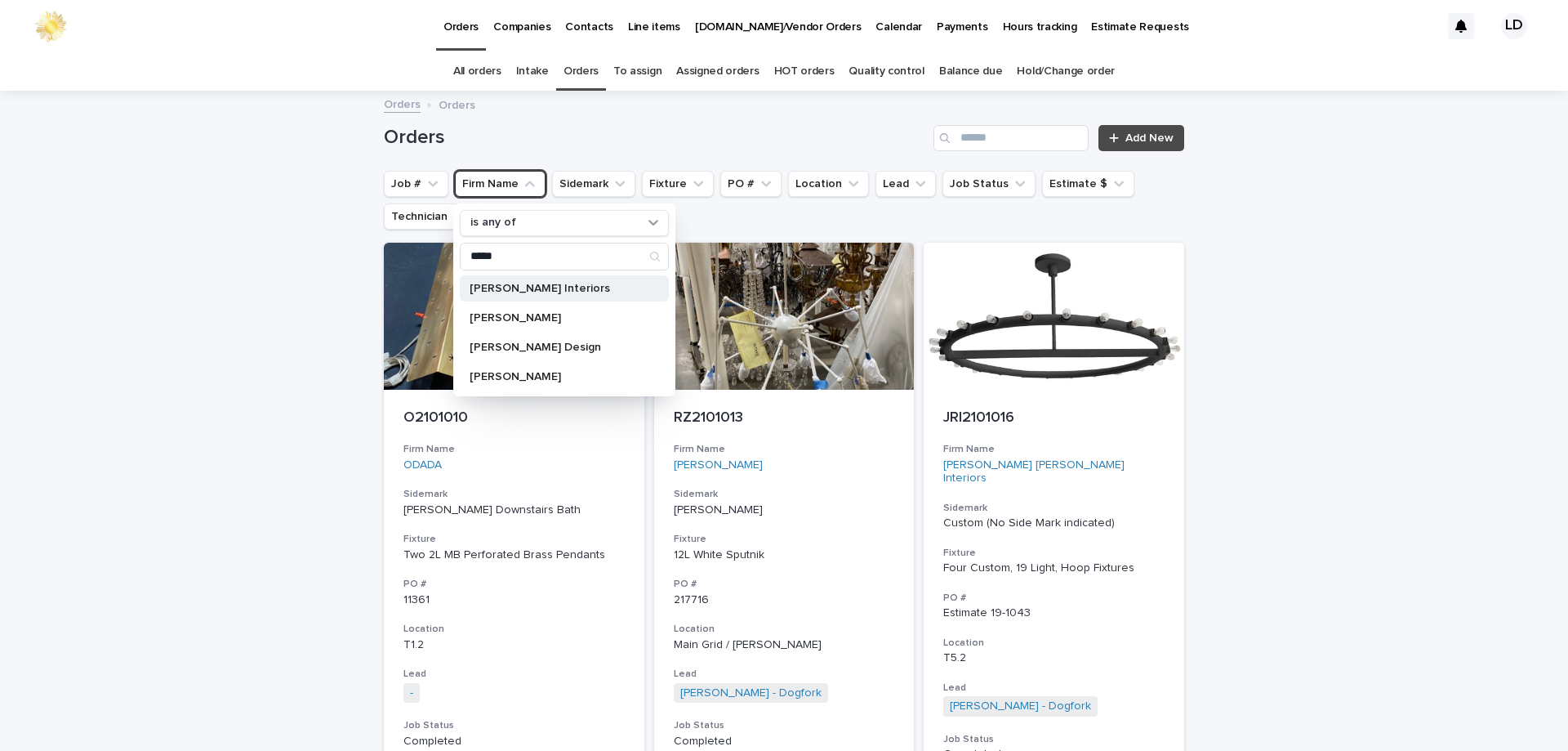click on "Maria  Khouri Interiors" at bounding box center (556, 288) 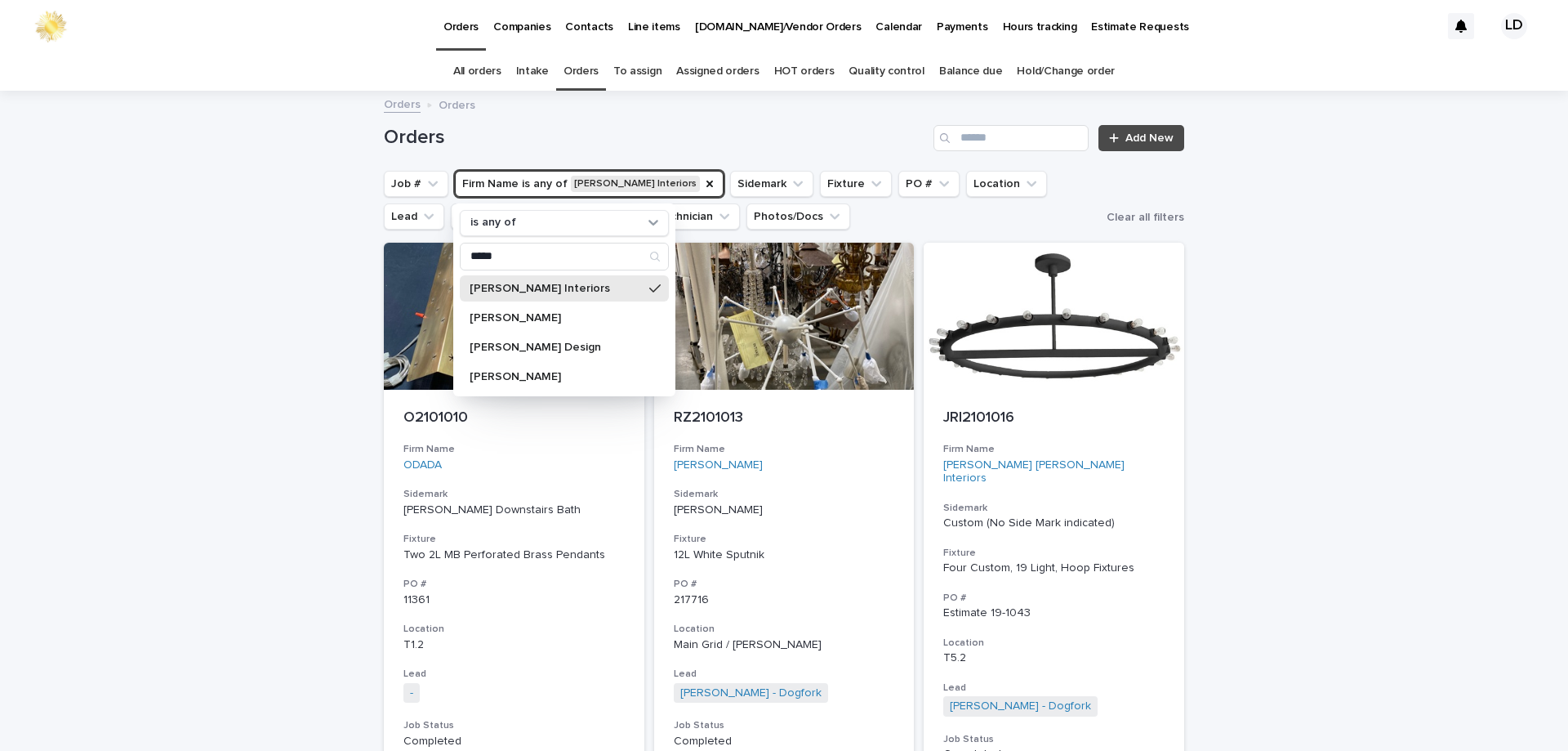 click on "Loading... Saving… Loading... Saving… Orders Add New Job # Firm Name is any of Maria  Khouri Interiors is any of ***** Maria  Khouri Interiors Maria Mendoza Maria Tenaglia Design Marian Jamieson Sidemark Fixture PO # Location Lead Job Status Estimate $ Technician Photos/Docs Clear all filters O2101010 Firm Name ODADA   Sidemark NELSON Downstairs Bath Fixture Two 2L MB Perforated Brass Pendants
PO # 11361 Location T1.2 Lead   -    + 0 Job Status Completed Estimate $ $ 800.00 Technician Ronald Orellana - Dogfork - Technician   + 0 RZ2101013 Firm Name Renee Zellweger   Sidemark Renee Zellweger Fixture 12L White Sputnik
PO # 217716 Location Main Grid / Davidson Lead Mike Donnelly - Dogfork   + 0 Job Status Completed Estimate $ $ 360.00 Technician Oscar Hernandez Miranda - Dogfork - Technician   + 0 JRI2101016 Firm Name Jennifer Robin Interiors   Sidemark Custom (No Side Mark indicated) Fixture Four Custom, 19 Light, Hoop Fixtures
PO # Estimate 19-1043 Location T5.2 Lead Beth Ahlstrand - Dogfork   + 0" at bounding box center [784, 4067] 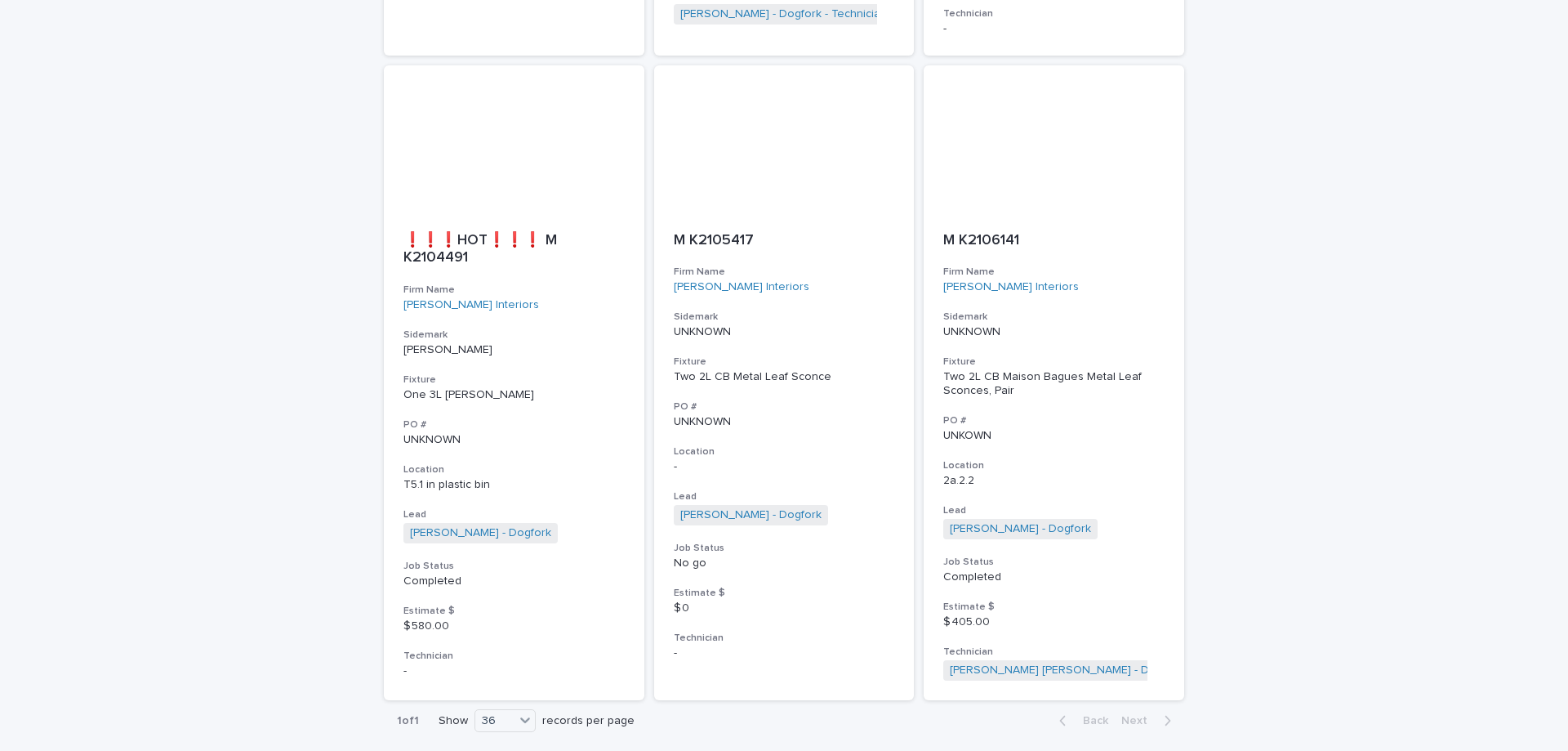 scroll, scrollTop: 820, scrollLeft: 0, axis: vertical 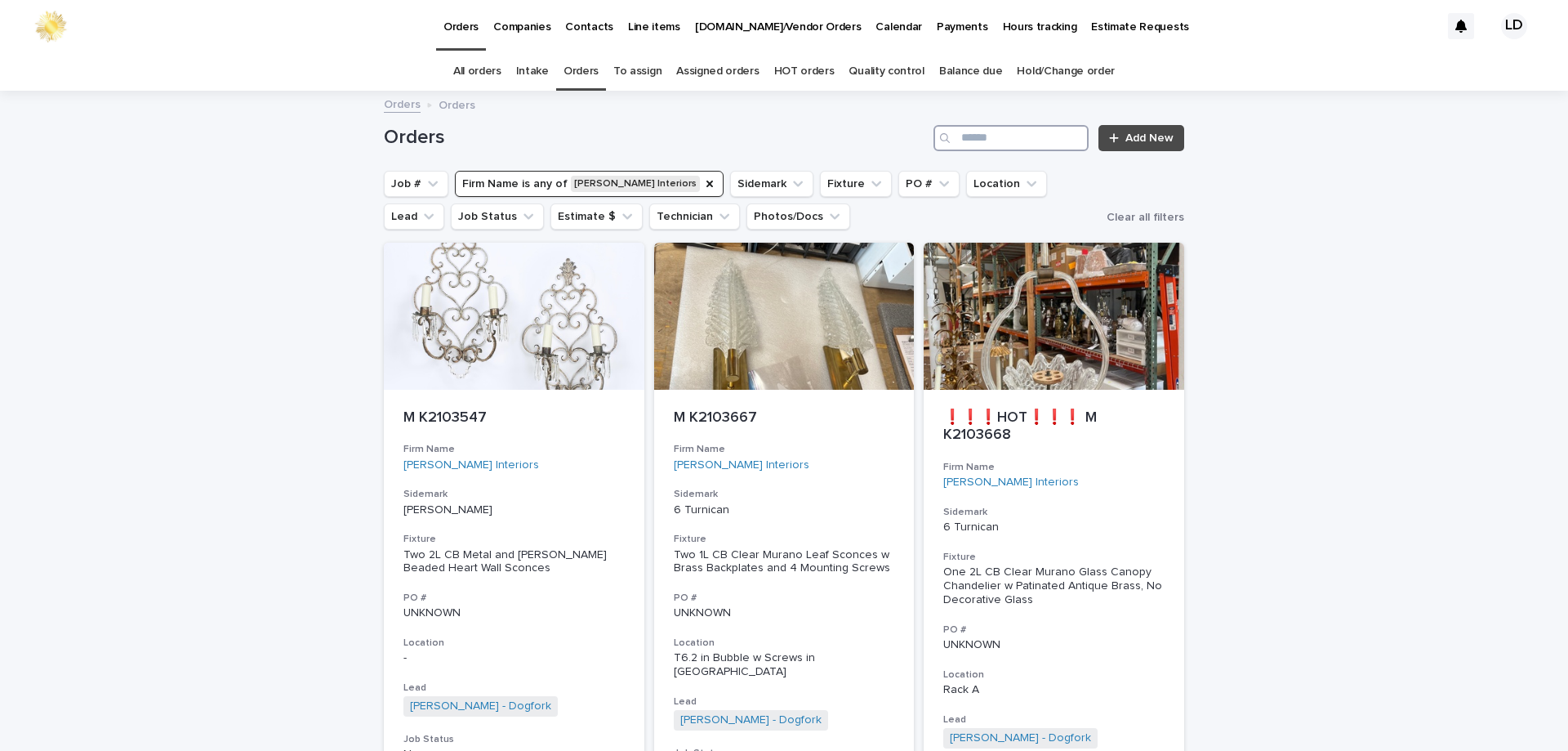 click at bounding box center (1011, 138) 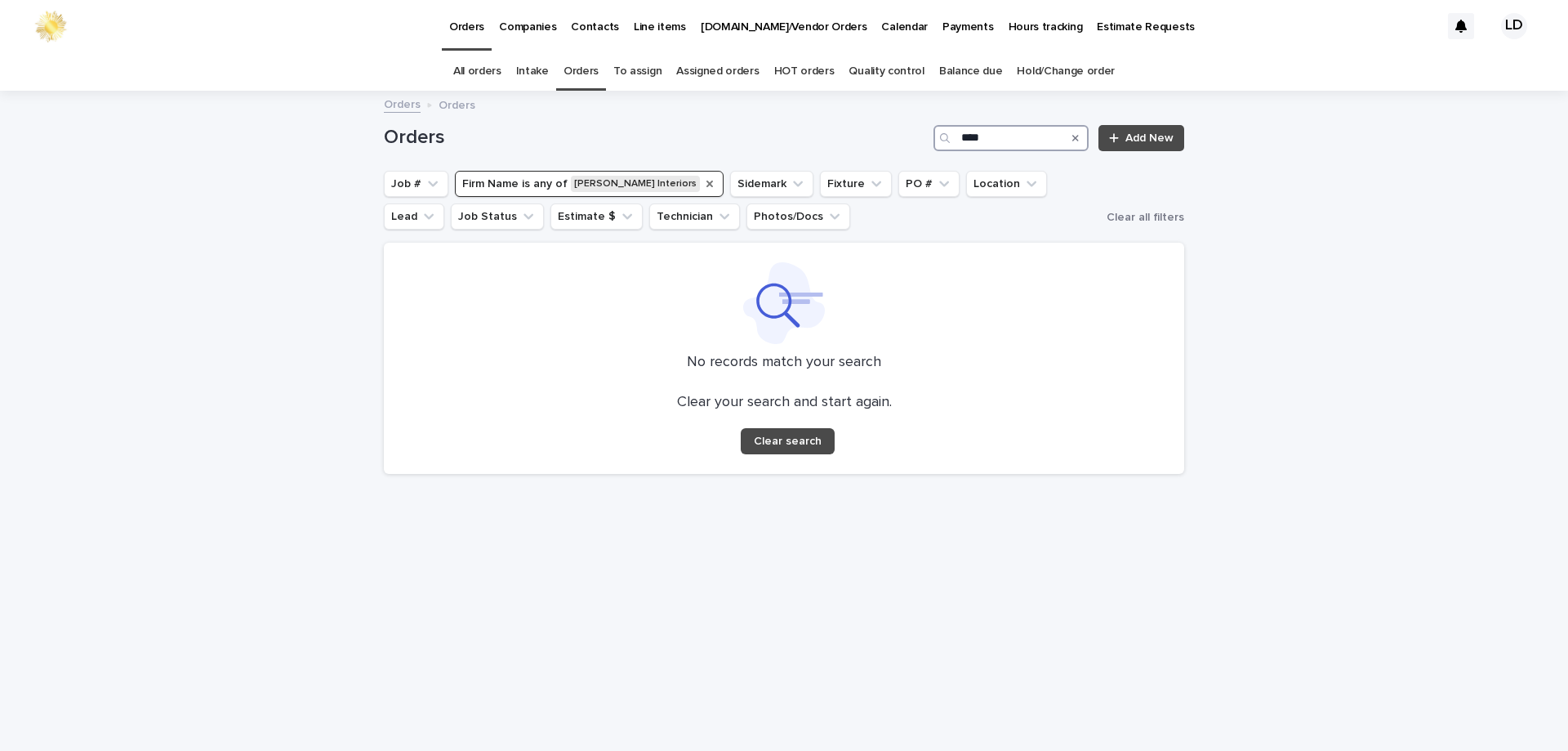 type on "****" 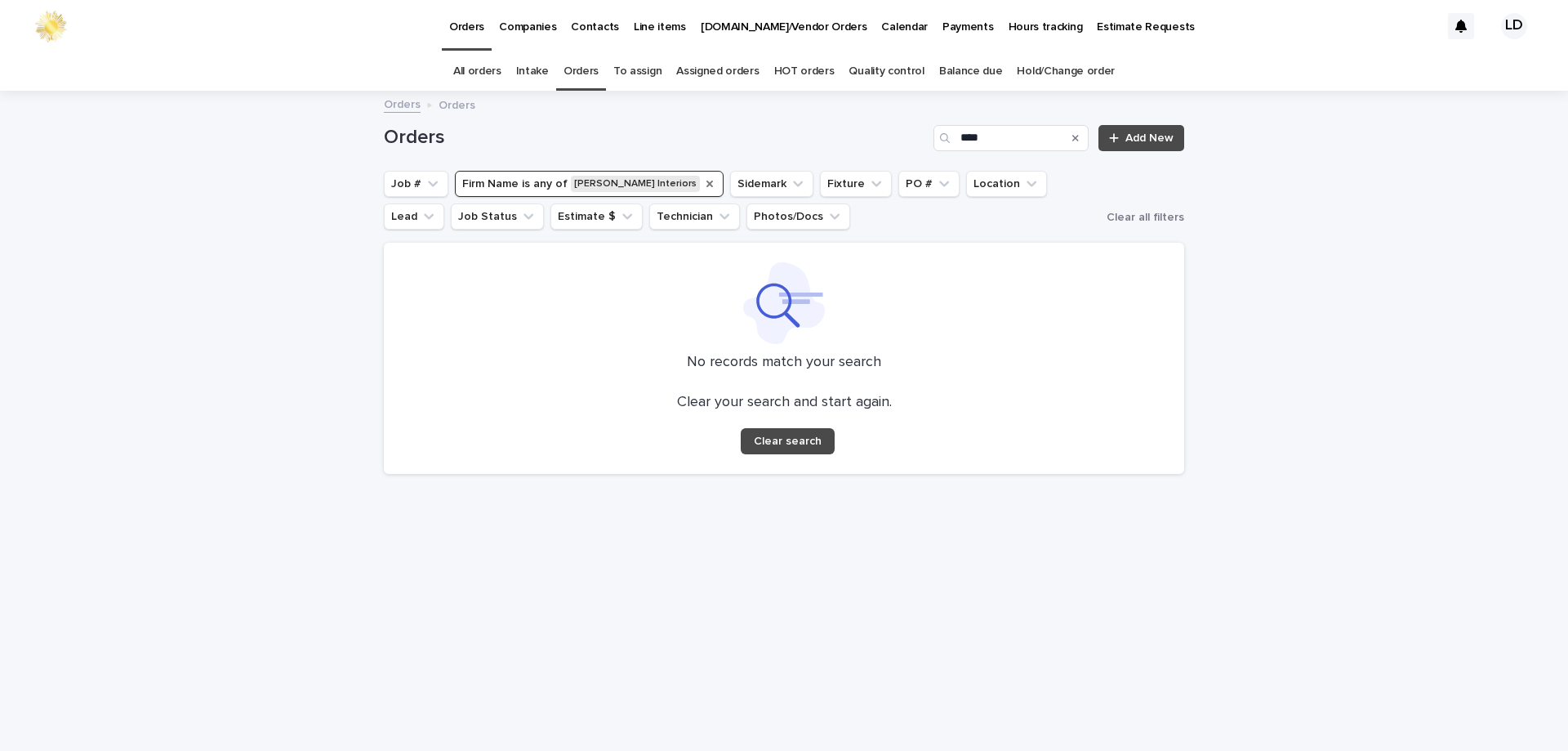 click 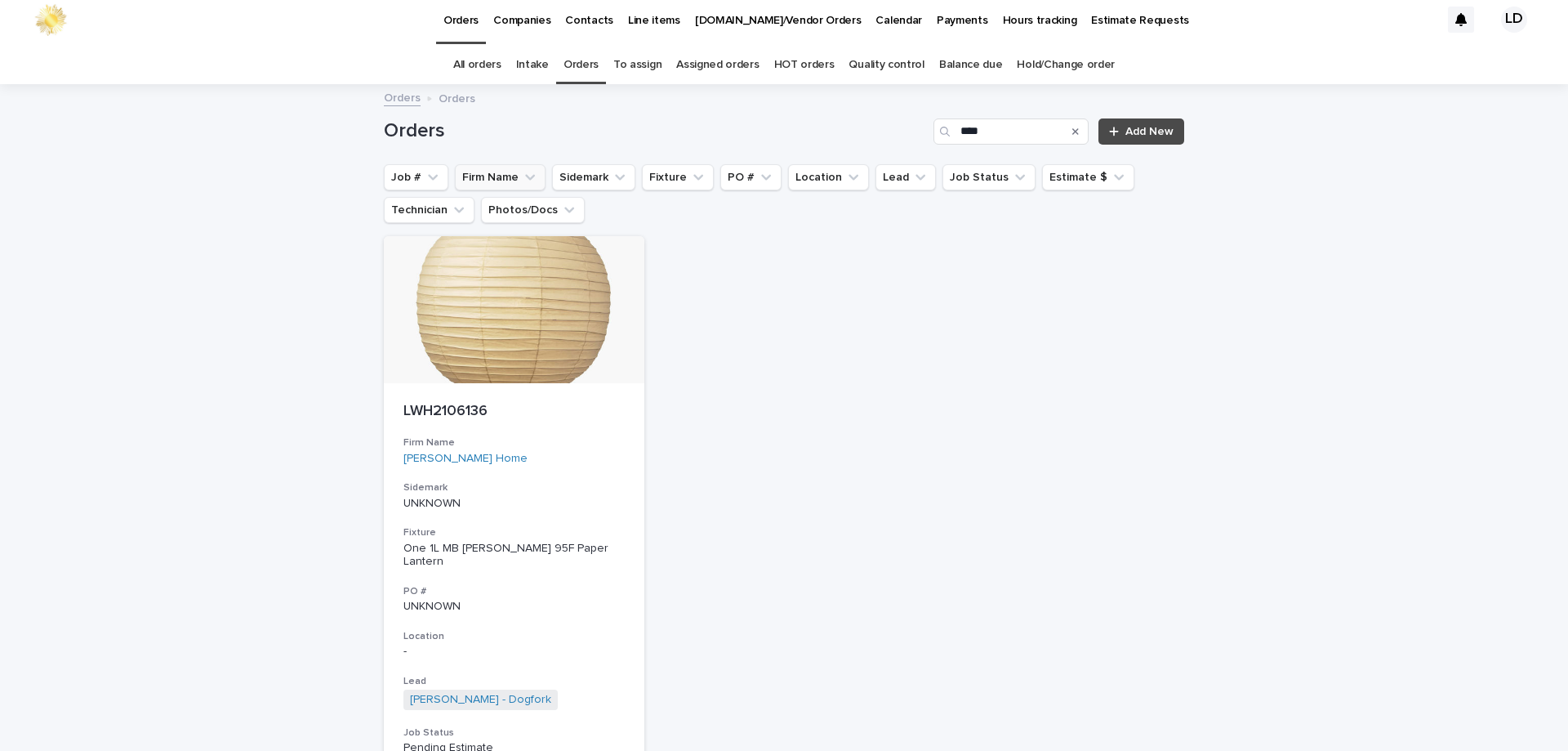 scroll, scrollTop: 0, scrollLeft: 0, axis: both 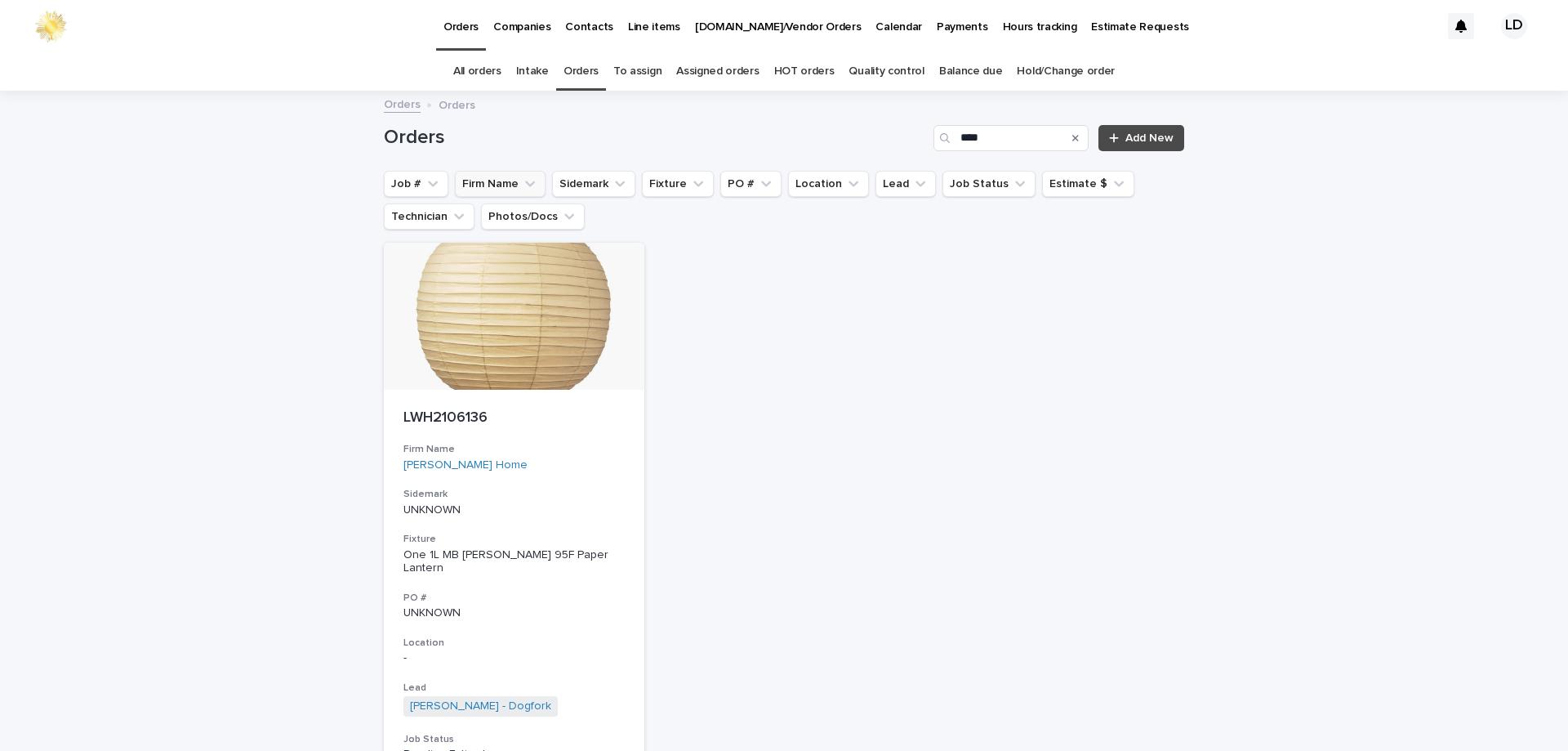 click 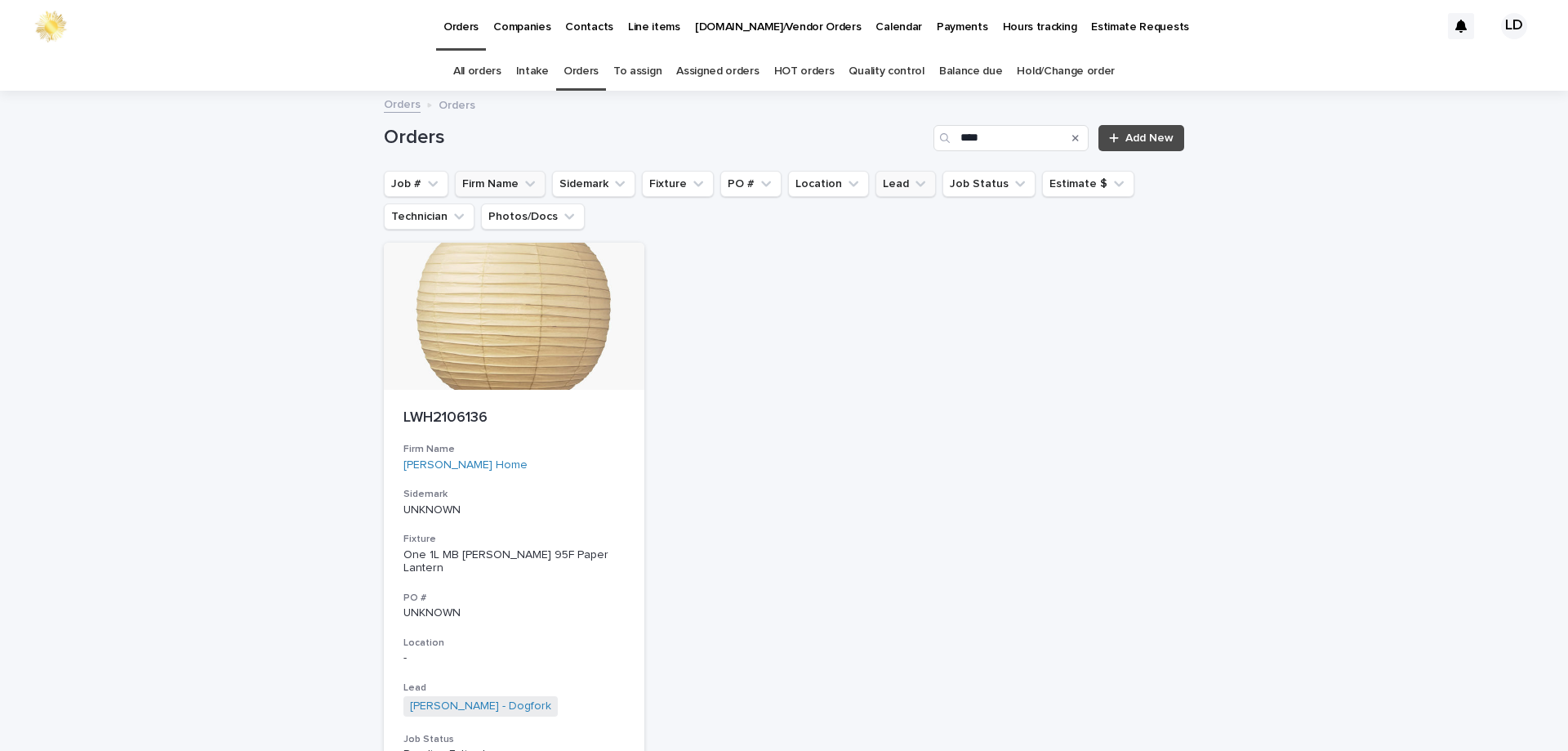 type 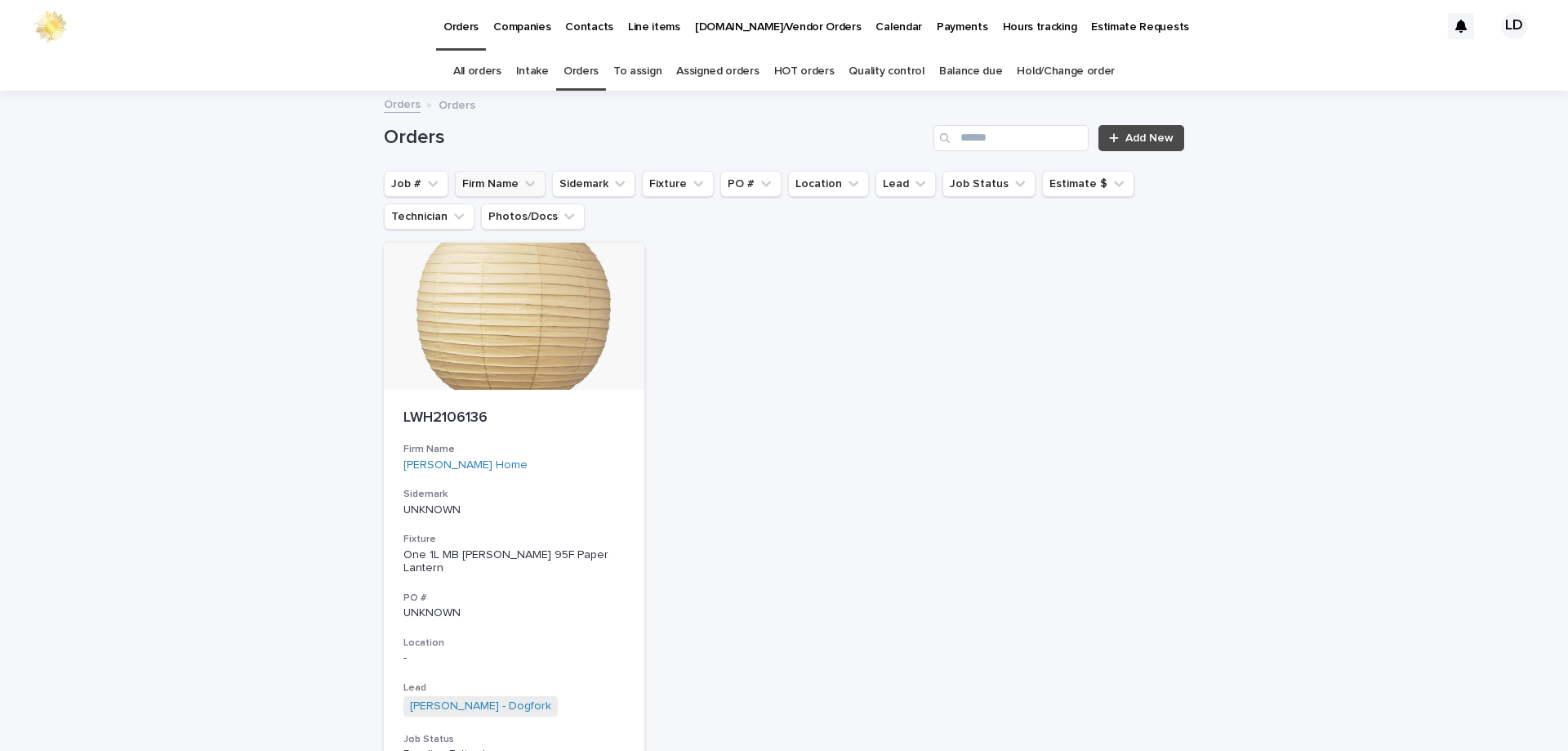 click 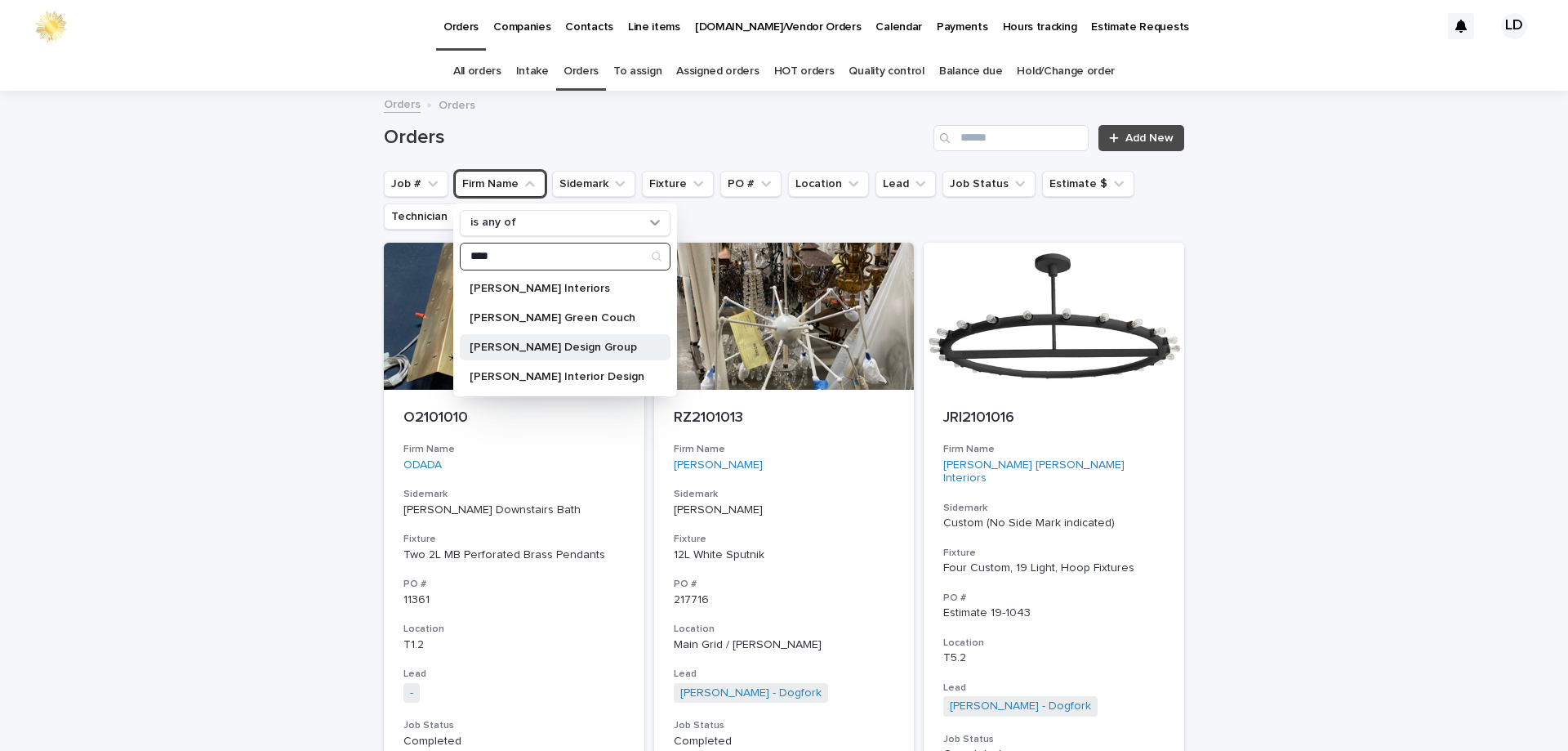 type on "****" 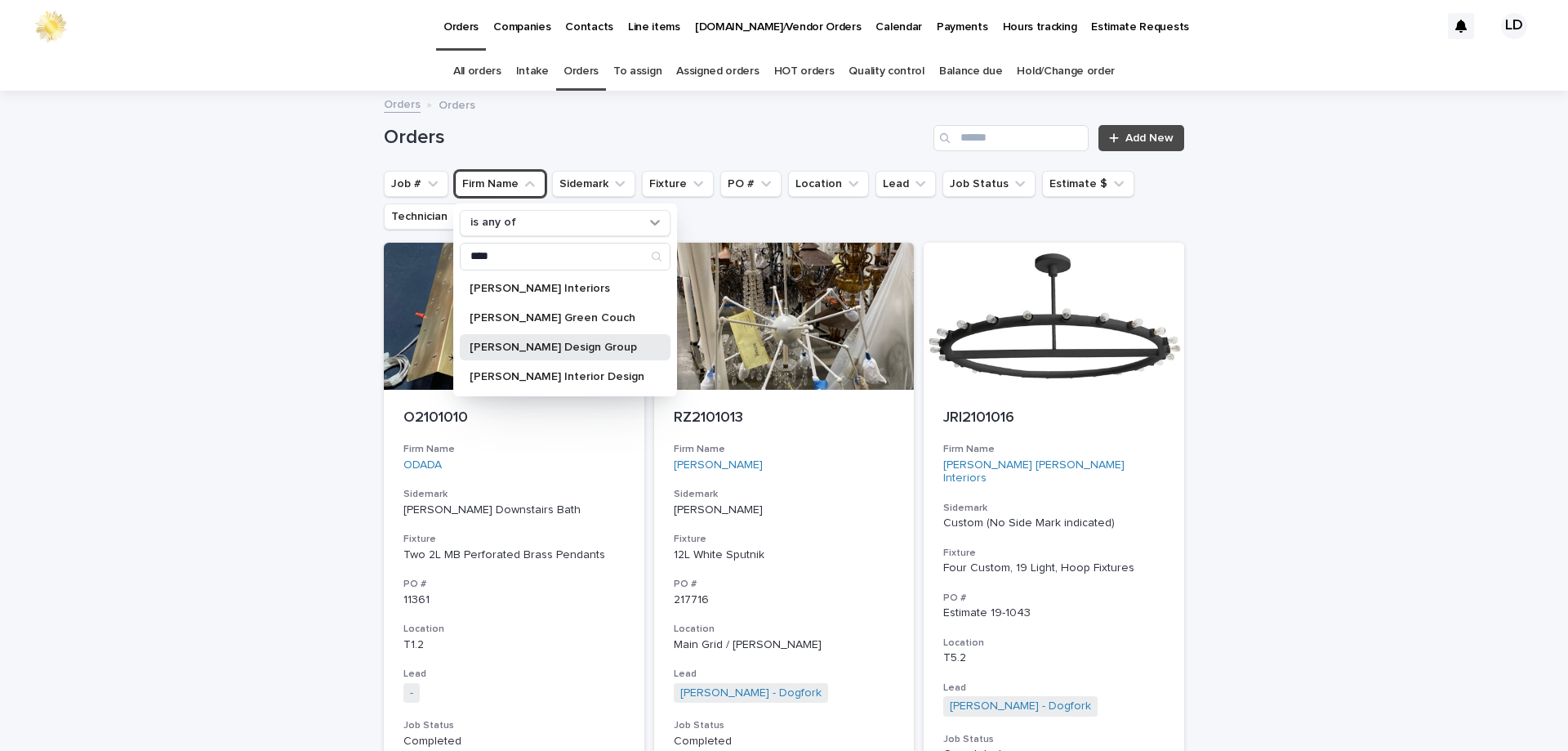 click on "[PERSON_NAME] Design Group" at bounding box center (557, 347) 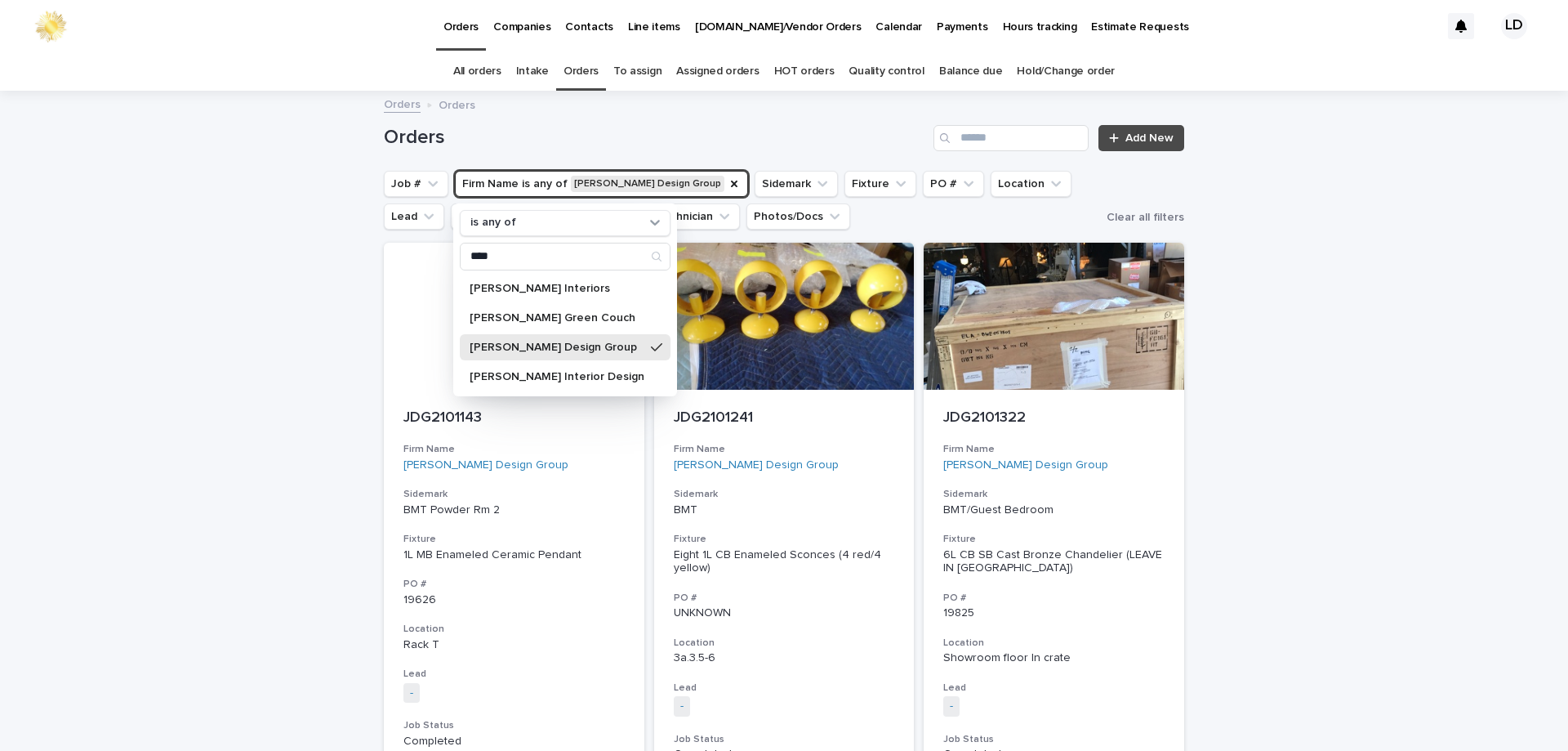 click on "Loading... Saving… Loading... Saving… Orders Add New Job # Firm Name is any of Jeffers Design Group is any of **** Jeff Ryan Interiors Jeff Schlarb Green Couch Jeffers Design Group Jeffrey Neve Interior Design Sidemark Fixture PO # Location Lead Job Status Estimate $ Technician Photos/Docs Clear all filters JDG2101143 Firm Name Jeffers Design Group   Sidemark BMT Powder Rm 2 Fixture 1L MB Enameled Ceramic Pendant
PO # 19626 Location Rack T Lead   -    + 0 Job Status Completed Estimate $ $ 0 Technician - JDG2101241 Firm Name Jeffers Design Group   Sidemark BMT Fixture Eight 1L CB Enameled Sconces (4 red/4 yellow)
PO # UNKNOWN Location 3a.3.5-6 Lead   -    + 0 Job Status Completed Estimate $ $ 2,280.00 Technician   -    + 0 JDG2101322 Firm Name Jeffers Design Group   Sidemark BMT/Guest Bedroom  Fixture 6L CB SB Cast Bronze Chandelier (LEAVE IN CRATE)
PO # 19825 Location Showroom floor In crate Lead   -    + 0 Job Status Completed Estimate $ $ 1,380.00 Technician - JDG2101583 Firm Name   Sidemark" at bounding box center (784, 4139) 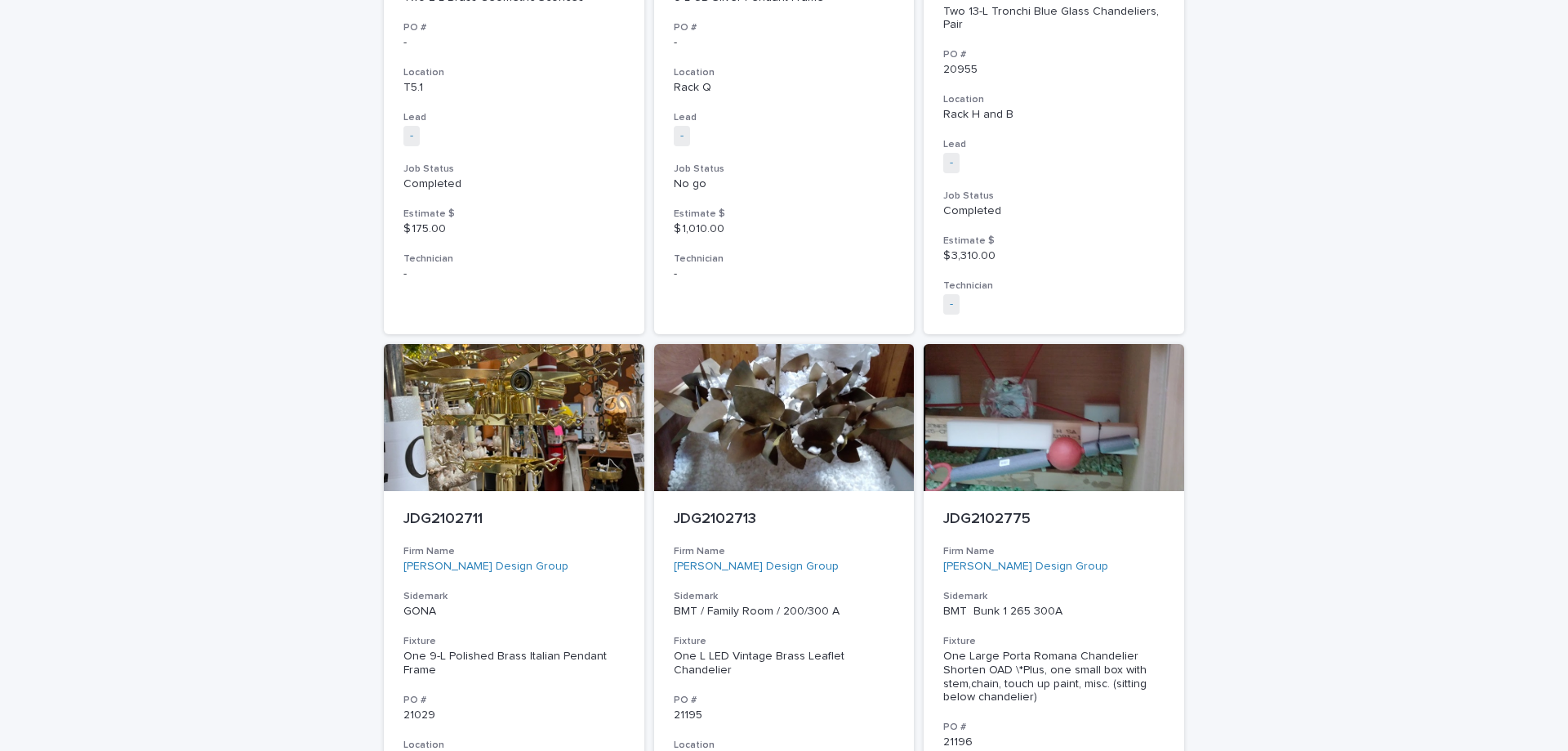 scroll, scrollTop: 7352, scrollLeft: 0, axis: vertical 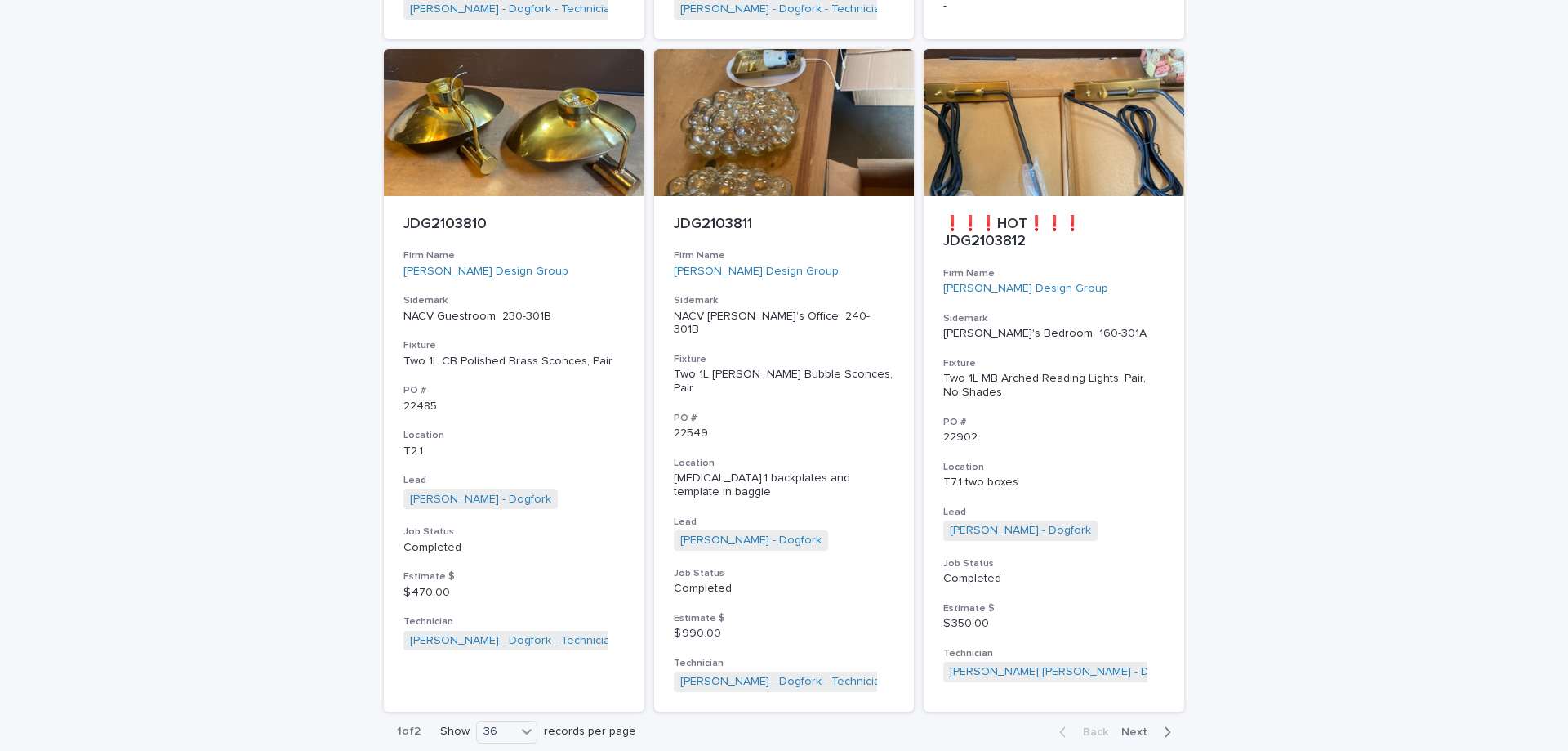 click on "Next" at bounding box center (1139, 732) 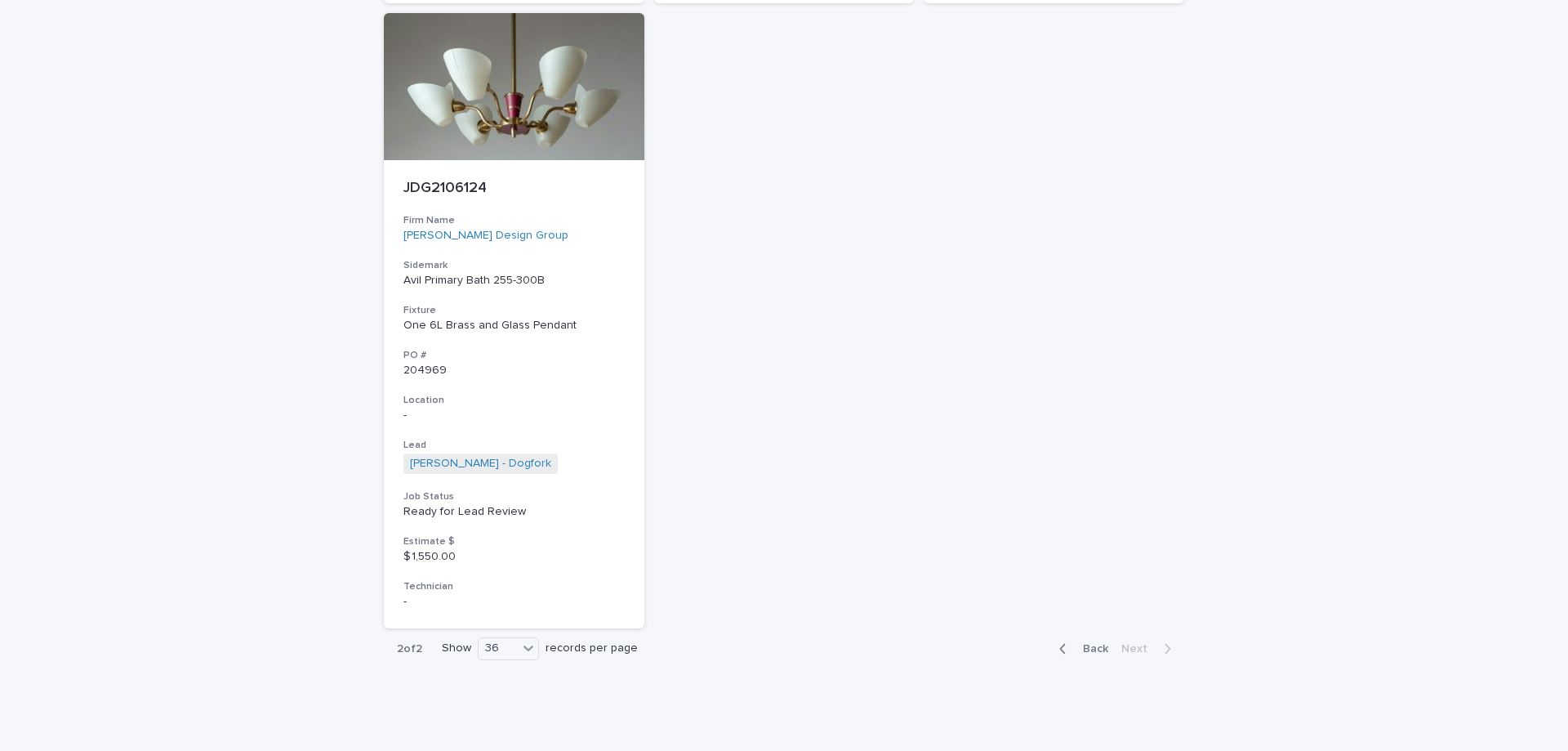 scroll, scrollTop: 4142, scrollLeft: 0, axis: vertical 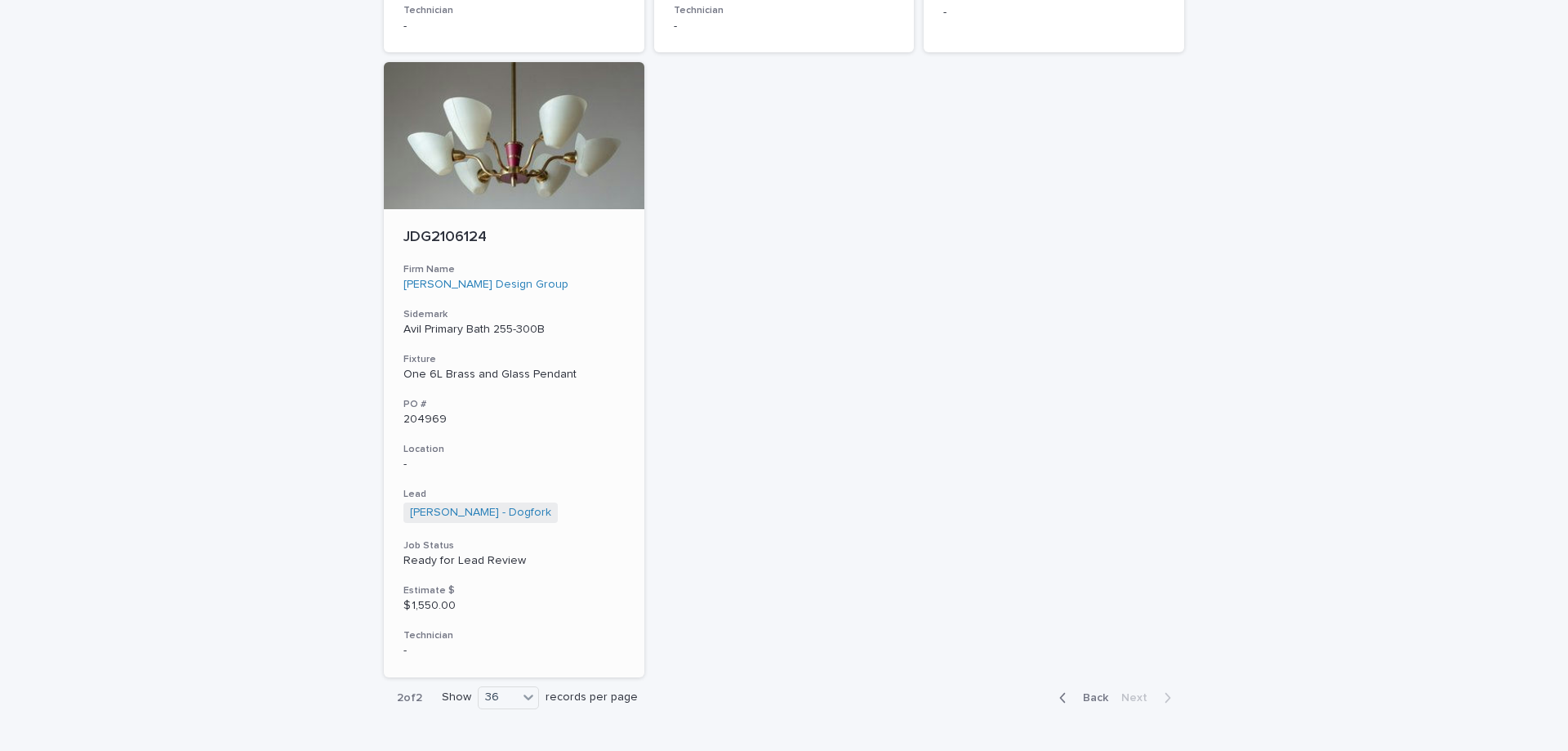 click on "Location" at bounding box center [514, 449] 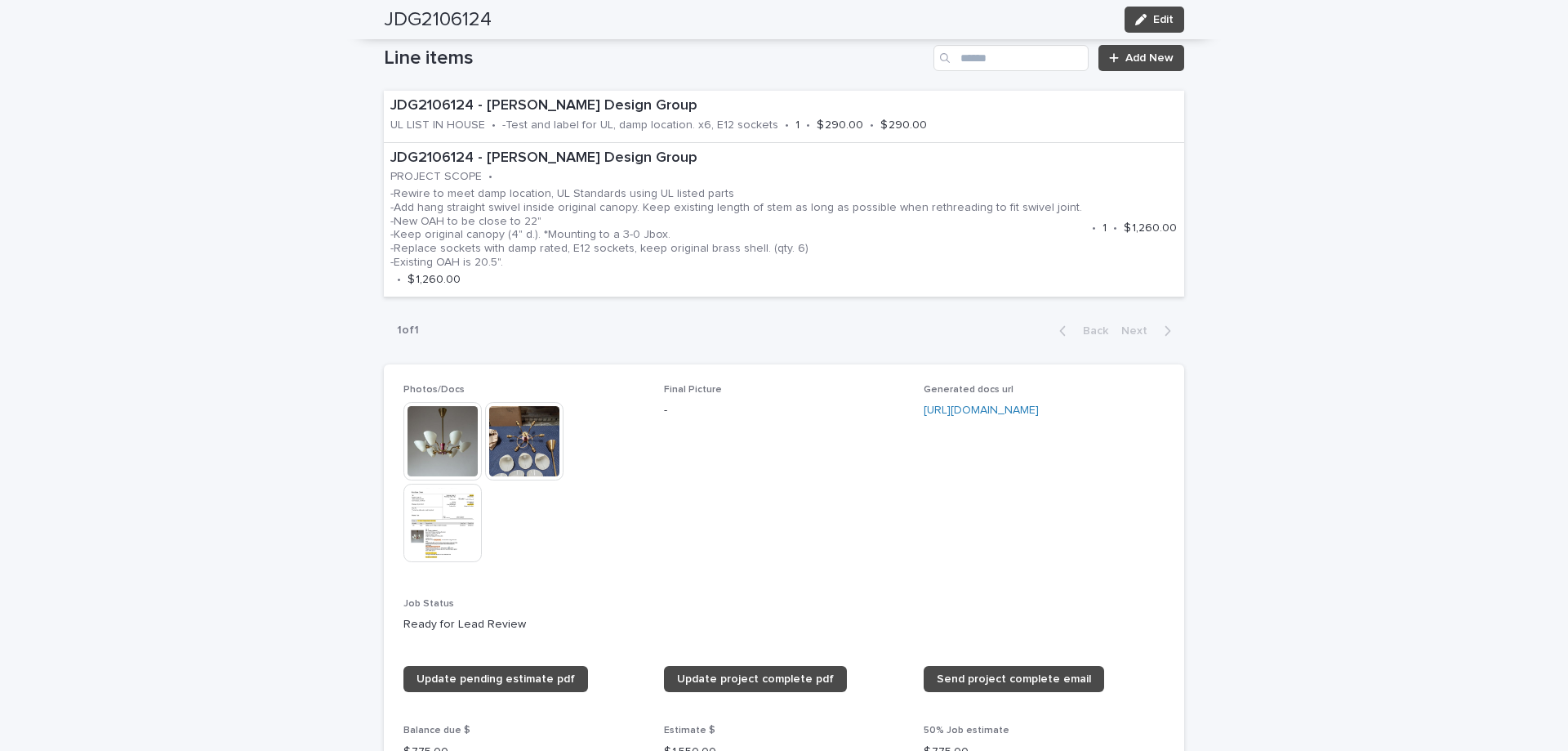 scroll, scrollTop: 1062, scrollLeft: 0, axis: vertical 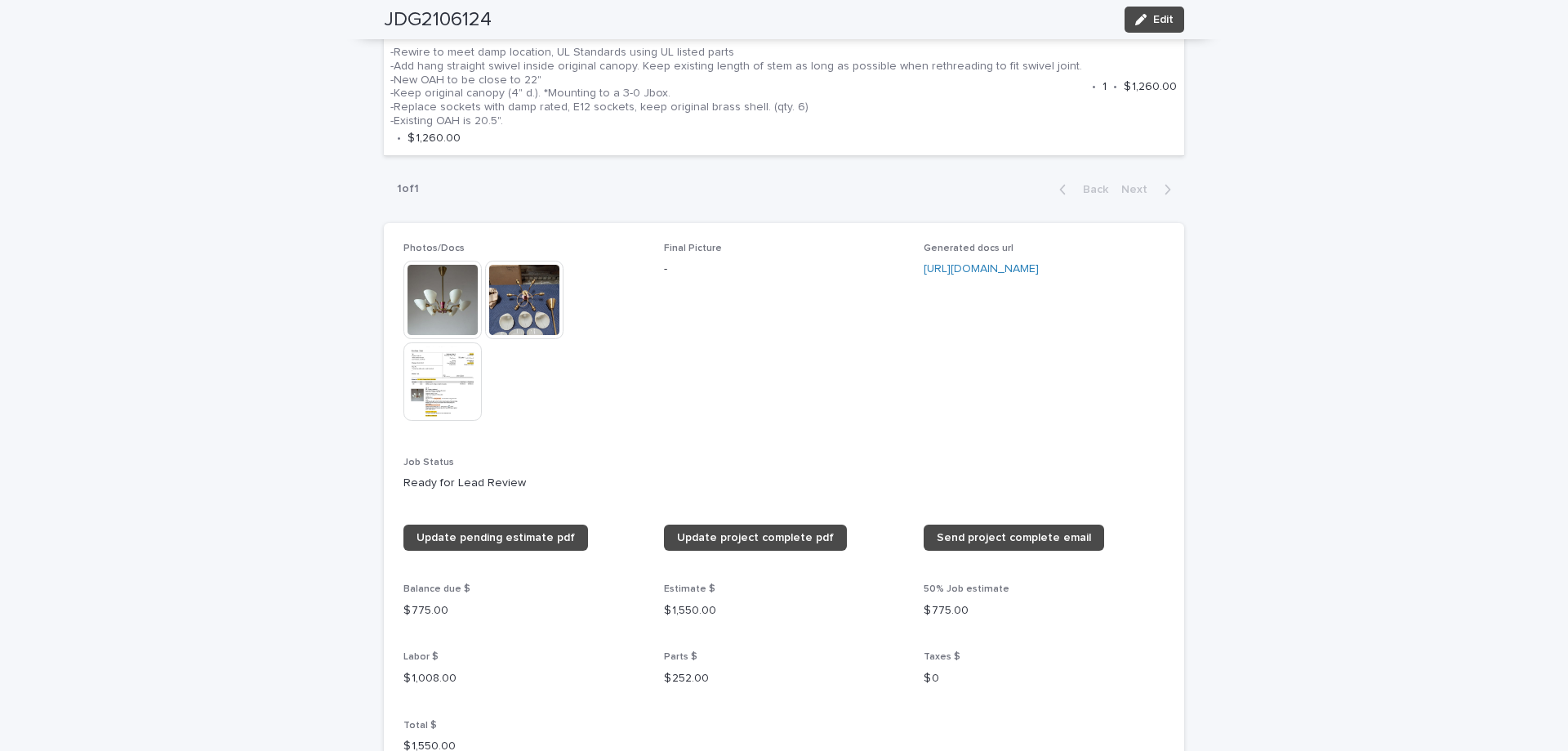 click at bounding box center [524, 300] 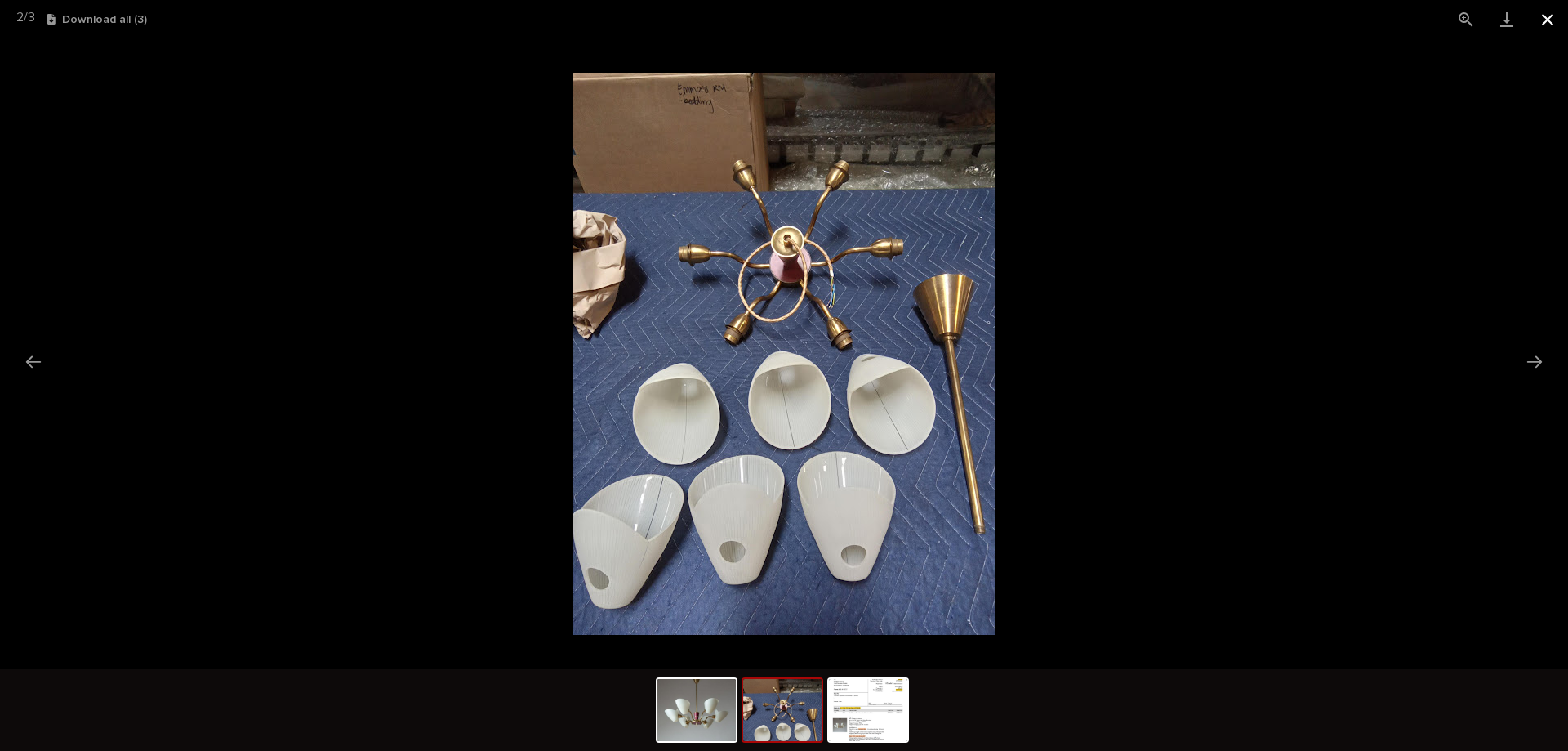click at bounding box center (1548, 19) 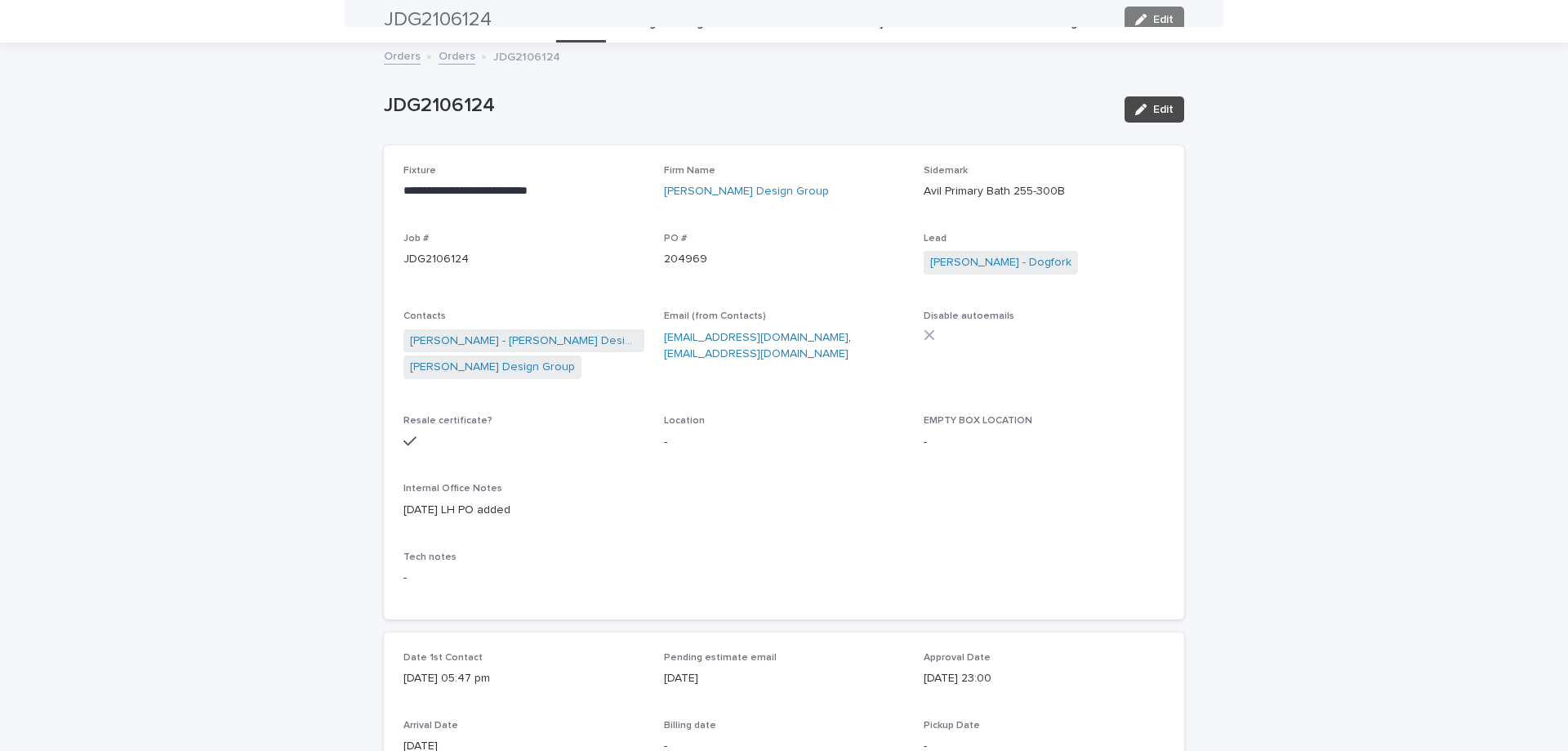 scroll, scrollTop: 0, scrollLeft: 0, axis: both 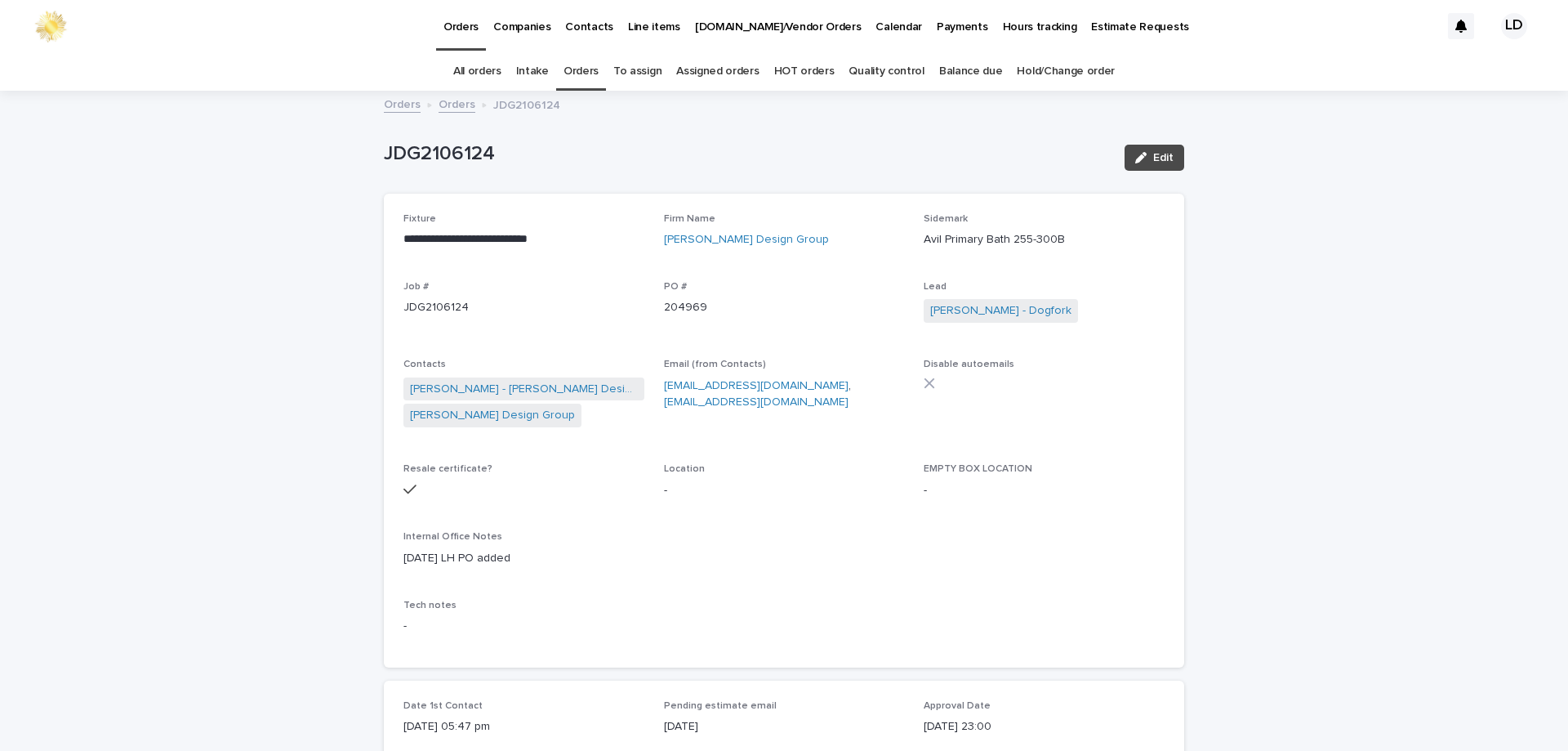 click on "Orders" at bounding box center [457, 103] 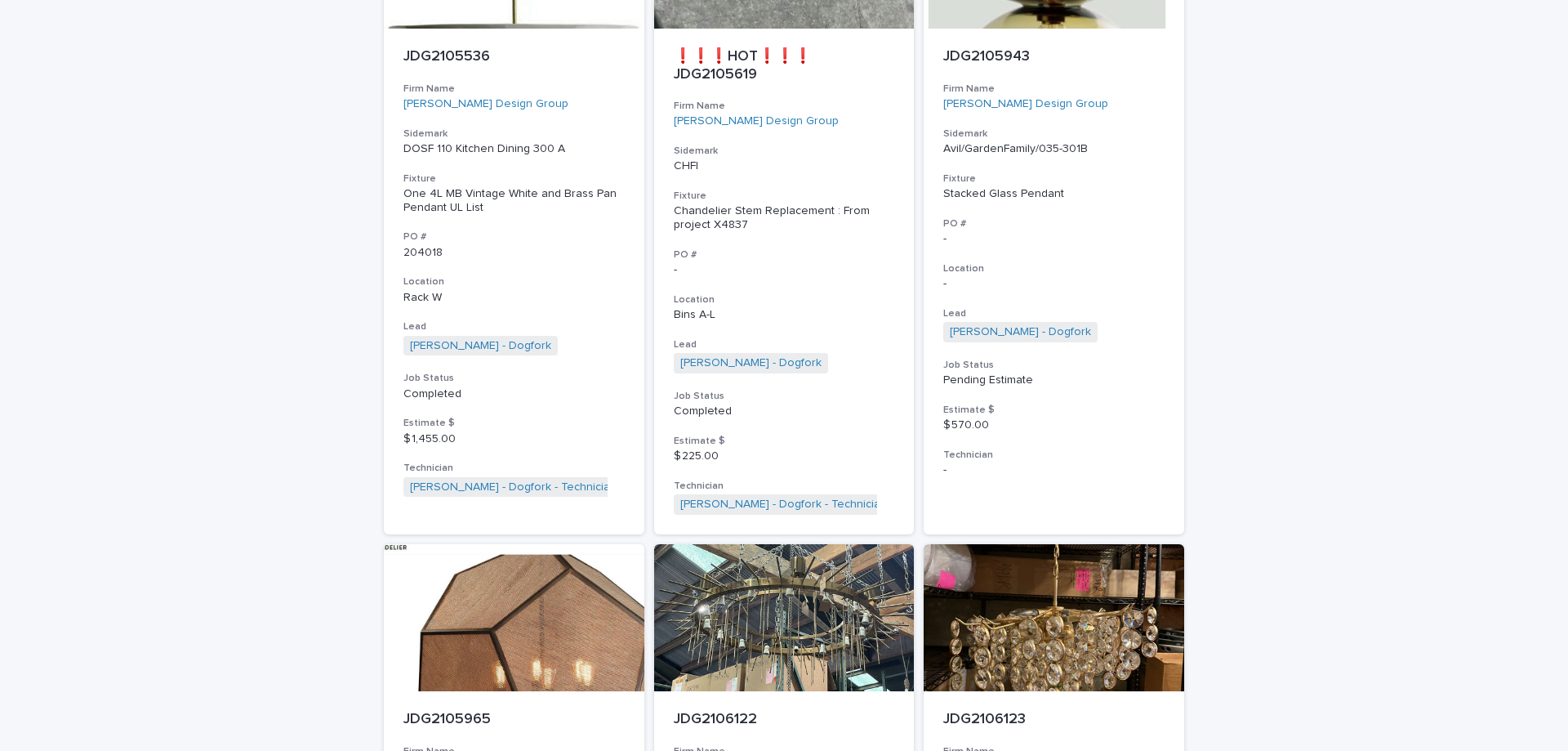 scroll, scrollTop: 3350, scrollLeft: 0, axis: vertical 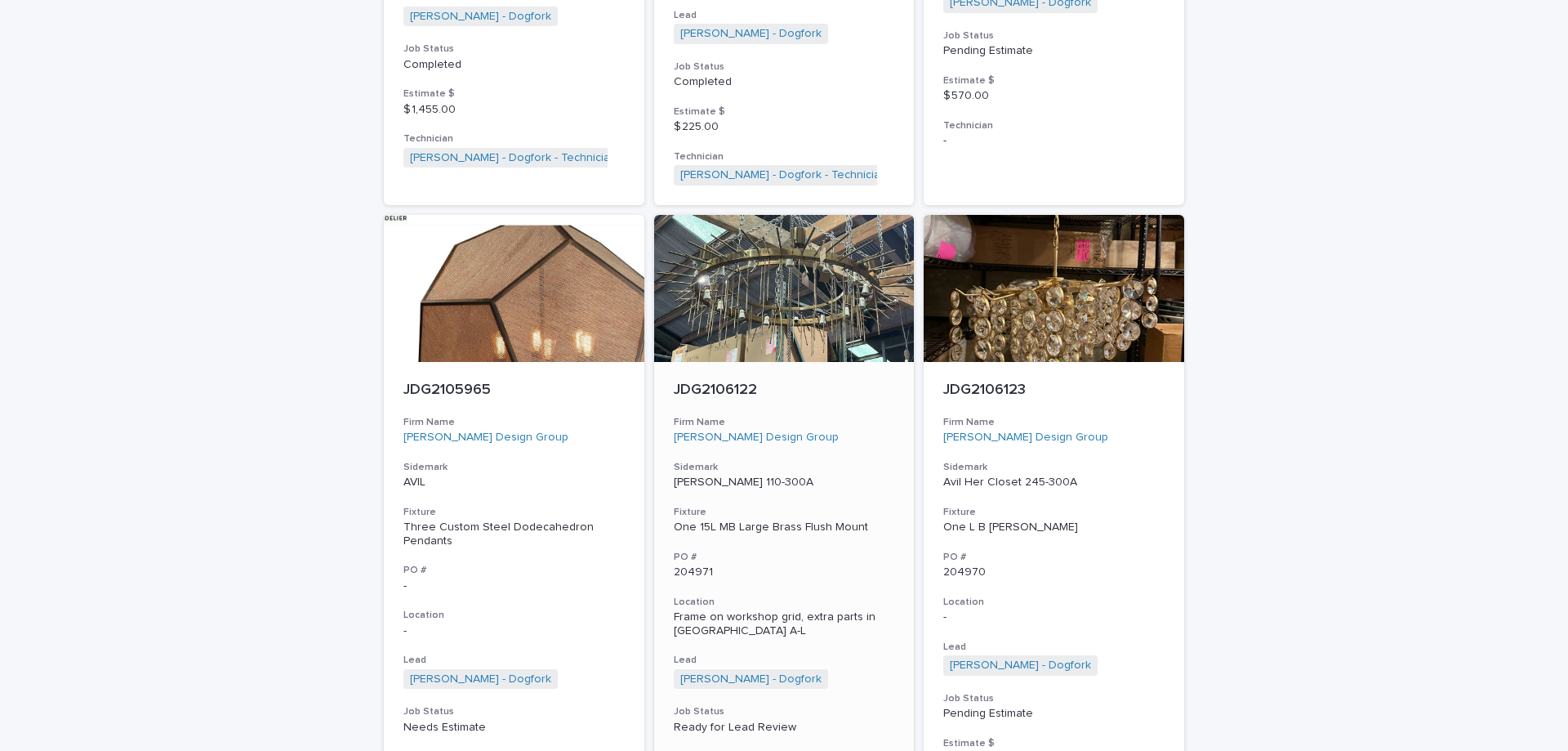 click on "Sidemark" at bounding box center [784, 467] 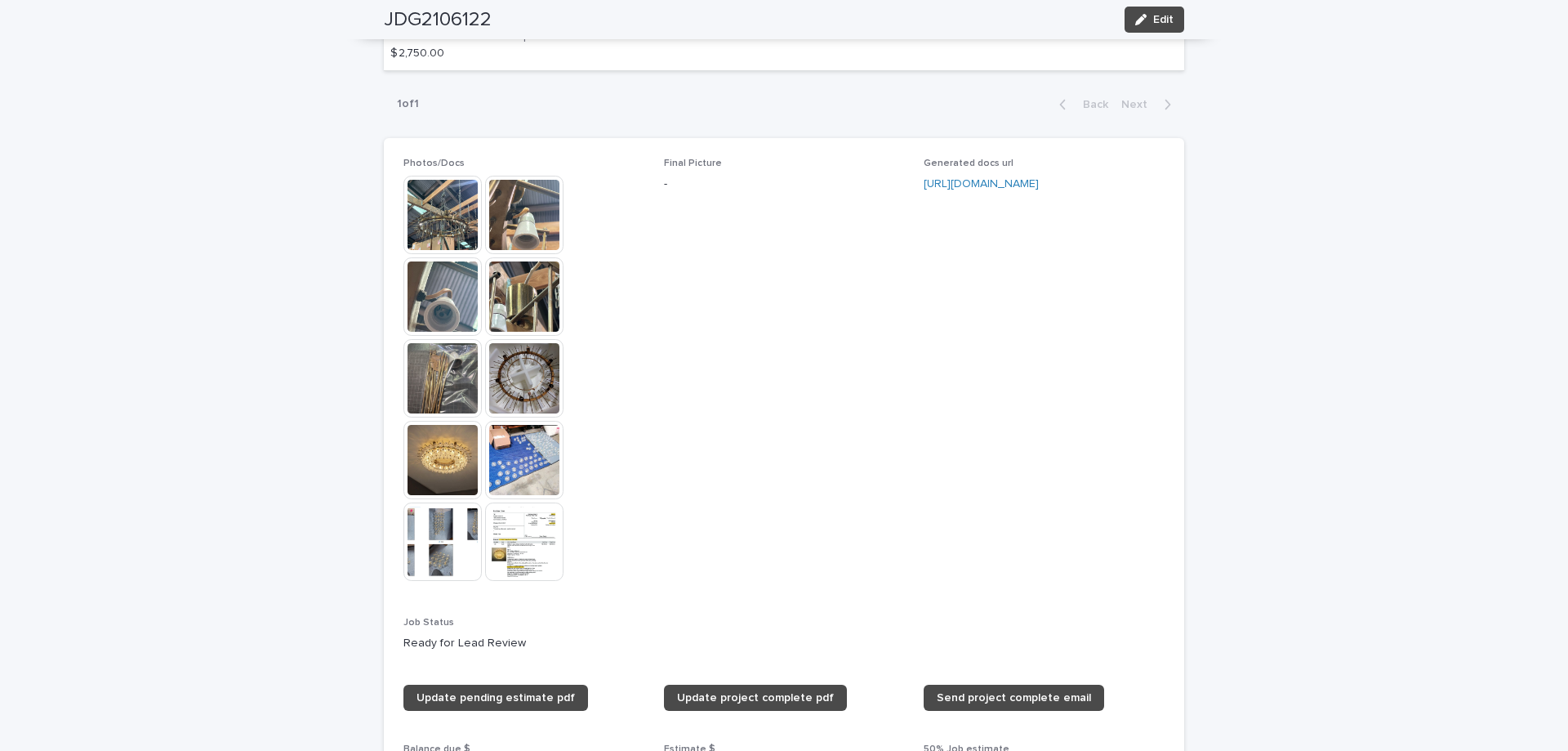 scroll, scrollTop: 1226, scrollLeft: 0, axis: vertical 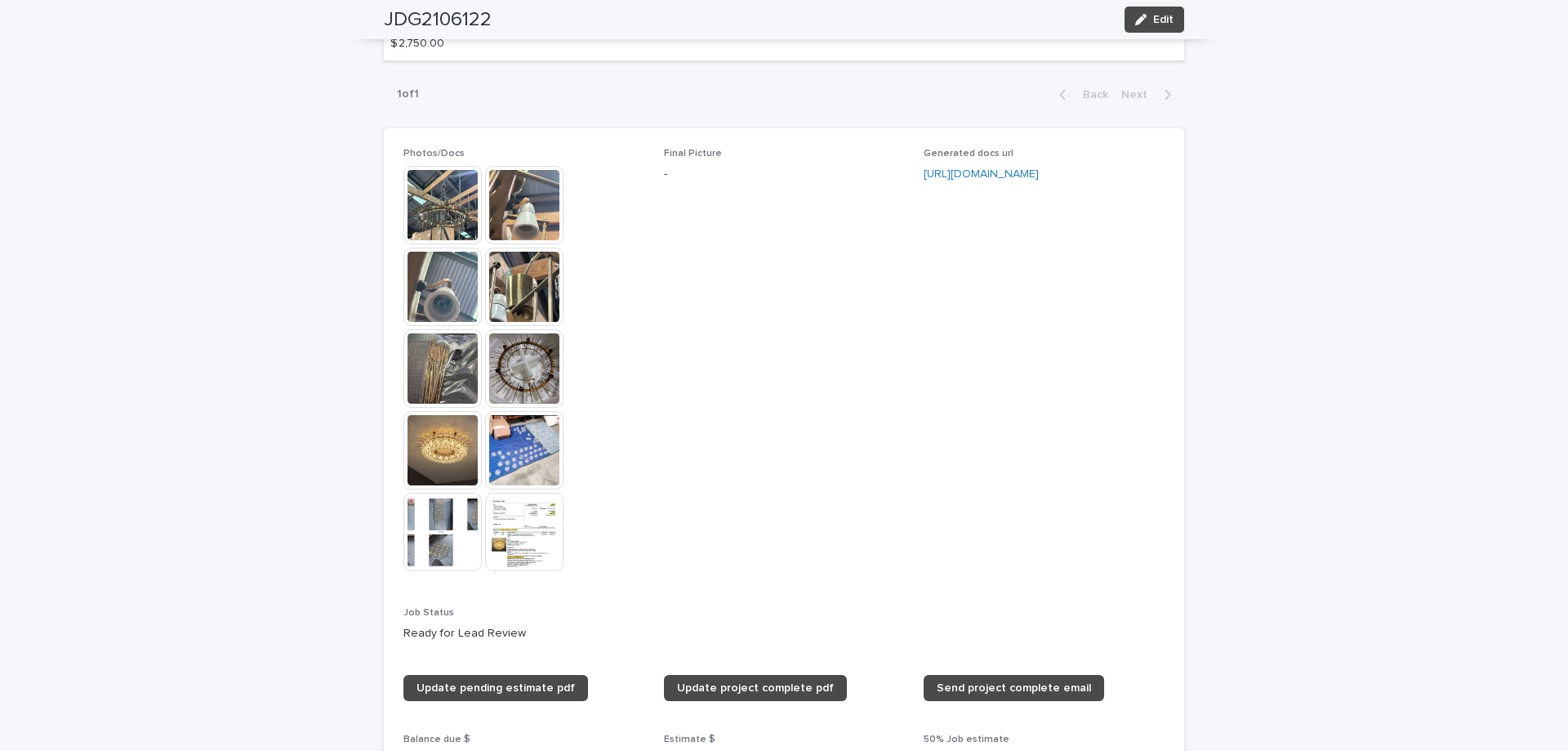 click at bounding box center (524, 450) 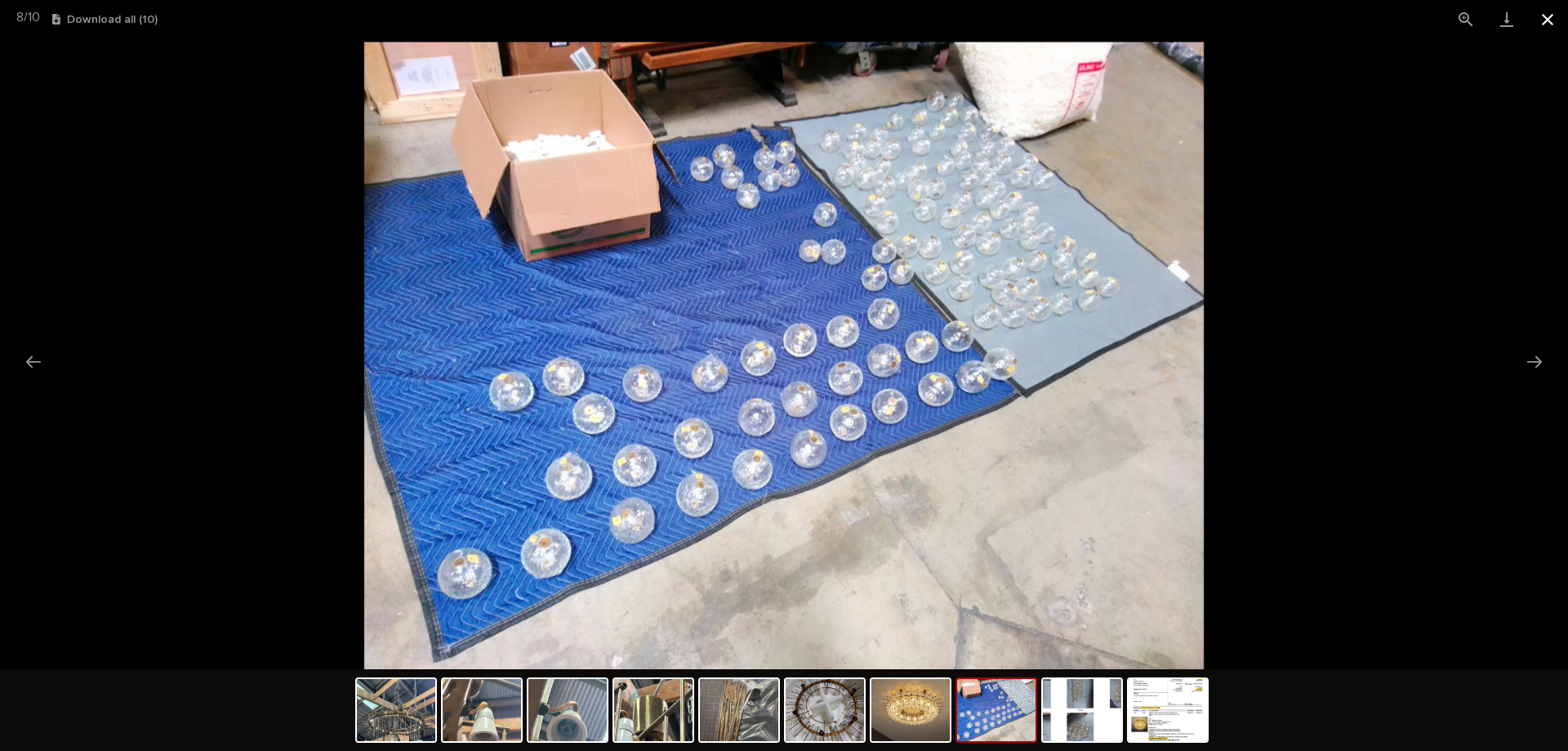 click at bounding box center (1548, 19) 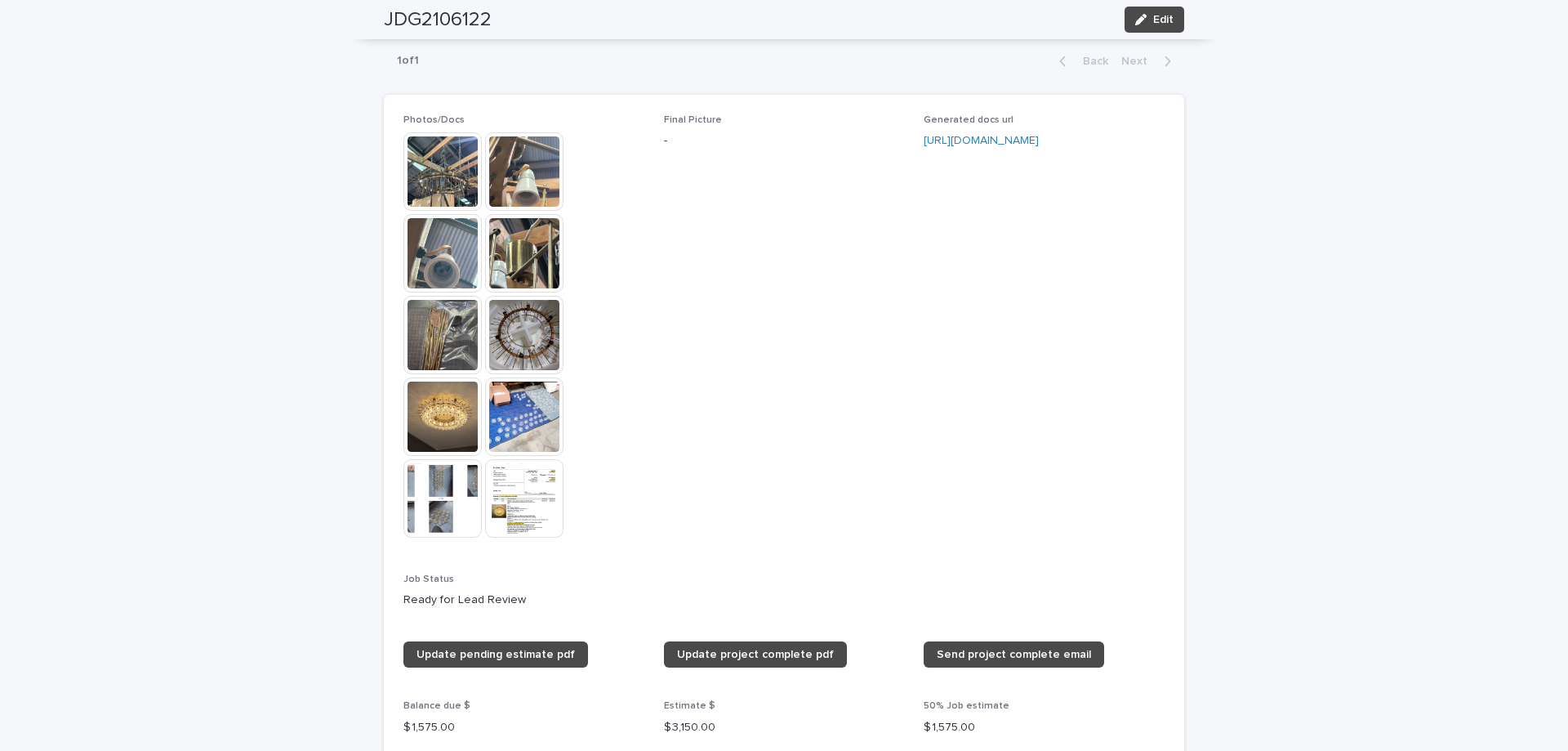 scroll, scrollTop: 1471, scrollLeft: 0, axis: vertical 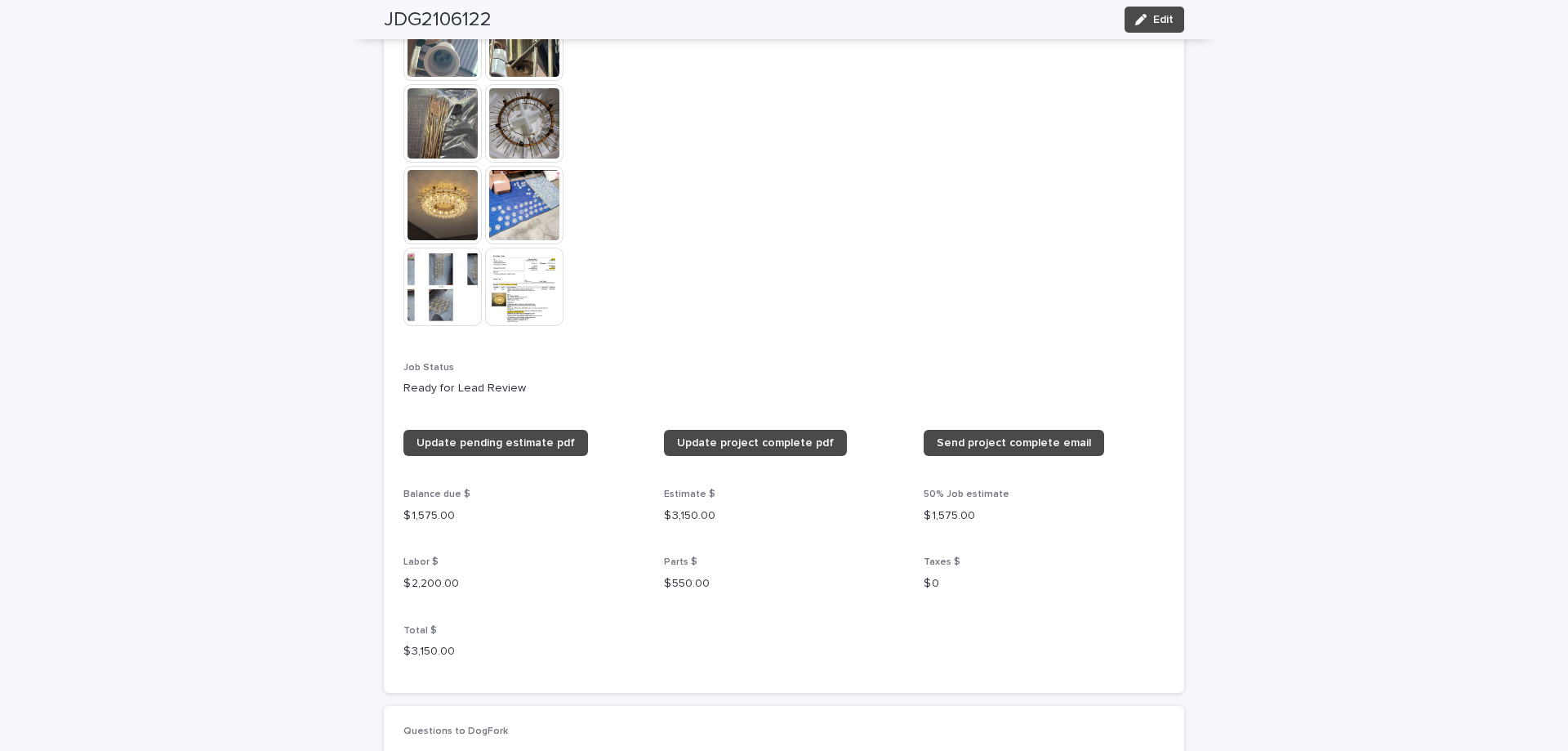 click at bounding box center (443, 287) 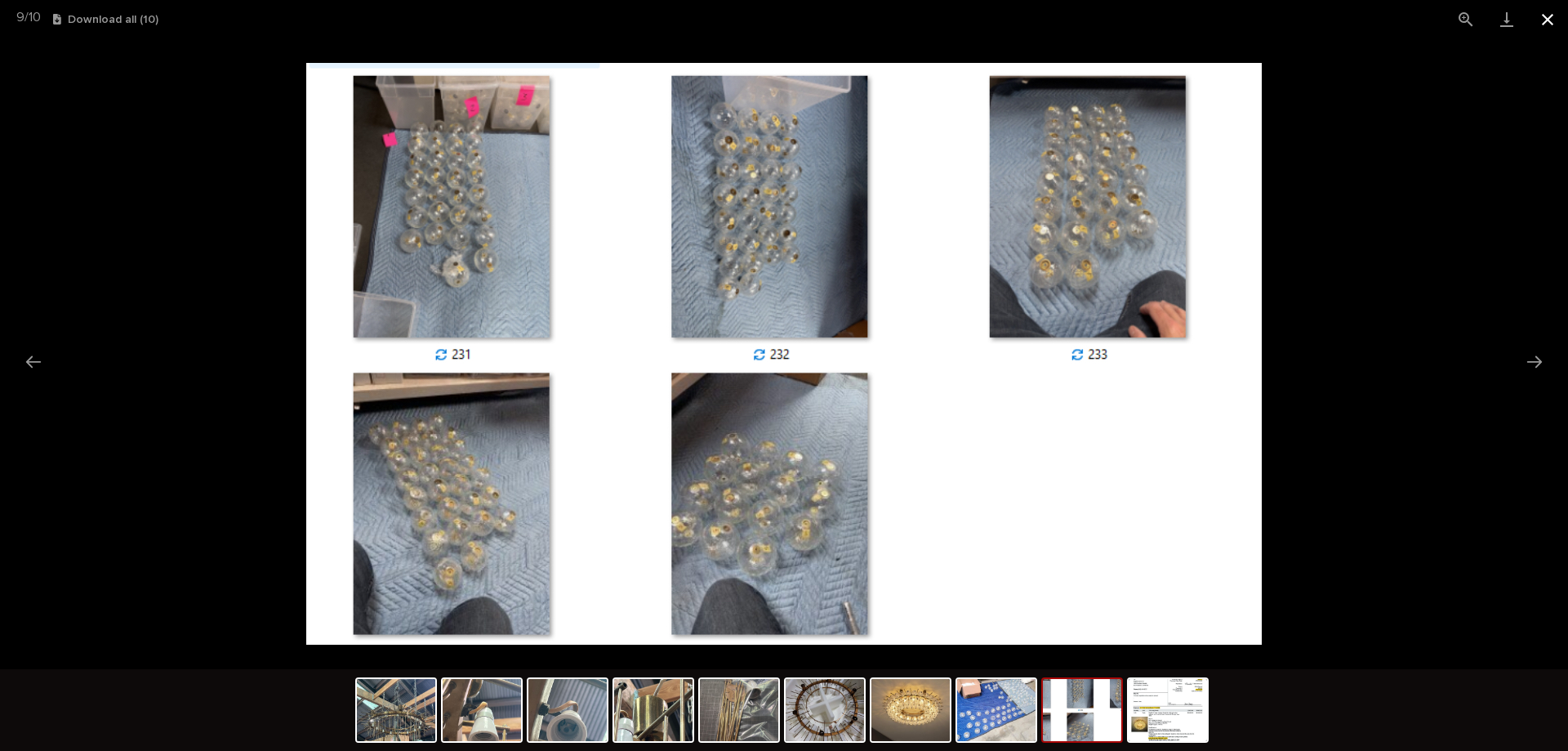 click at bounding box center (1548, 19) 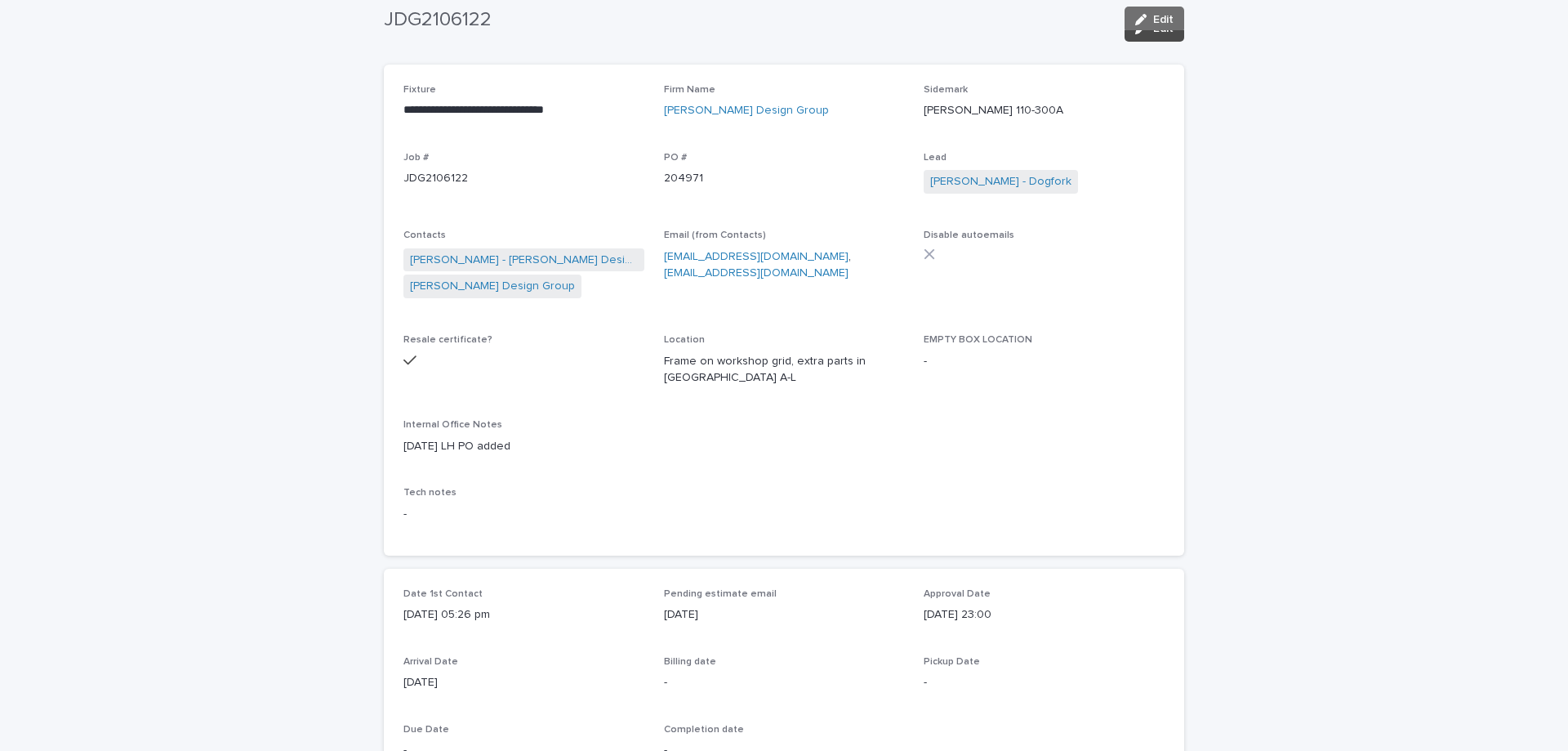 scroll, scrollTop: 82, scrollLeft: 0, axis: vertical 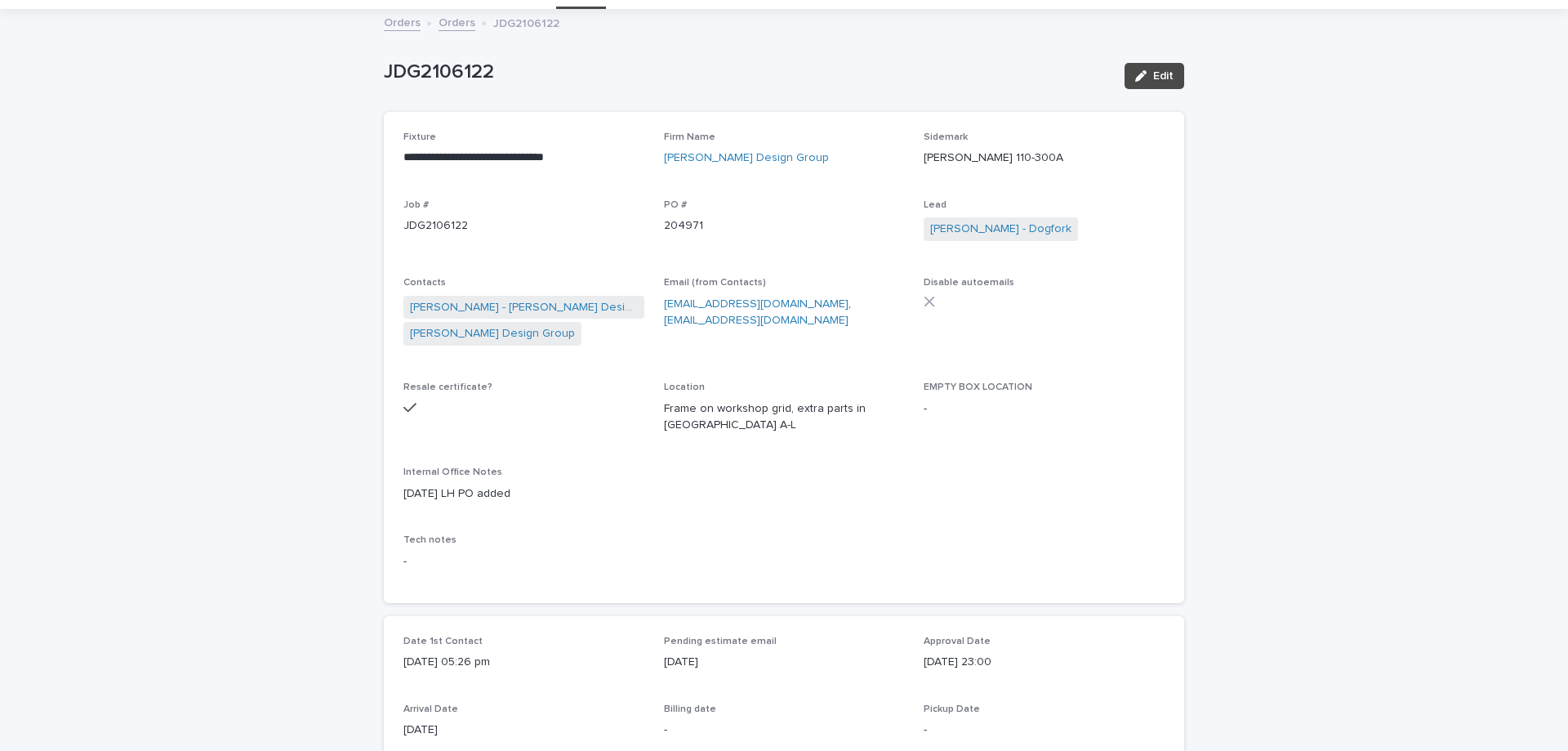 click on "Orders" at bounding box center (457, 21) 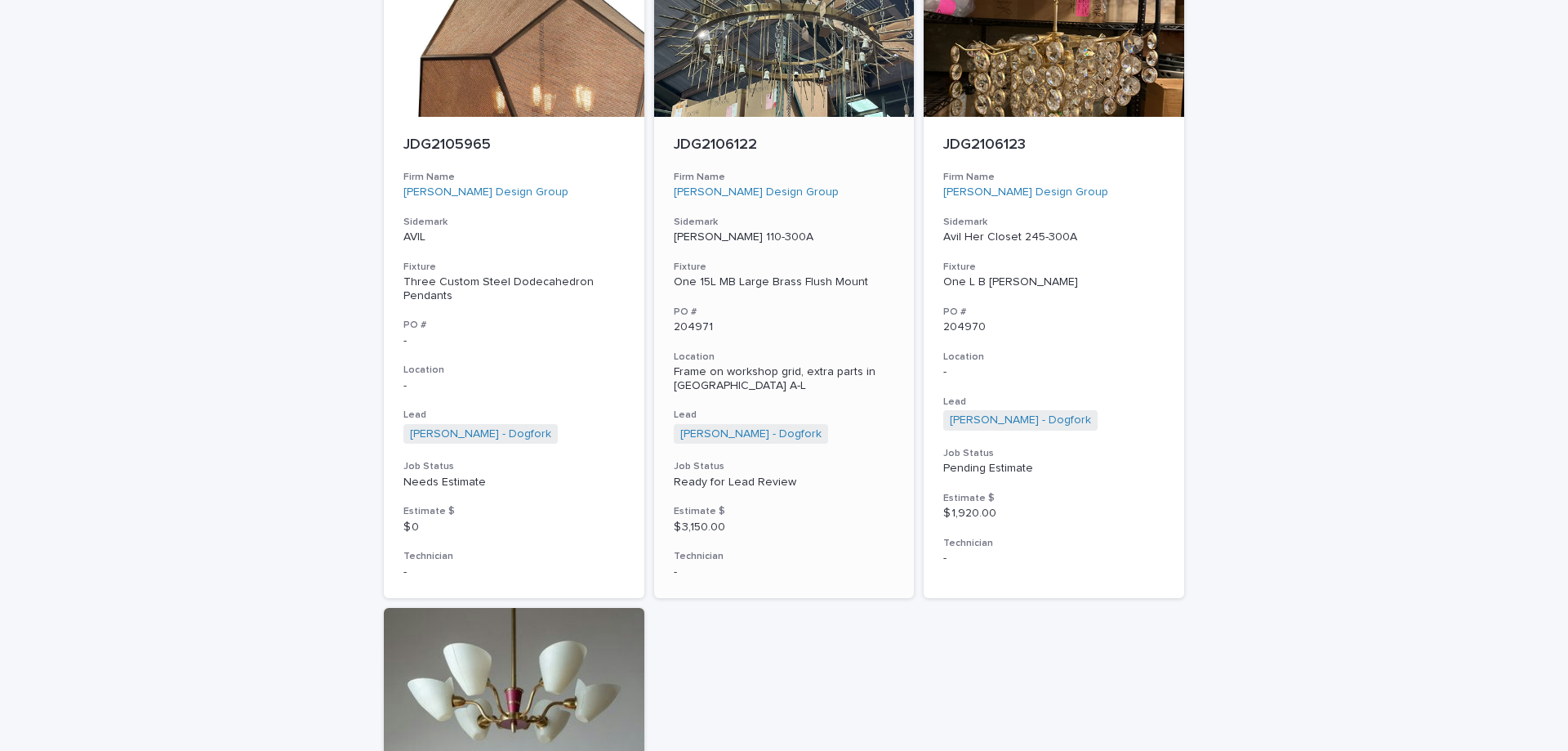 scroll, scrollTop: 3566, scrollLeft: 0, axis: vertical 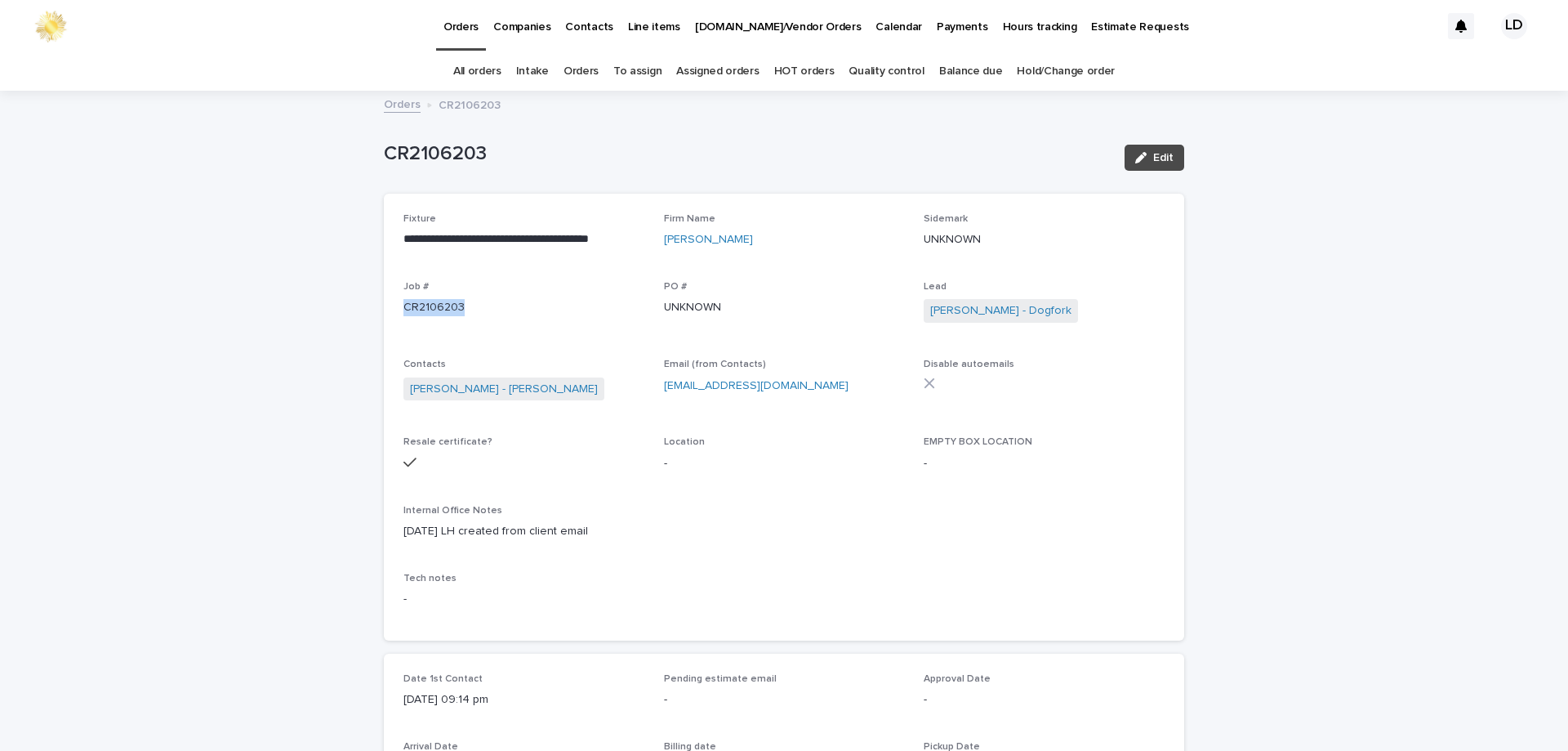 drag, startPoint x: 457, startPoint y: 305, endPoint x: 394, endPoint y: 311, distance: 63.28507 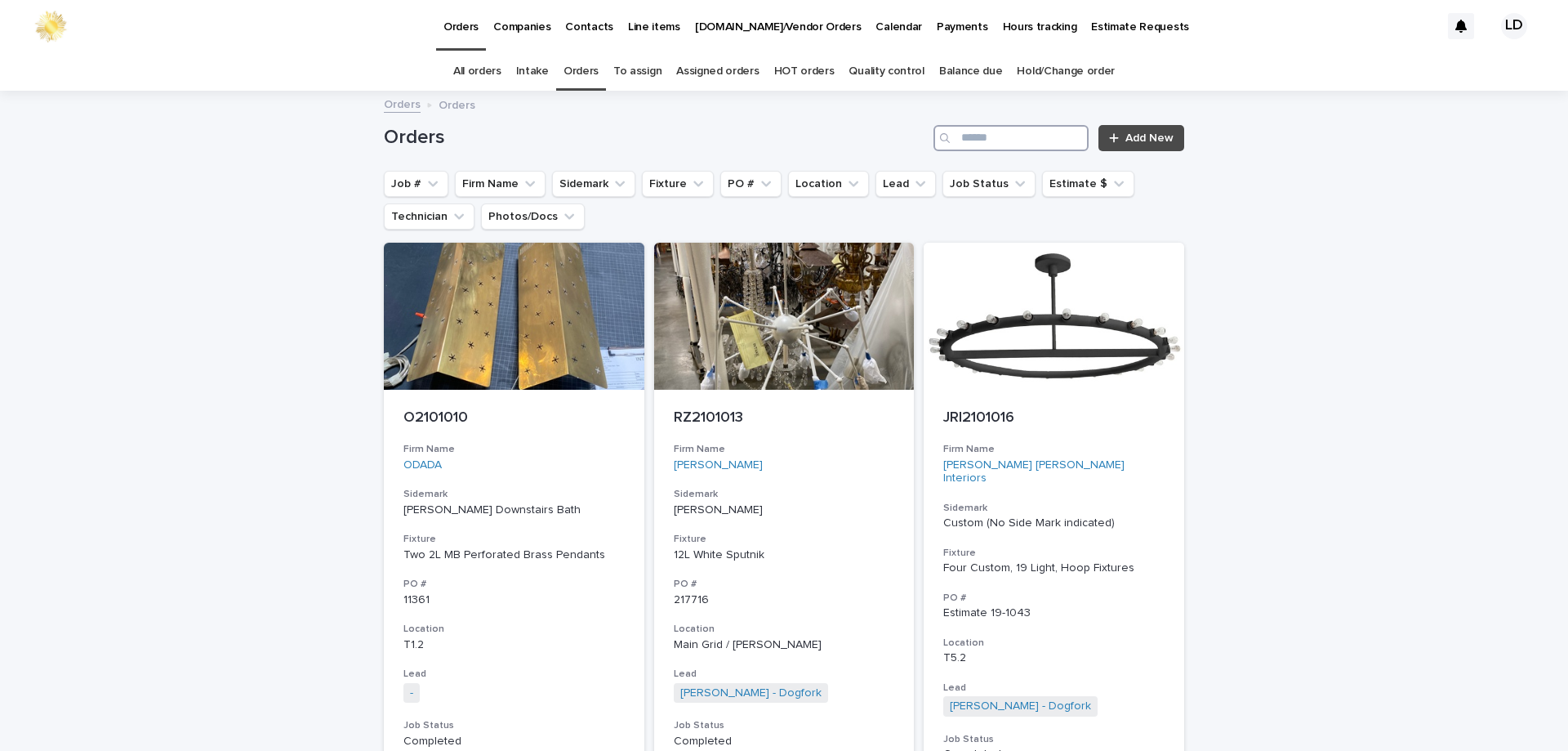 click at bounding box center [1011, 138] 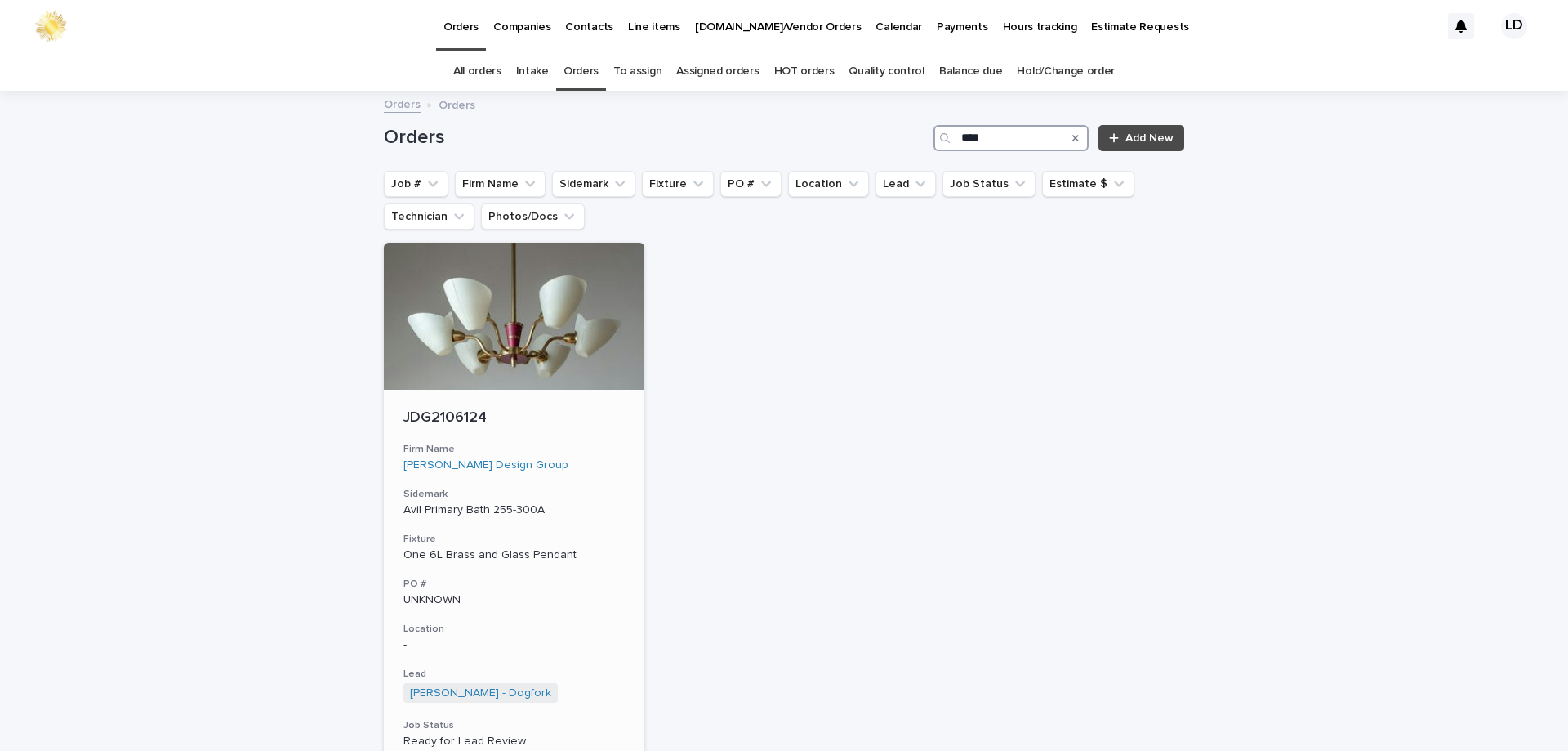 type on "****" 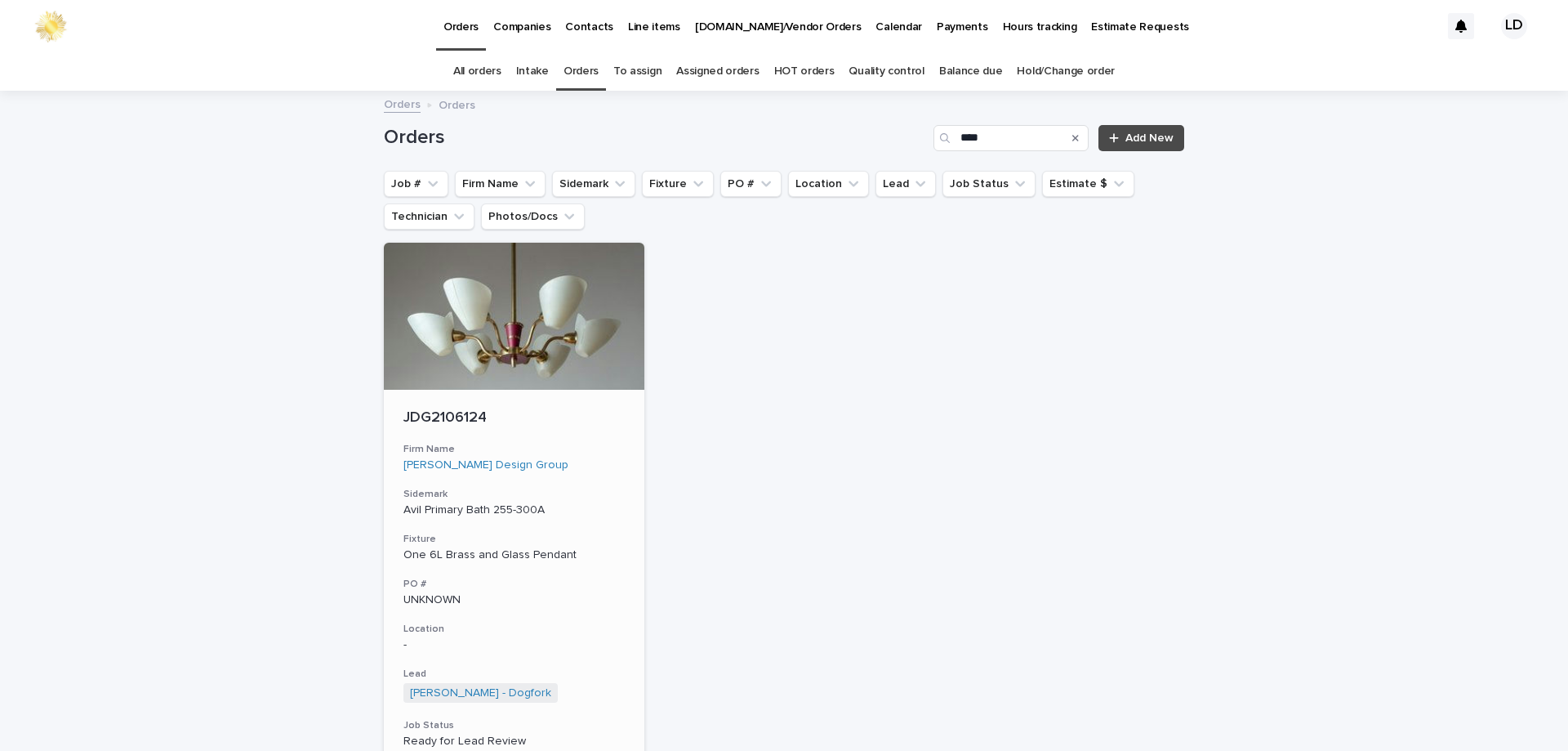 click on "[PERSON_NAME] Design Group" at bounding box center [514, 465] 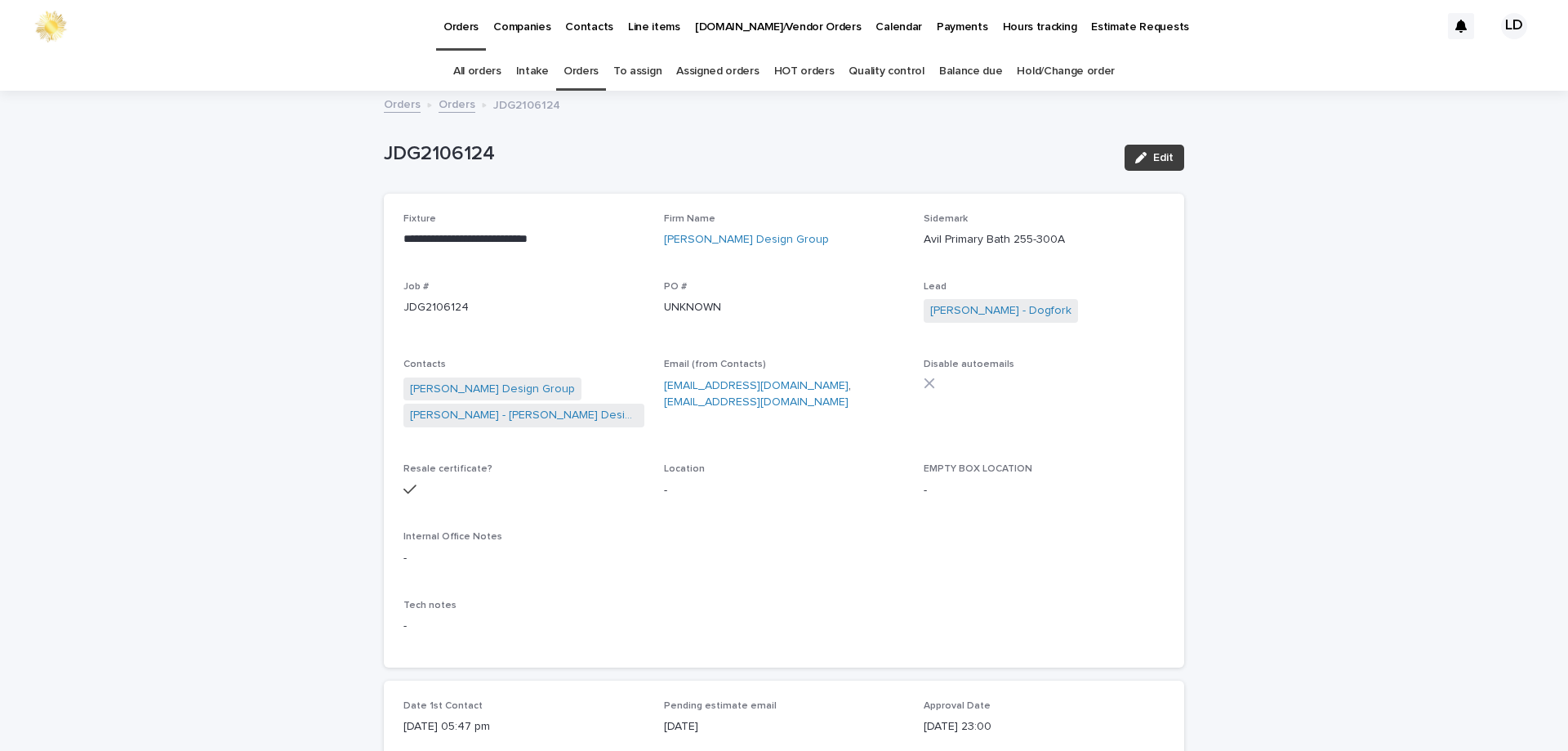 click on "Edit" at bounding box center (1163, 158) 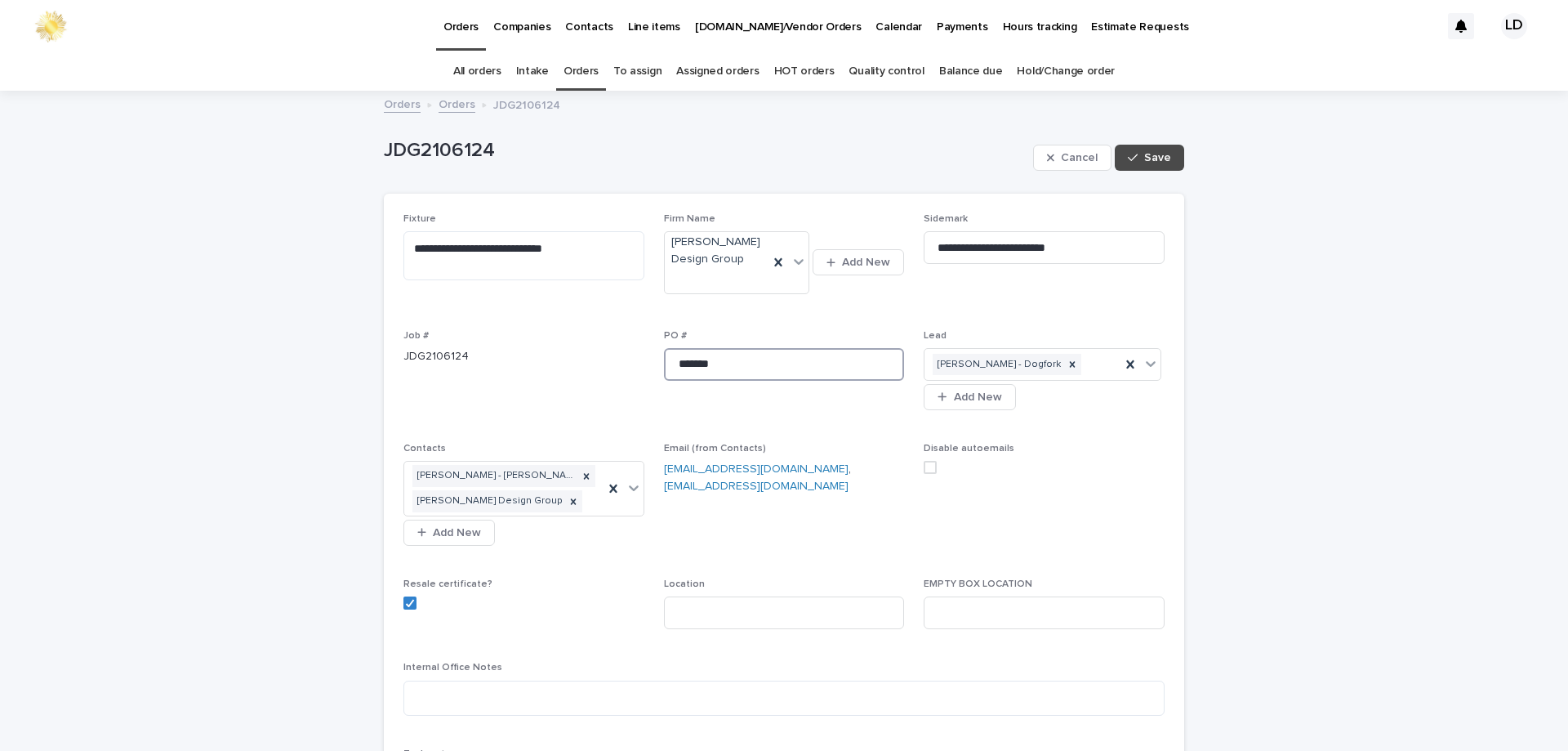 drag, startPoint x: 735, startPoint y: 368, endPoint x: 588, endPoint y: 387, distance: 148.2228 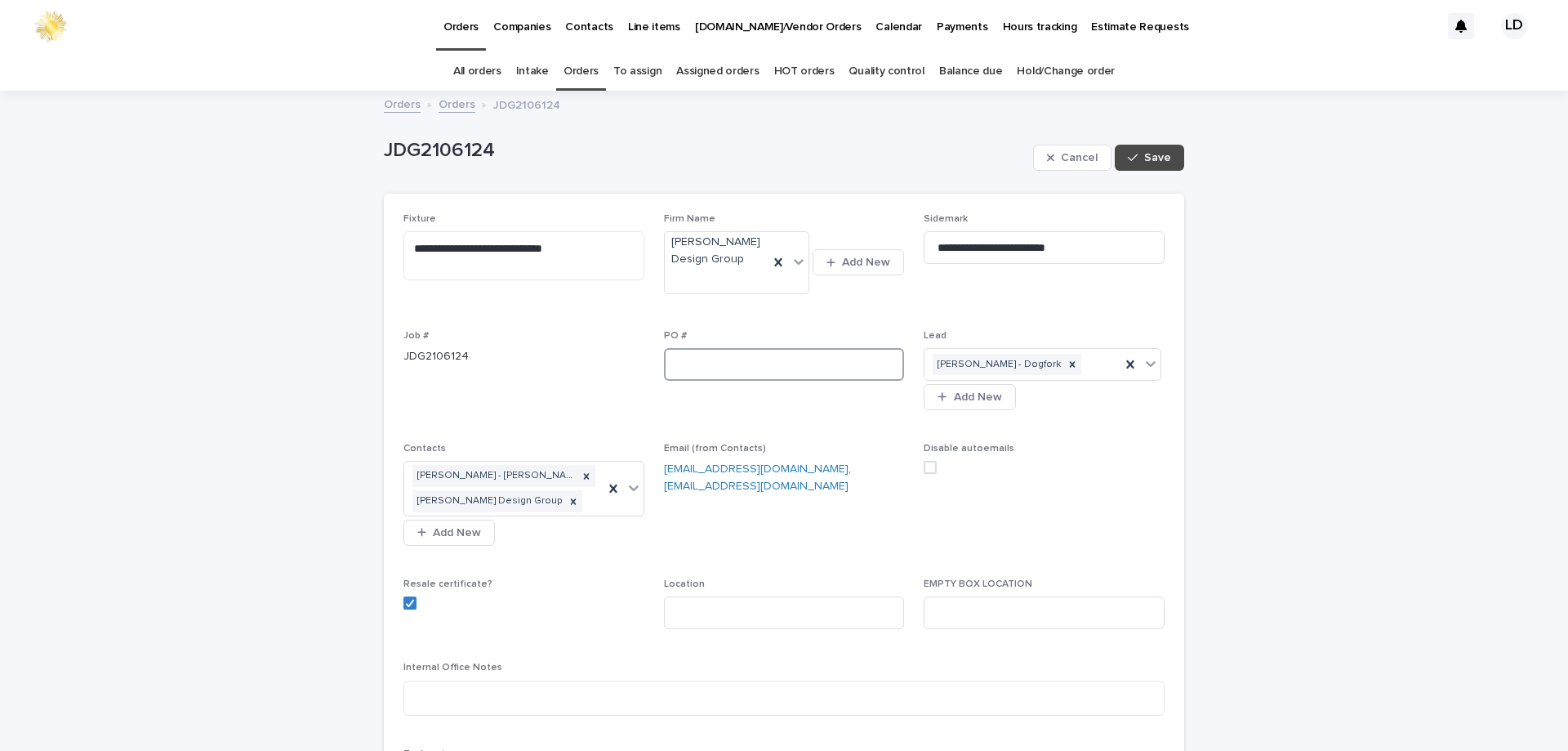 paste on "******" 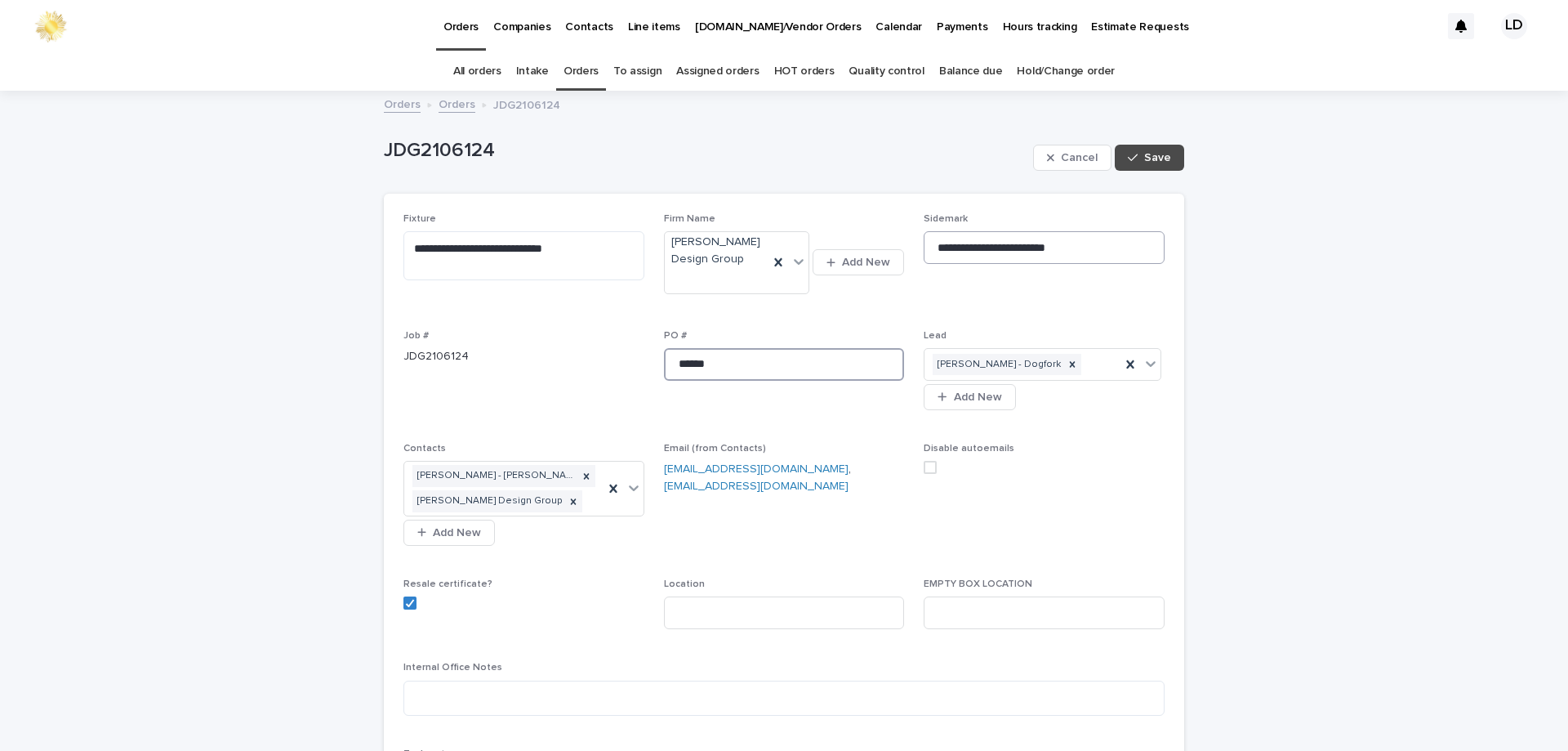 type on "******" 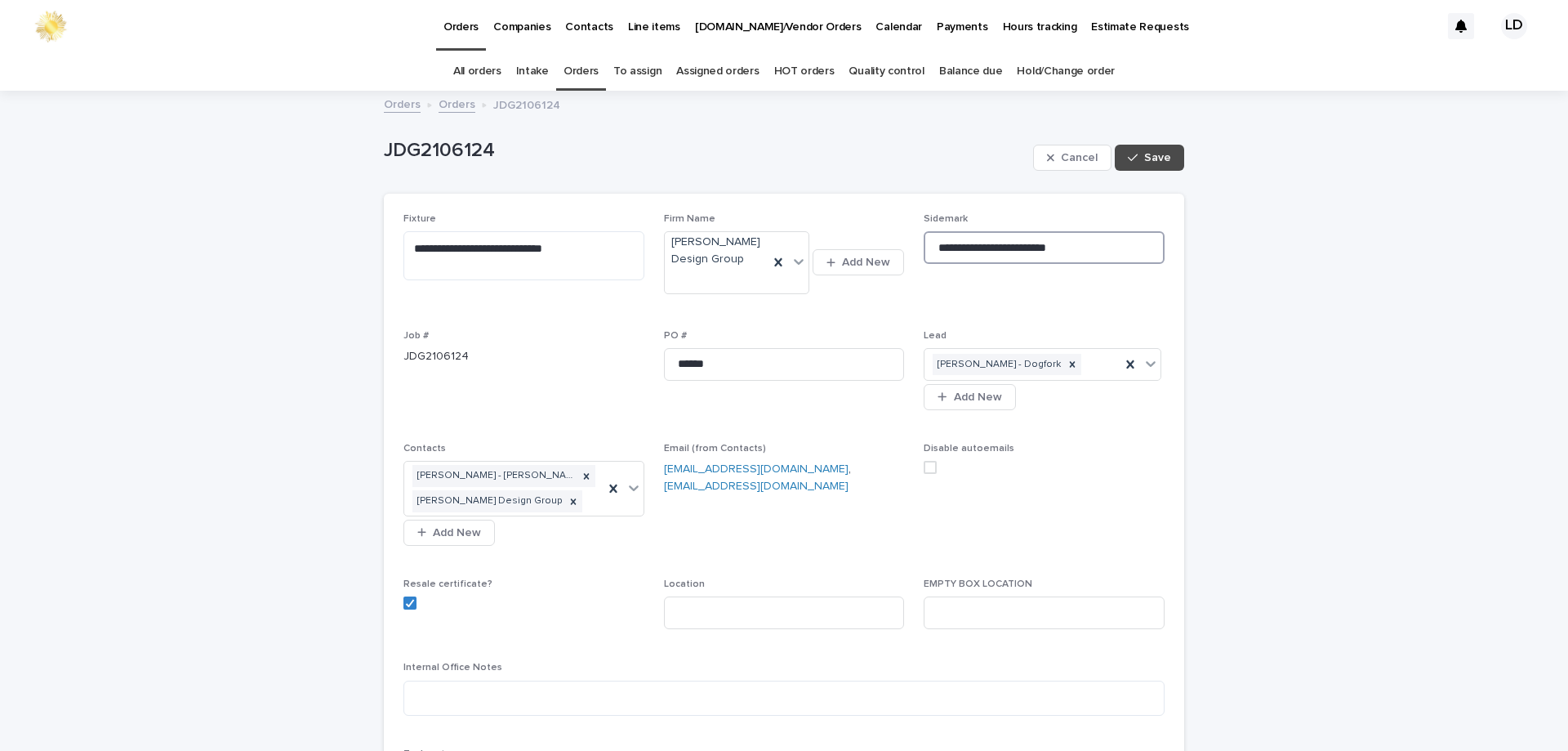 click on "**********" at bounding box center (1044, 248) 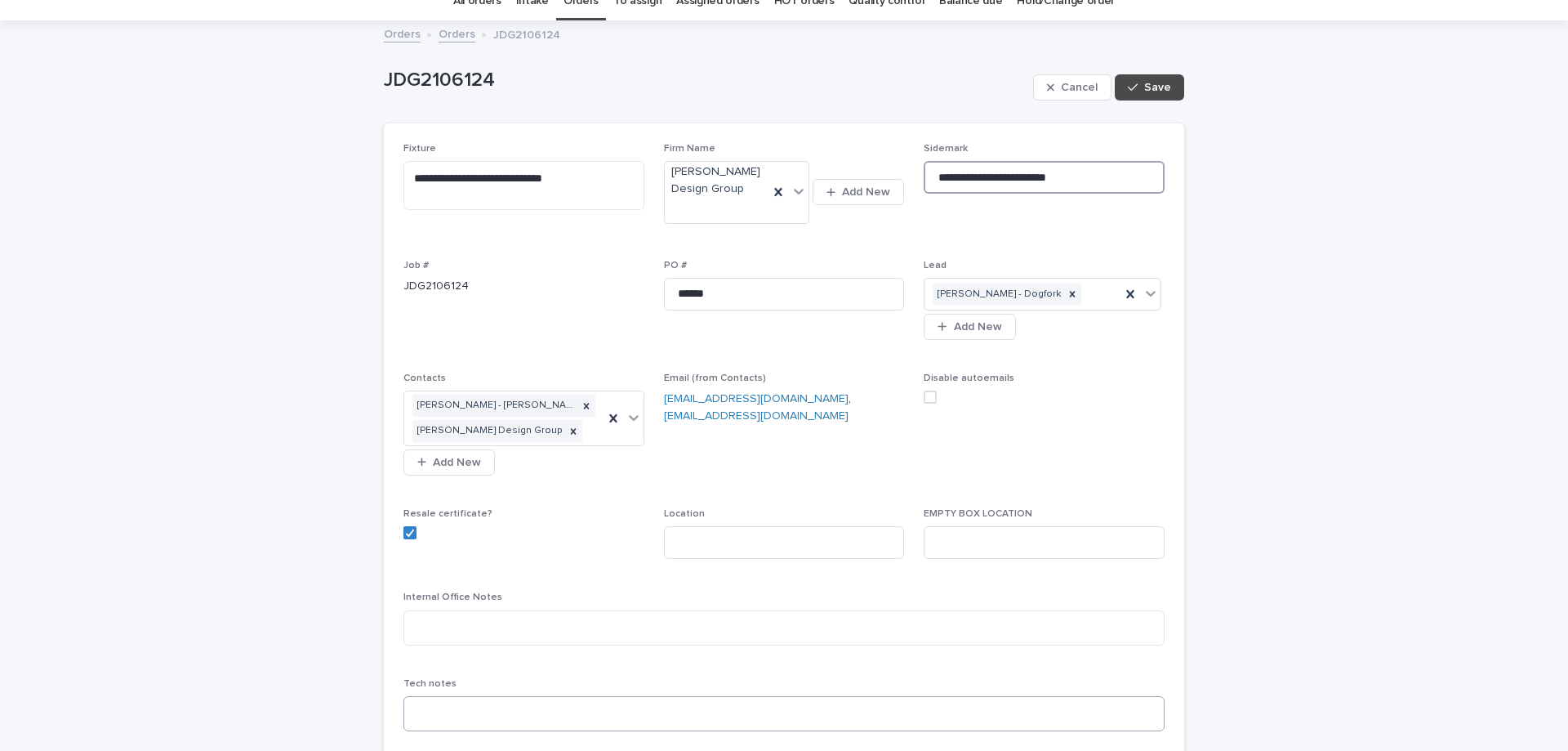 scroll, scrollTop: 163, scrollLeft: 0, axis: vertical 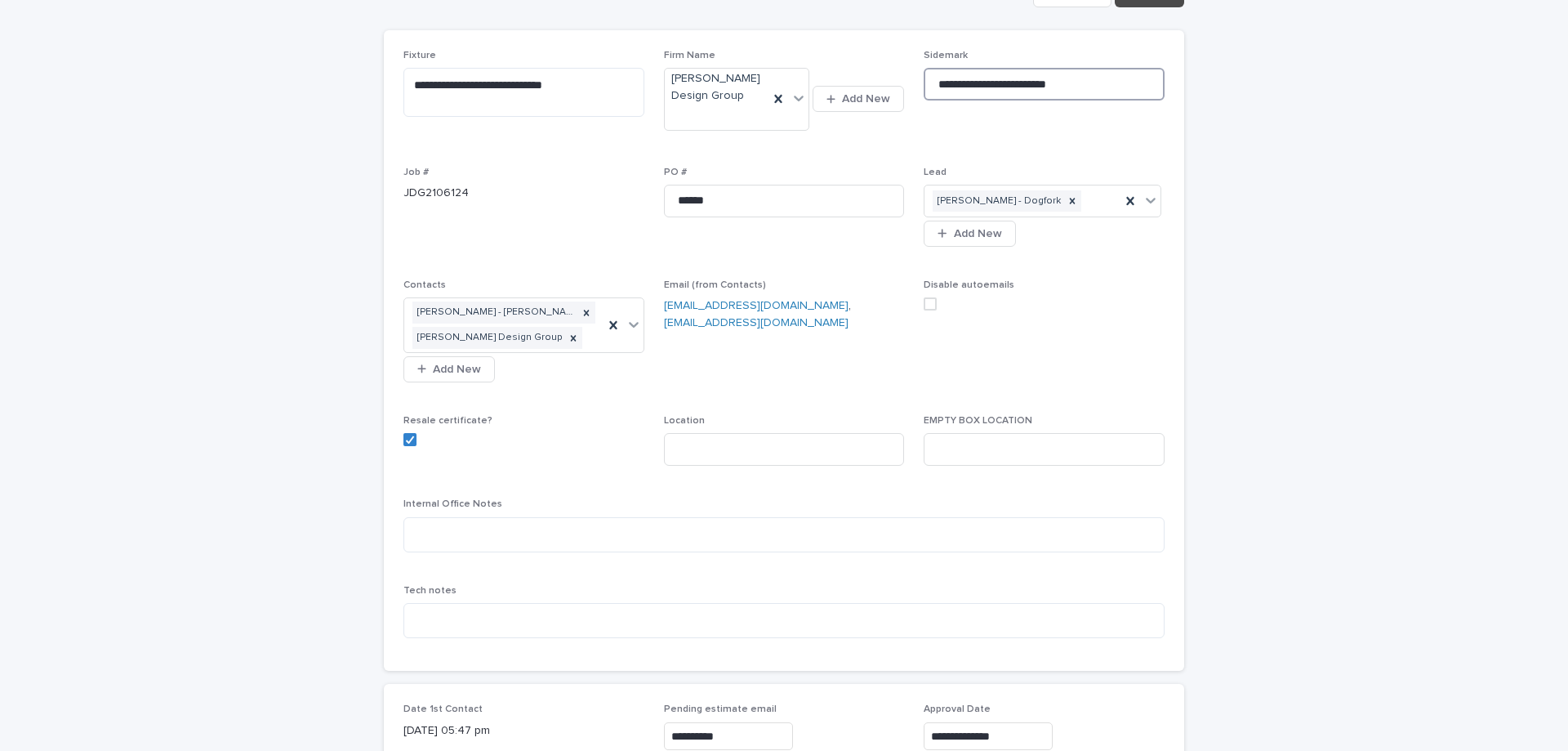 type on "**********" 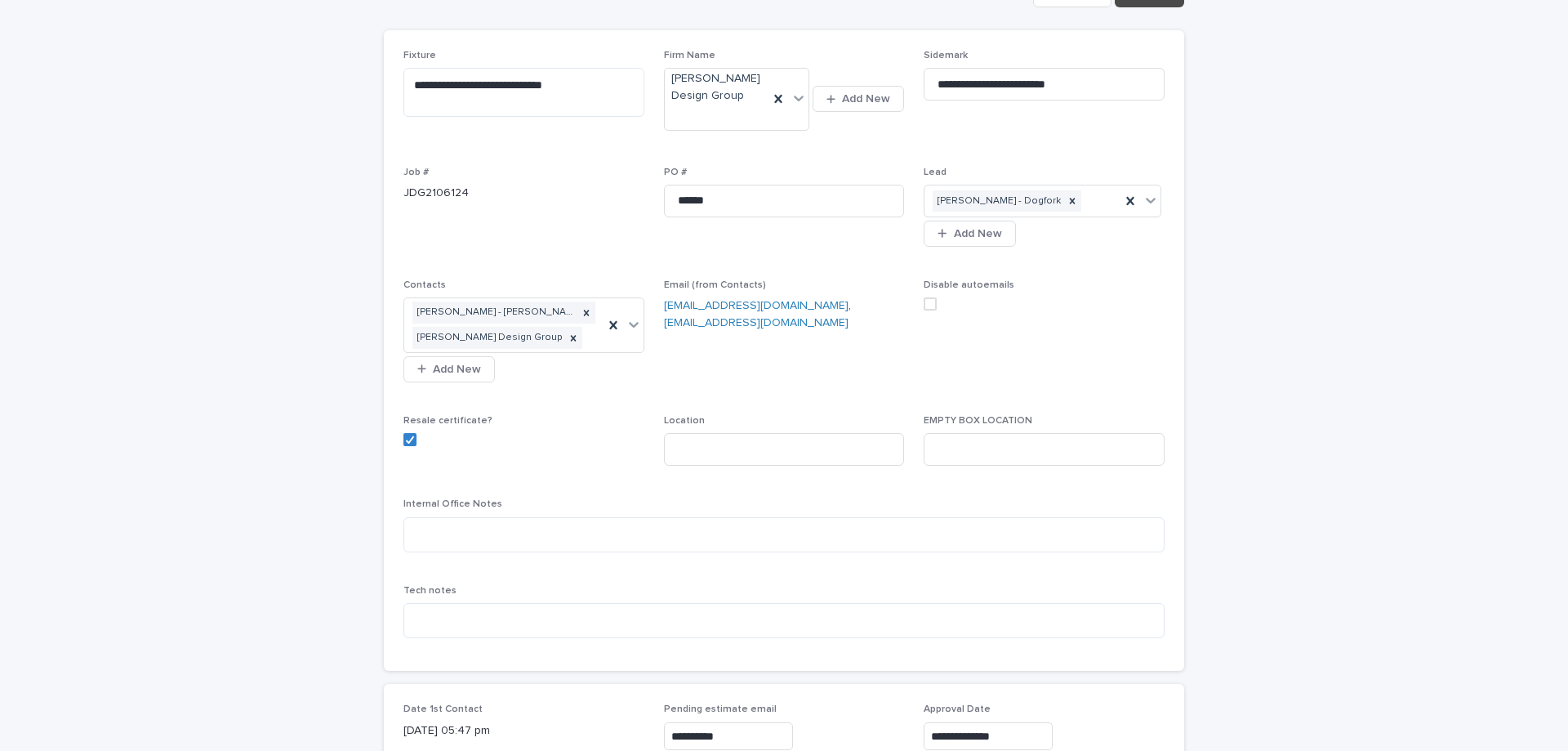 drag, startPoint x: 438, startPoint y: 557, endPoint x: 420, endPoint y: 515, distance: 45.694639 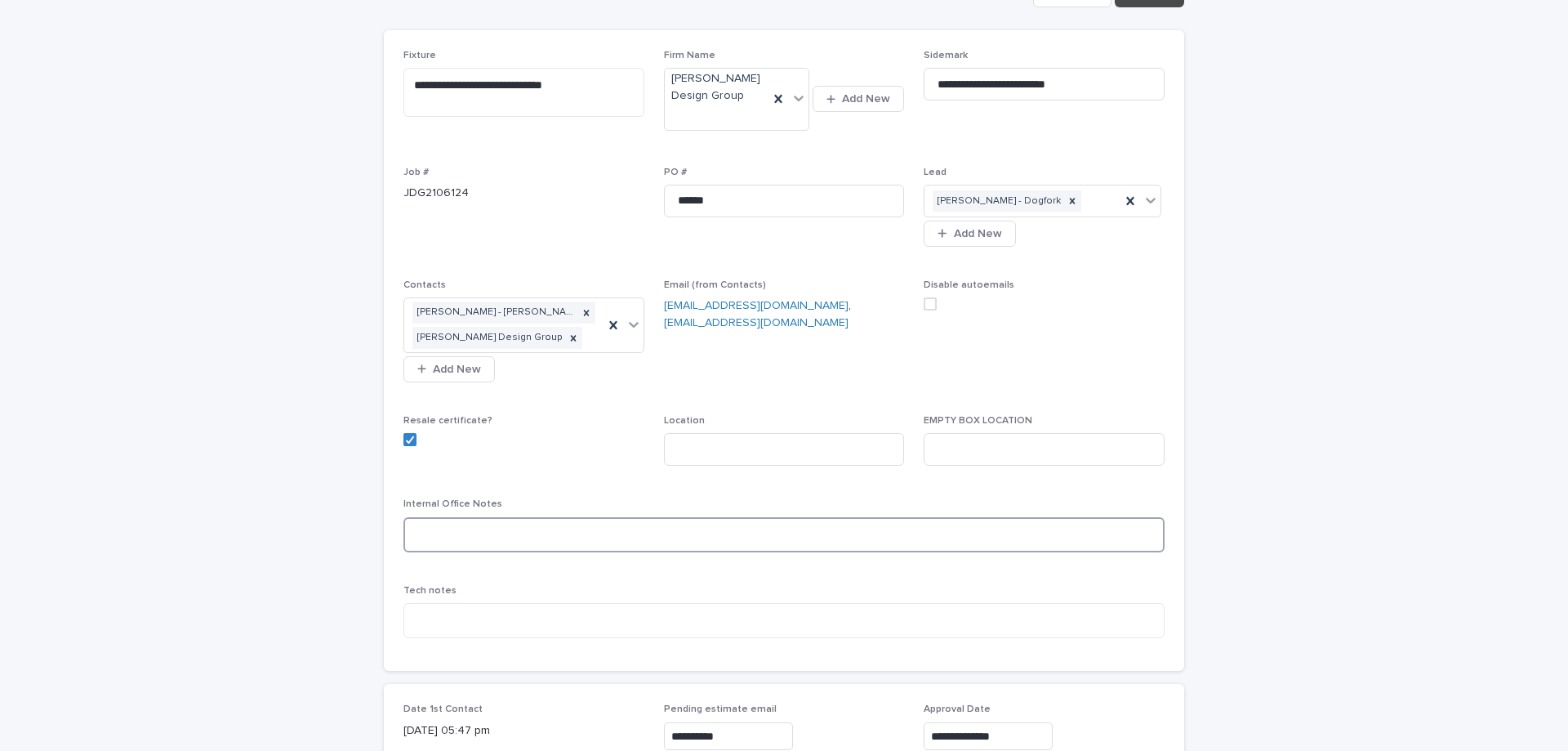 click at bounding box center [784, 534] 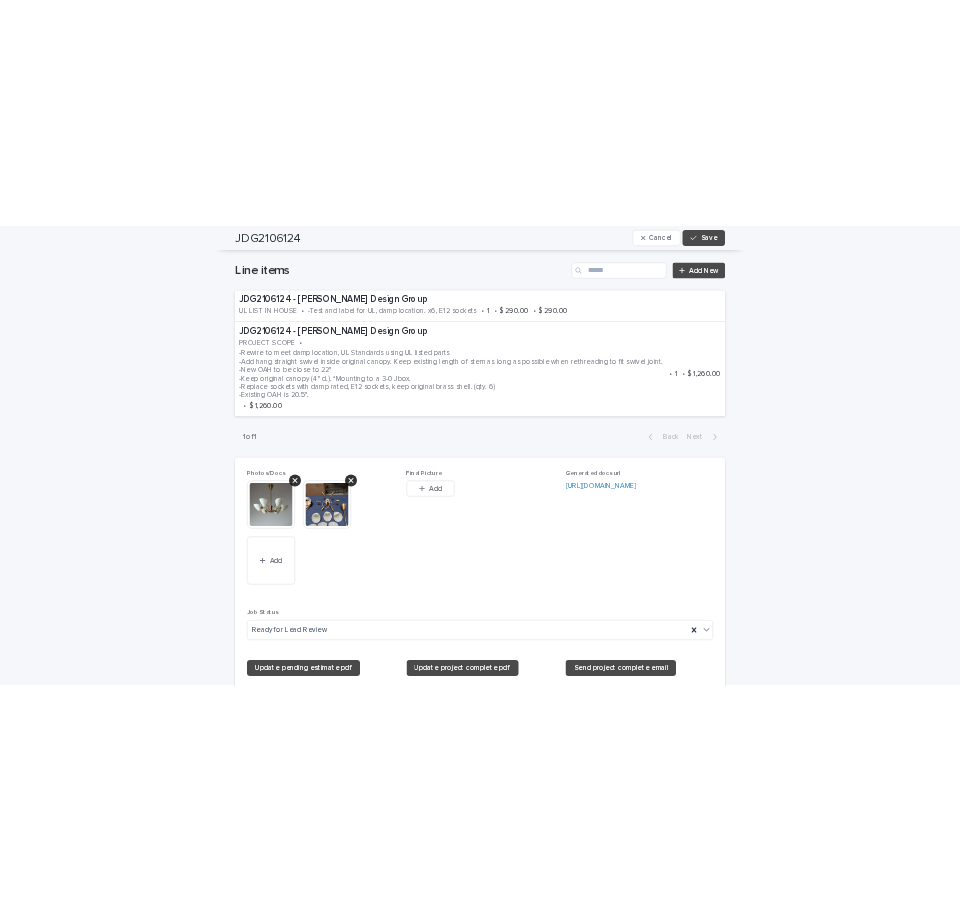 scroll, scrollTop: 1500, scrollLeft: 0, axis: vertical 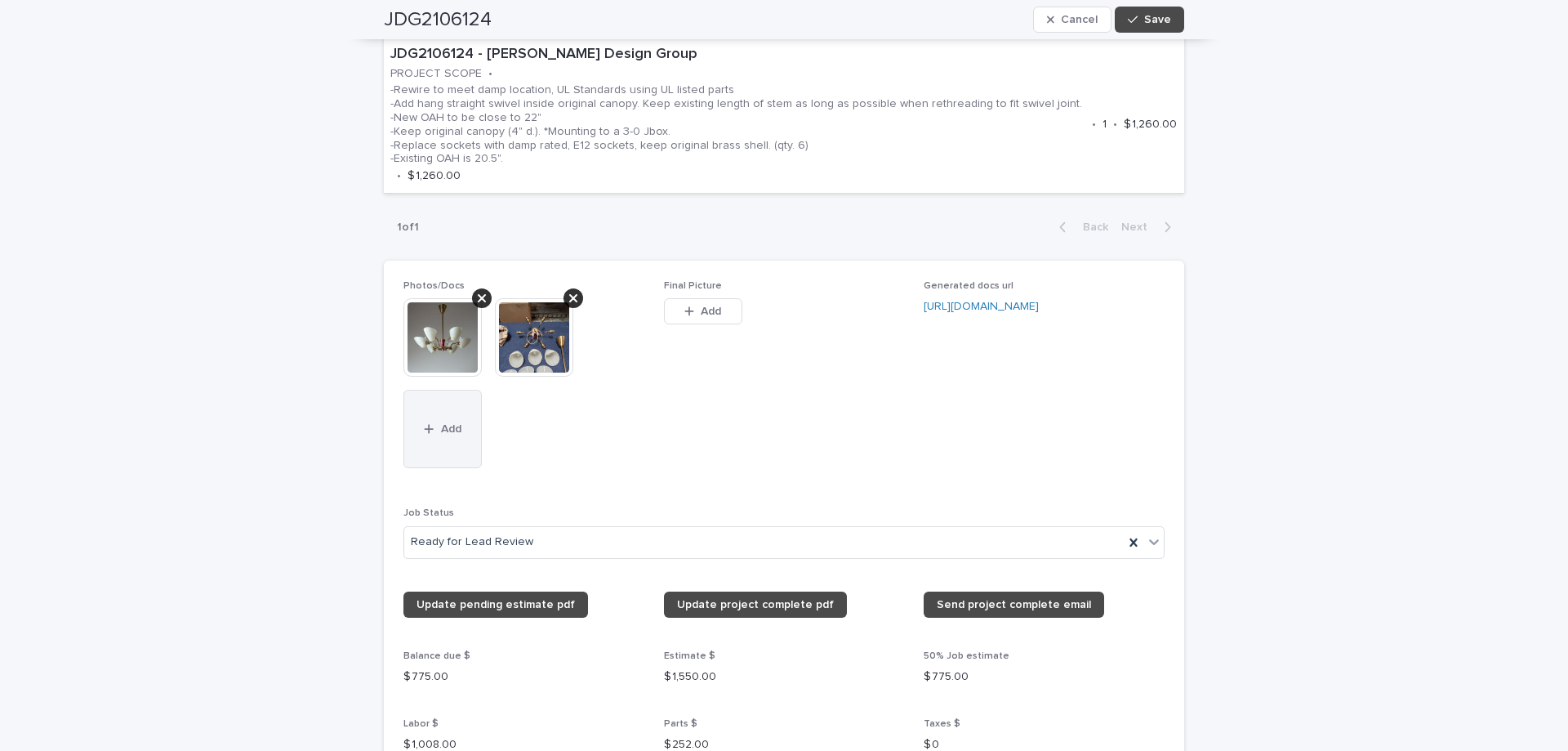 type on "**********" 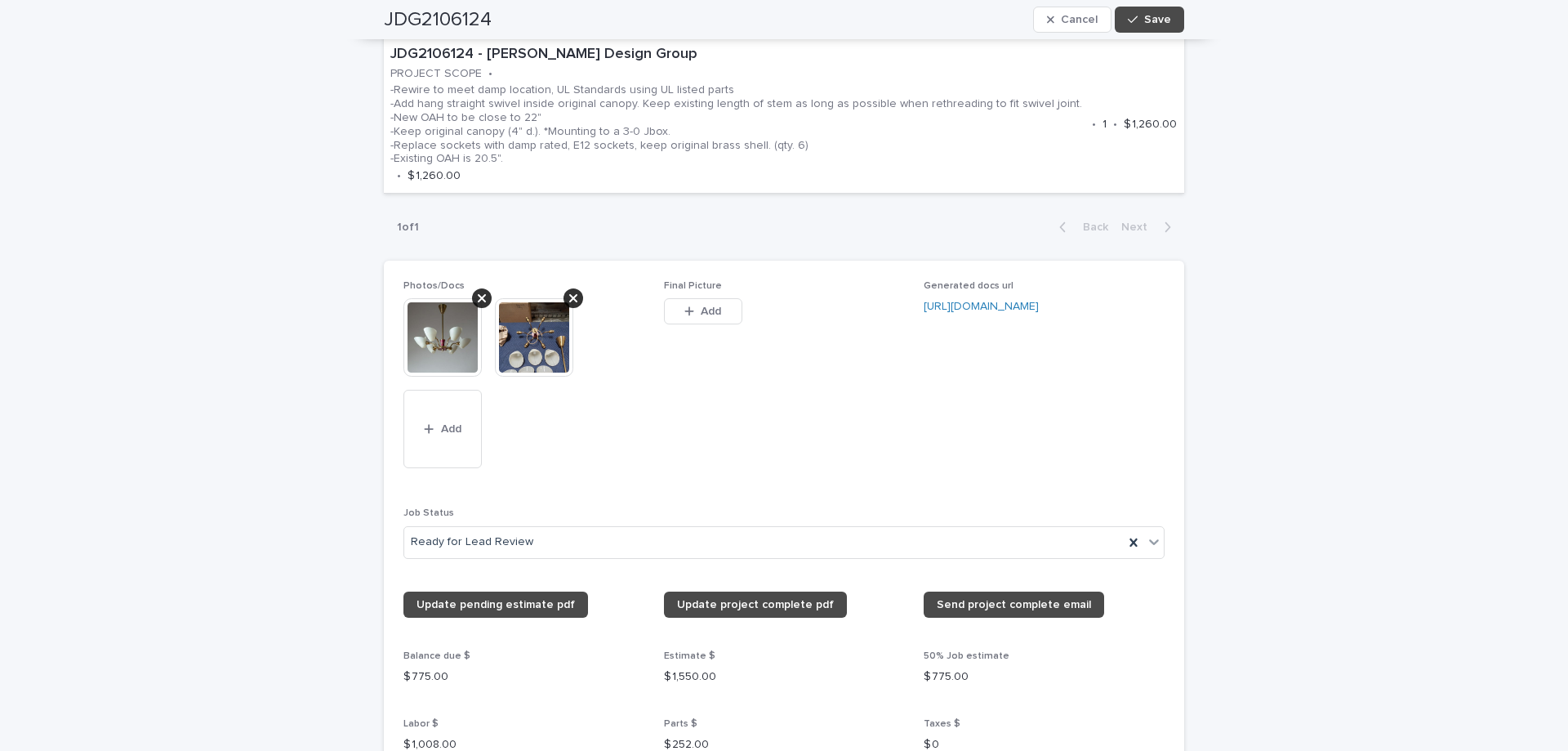drag, startPoint x: 441, startPoint y: 415, endPoint x: 624, endPoint y: 264, distance: 237.2551 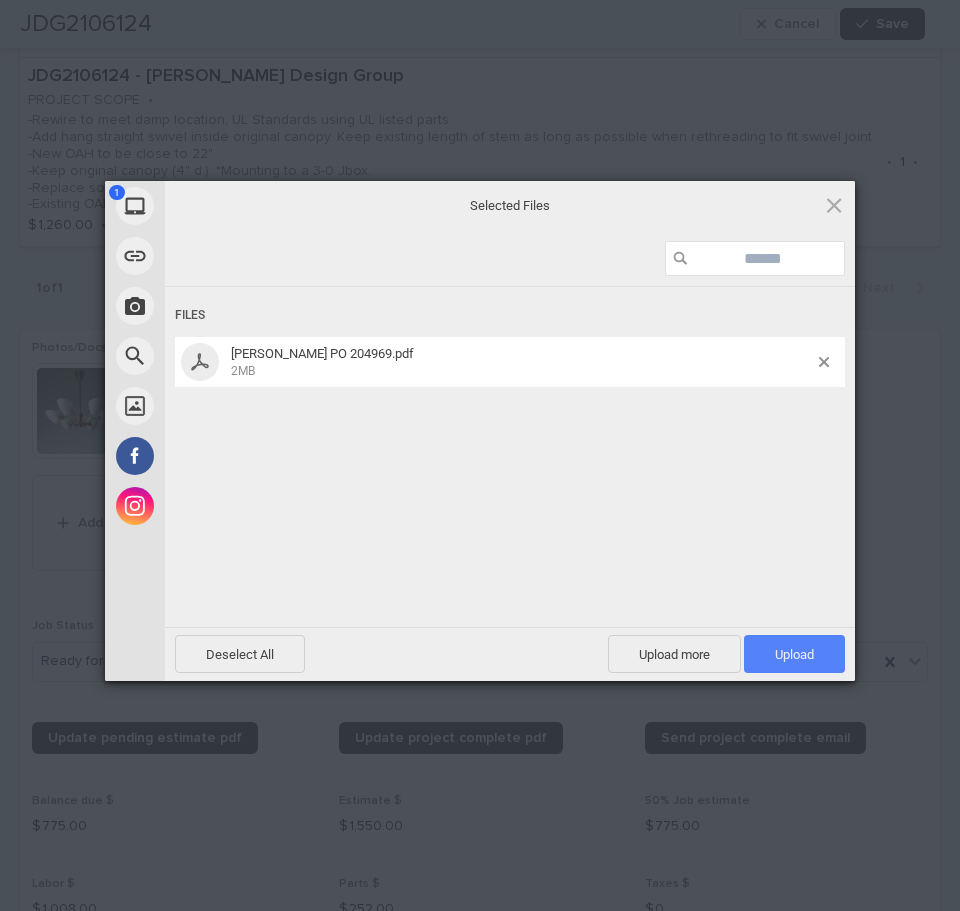 click on "Upload
1" at bounding box center [794, 654] 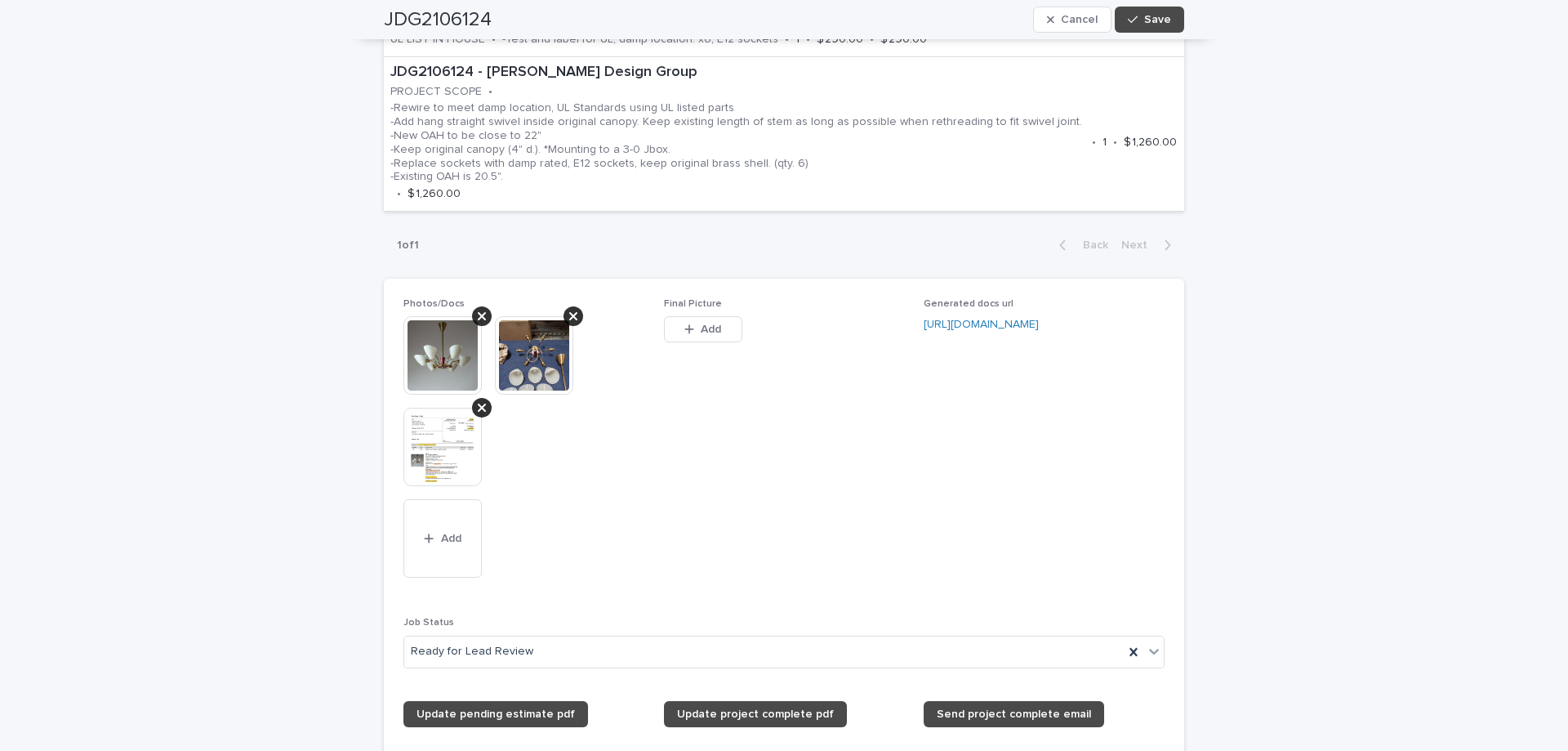 scroll, scrollTop: 945, scrollLeft: 0, axis: vertical 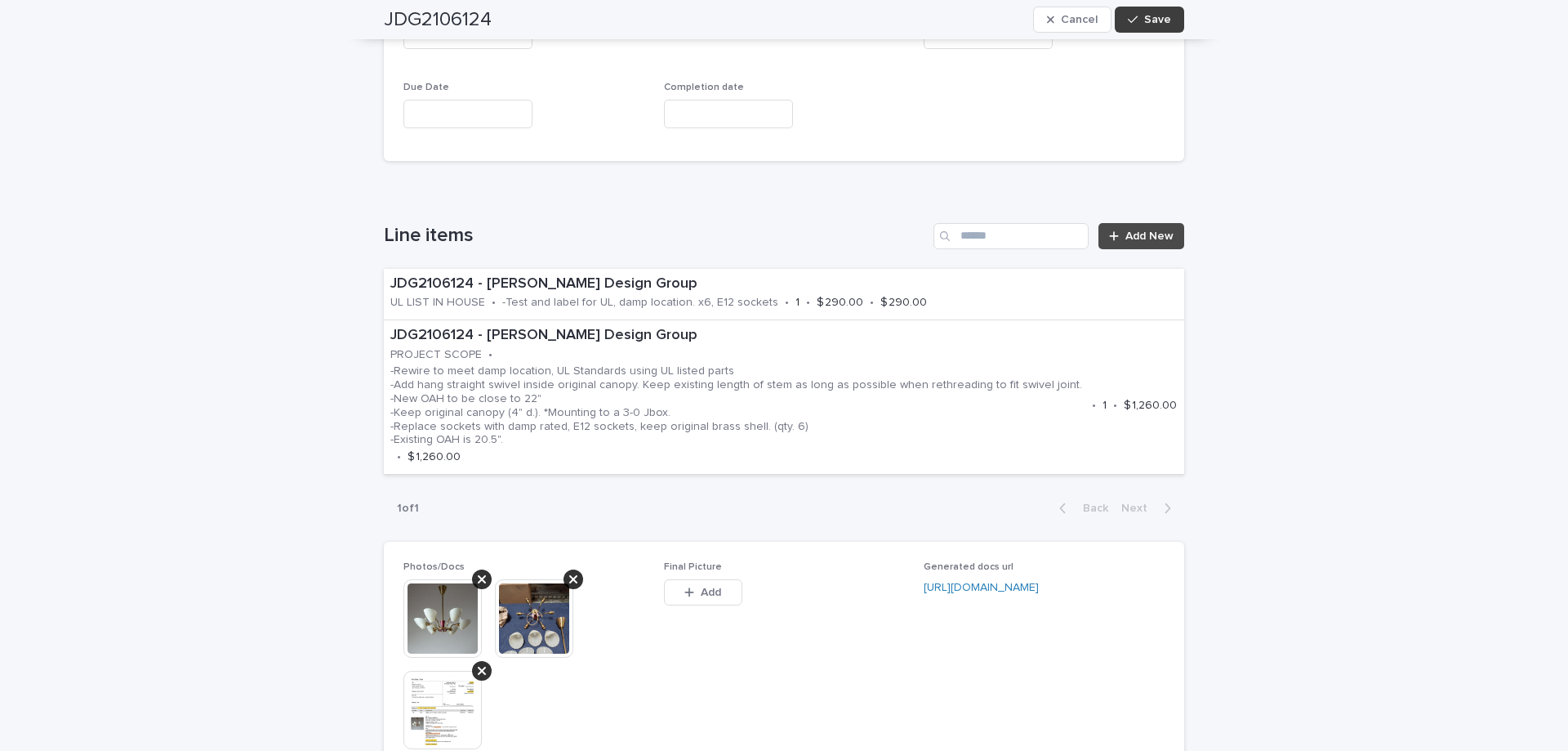click on "Save" at bounding box center (1149, 20) 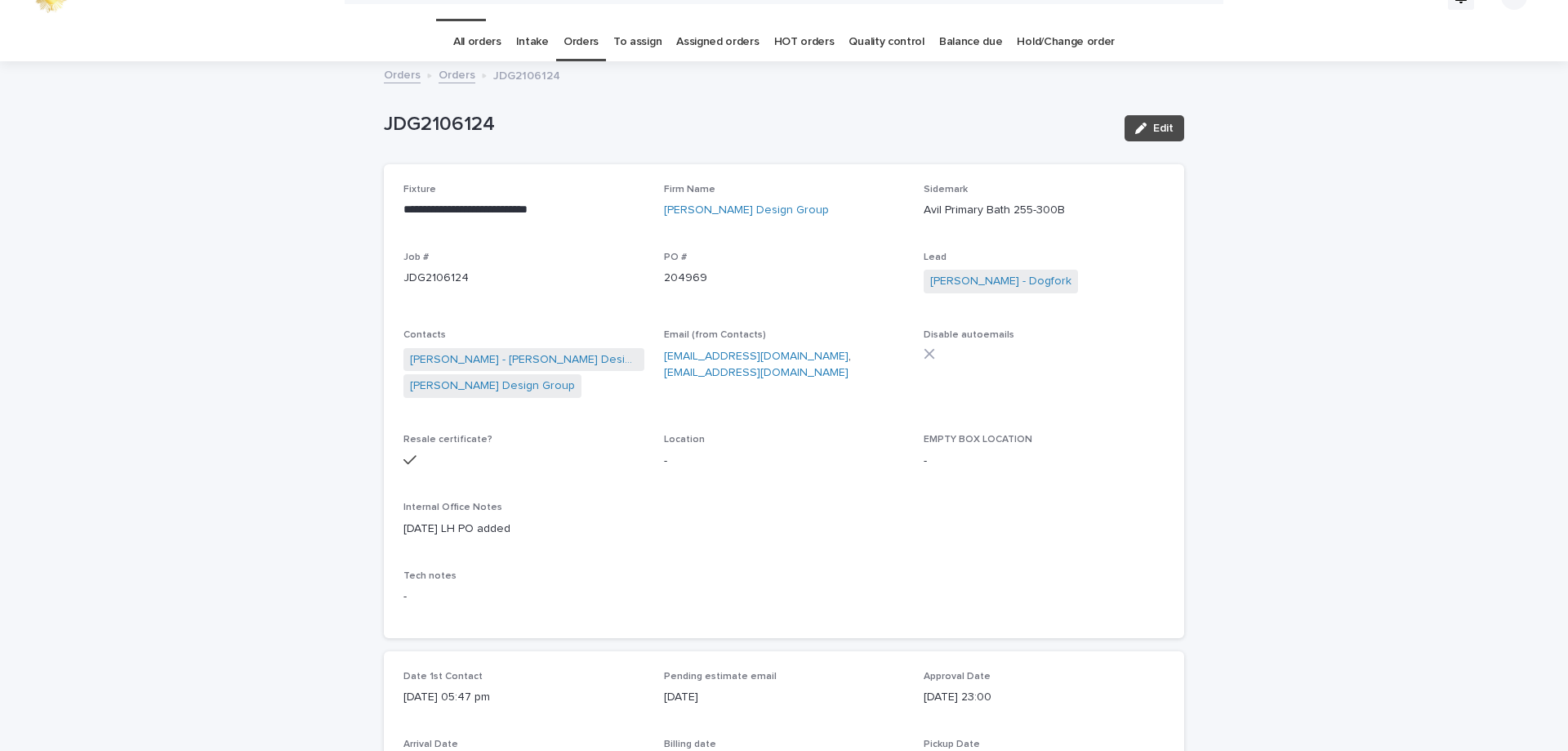 scroll, scrollTop: 0, scrollLeft: 0, axis: both 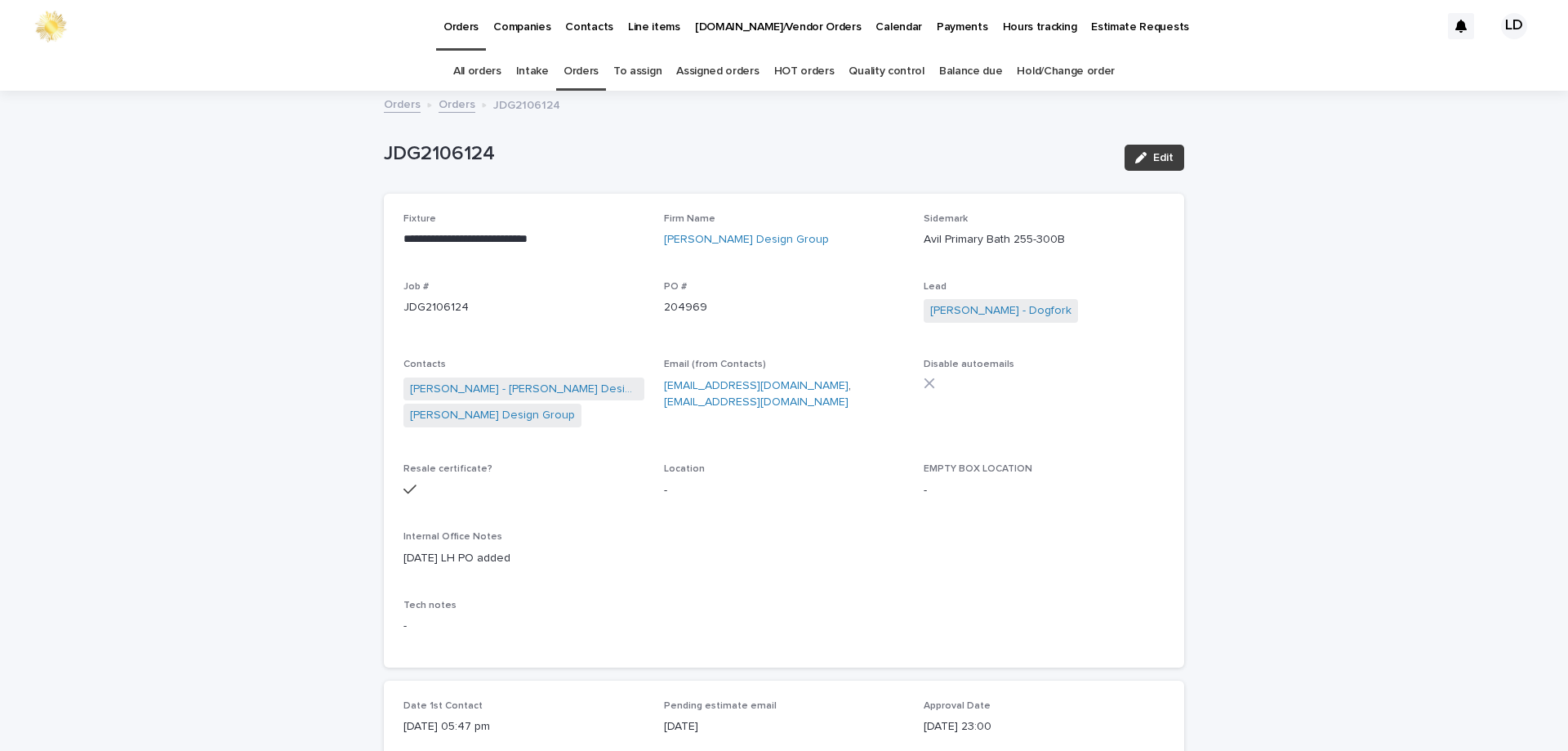 click on "Edit" at bounding box center [1163, 158] 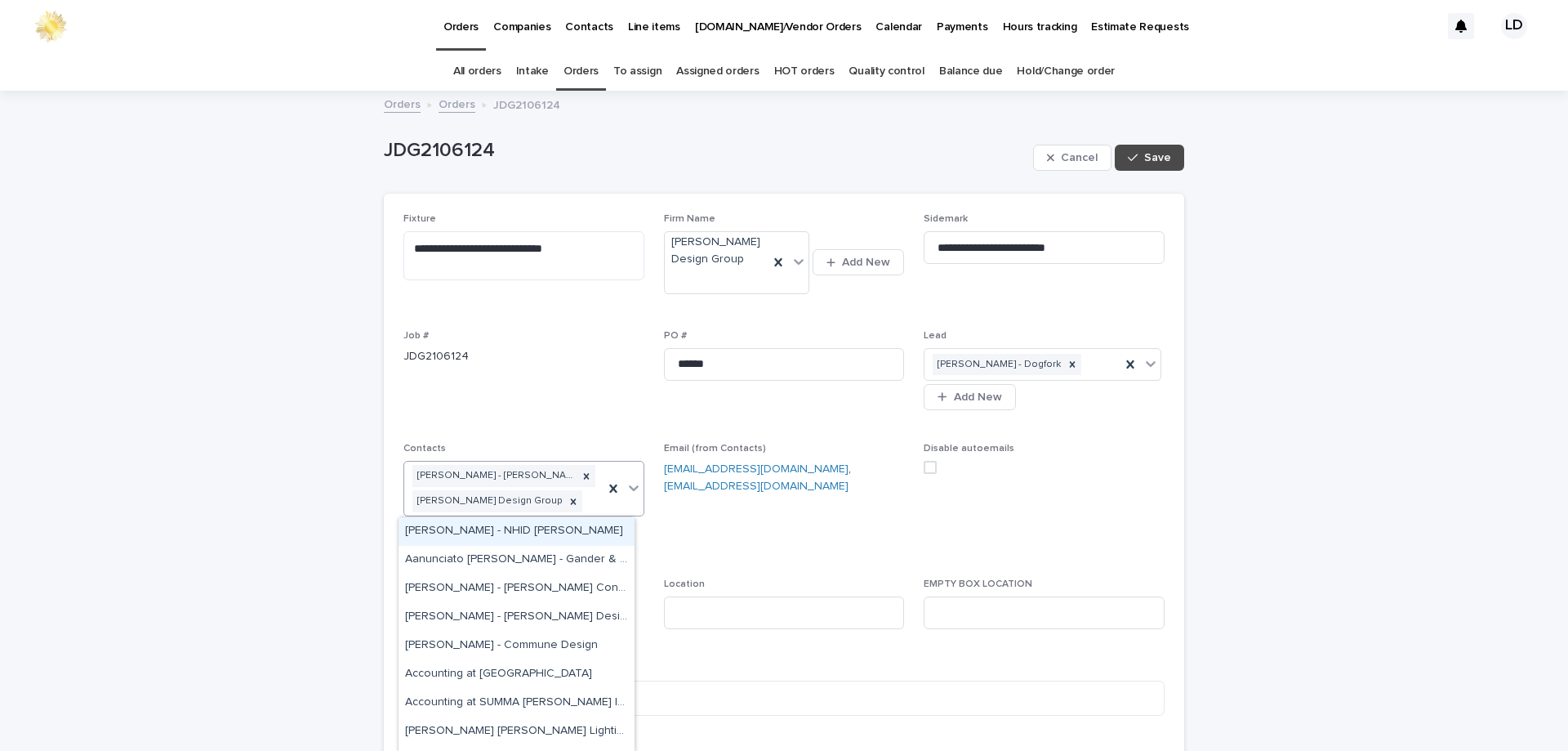 click on "[PERSON_NAME] - [PERSON_NAME] Design Group [PERSON_NAME] Design Group" at bounding box center [504, 489] 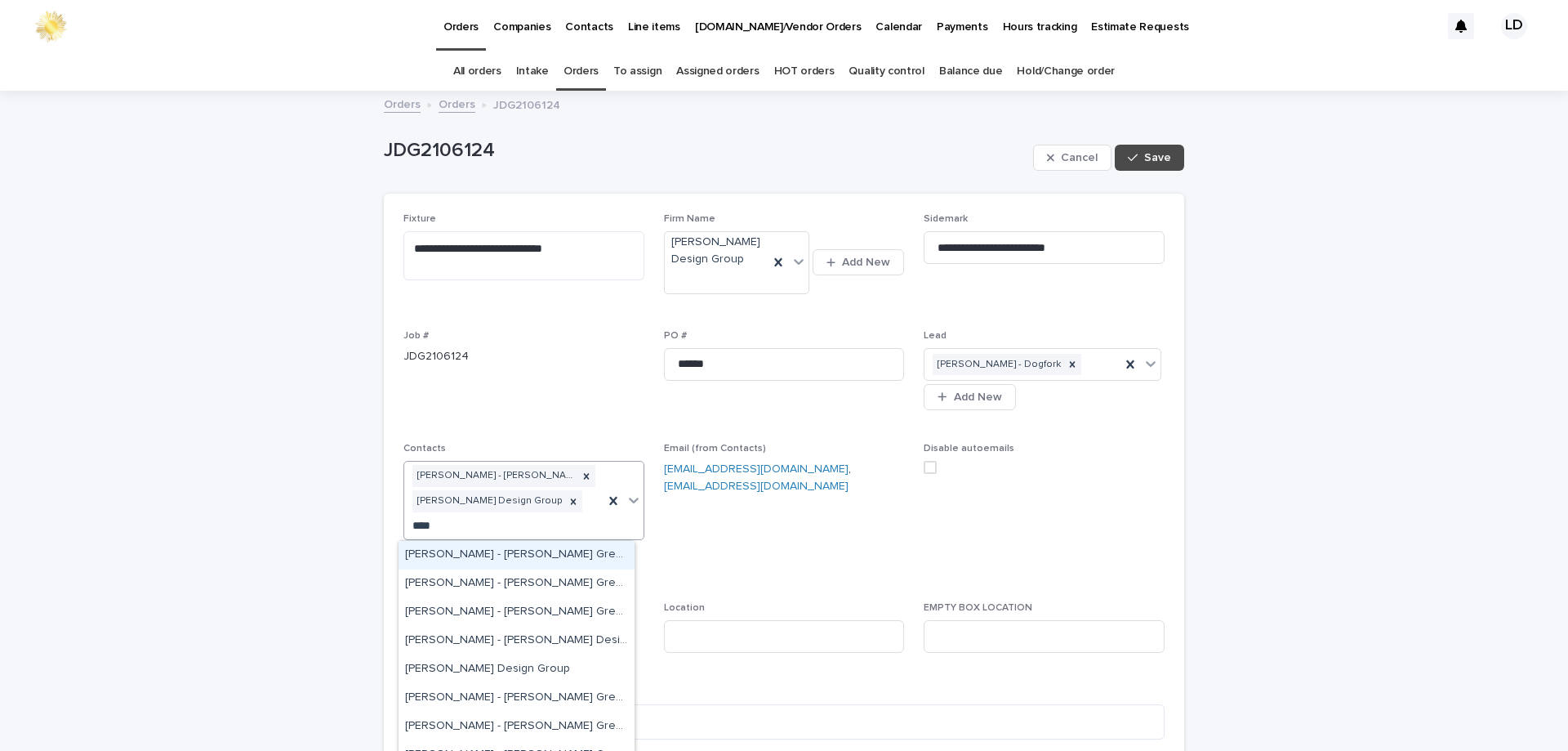 type on "****" 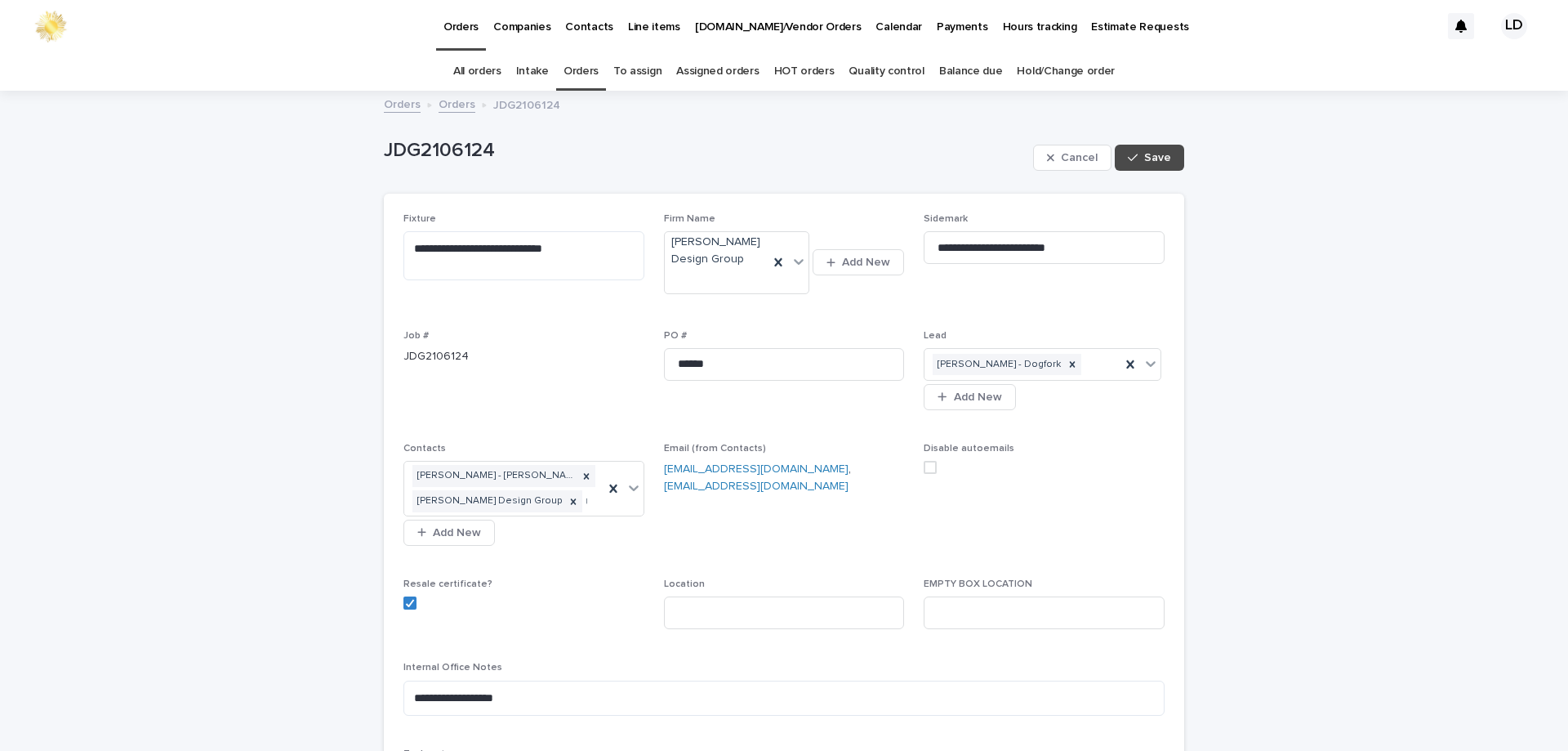 type 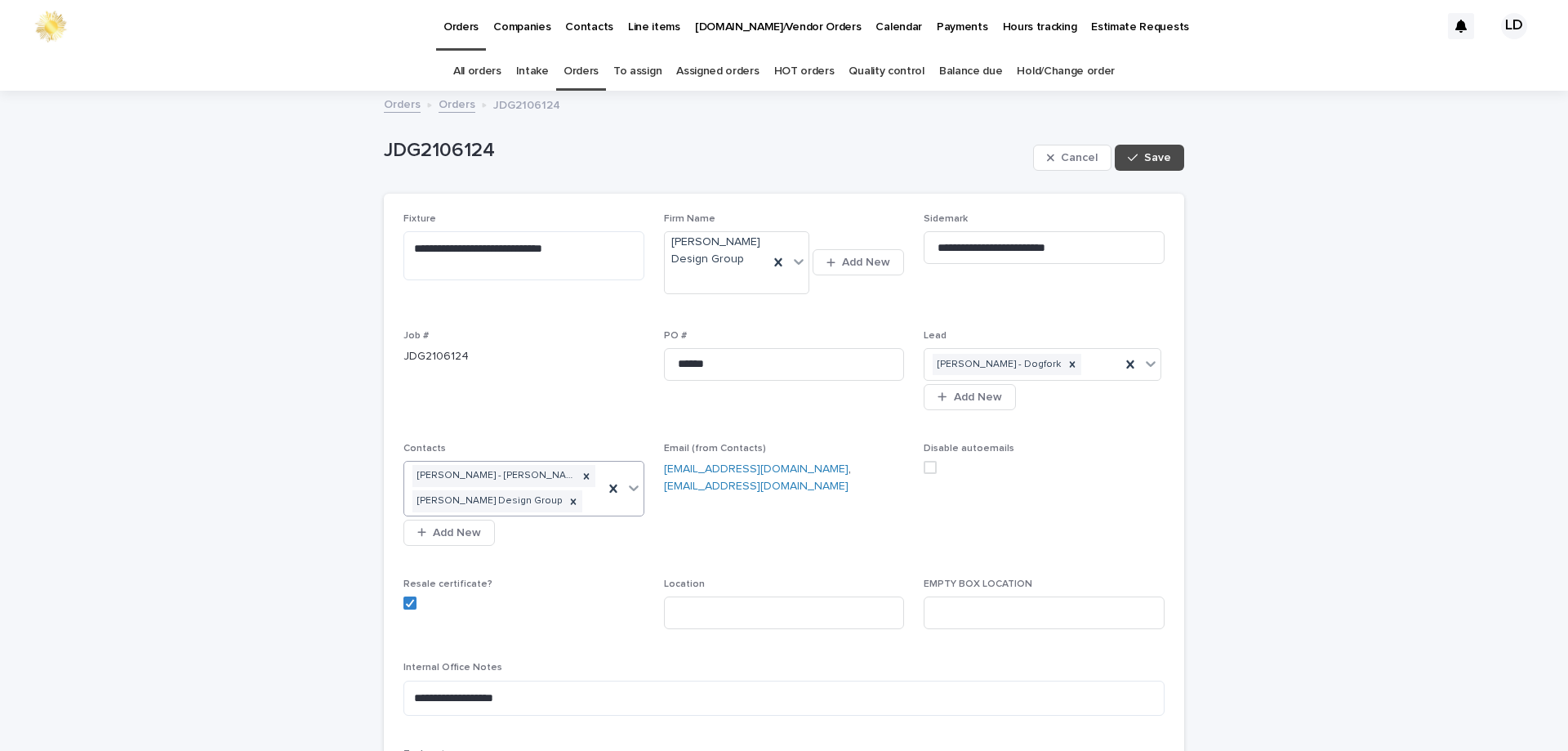 click on "**********" at bounding box center [784, 1764] 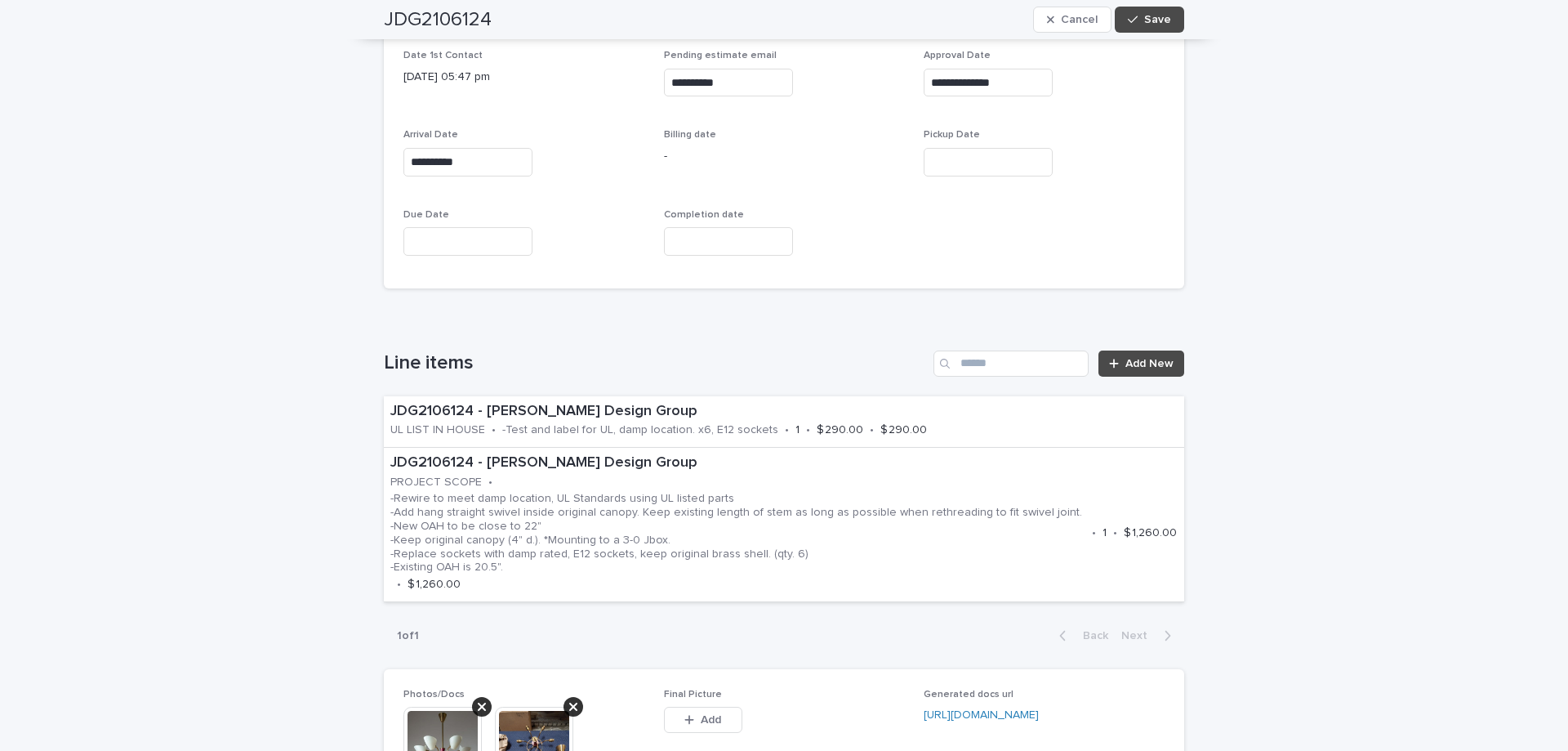 scroll, scrollTop: 981, scrollLeft: 0, axis: vertical 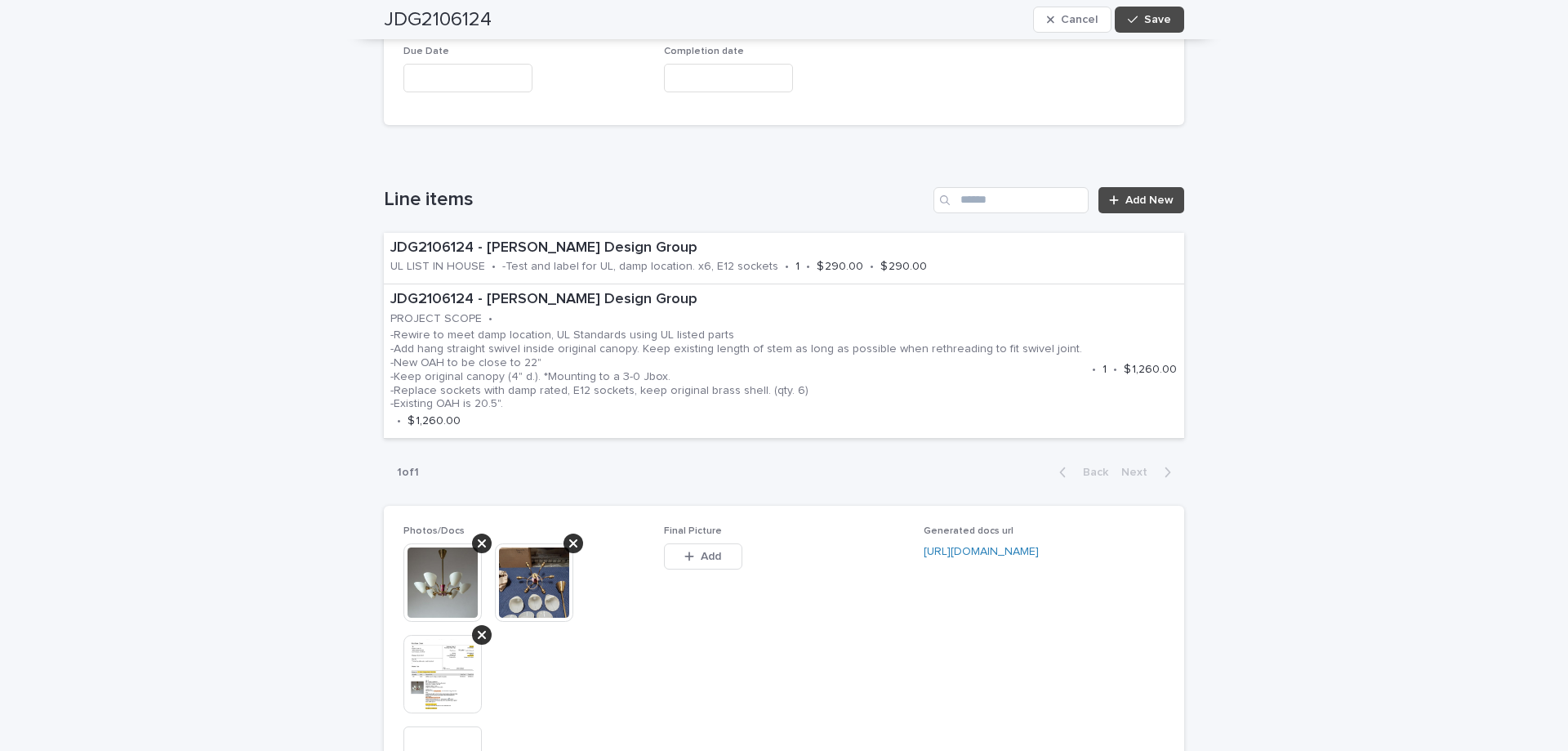 click at bounding box center (534, 583) 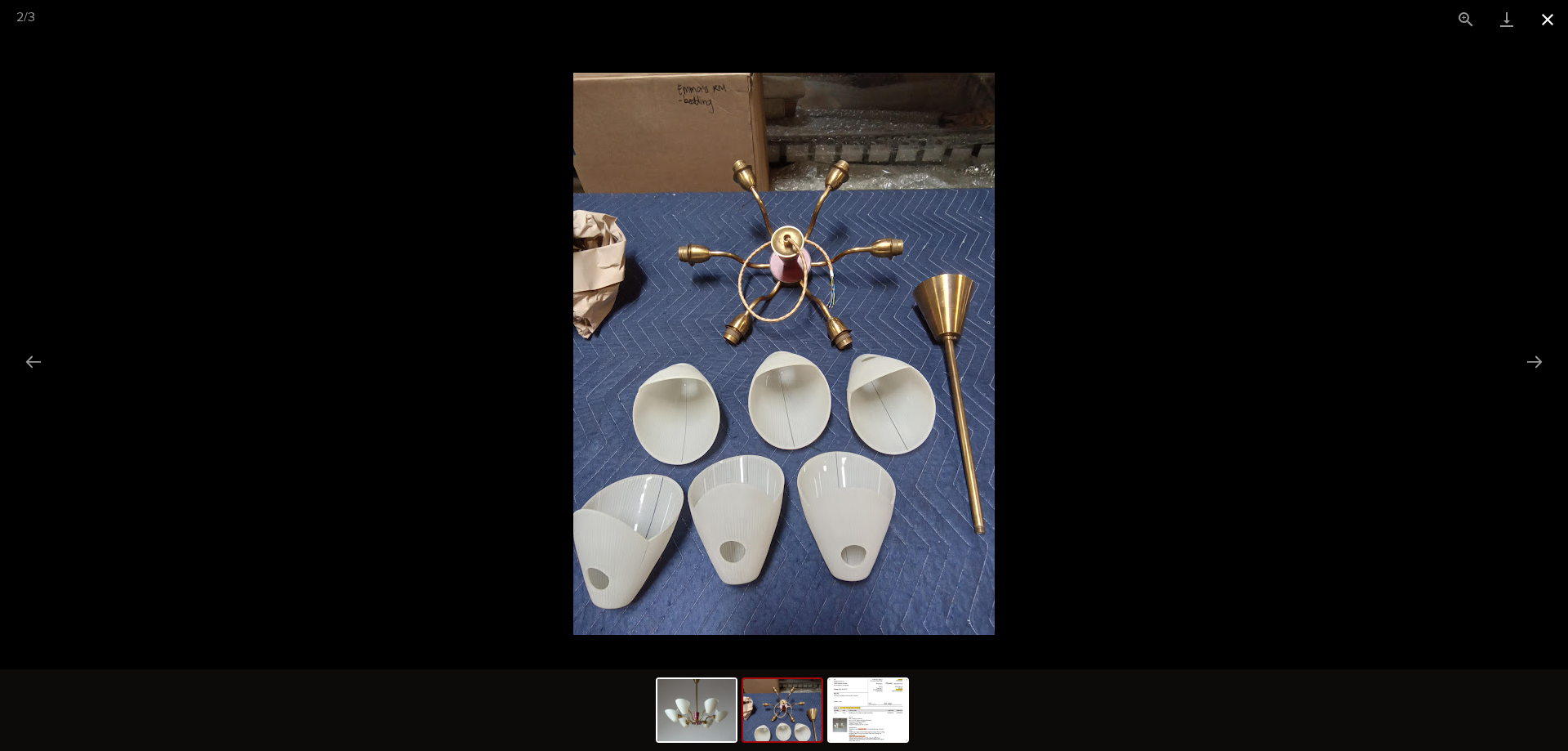 click at bounding box center (1548, 19) 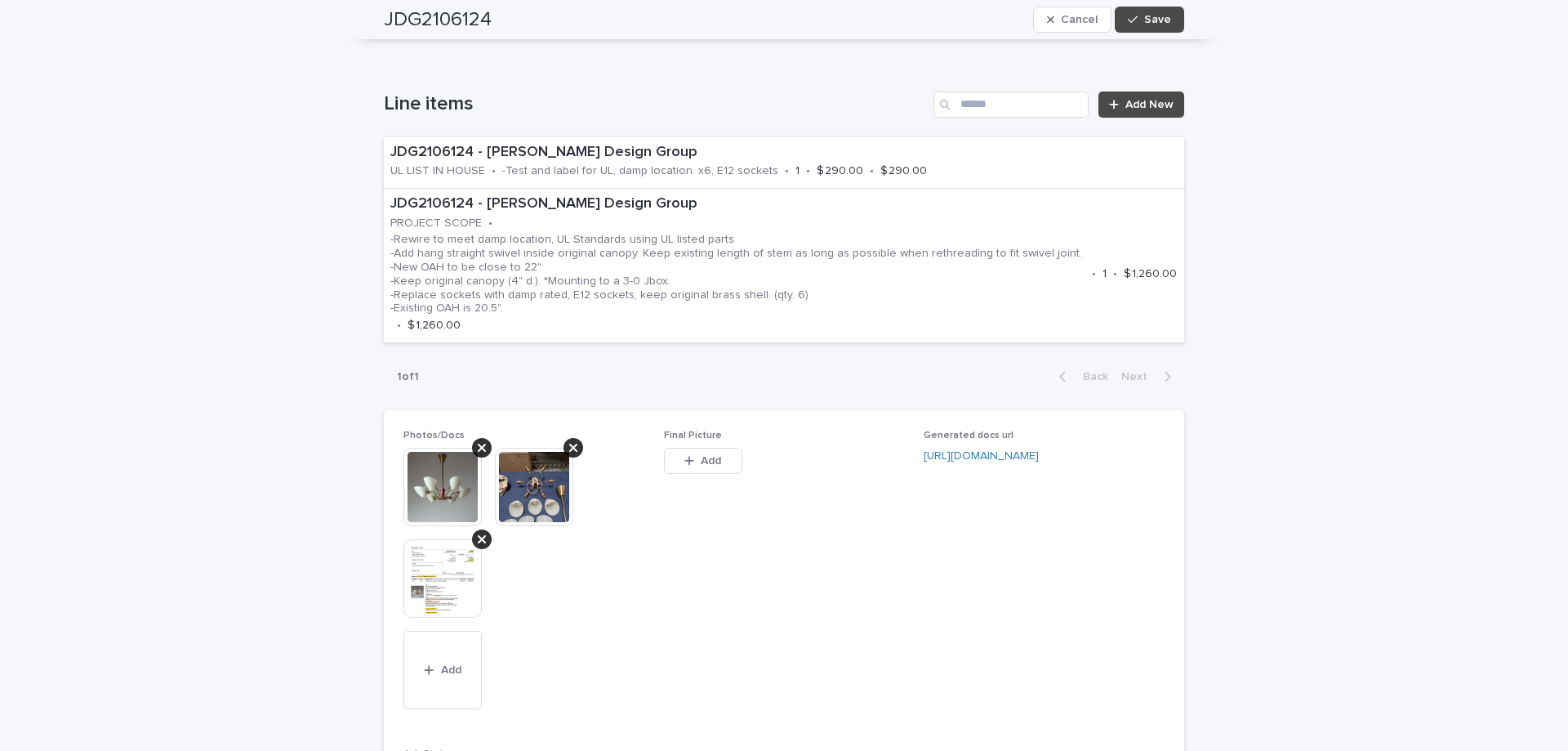 scroll, scrollTop: 1144, scrollLeft: 0, axis: vertical 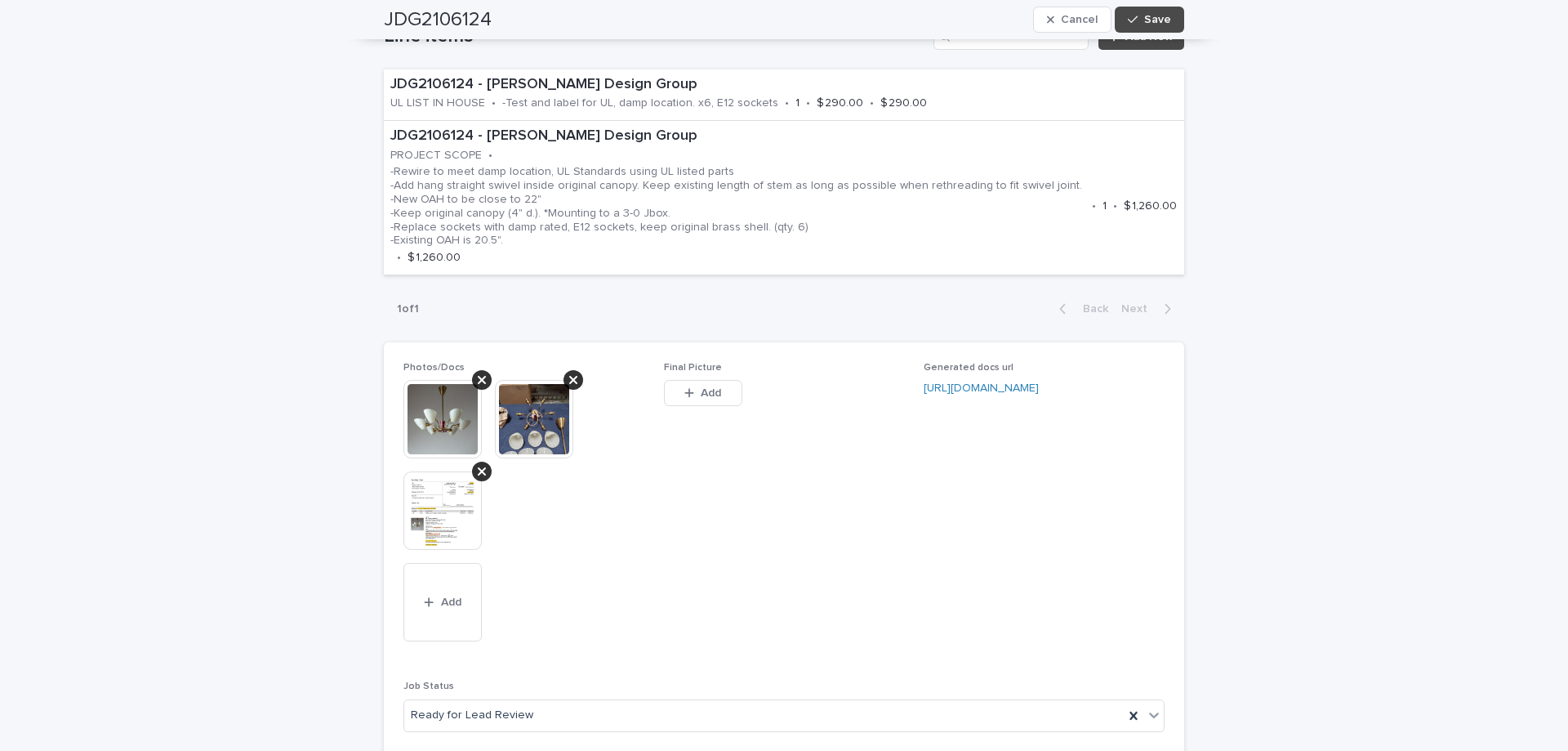 click at bounding box center (534, 419) 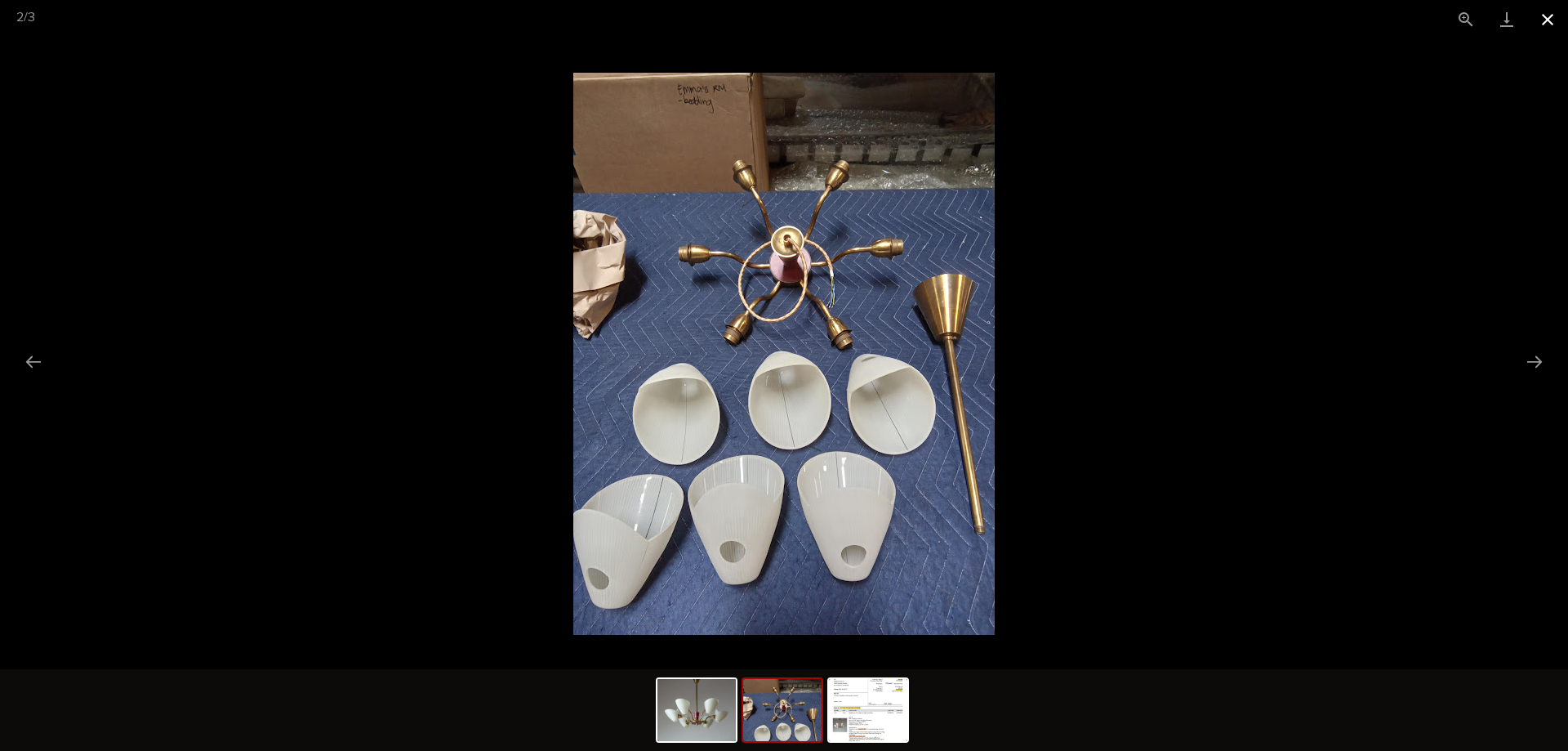 click at bounding box center (1548, 19) 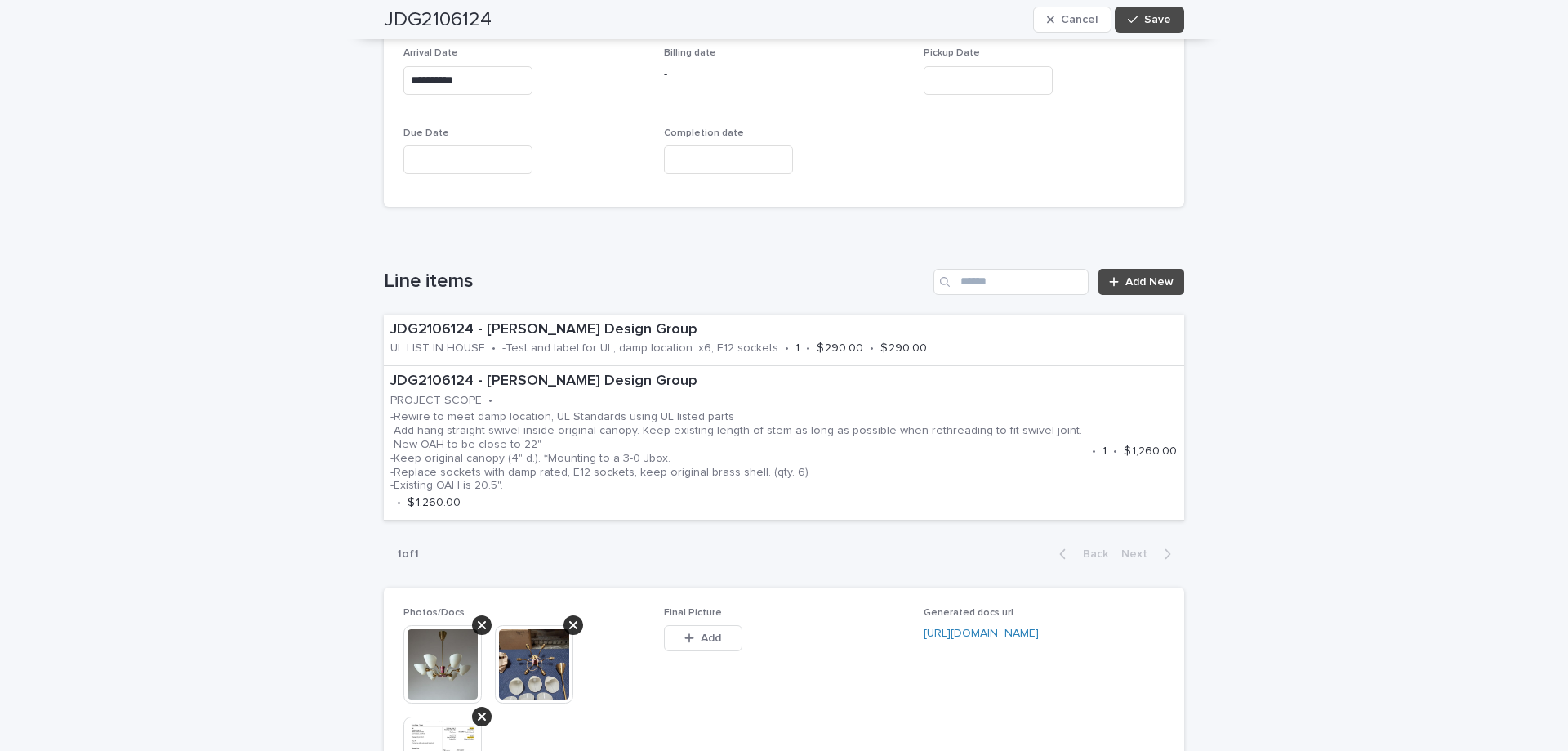 scroll, scrollTop: 1144, scrollLeft: 0, axis: vertical 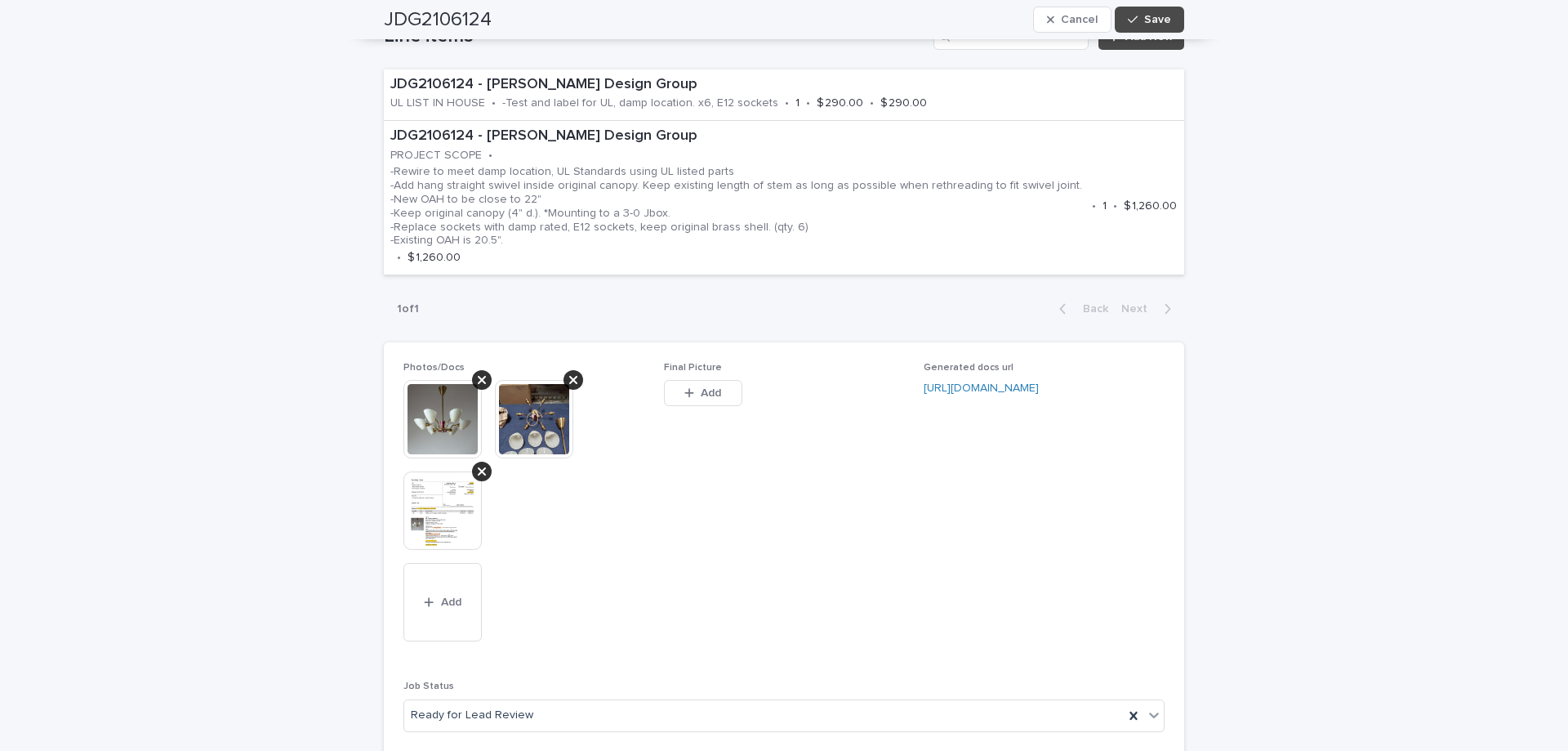 click at bounding box center (534, 419) 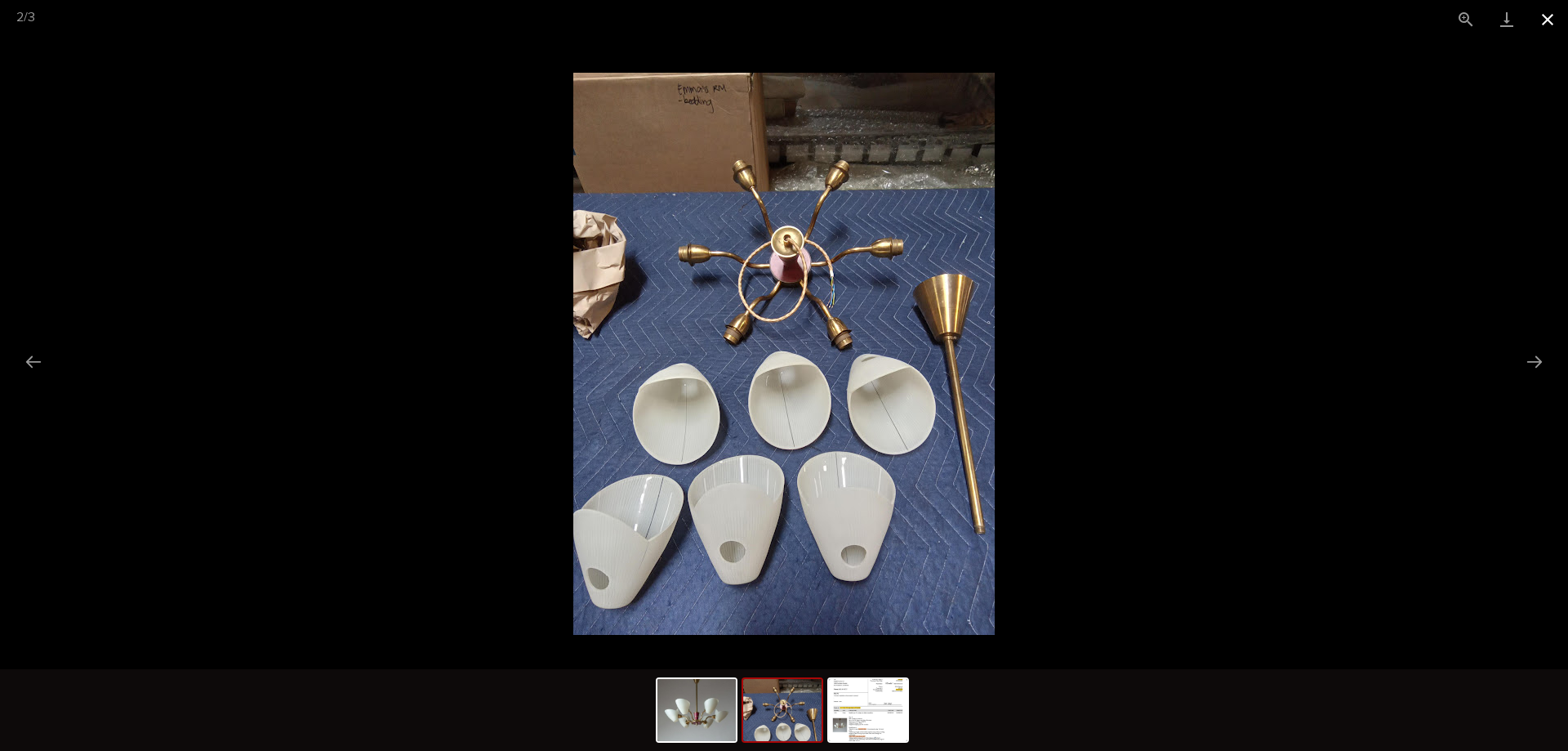 drag, startPoint x: 1548, startPoint y: 17, endPoint x: 1187, endPoint y: 110, distance: 372.7868 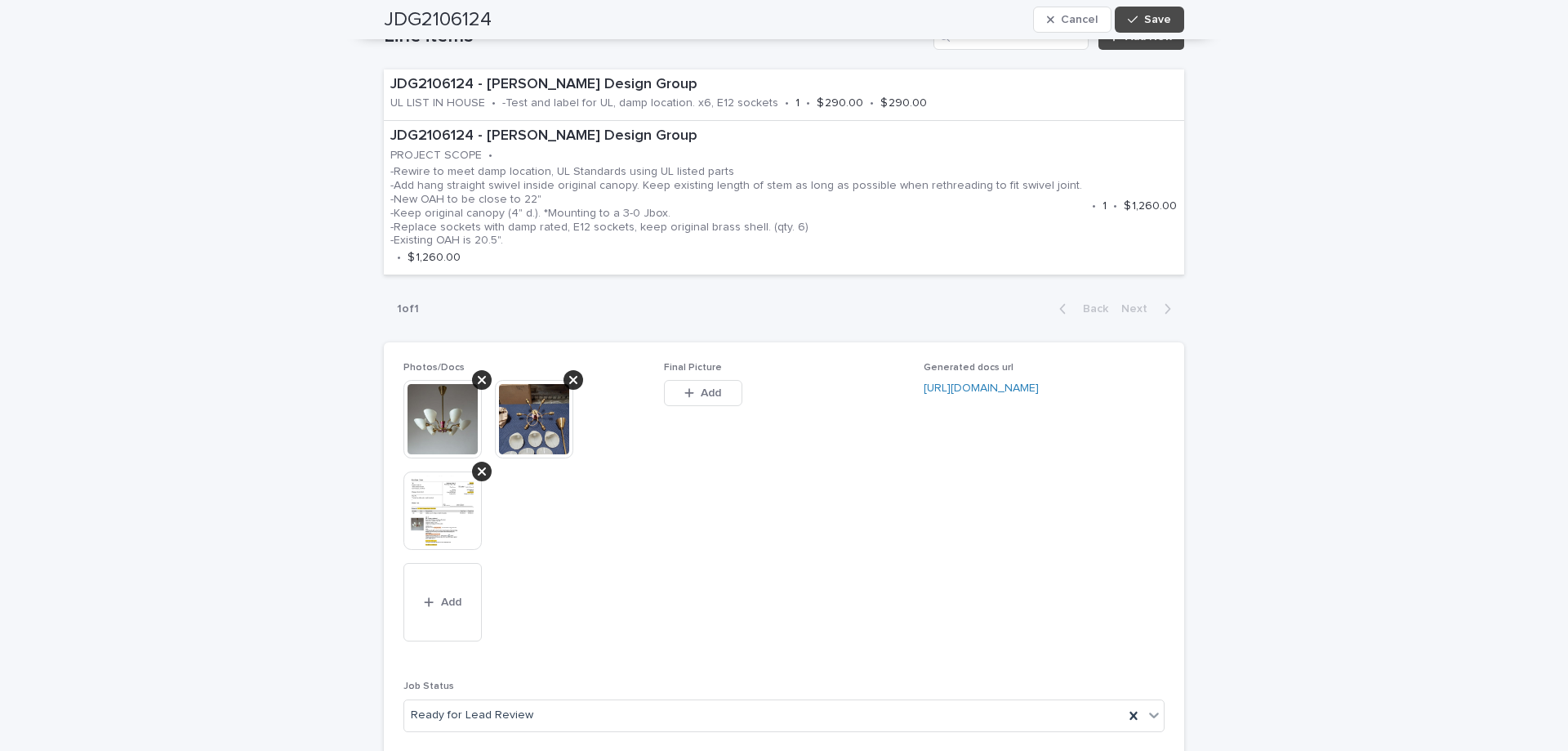 click at bounding box center [534, 419] 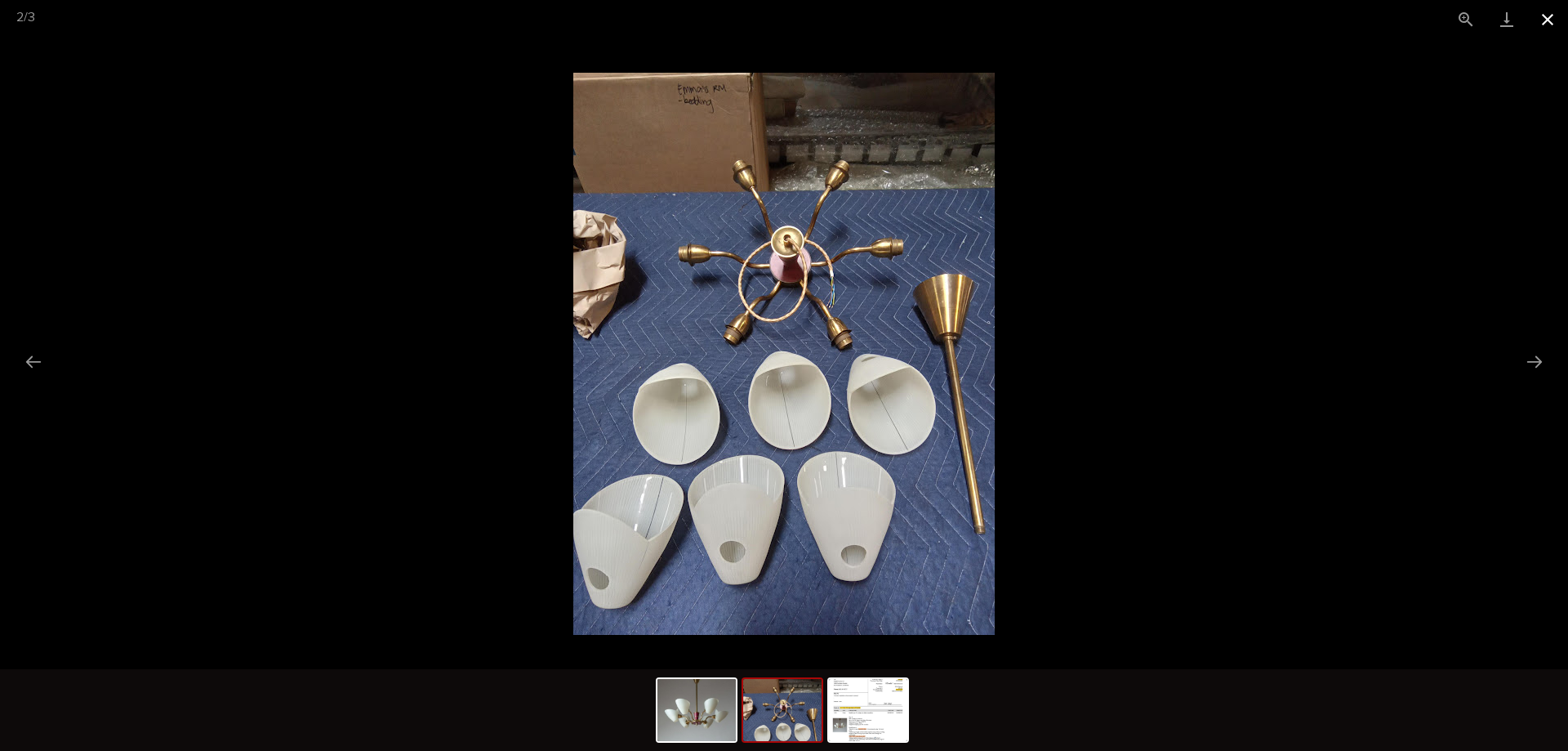 click at bounding box center [1548, 19] 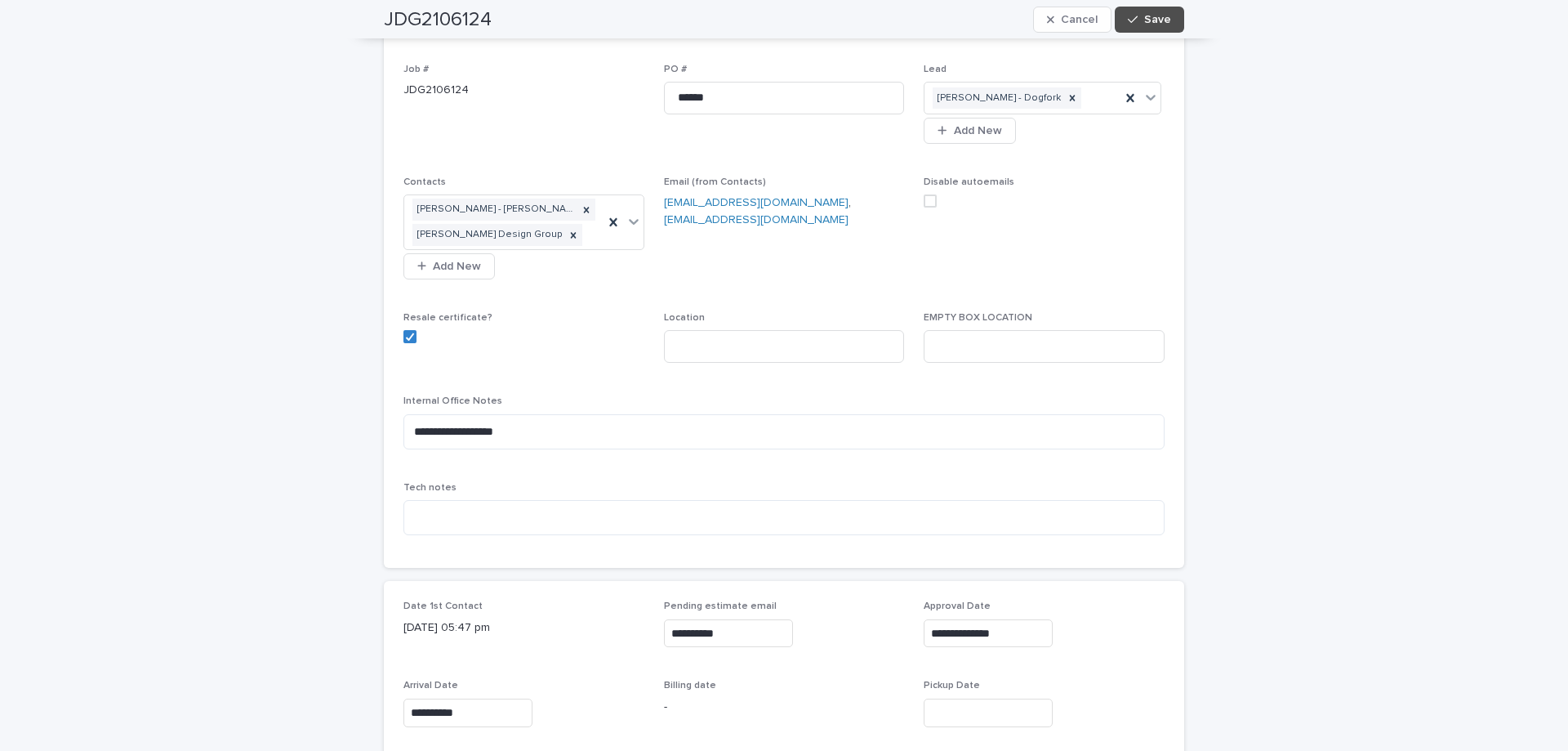scroll, scrollTop: 0, scrollLeft: 0, axis: both 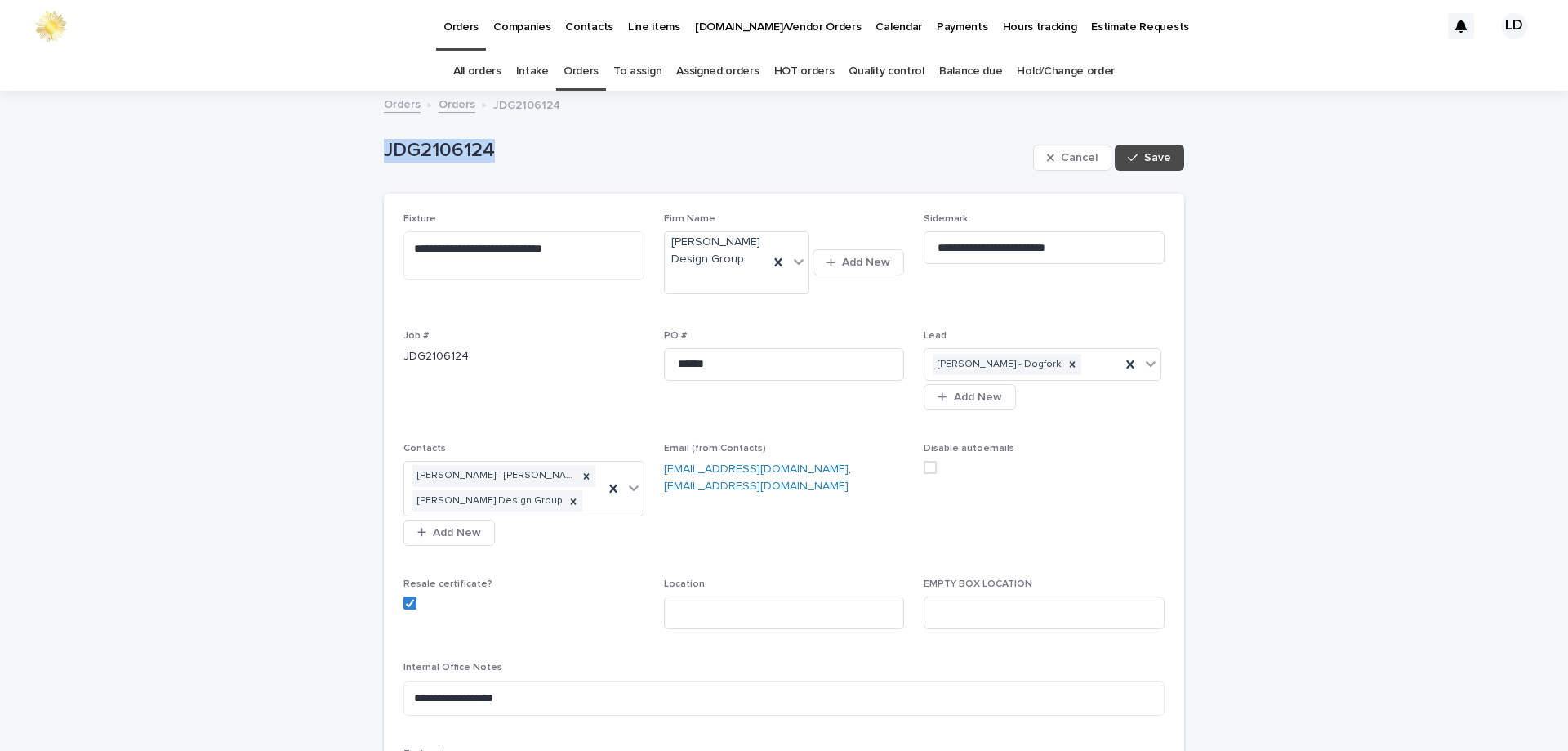 drag, startPoint x: 491, startPoint y: 146, endPoint x: 370, endPoint y: 172, distance: 123.76187 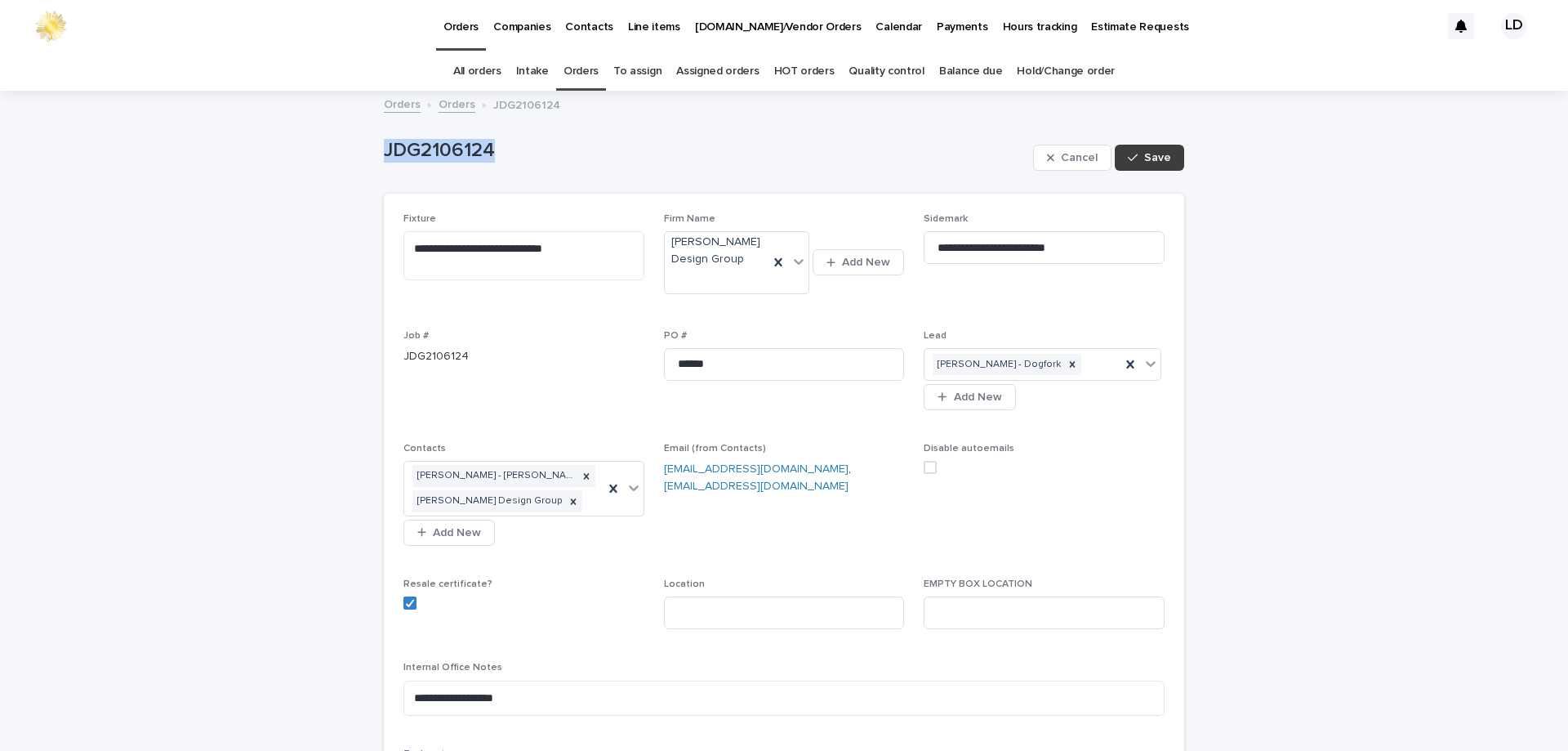click on "Save" at bounding box center [1149, 158] 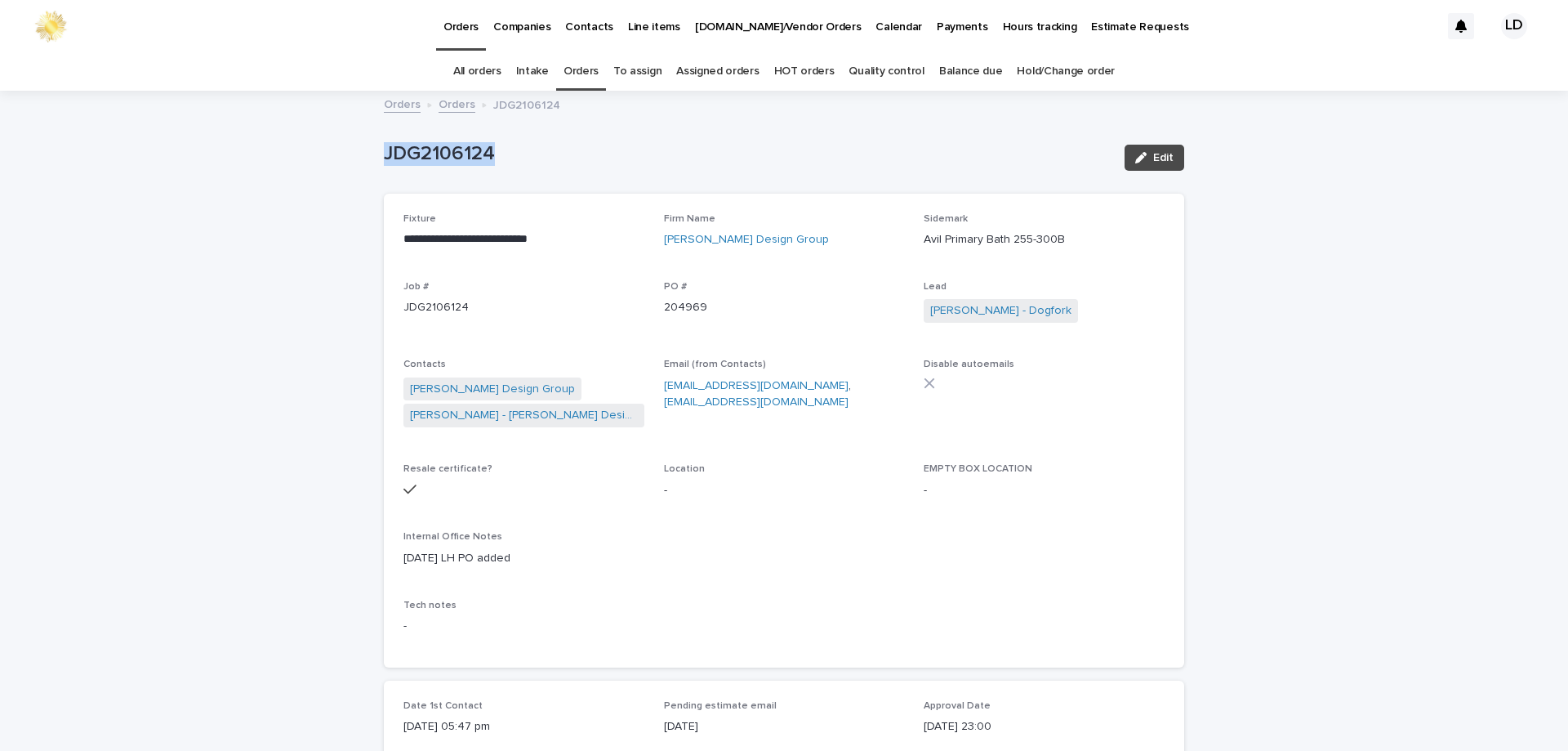 click on "Orders" at bounding box center (581, 71) 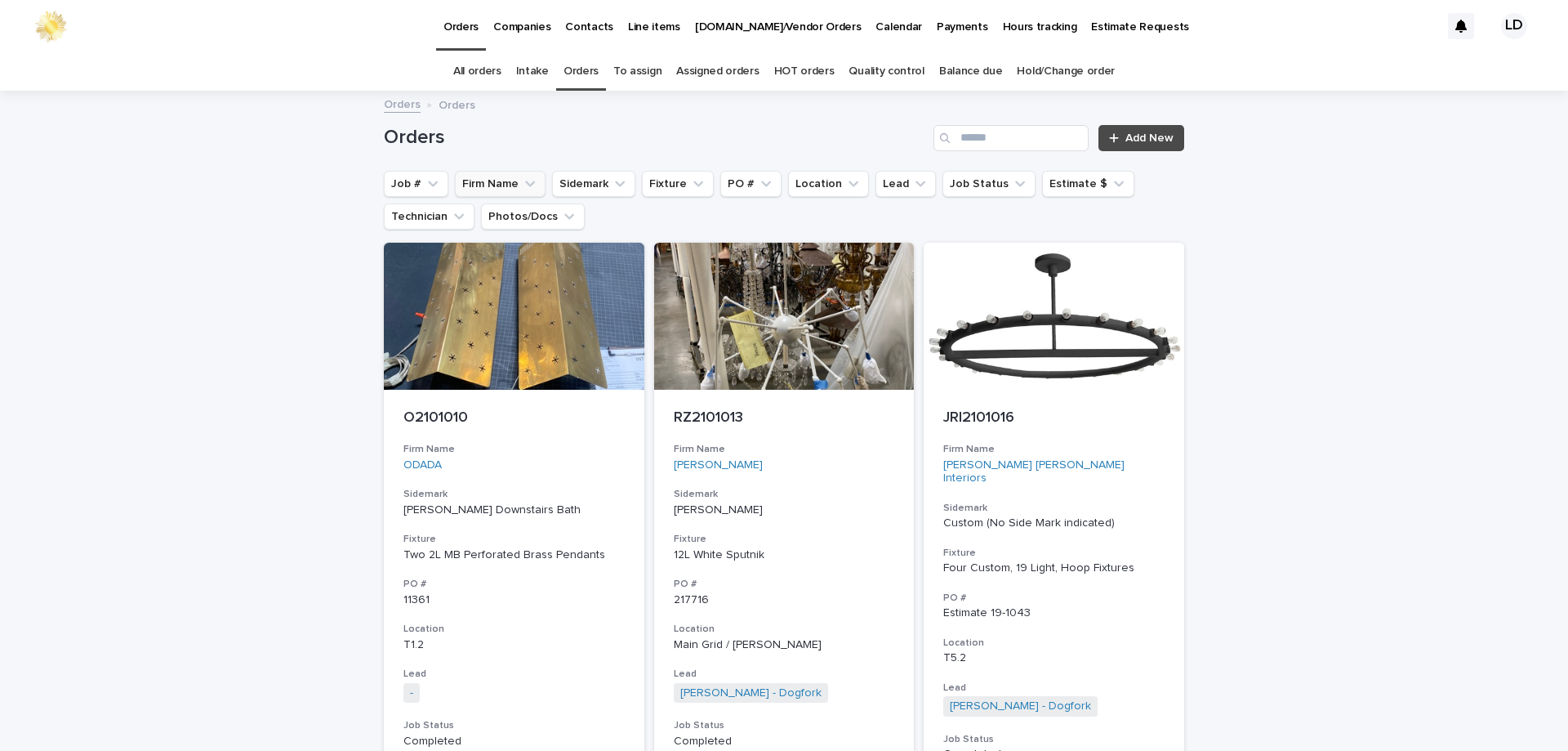 click 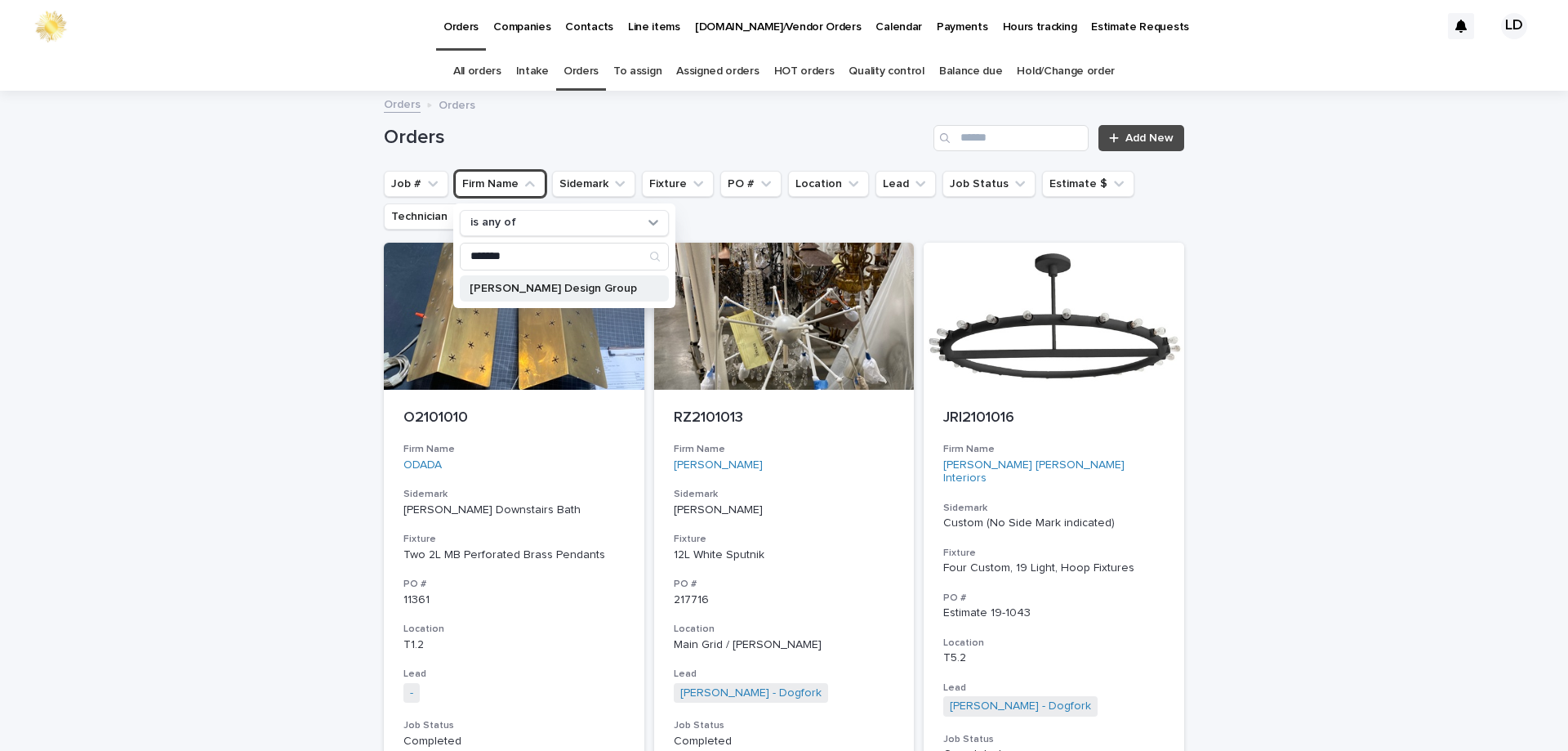 type on "*******" 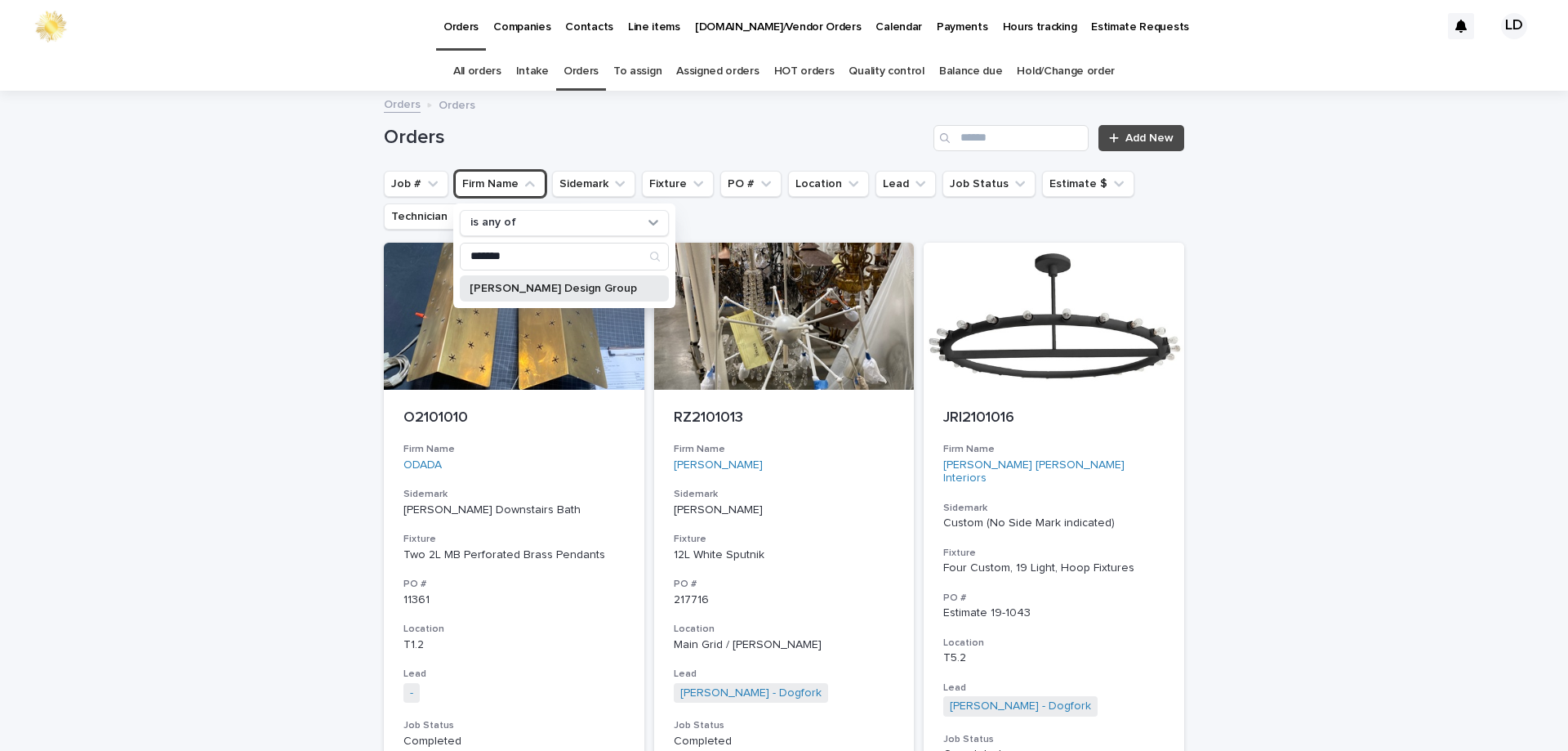 click on "[PERSON_NAME] Design Group" at bounding box center (556, 288) 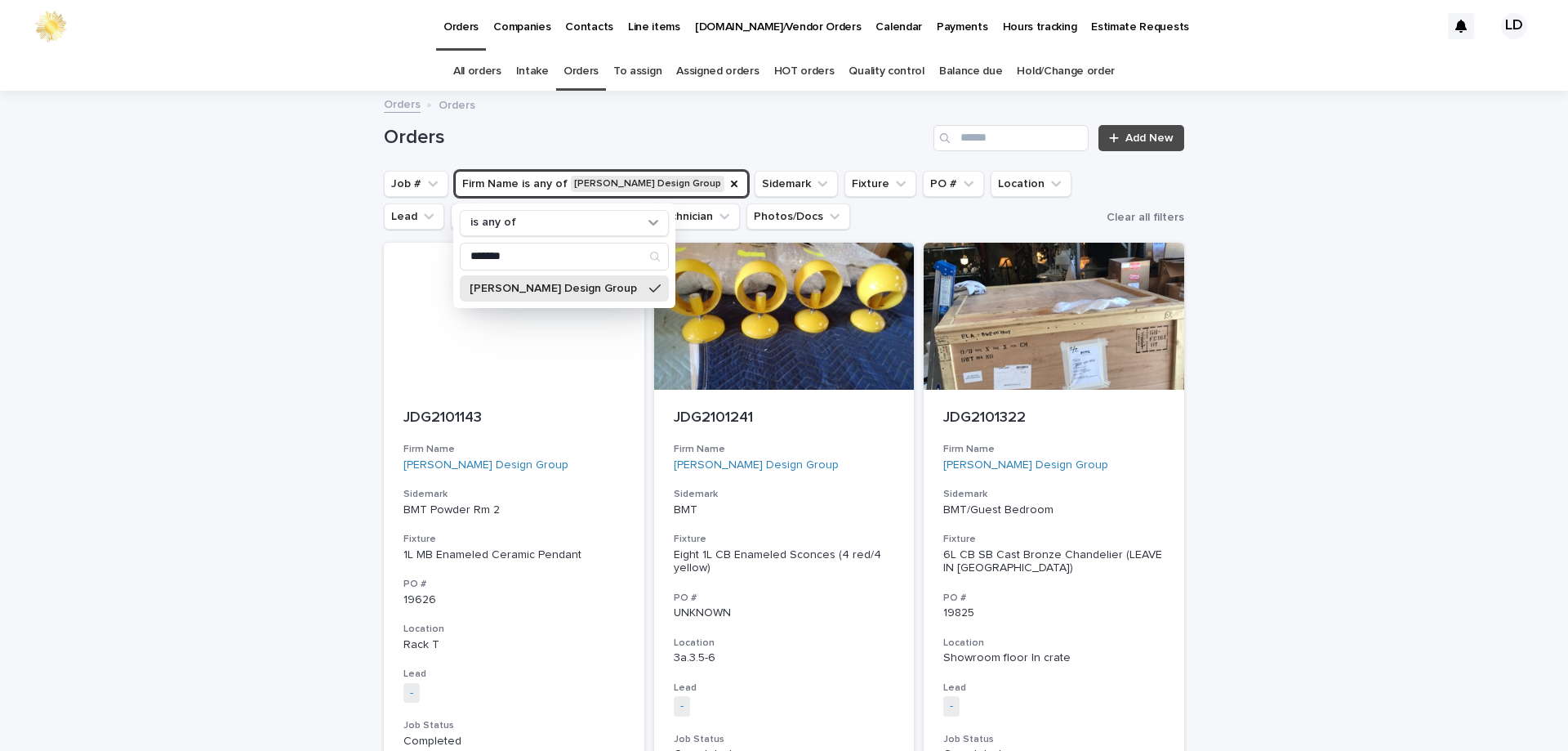 click on "Loading... Saving… Loading... Saving… Orders Add New Job # Firm Name is any of [PERSON_NAME] Design Group is any of ******* [PERSON_NAME] Design Group Sidemark Fixture PO # Location Lead Job Status Estimate $ Technician Photos/Docs Clear all filters JDG2101143 Firm Name [PERSON_NAME] Design Group   Sidemark BMT Powder Rm 2 Fixture 1L MB Enameled Ceramic Pendant
PO # 19626 Location Rack T Lead   -    + 0 Job Status Completed Estimate $ $ 0 Technician - JDG2101241 Firm Name [PERSON_NAME] Design Group   Sidemark BMT Fixture Eight 1L CB Enameled Sconces (4 red/4 yellow)
PO # UNKNOWN Location 3a.3.5-6 Lead   -    + 0 Job Status Completed Estimate $ $ 2,280.00 Technician   -    + 0 JDG2101322 Firm Name [PERSON_NAME] Design Group   Sidemark BMT/Guest Bedroom  Fixture 6L CB SB Cast Bronze Chandelier (LEAVE IN CRATE)
PO # 19825 Location Showroom floor In crate Lead   -    + 0 Job Status Completed Estimate $ $ 1,380.00 Technician - JDG2101583 Firm Name [PERSON_NAME] Design Group   Sidemark 857L / 3rd Flr Master Bath / 320-301A Fixture PO #" at bounding box center (784, 4139) 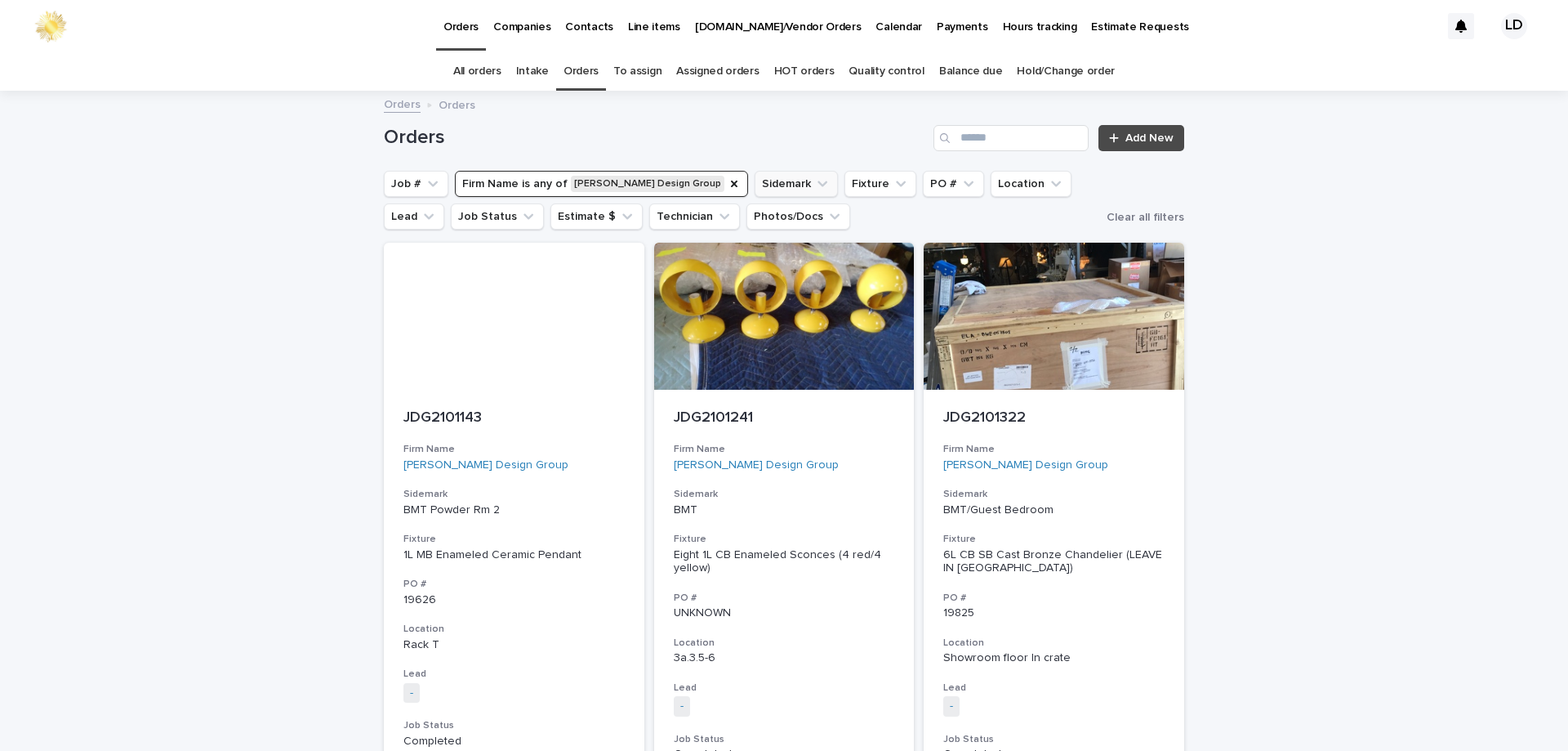 click 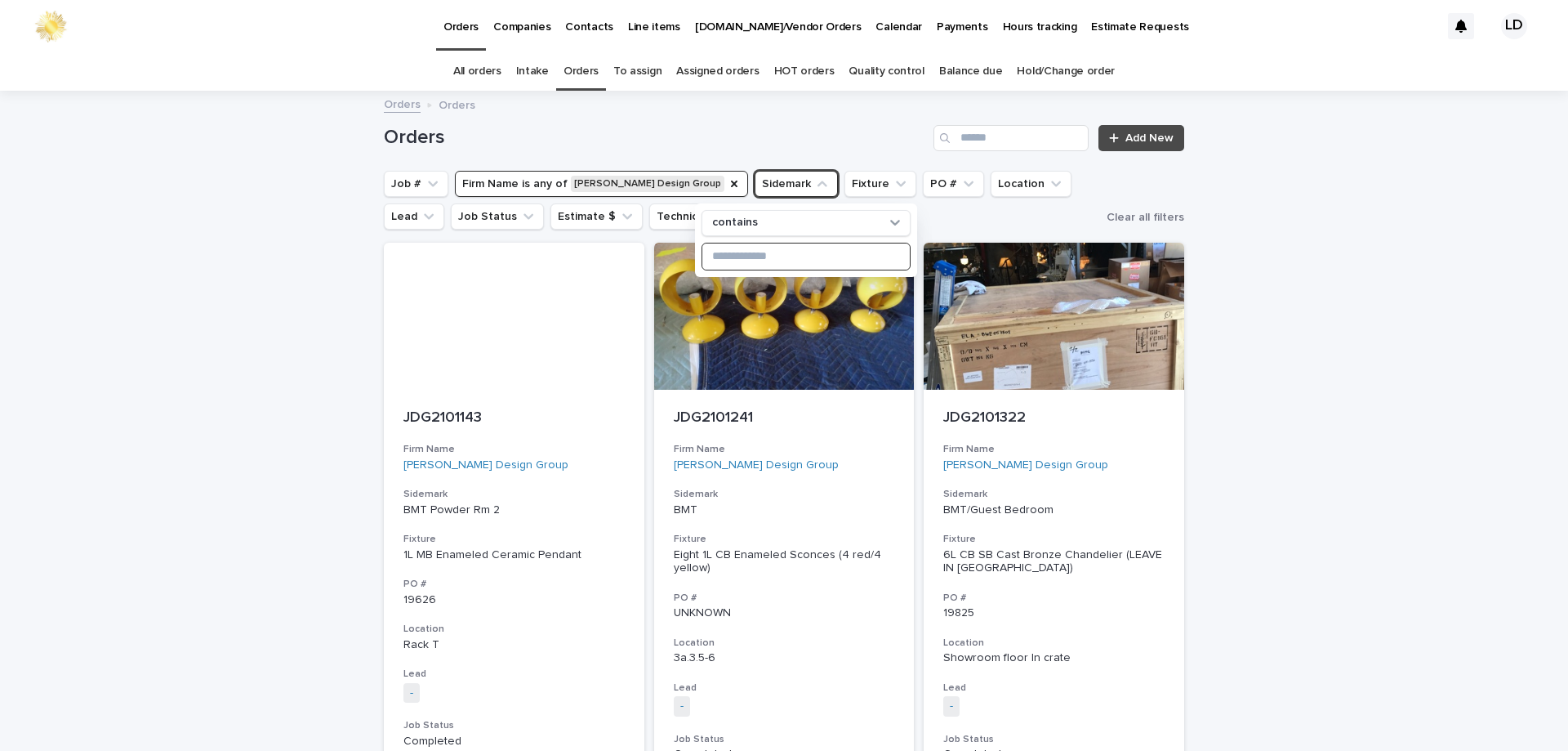 click at bounding box center (806, 257) 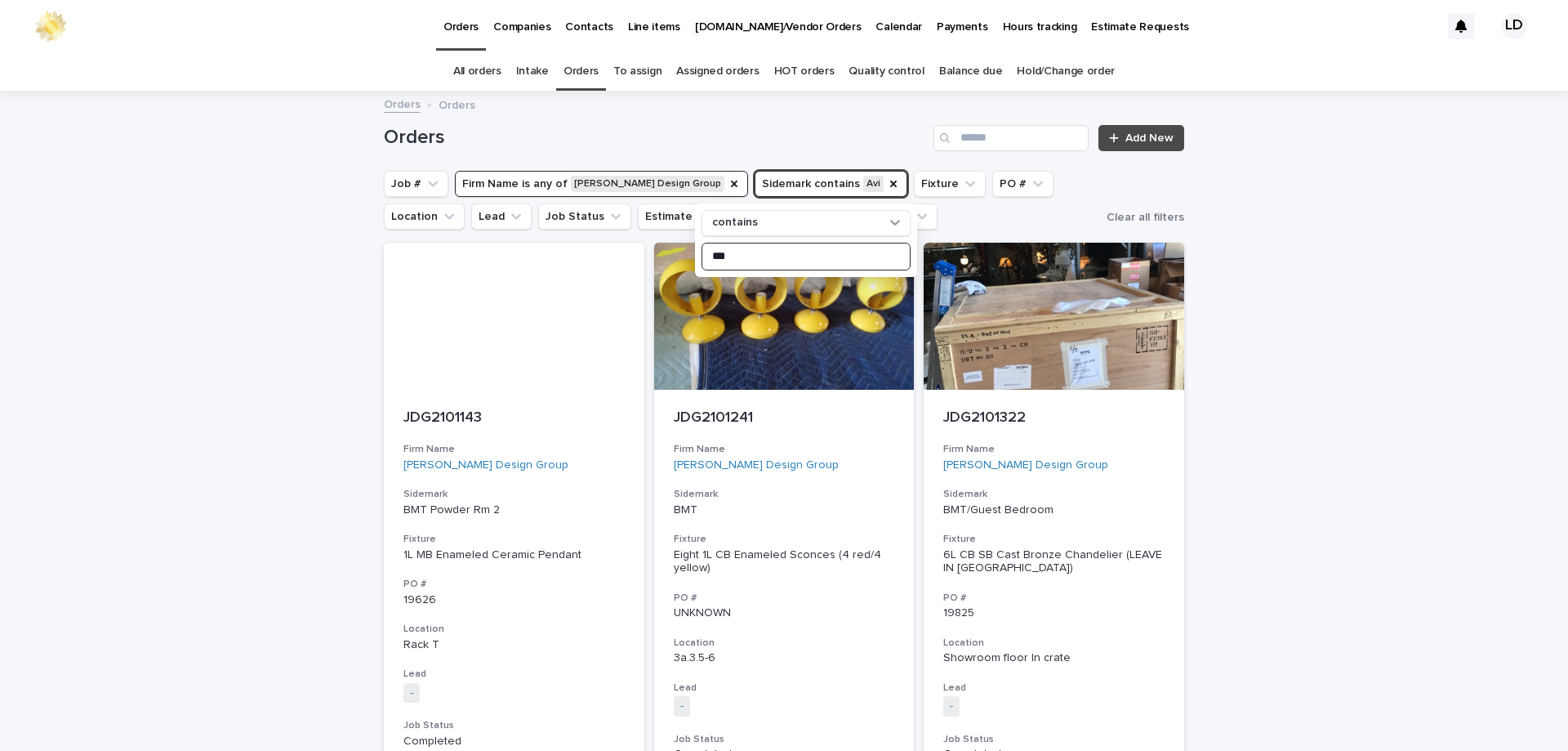 type on "****" 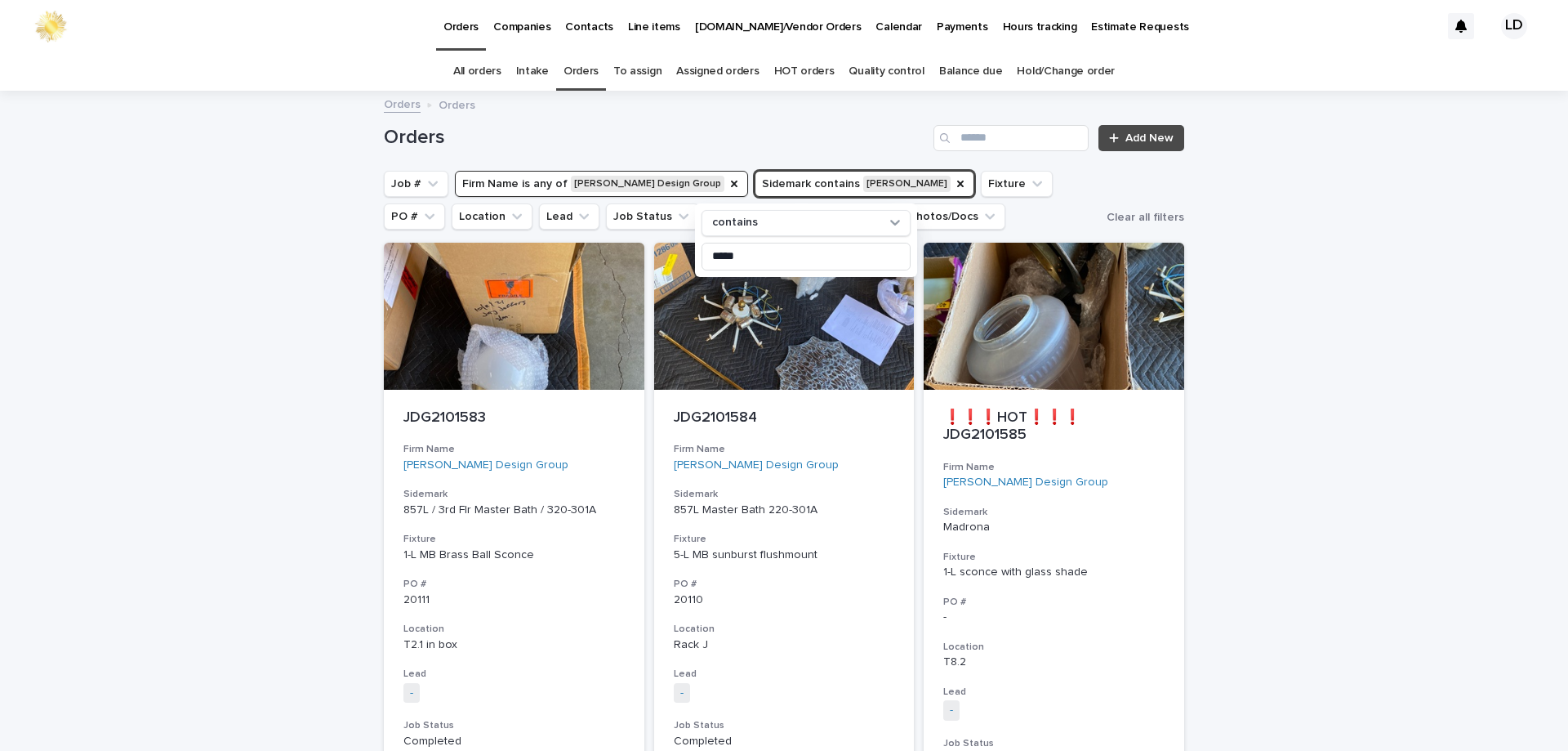 click on "Loading... Saving… Loading... Saving… Orders Add New Job # Firm Name is any of Jeffers Design Group Sidemark contains Avila contains ***** Fixture PO # Location Lead Job Status Estimate $ Technician Photos/Docs Clear all filters JDG2101583 Firm Name Jeffers Design Group   Sidemark 857L / 3rd Flr Master Bath / 320-301A Fixture 1-L MB Brass Ball Sconce
PO # 20111 Location T2.1 in box Lead   -    + 0 Job Status Completed Estimate $ $ 335.00 Technician Oscar Hernandez Miranda - Dogfork - Technician   + 0 JDG2101584 Firm Name Jeffers Design Group   Sidemark 857L Master Bath 220-301A Fixture 5-L MB sunburst flushmount
PO # 20110 Location Rack J Lead   -    + 0 Job Status Completed Estimate $ $ 865.00 Technician   -    + 0 ❗❗❗HOT❗❗❗ JDG2101585 Firm Name Jeffers Design Group   Sidemark Madrona Fixture 1-L sconce with glass shade
PO # - Location T8.2 Lead   -    + 0 Job Status Completed Estimate $ $ 350.00 Technician   -    + 0 JDG2101586 Firm Name Jeffers Design Group   Sidemark Fixture PO #" at bounding box center [784, 4165] 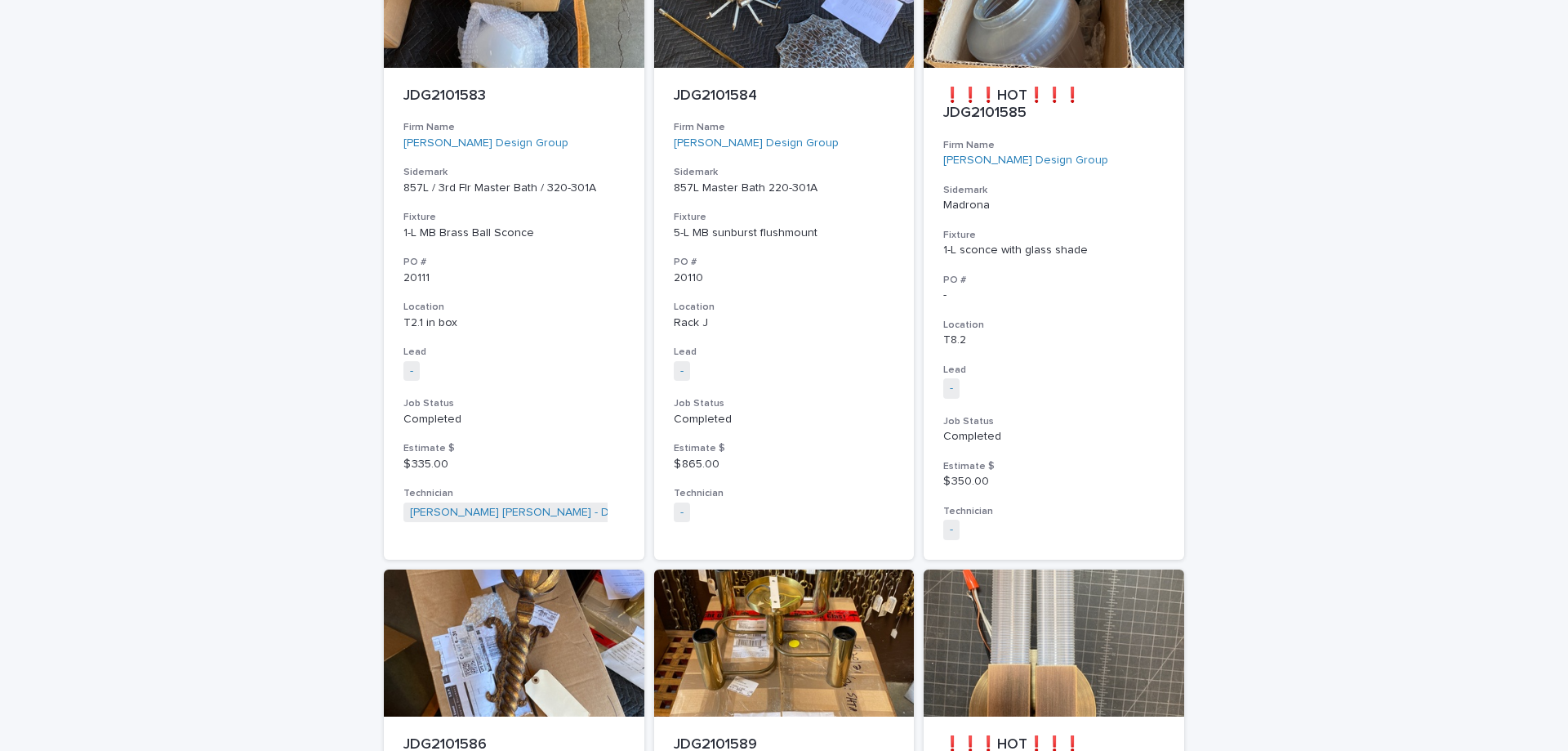 scroll, scrollTop: 0, scrollLeft: 0, axis: both 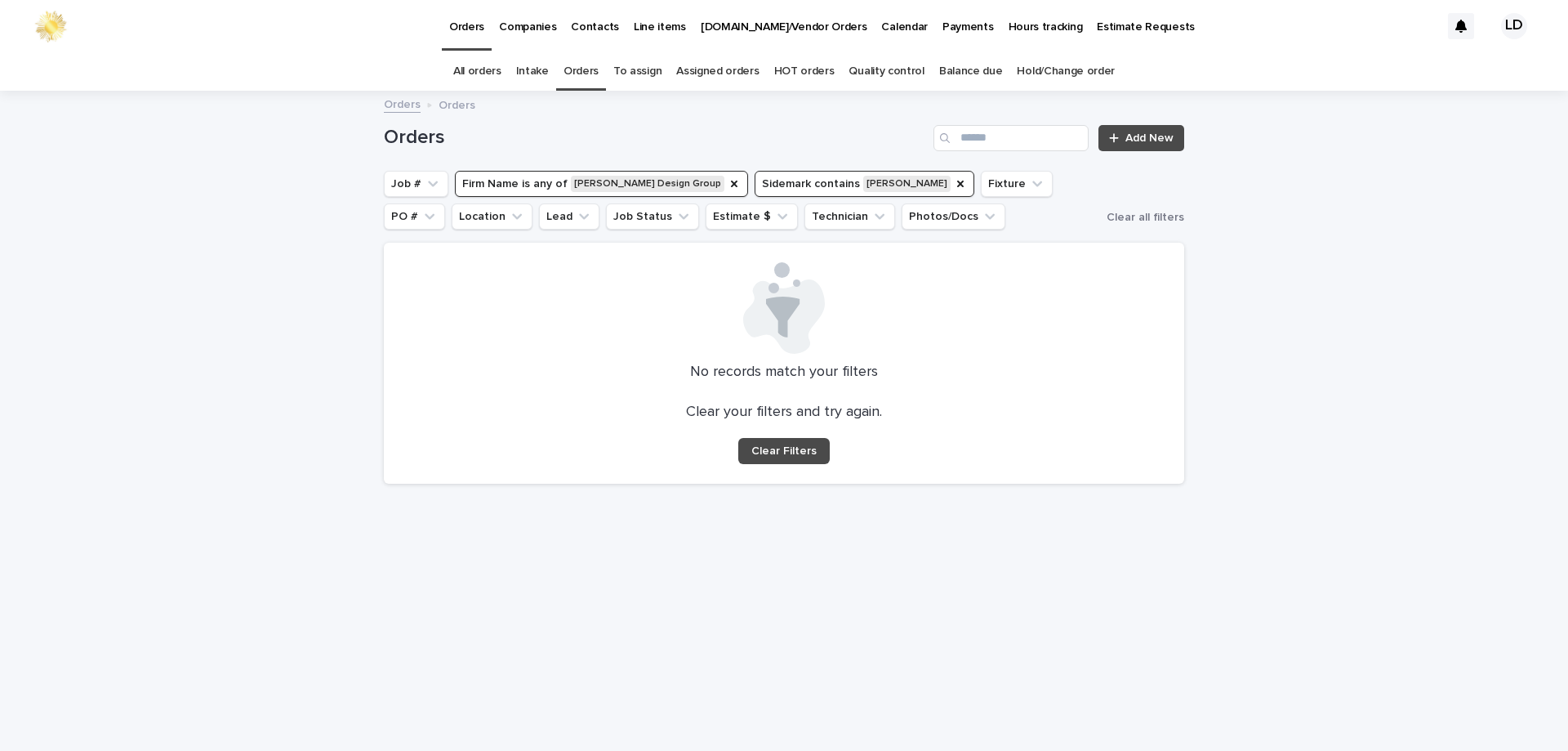 click at bounding box center (784, 308) 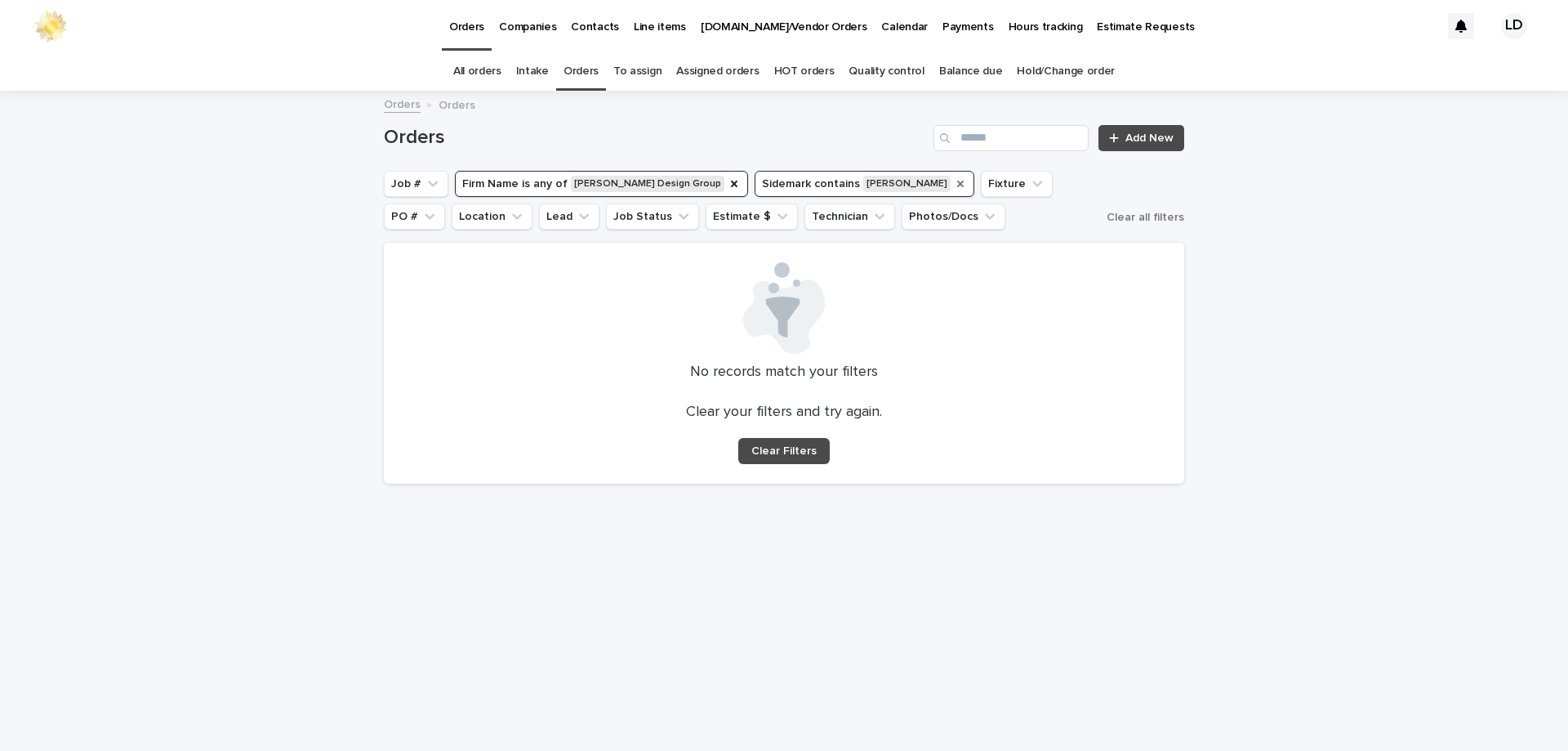 click 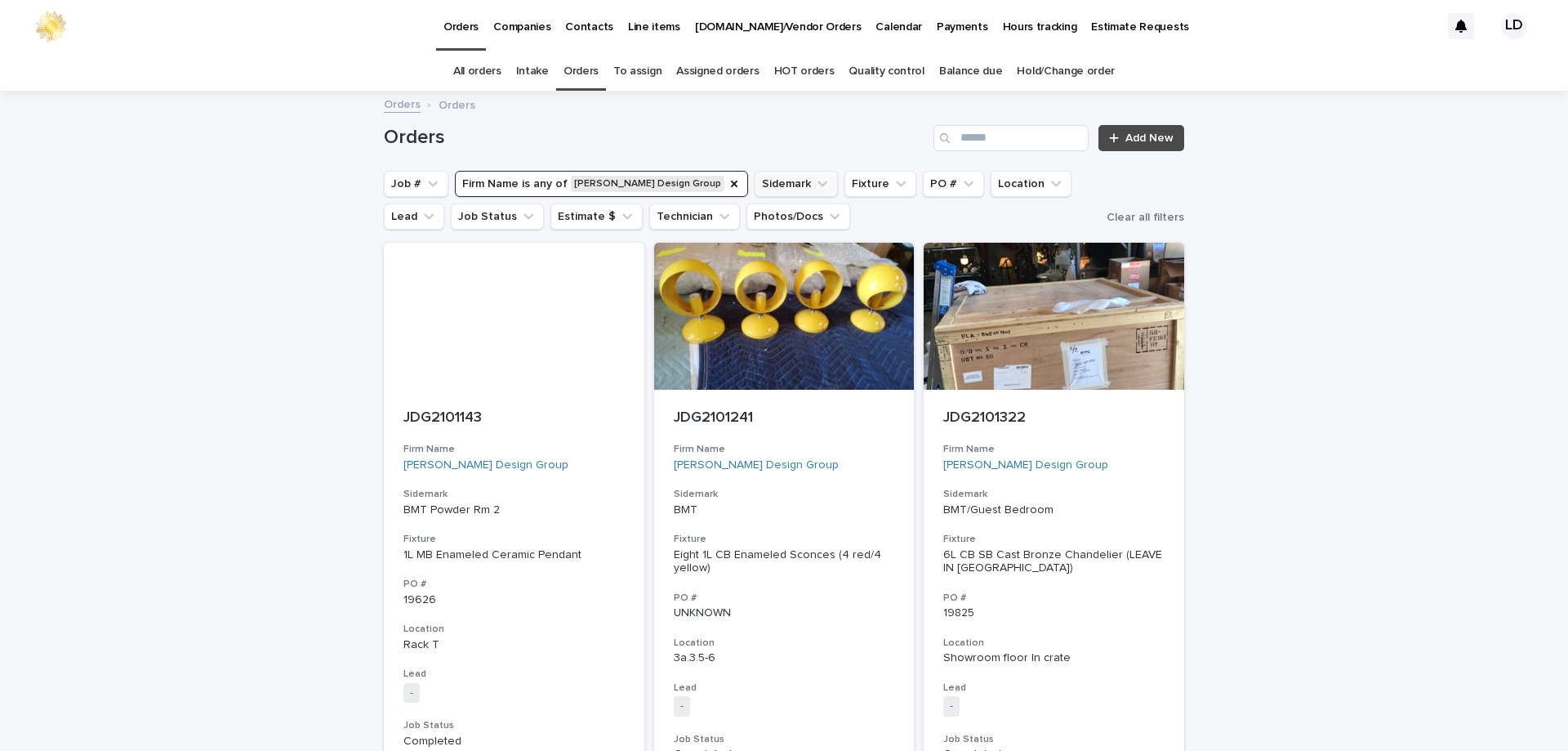 click on "Loading... Saving… Loading... Saving… Orders Add New Job # Firm Name is any of Jeffers Design Group Sidemark Fixture PO # Location Lead Job Status Estimate $ Technician Photos/Docs Clear all filters JDG2101143 Firm Name Jeffers Design Group   Sidemark BMT Powder Rm 2 Fixture 1L MB Enameled Ceramic Pendant
PO # 19626 Location Rack T Lead   -    + 0 Job Status Completed Estimate $ $ 0 Technician - JDG2101241 Firm Name Jeffers Design Group   Sidemark BMT Fixture Eight 1L CB Enameled Sconces (4 red/4 yellow)
PO # UNKNOWN Location 3a.3.5-6 Lead   -    + 0 Job Status Completed Estimate $ $ 2,280.00 Technician   -    + 0 JDG2101322 Firm Name Jeffers Design Group   Sidemark BMT/Guest Bedroom  Fixture 6L CB SB Cast Bronze Chandelier (LEAVE IN CRATE)
PO # 19825 Location Showroom floor In crate Lead   -    + 0 Job Status Completed Estimate $ $ 1,380.00 Technician - JDG2101583 Firm Name Jeffers Design Group   Sidemark 857L / 3rd Flr Master Bath / 320-301A Fixture 1-L MB Brass Ball Sconce
PO # 20111 Location" at bounding box center [784, 4139] 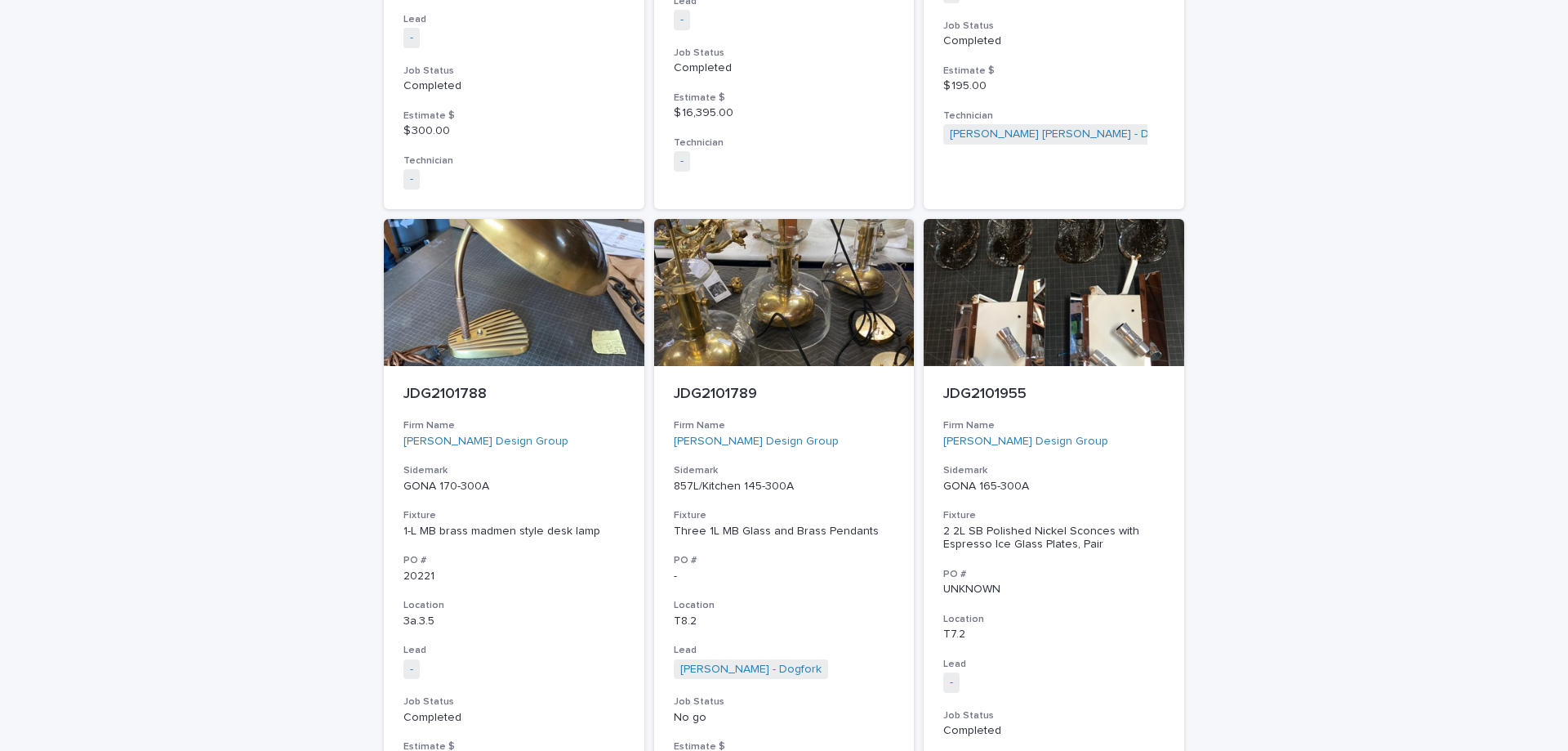 scroll, scrollTop: 2942, scrollLeft: 0, axis: vertical 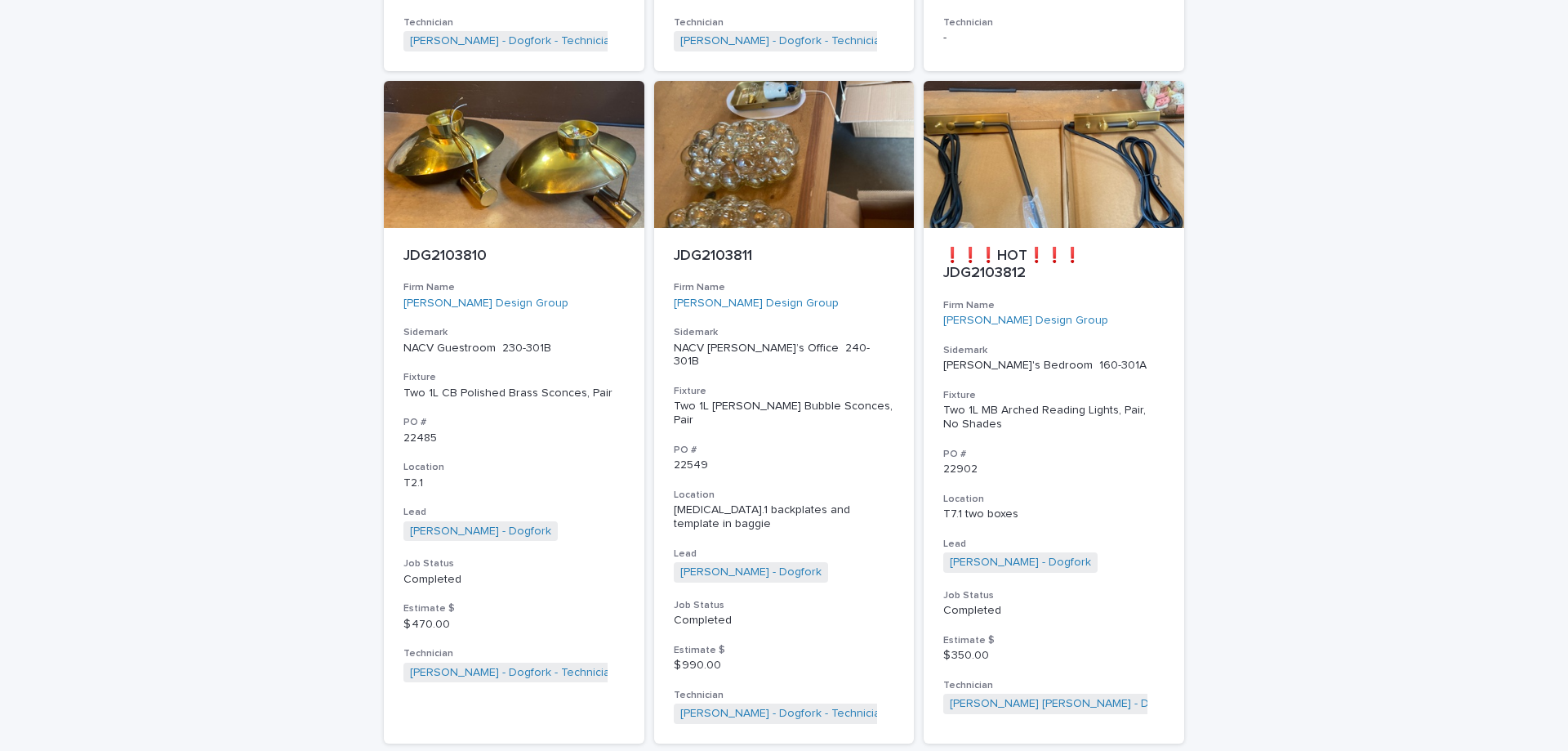 click on "Next" at bounding box center (1139, 764) 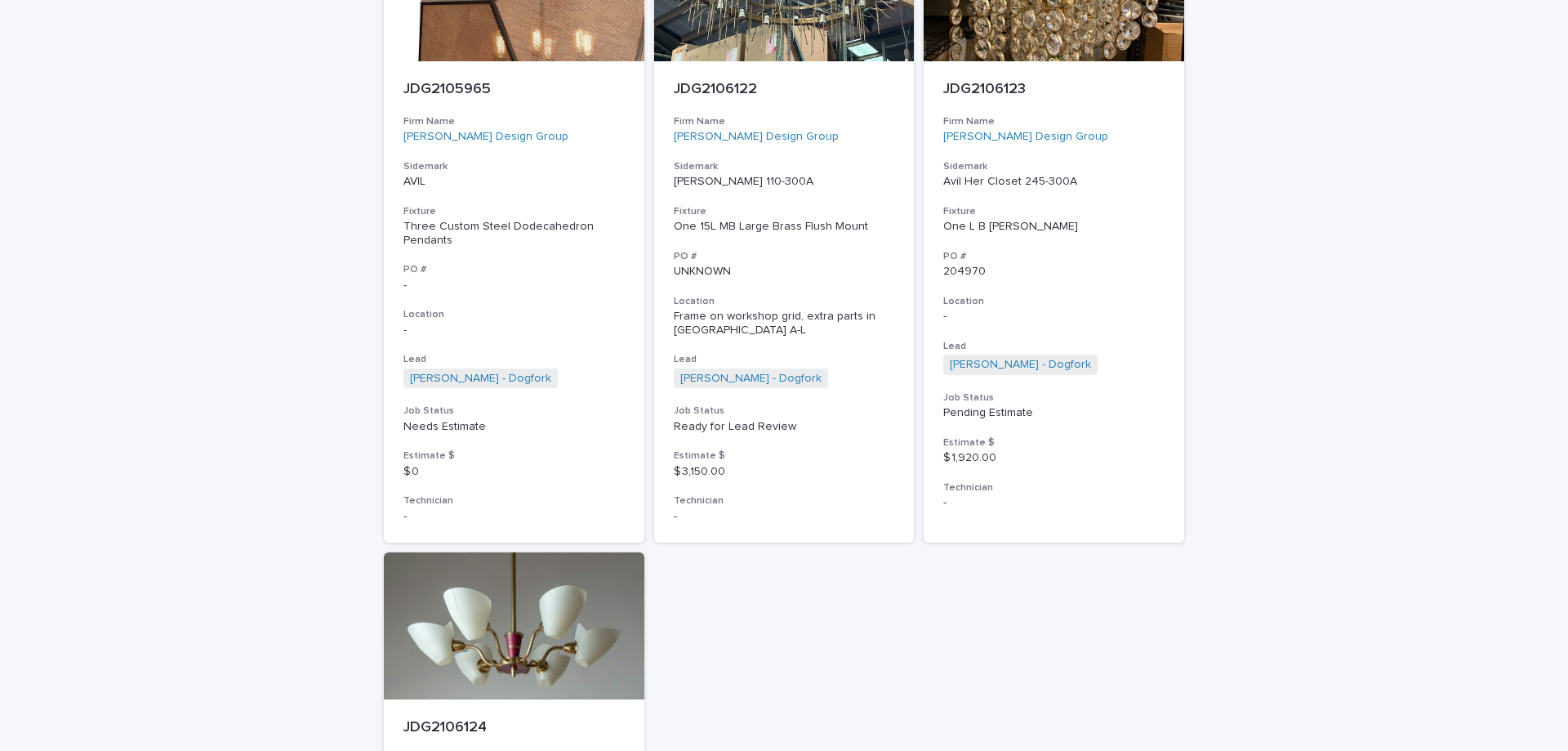 scroll, scrollTop: 3488, scrollLeft: 0, axis: vertical 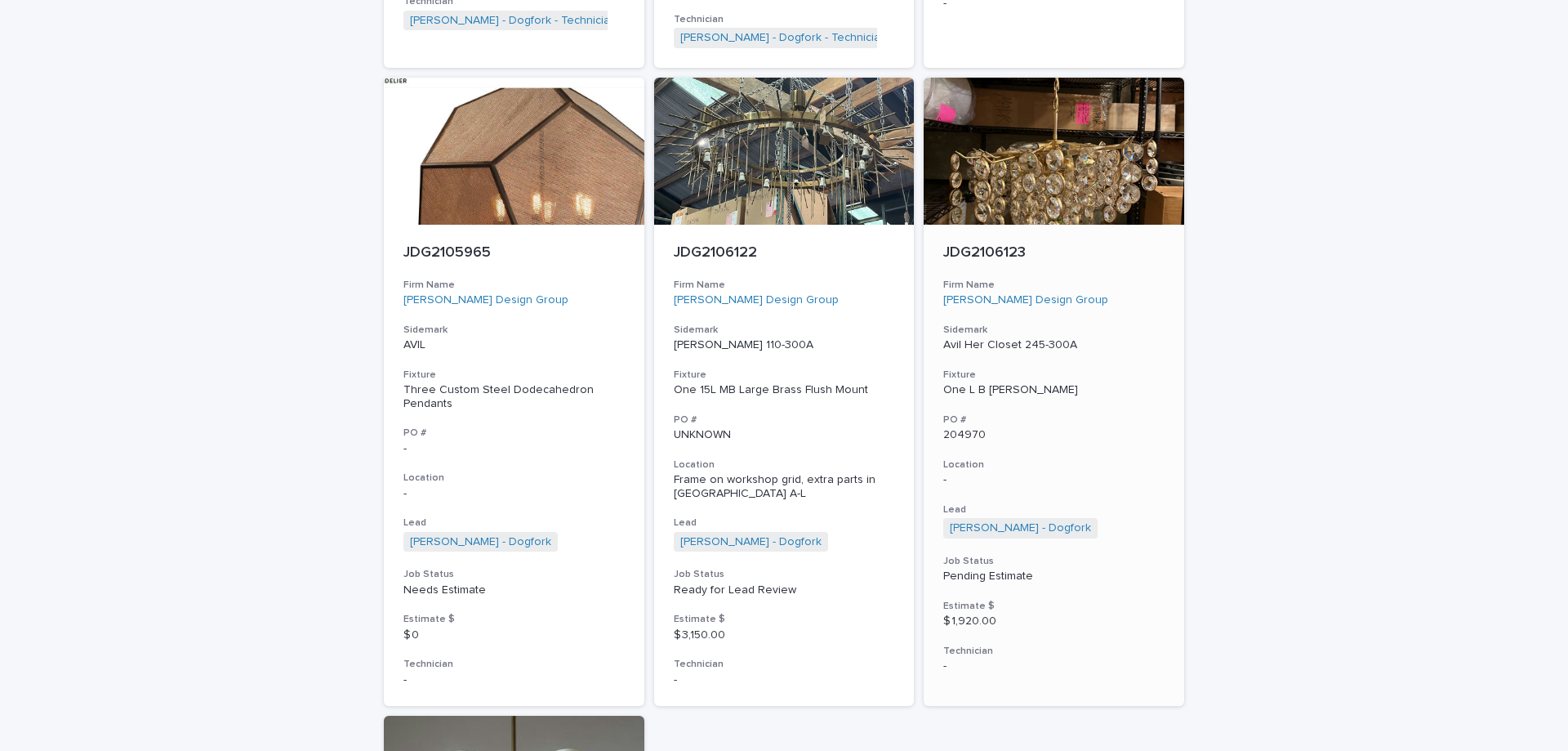 click on "JDG2106123 Firm Name Jeffers Design Group   Sidemark Avil Her Closet 245-300A Fixture One L B Crystal Chandelier
PO # 204970 Location - Lead Beth Ahlstrand - Dogfork   + 0 Job Status Pending Estimate Estimate $ $ 1,920.00 Technician -" at bounding box center [1054, 458] 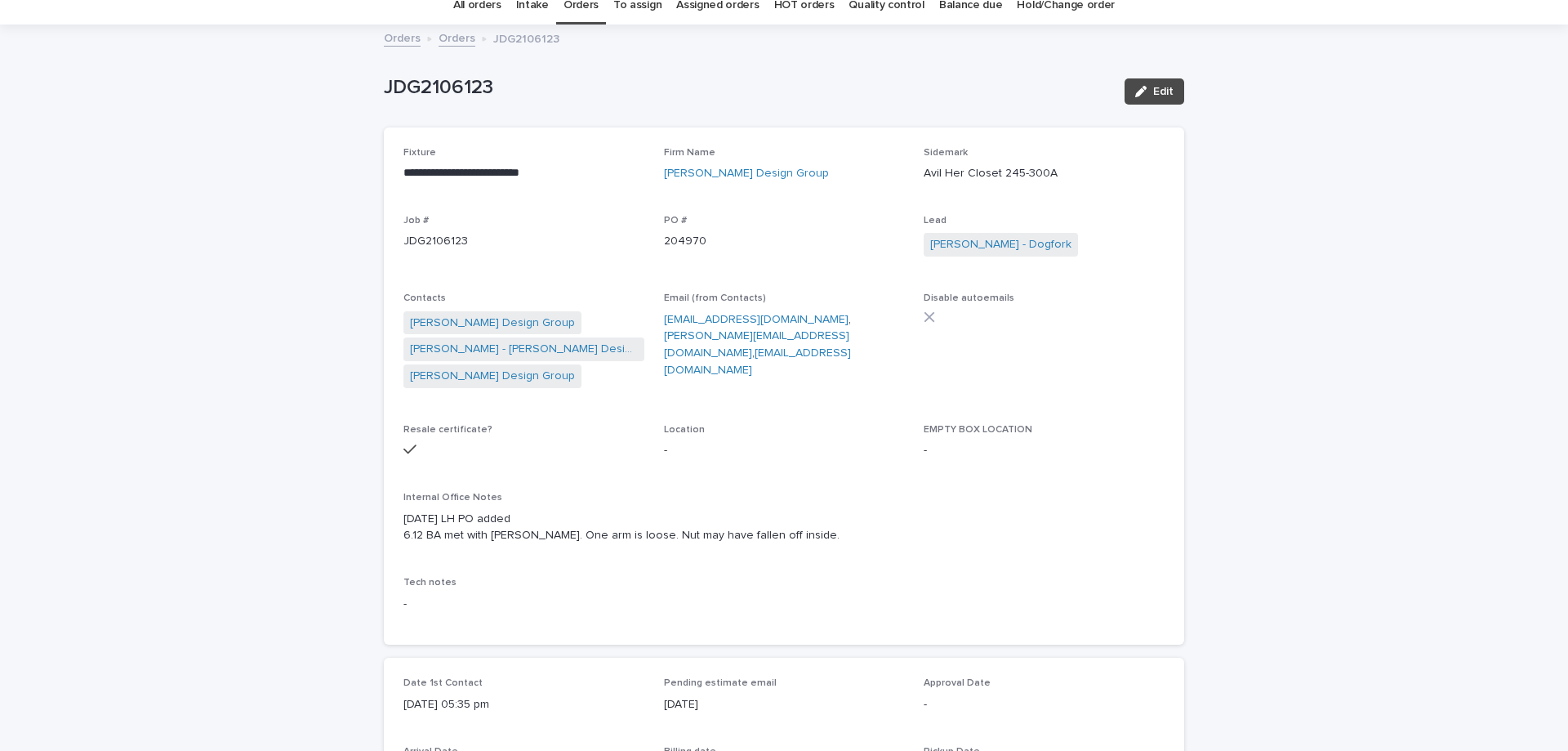 scroll, scrollTop: 0, scrollLeft: 0, axis: both 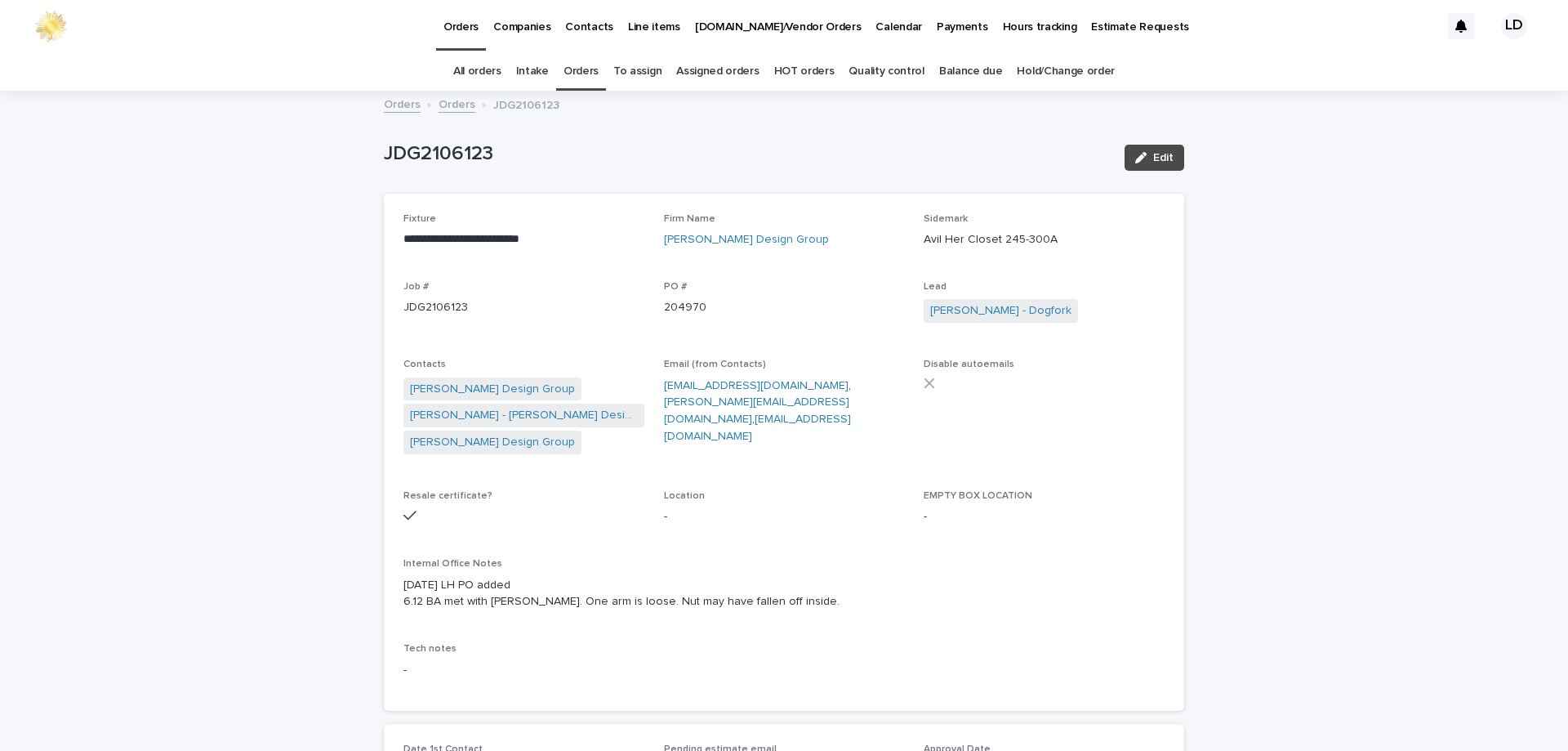 click on "Orders" at bounding box center (457, 103) 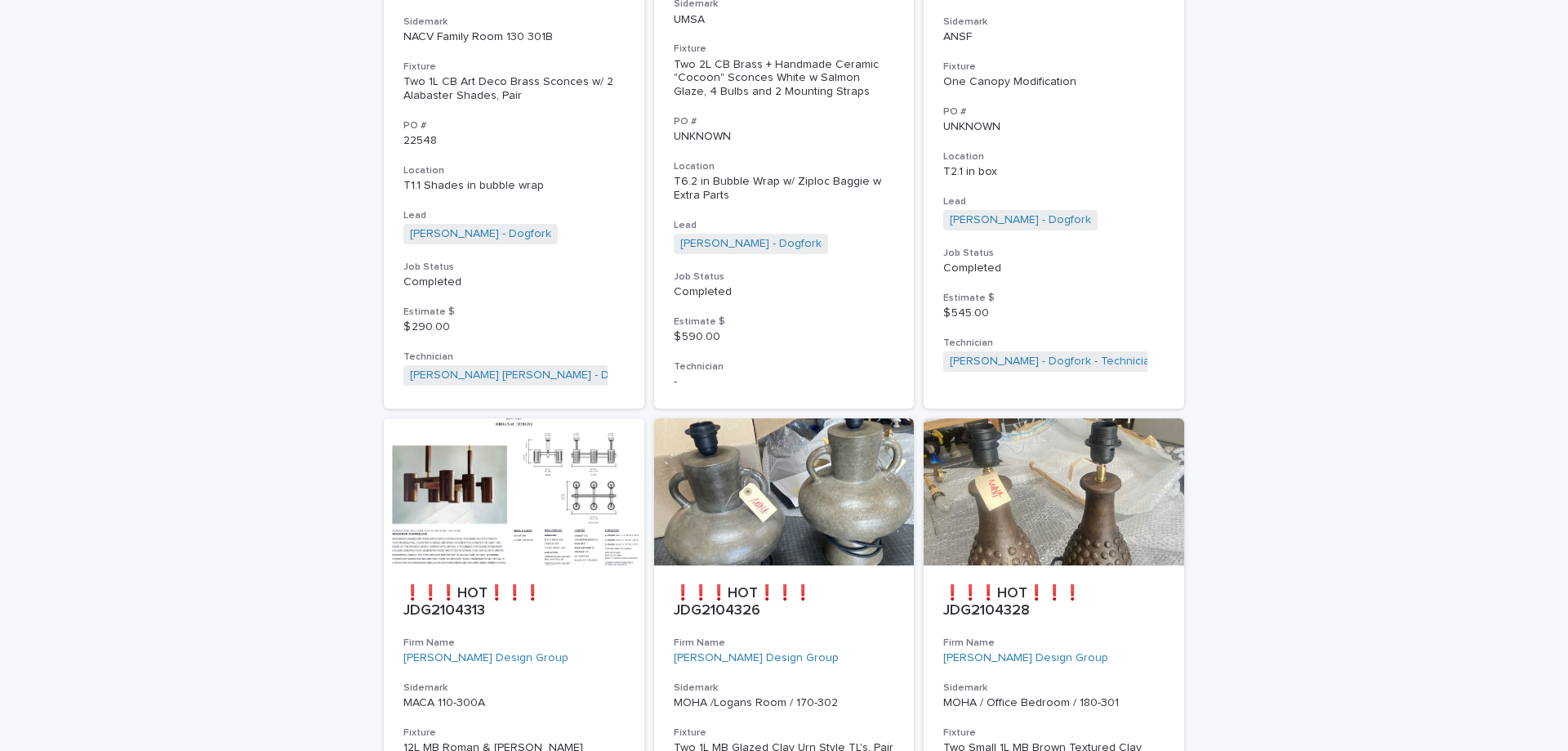 scroll, scrollTop: 0, scrollLeft: 0, axis: both 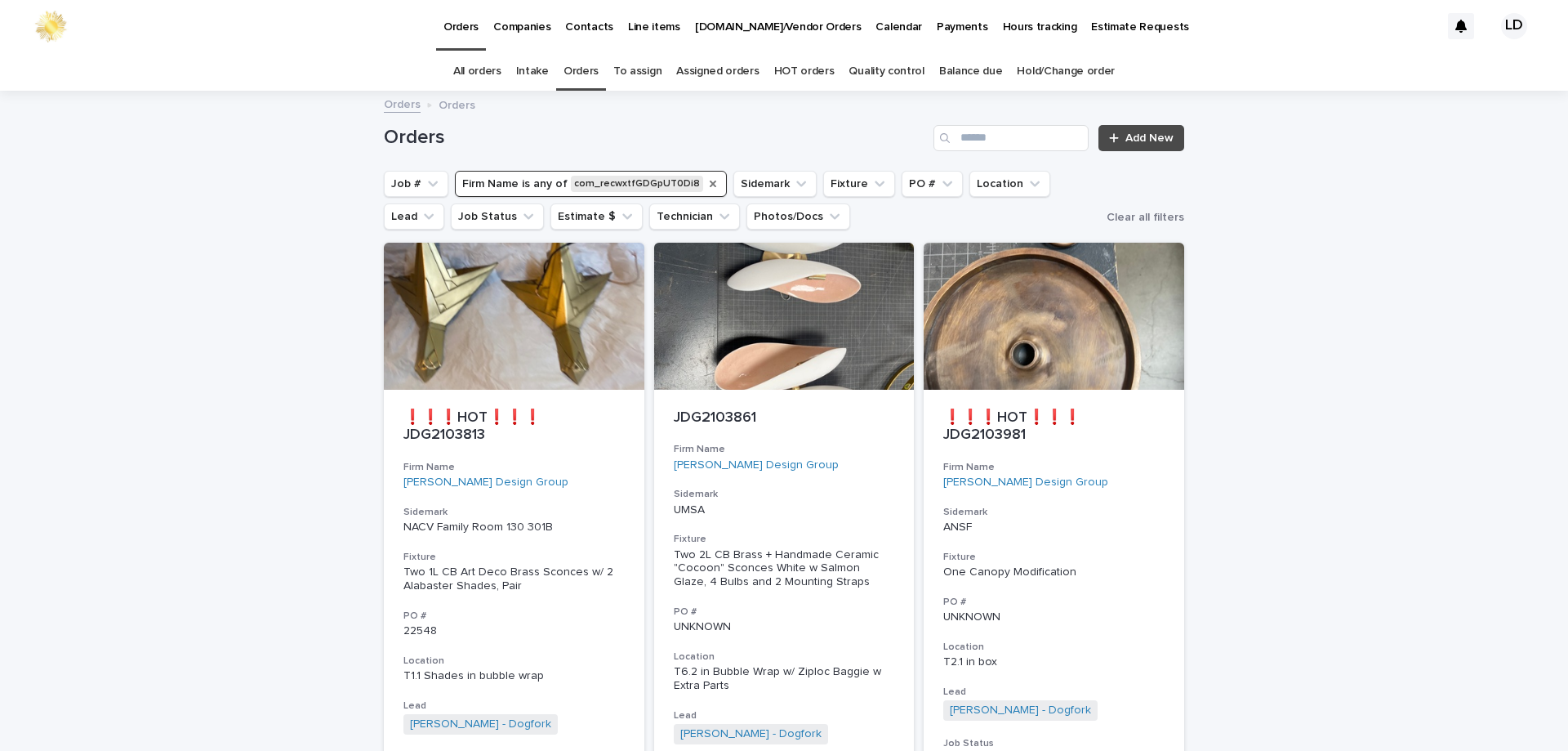 click 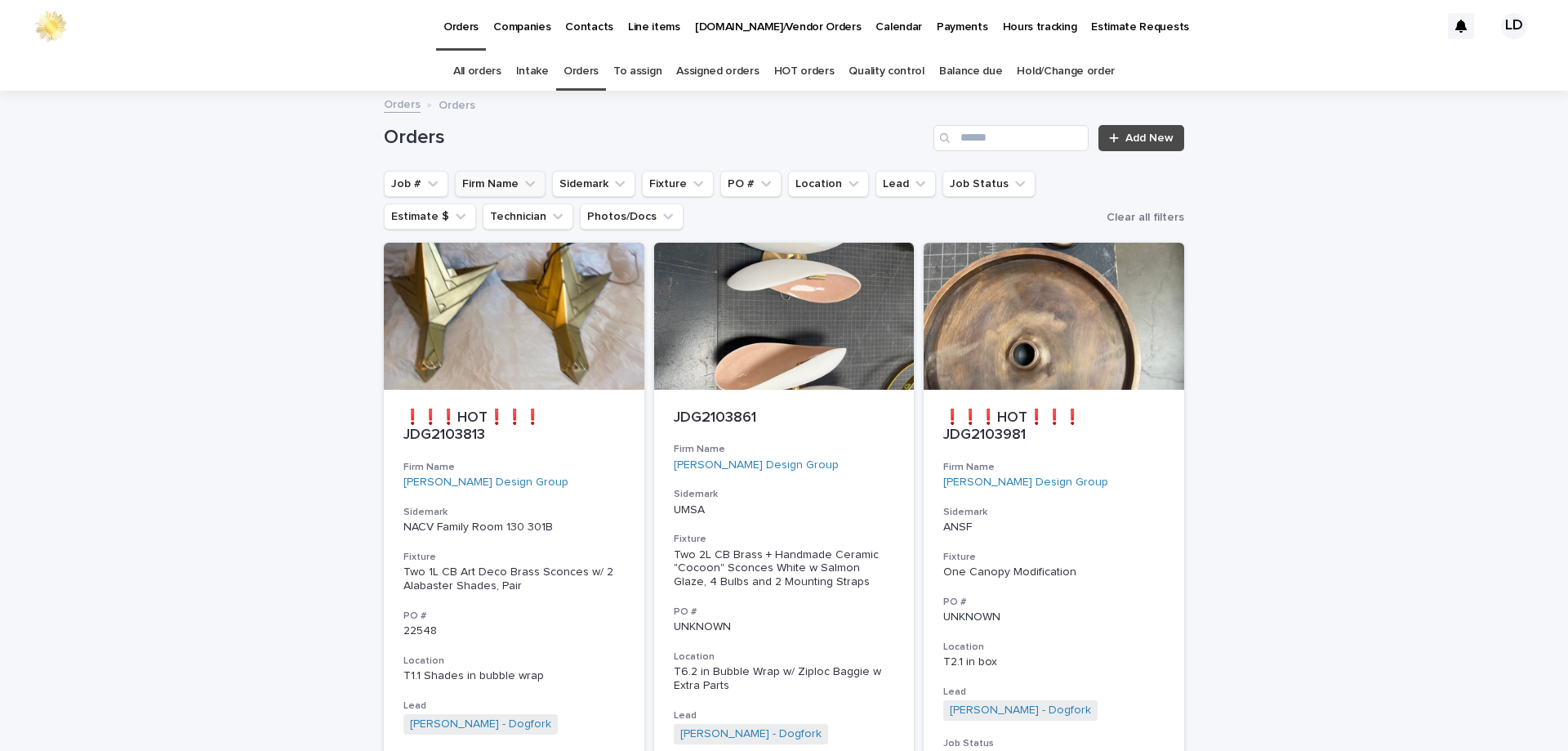 click on "Firm Name" at bounding box center [500, 184] 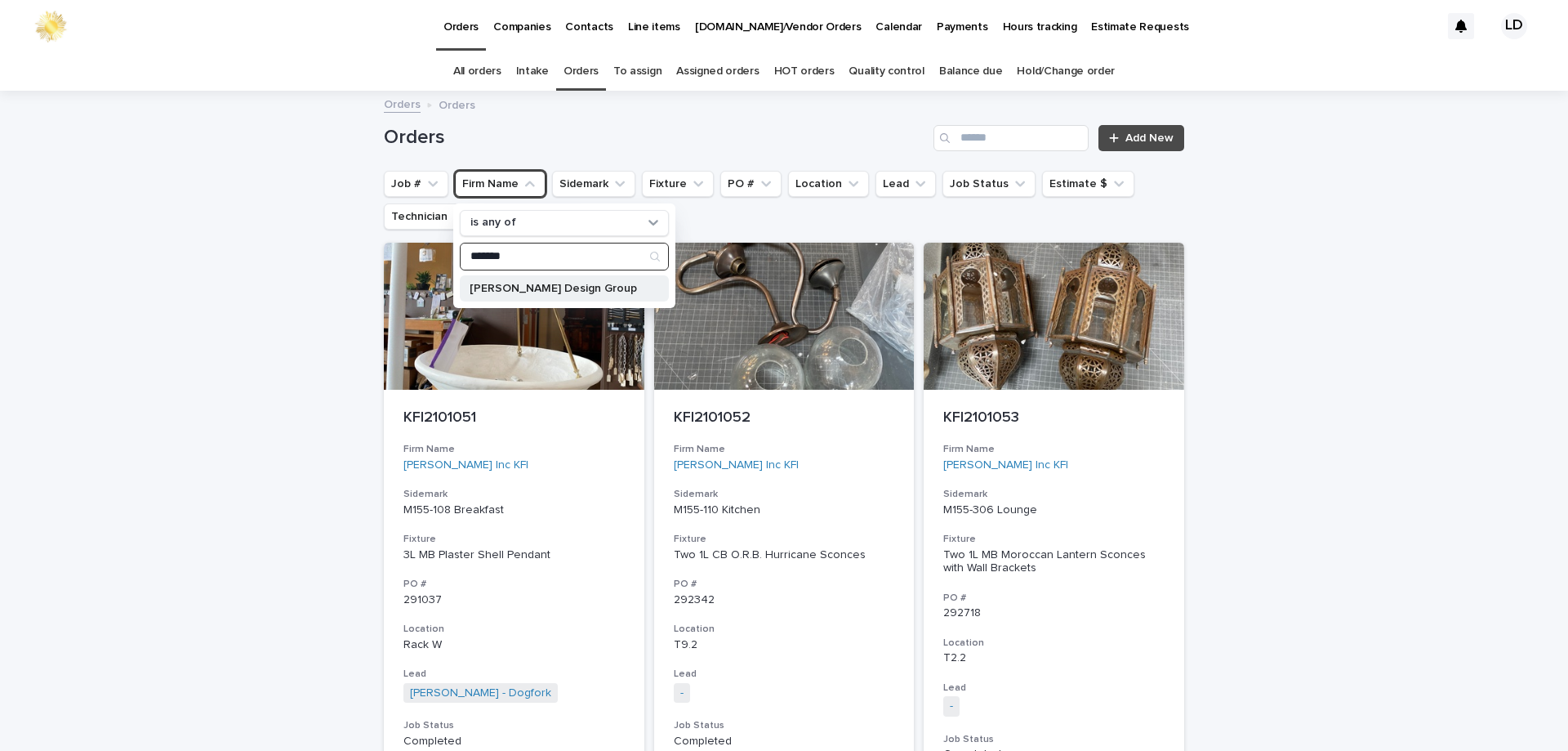 type on "*******" 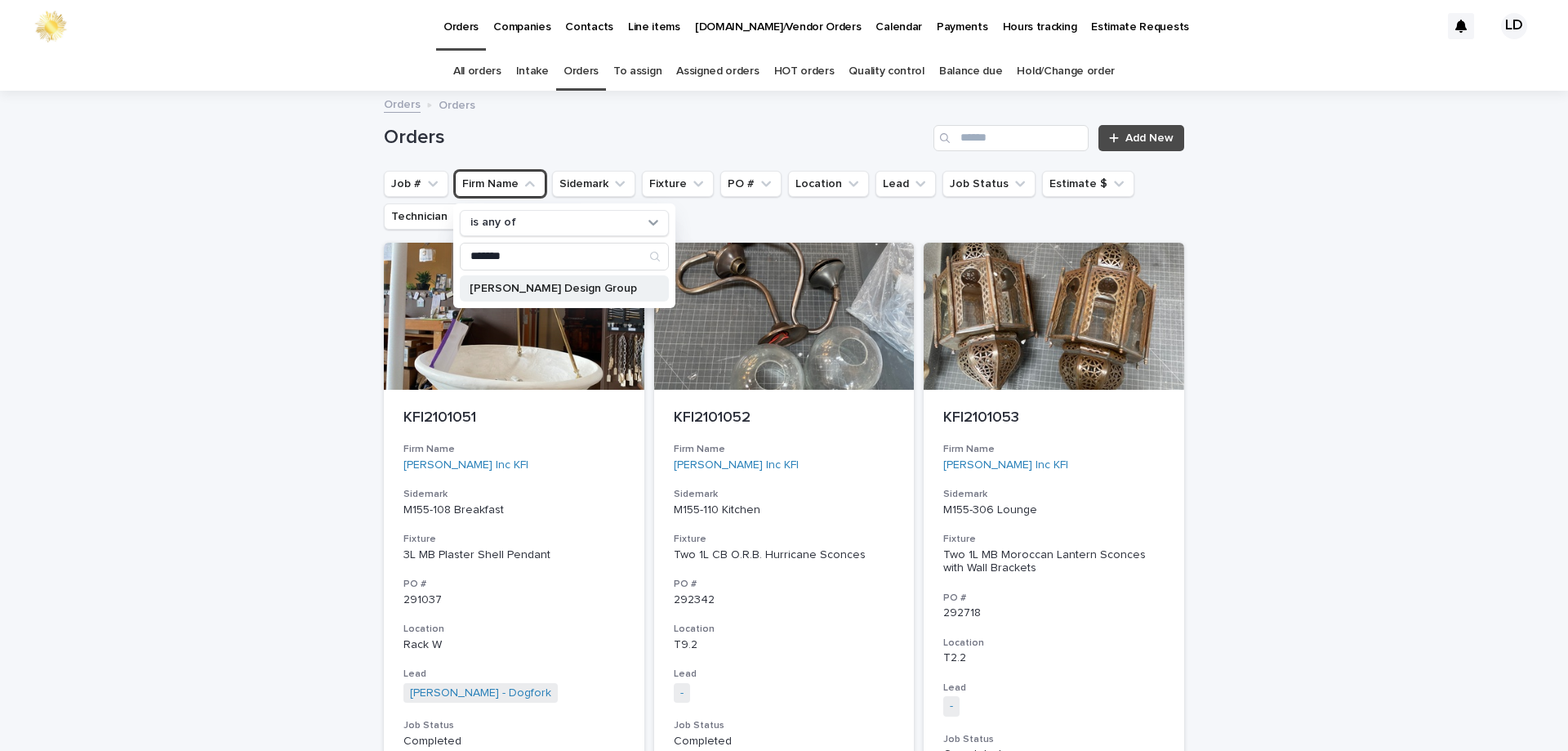 click on "Jeffers Design Group" at bounding box center (556, 288) 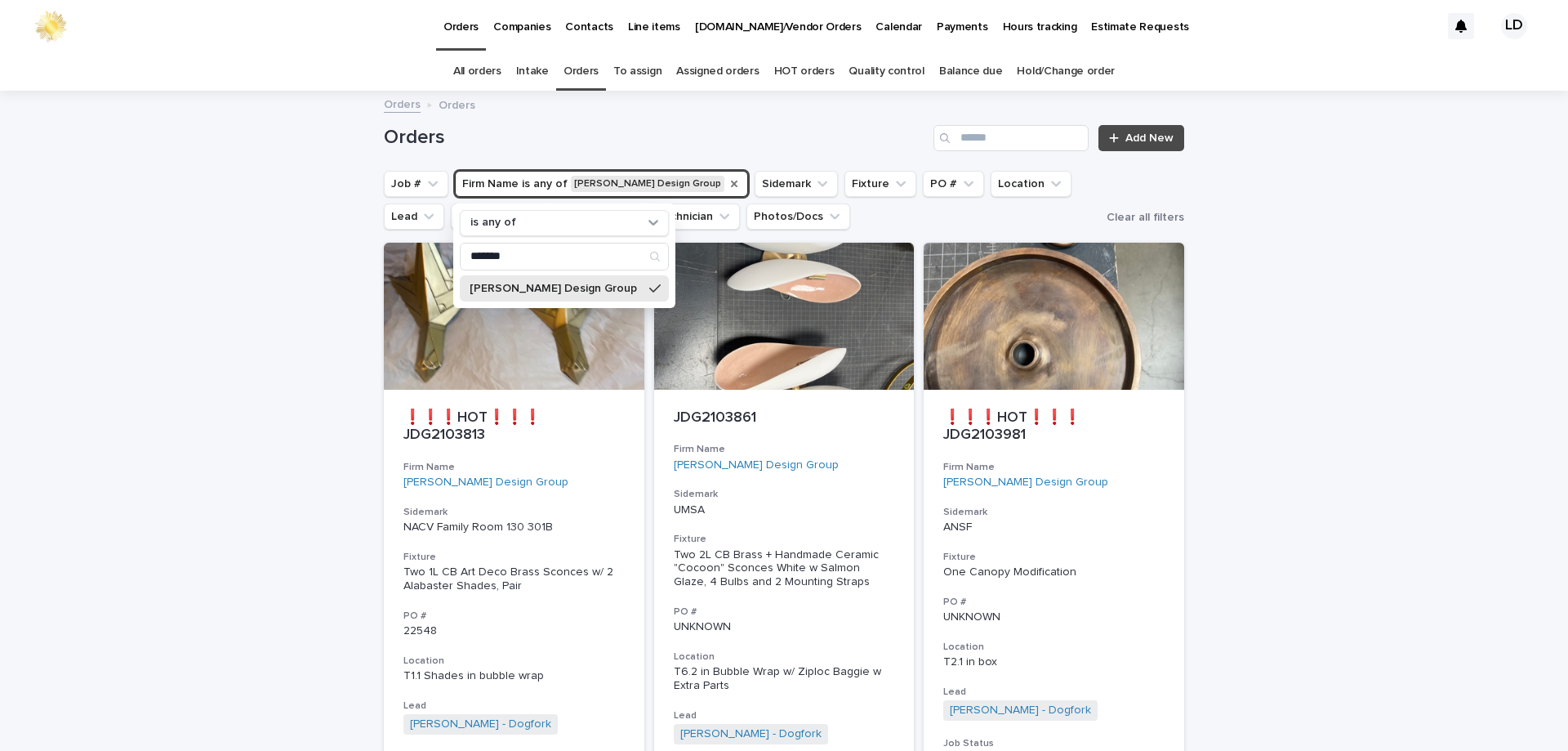 click on "Loading... Saving… Loading... Saving… Orders Add New Job # Firm Name is any of Jeffers Design Group is any of ******* Jeffers Design Group Sidemark Fixture PO # Location Lead Job Status Estimate $ Technician Photos/Docs Clear all filters ❗❗❗HOT❗❗❗ JDG2103813 Firm Name Jeffers Design Group   Sidemark NACV Family Room 130 301B Fixture Two 1L CB Art Deco Brass Sconces w/ 2 Alabaster Shades, Pair
PO # 22548 Location T1.1 Shades in bubble wrap  Lead Mike Donnelly - Dogfork   + 0 Job Status Completed Estimate $ $ 290.00 Technician Oscar Hernandez Miranda - Dogfork - Technician   + 0 JDG2103861 Firm Name Jeffers Design Group   Sidemark UMSA Fixture Two 2L CB Brass + Handmade Ceramic "Cocoon" Sconces White w Salmon Glaze, 4 Bulbs and 2 Mounting Straps
PO # UNKNOWN Location T6.2 in Bubble Wrap w/ Ziploc Baggie w Extra Parts Lead Mike Donnelly - Dogfork   + 0 Job Status Completed Estimate $ $ 590.00 Technician - ❗❗❗HOT❗❗❗ JDG2103981 Firm Name Jeffers Design Group   Sidemark ANSF PO #" at bounding box center (784, 2517) 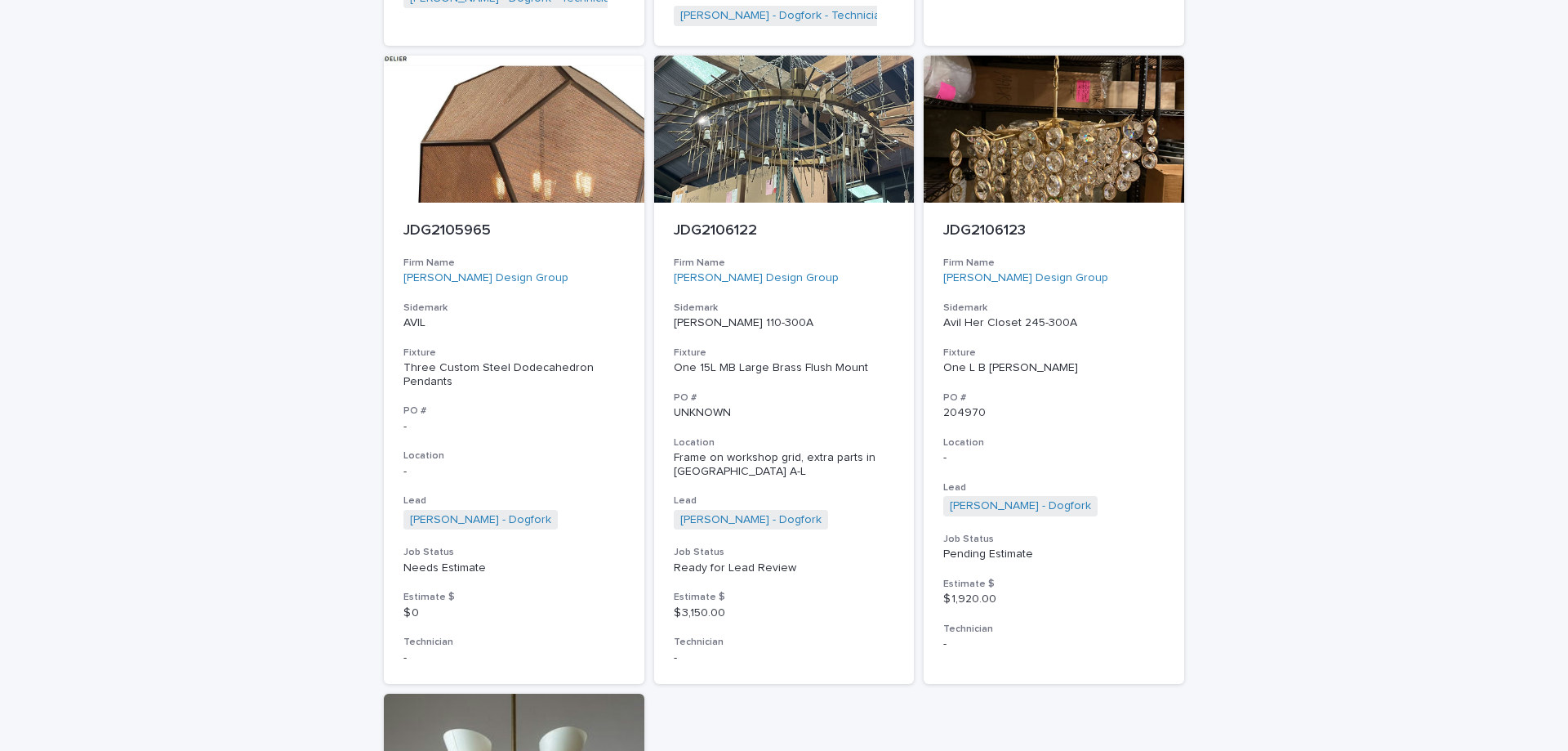 scroll, scrollTop: 3514, scrollLeft: 0, axis: vertical 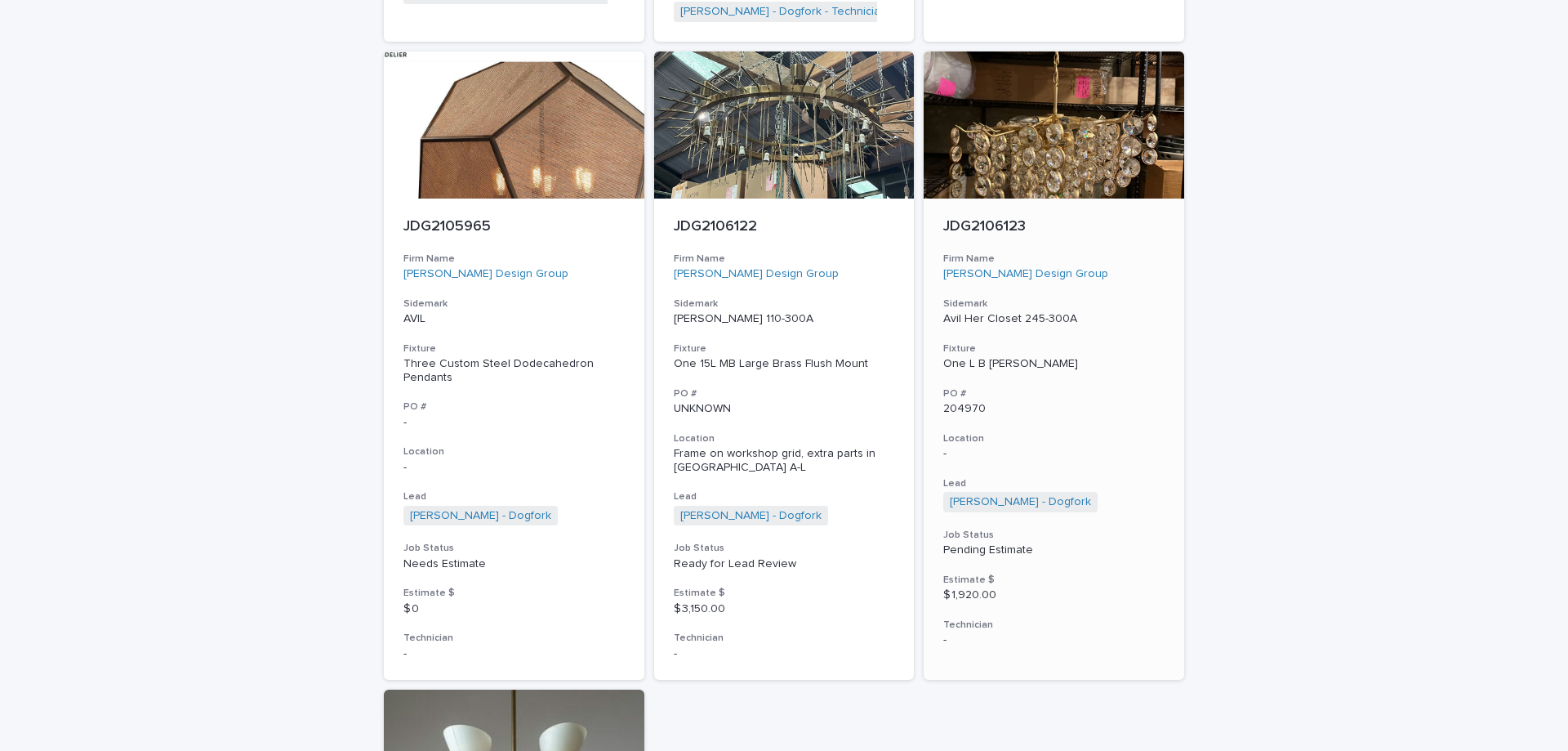 click on "JDG2106123 Firm Name Jeffers Design Group   Sidemark Avil Her Closet 245-300A Fixture One L B Crystal Chandelier
PO # 204970 Location - Lead Beth Ahlstrand - Dogfork   + 0 Job Status Pending Estimate Estimate $ $ 1,920.00 Technician -" at bounding box center [1054, 432] 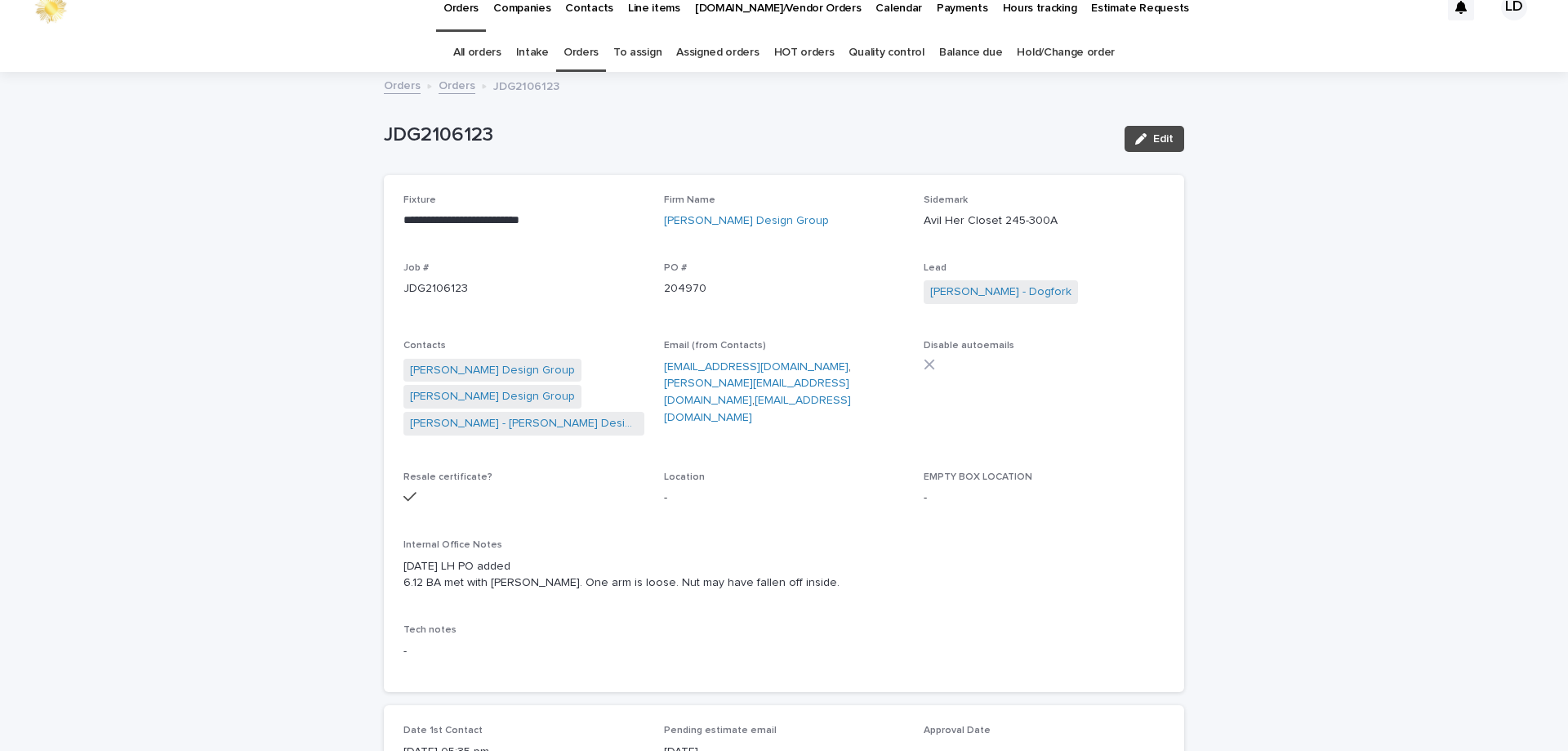 scroll, scrollTop: 0, scrollLeft: 0, axis: both 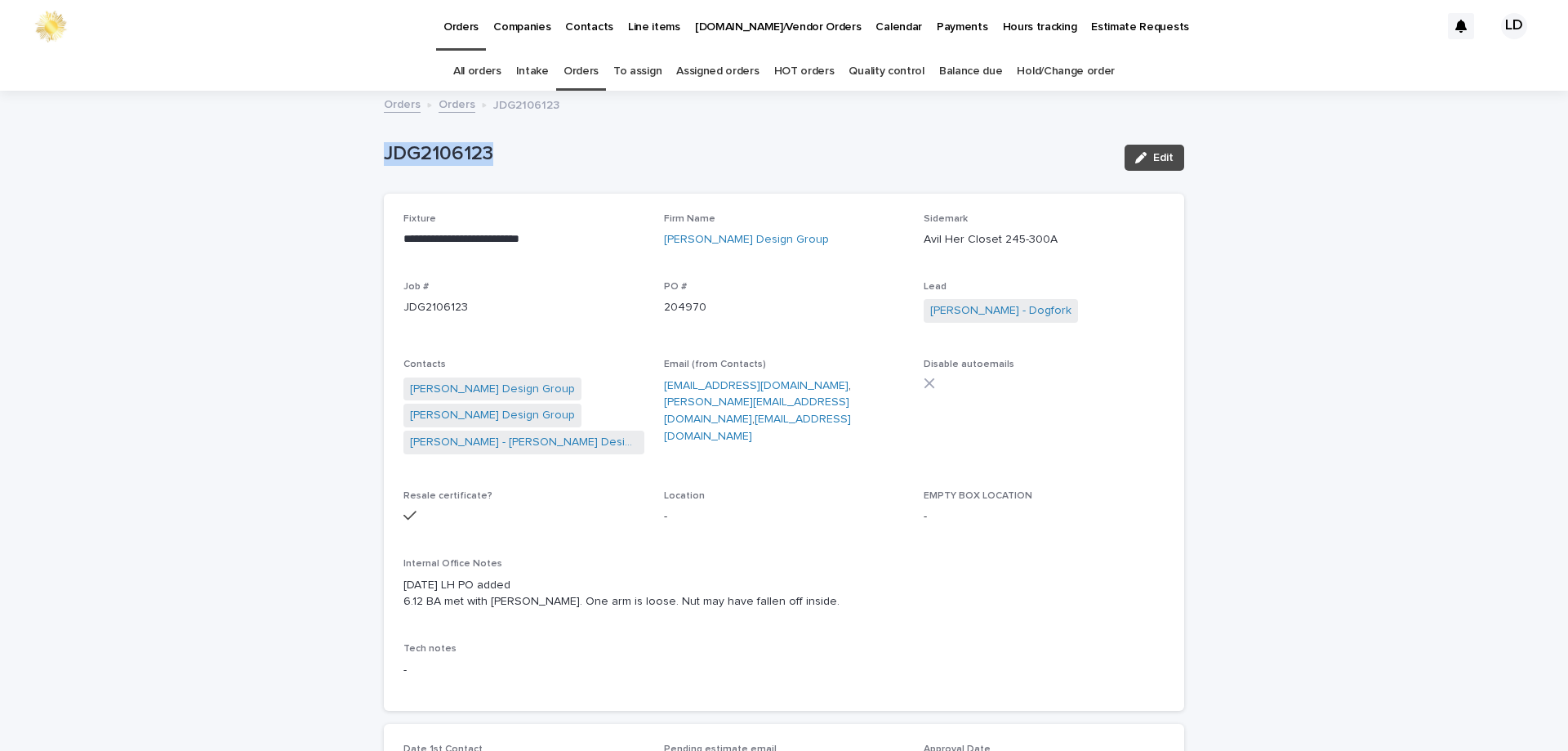 drag, startPoint x: 510, startPoint y: 163, endPoint x: 373, endPoint y: 162, distance: 137.00365 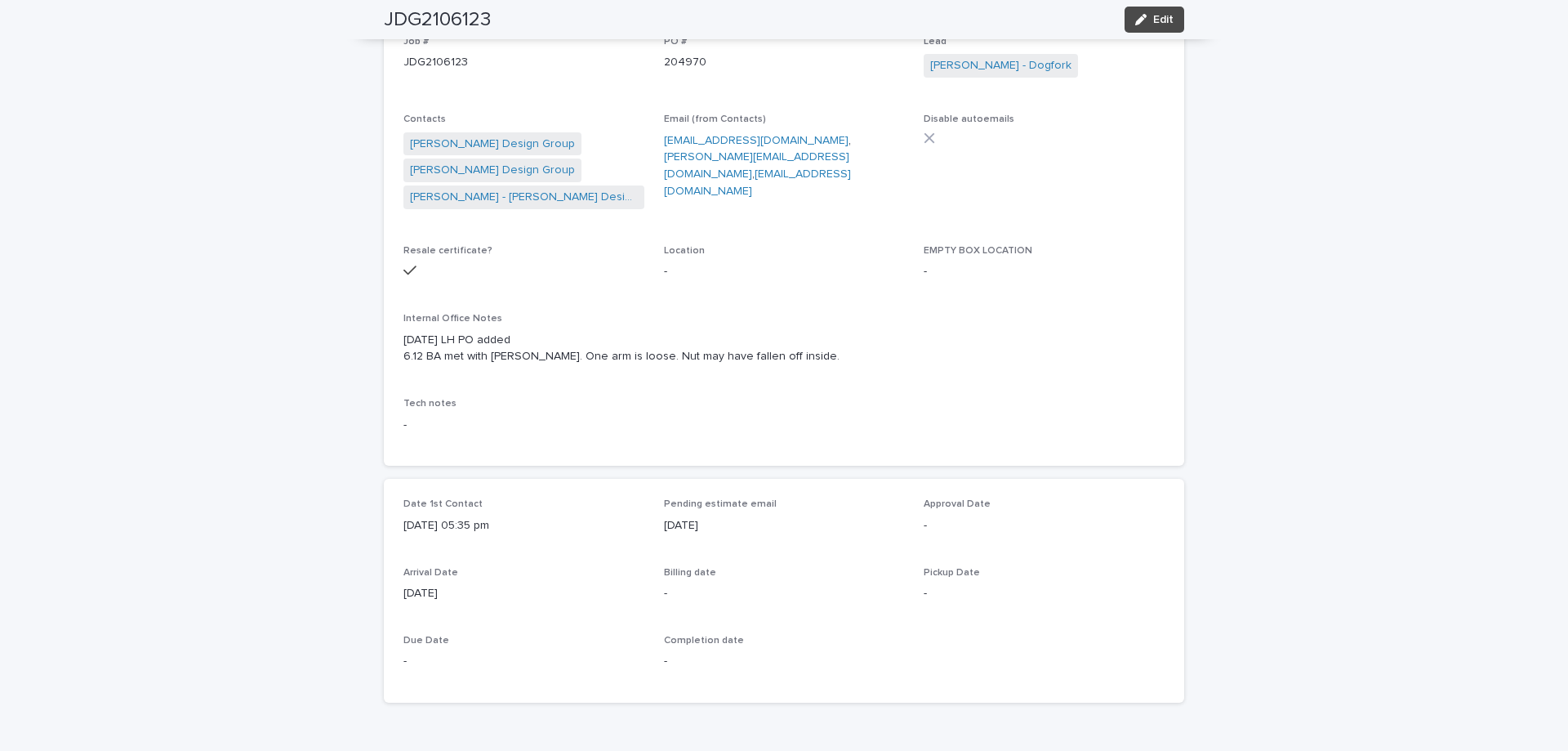 scroll, scrollTop: 0, scrollLeft: 0, axis: both 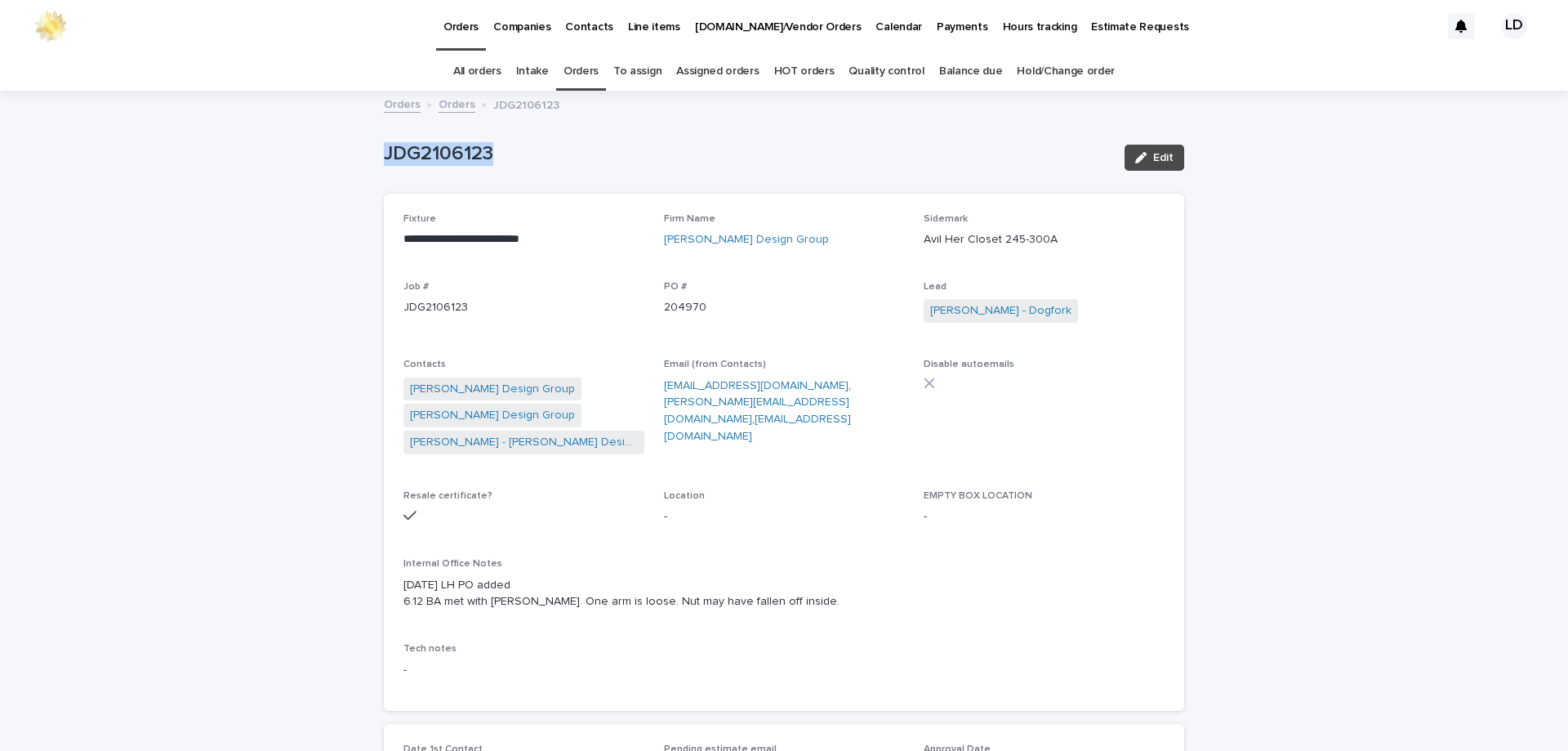 click on "Orders" at bounding box center (457, 103) 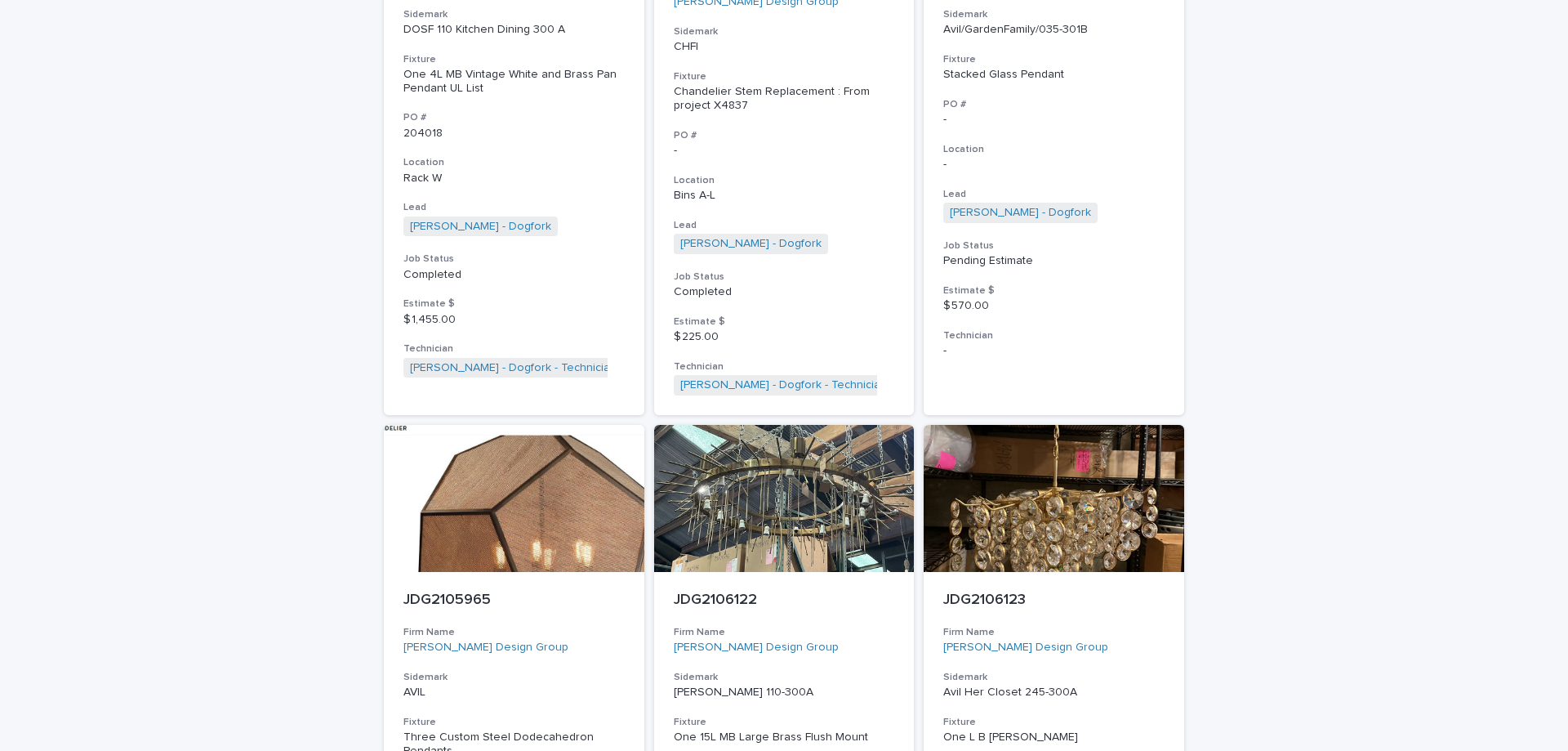 scroll, scrollTop: 3403, scrollLeft: 0, axis: vertical 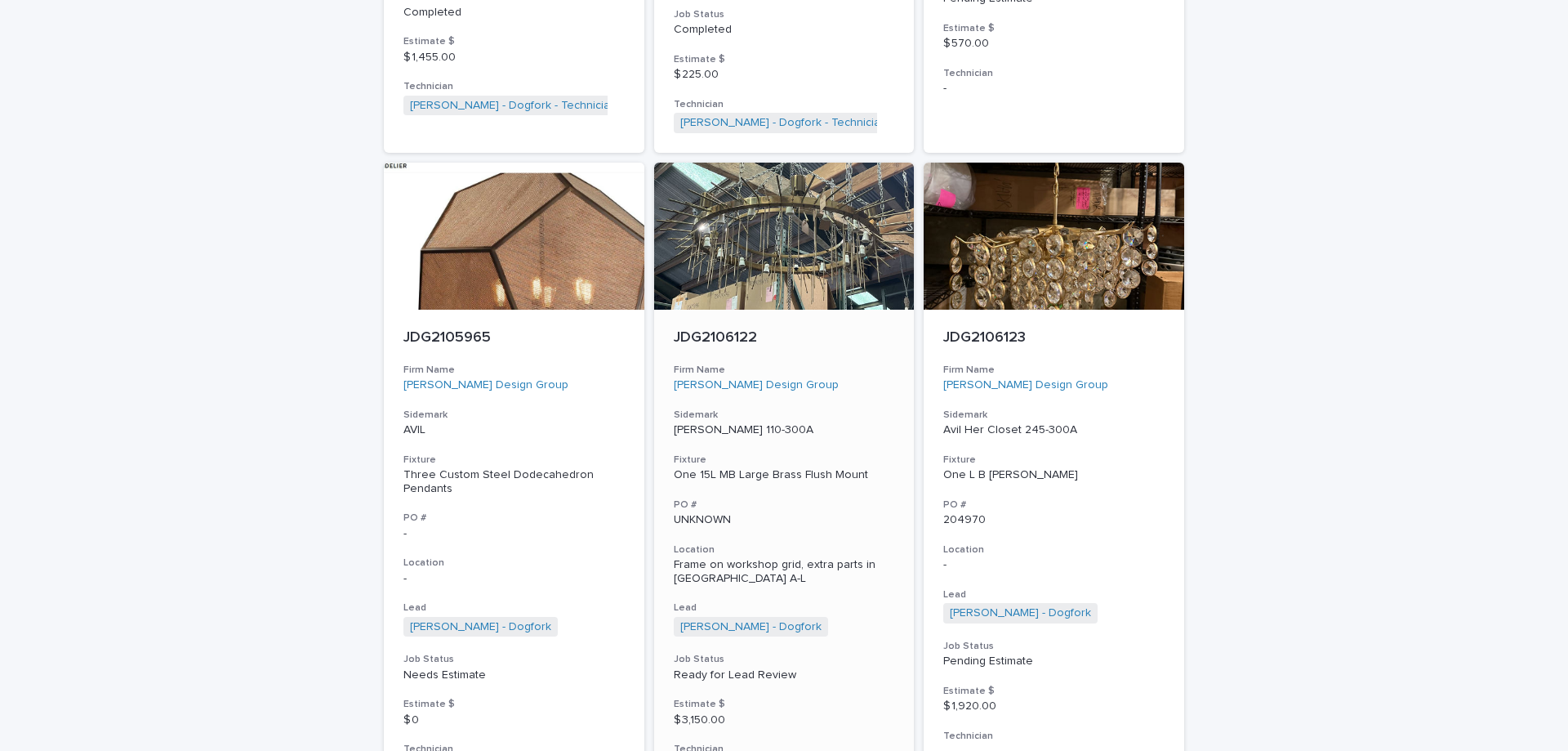 click on "Avil LR 110-300A" at bounding box center [784, 430] 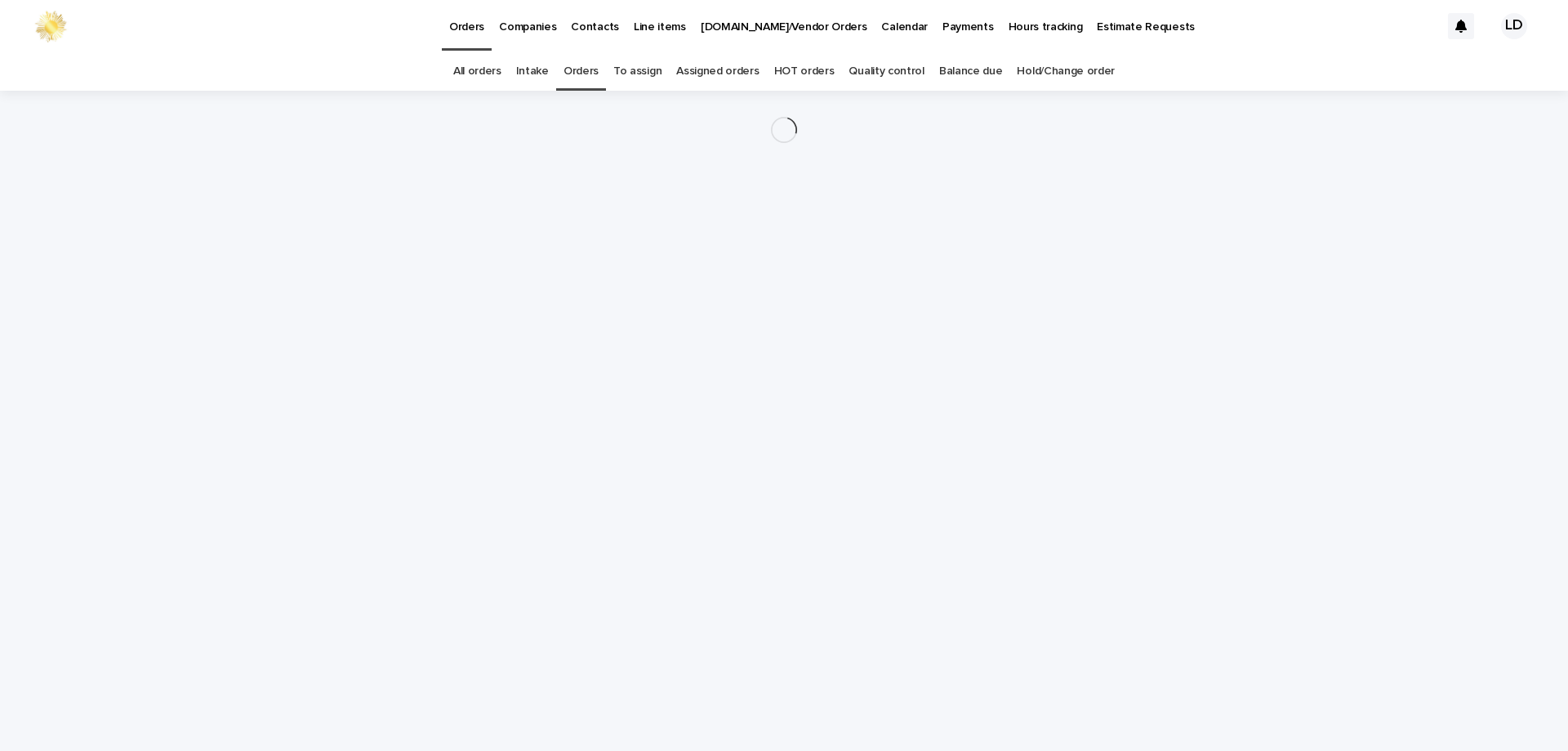 scroll, scrollTop: 0, scrollLeft: 0, axis: both 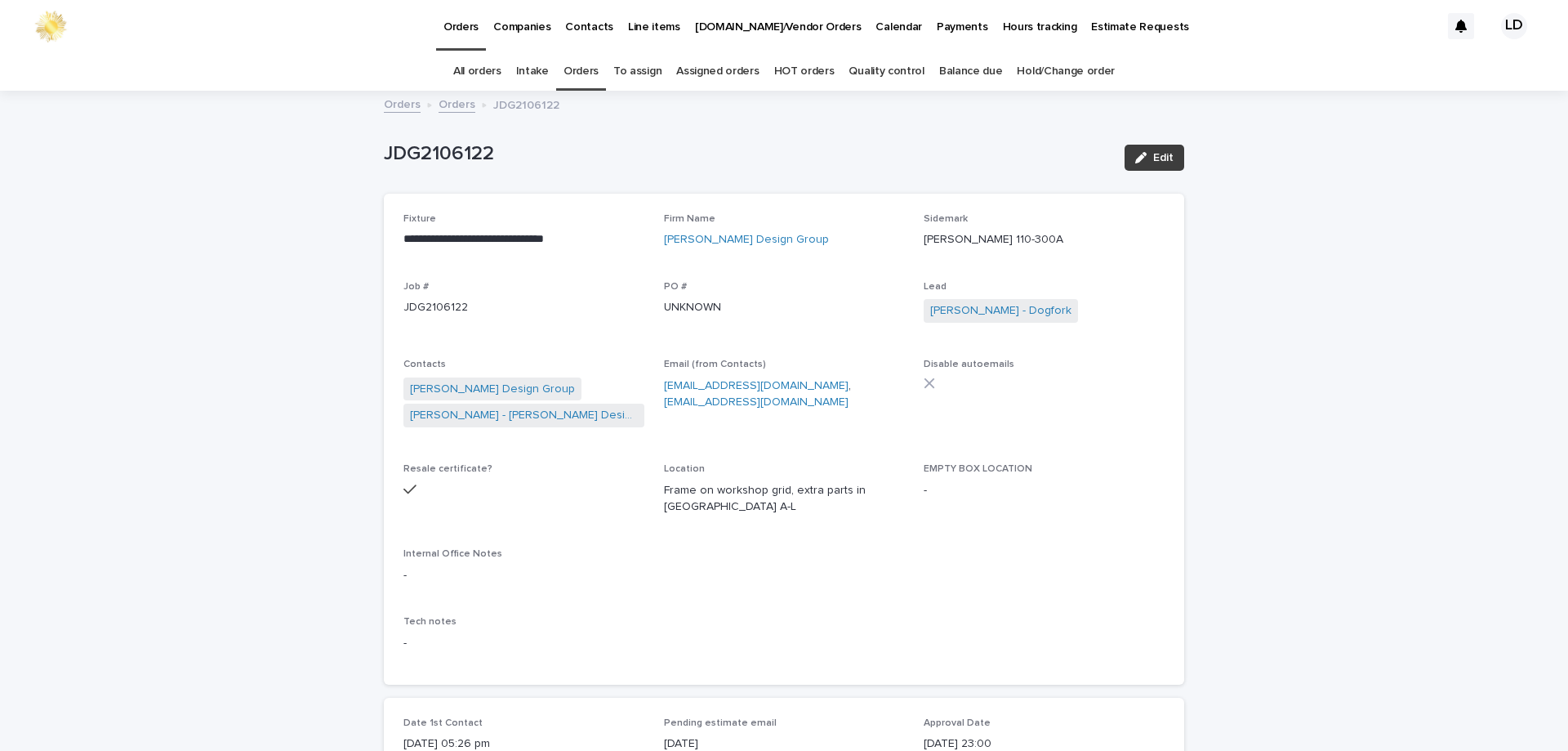 click on "Edit" at bounding box center [1163, 158] 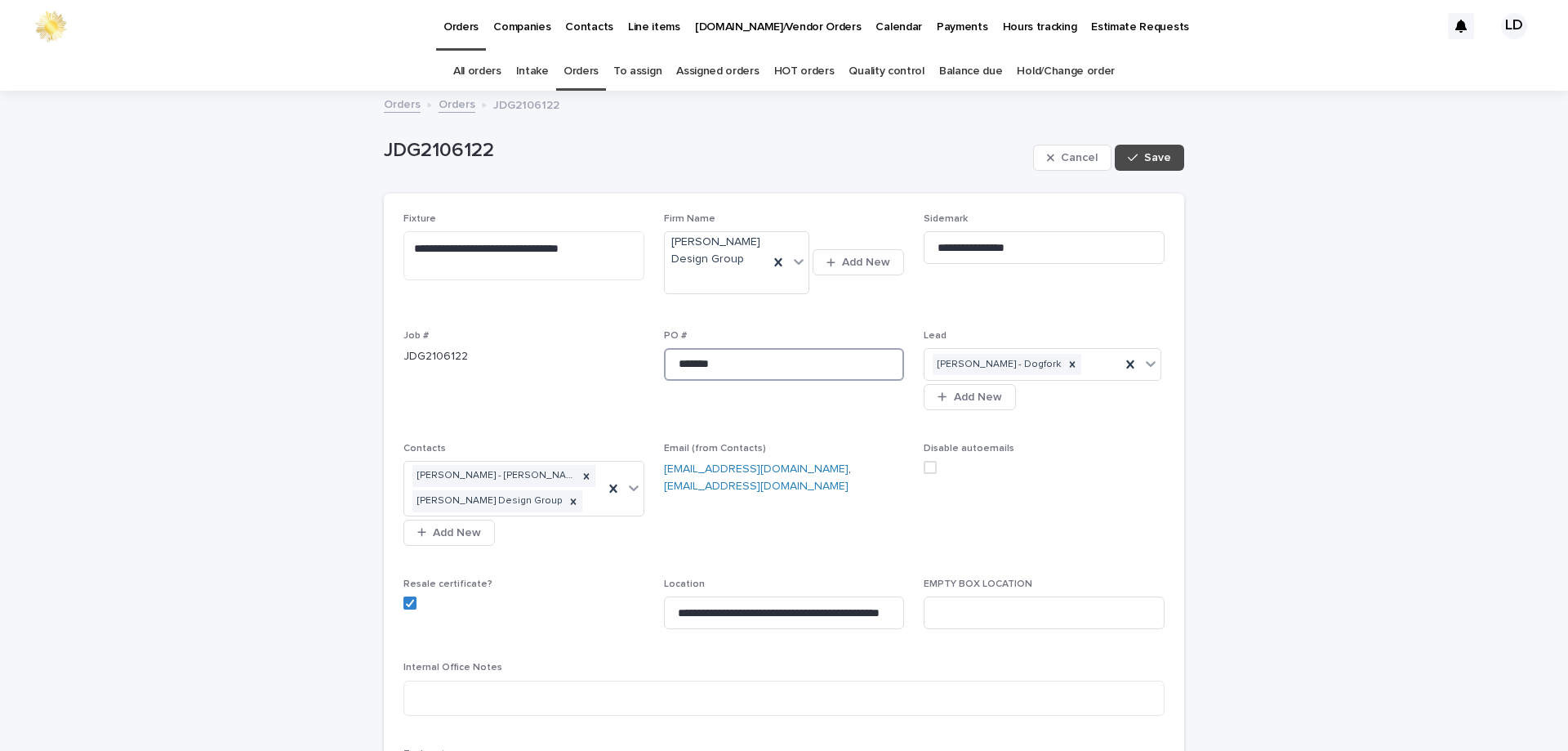 drag, startPoint x: 760, startPoint y: 370, endPoint x: 579, endPoint y: 367, distance: 181.02486 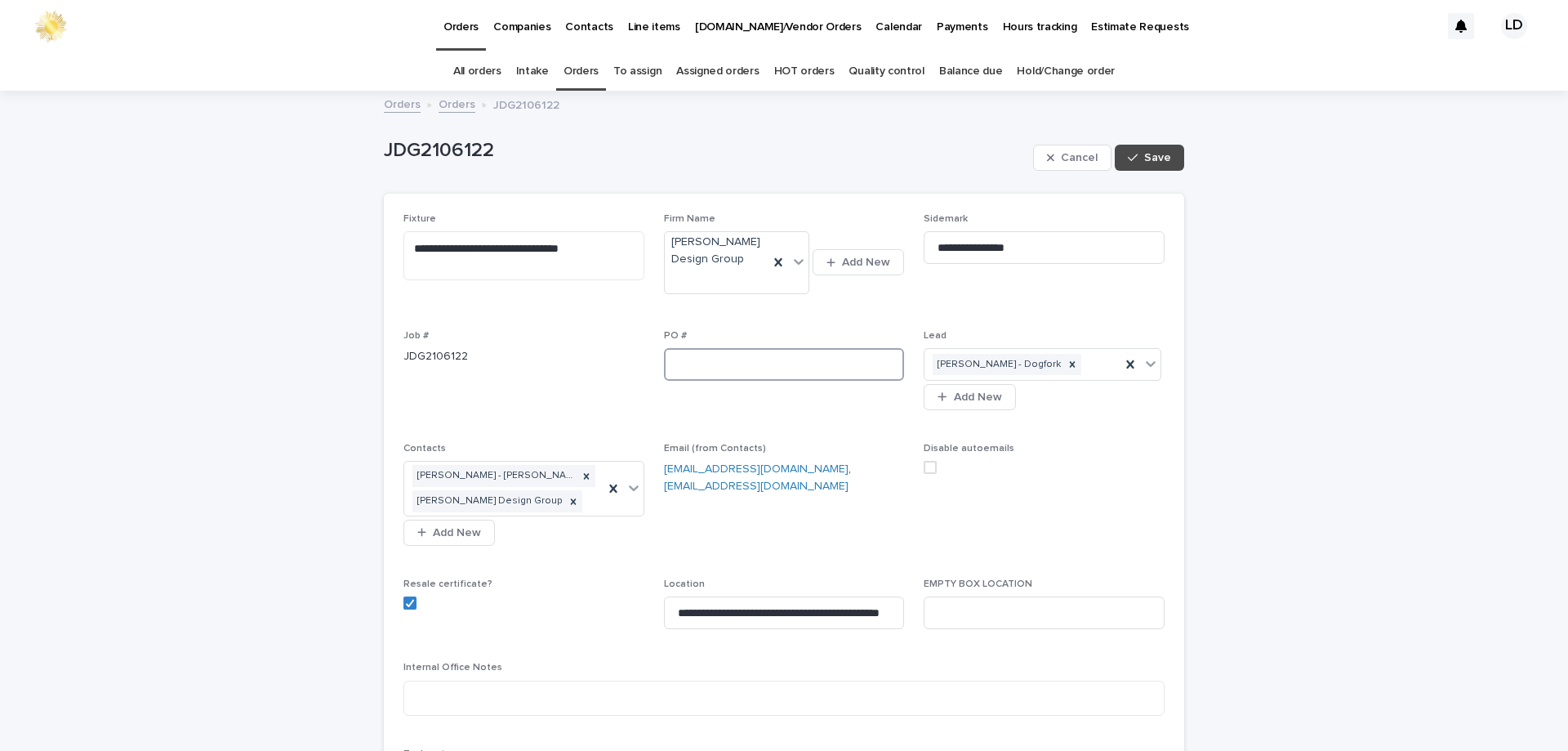 paste on "******" 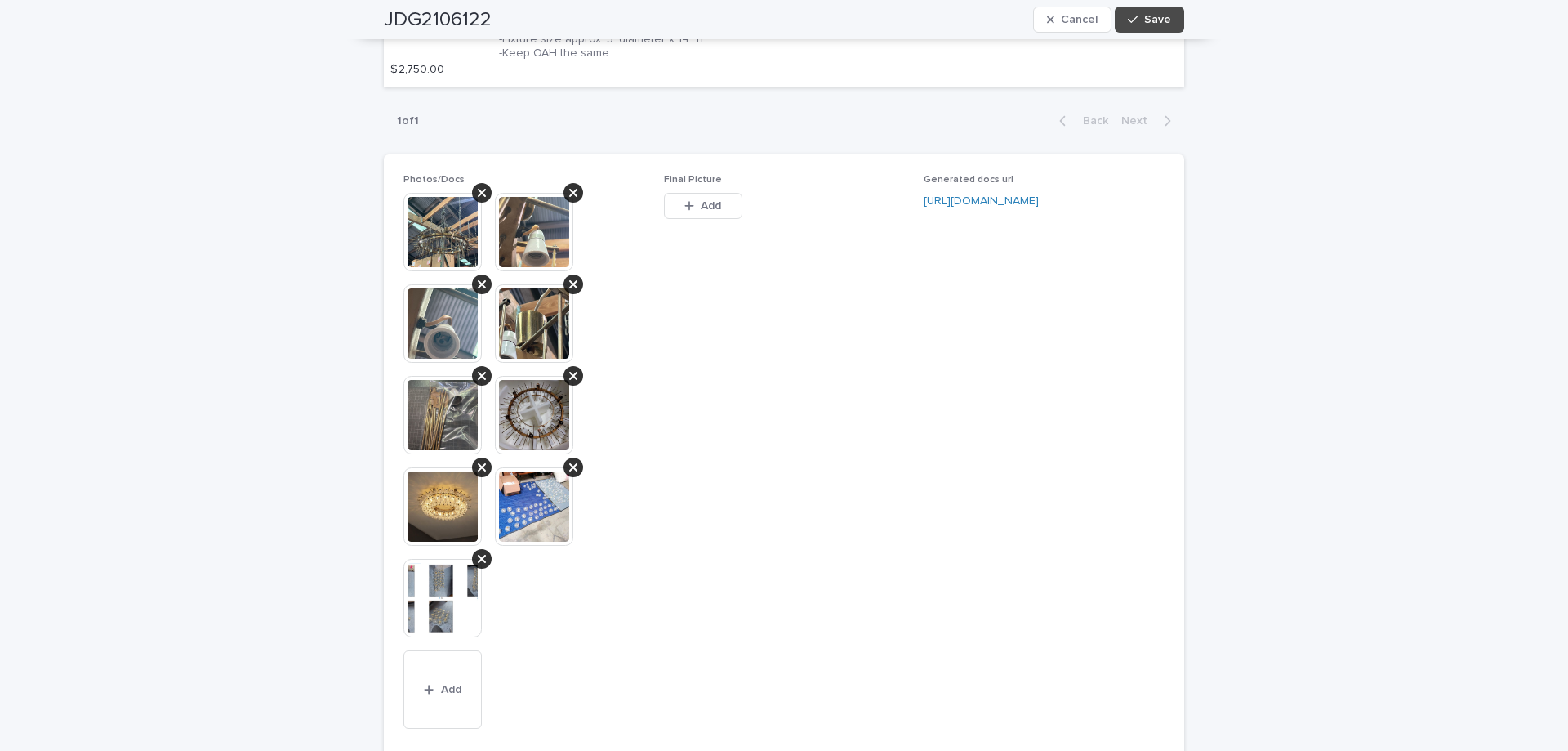 scroll, scrollTop: 1634, scrollLeft: 0, axis: vertical 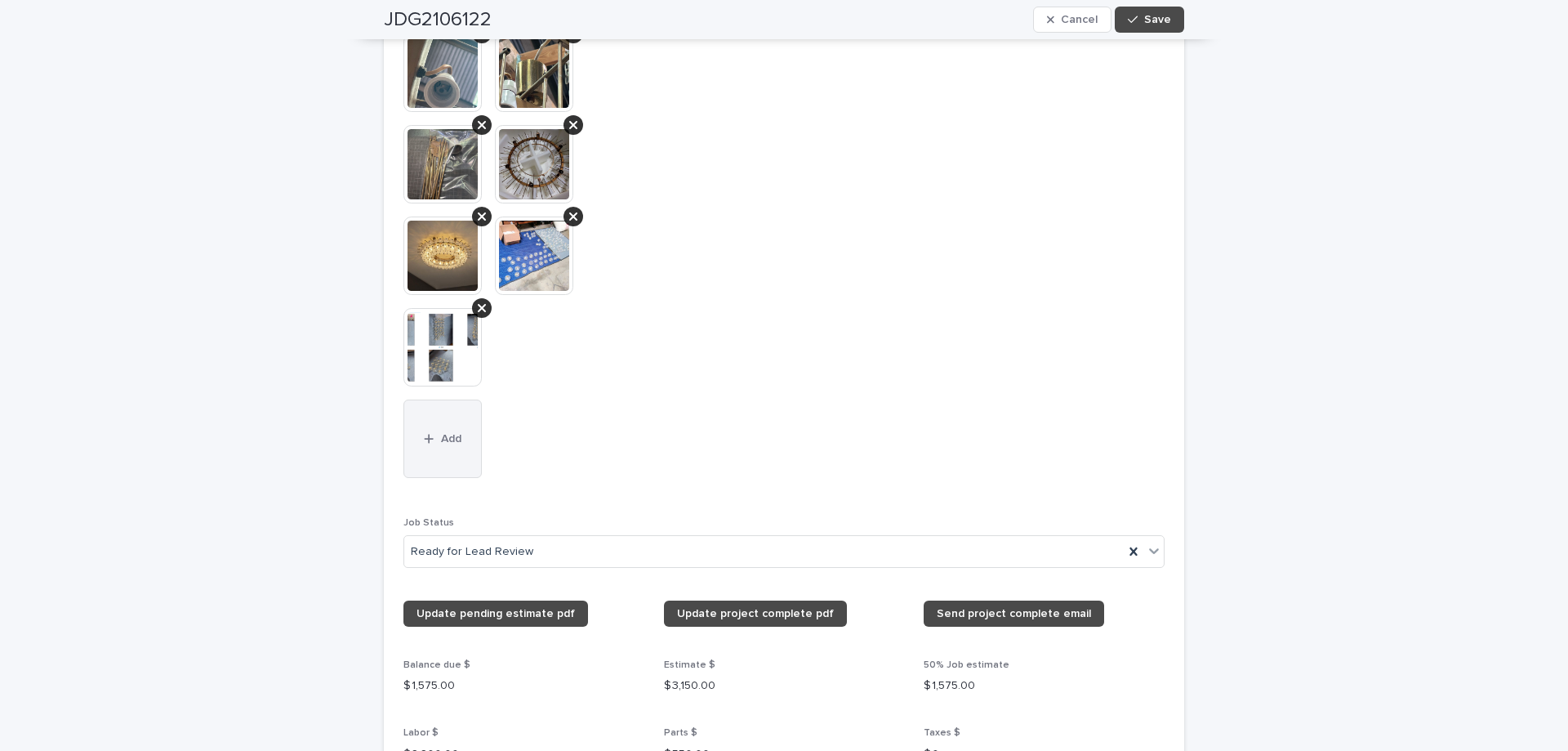 type on "******" 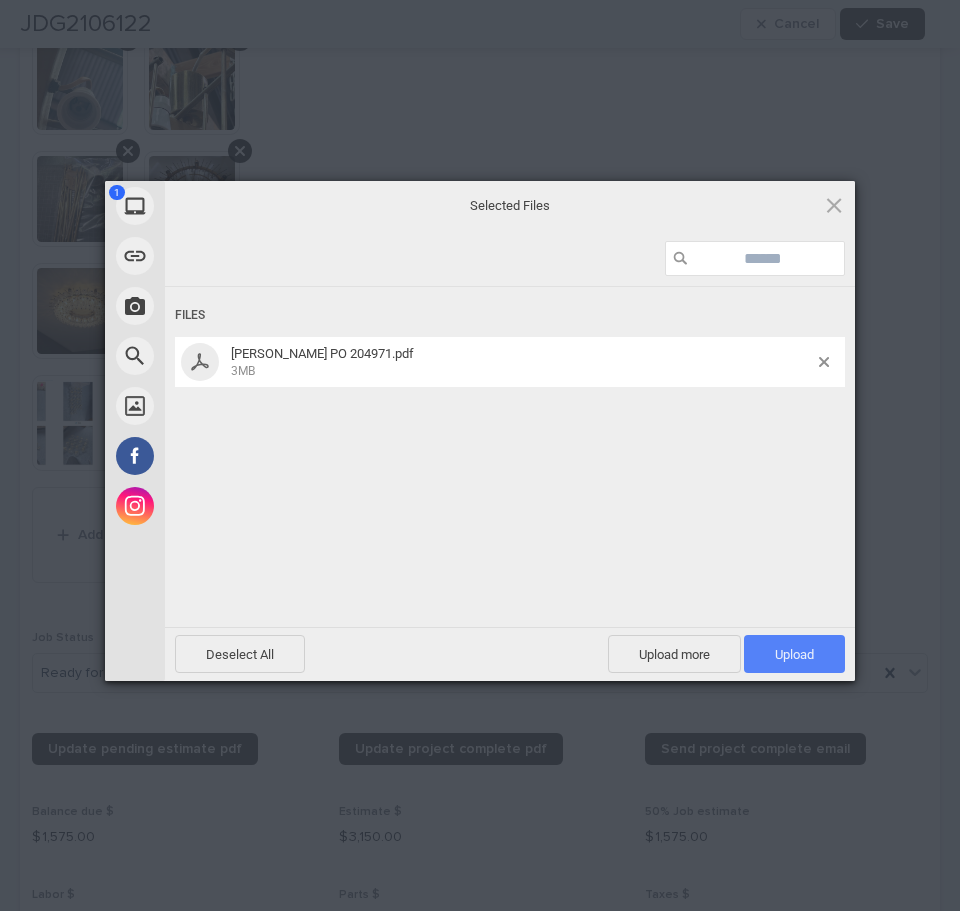 click on "Upload
1" at bounding box center [794, 654] 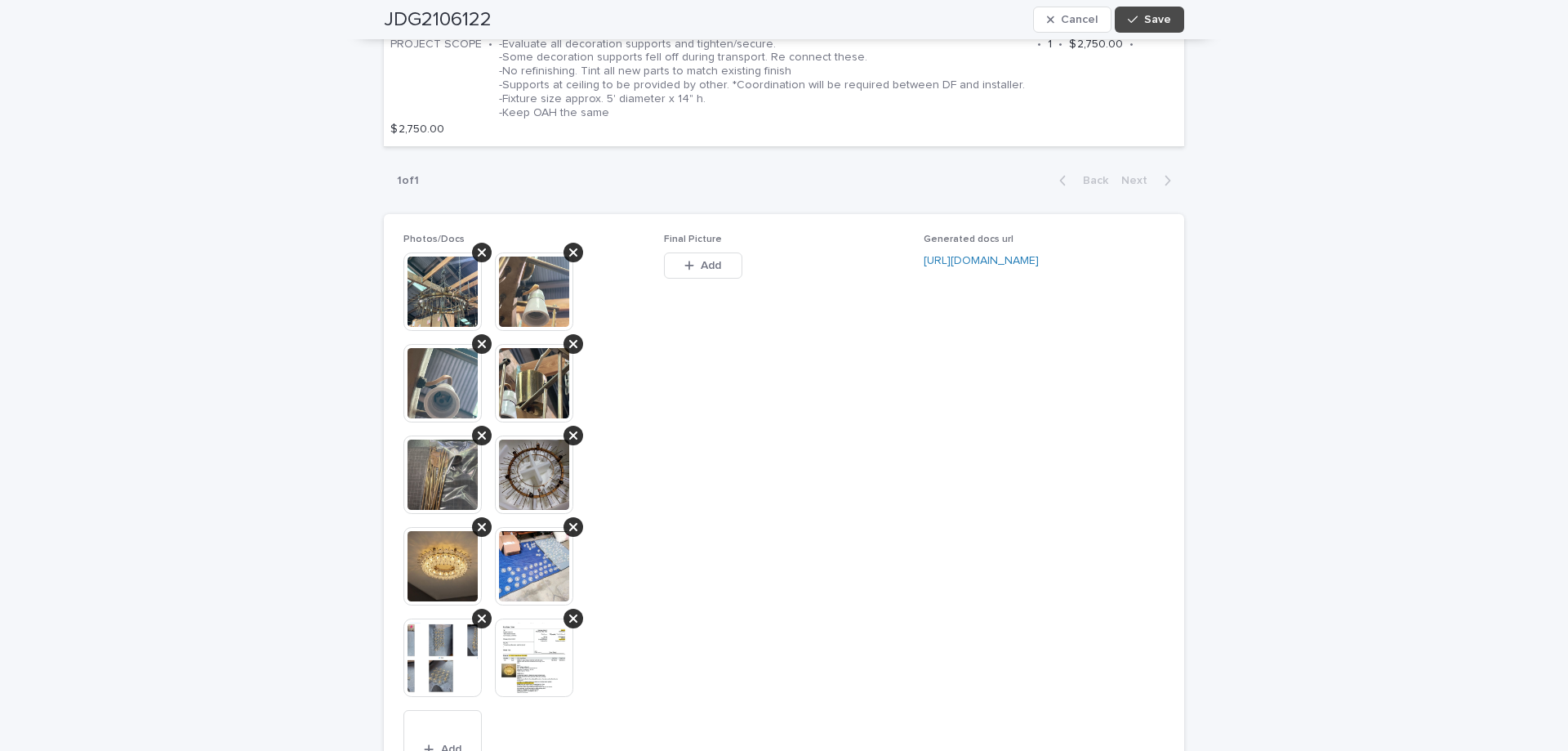 scroll, scrollTop: 1308, scrollLeft: 0, axis: vertical 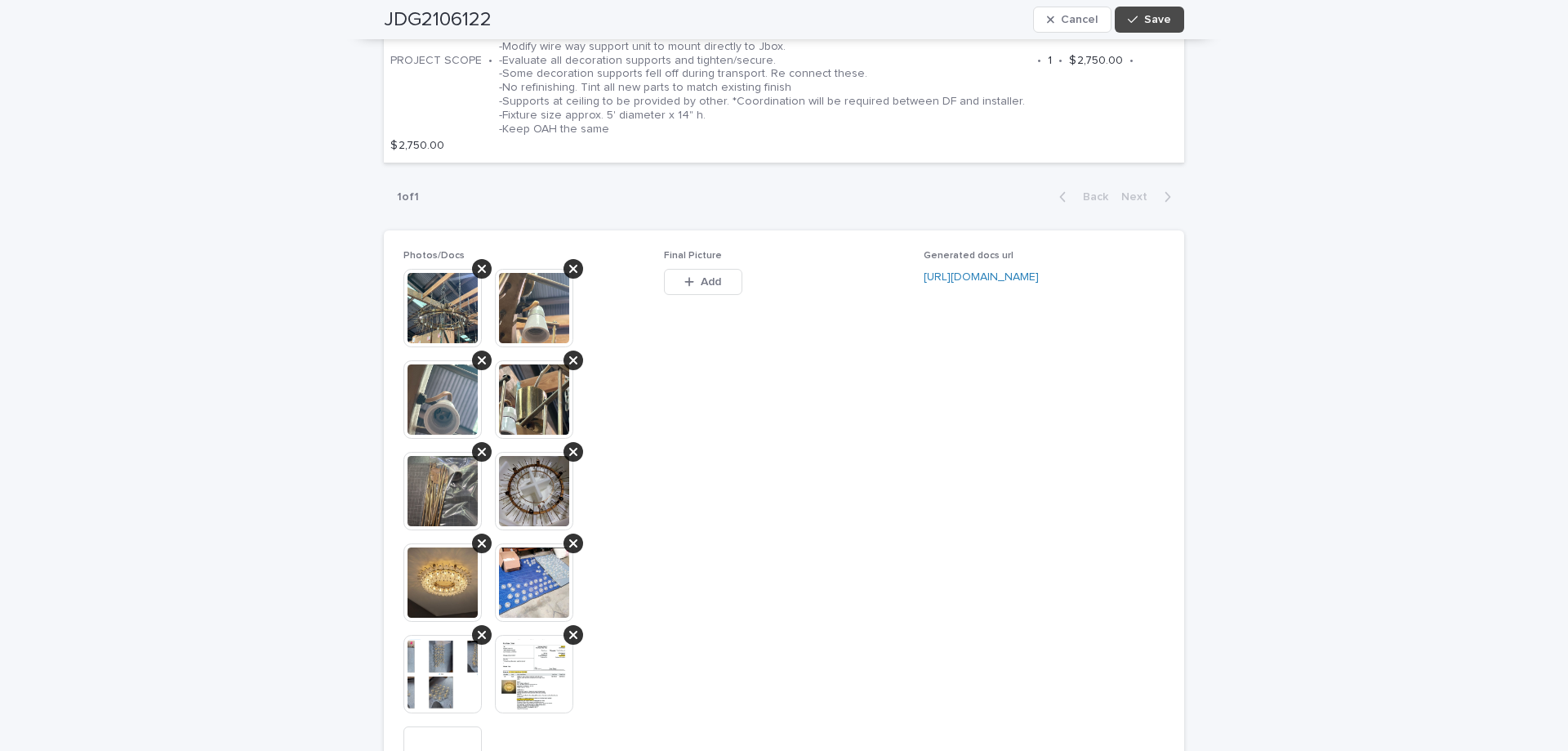 click at bounding box center (534, 583) 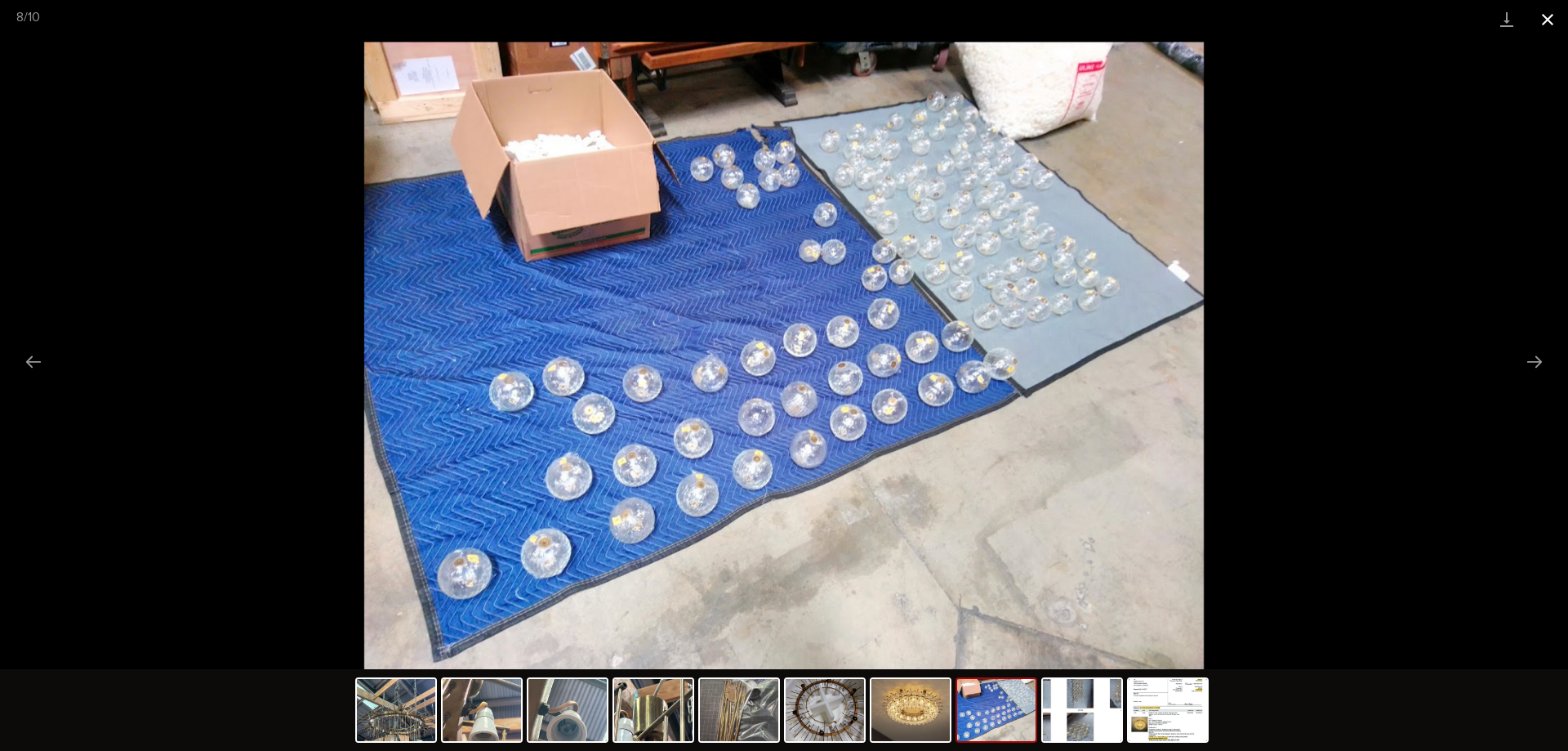 click at bounding box center (1548, 19) 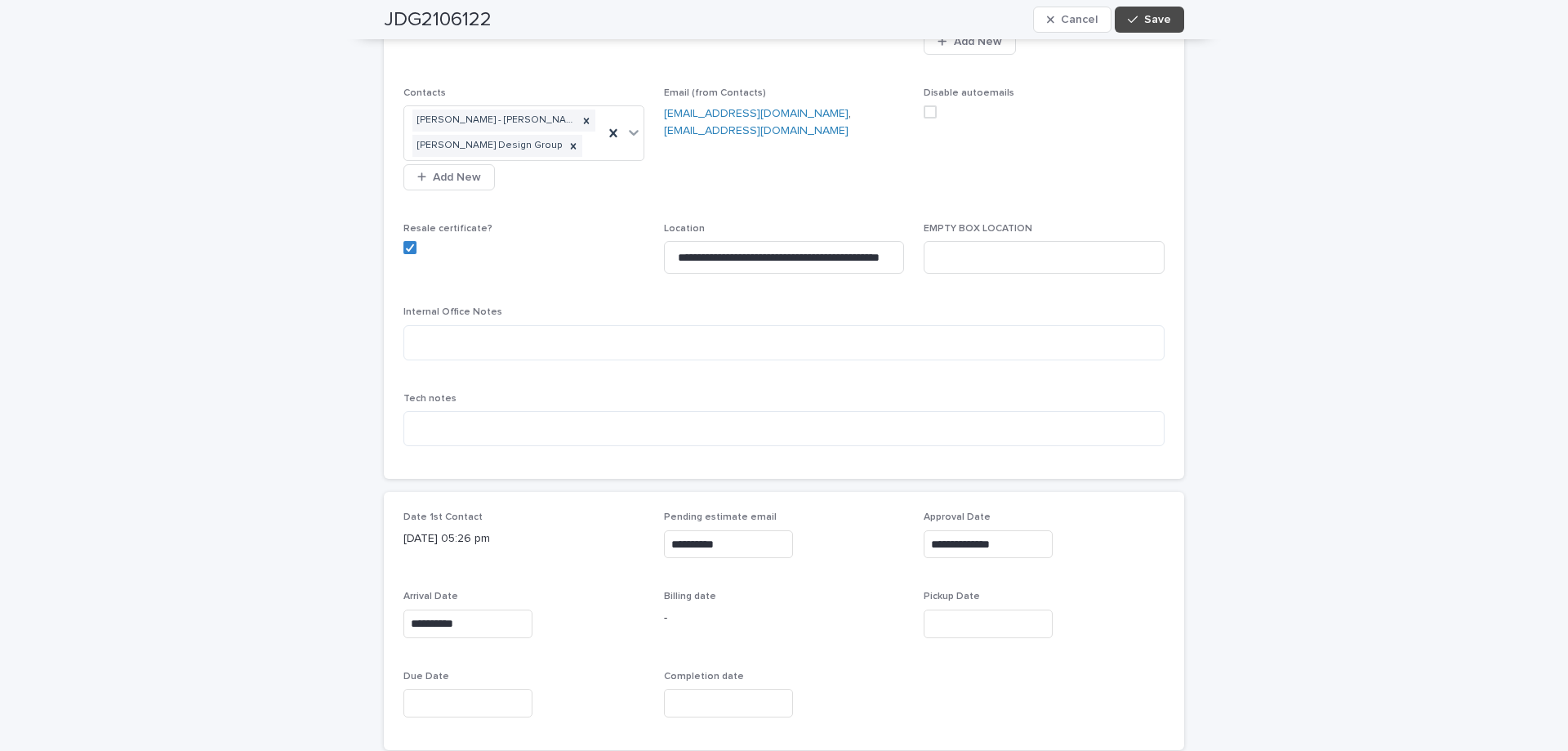 scroll, scrollTop: 327, scrollLeft: 0, axis: vertical 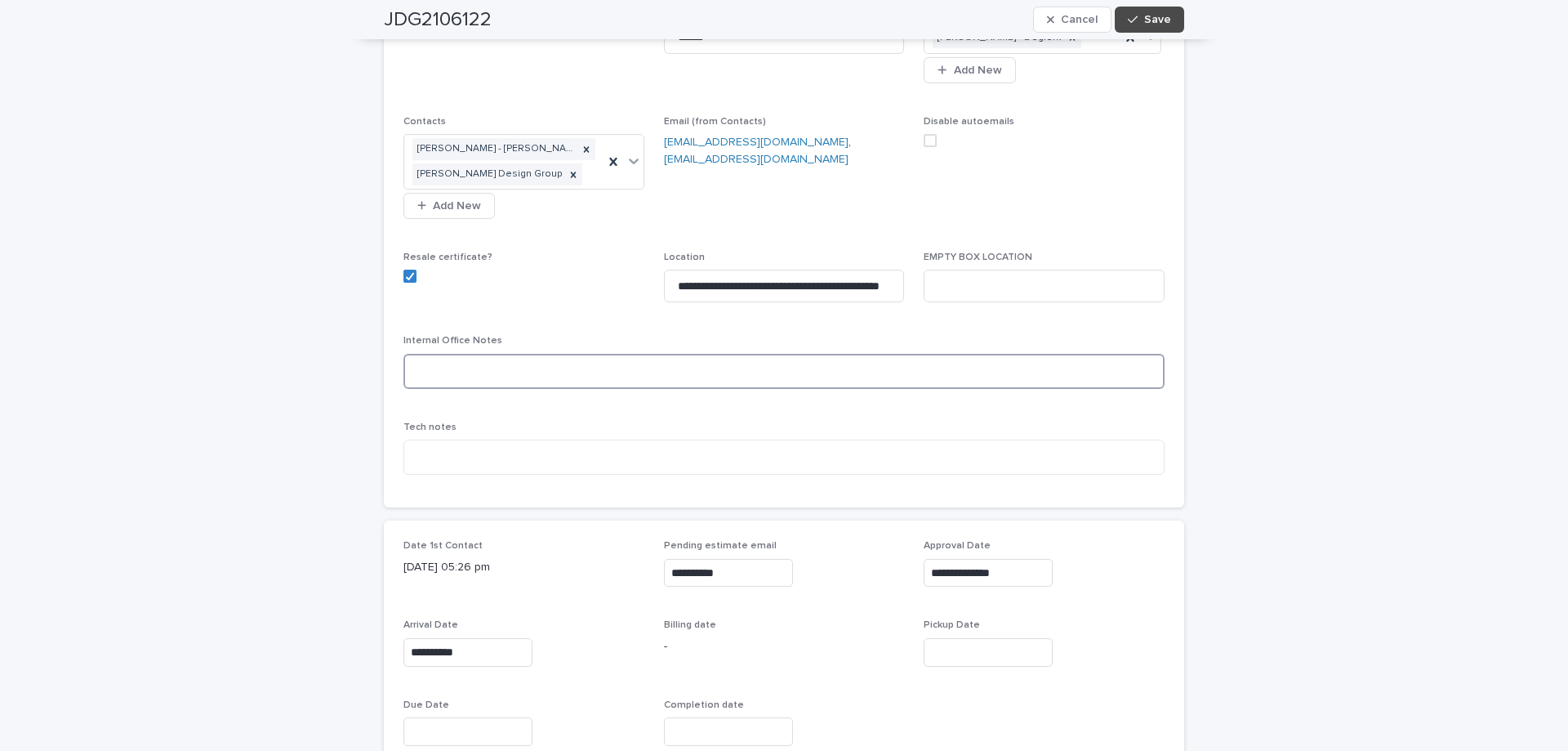 click at bounding box center (784, 371) 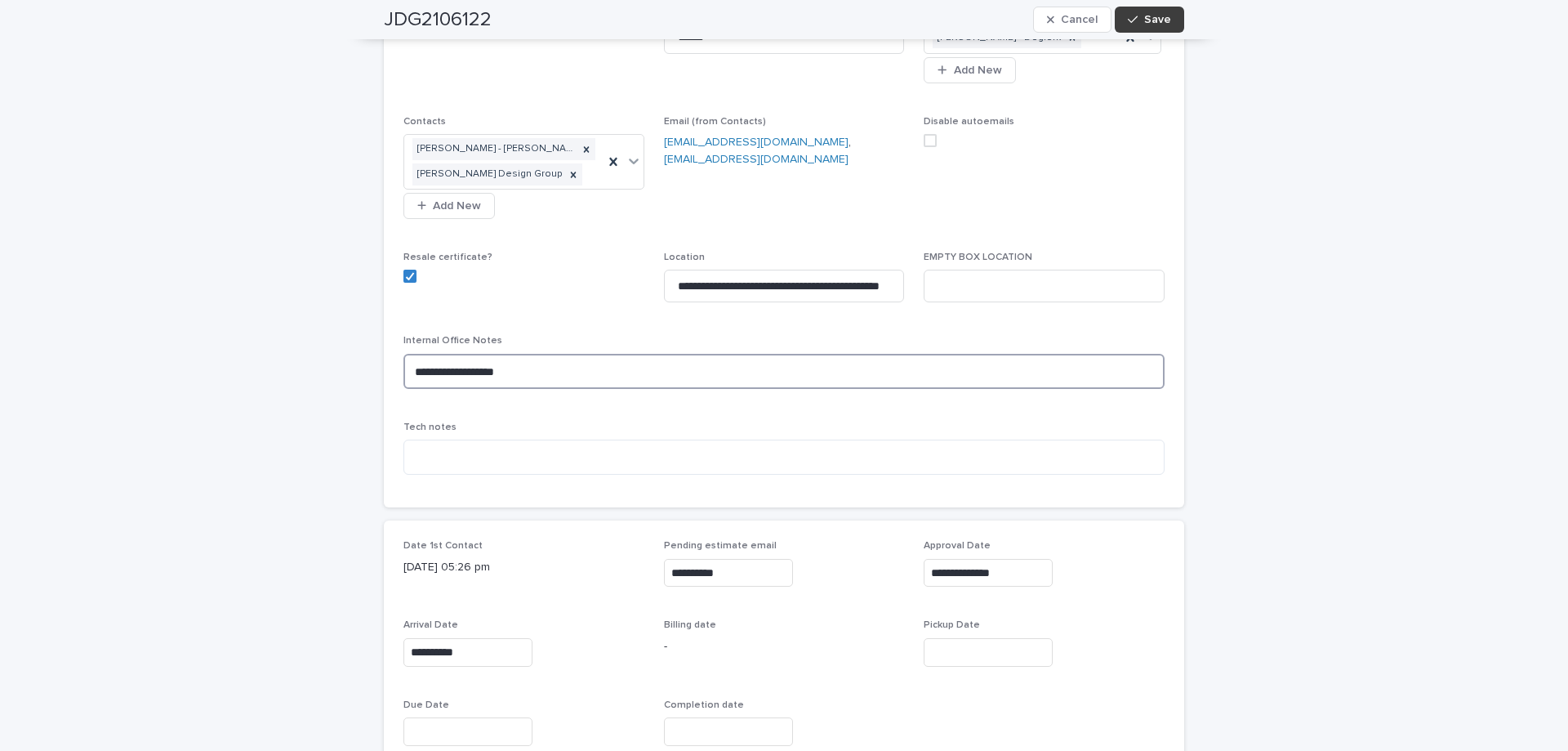 type on "**********" 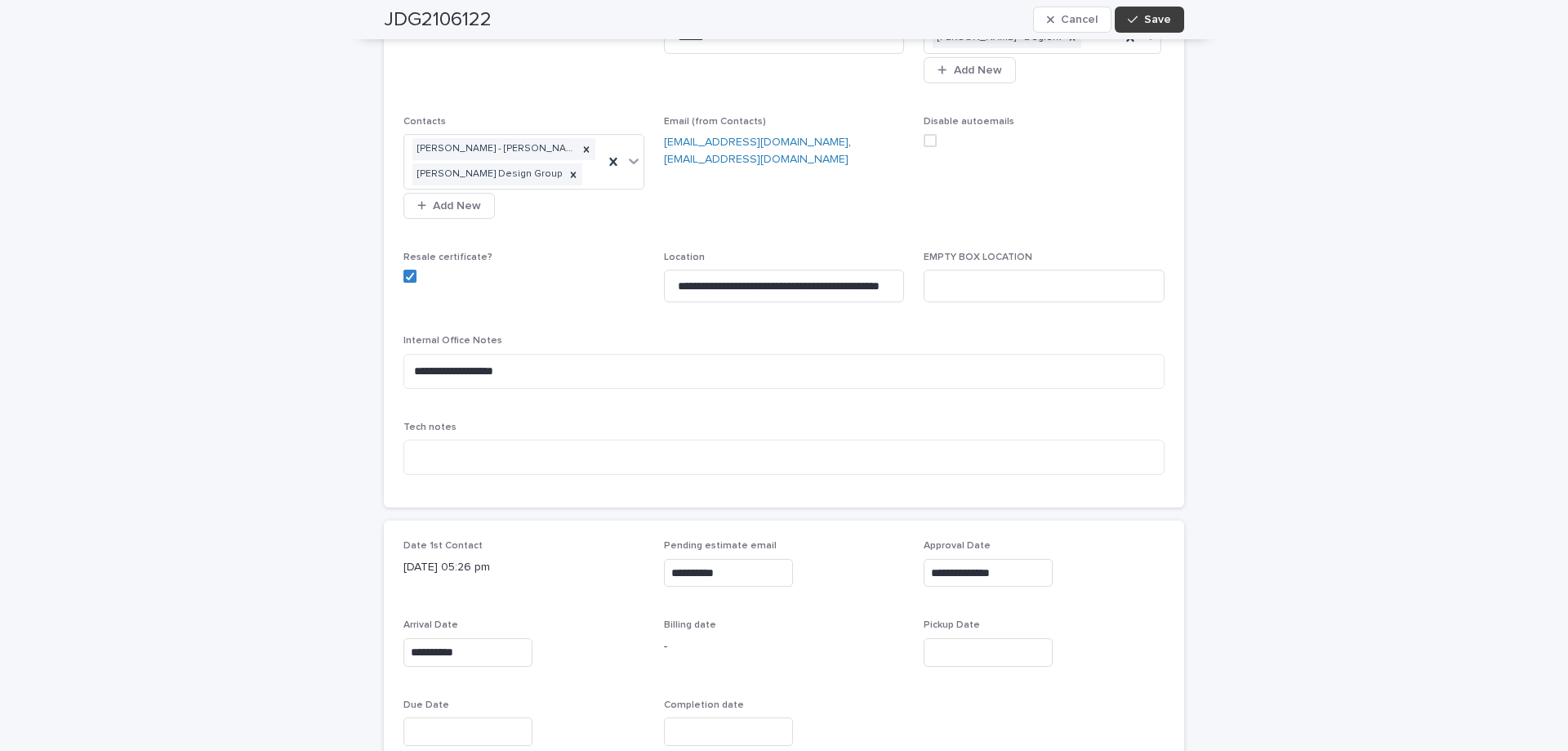 click on "Save" at bounding box center [1157, 20] 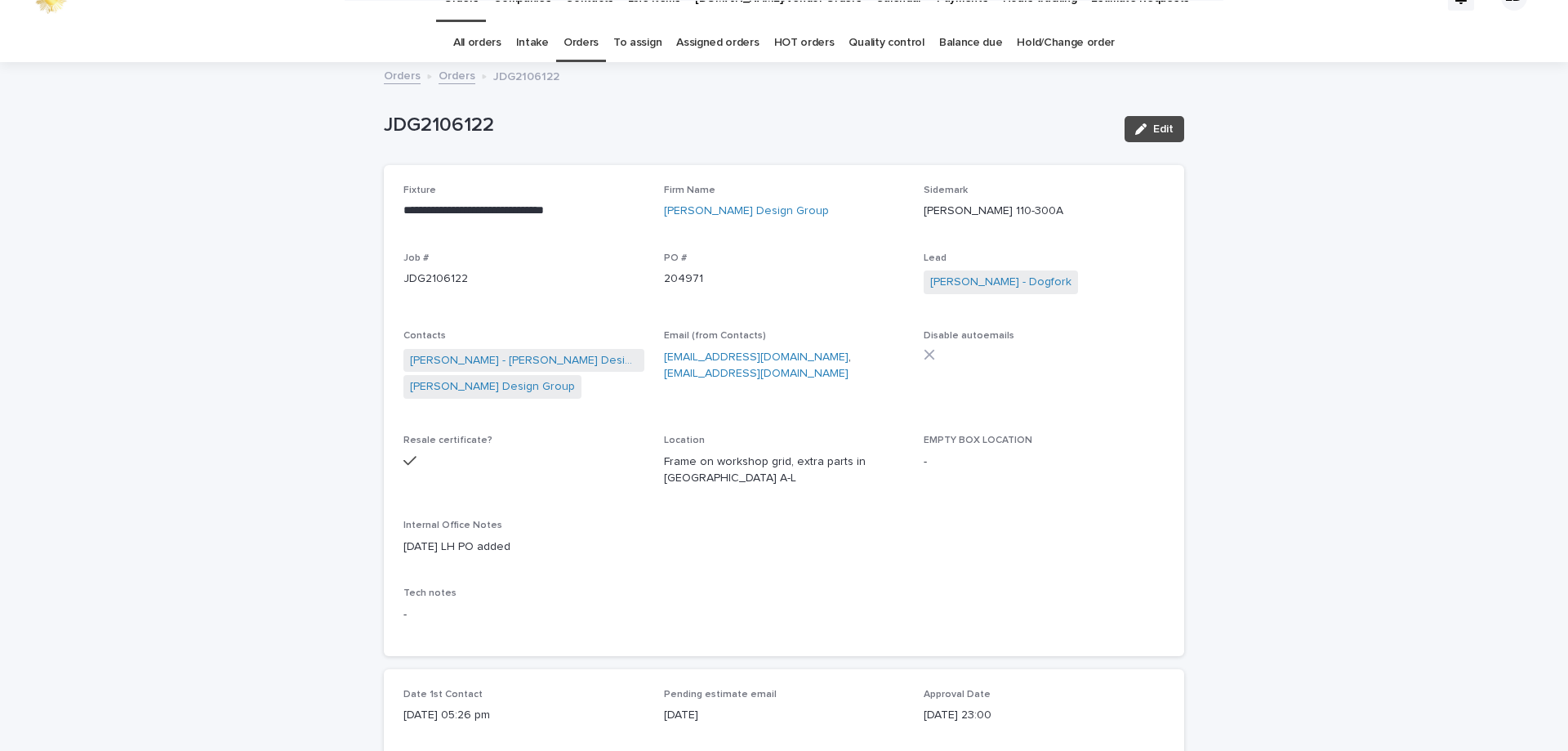 scroll, scrollTop: 0, scrollLeft: 0, axis: both 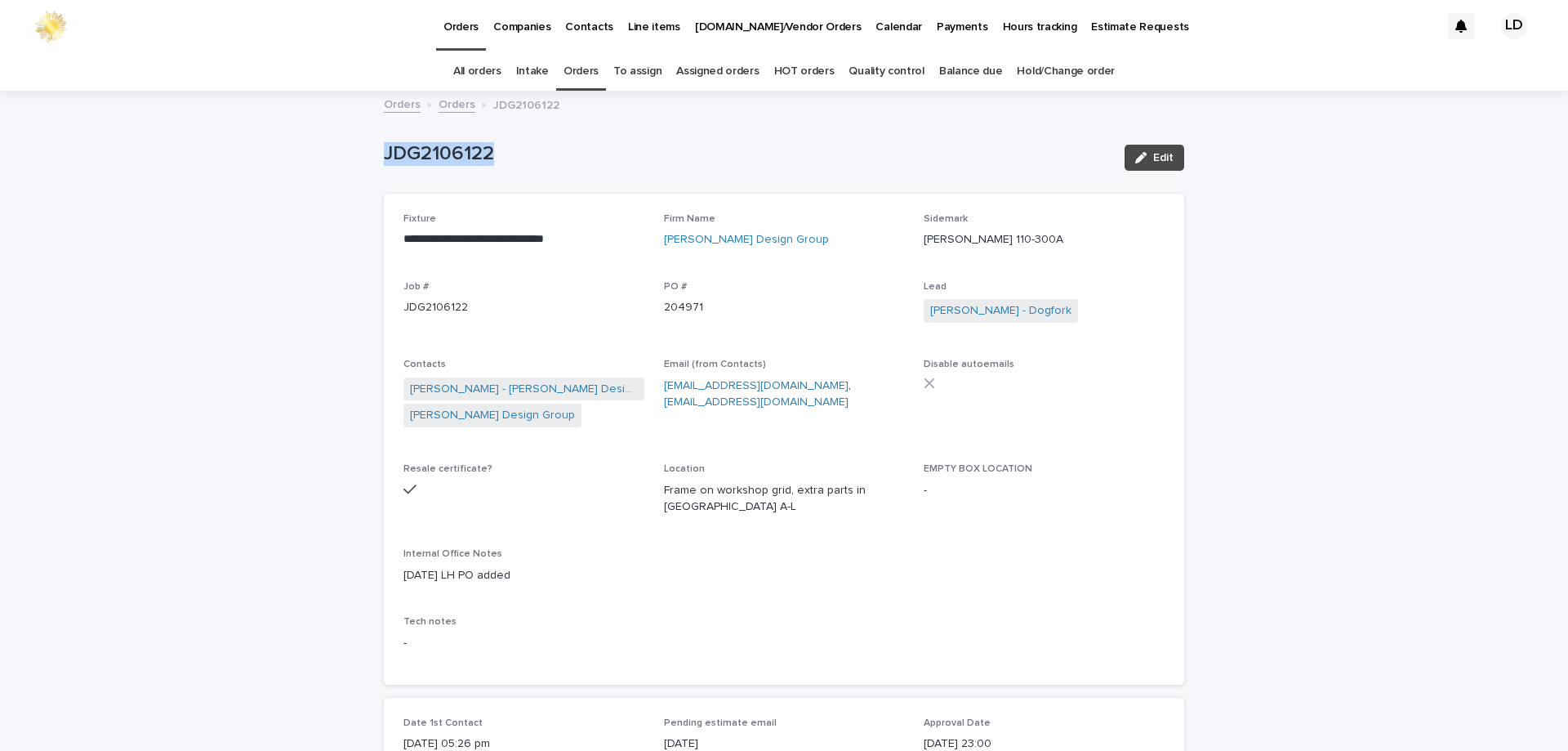 drag, startPoint x: 505, startPoint y: 146, endPoint x: 322, endPoint y: 150, distance: 183.0437 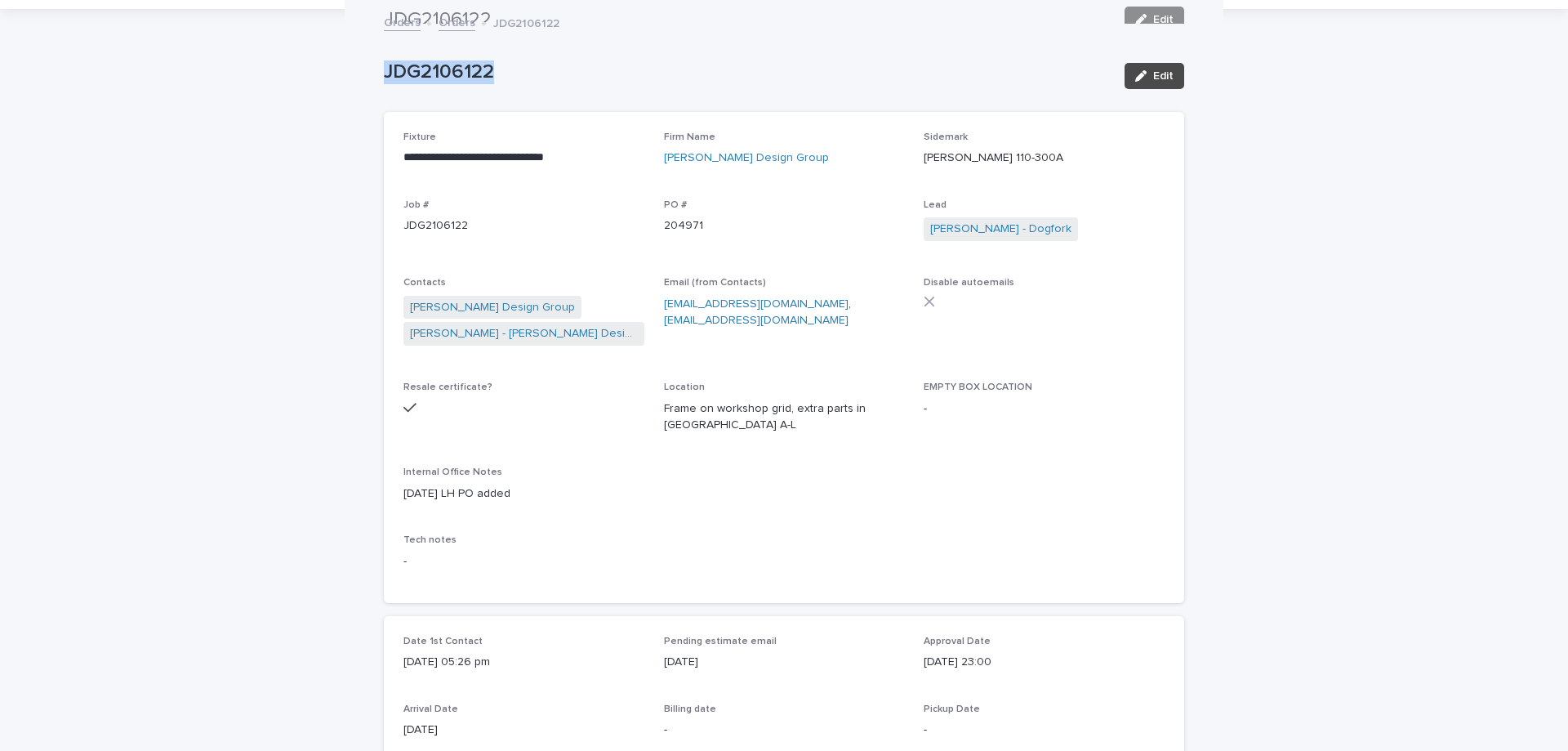 scroll, scrollTop: 0, scrollLeft: 0, axis: both 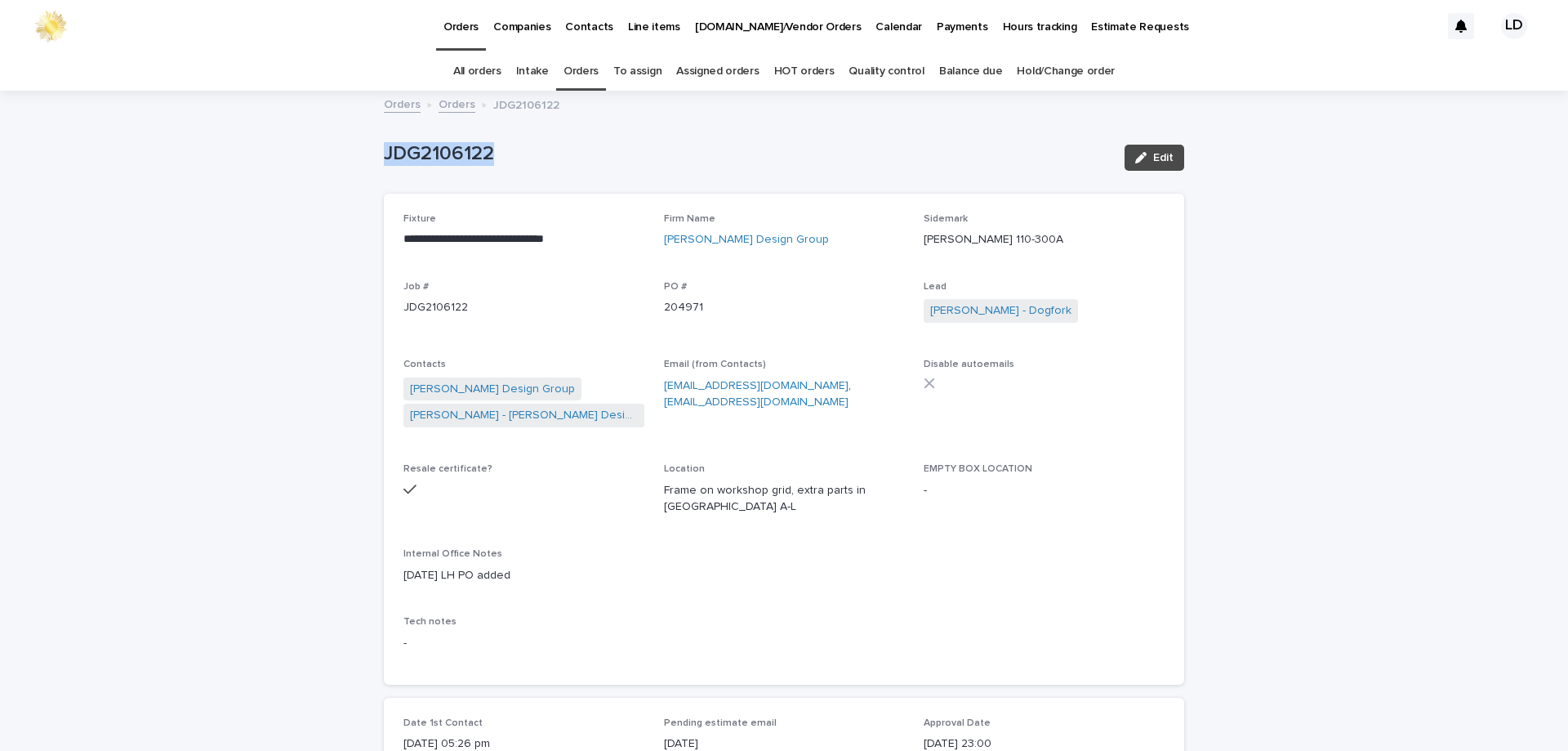 click on "Orders" at bounding box center [581, 71] 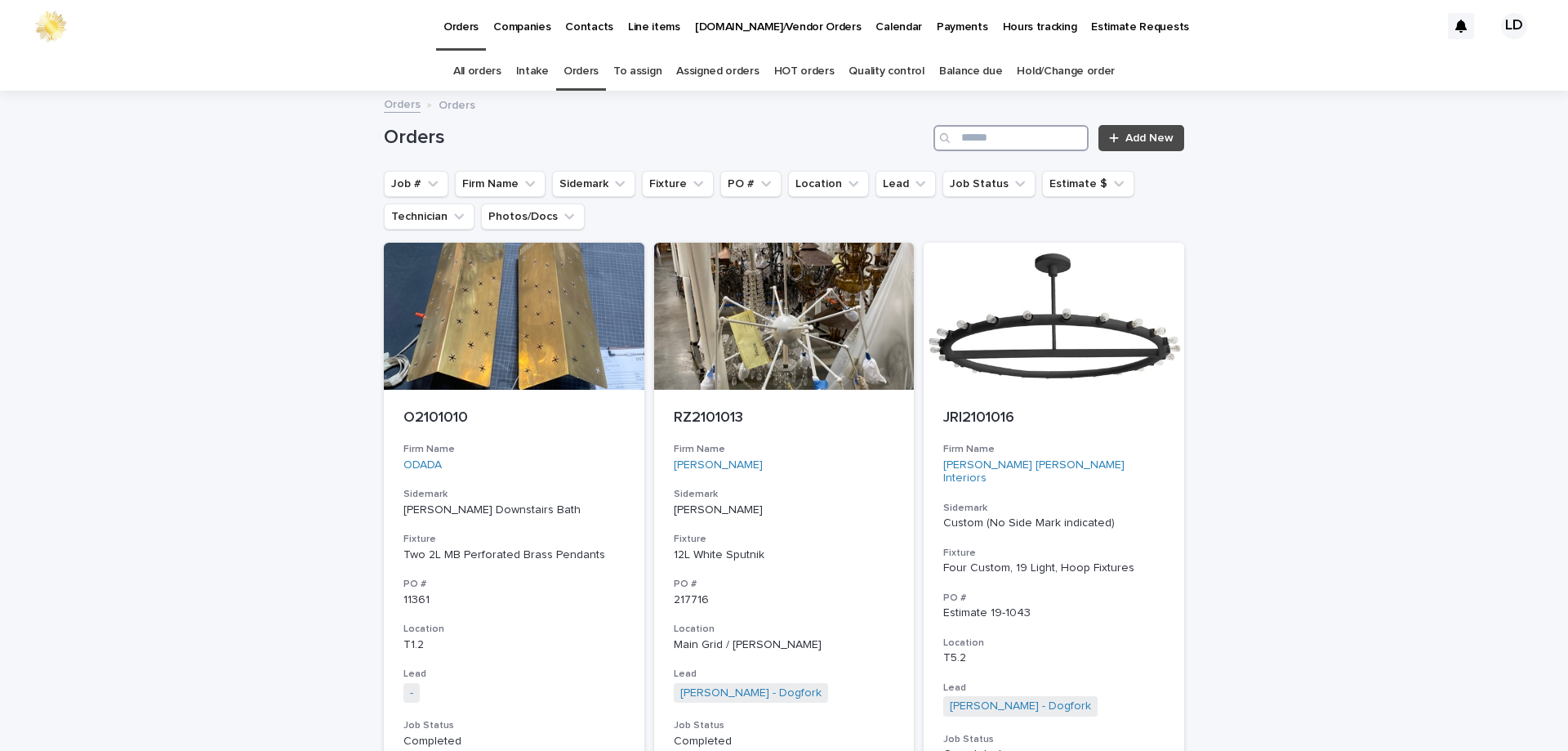 click at bounding box center [1011, 138] 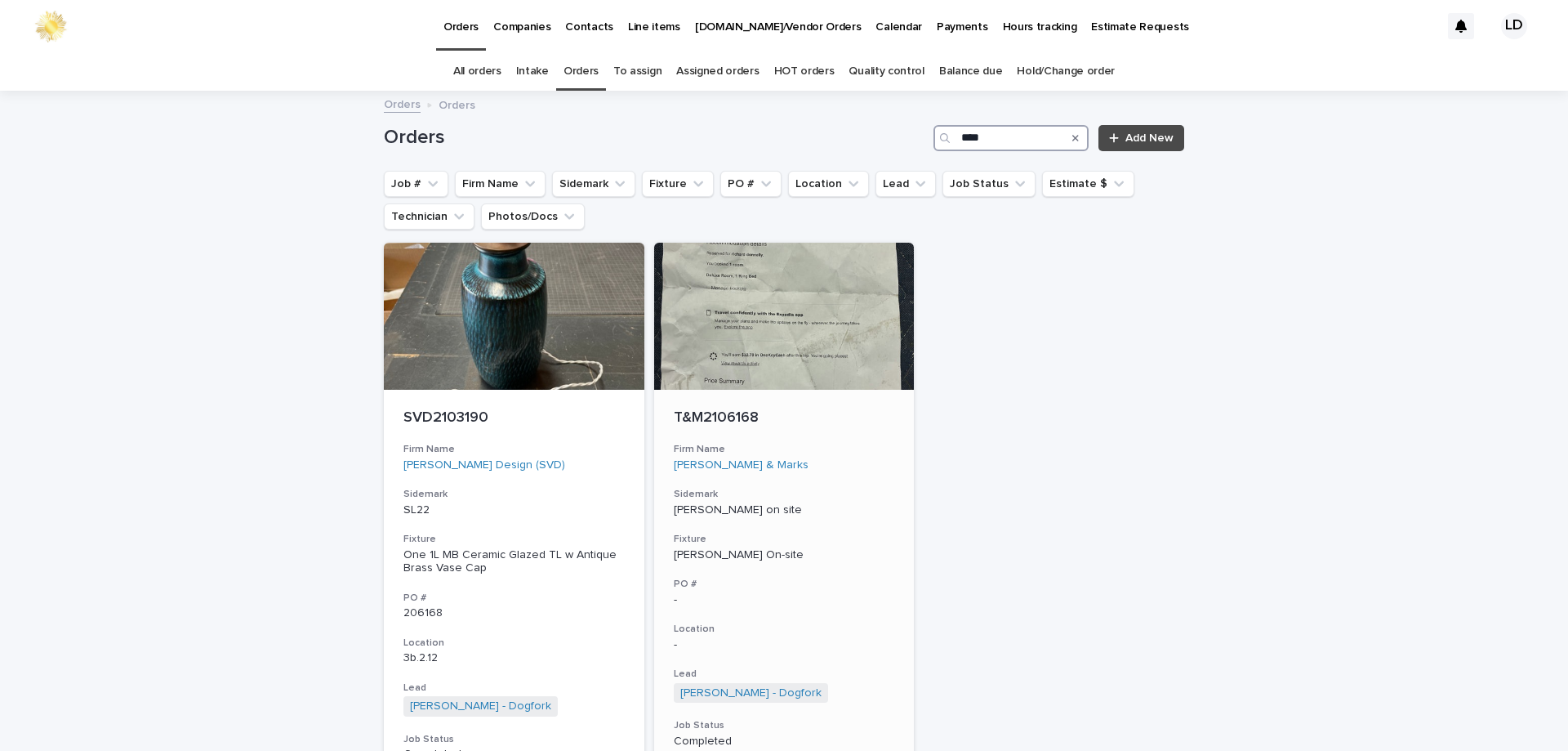 type on "****" 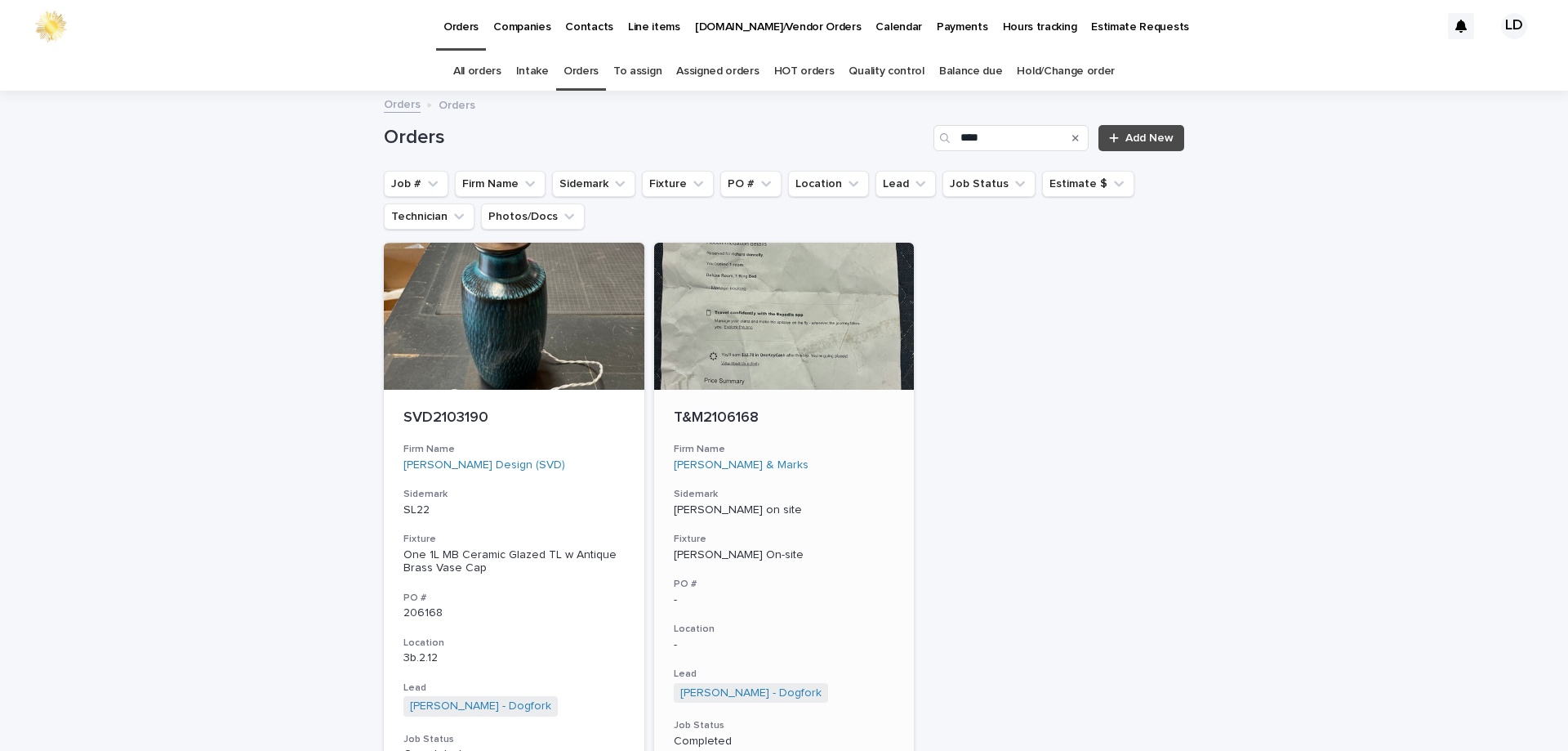 click on "Fixture" at bounding box center [784, 539] 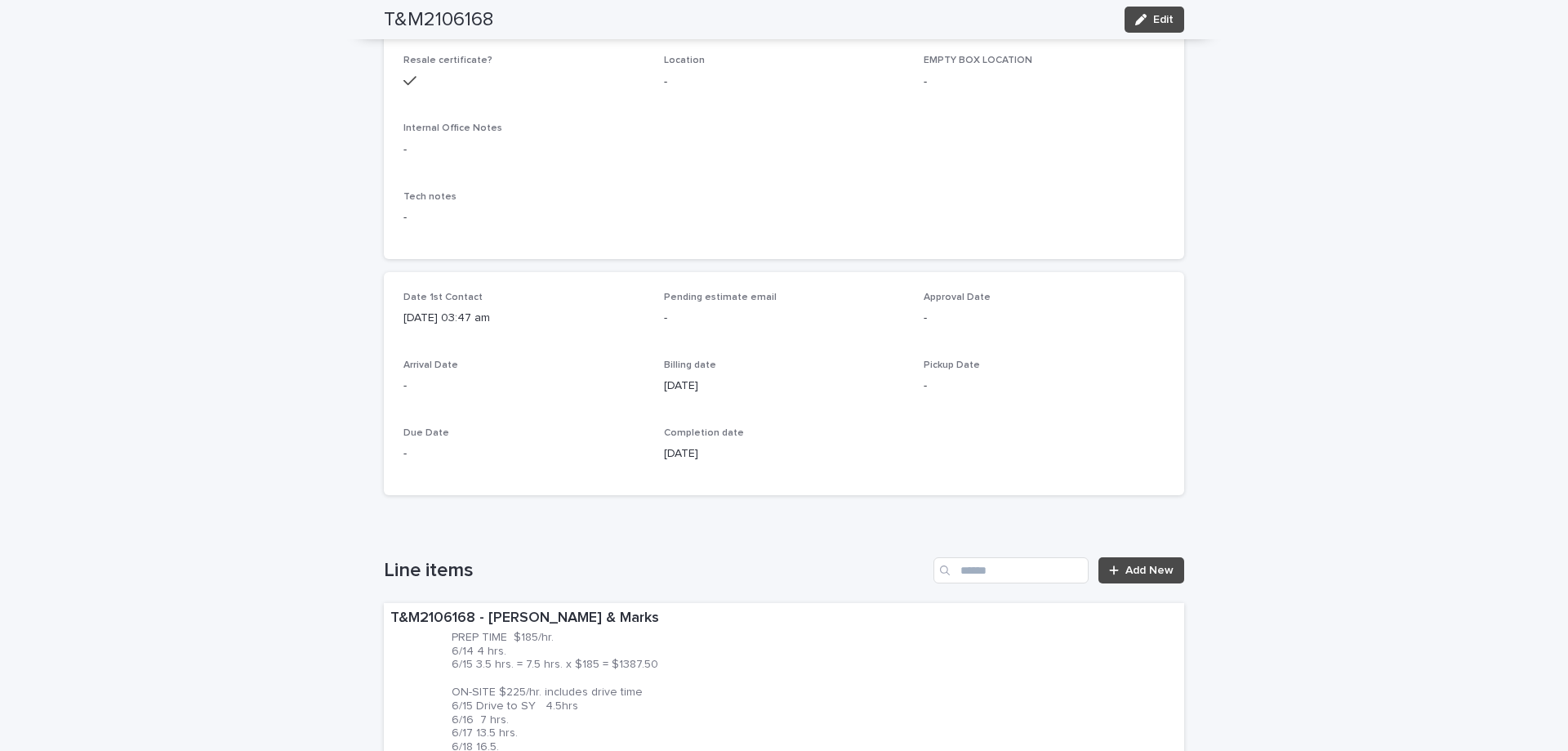 scroll, scrollTop: 0, scrollLeft: 0, axis: both 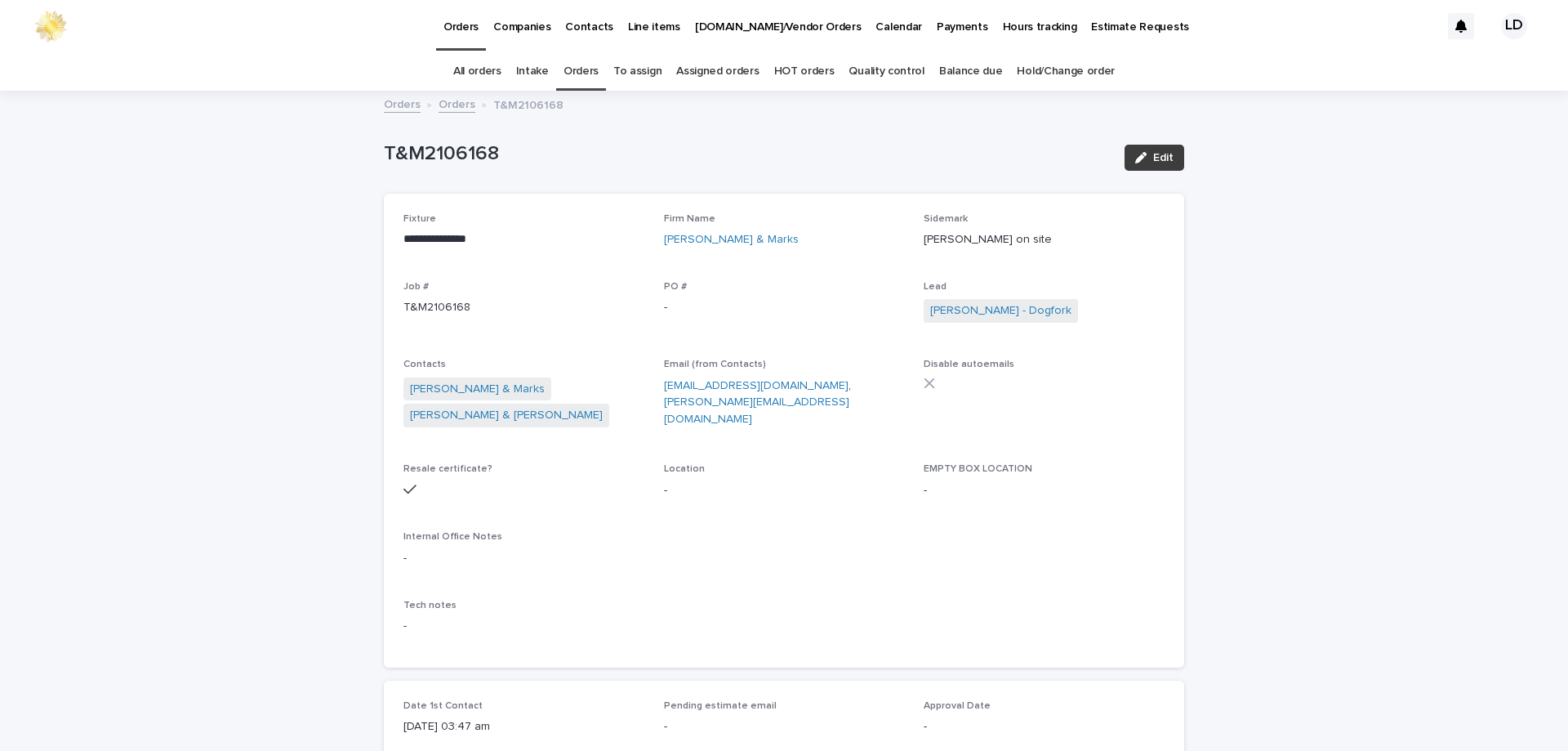 click on "Edit" at bounding box center (1163, 158) 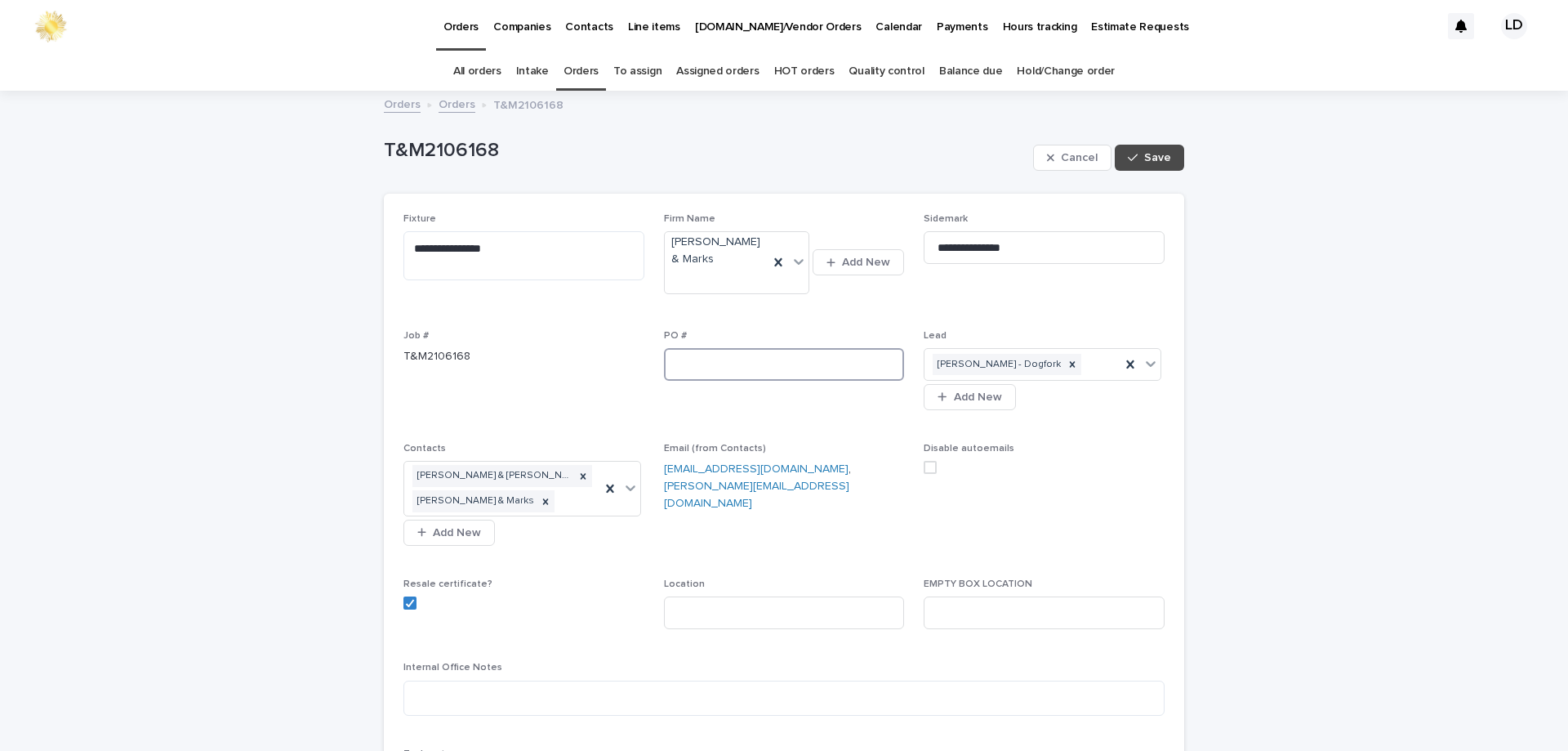 click at bounding box center (784, 364) 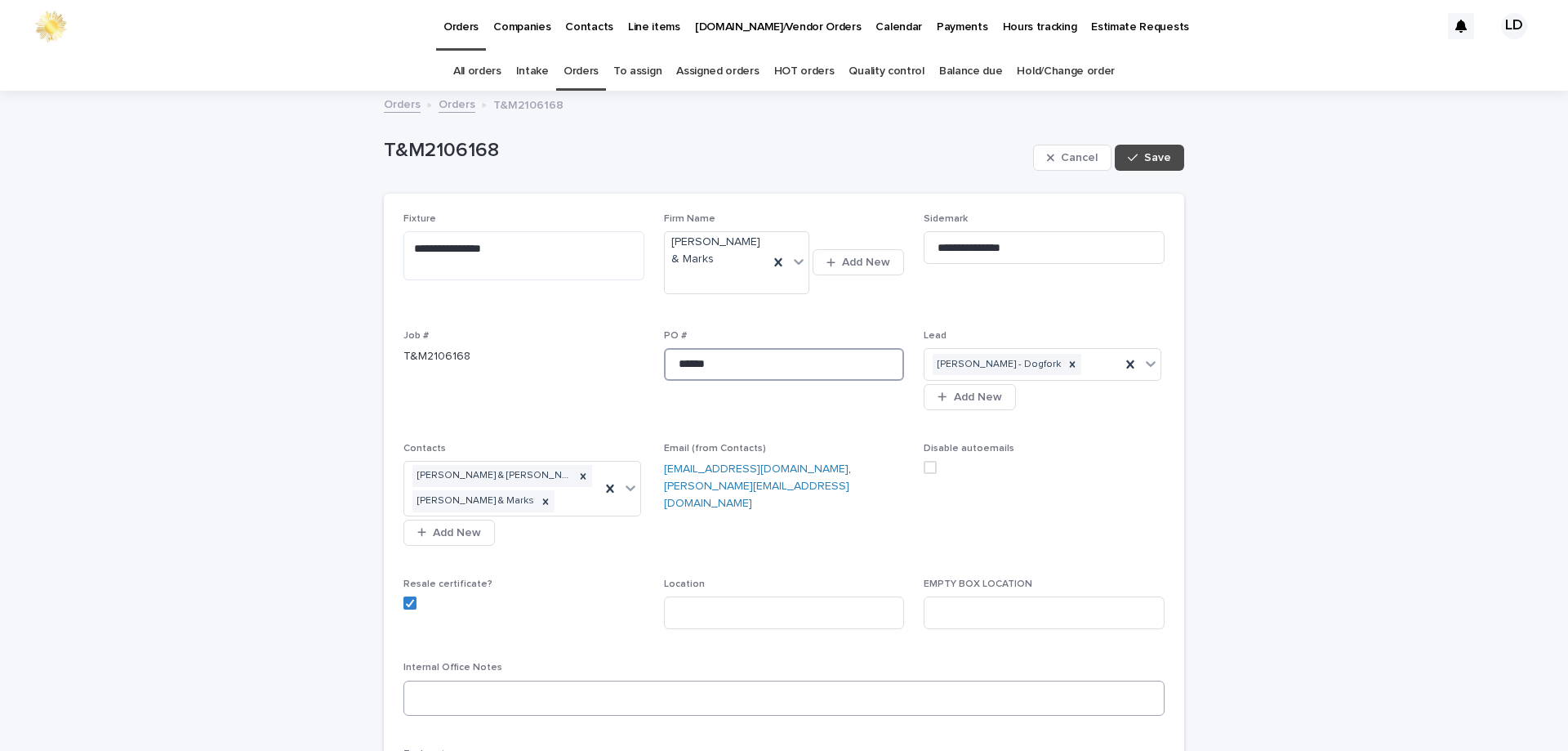 type on "******" 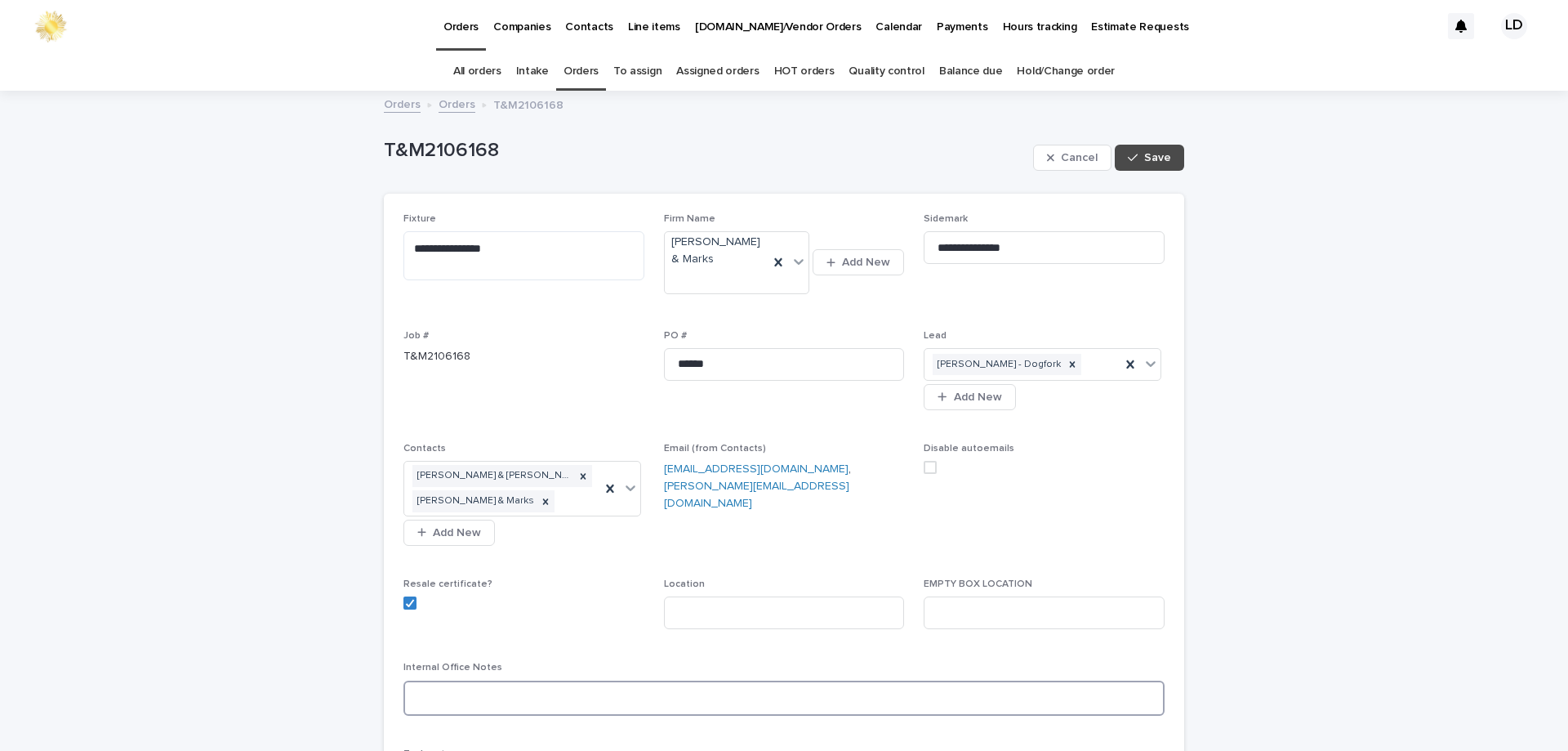 click at bounding box center (784, 698) 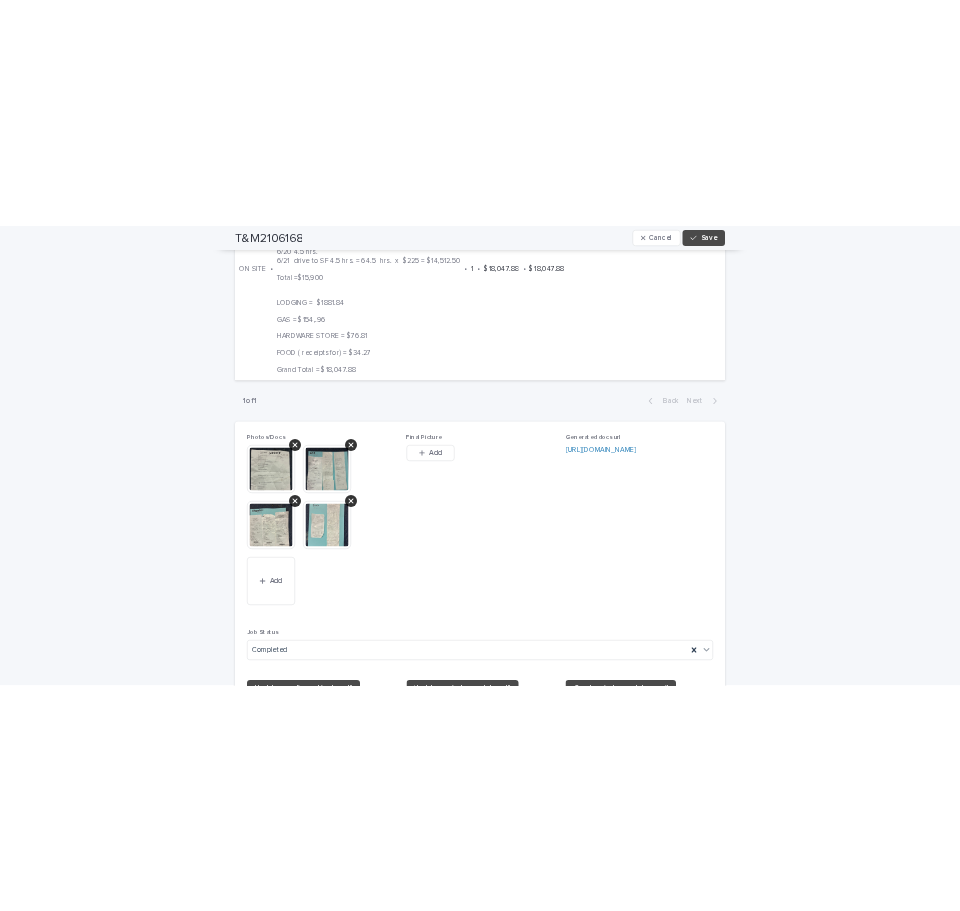 scroll, scrollTop: 1900, scrollLeft: 0, axis: vertical 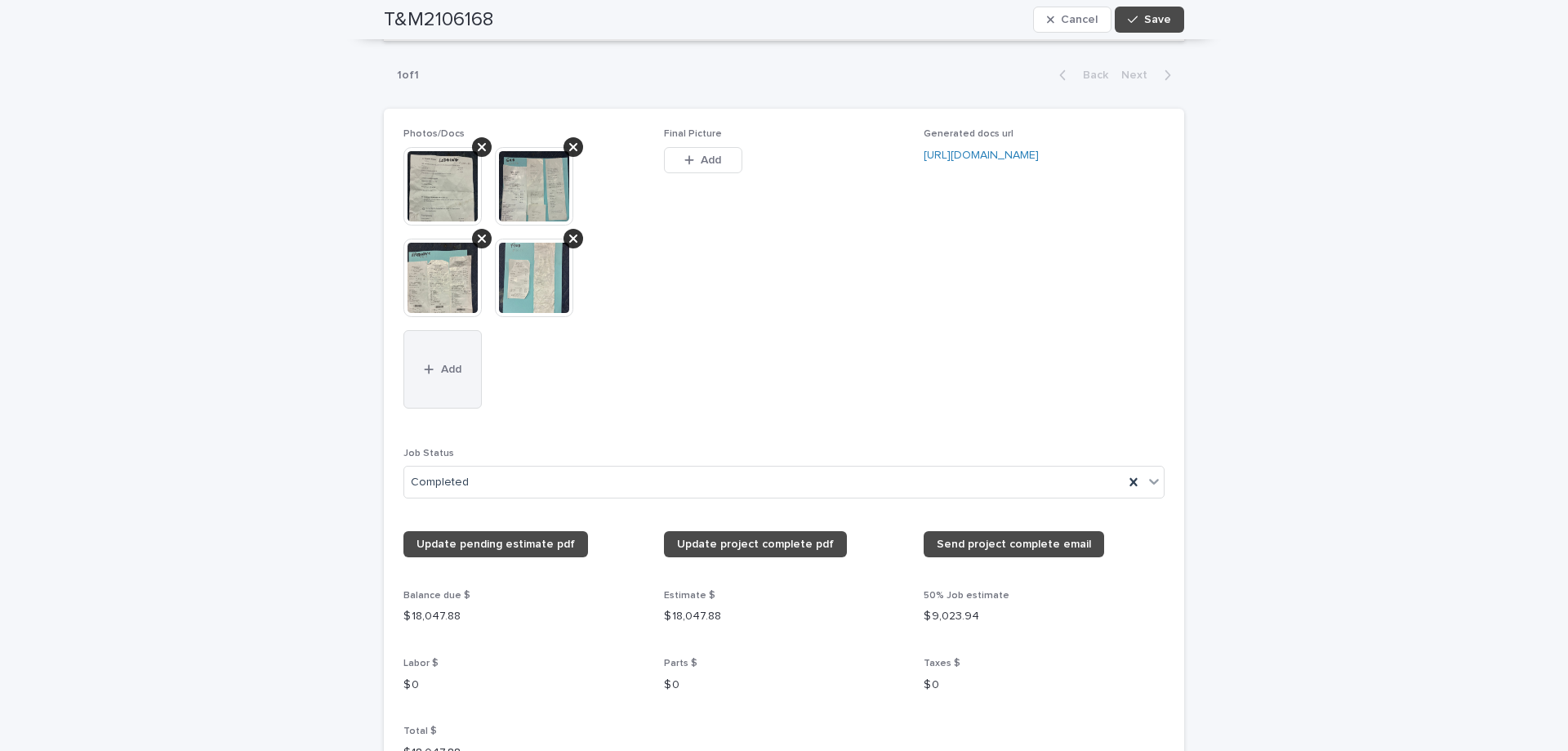 type on "**********" 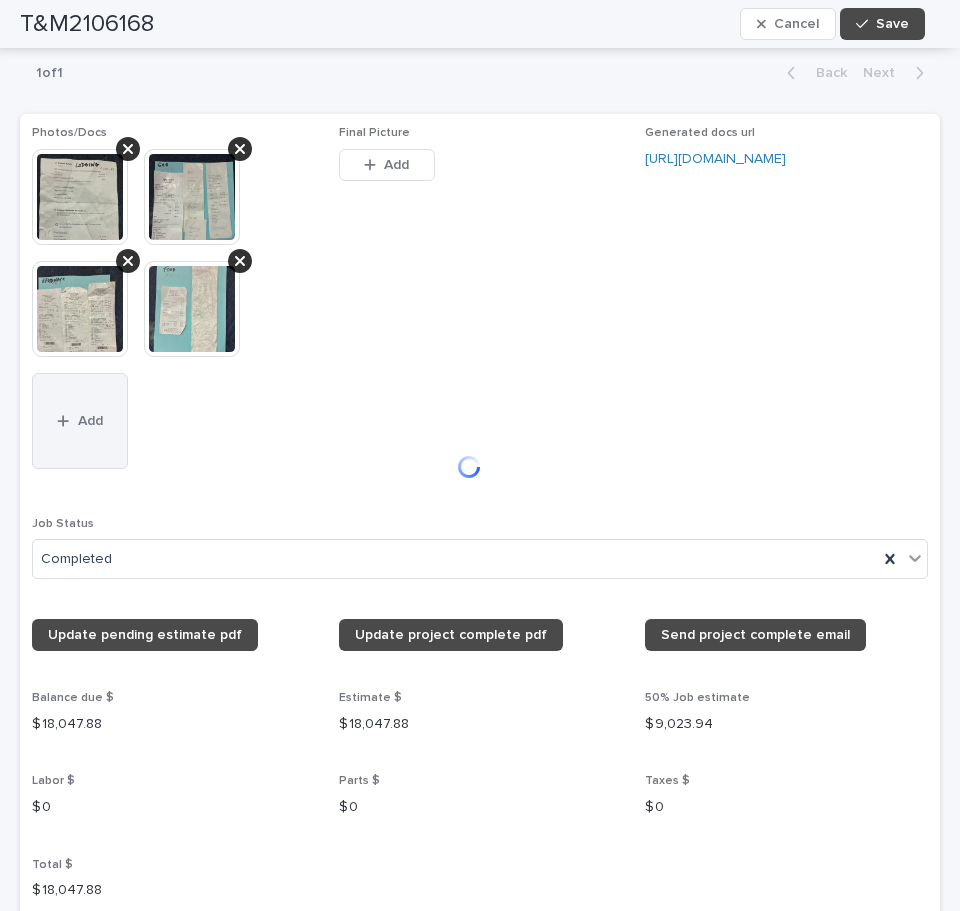 click on "Add" at bounding box center [90, 421] 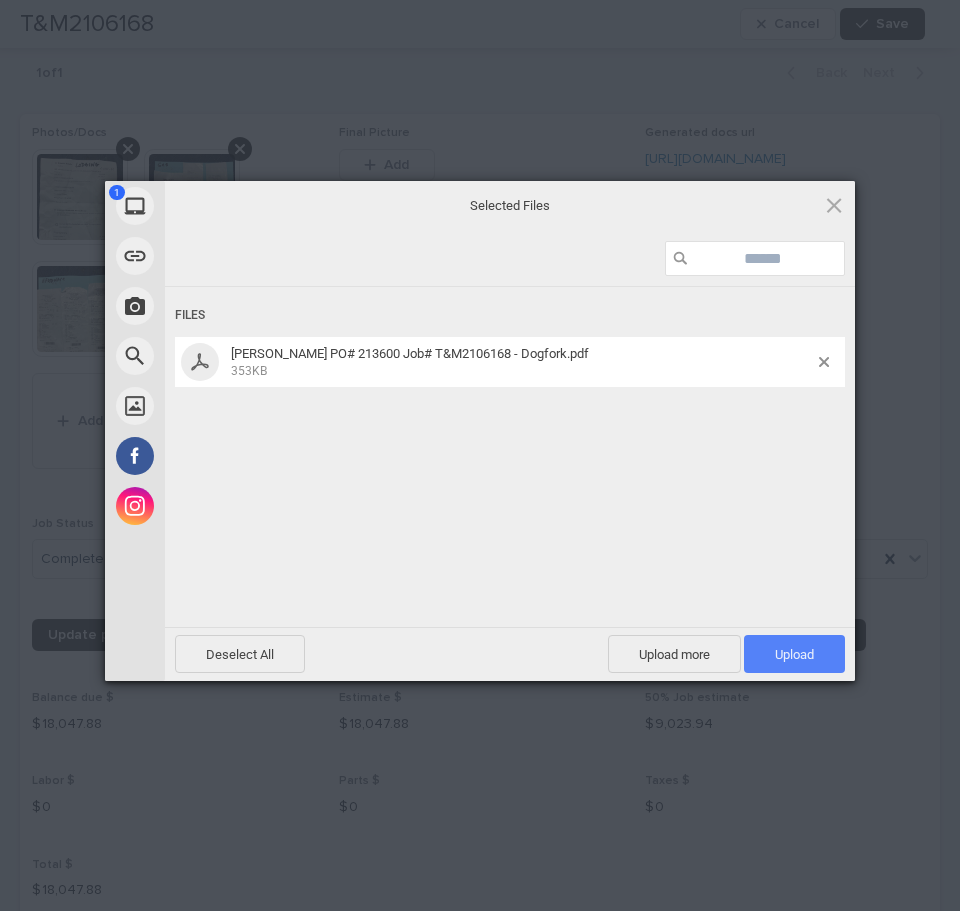 click on "Upload
1" at bounding box center (794, 654) 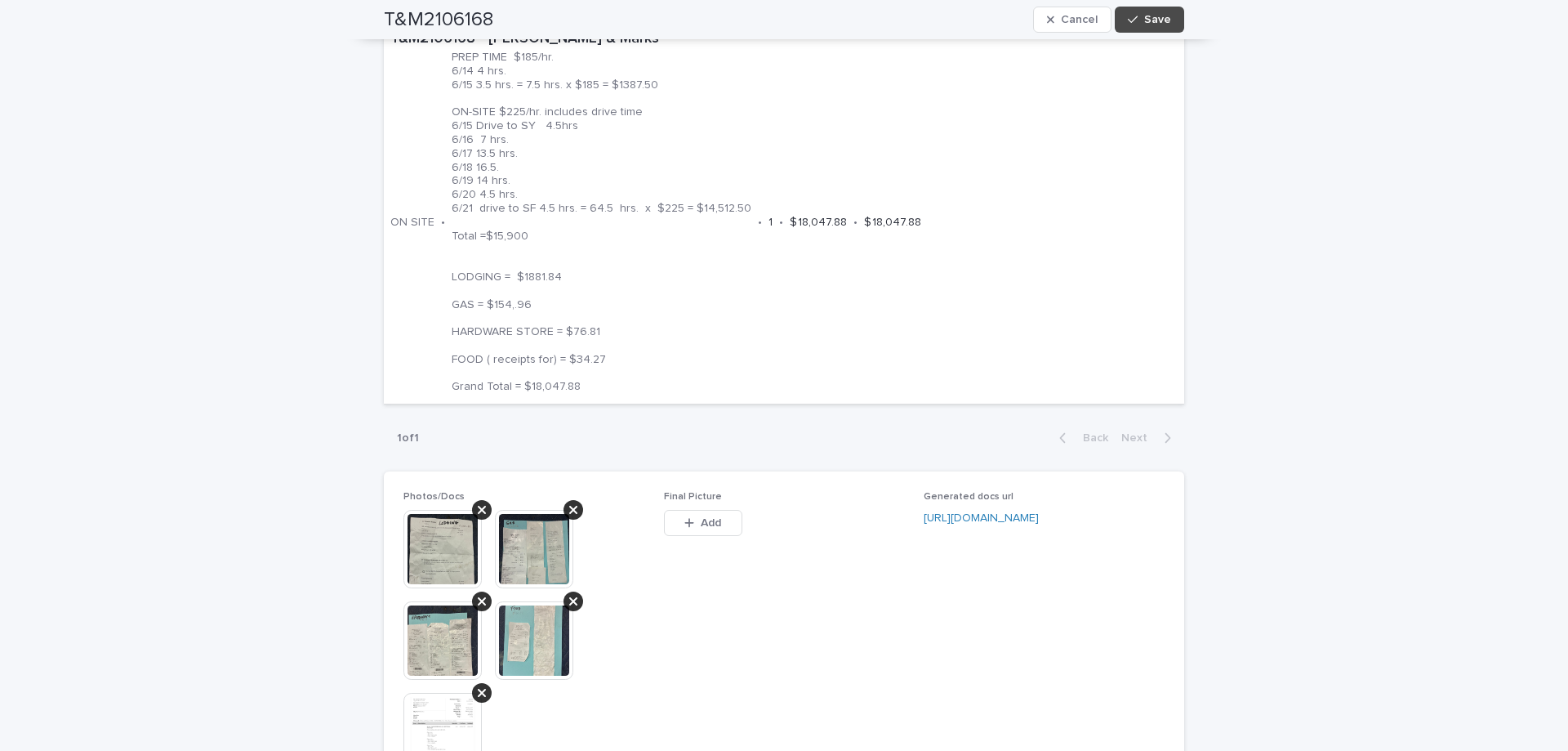 scroll, scrollTop: 863, scrollLeft: 0, axis: vertical 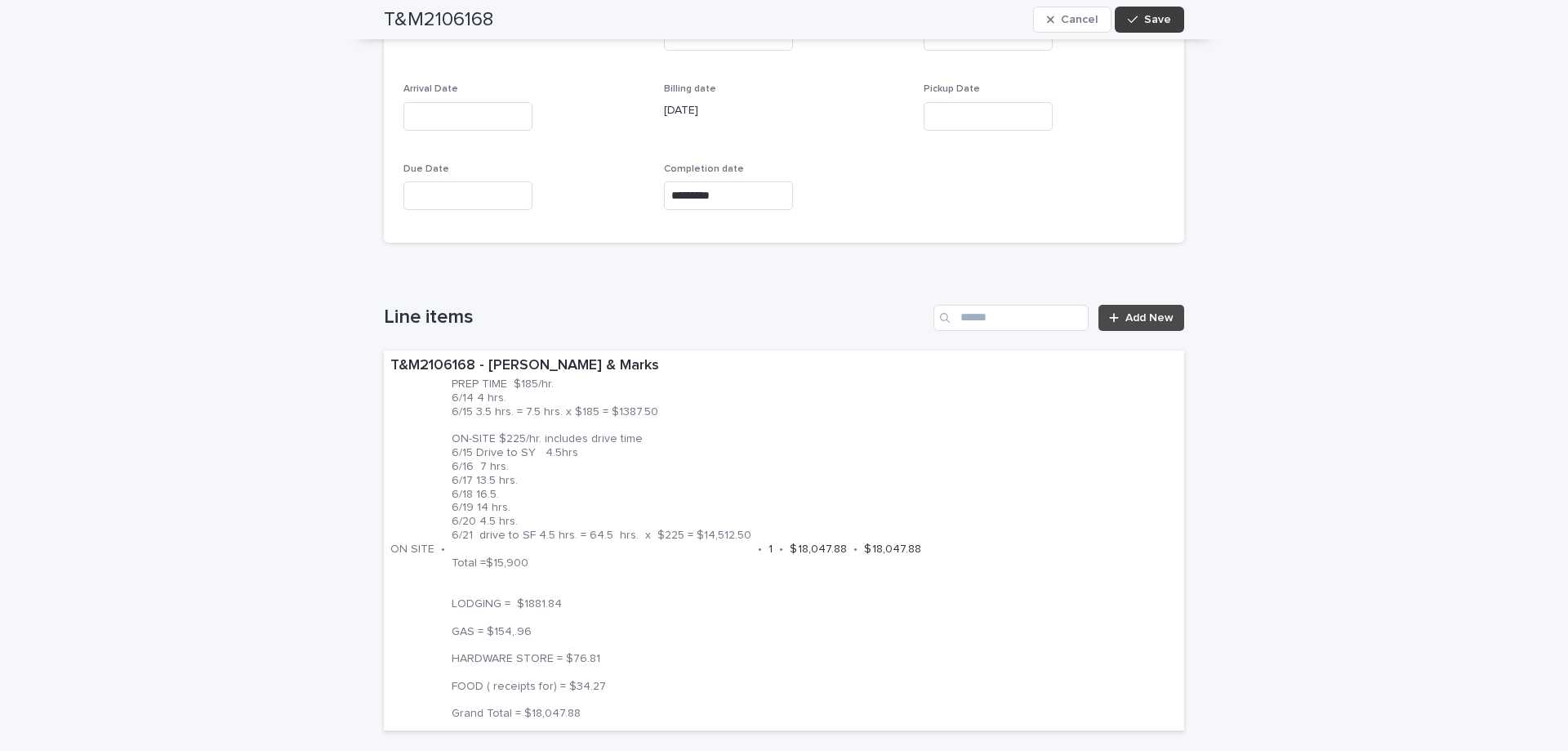 click at bounding box center (1136, 20) 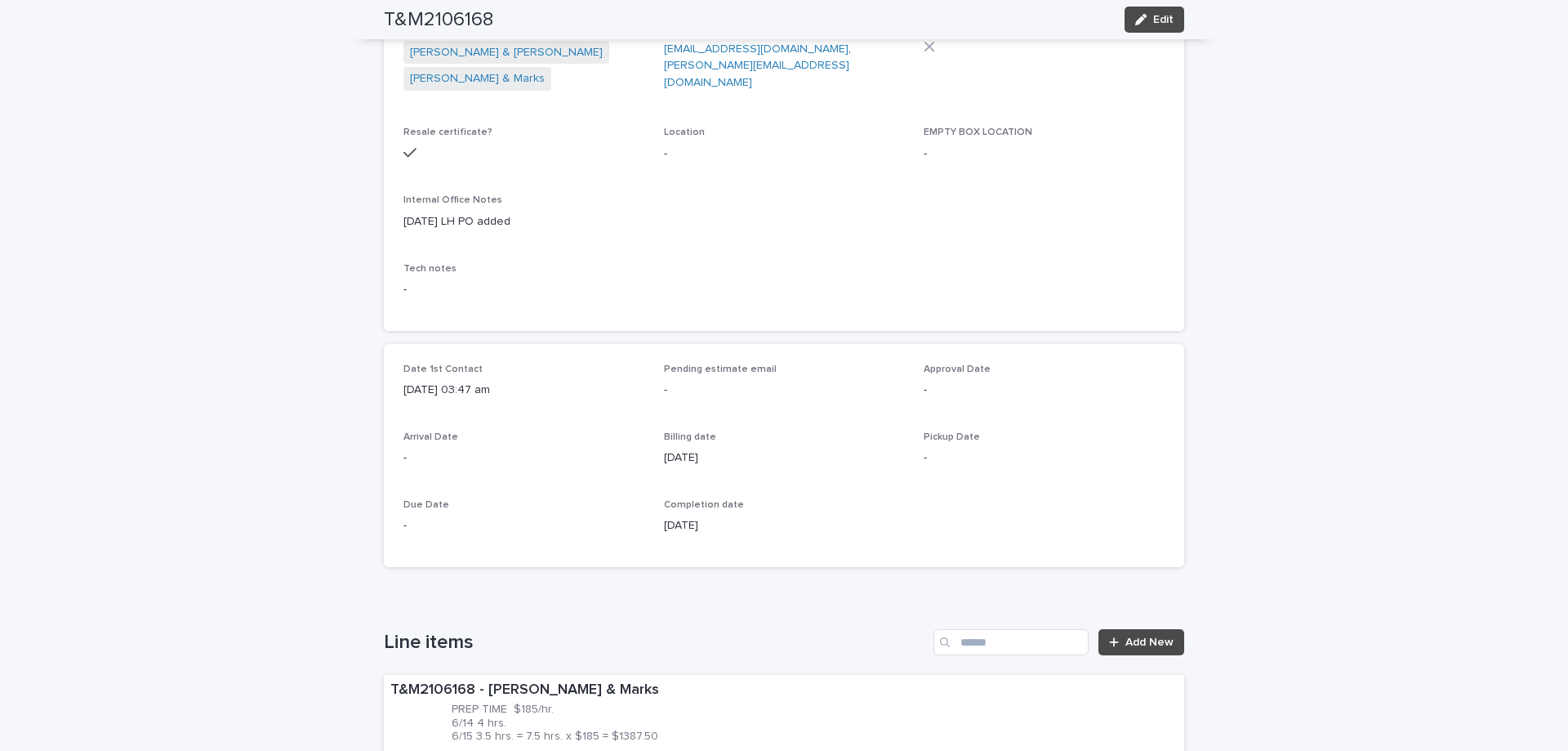 scroll, scrollTop: 0, scrollLeft: 0, axis: both 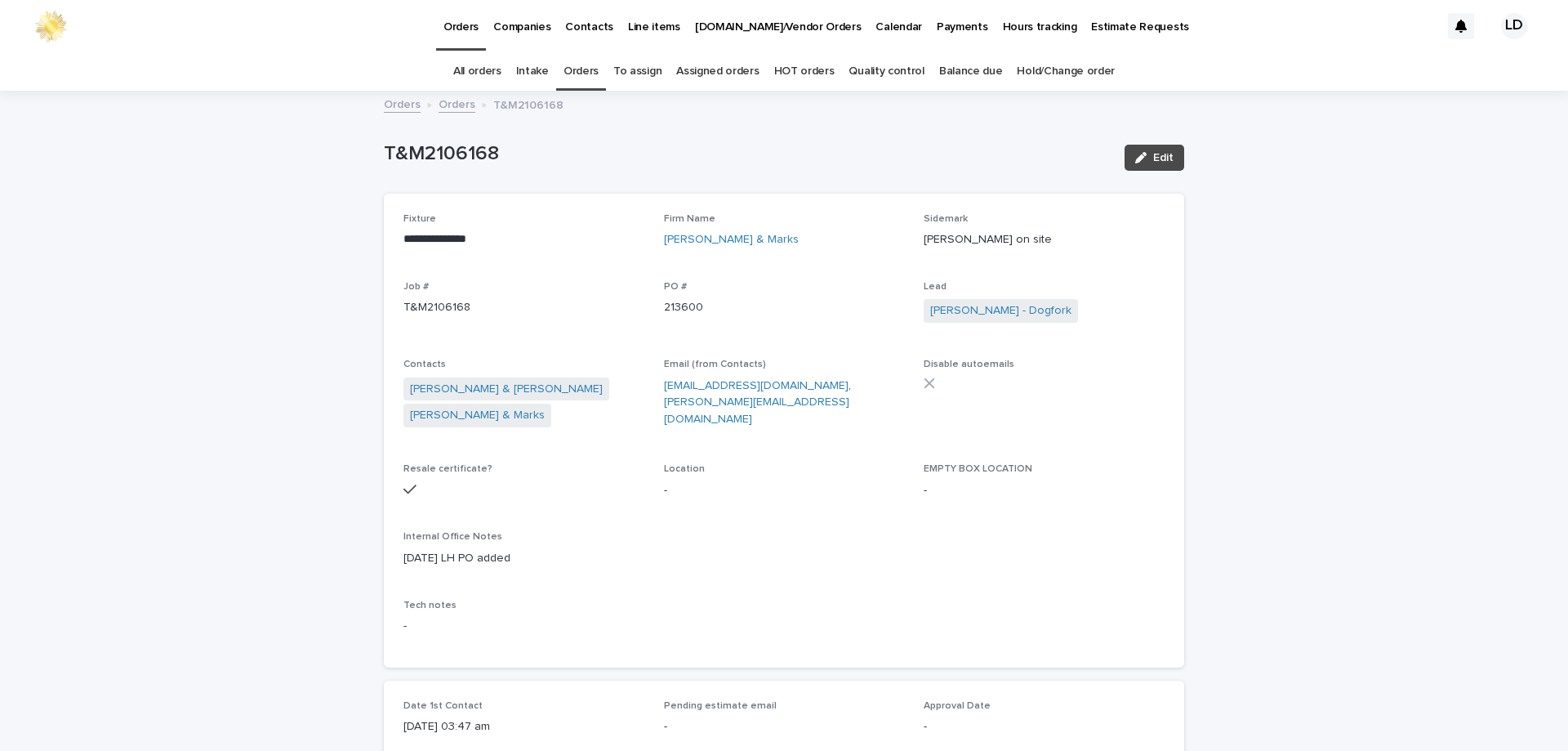 click on "Orders" at bounding box center [581, 71] 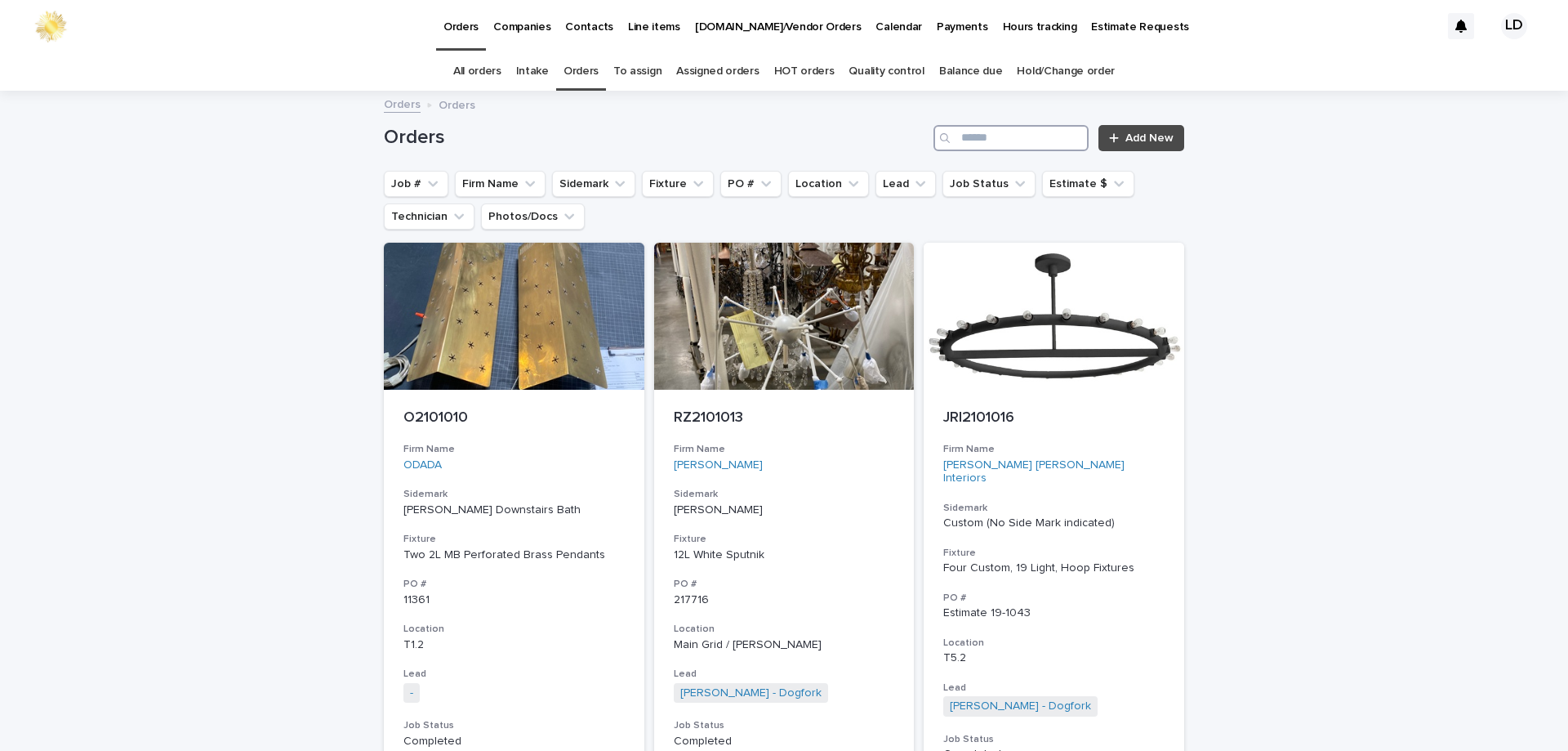 click at bounding box center [1011, 138] 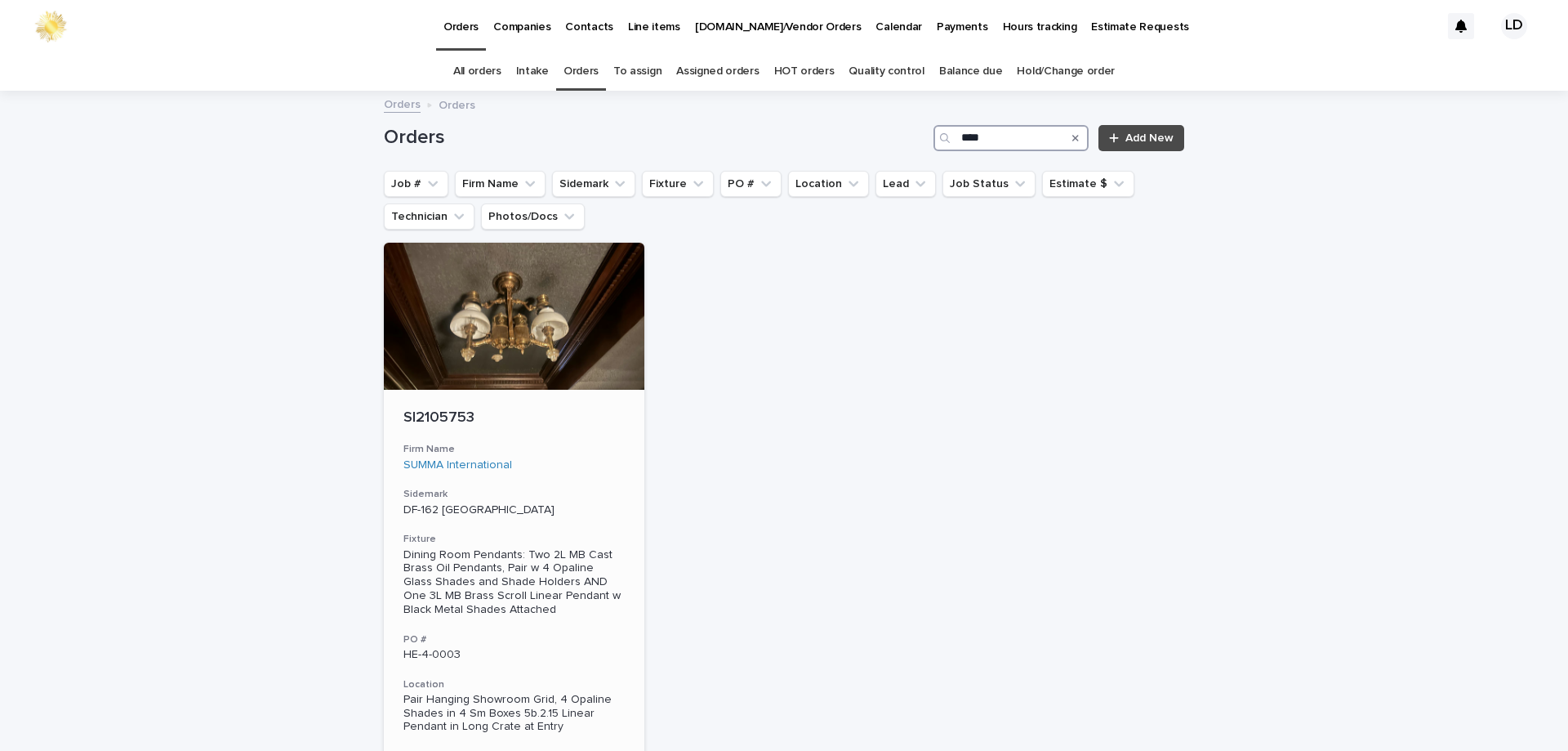 type on "****" 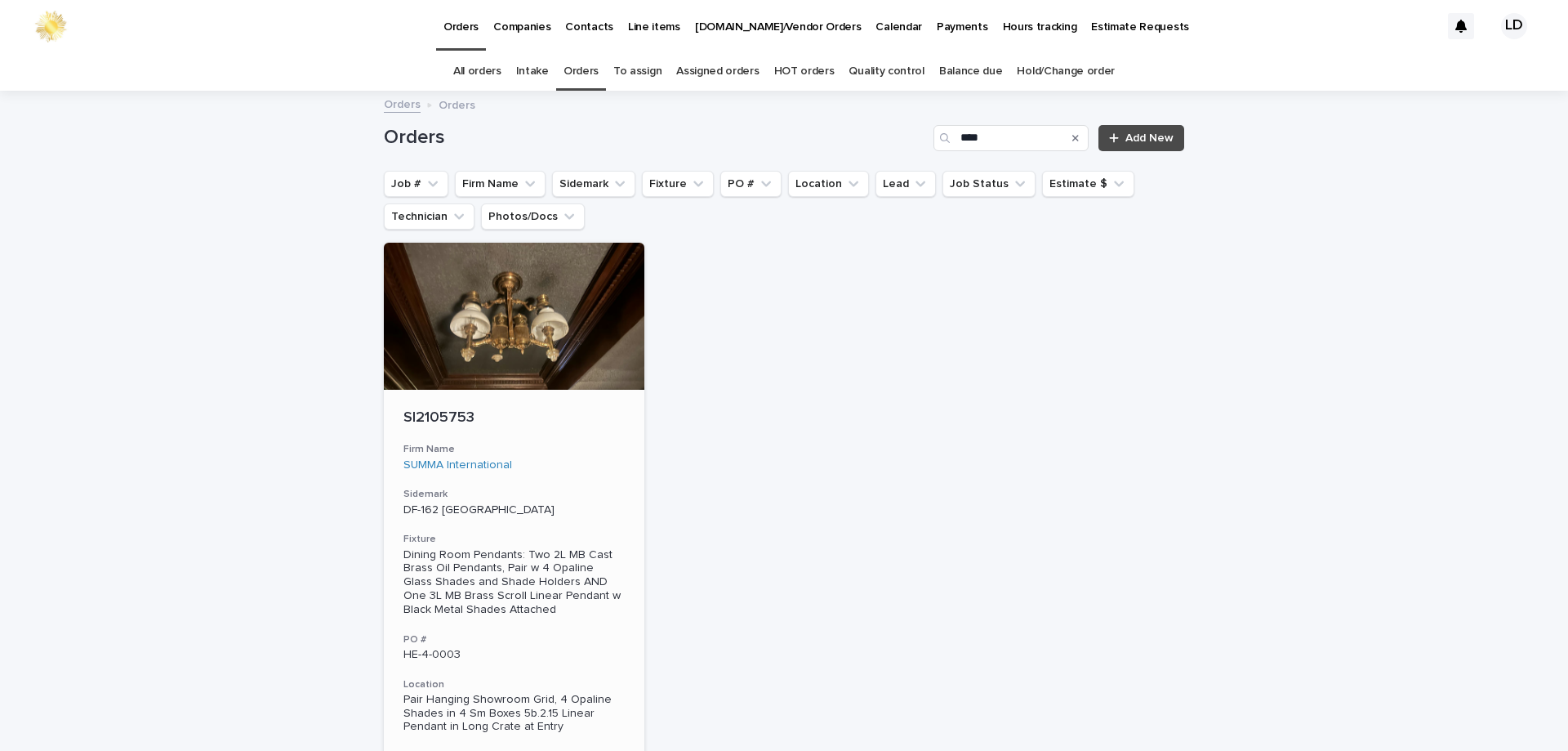 click on "Firm Name SUMMA International" at bounding box center [514, 457] 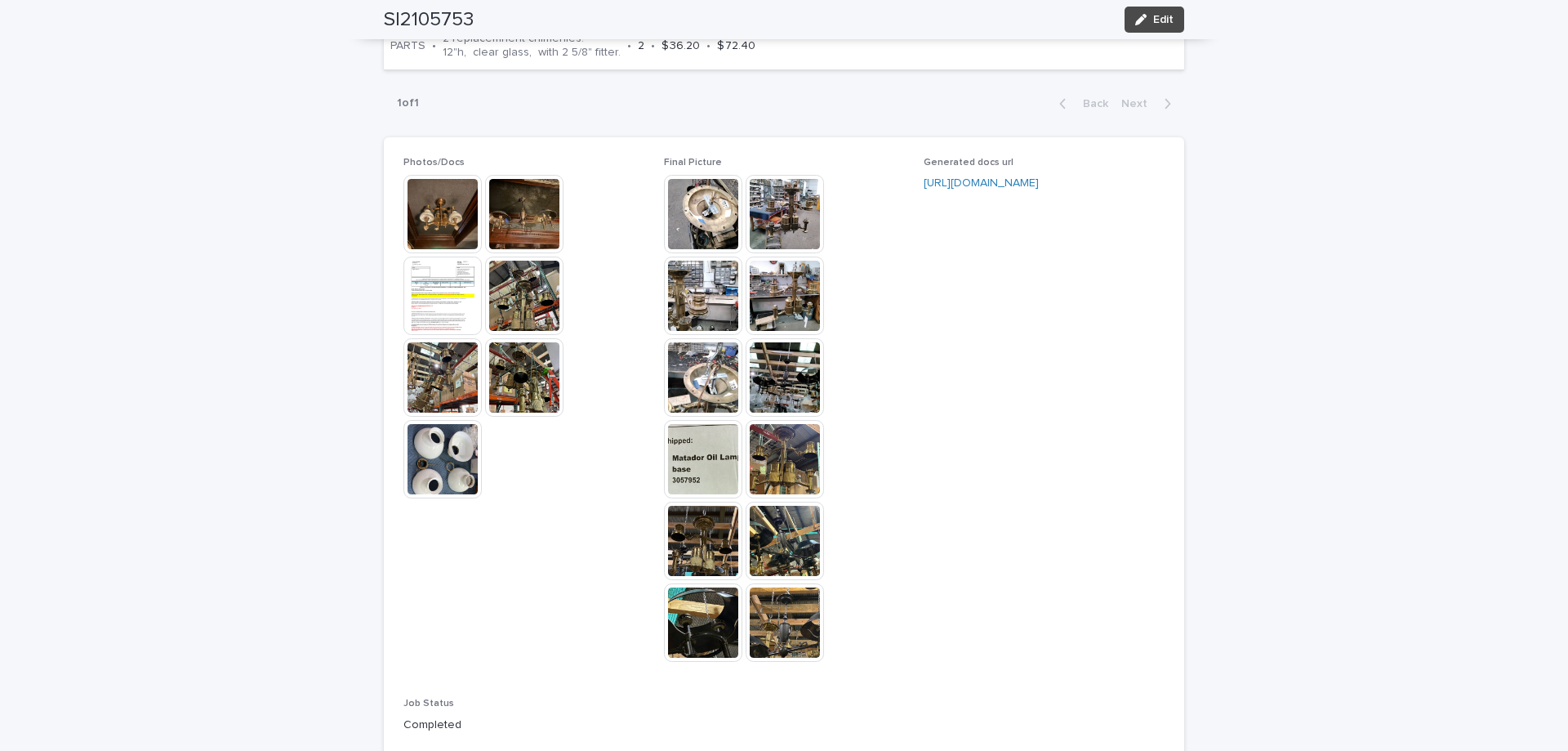 scroll, scrollTop: 1634, scrollLeft: 0, axis: vertical 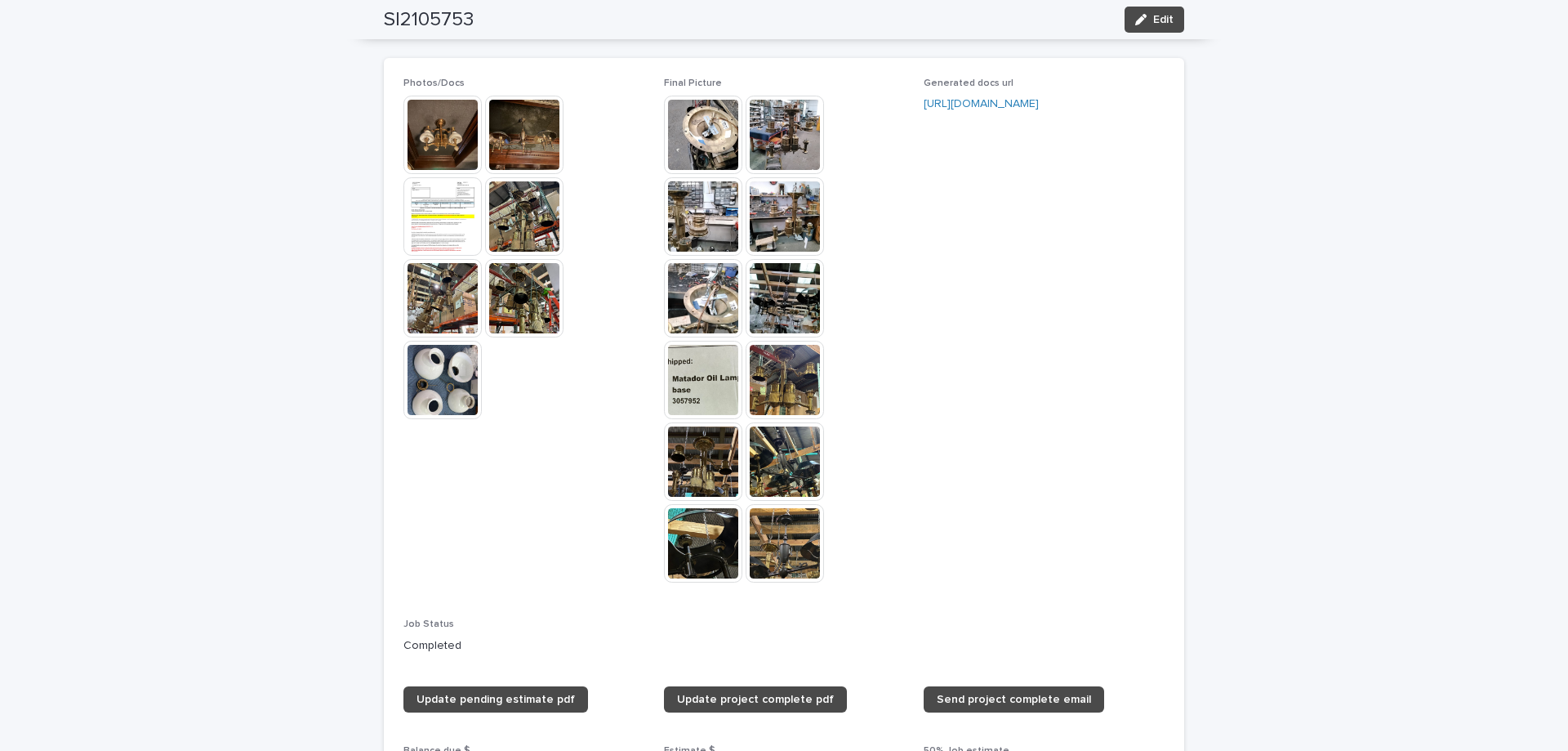 click at bounding box center [703, 135] 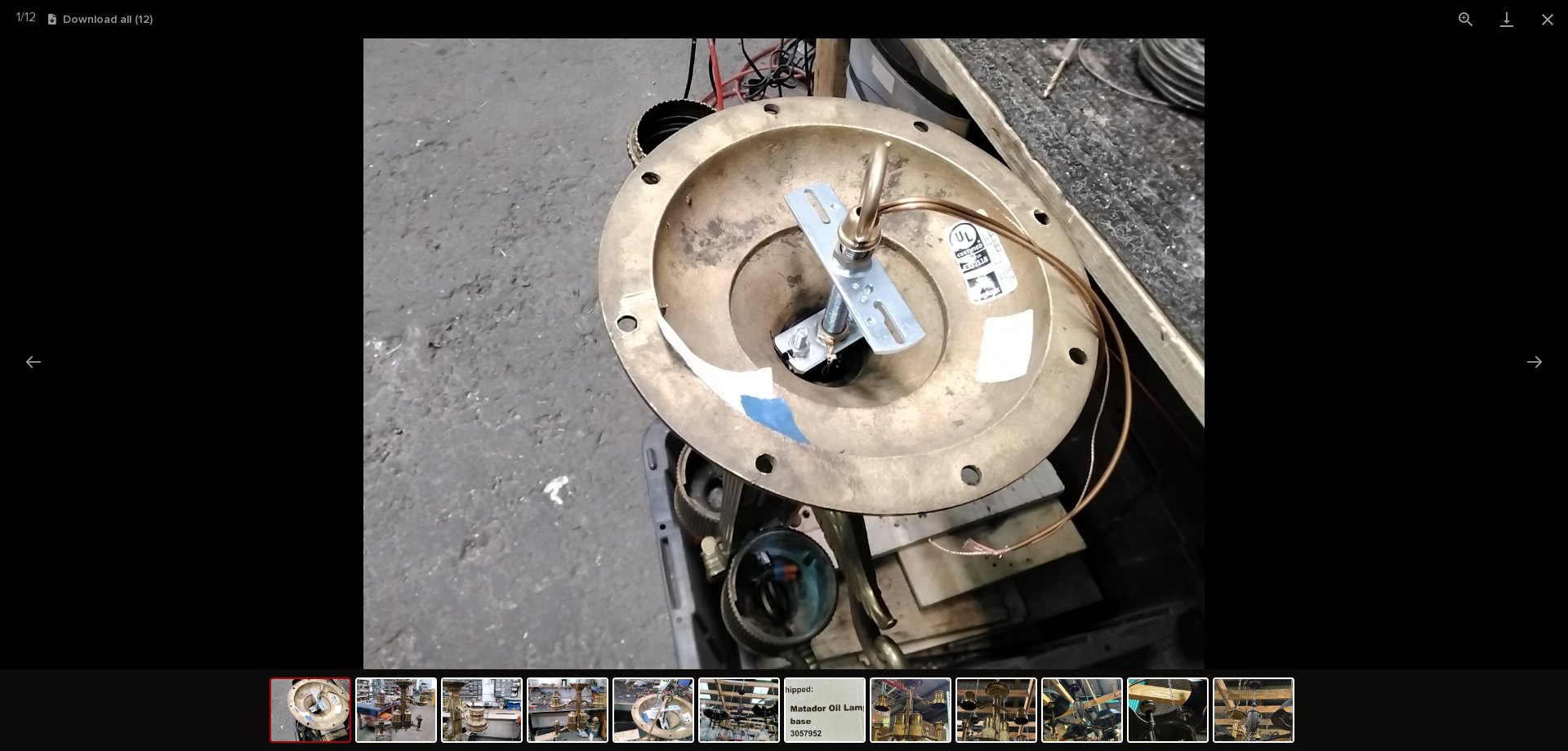 scroll, scrollTop: 0, scrollLeft: 0, axis: both 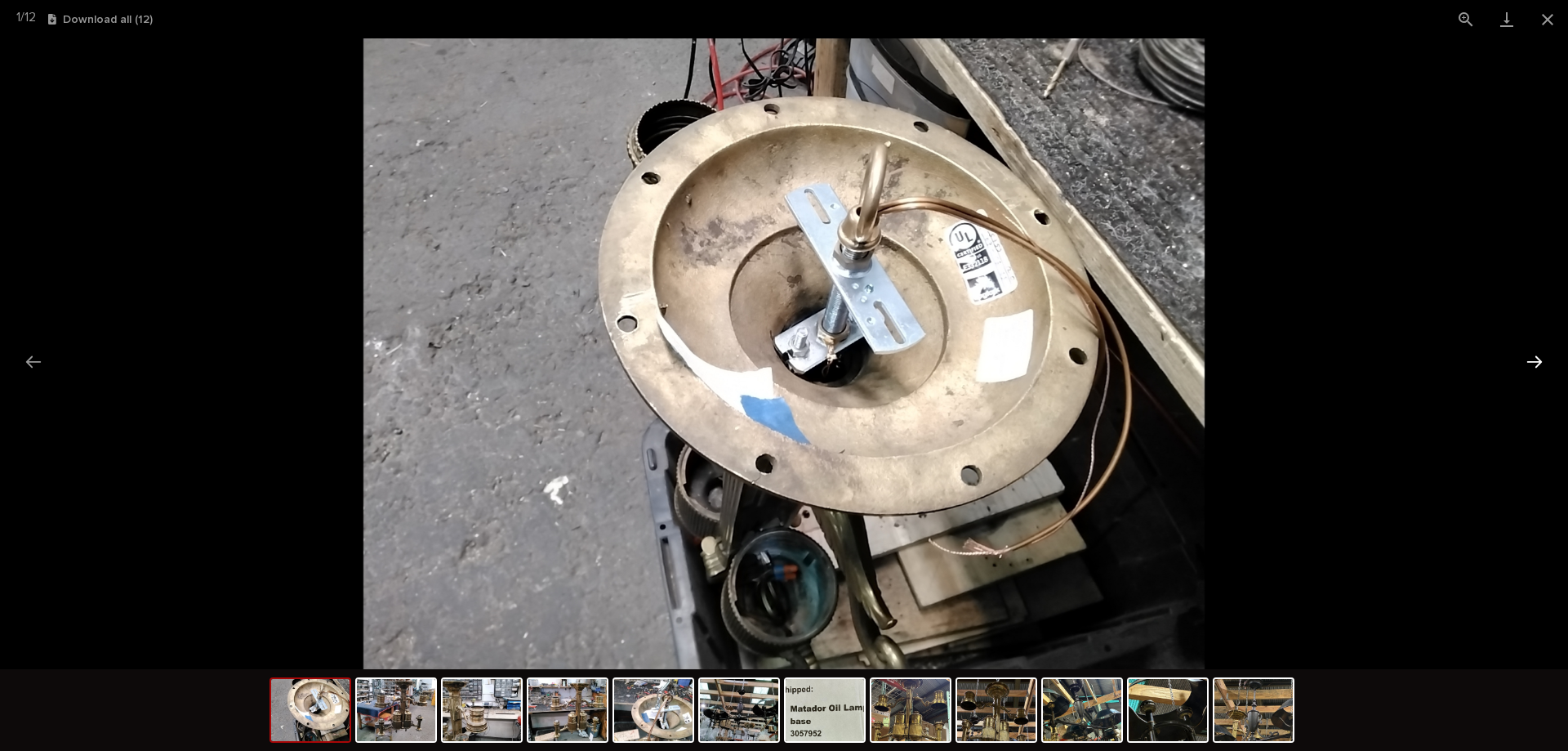 click at bounding box center (1535, 361) 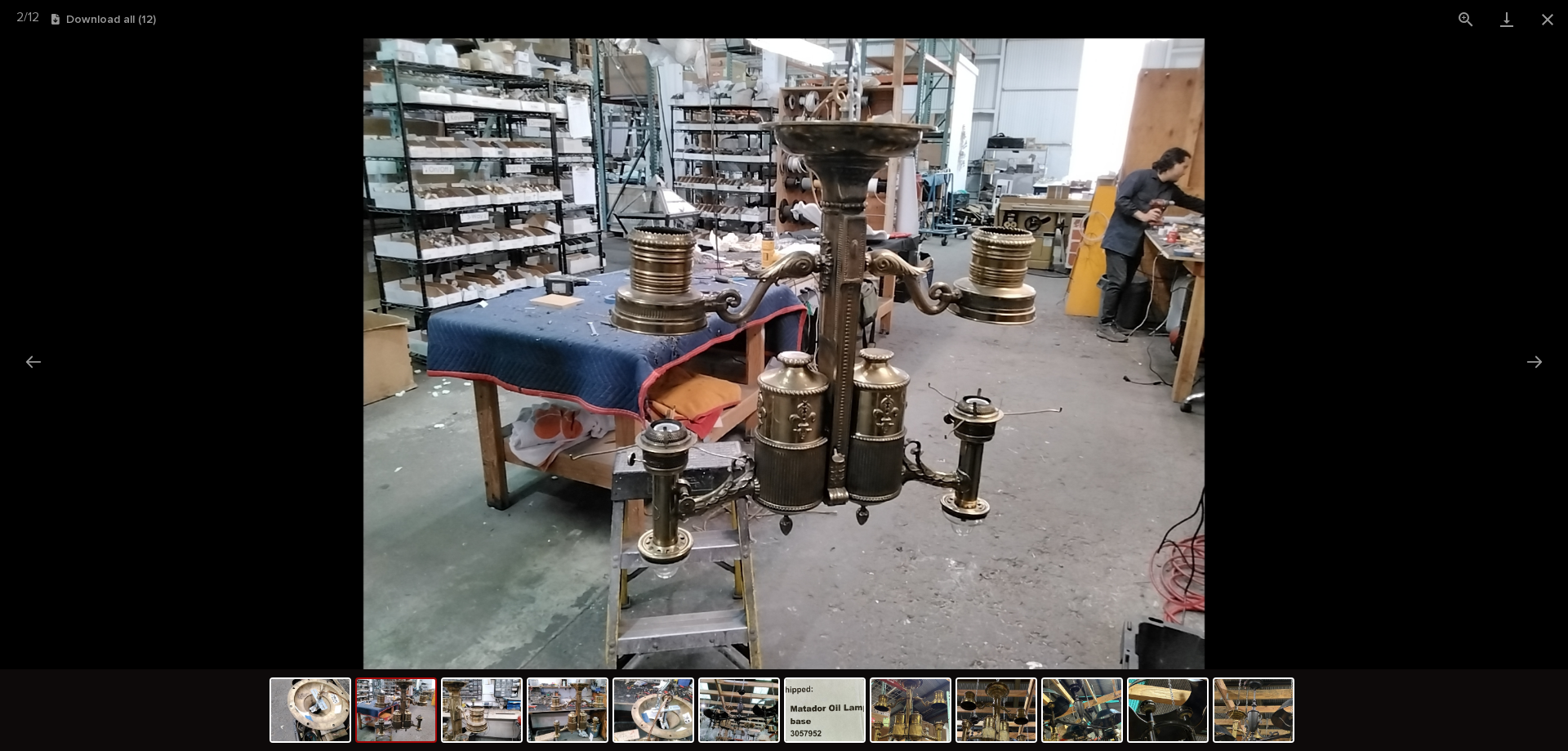 scroll, scrollTop: 0, scrollLeft: 0, axis: both 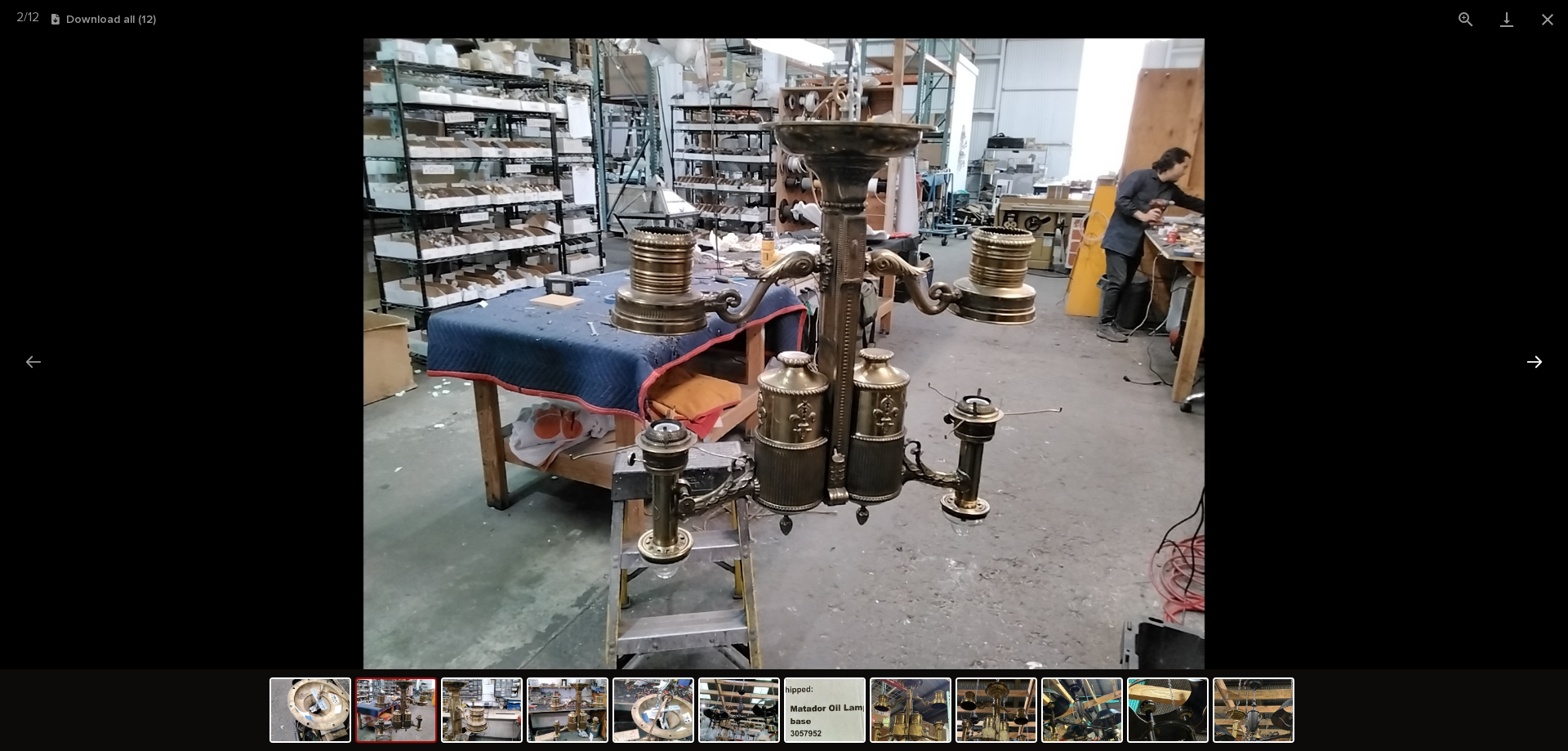 click at bounding box center [1535, 361] 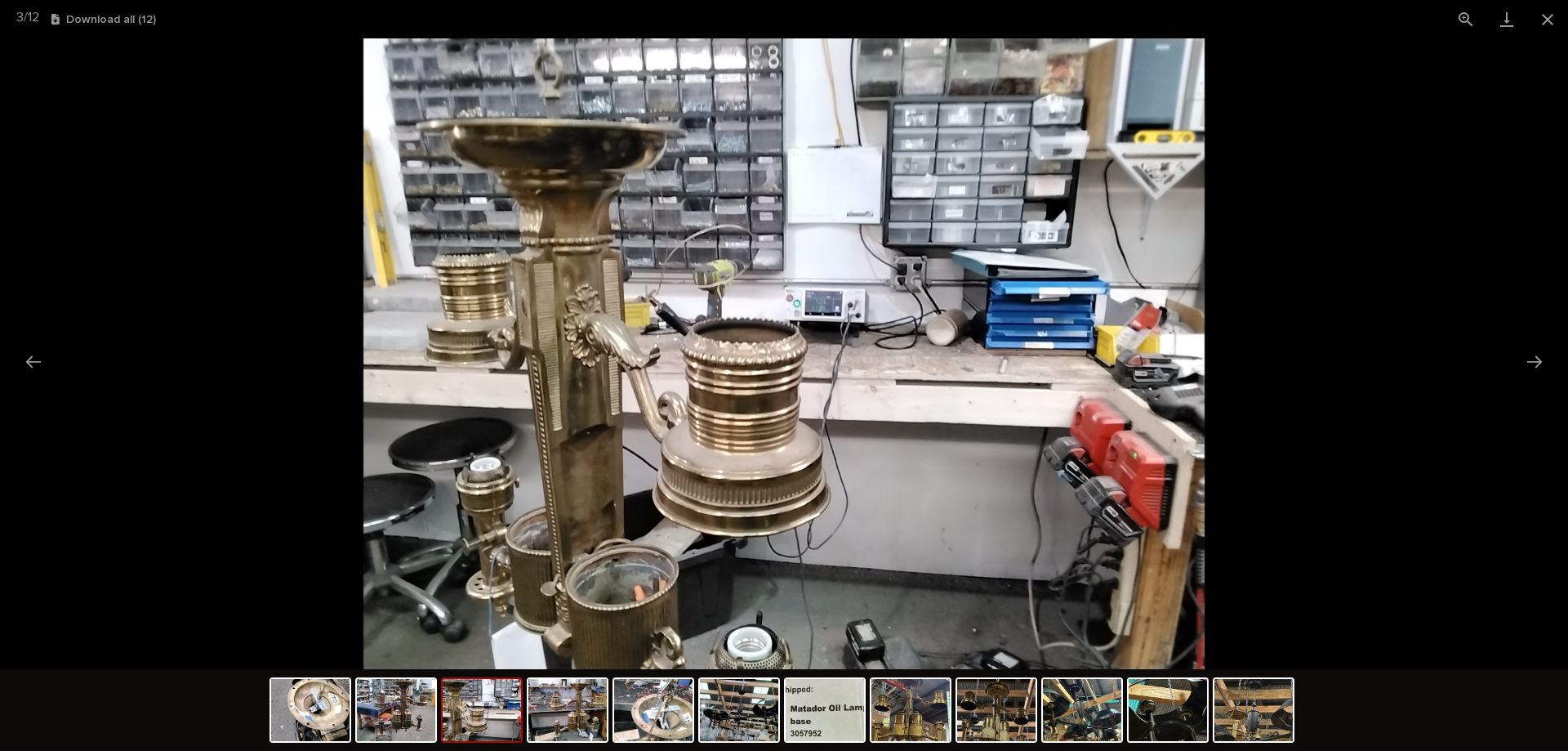 scroll, scrollTop: 0, scrollLeft: 0, axis: both 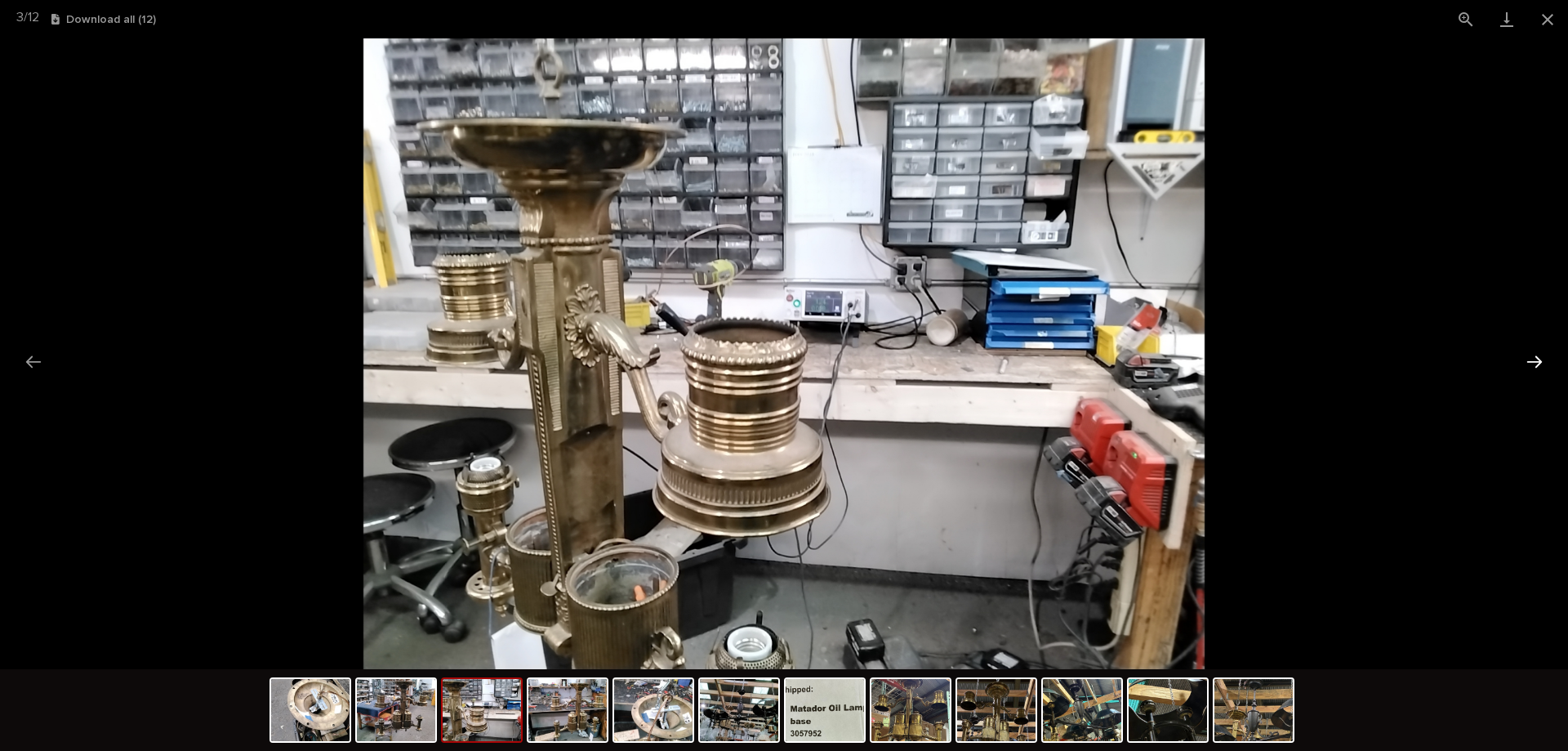 click at bounding box center (1535, 361) 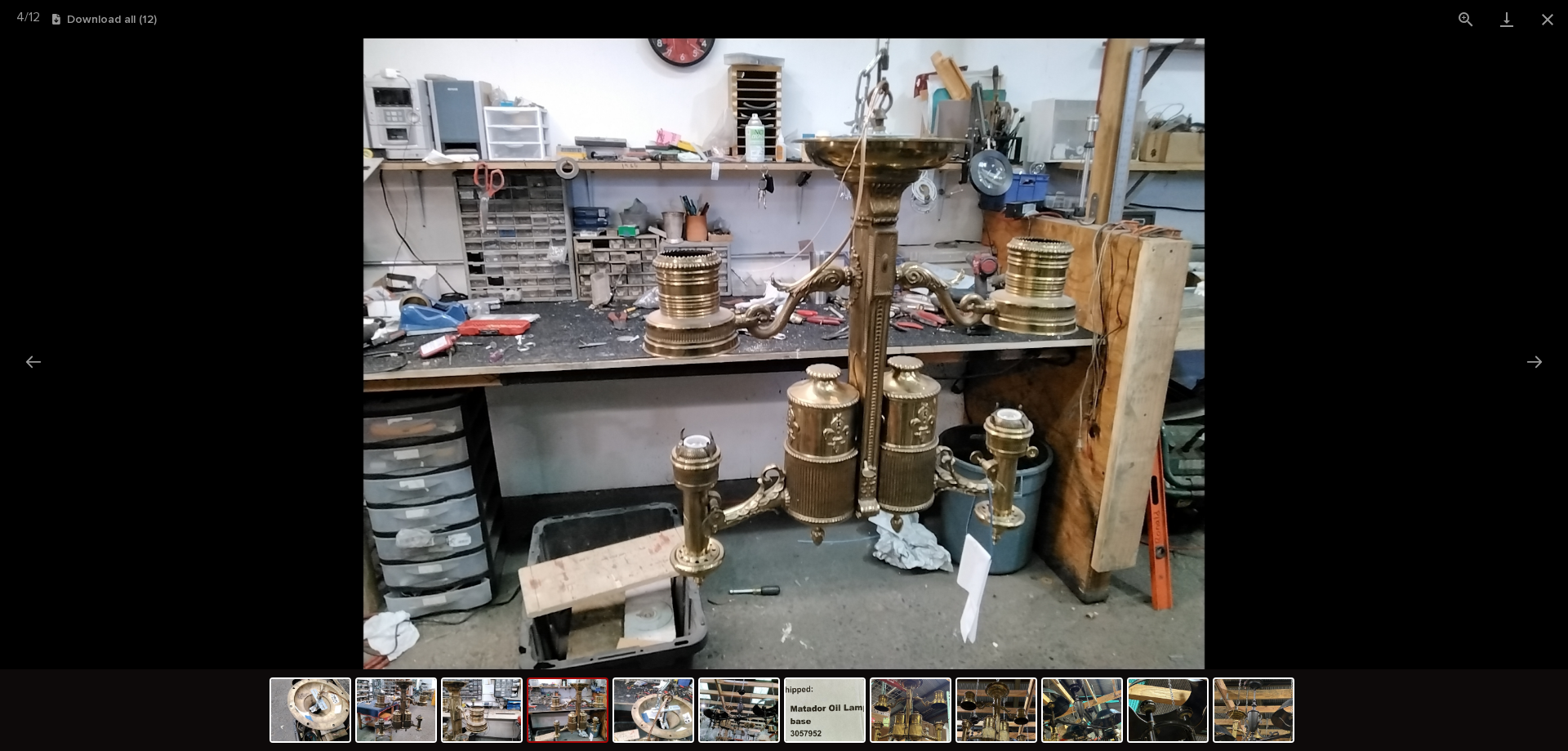 scroll, scrollTop: 0, scrollLeft: 0, axis: both 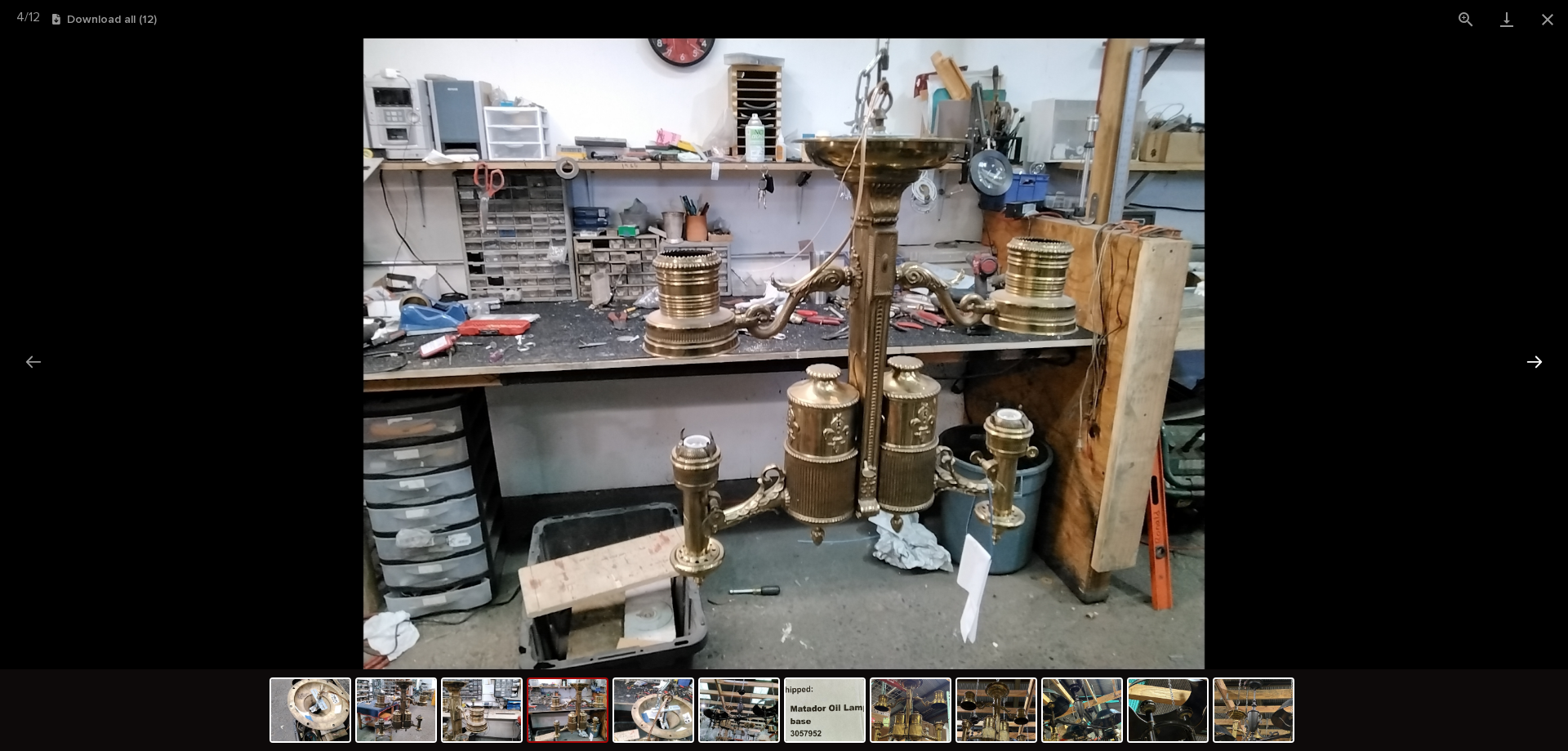 click at bounding box center [1535, 361] 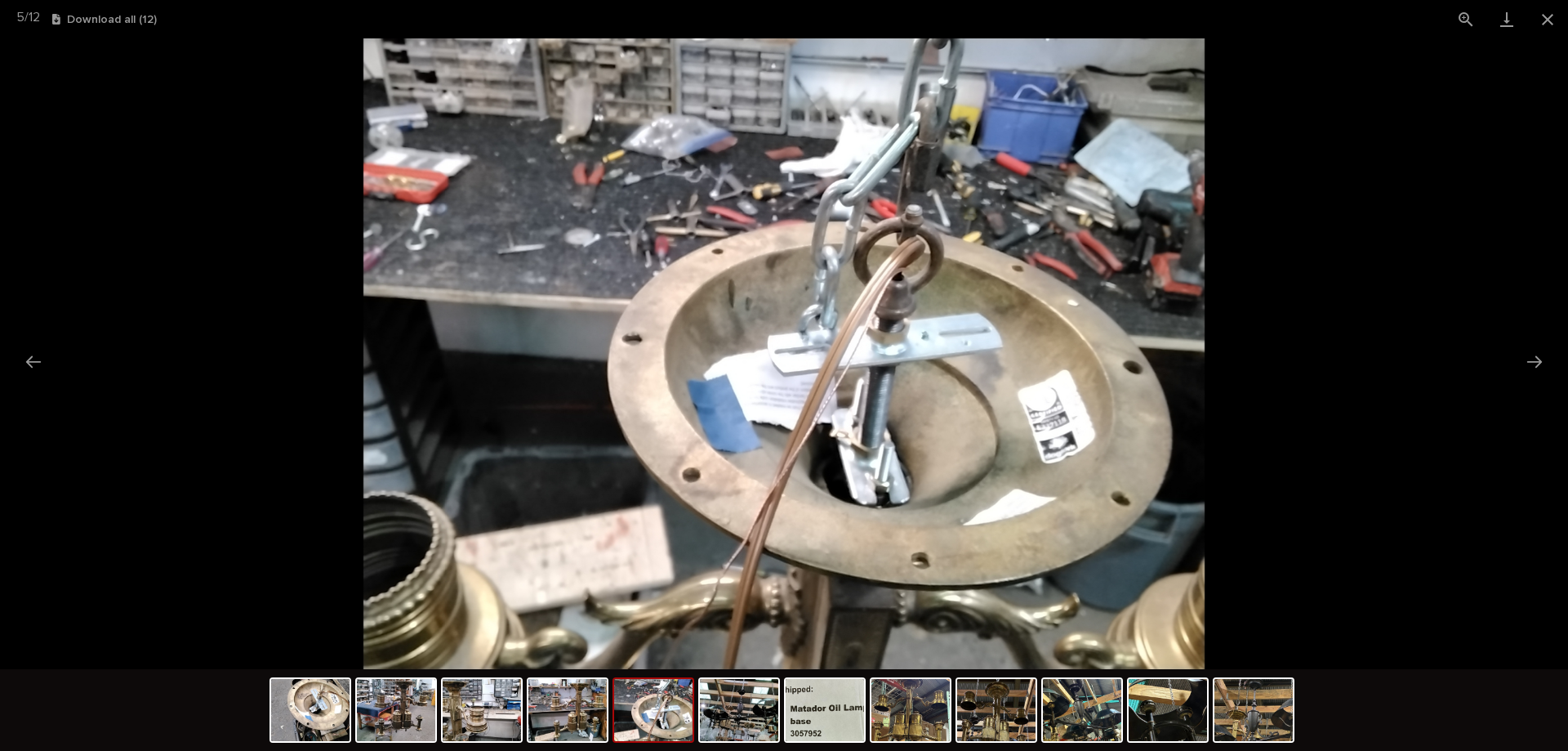 scroll, scrollTop: 0, scrollLeft: 0, axis: both 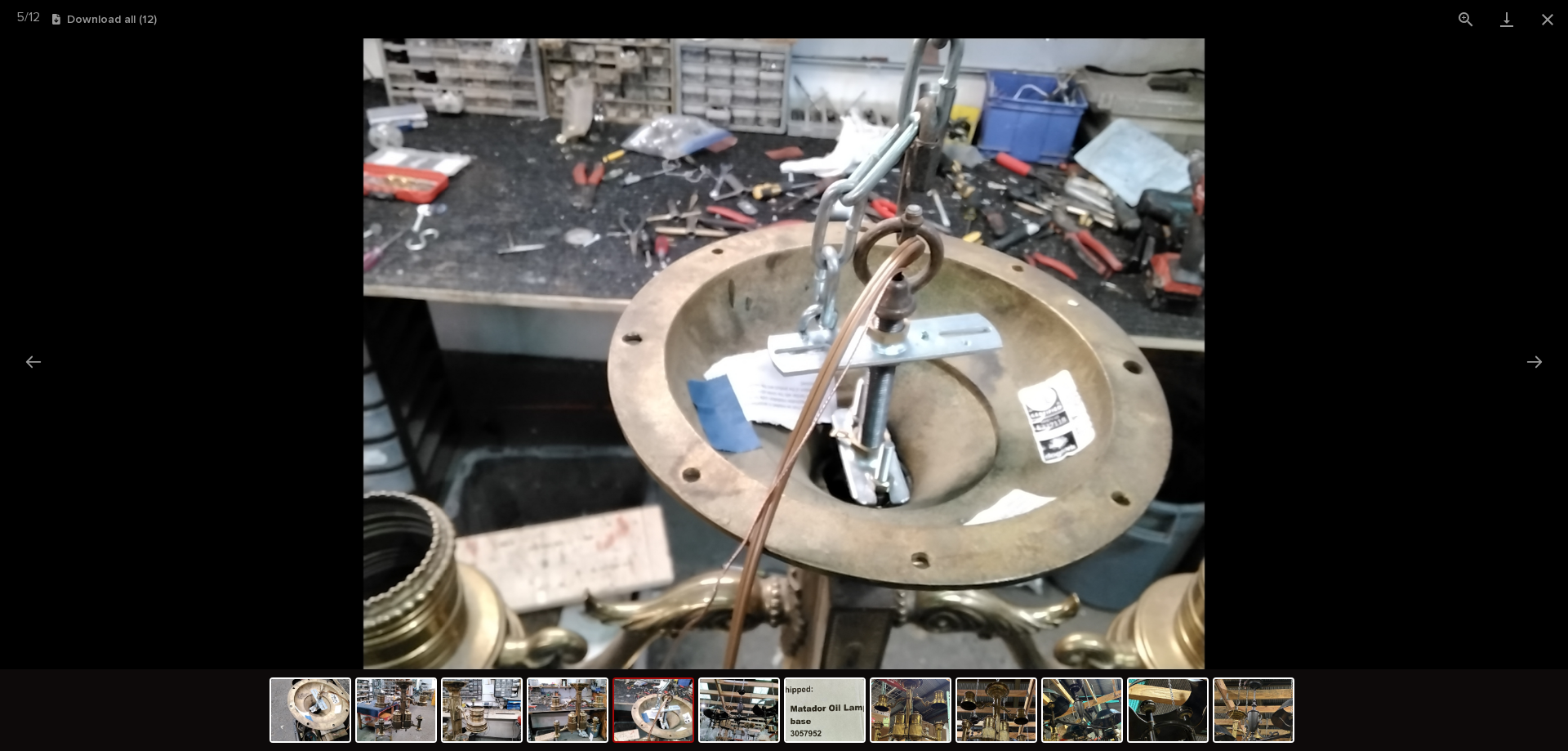 click at bounding box center (784, 354) 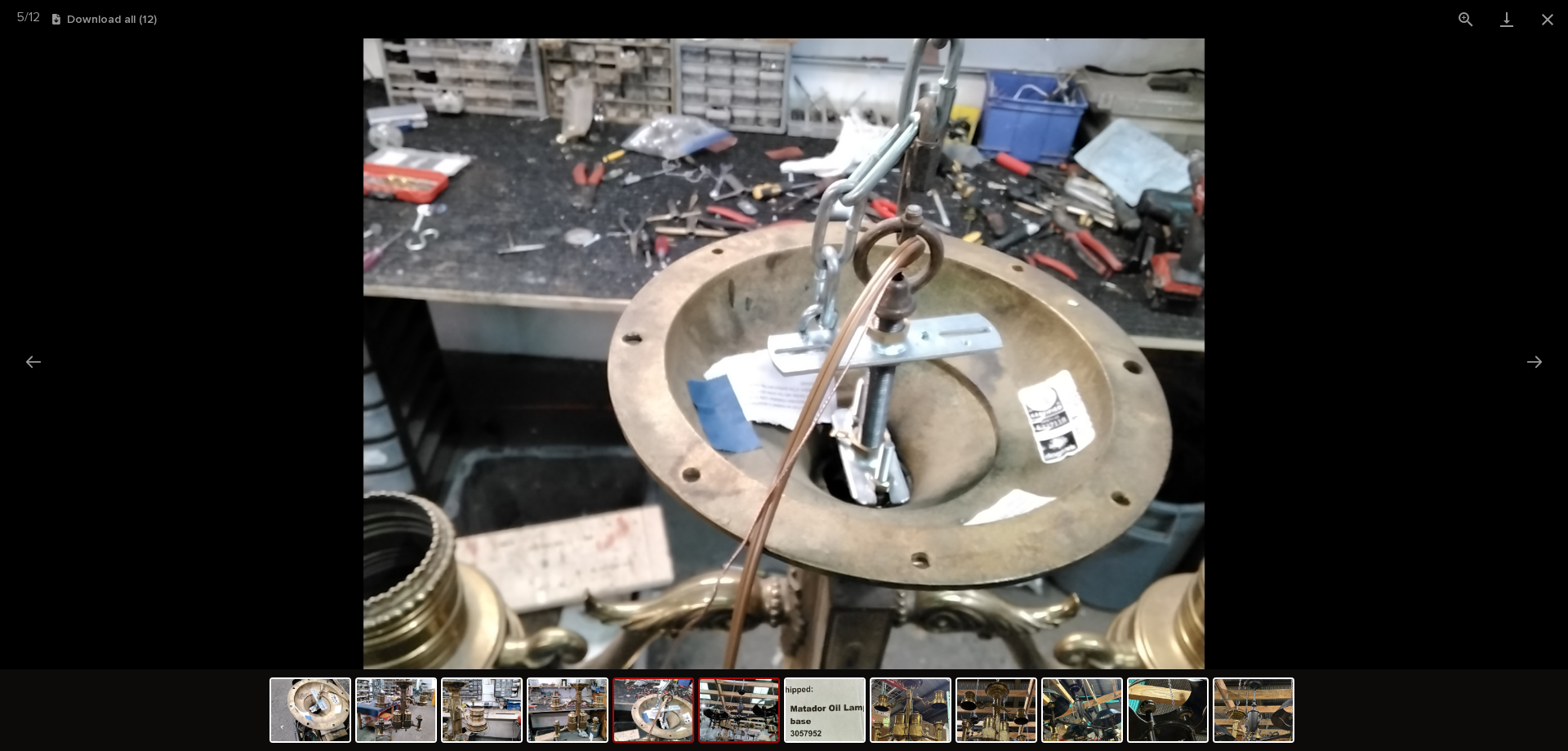 click at bounding box center (739, 710) 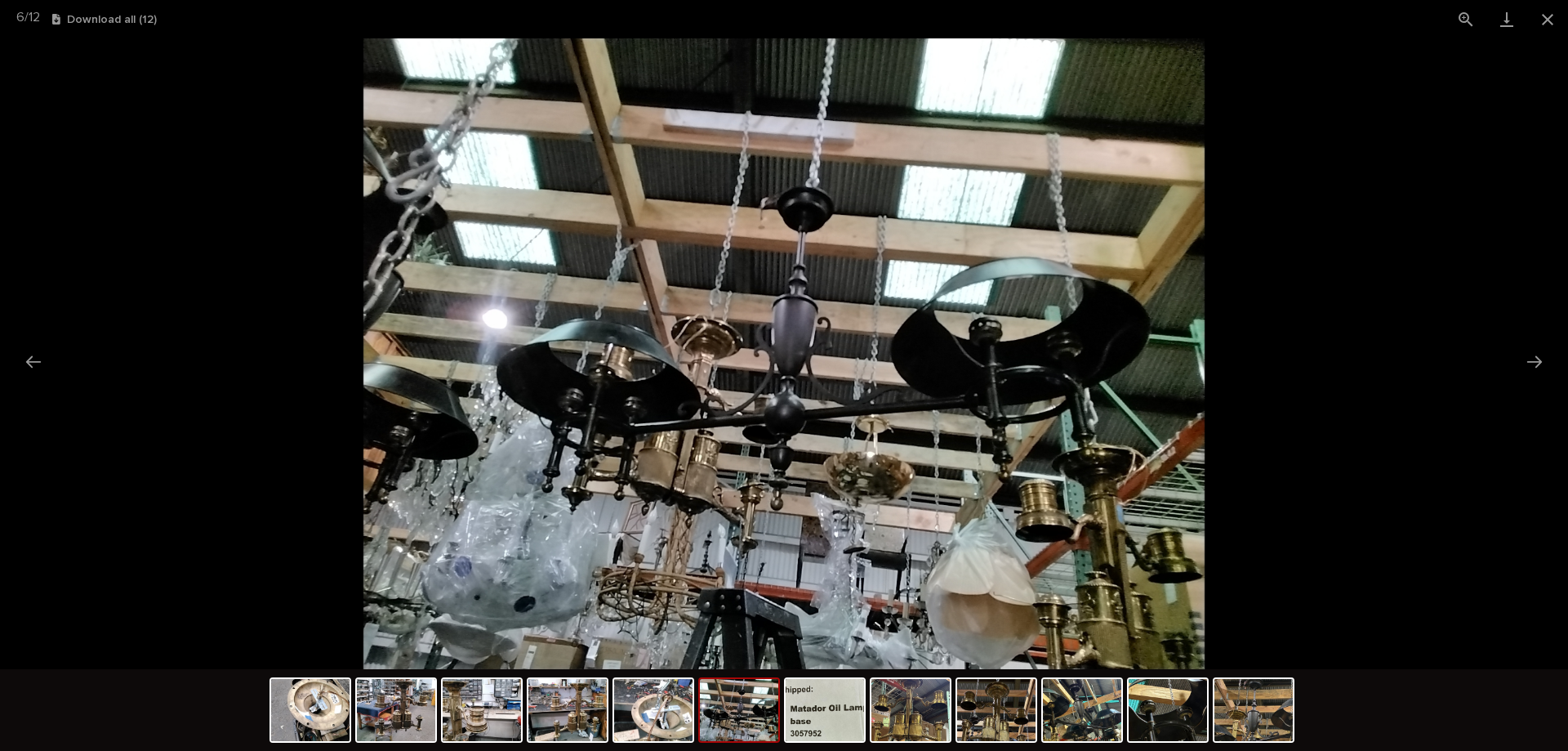 scroll, scrollTop: 0, scrollLeft: 0, axis: both 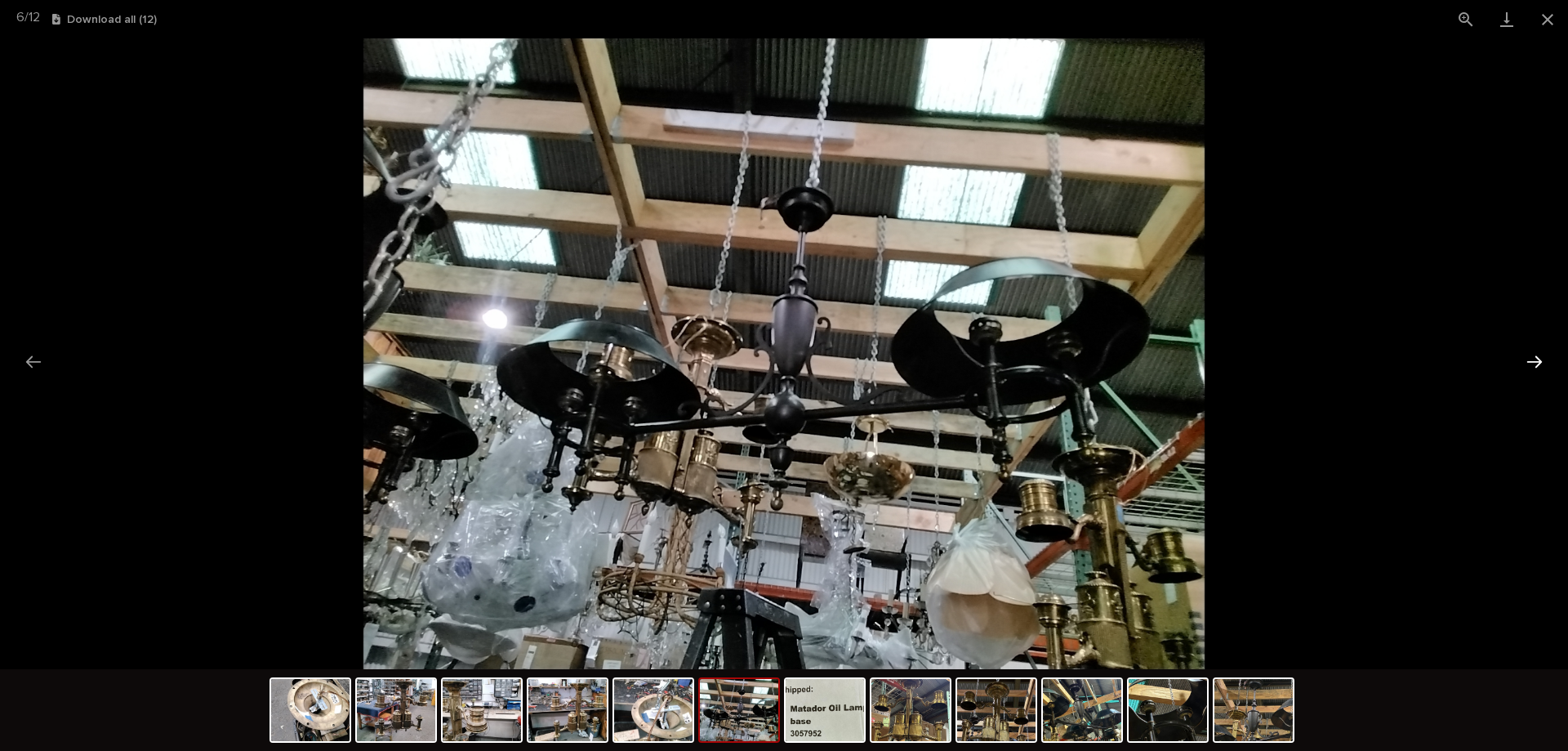 click at bounding box center [1535, 361] 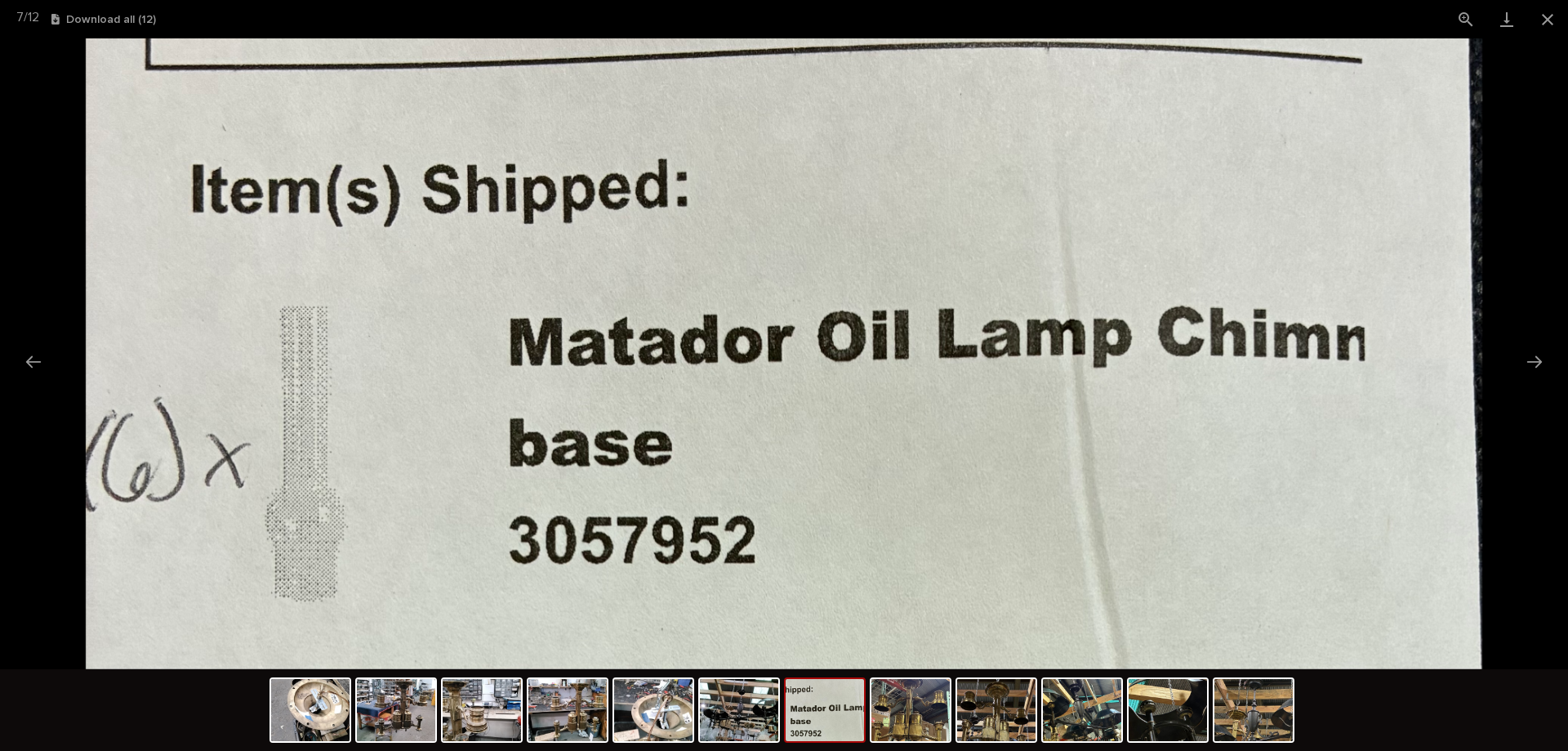 scroll, scrollTop: 0, scrollLeft: 0, axis: both 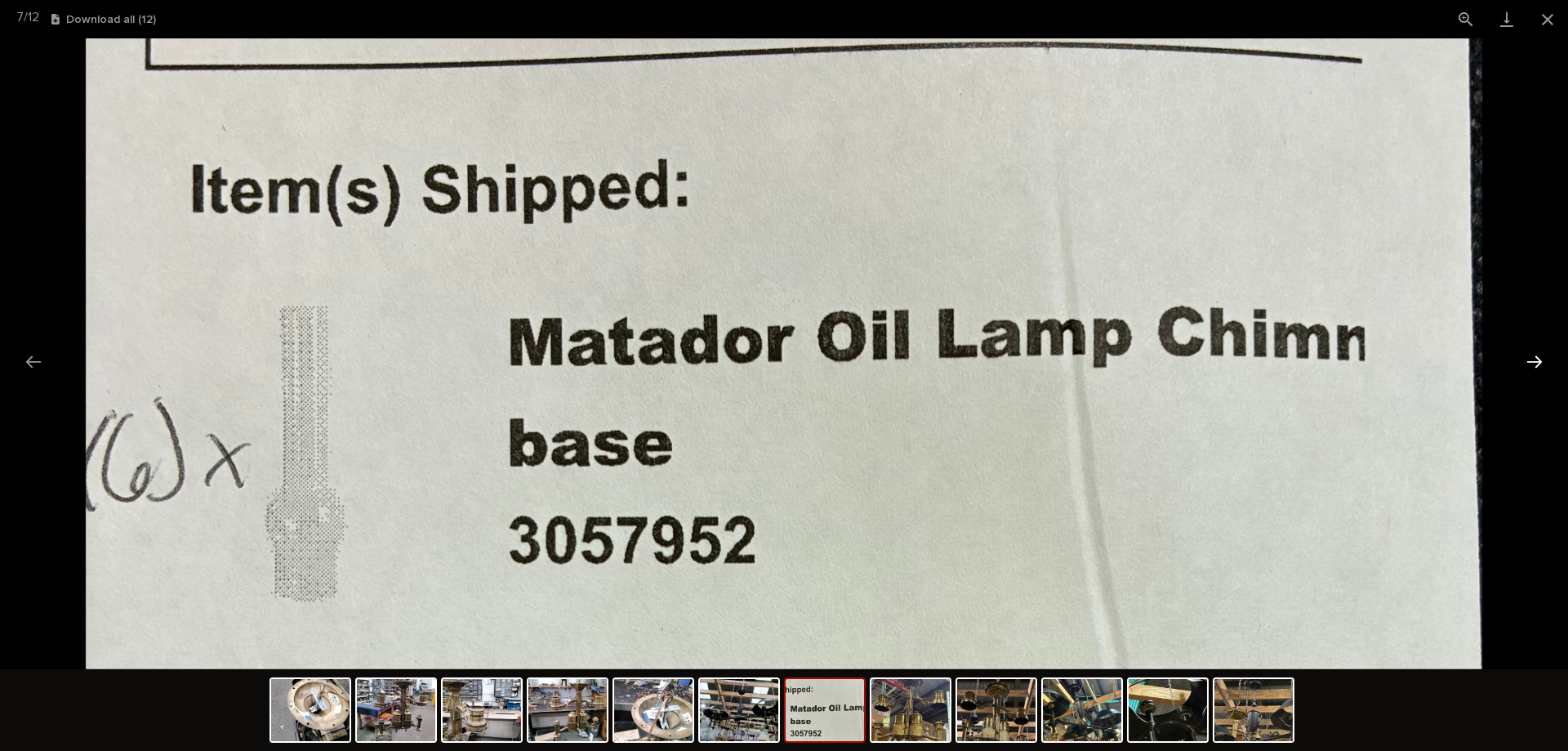 click at bounding box center (1535, 361) 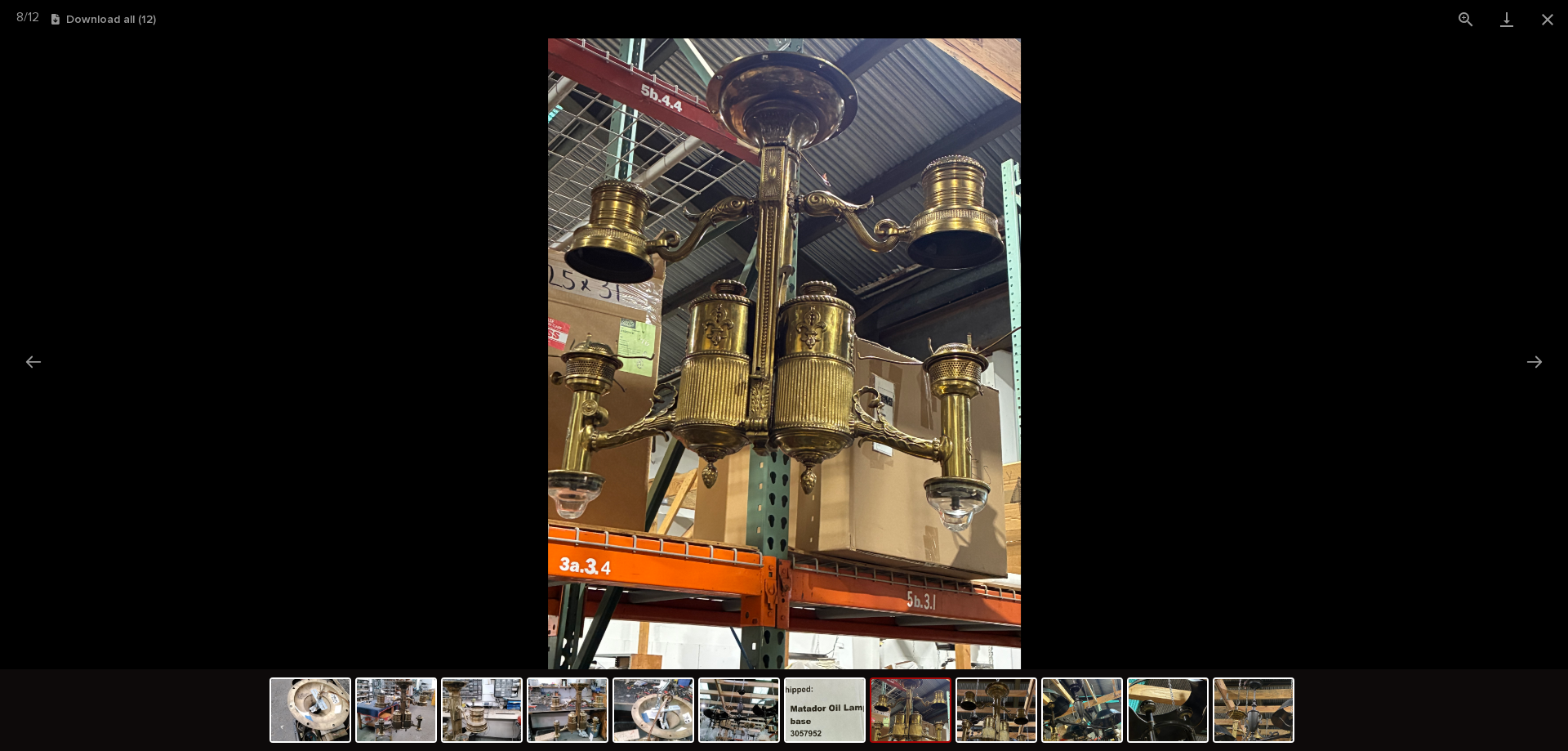 scroll, scrollTop: 0, scrollLeft: 0, axis: both 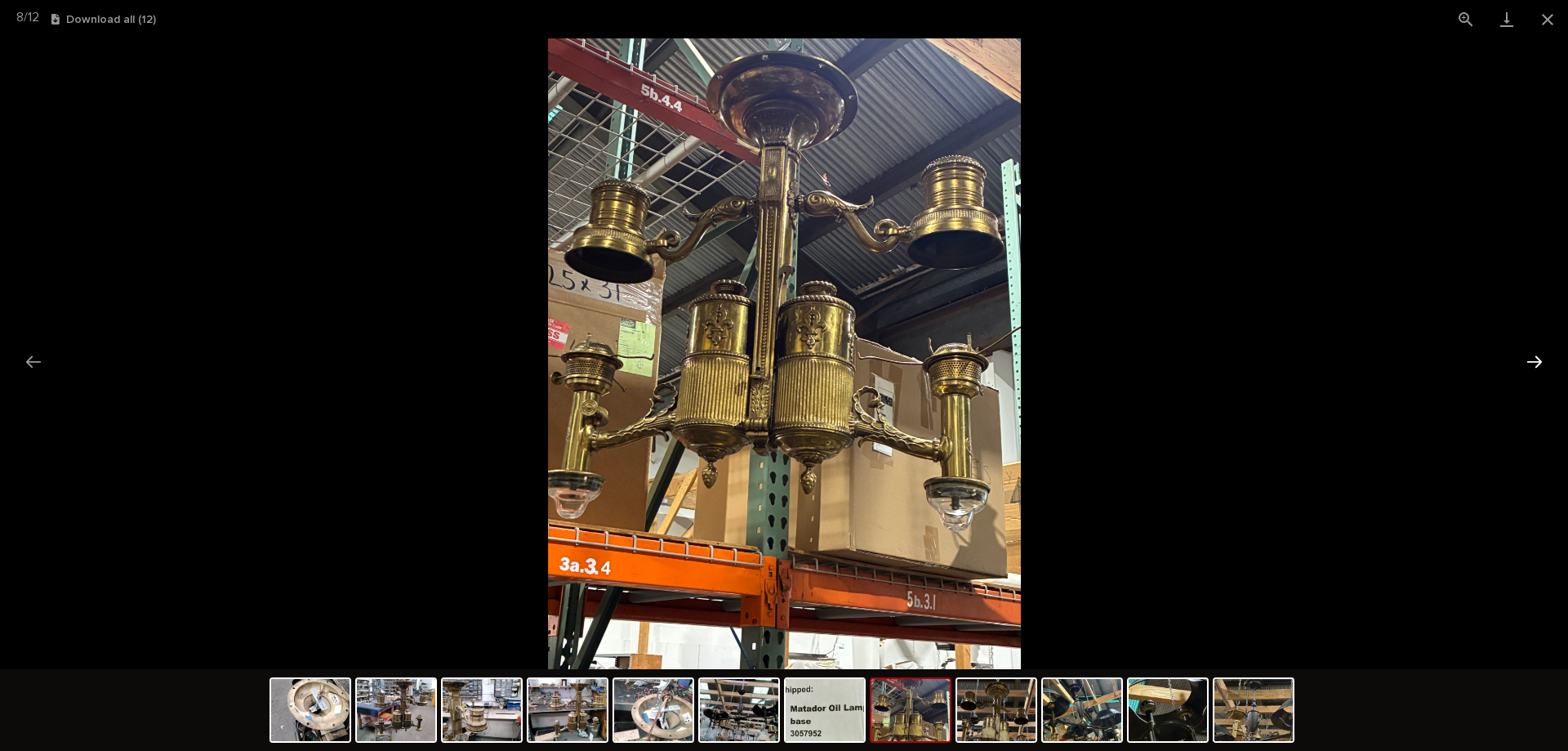 click at bounding box center [1535, 361] 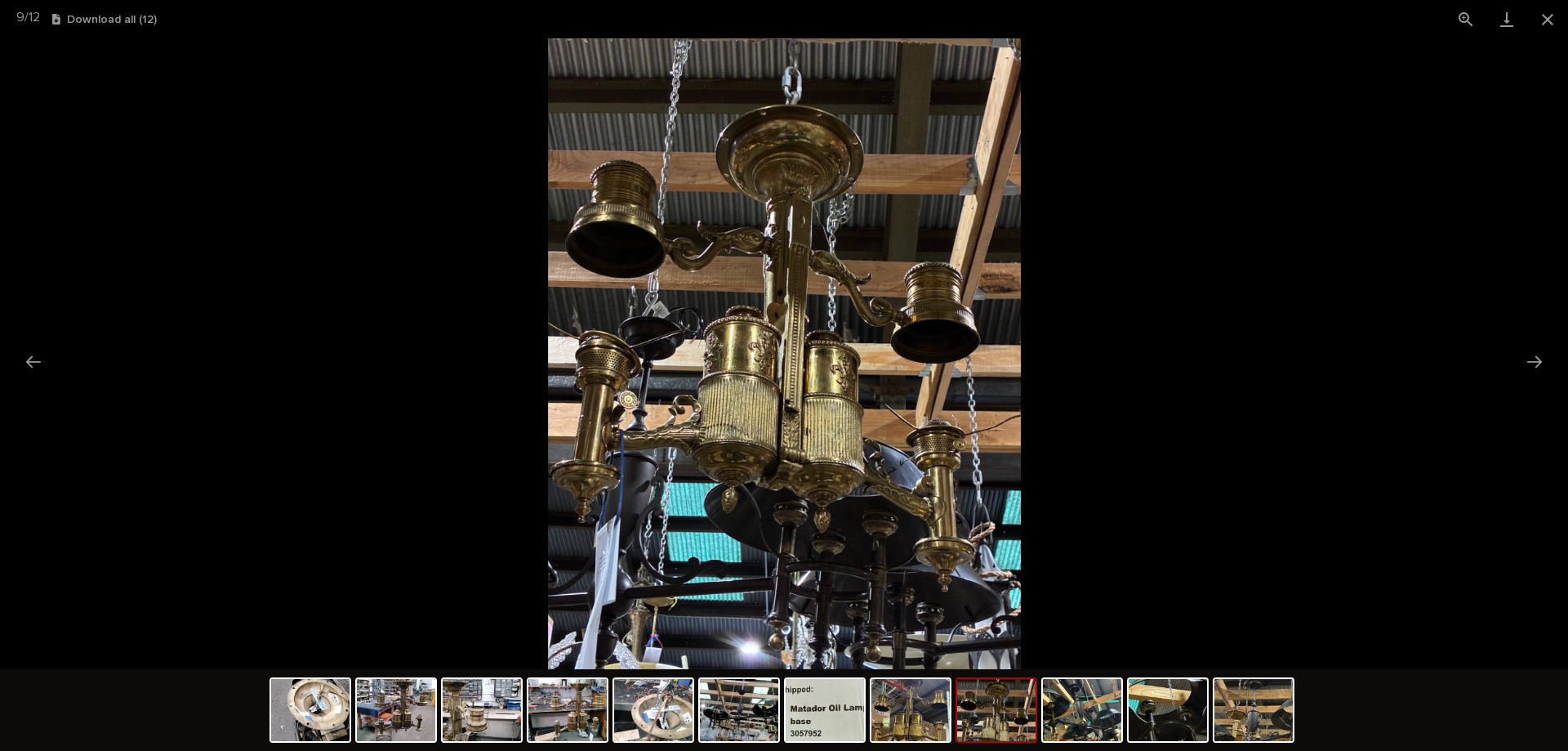 scroll, scrollTop: 0, scrollLeft: 0, axis: both 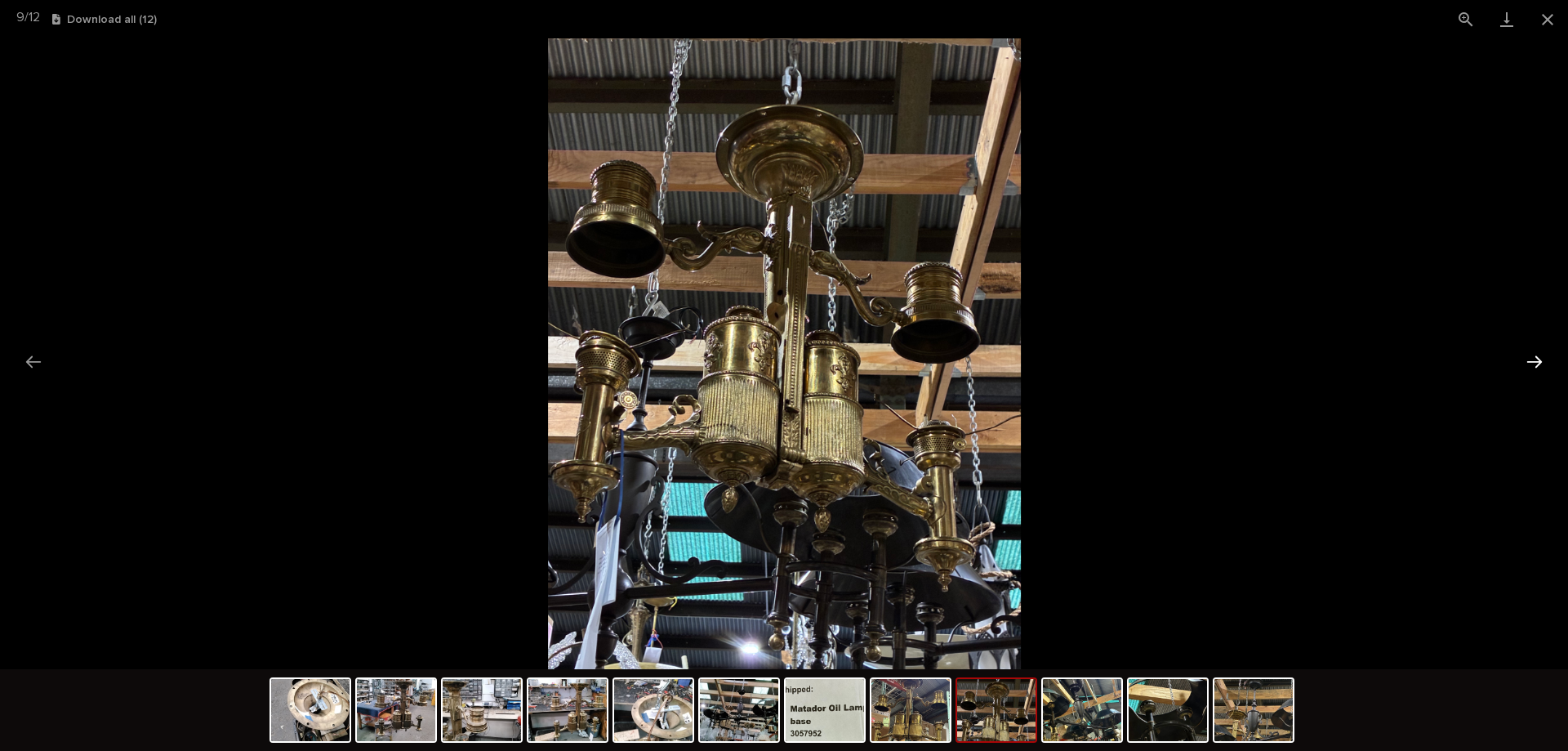 click at bounding box center (1535, 361) 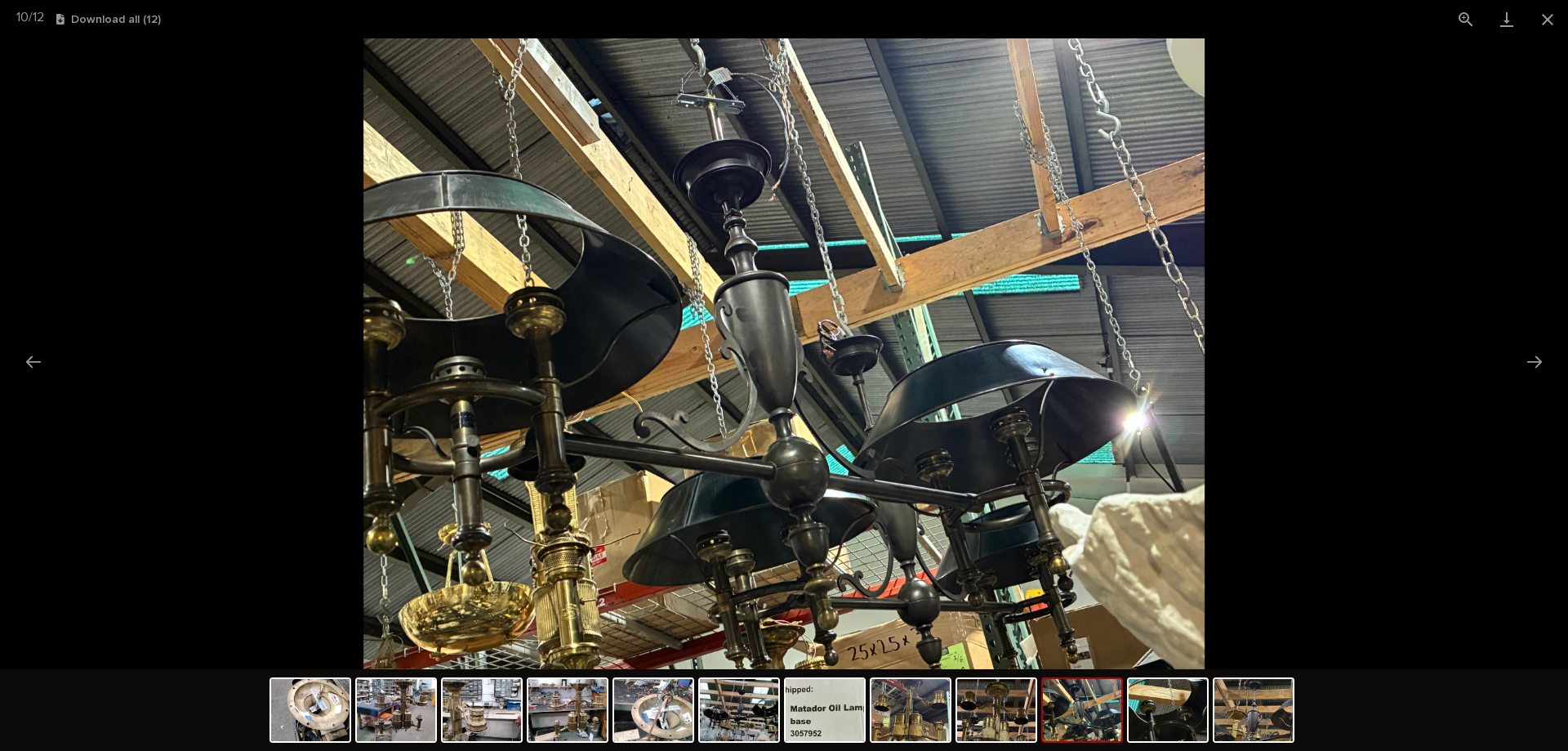 scroll, scrollTop: 0, scrollLeft: 0, axis: both 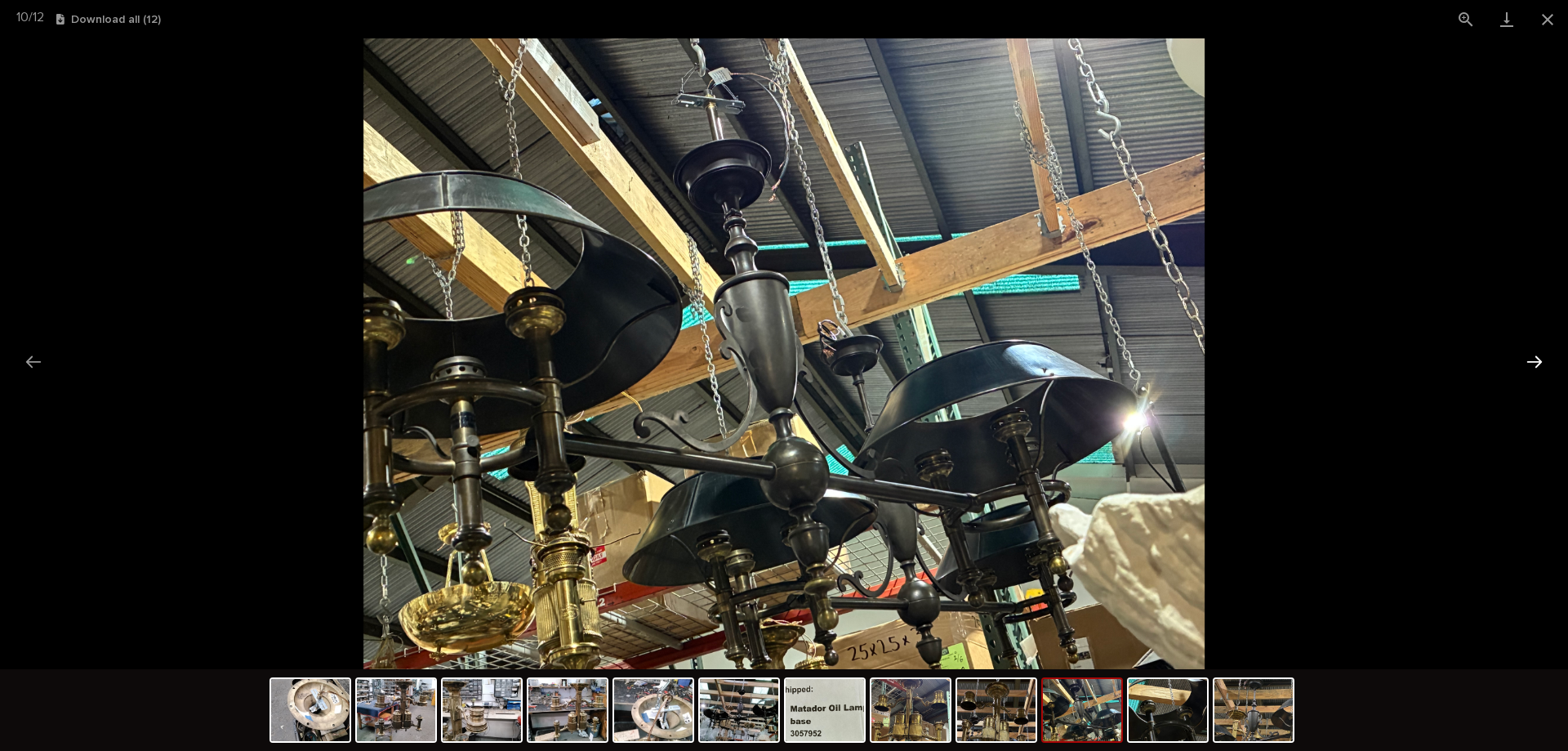 click at bounding box center (1535, 361) 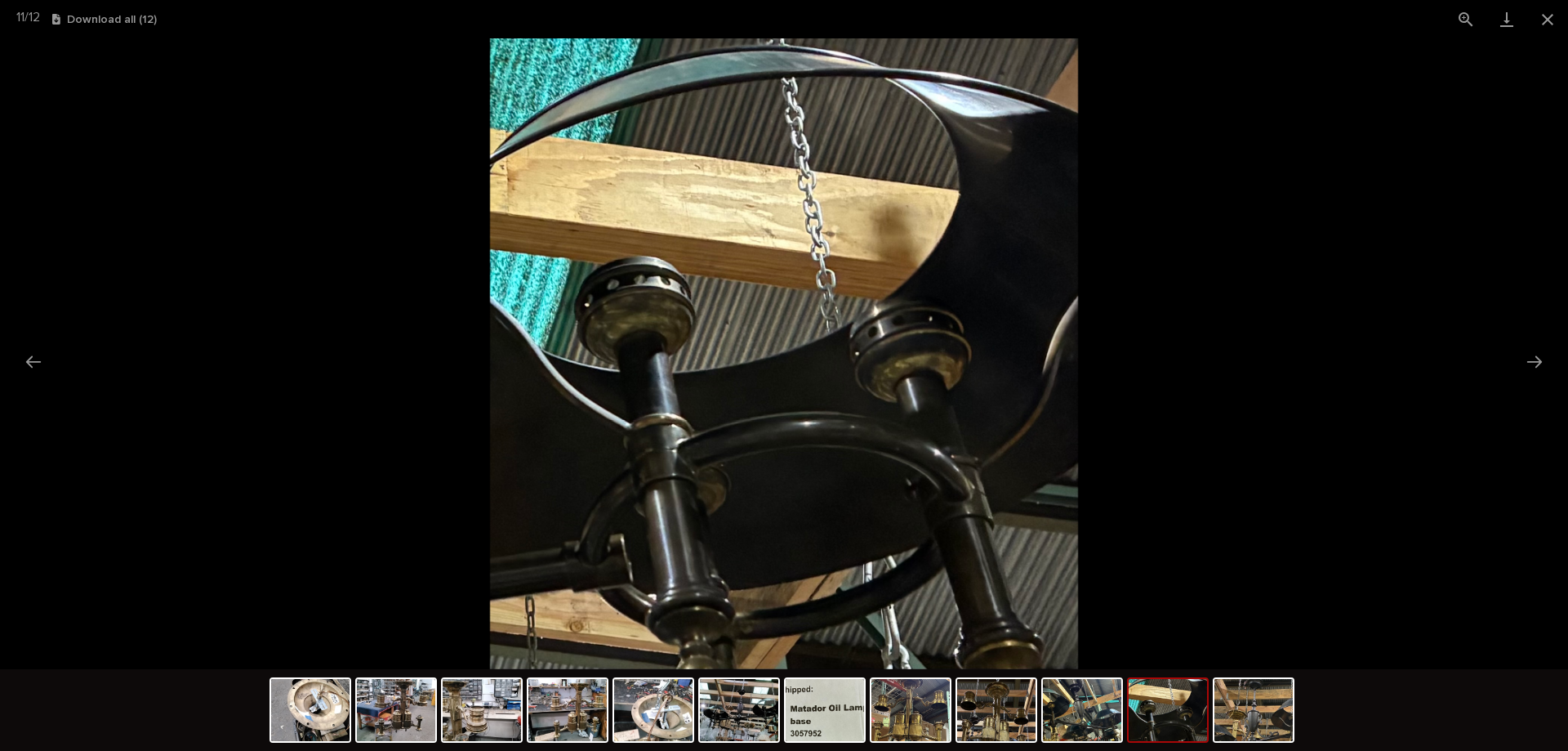scroll, scrollTop: 0, scrollLeft: 0, axis: both 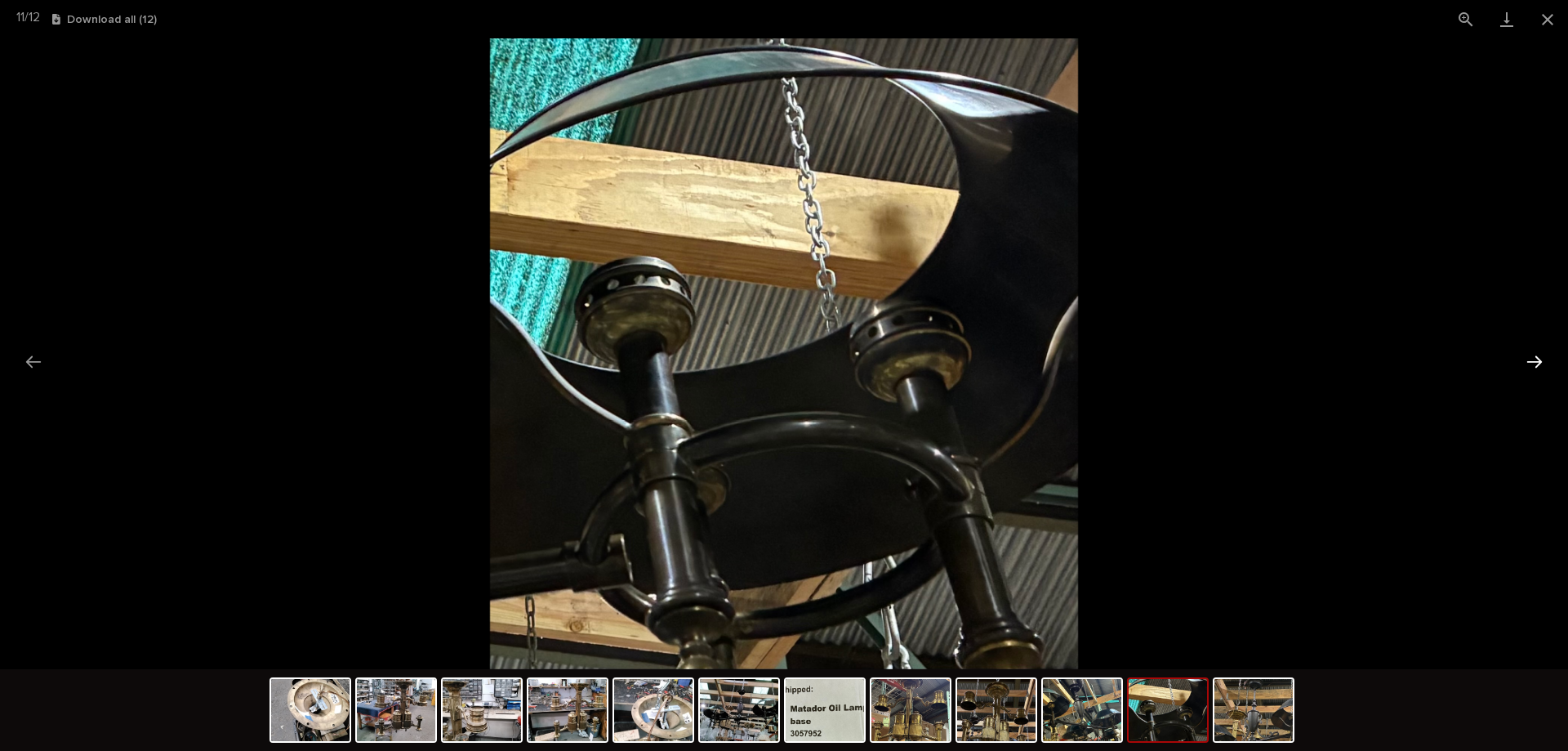 click at bounding box center [1535, 361] 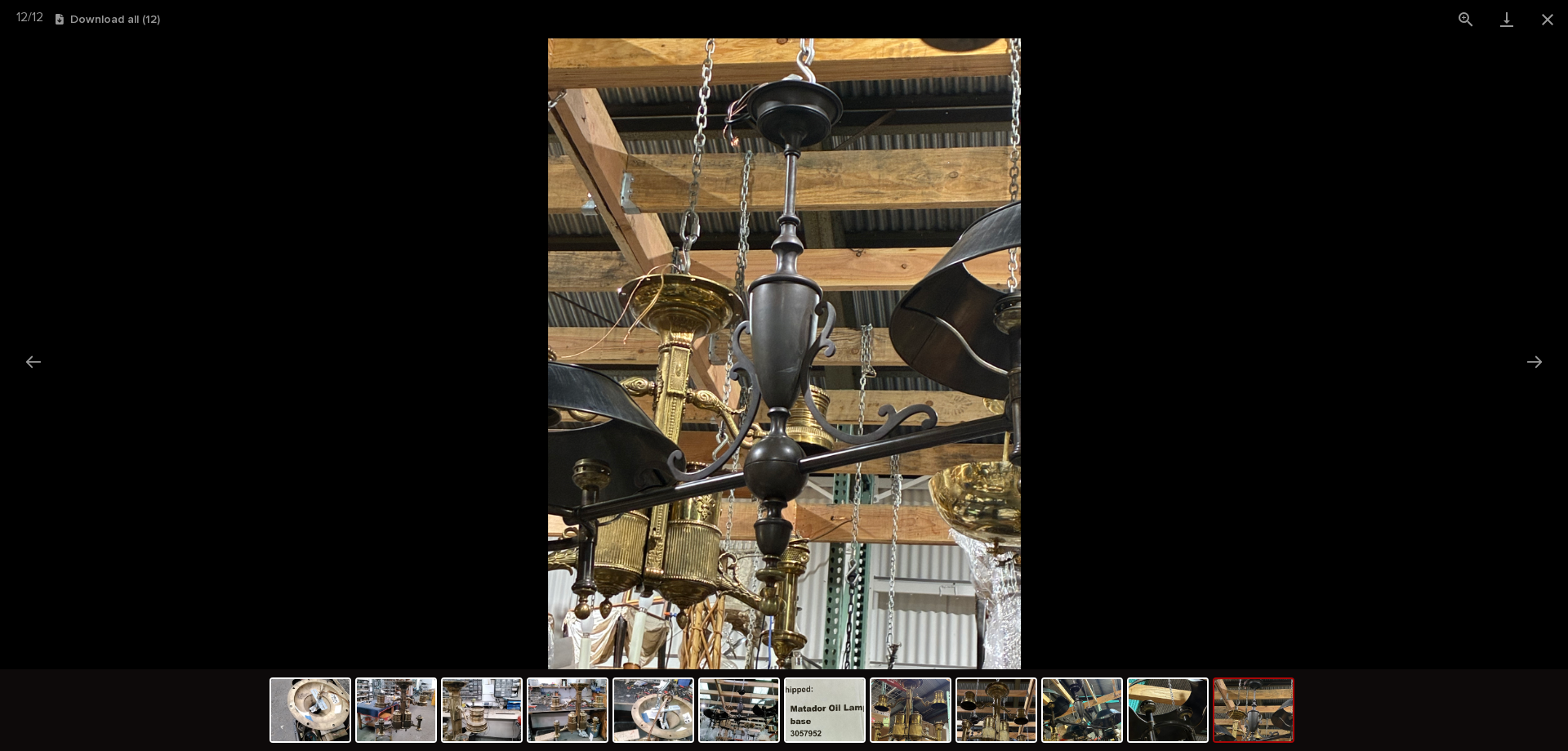 scroll, scrollTop: 0, scrollLeft: 0, axis: both 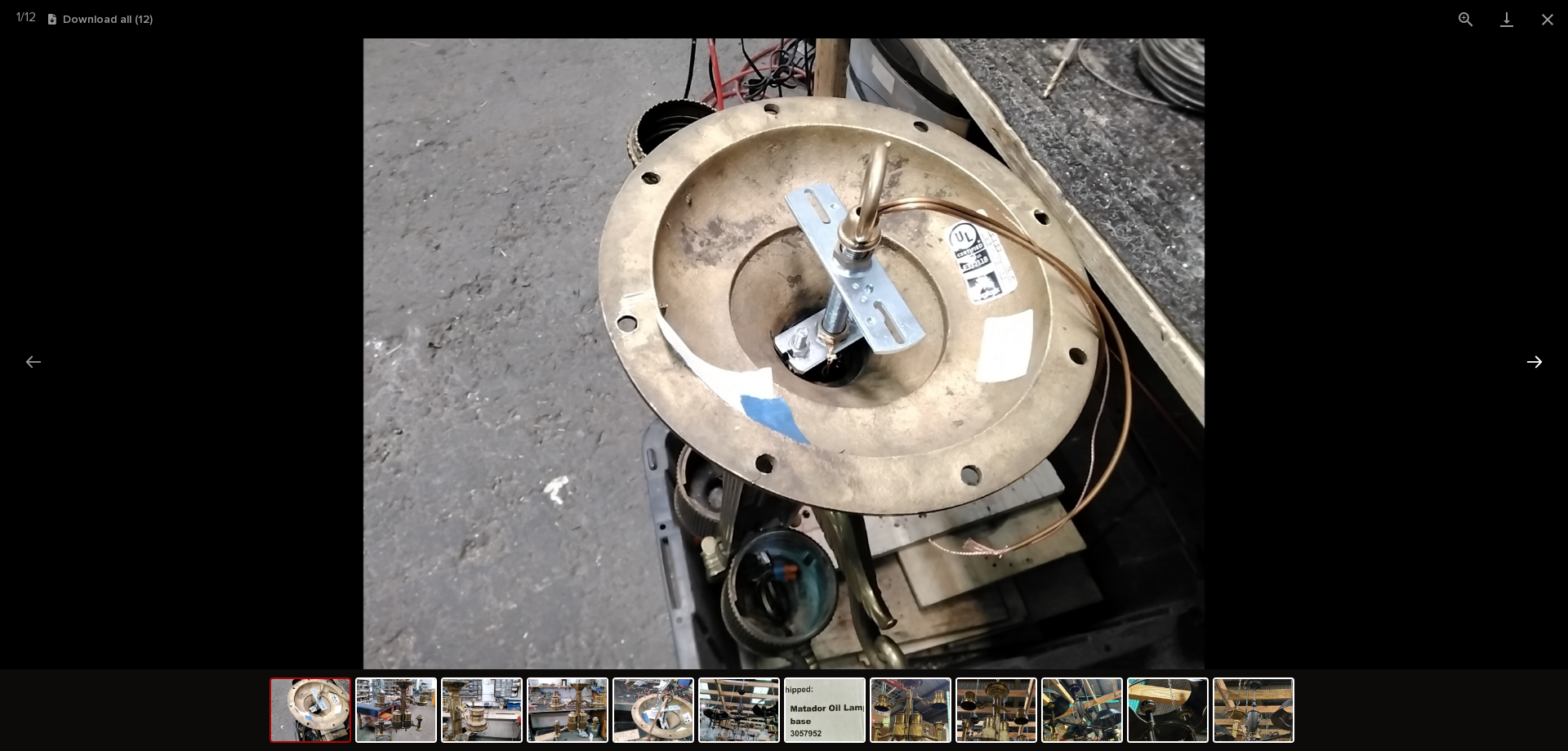 click at bounding box center [1535, 361] 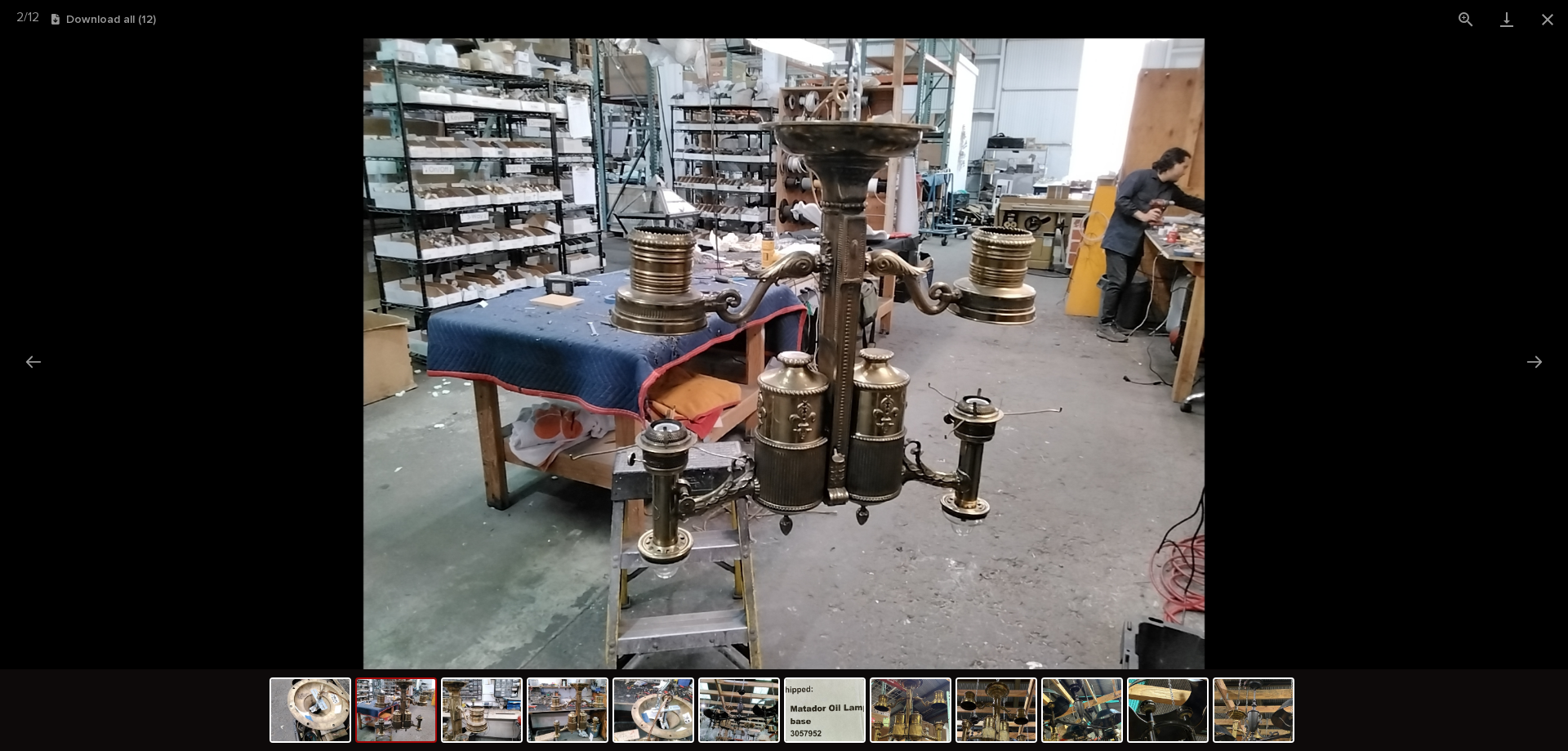 scroll, scrollTop: 0, scrollLeft: 0, axis: both 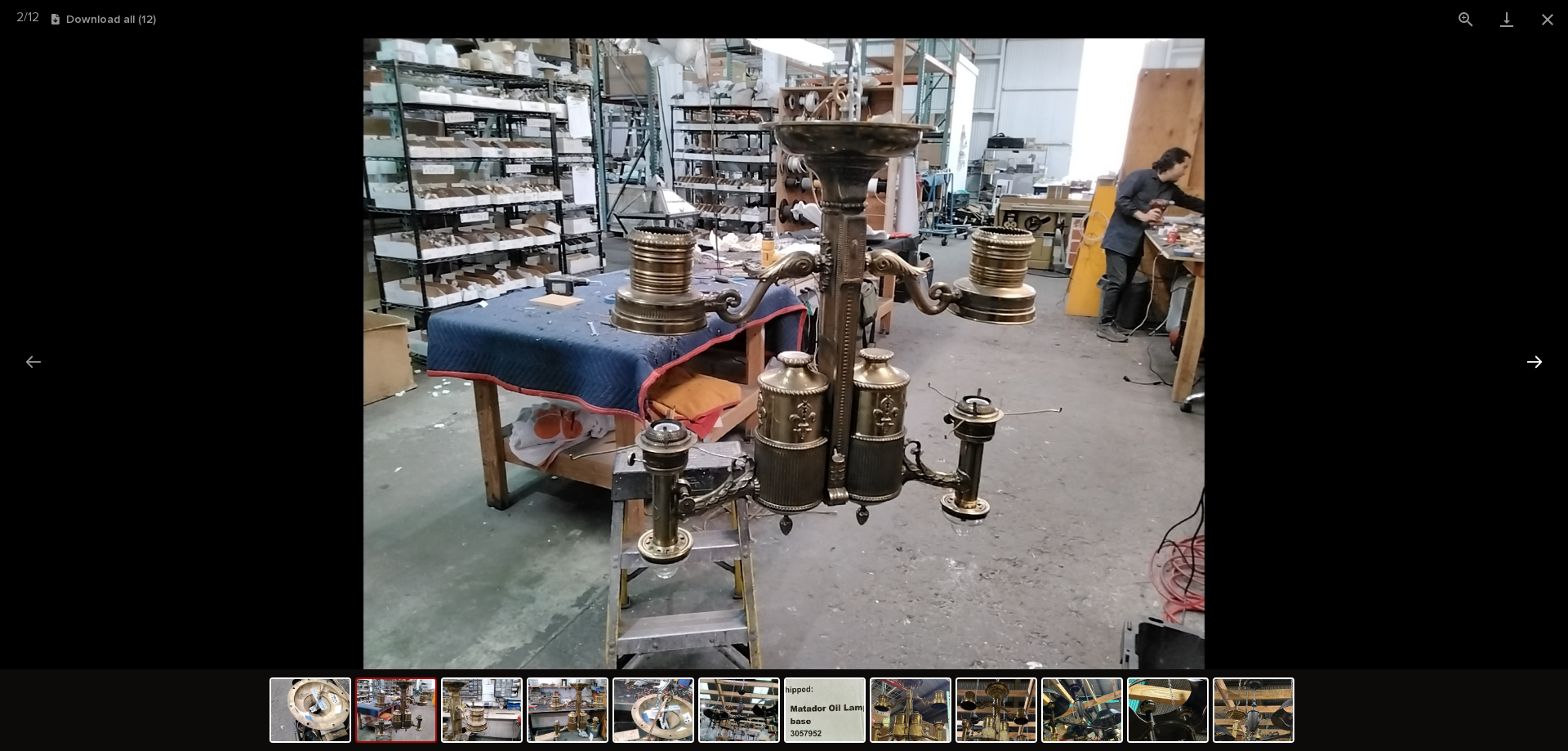 click at bounding box center (1535, 361) 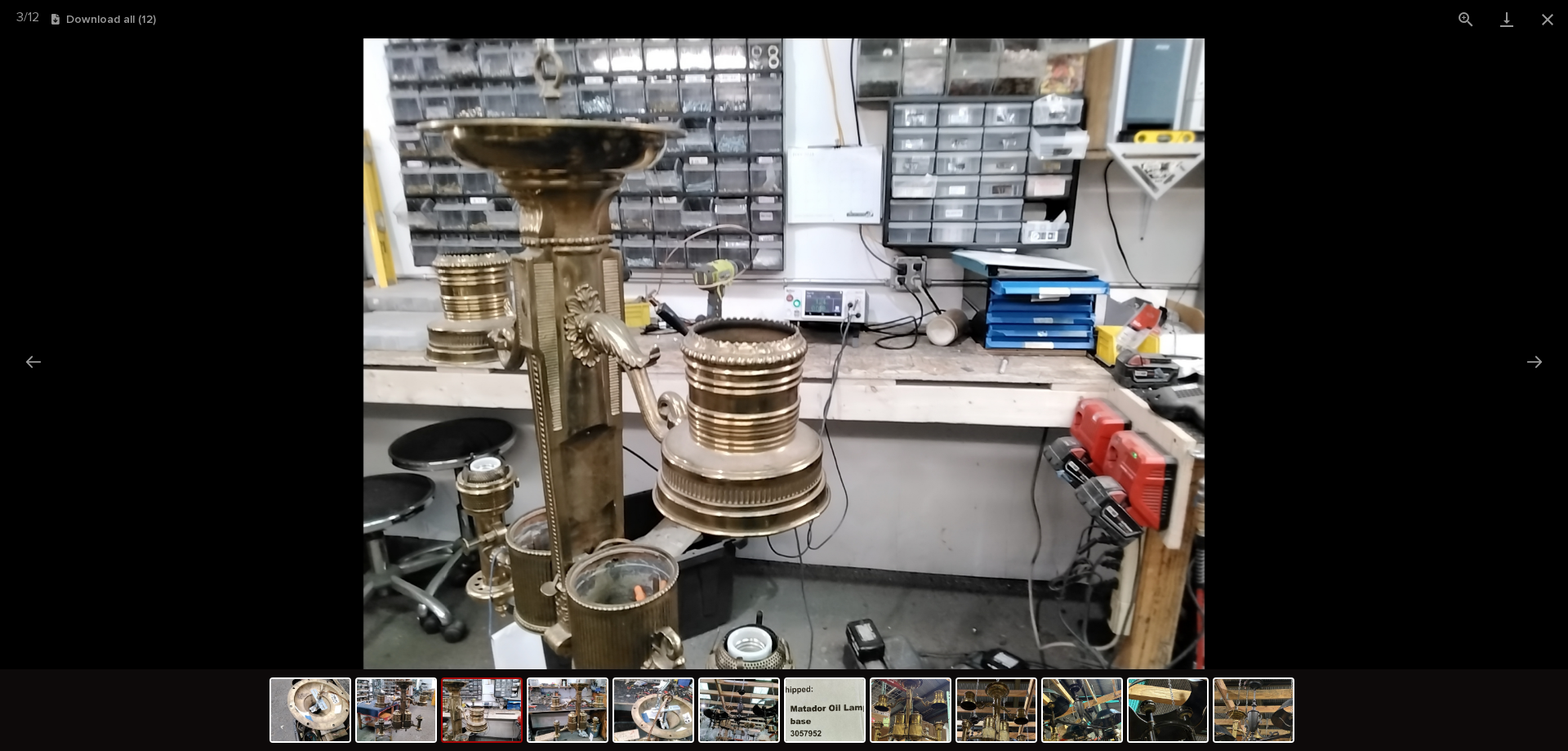 scroll, scrollTop: 0, scrollLeft: 0, axis: both 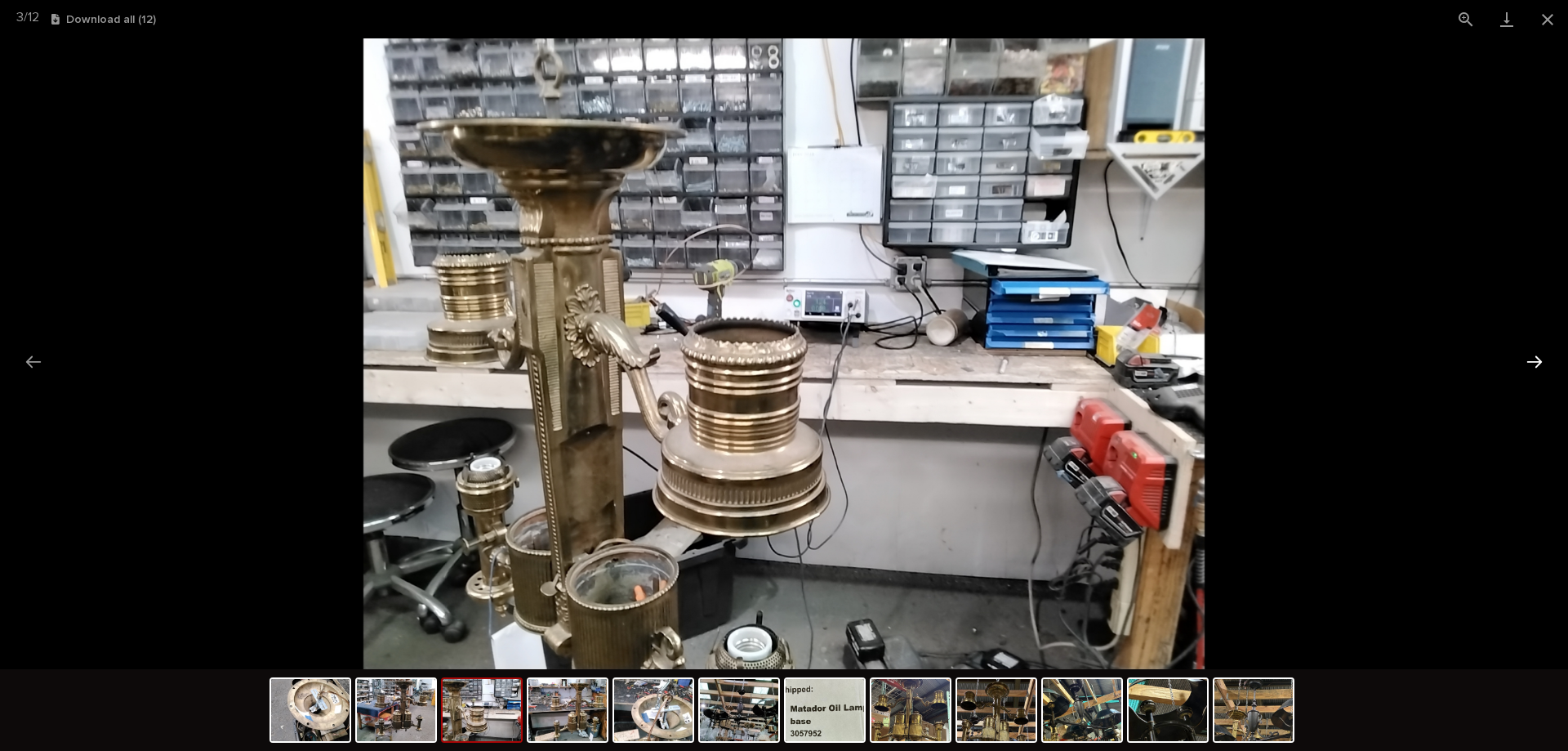 click at bounding box center (1535, 361) 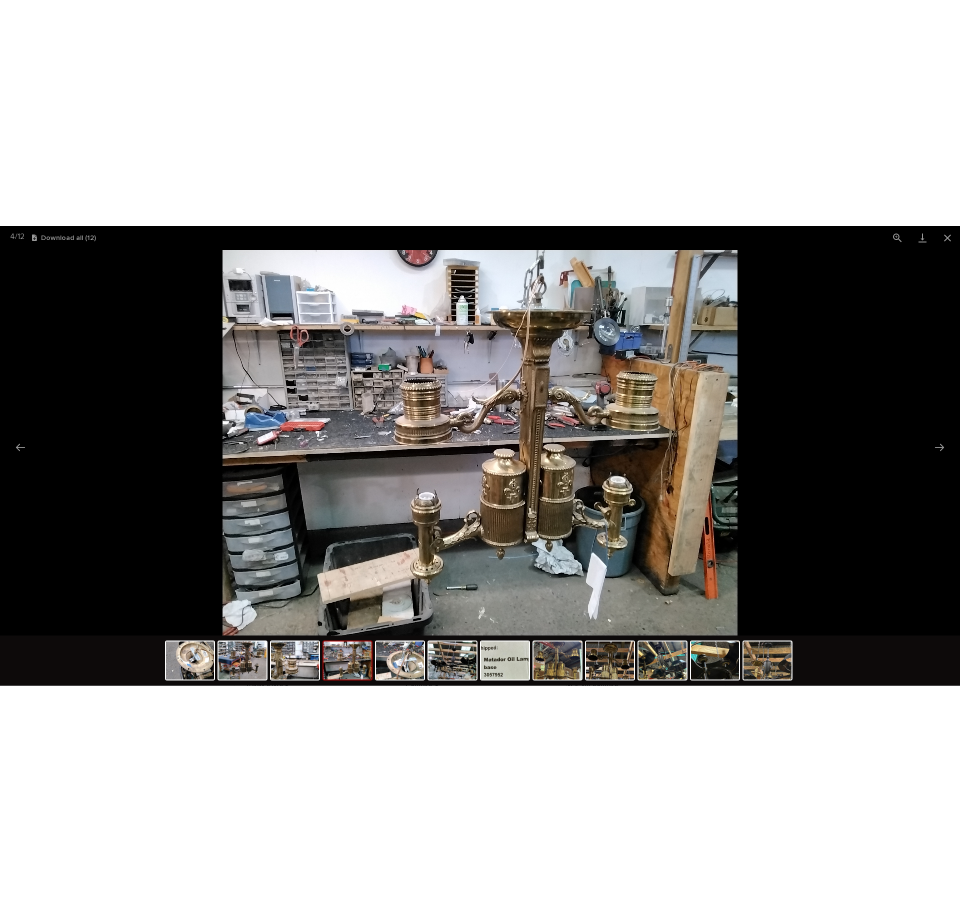 scroll, scrollTop: 0, scrollLeft: 0, axis: both 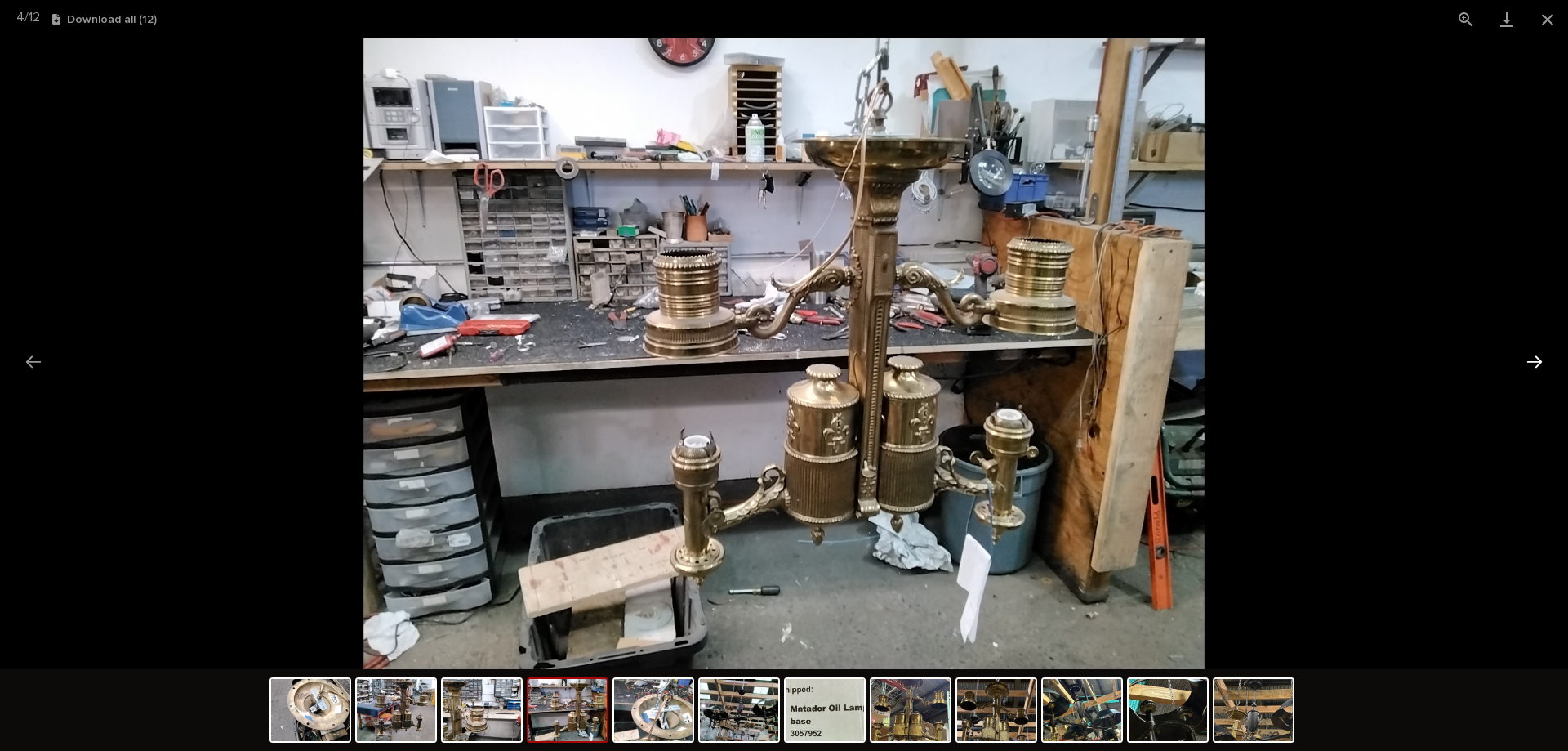 click at bounding box center (1535, 361) 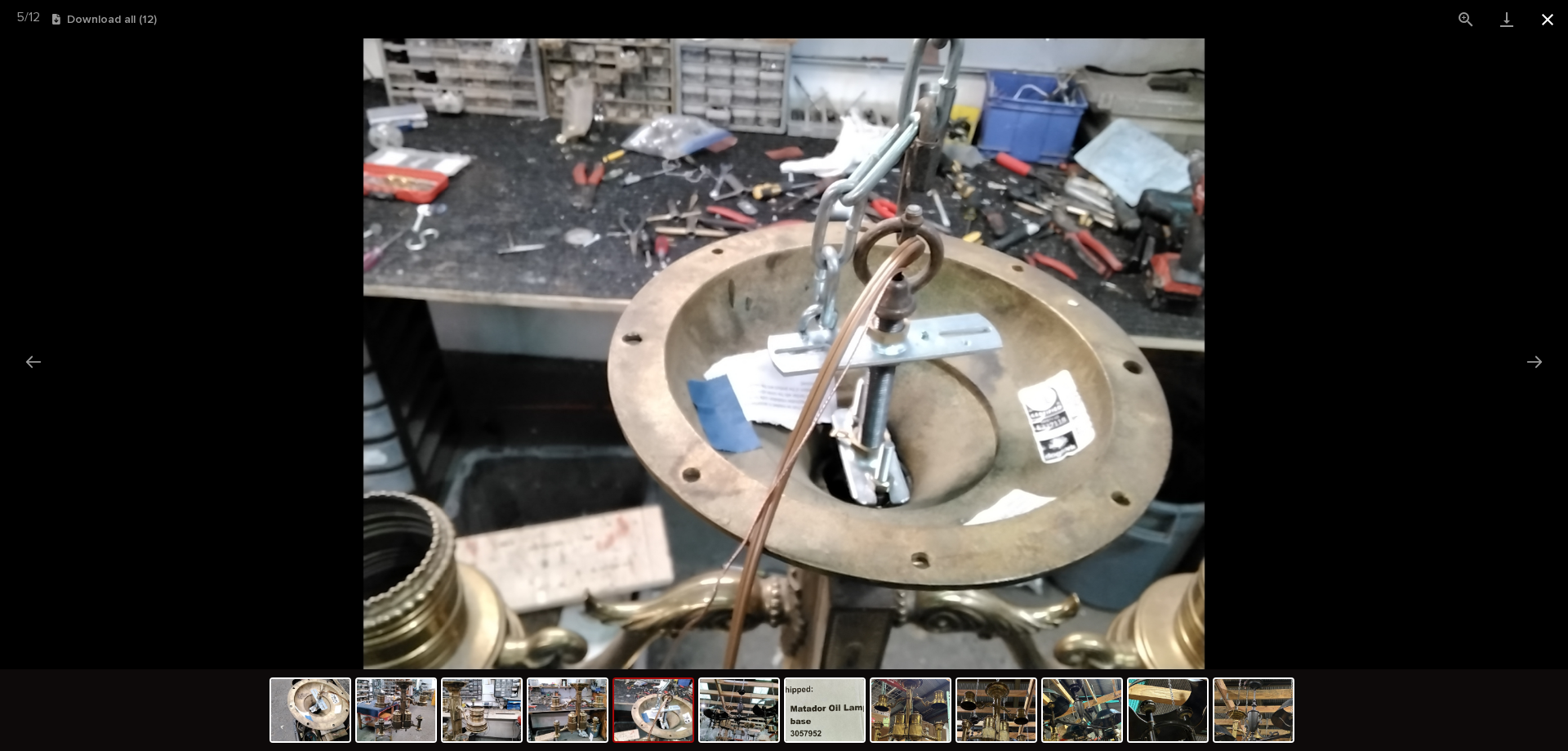 click at bounding box center (1548, 19) 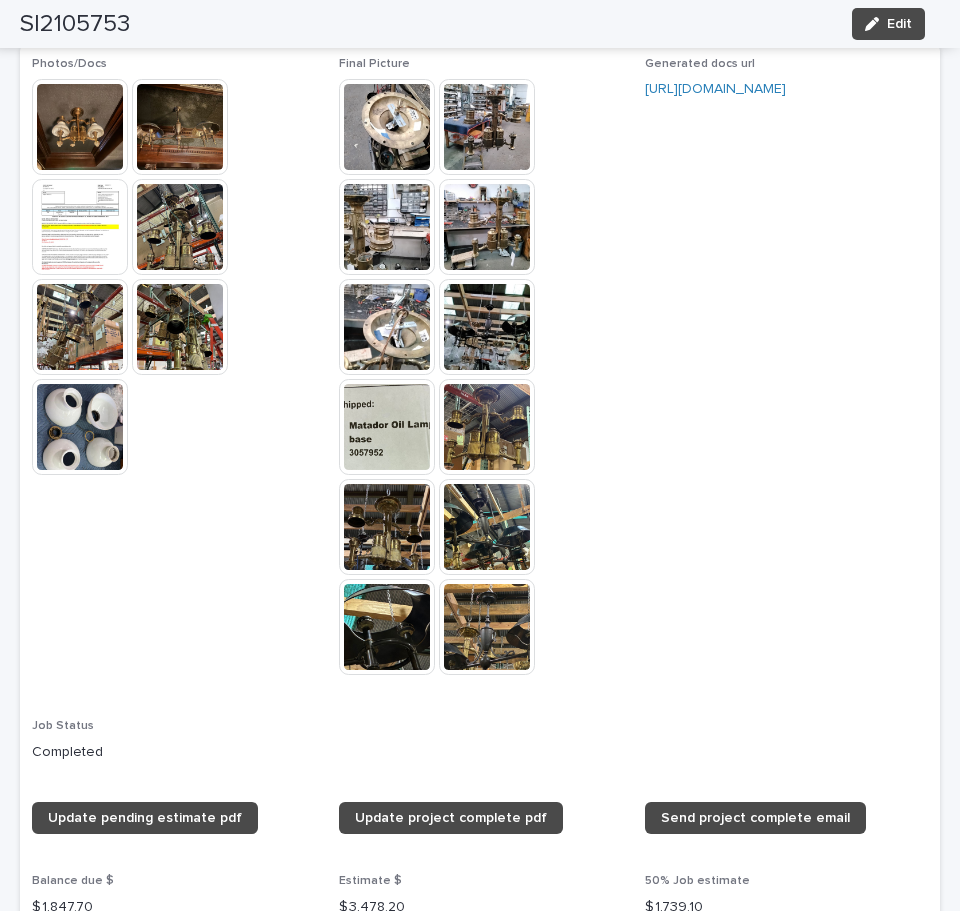 click at bounding box center [487, 127] 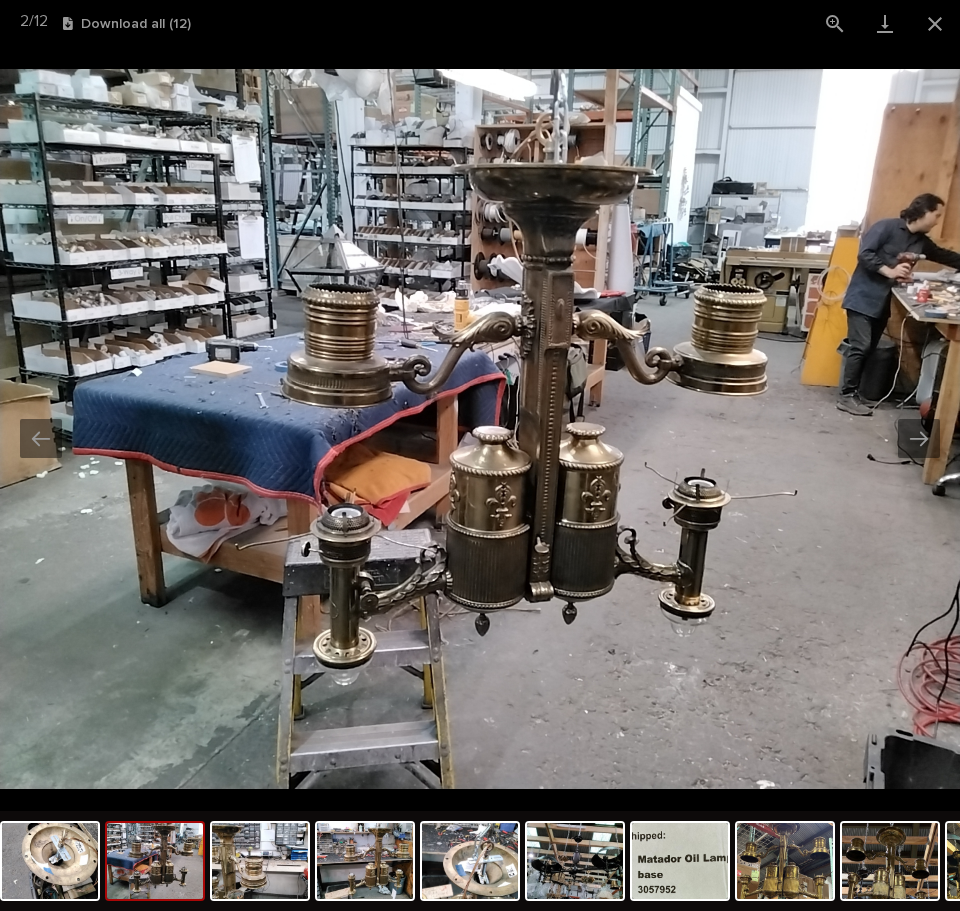 scroll, scrollTop: 0, scrollLeft: 0, axis: both 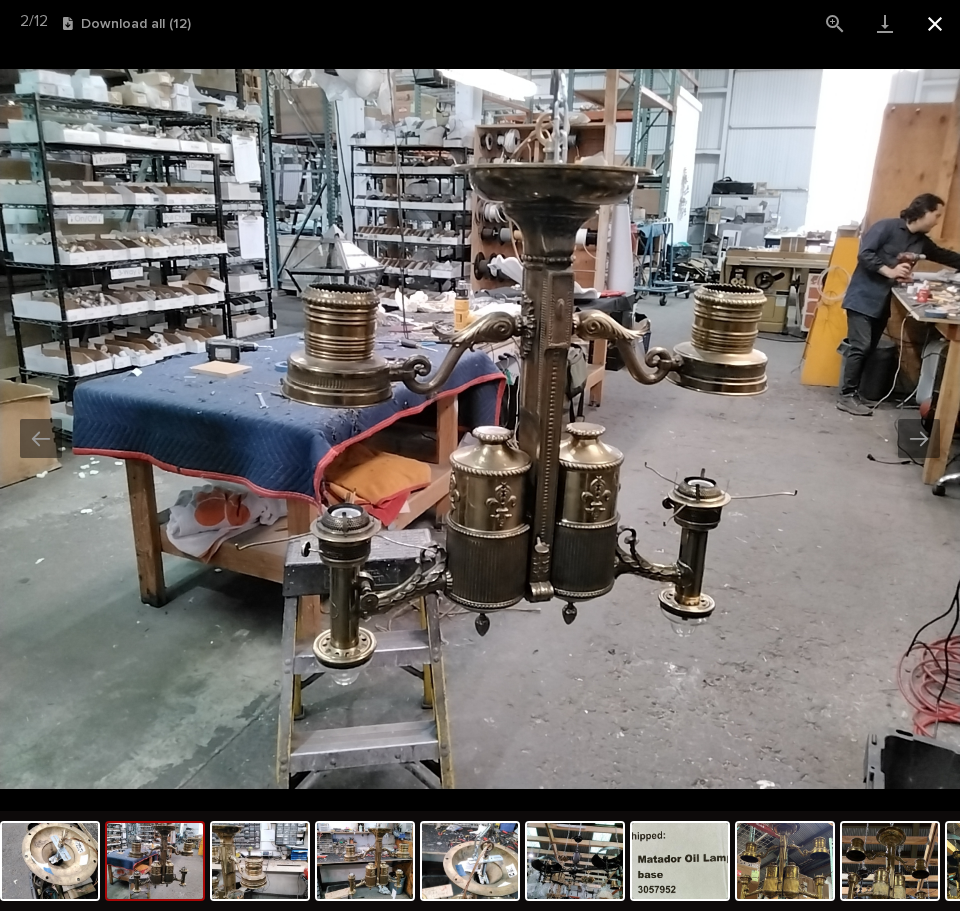 click at bounding box center [935, 23] 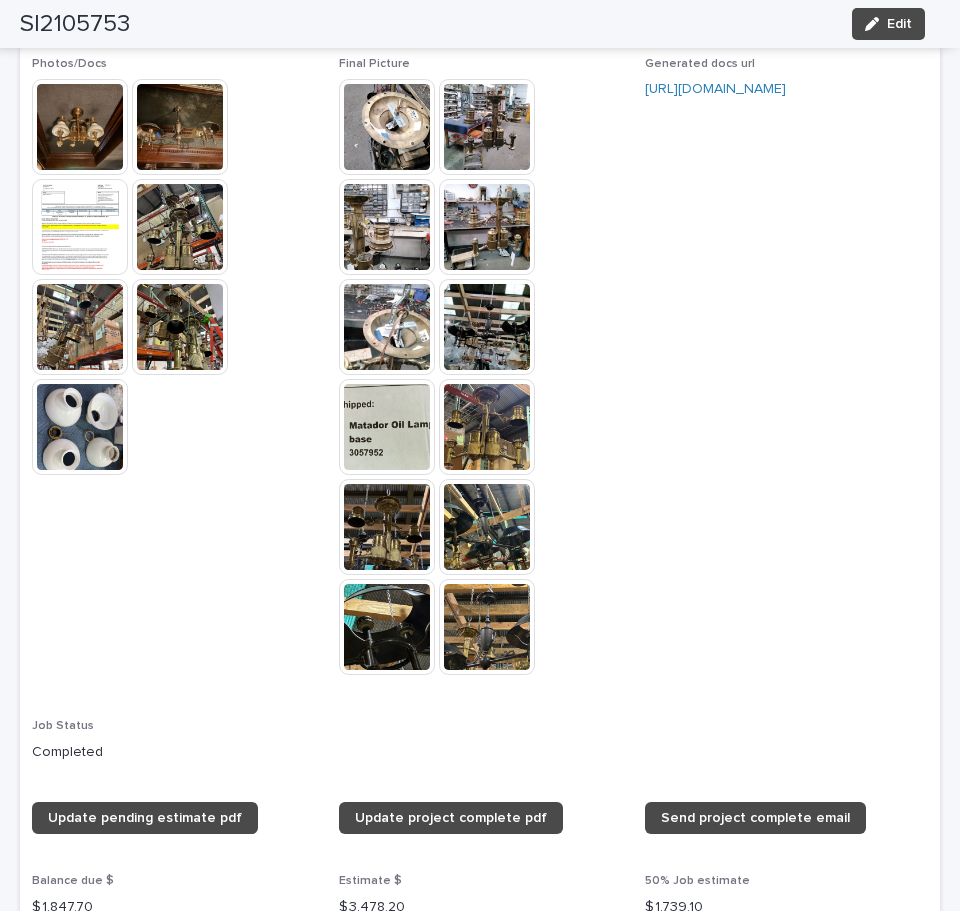 click at bounding box center (387, 227) 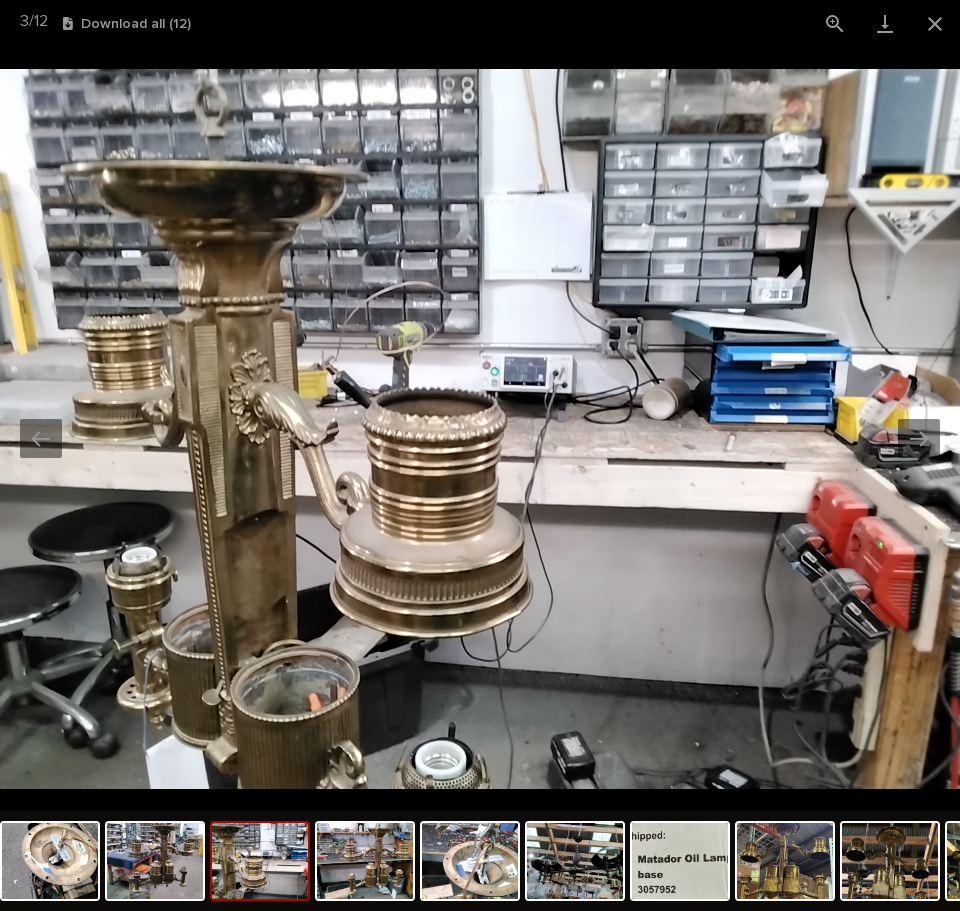 scroll, scrollTop: 0, scrollLeft: 0, axis: both 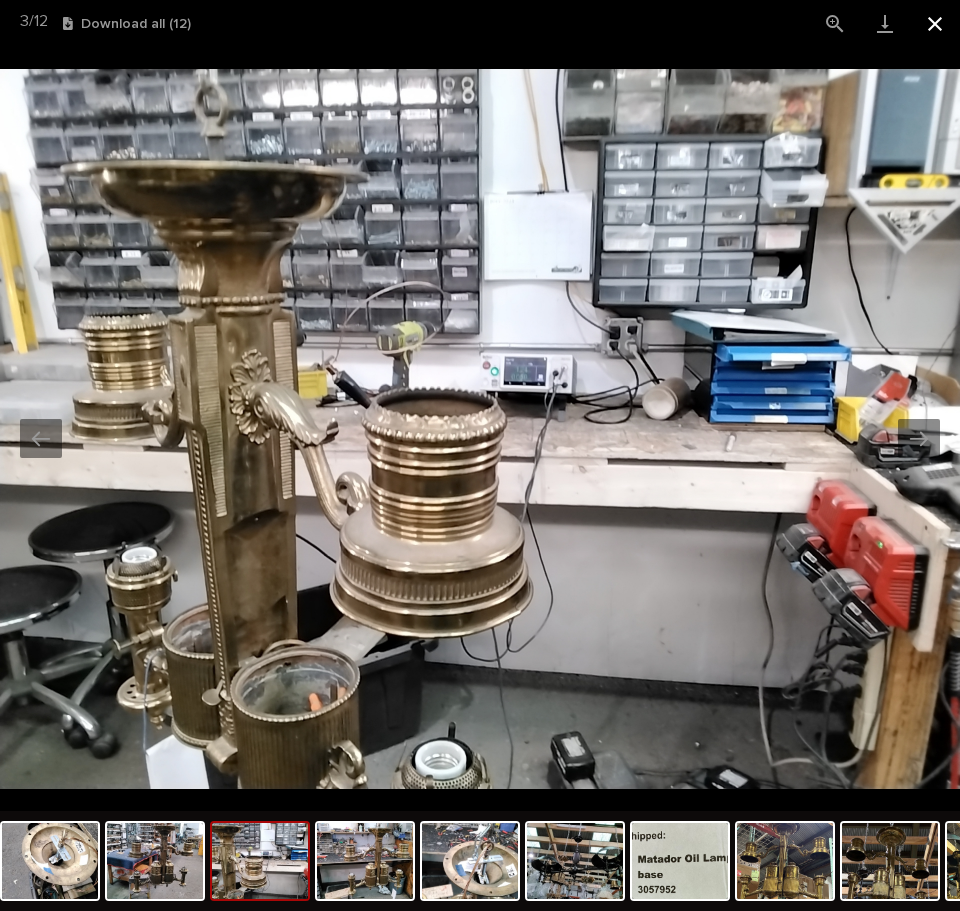 click at bounding box center [935, 23] 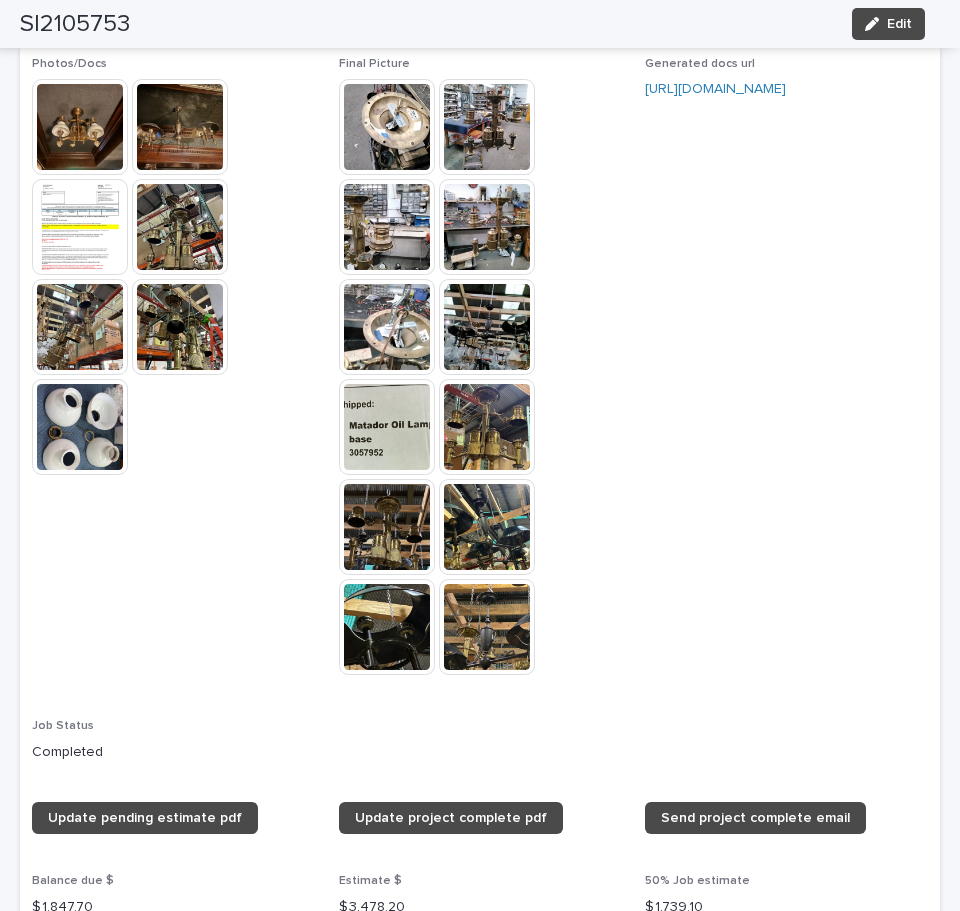 click at bounding box center [487, 227] 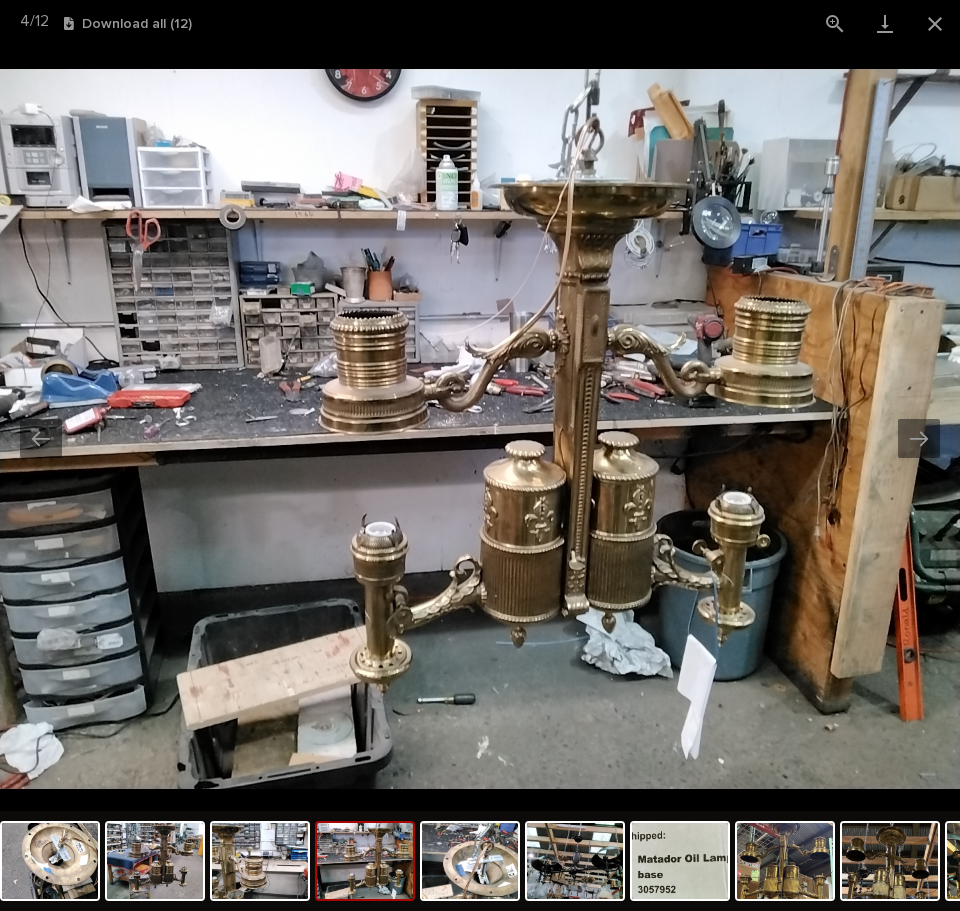 scroll, scrollTop: 0, scrollLeft: 0, axis: both 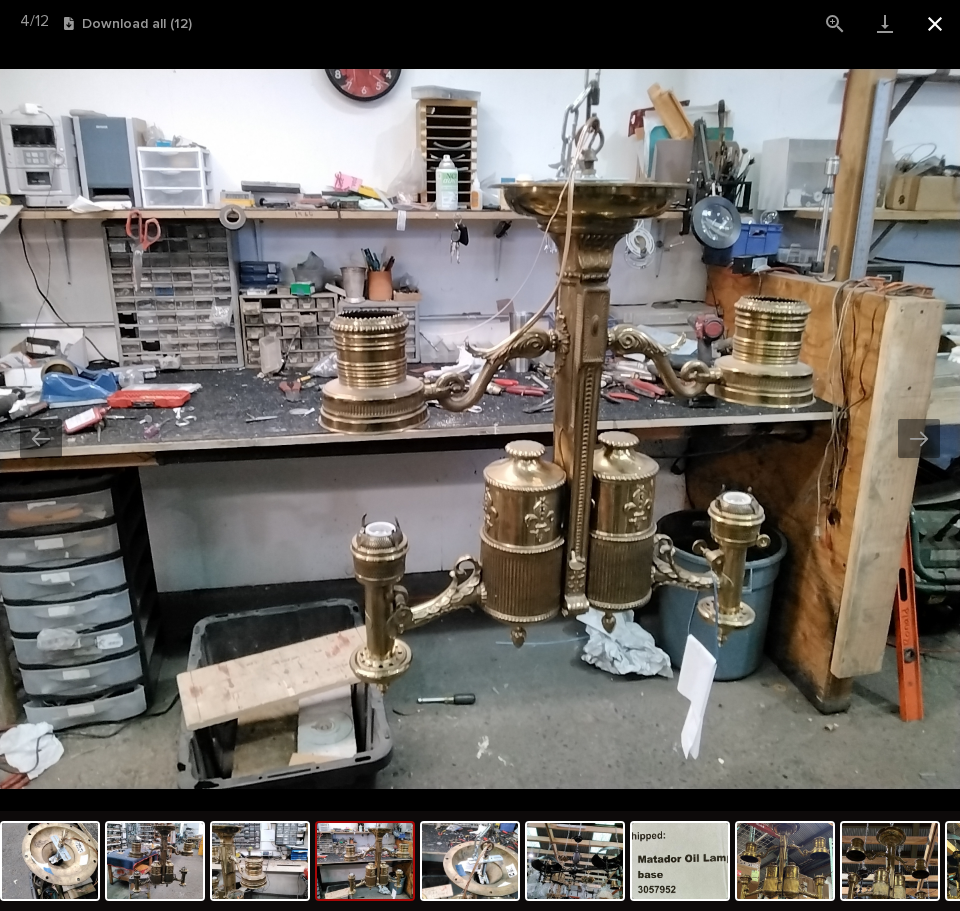 click at bounding box center [935, 23] 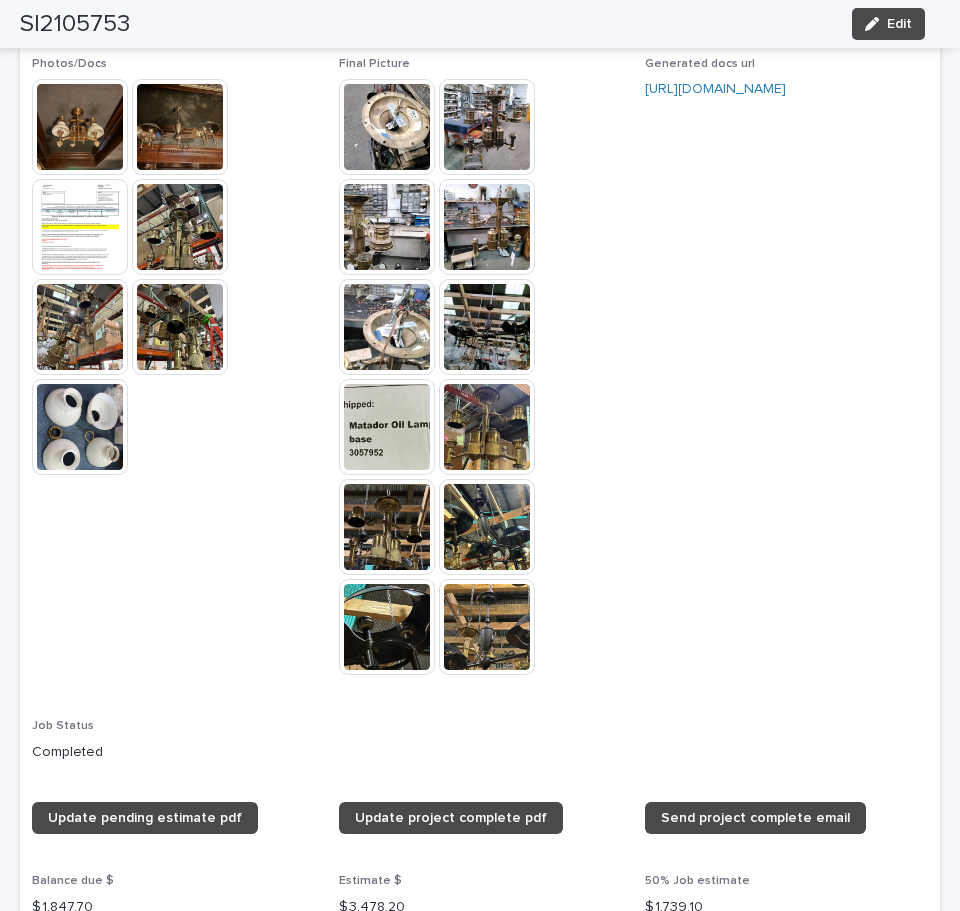 click at bounding box center [387, 327] 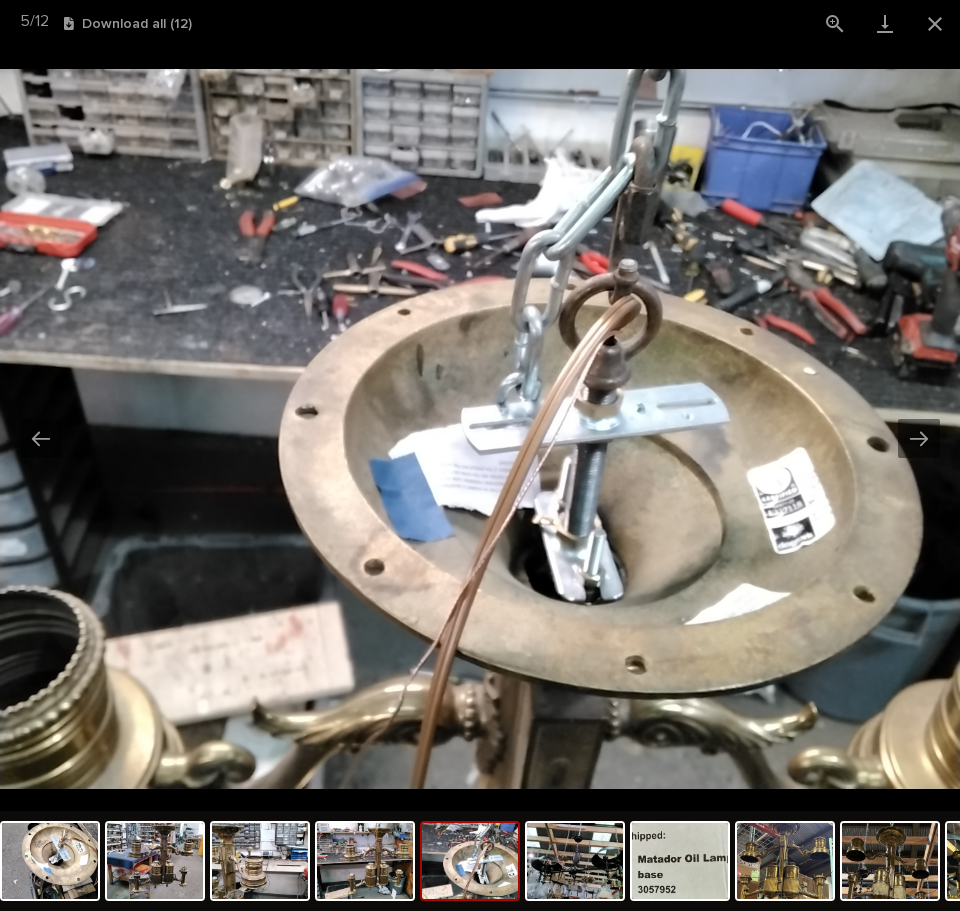 scroll, scrollTop: 0, scrollLeft: 0, axis: both 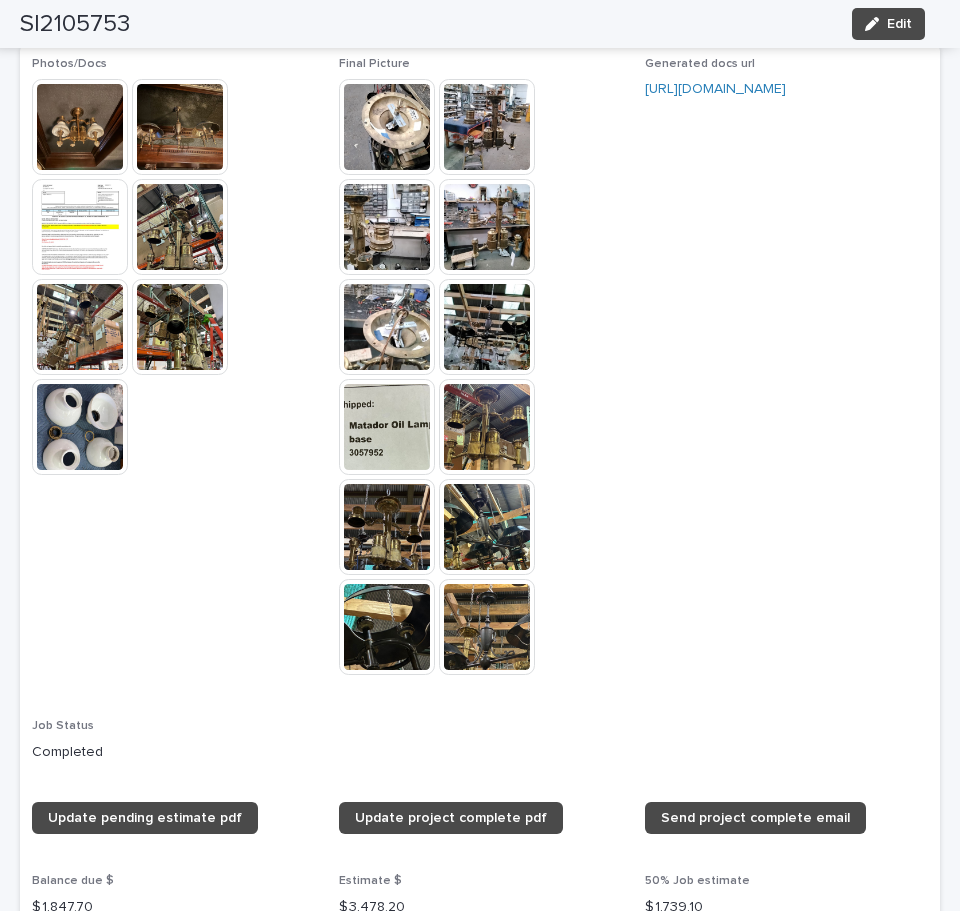 click at bounding box center [487, 327] 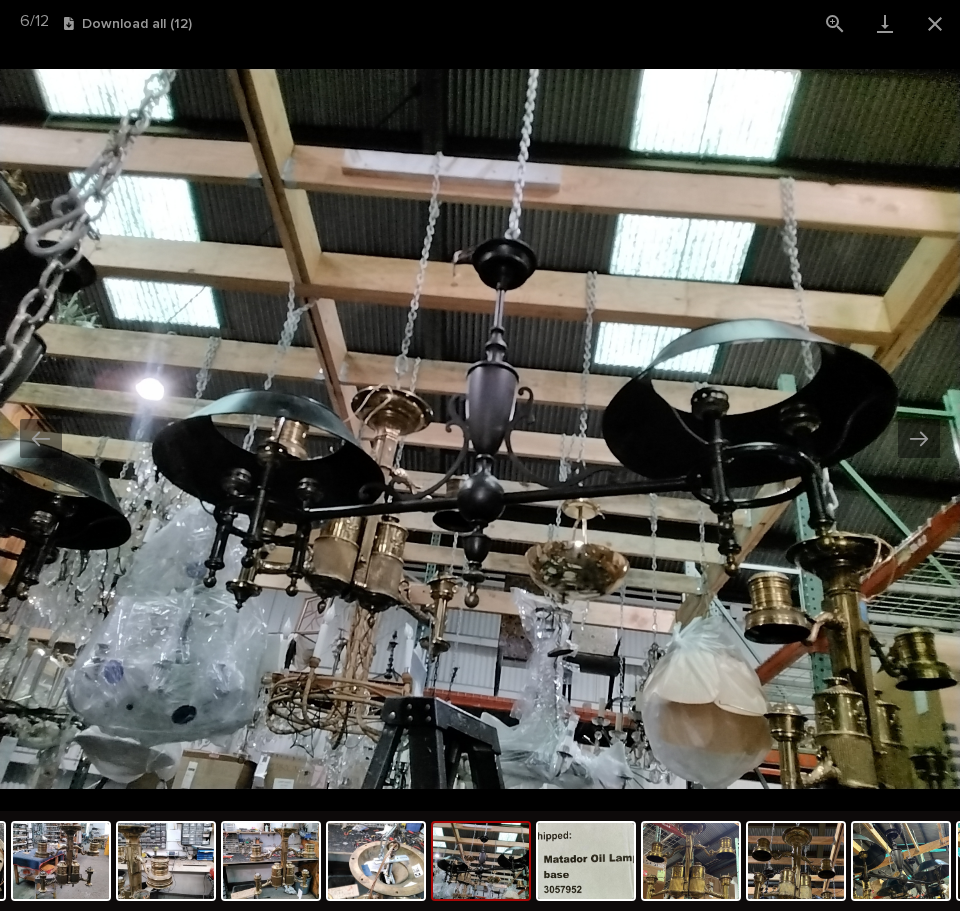 scroll, scrollTop: 0, scrollLeft: 0, axis: both 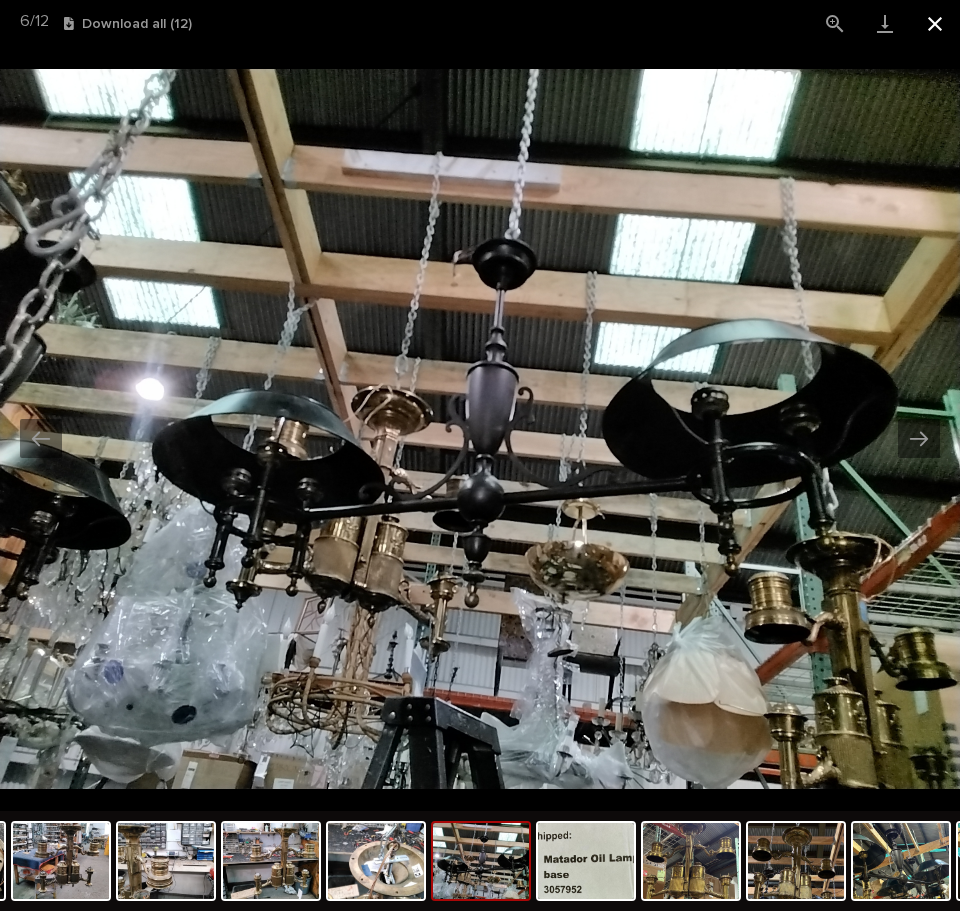 click at bounding box center [935, 23] 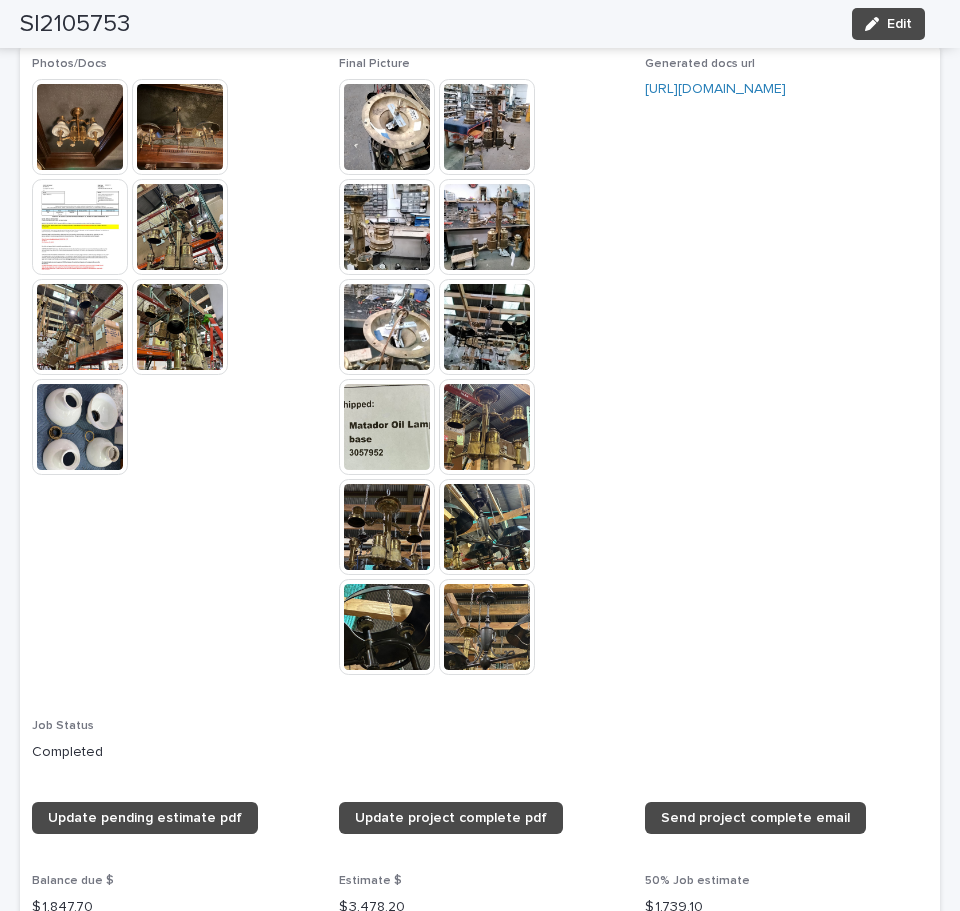 click at bounding box center [387, 427] 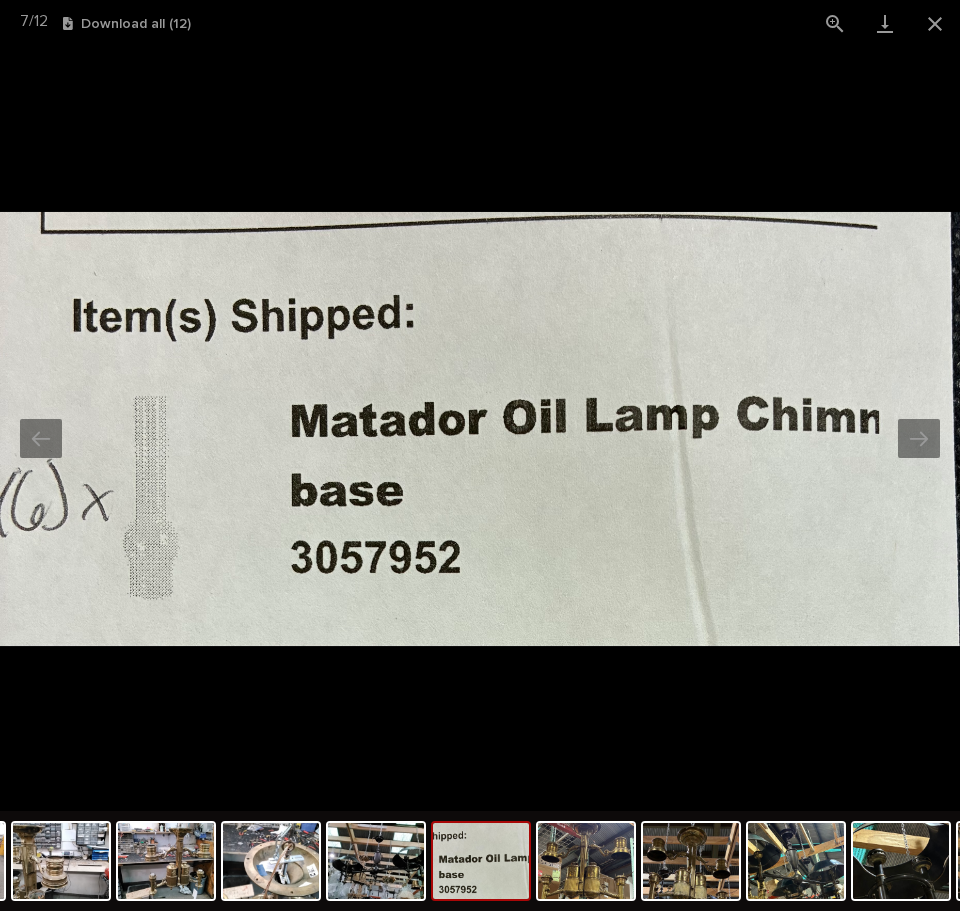 scroll, scrollTop: 0, scrollLeft: 0, axis: both 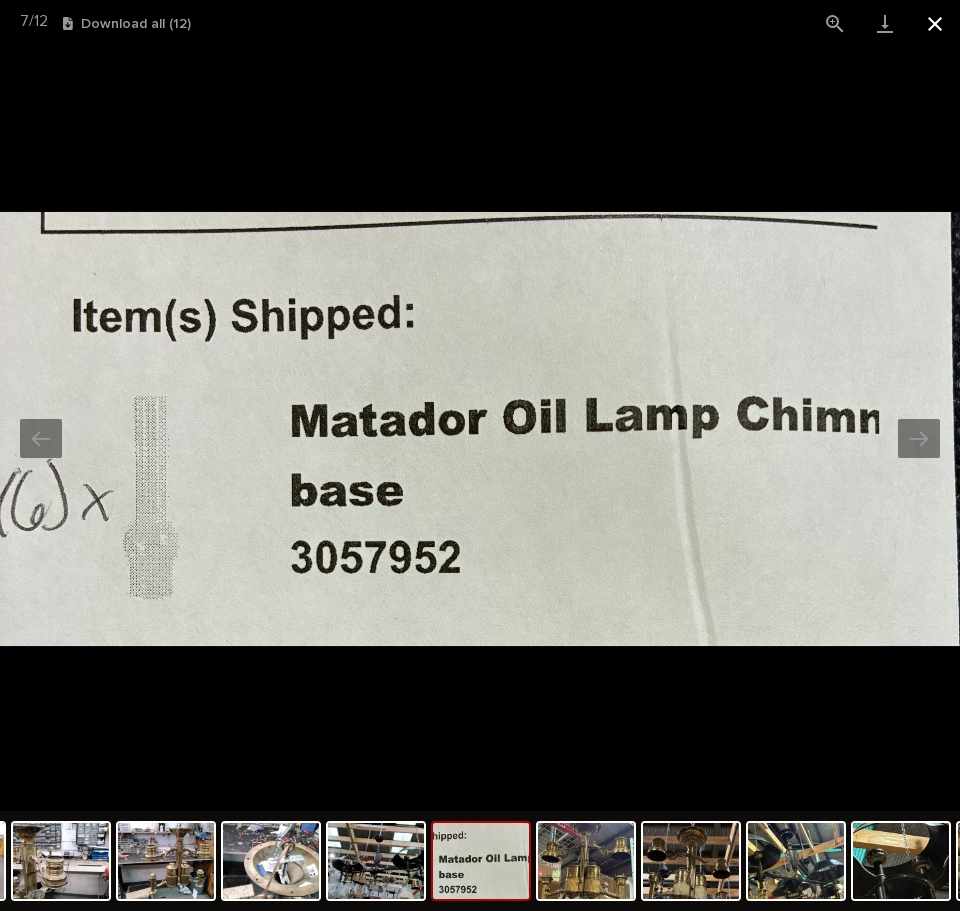 click at bounding box center (935, 23) 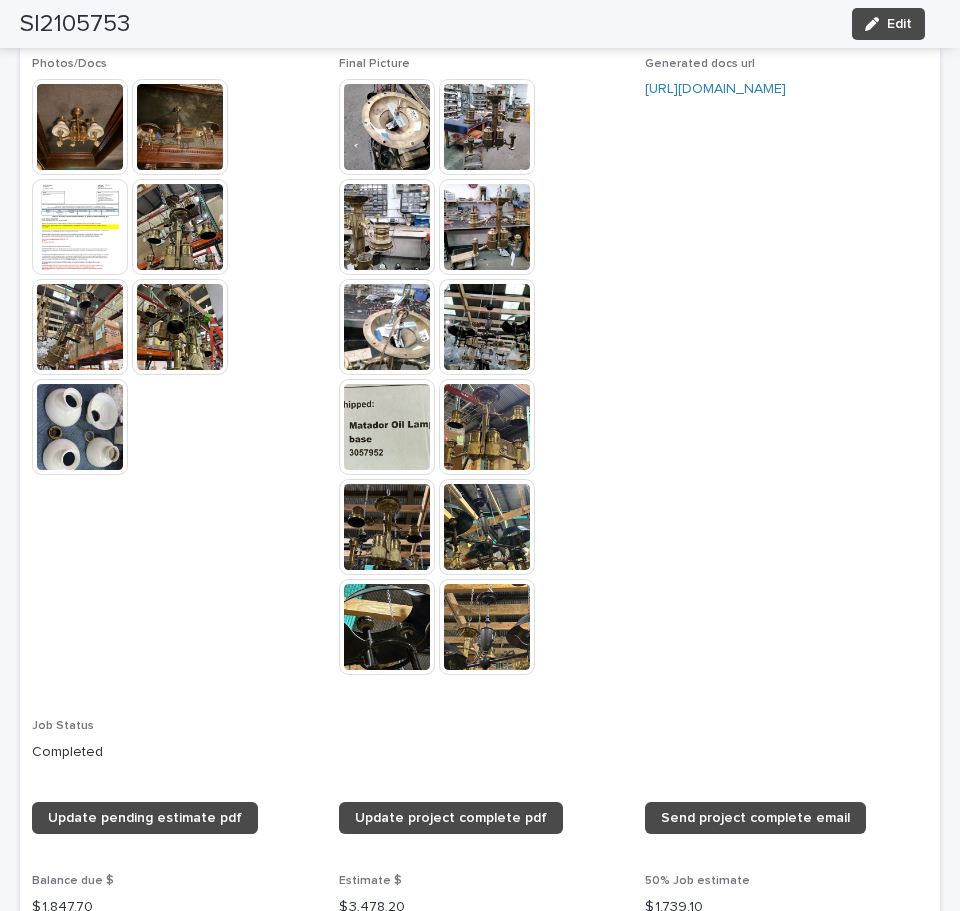 click at bounding box center (487, 427) 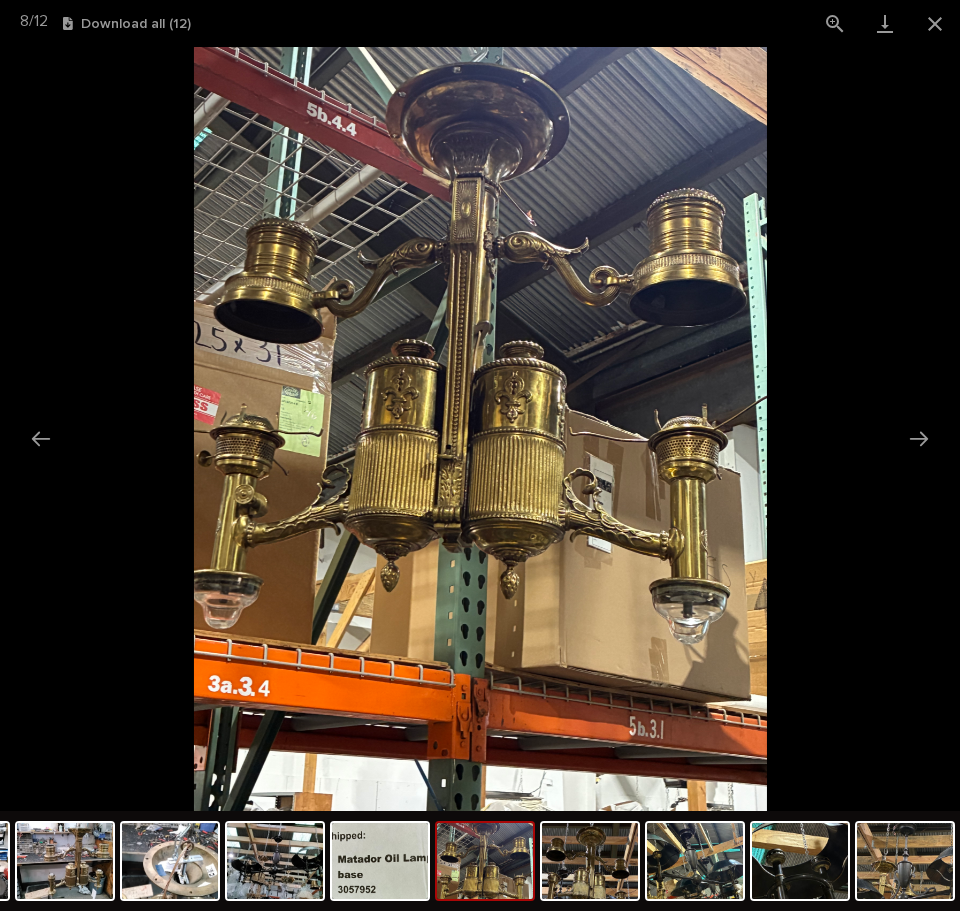 scroll, scrollTop: 0, scrollLeft: 0, axis: both 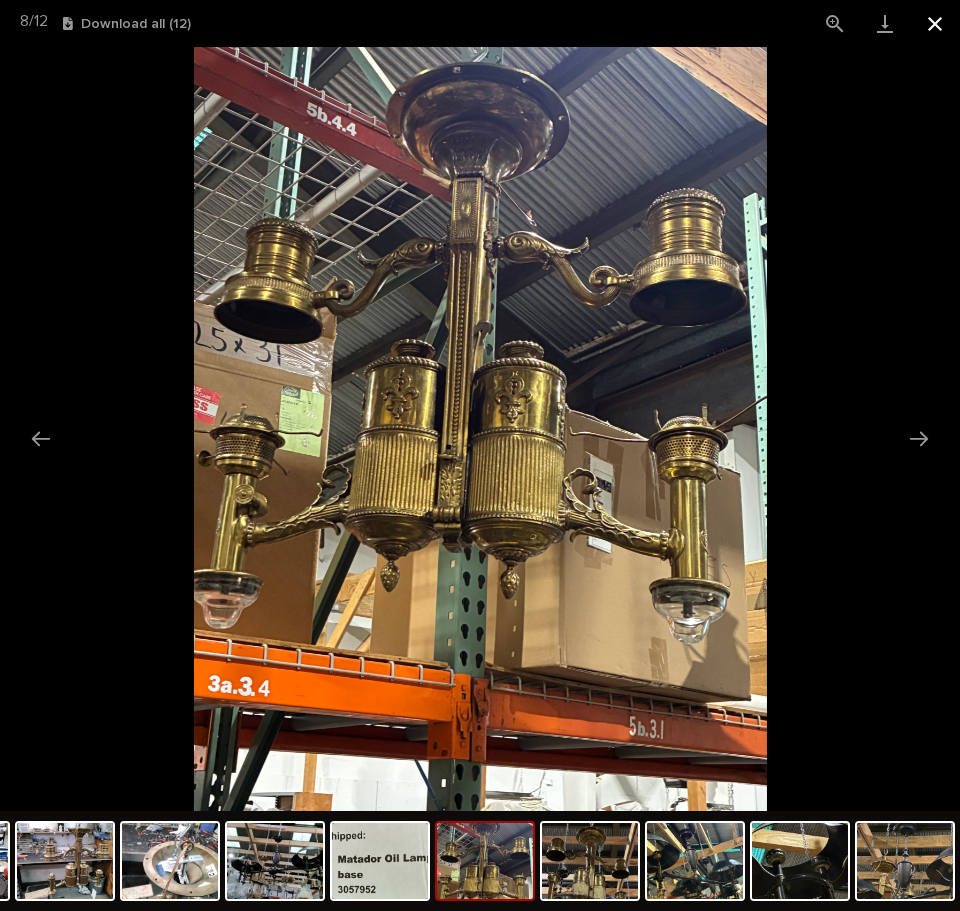 click at bounding box center (935, 23) 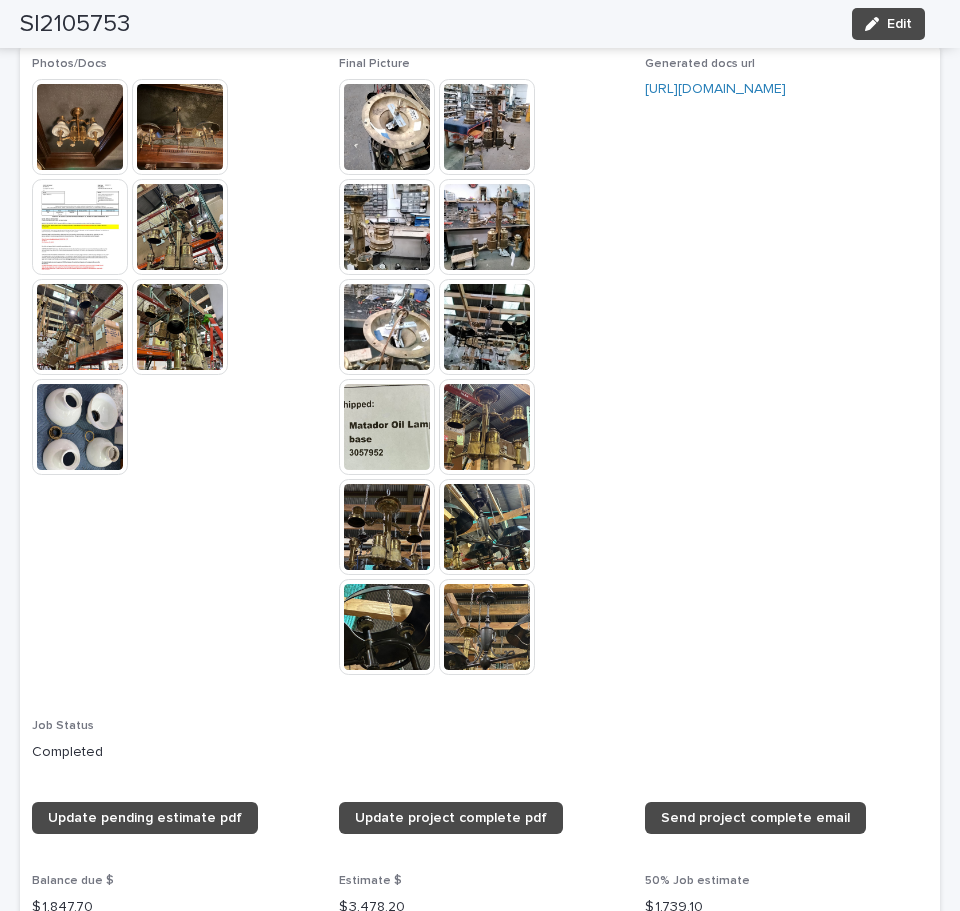 click at bounding box center (387, 527) 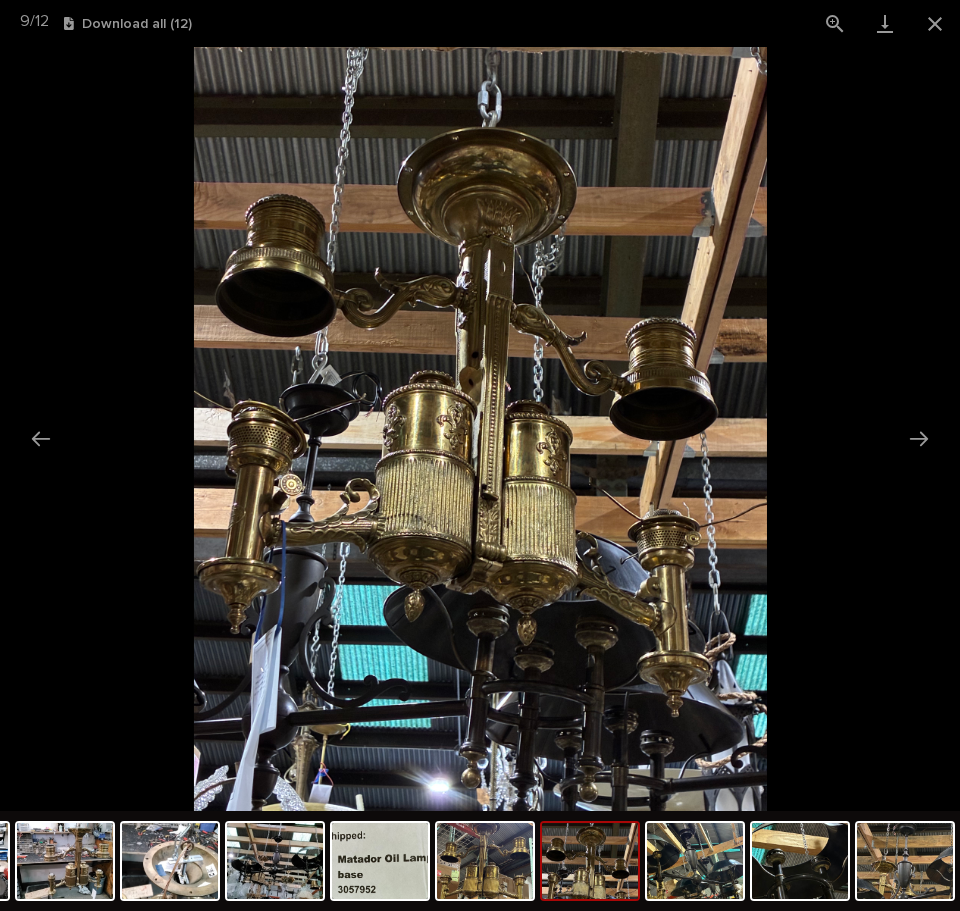 scroll, scrollTop: 0, scrollLeft: 0, axis: both 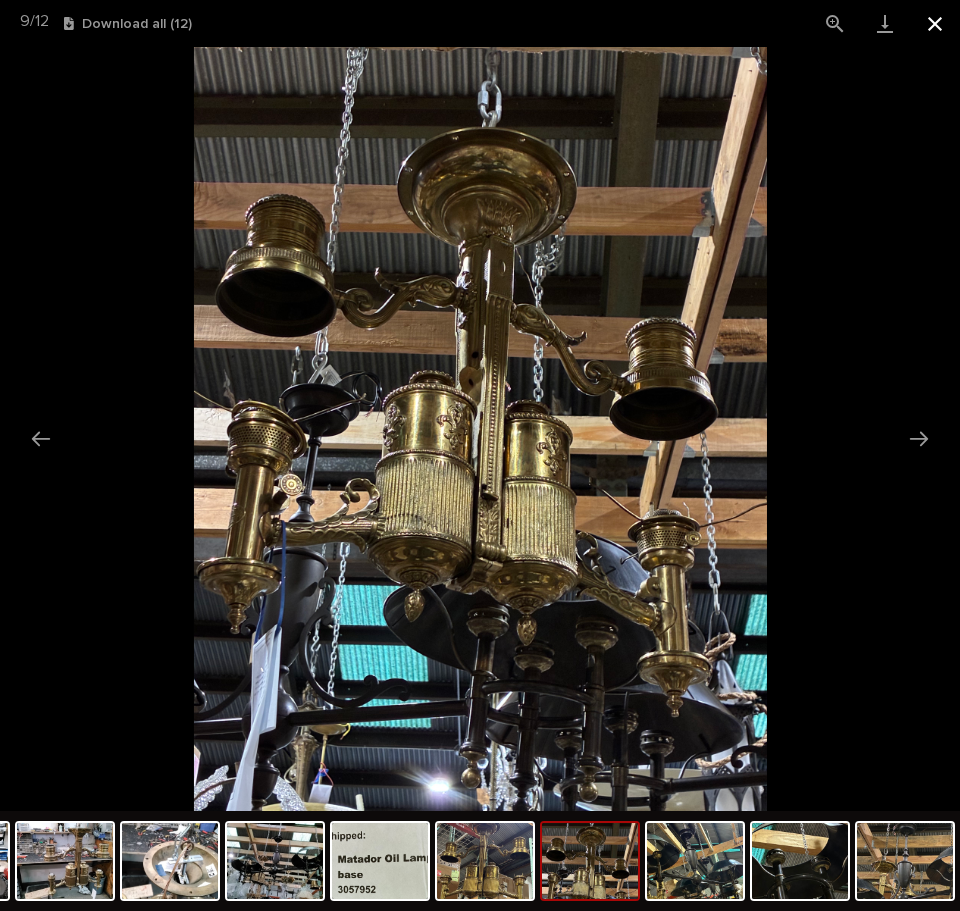 click at bounding box center [935, 23] 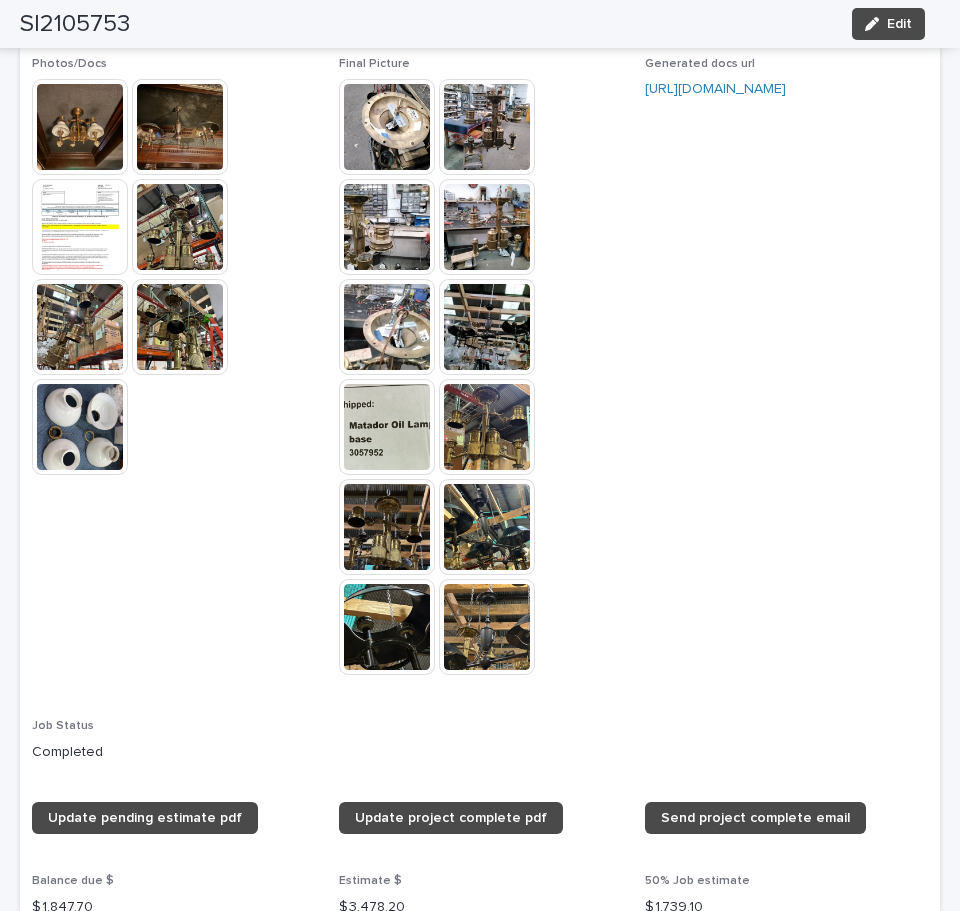 click at bounding box center [387, 527] 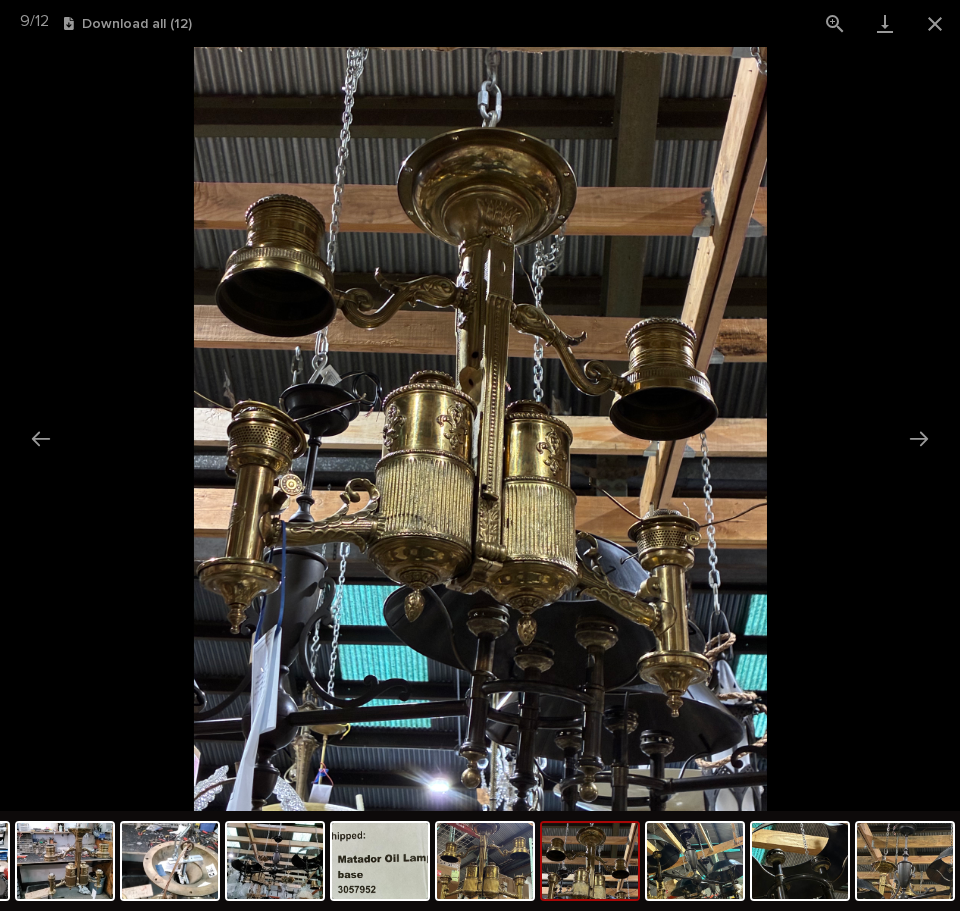 scroll, scrollTop: 0, scrollLeft: 0, axis: both 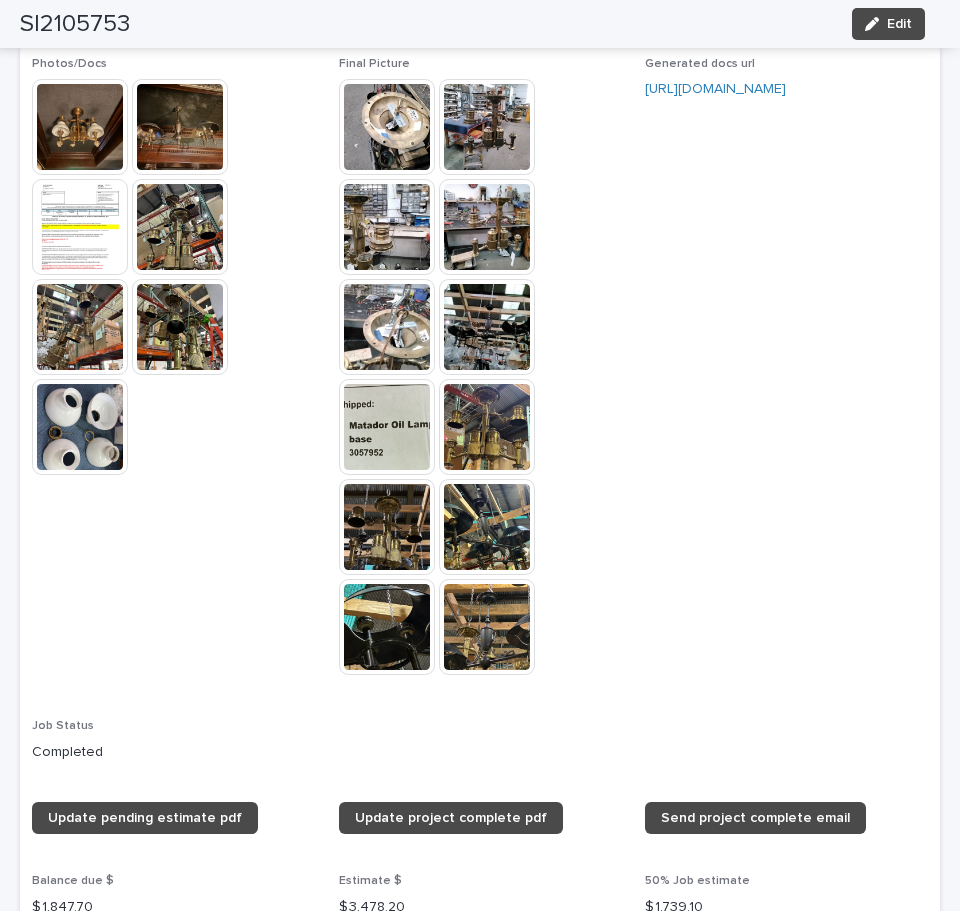click at bounding box center [487, 527] 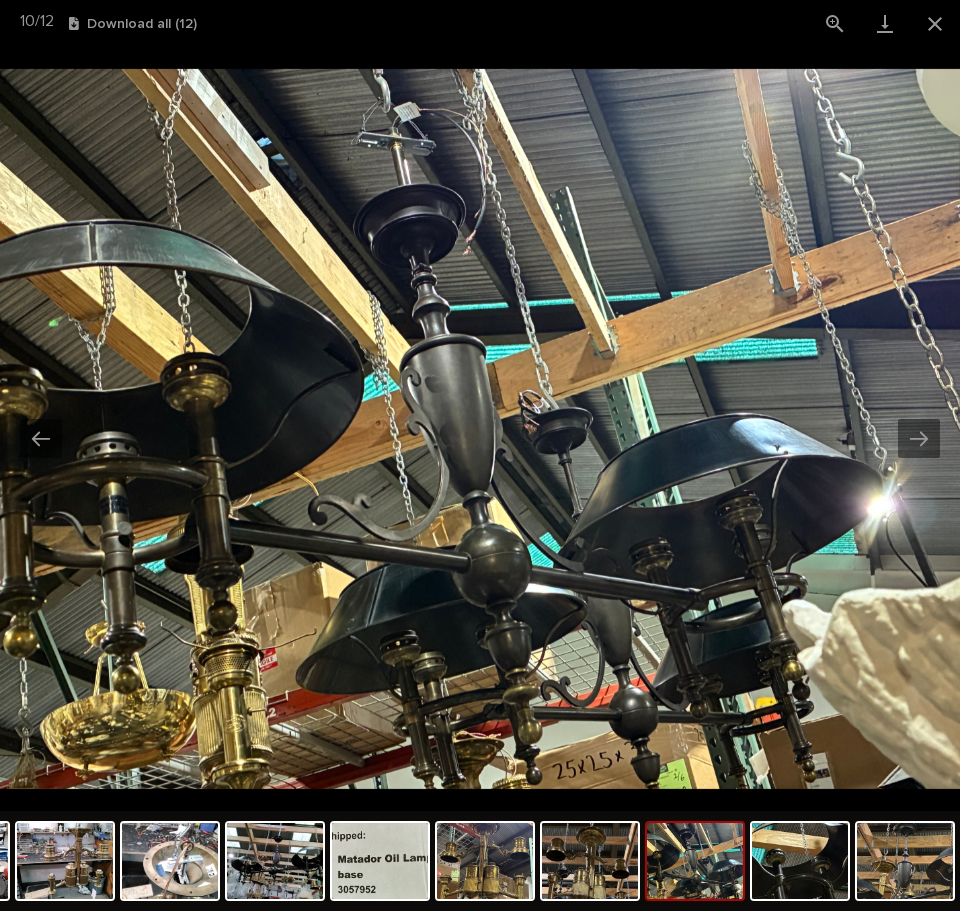 scroll, scrollTop: 0, scrollLeft: 0, axis: both 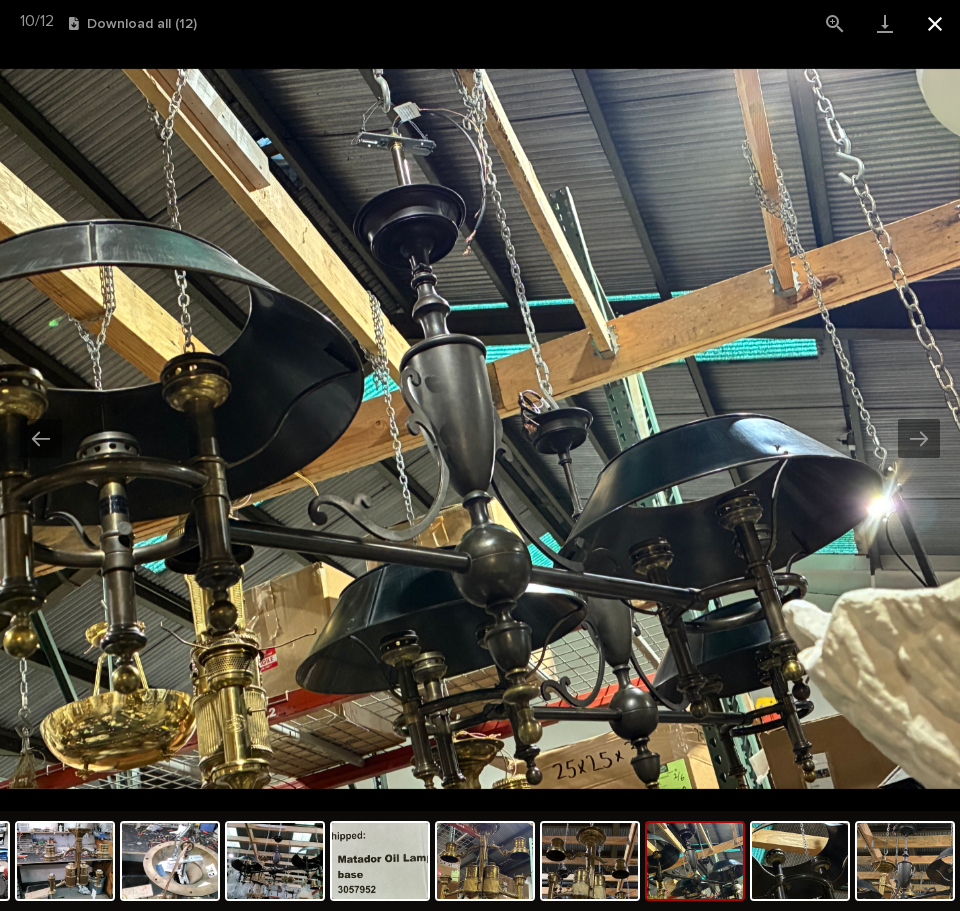 click at bounding box center (935, 23) 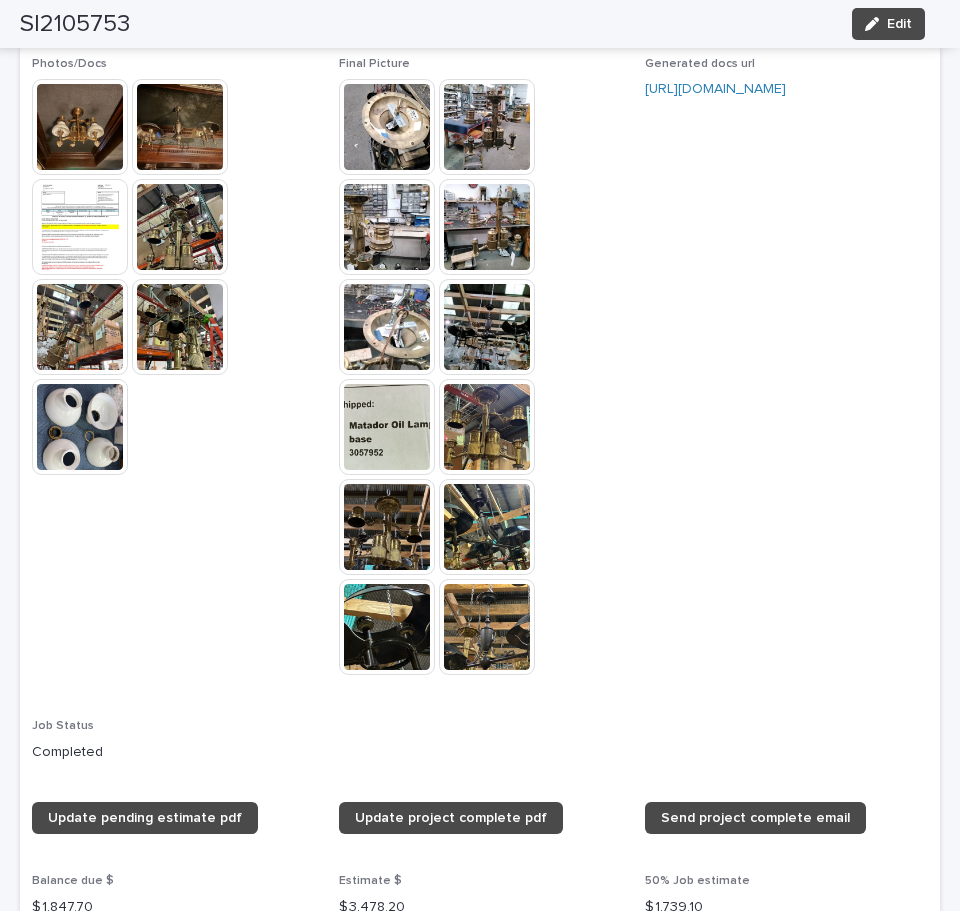 click at bounding box center (387, 627) 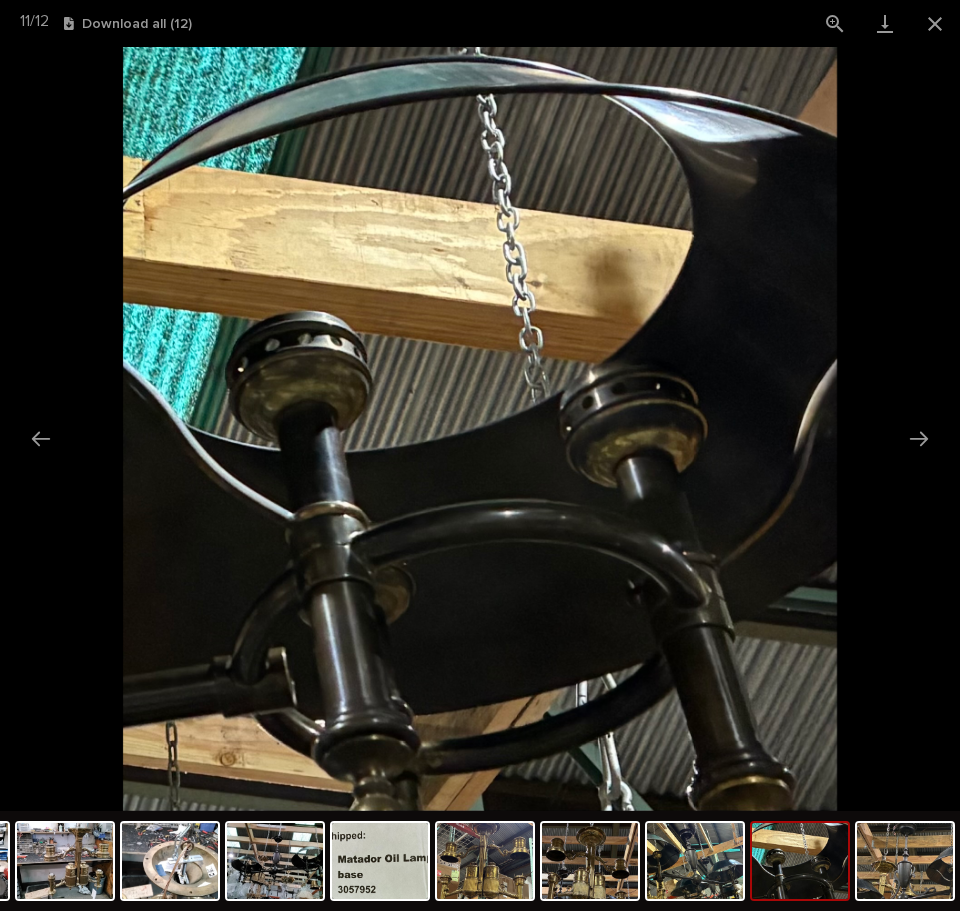 scroll, scrollTop: 0, scrollLeft: 0, axis: both 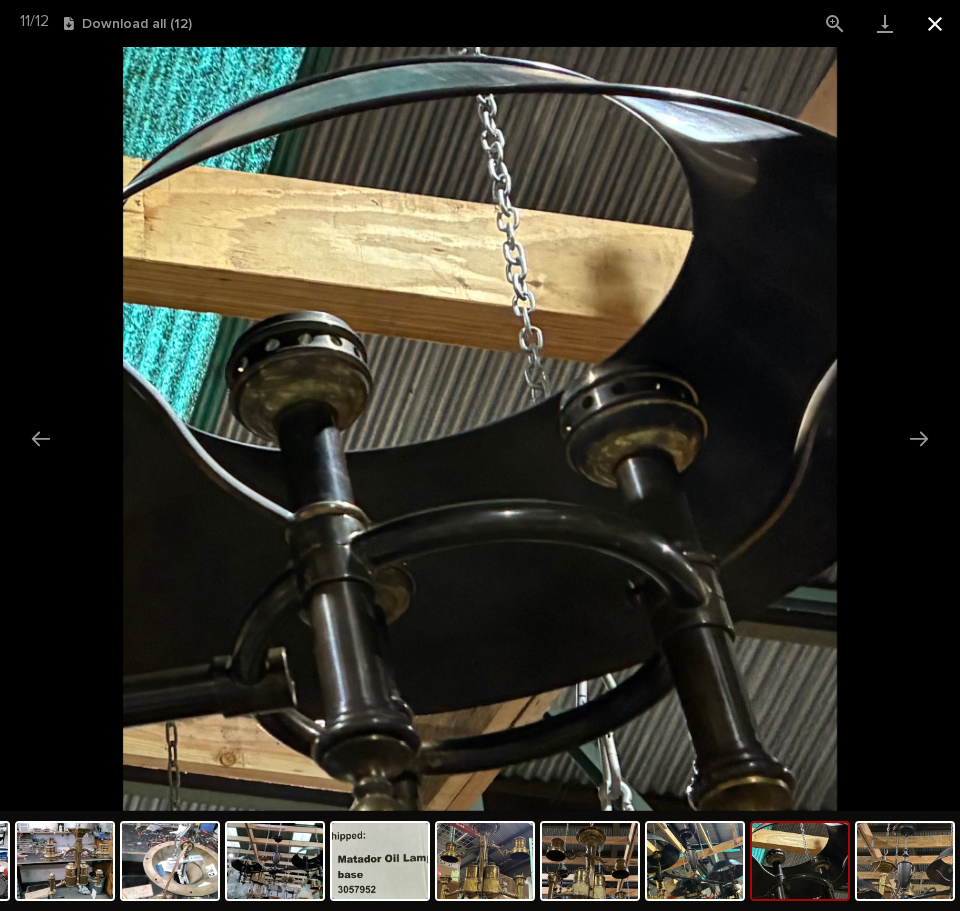 click at bounding box center (935, 23) 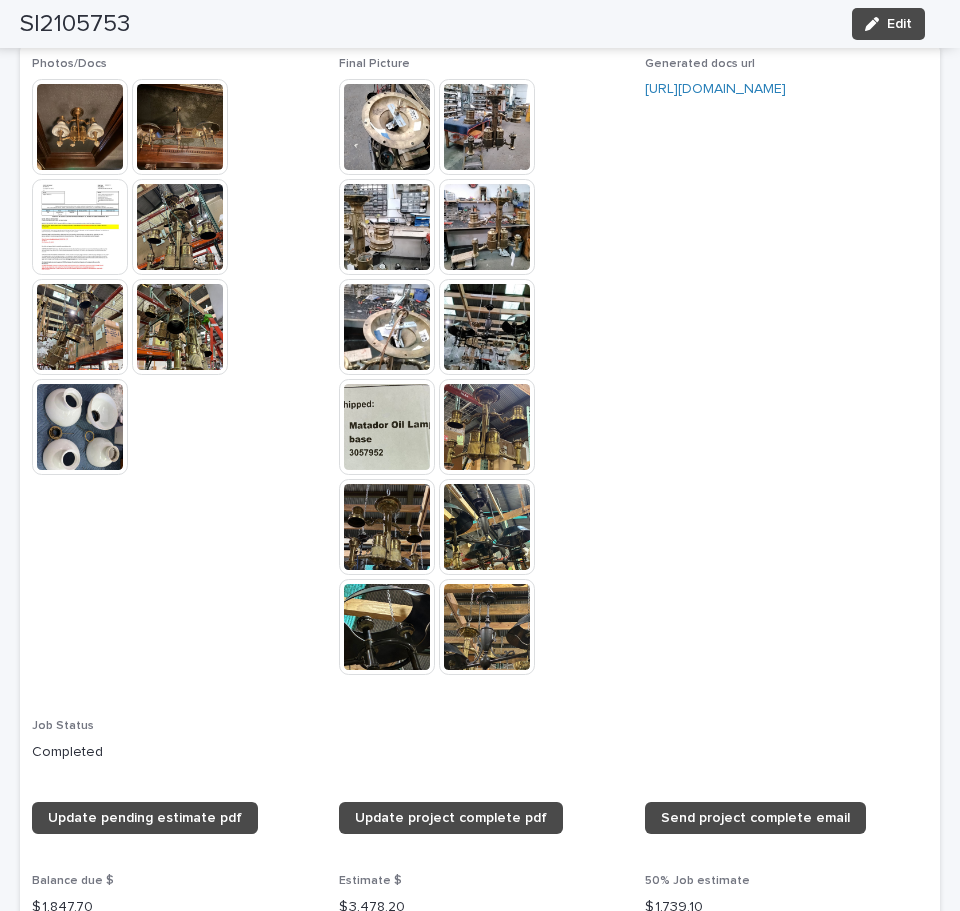 click at bounding box center (487, 627) 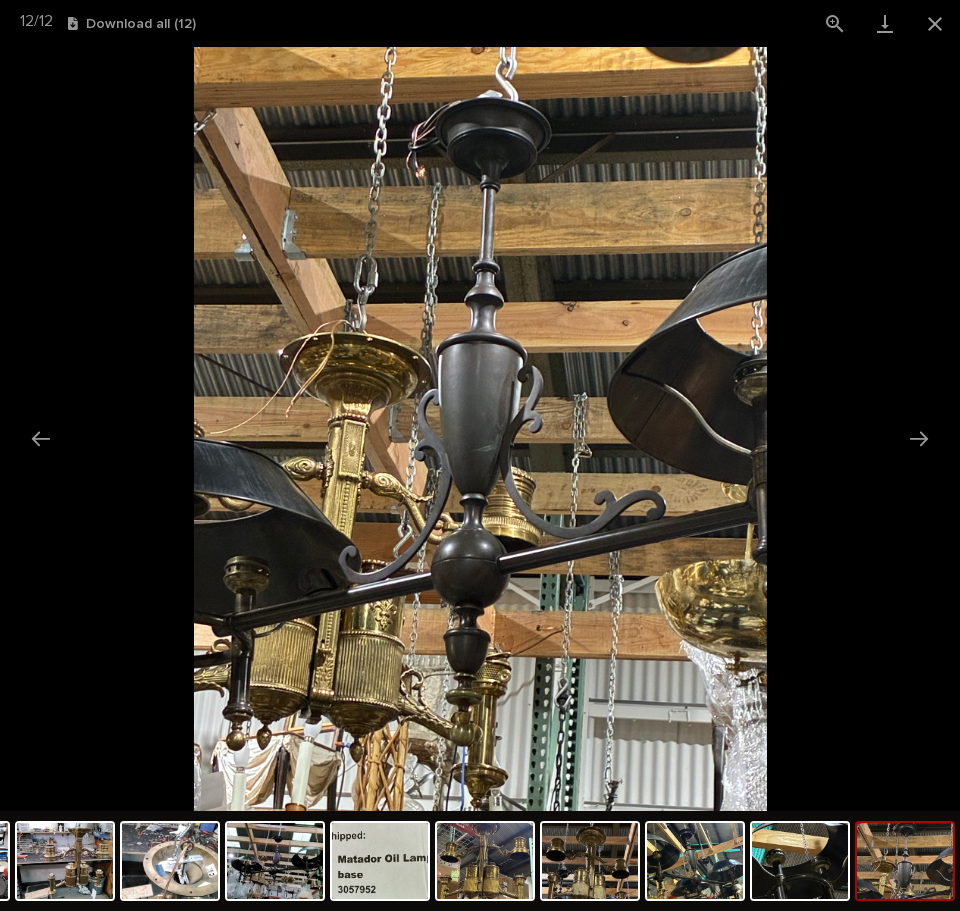 scroll, scrollTop: 0, scrollLeft: 0, axis: both 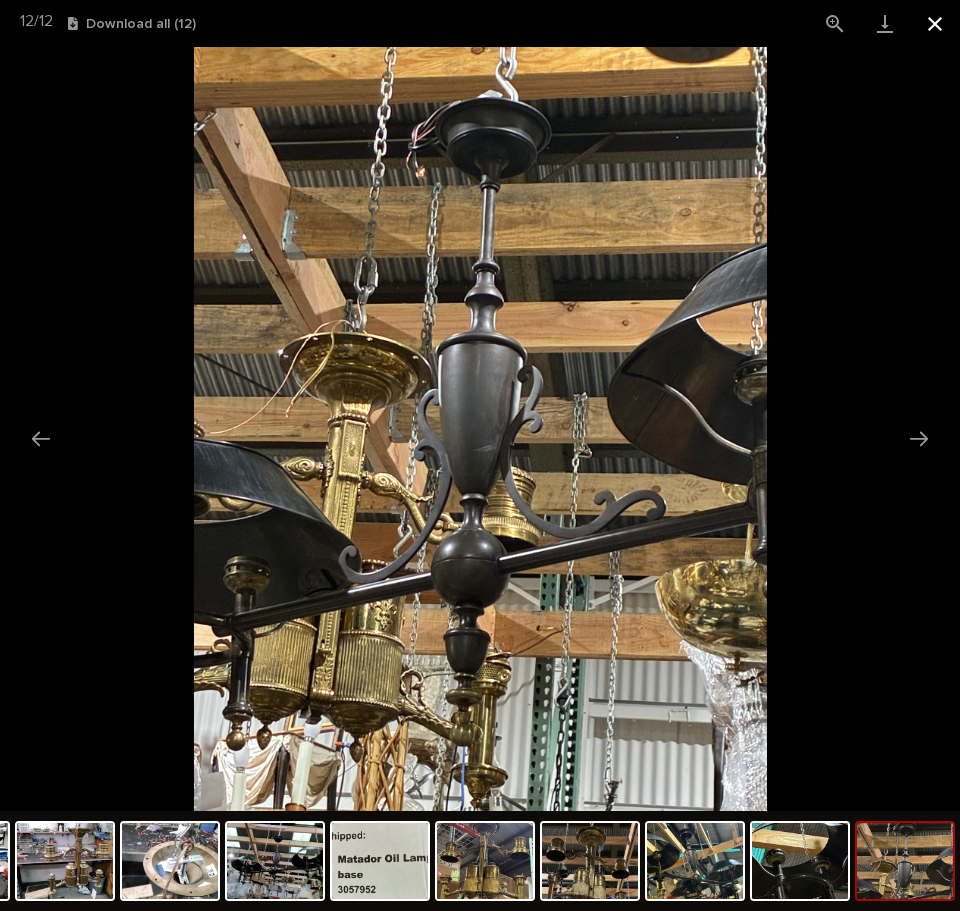 click at bounding box center [935, 23] 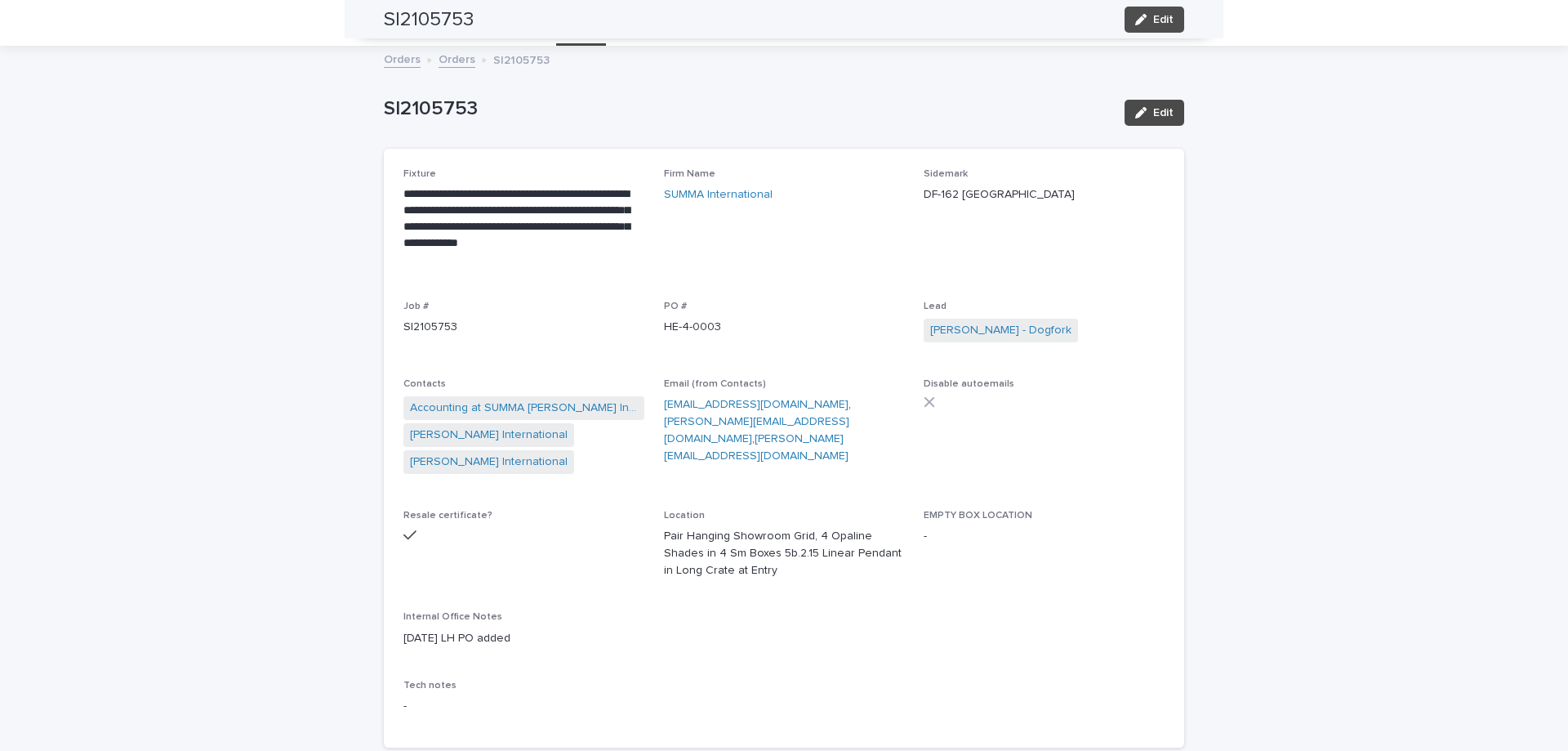 scroll, scrollTop: 0, scrollLeft: 0, axis: both 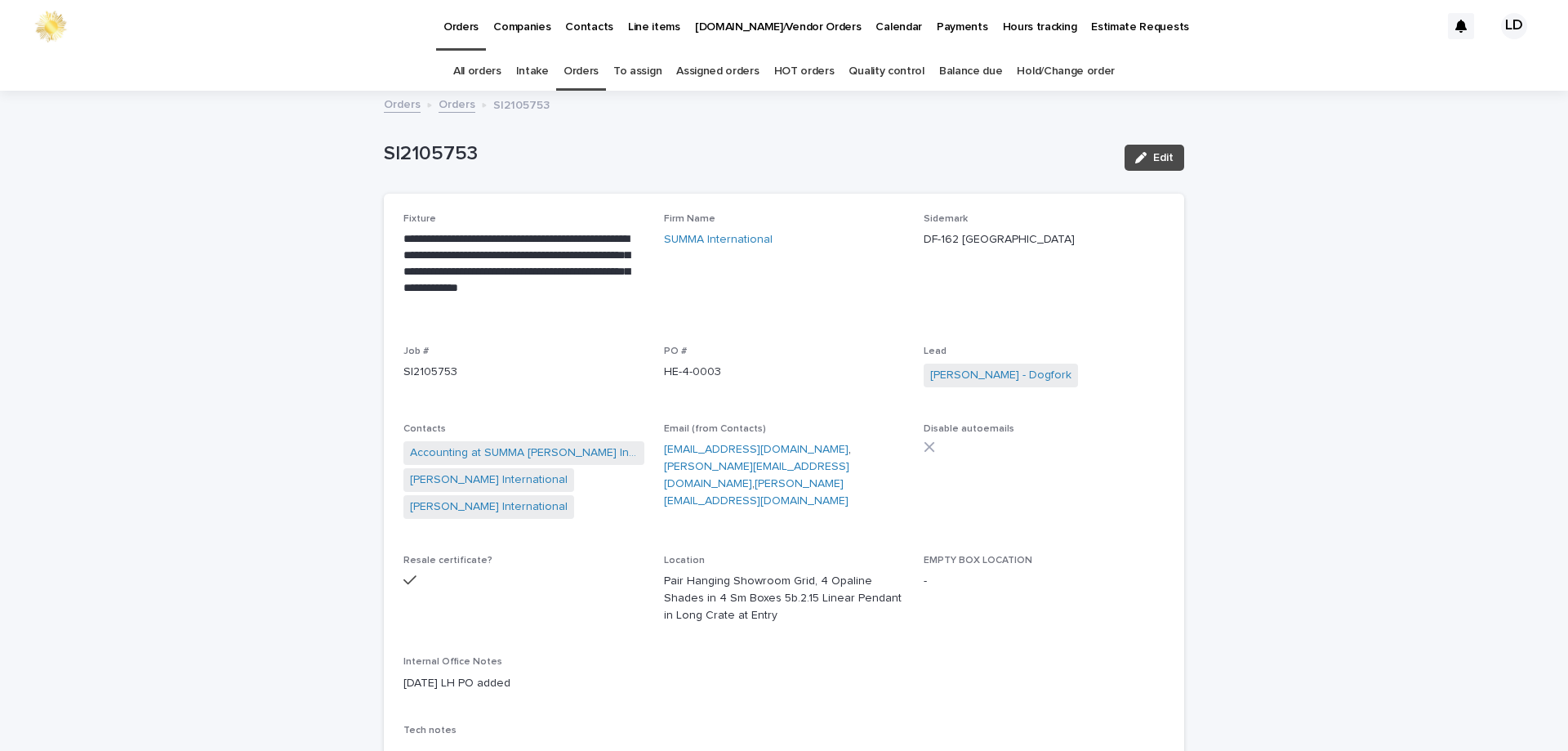 click on "Orders" at bounding box center (581, 71) 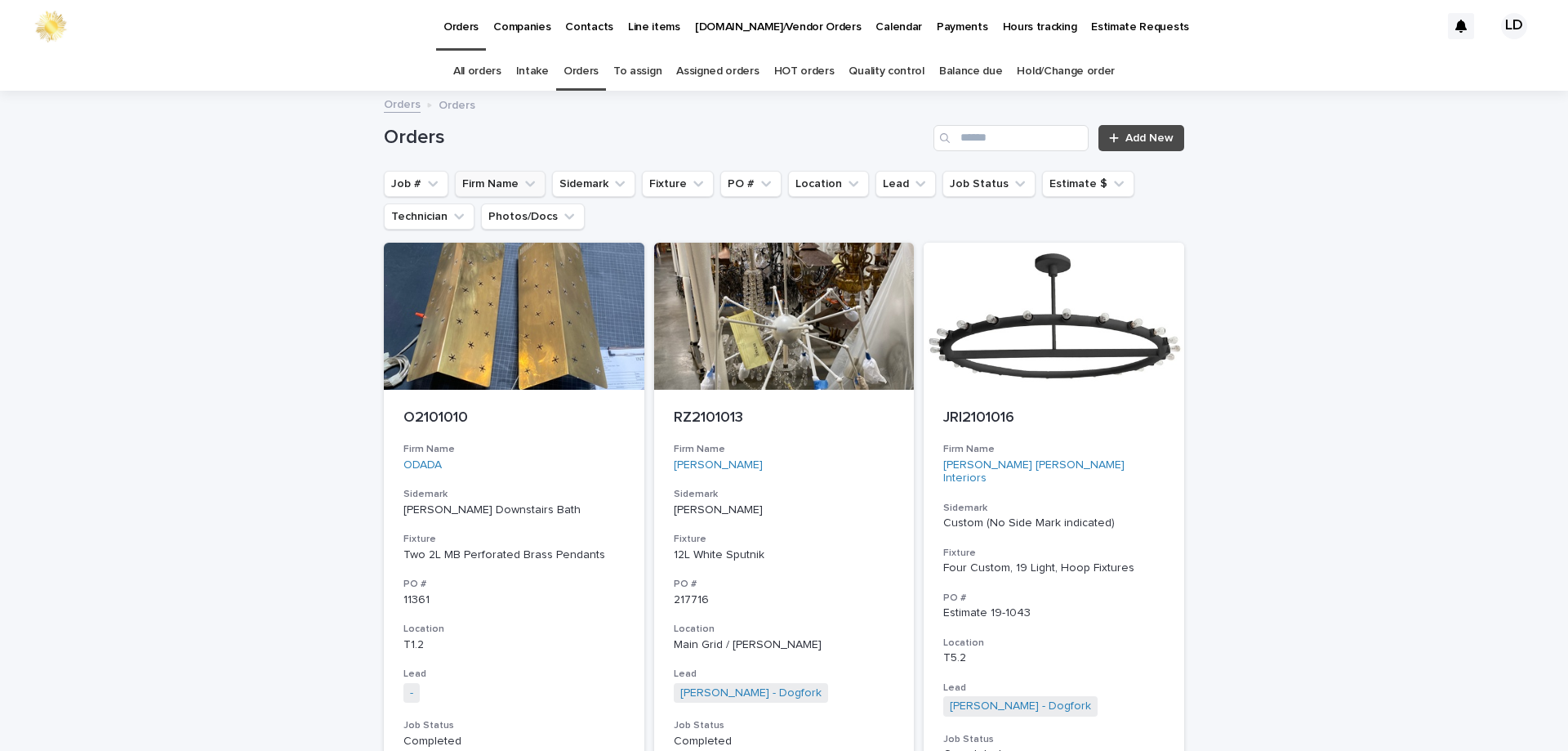 click on "Firm Name" at bounding box center [500, 184] 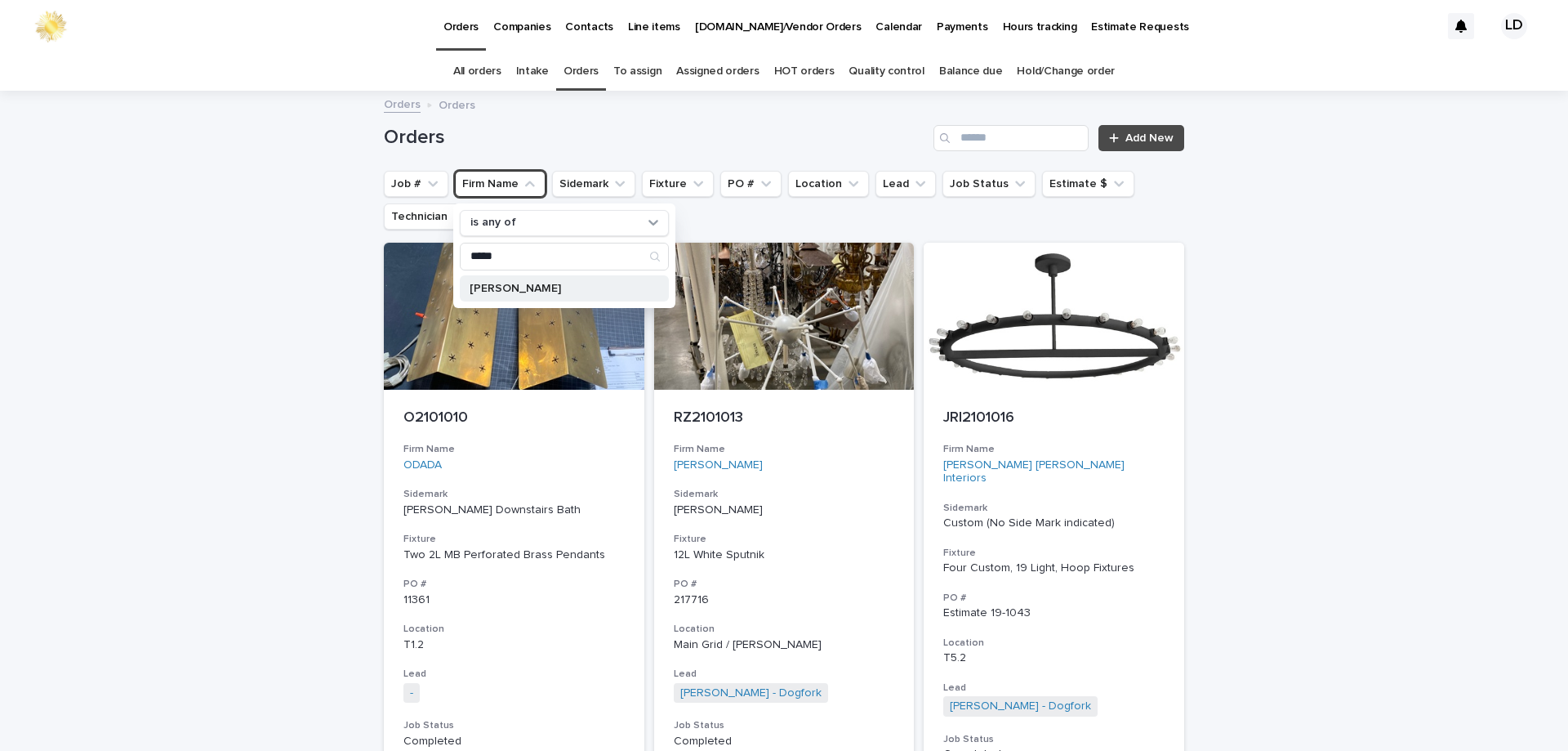 type on "*****" 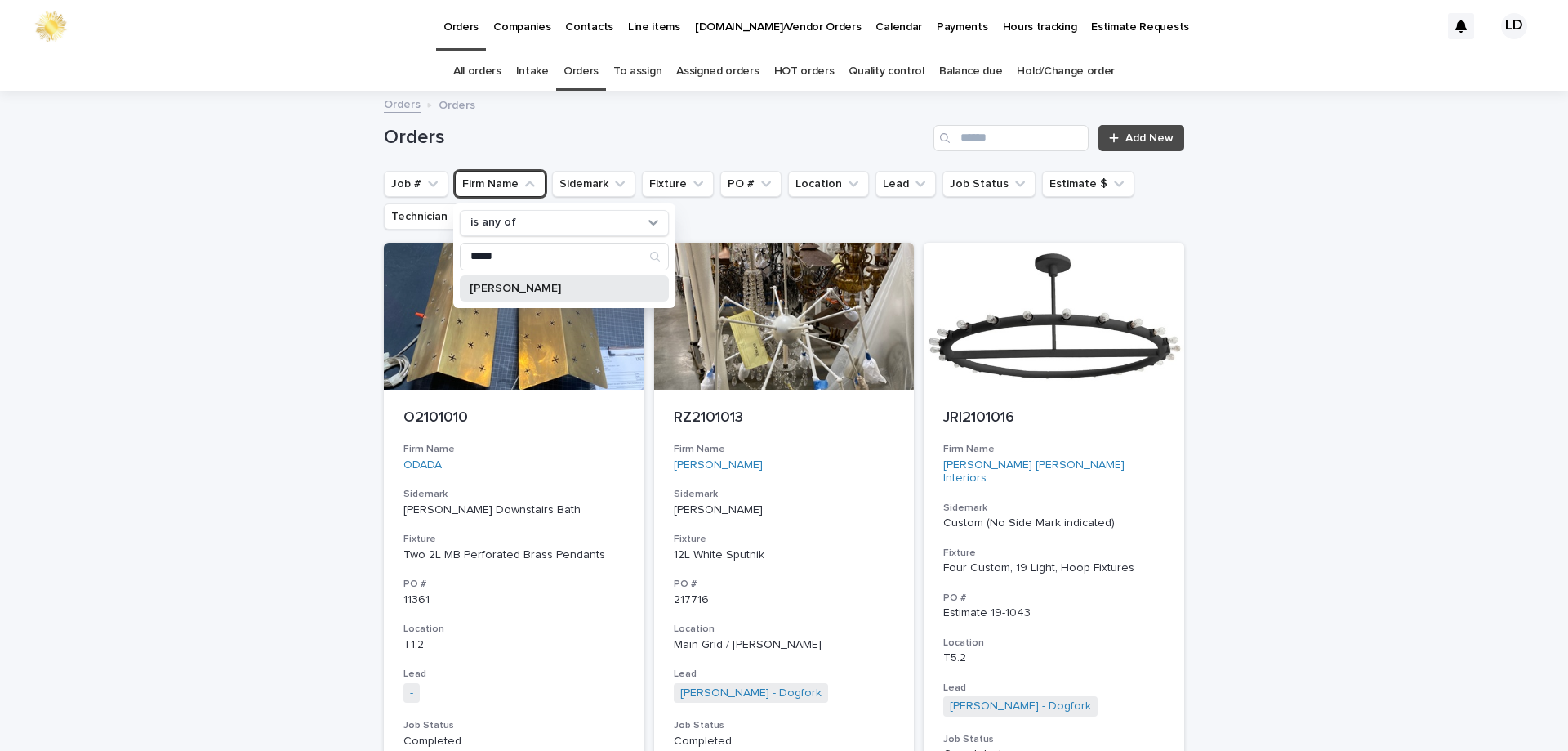 click on "Geremia" at bounding box center [556, 288] 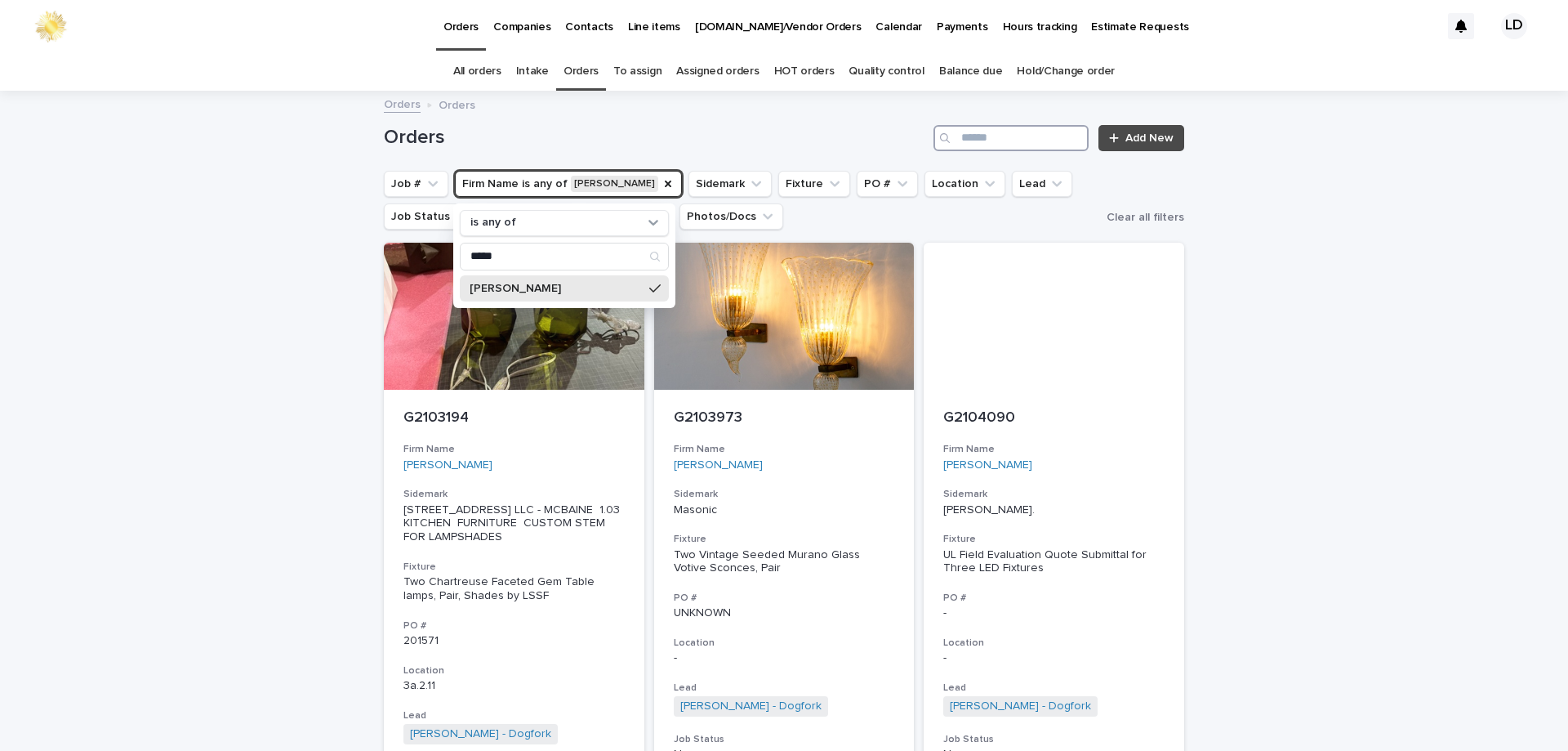 click at bounding box center [1011, 138] 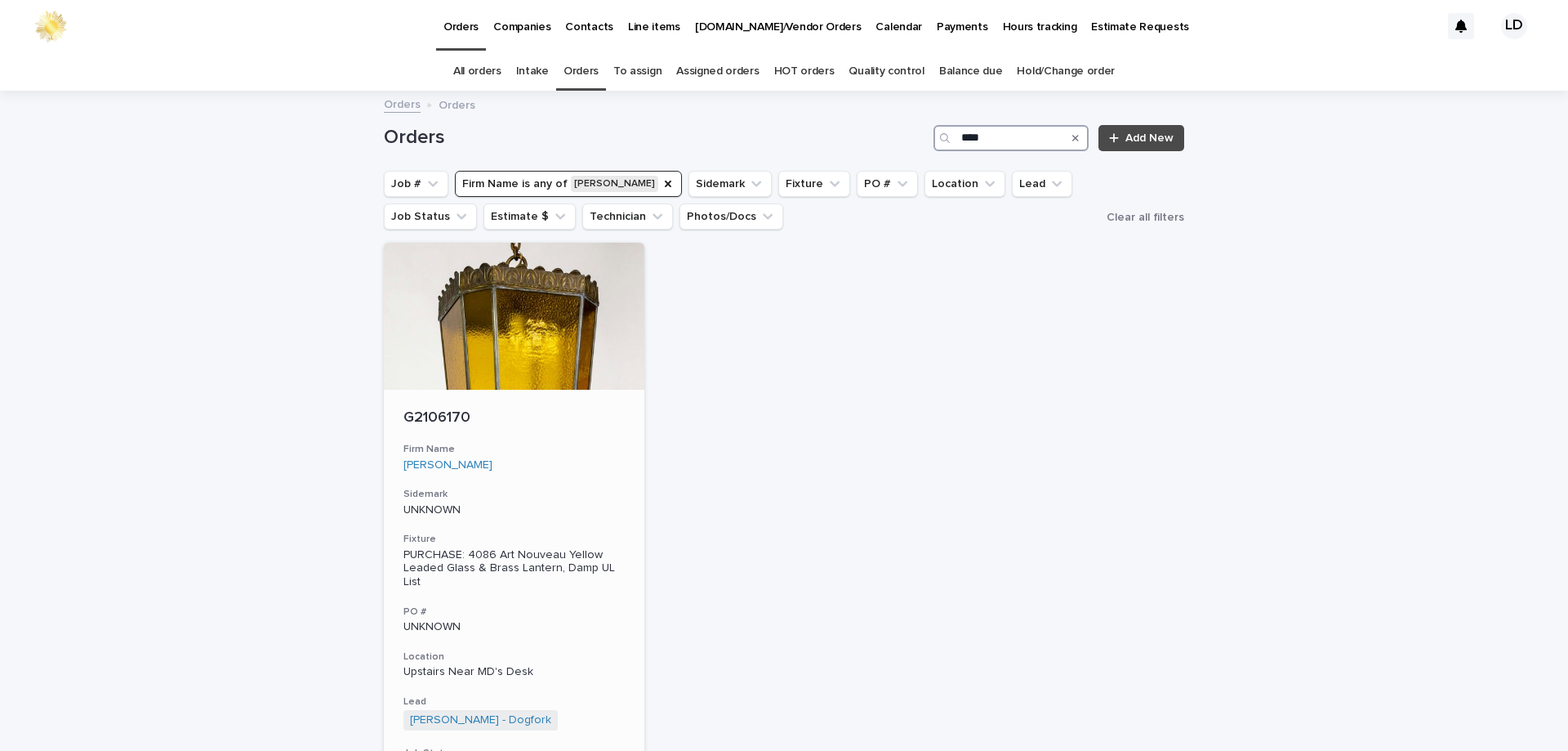 type on "****" 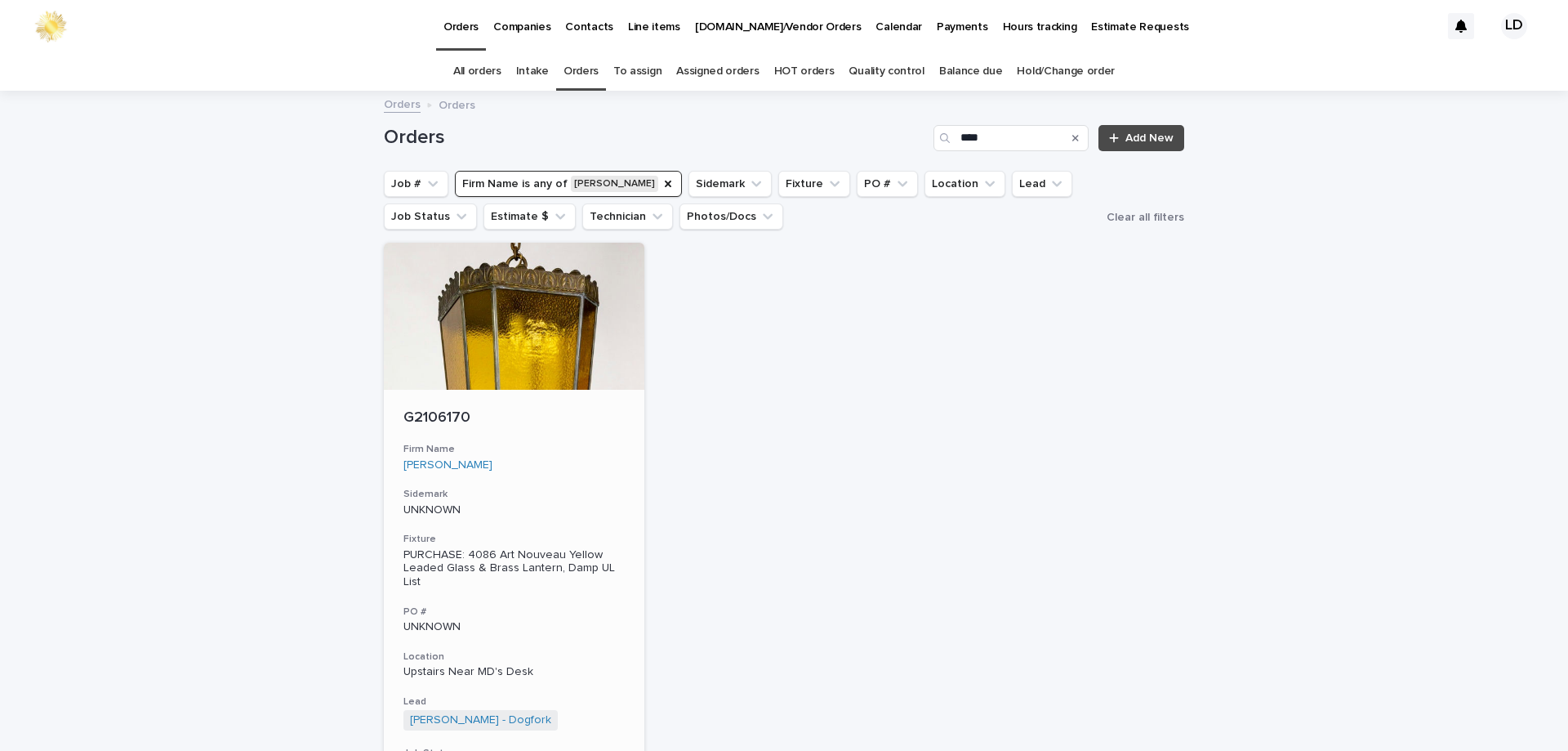click on "Firm Name" at bounding box center [514, 449] 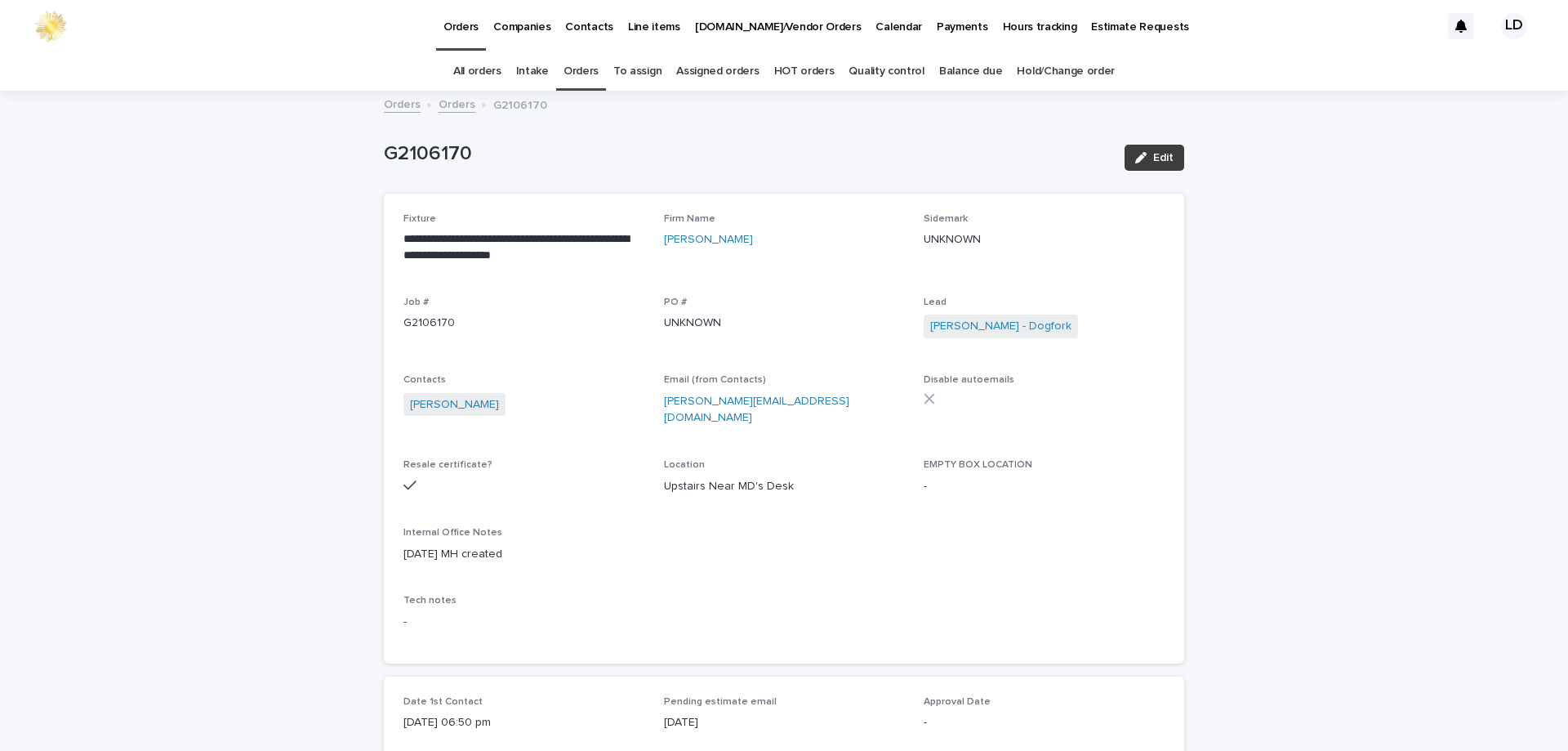 click at bounding box center [1144, 158] 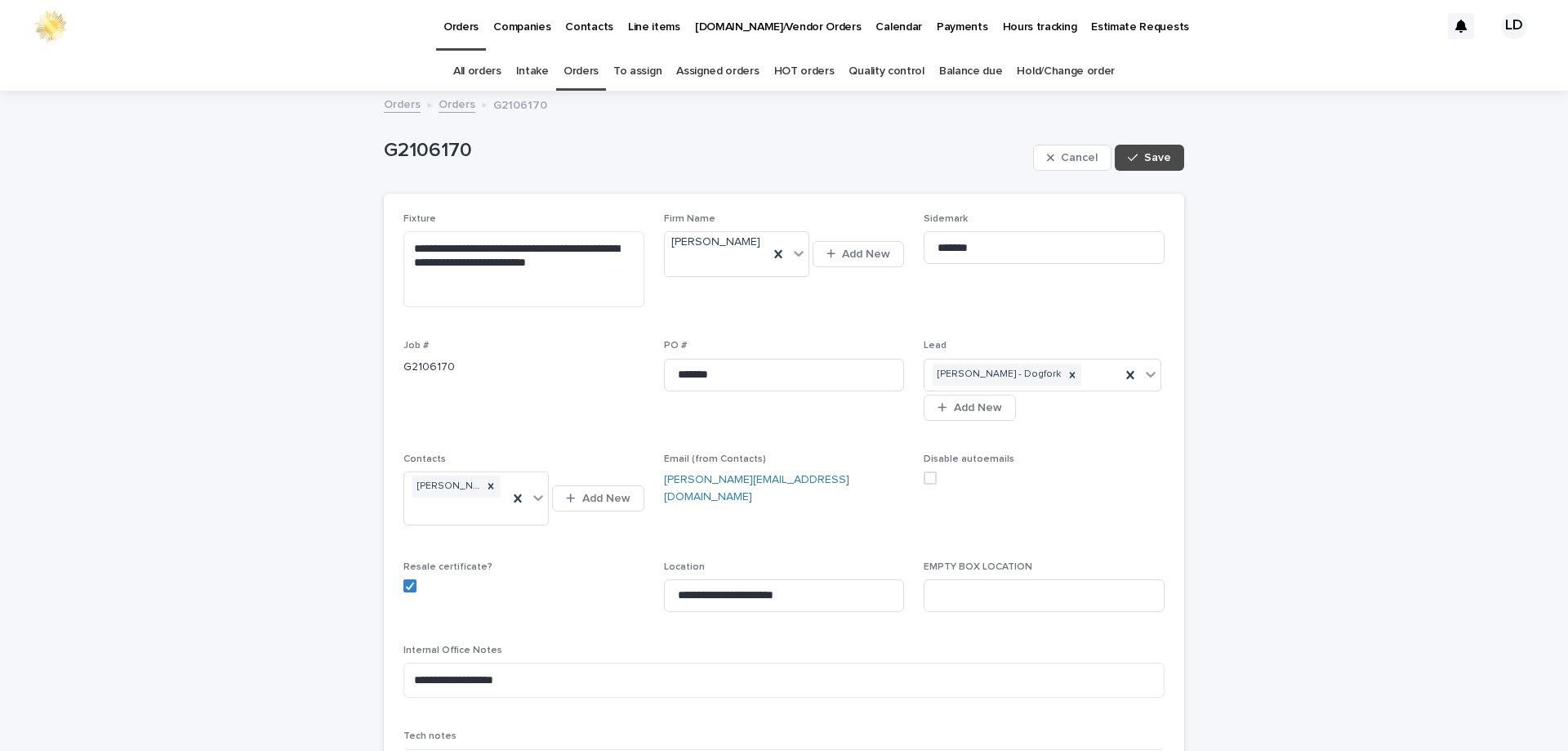 click on "Job # G2106170" at bounding box center (523, 364) 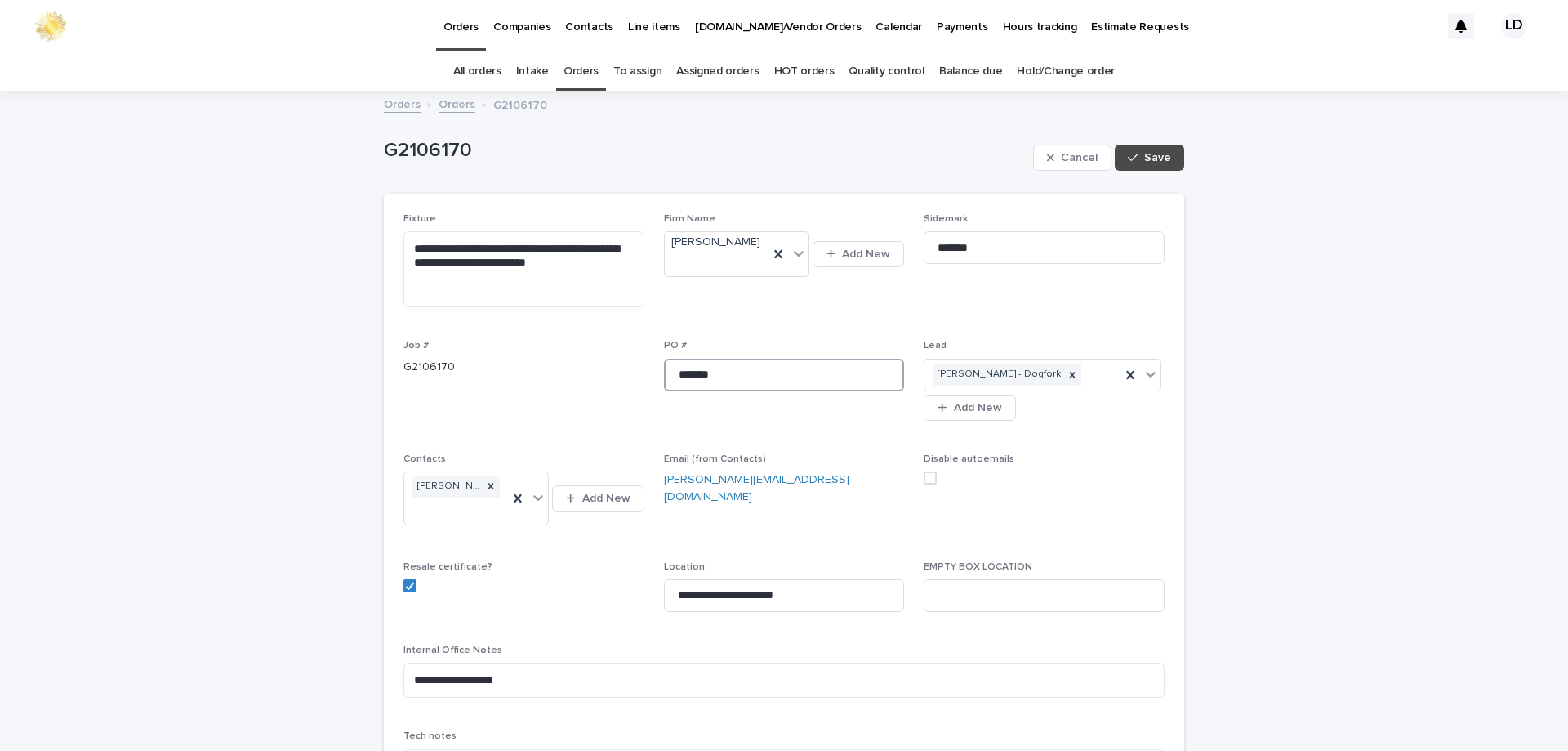 drag, startPoint x: 780, startPoint y: 371, endPoint x: 595, endPoint y: 369, distance: 185.01081 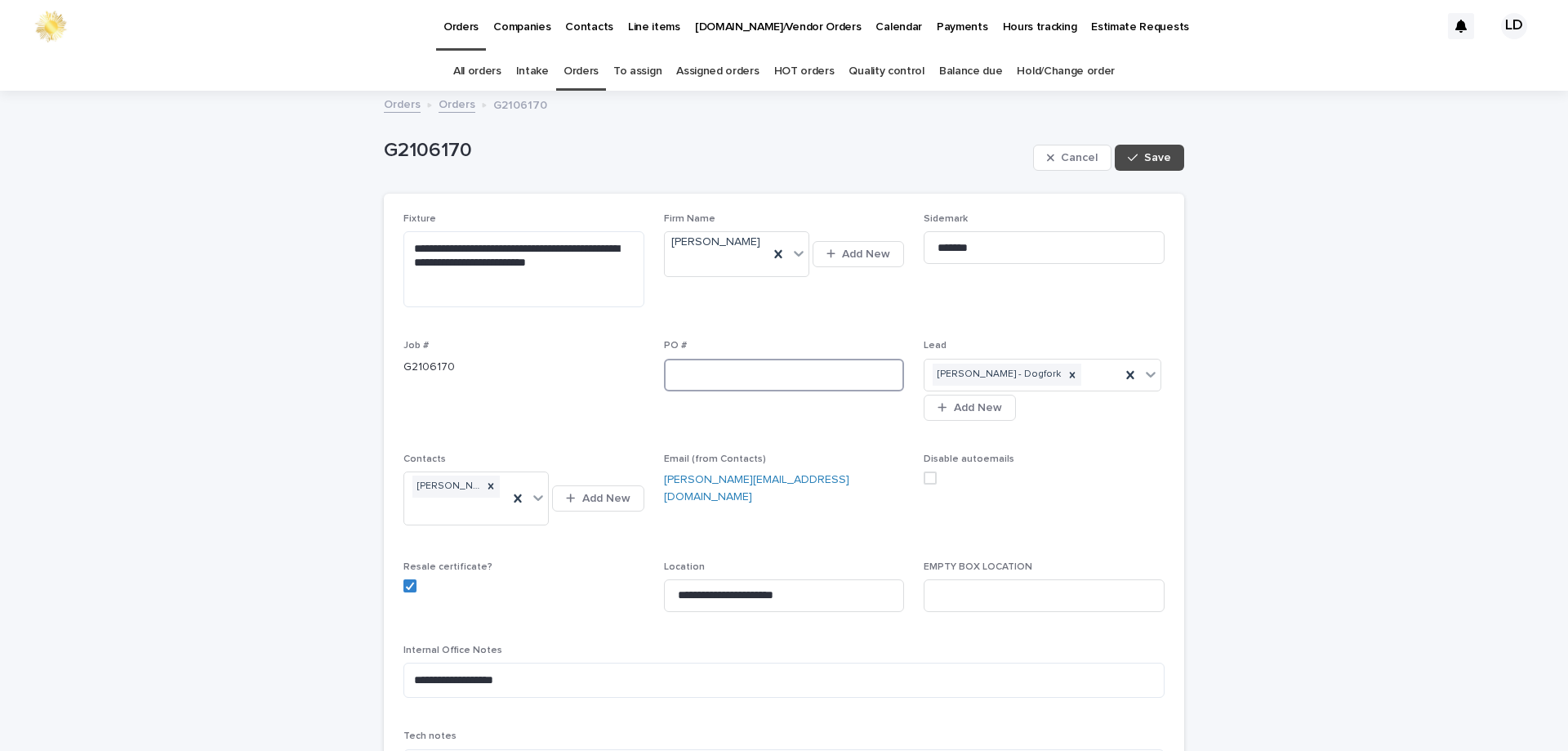 paste on "******" 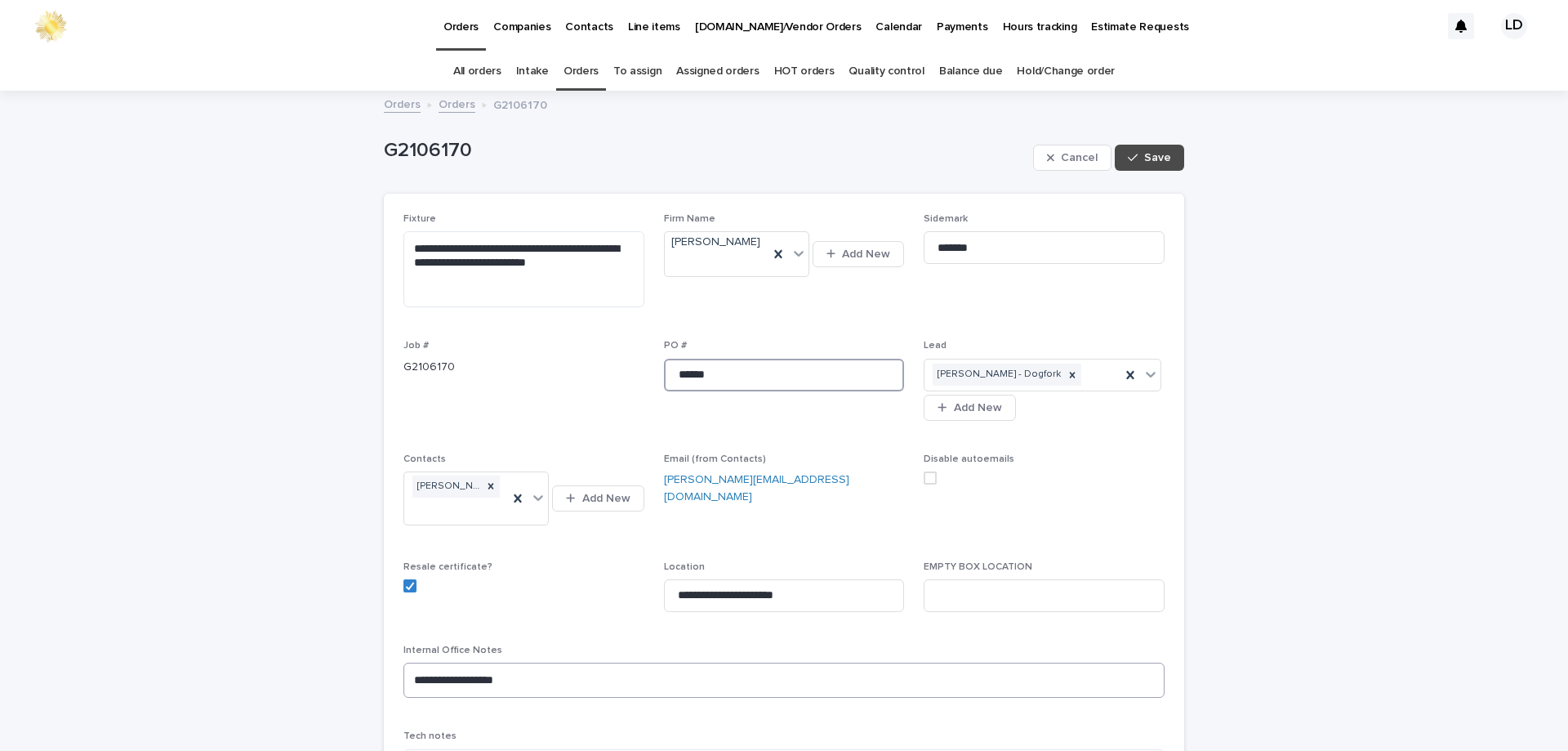 type on "******" 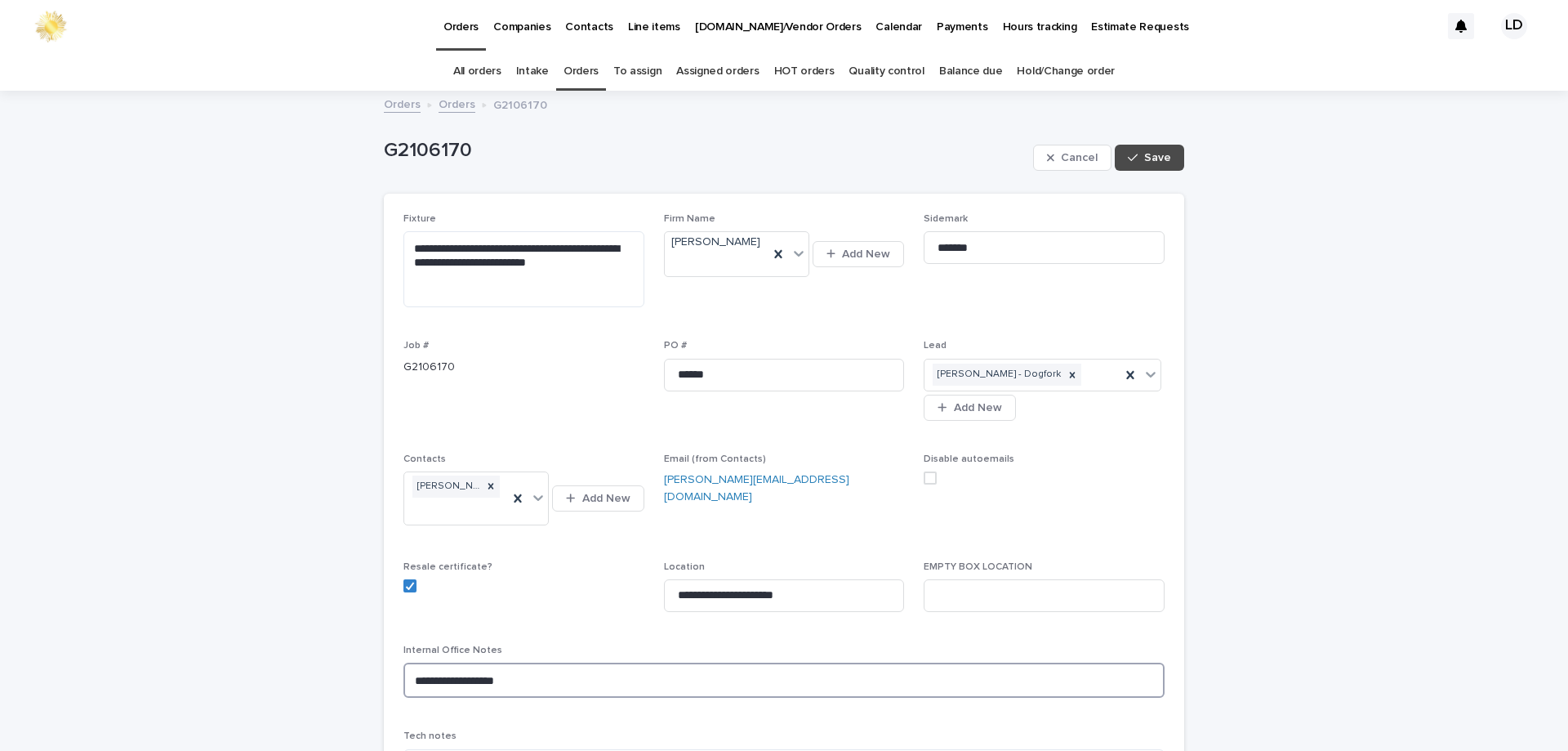 click on "**********" at bounding box center [784, 680] 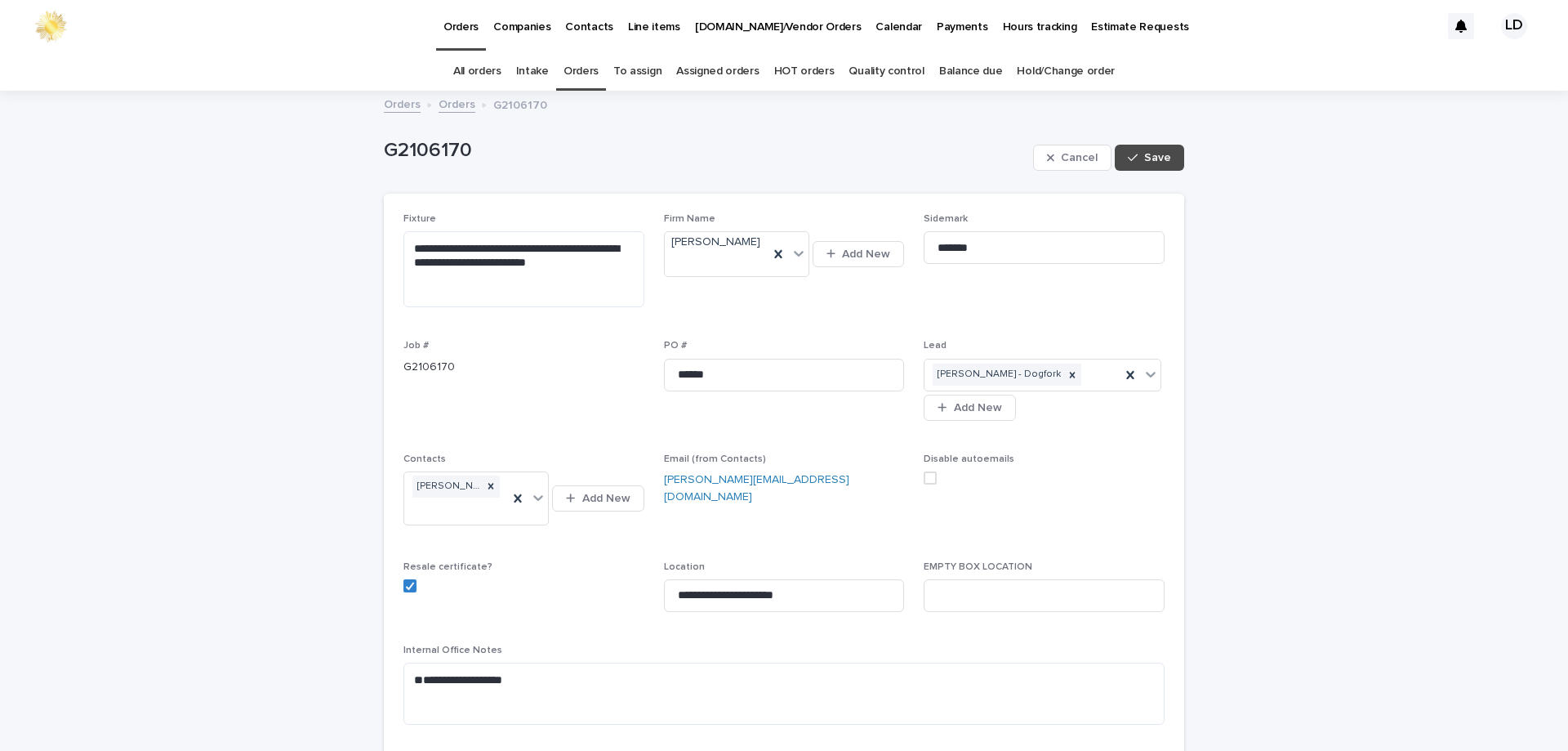 click on "Internal Office Notes" at bounding box center (784, 650) 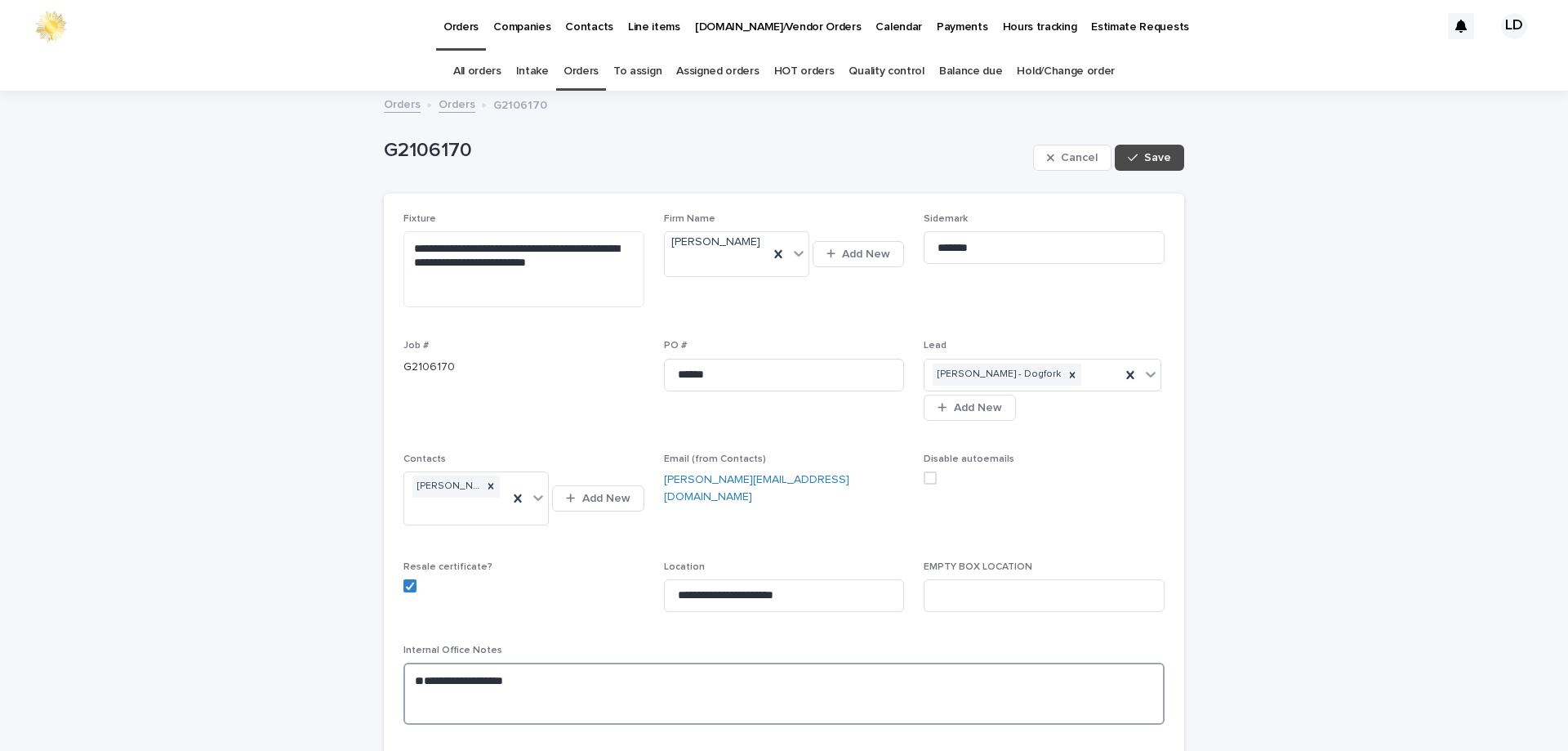 click on "**********" at bounding box center [784, 694] 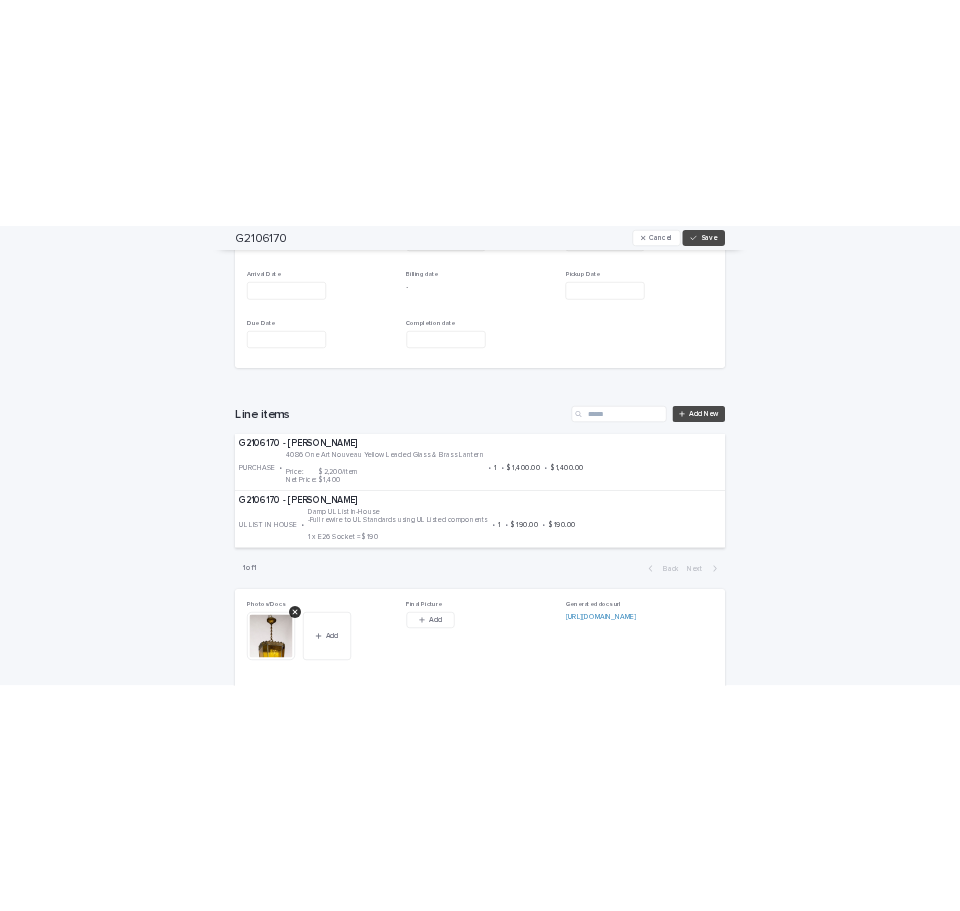 scroll, scrollTop: 1100, scrollLeft: 0, axis: vertical 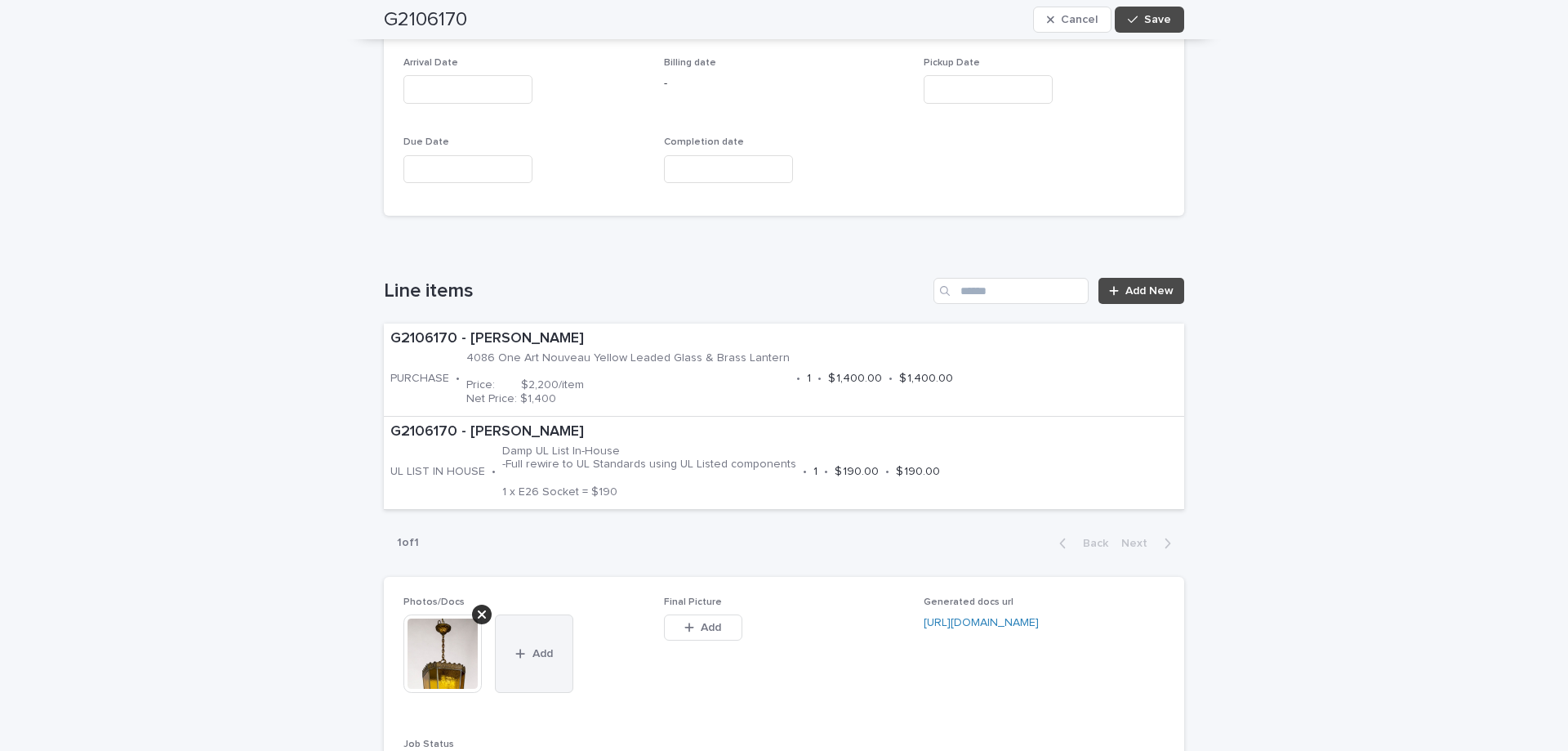 type on "**********" 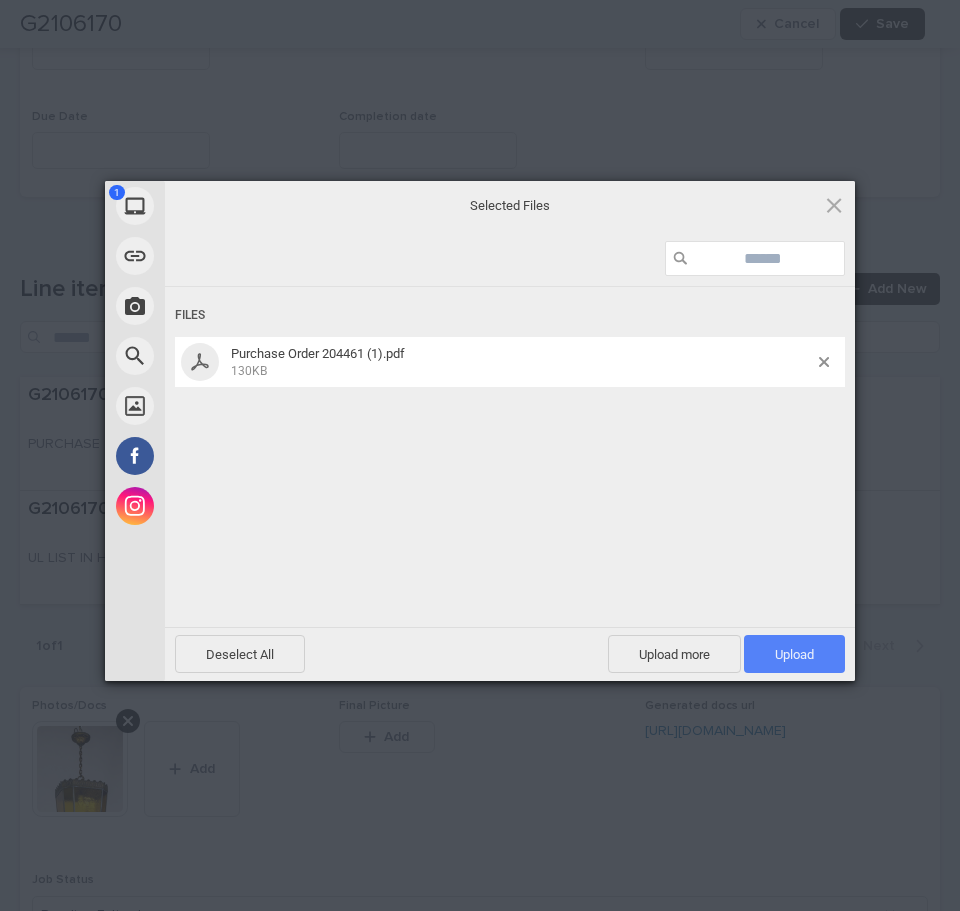 click on "Upload
1" at bounding box center [794, 654] 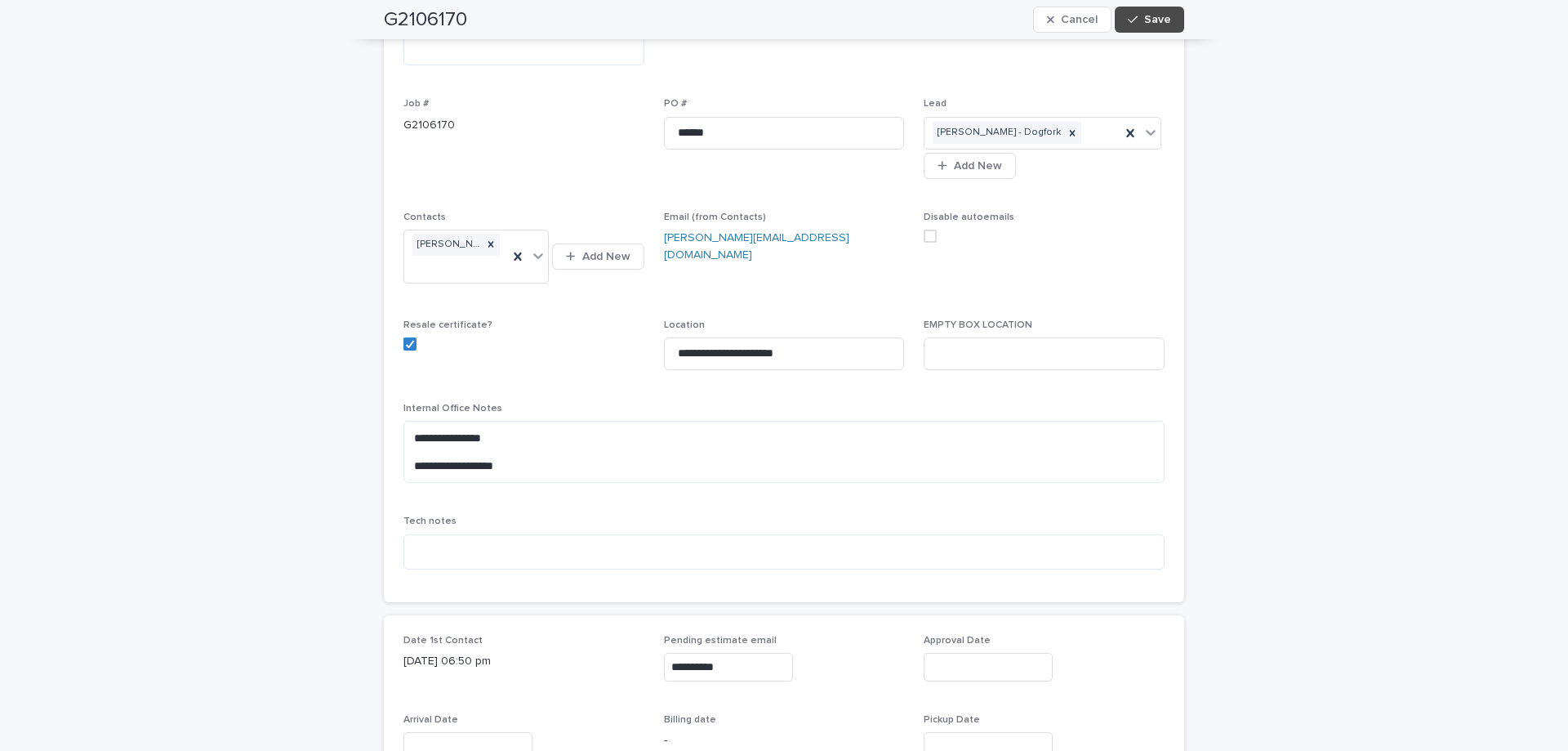 scroll, scrollTop: 42, scrollLeft: 0, axis: vertical 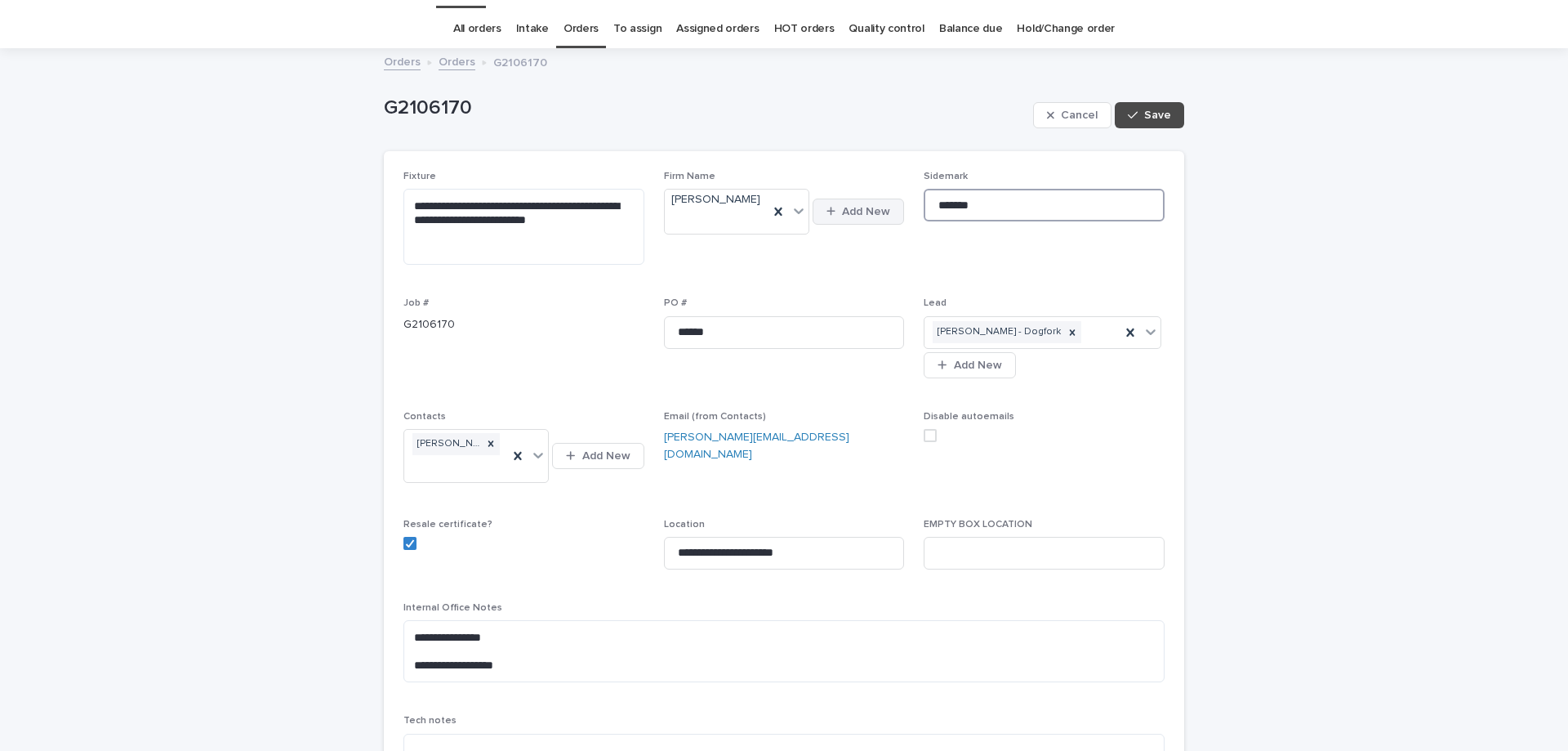 drag, startPoint x: 1009, startPoint y: 201, endPoint x: 898, endPoint y: 197, distance: 111.07205 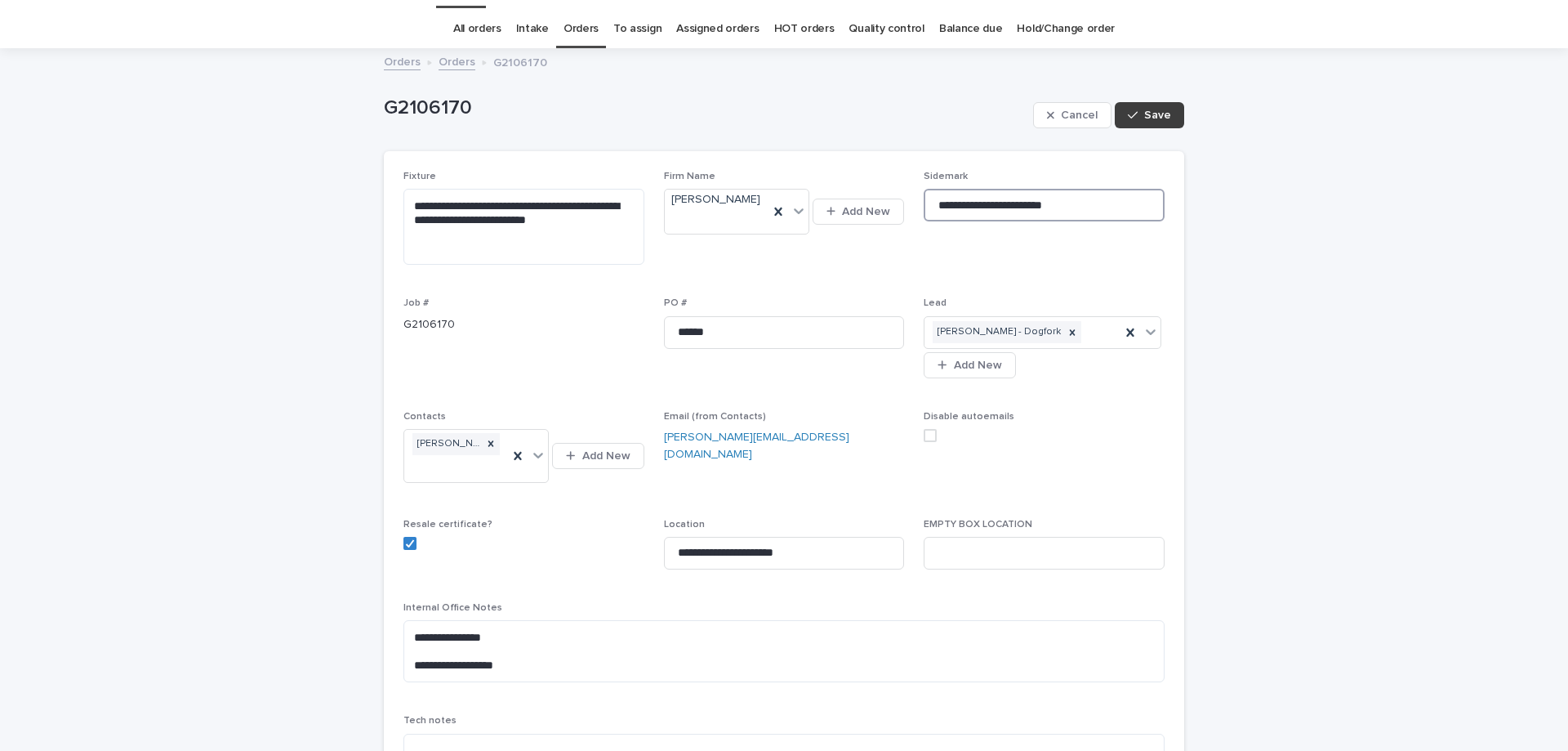 type on "**********" 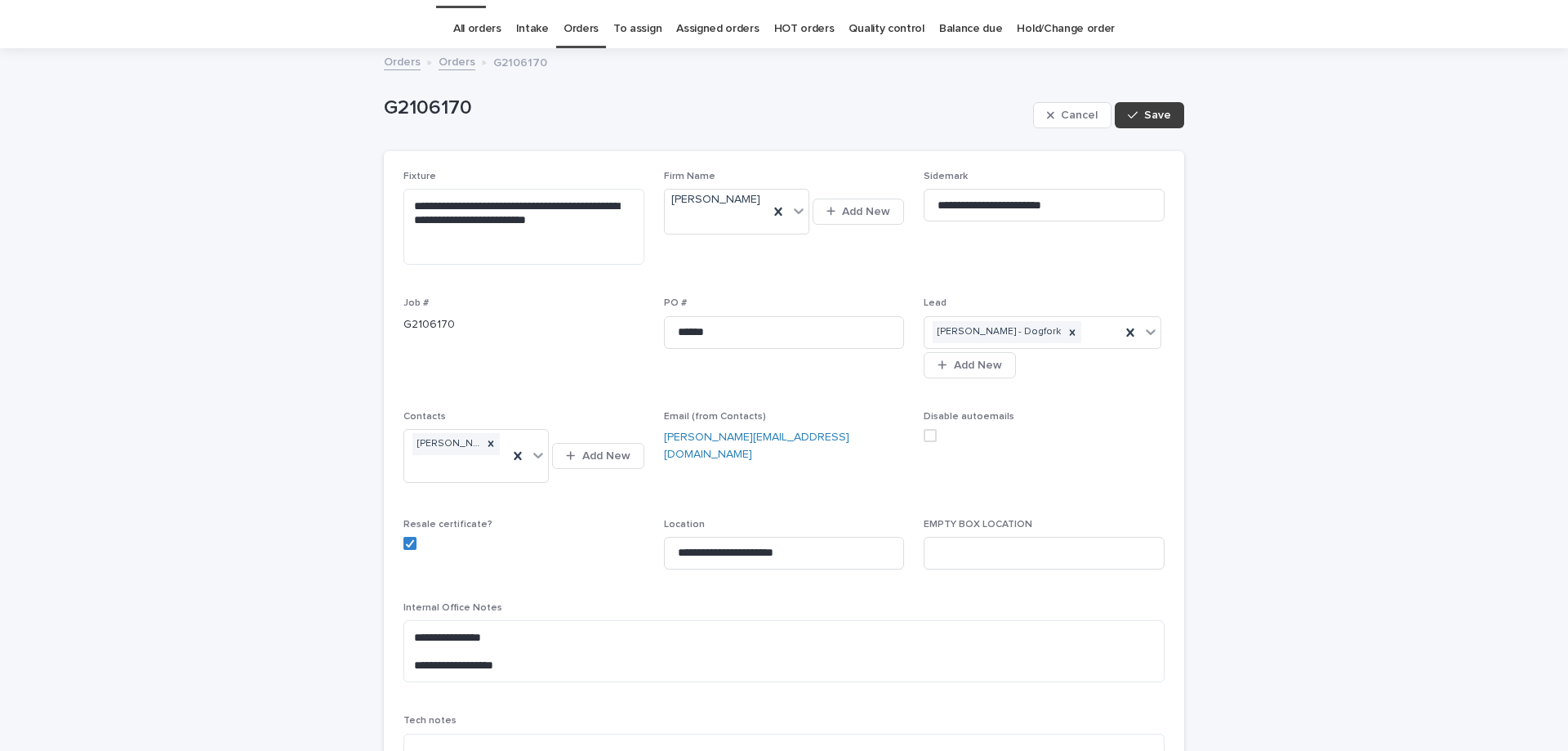 click on "Save" at bounding box center (1157, 115) 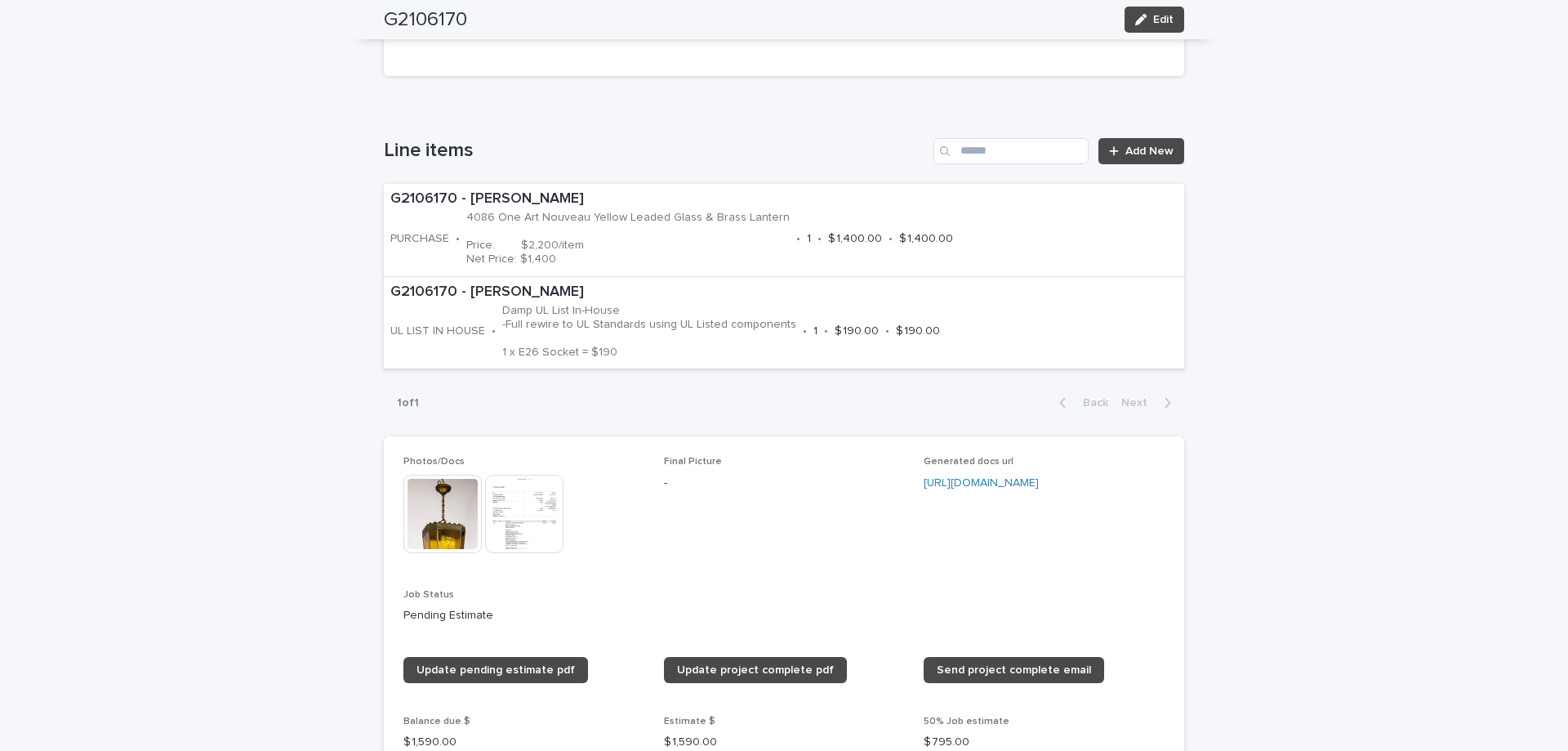 scroll, scrollTop: 860, scrollLeft: 0, axis: vertical 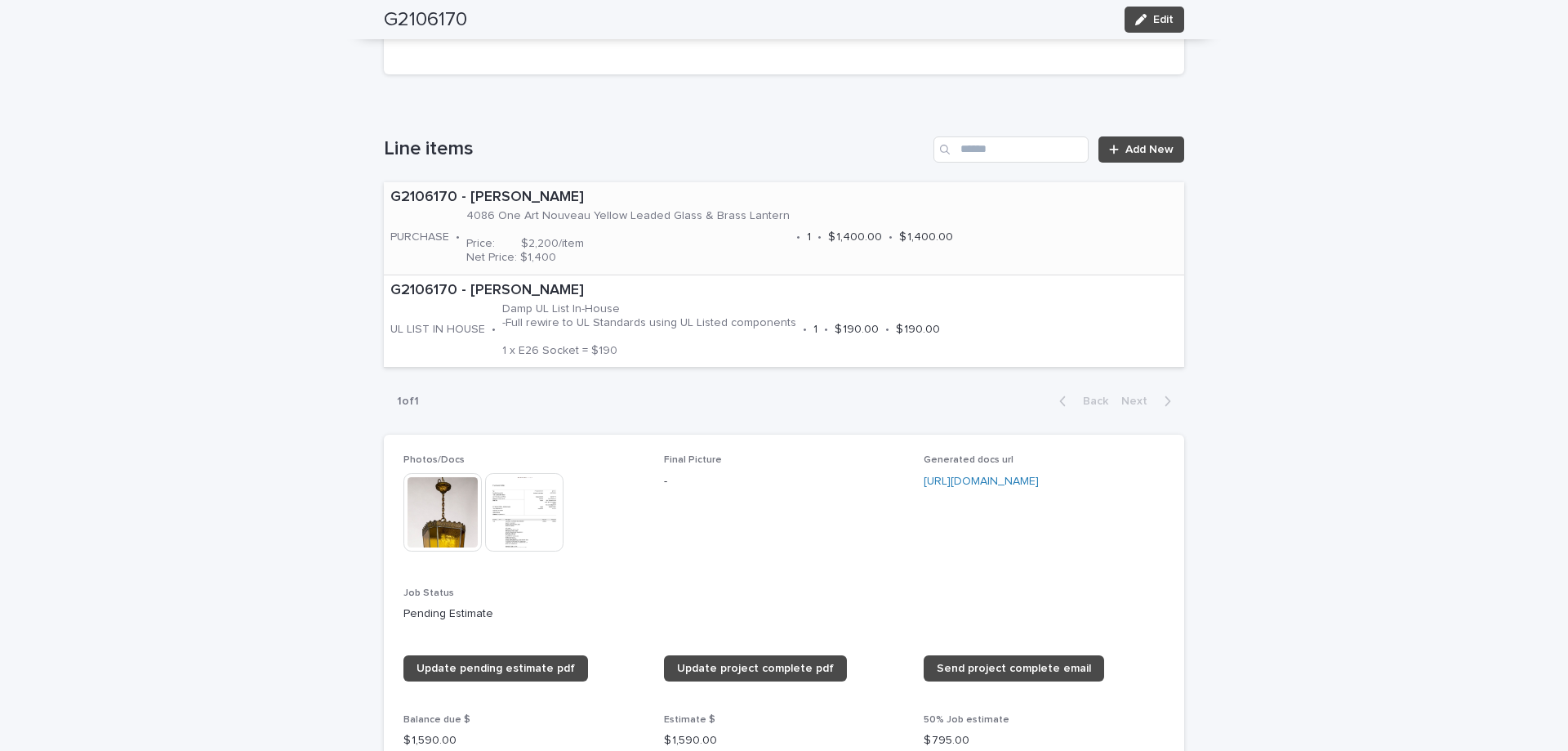 click on "G2106170 - Geremia PURCHASE • 4086 One Art Nouveau Yellow Leaded Glass & Brass Lantern
Price:        $2,200/item
Net Price: $1,400 • 1 • $ 1,400.00 • $ 1,400.00" at bounding box center [768, 228] 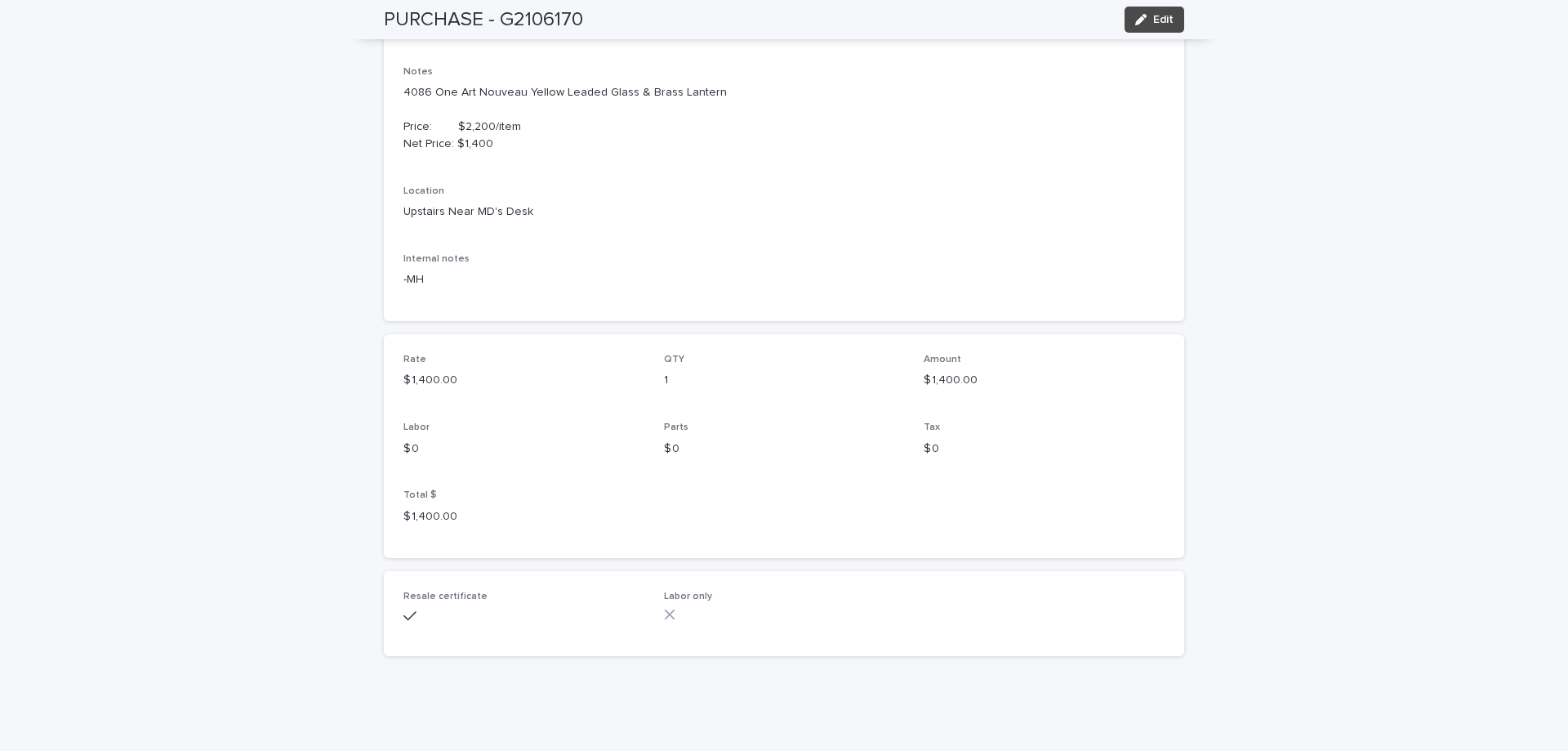 scroll, scrollTop: 0, scrollLeft: 0, axis: both 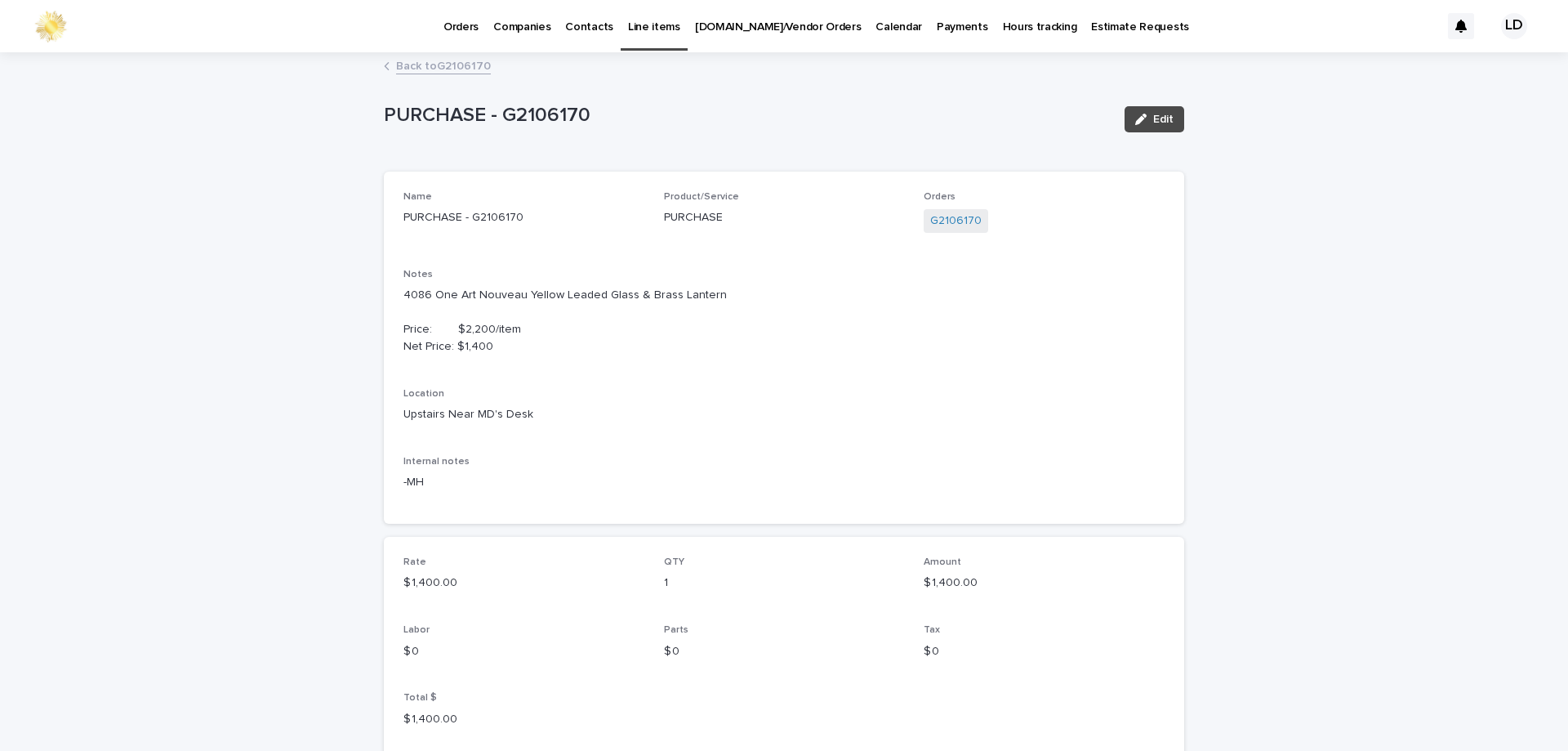 click on "Back to  G2106170" at bounding box center [443, 65] 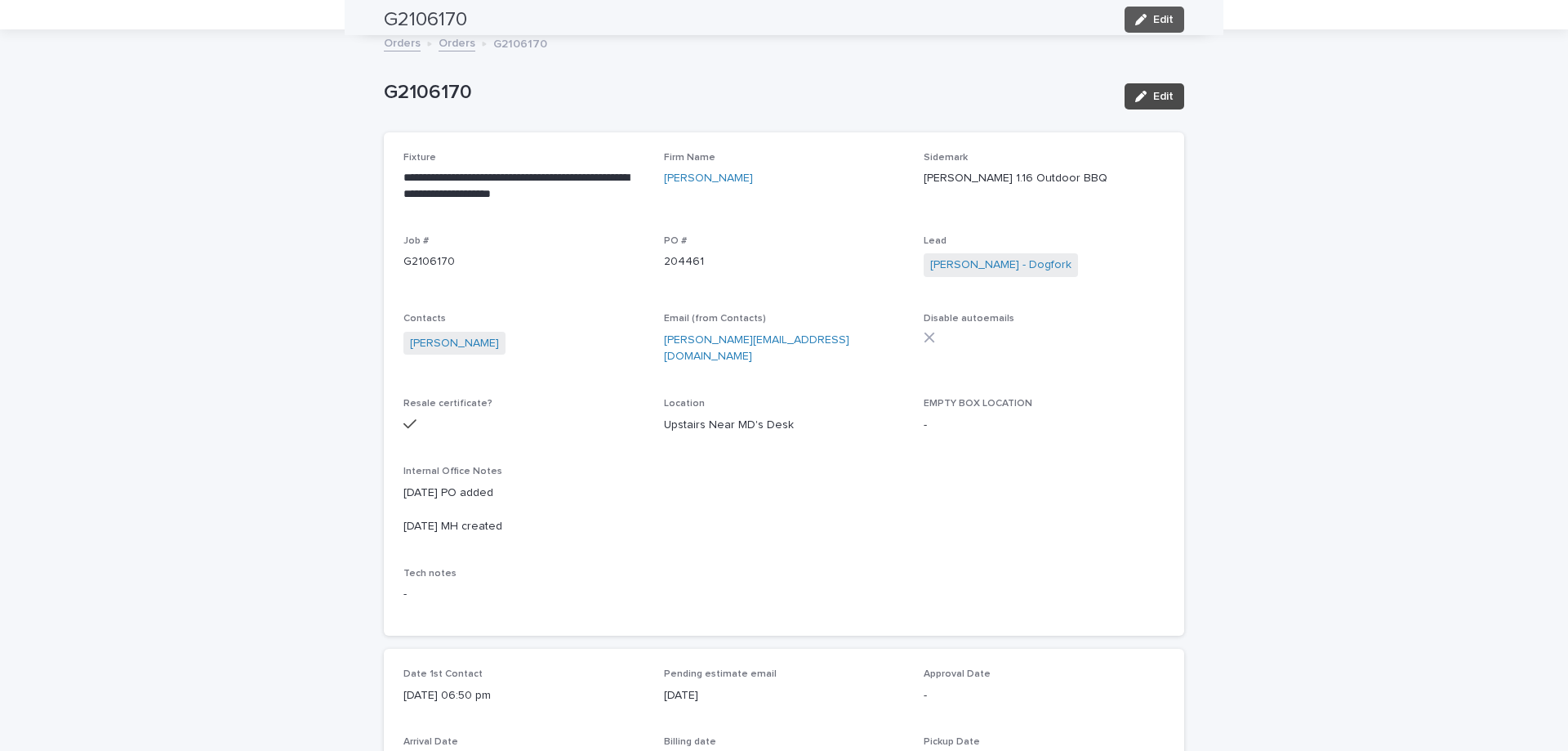 scroll, scrollTop: 52, scrollLeft: 0, axis: vertical 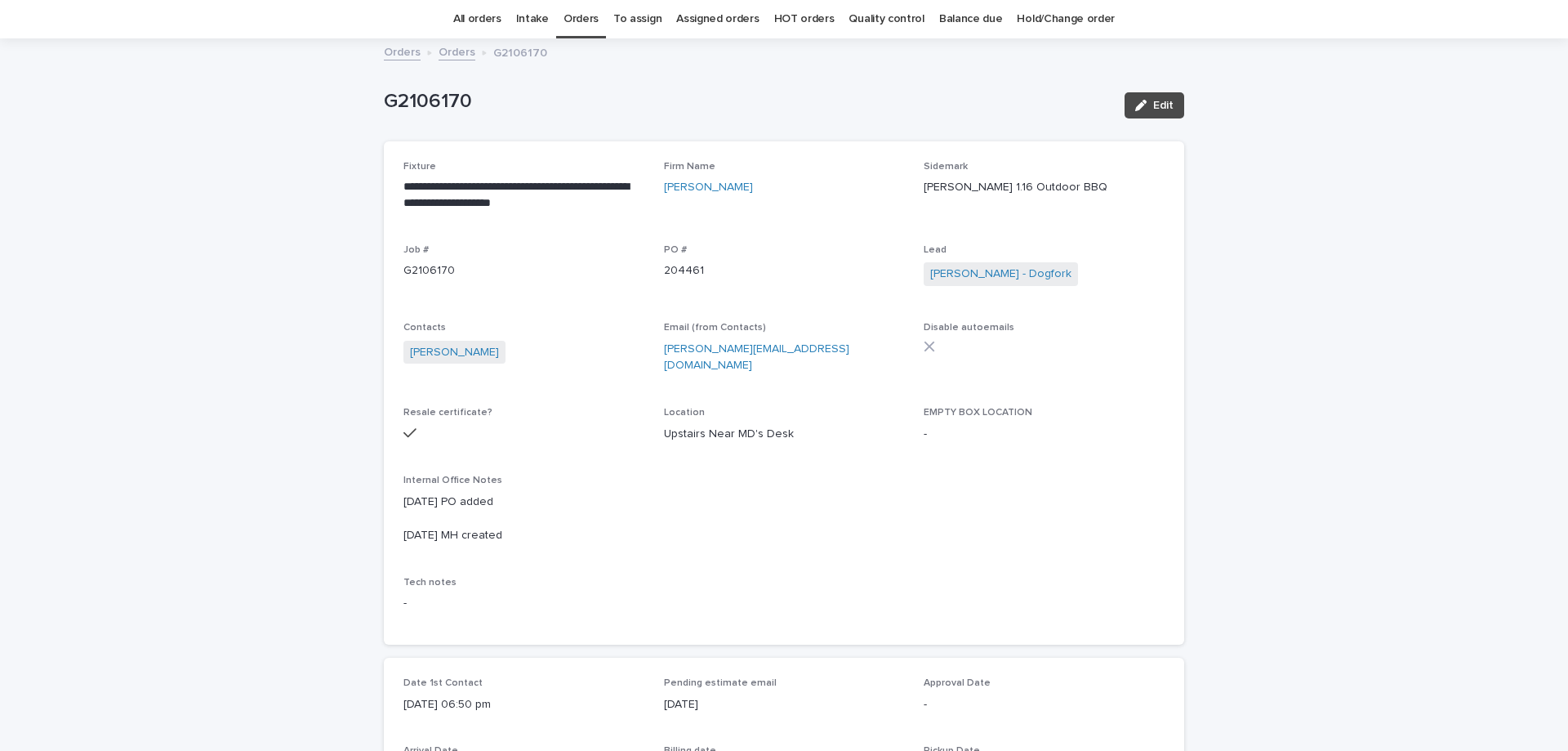 click on "Orders" at bounding box center [581, 19] 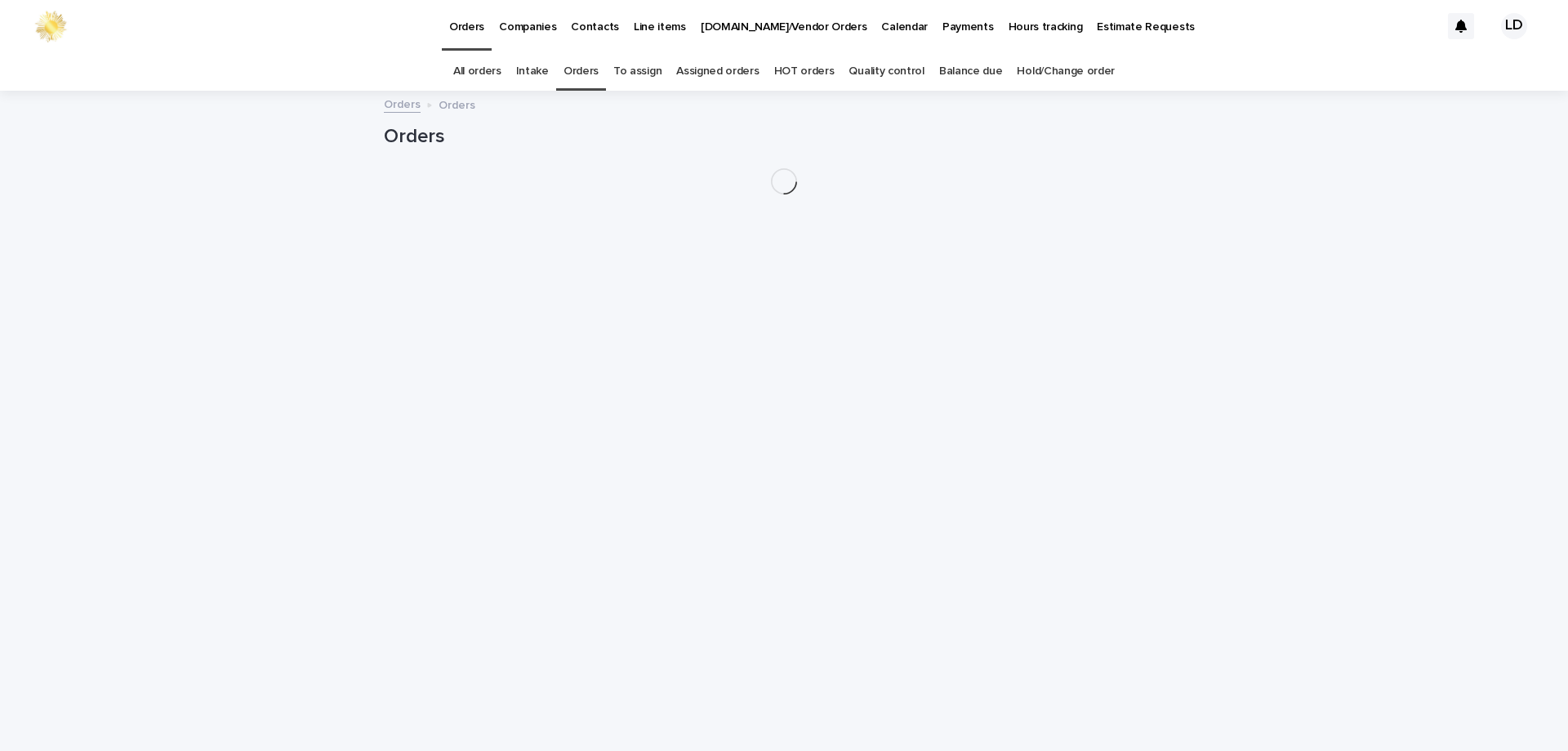 scroll, scrollTop: 0, scrollLeft: 0, axis: both 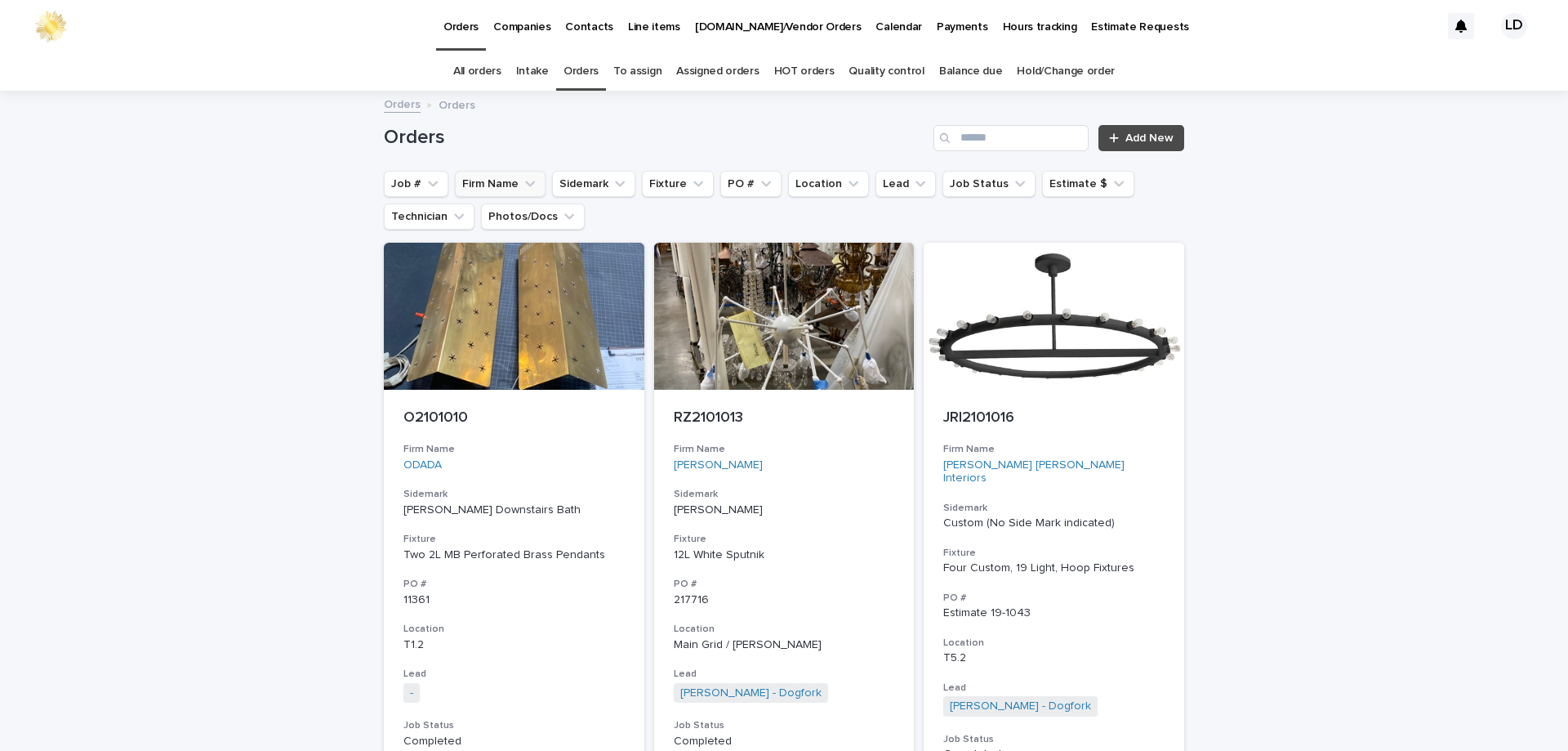 click on "Firm Name" at bounding box center (500, 184) 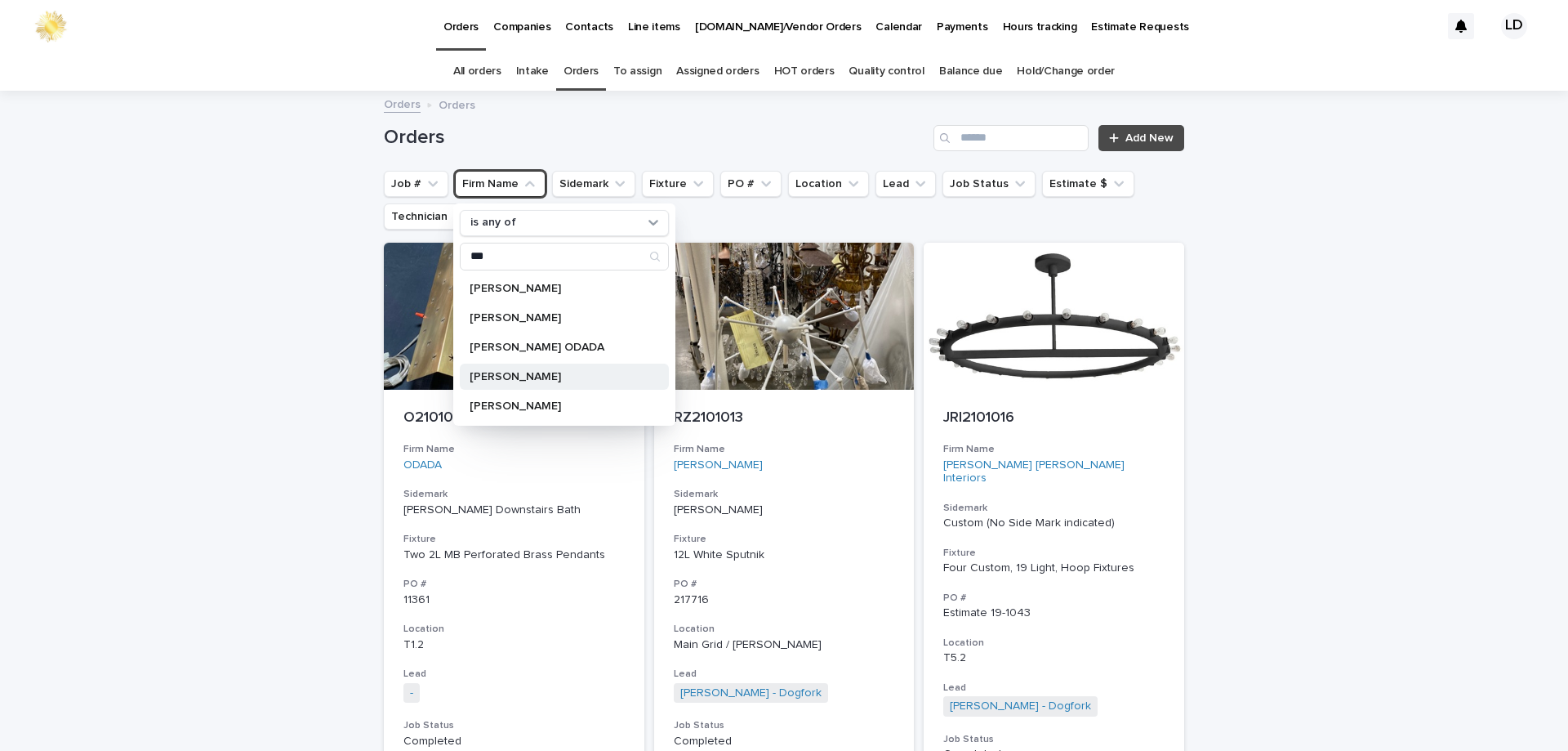 type on "***" 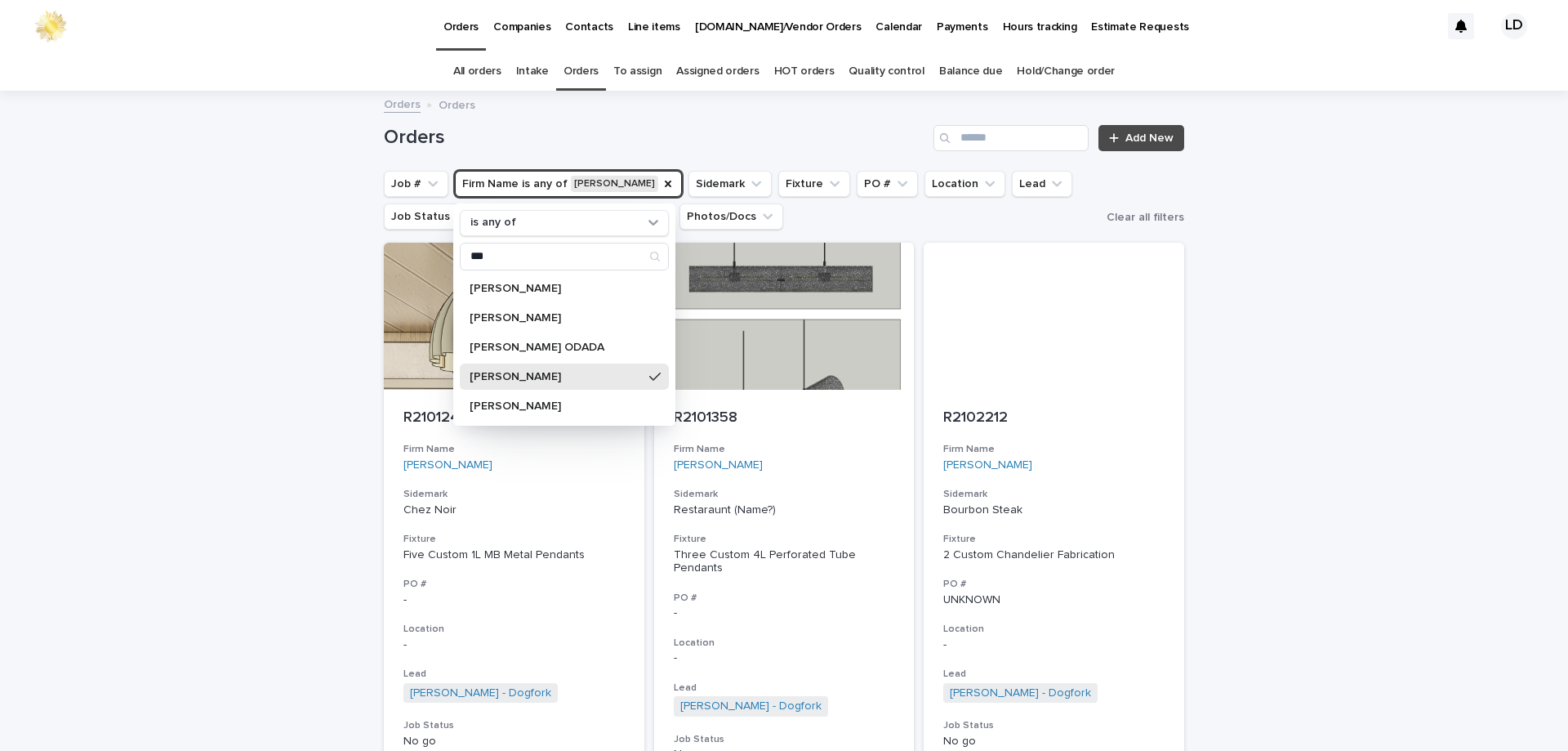click on "Loading... Saving… Loading... Saving… Orders Add New Job # Firm Name is any of ROY is any of *** C Roy  Christopher Roy David Oldroyd ODADA ROY Roy Peterkofsky Sidemark Fixture PO # Location Lead Job Status Estimate $ Technician Photos/Docs Clear all filters R2101242 Firm Name ROY   Sidemark Chez Noir Fixture Five Custom 1L MB Metal Pendants
PO # - Location - Lead Beth Ahlstrand - Dogfork   + 0 Job Status No go Estimate $ $ 0 Technician - R2101358 Firm Name ROY   Sidemark Restaraunt (Name?) Fixture Three Custom 4L Perforated Tube Pendants
PO # - Location - Lead Beth Ahlstrand - Dogfork   + 0 Job Status No go Estimate $ $ 0 Technician - R2102212 Firm Name ROY   Sidemark Bourbon Steak Fixture 2 Custom Chandelier Fabrication
PO # UNKNOWN Location - Lead Beth Ahlstrand - Dogfork   + 0 Job Status No go Estimate $ $ 0 Technician - ❗❗❗HOT❗❗❗ R2102549 Firm Name ROY   Sidemark Hannah Collins Fixture One 1-L Minimalist Arched Floor Lamp Re-wire
PO # UNKNOWN Location 4.1.5 Metal Shade 2.3.5" at bounding box center (784, 1191) 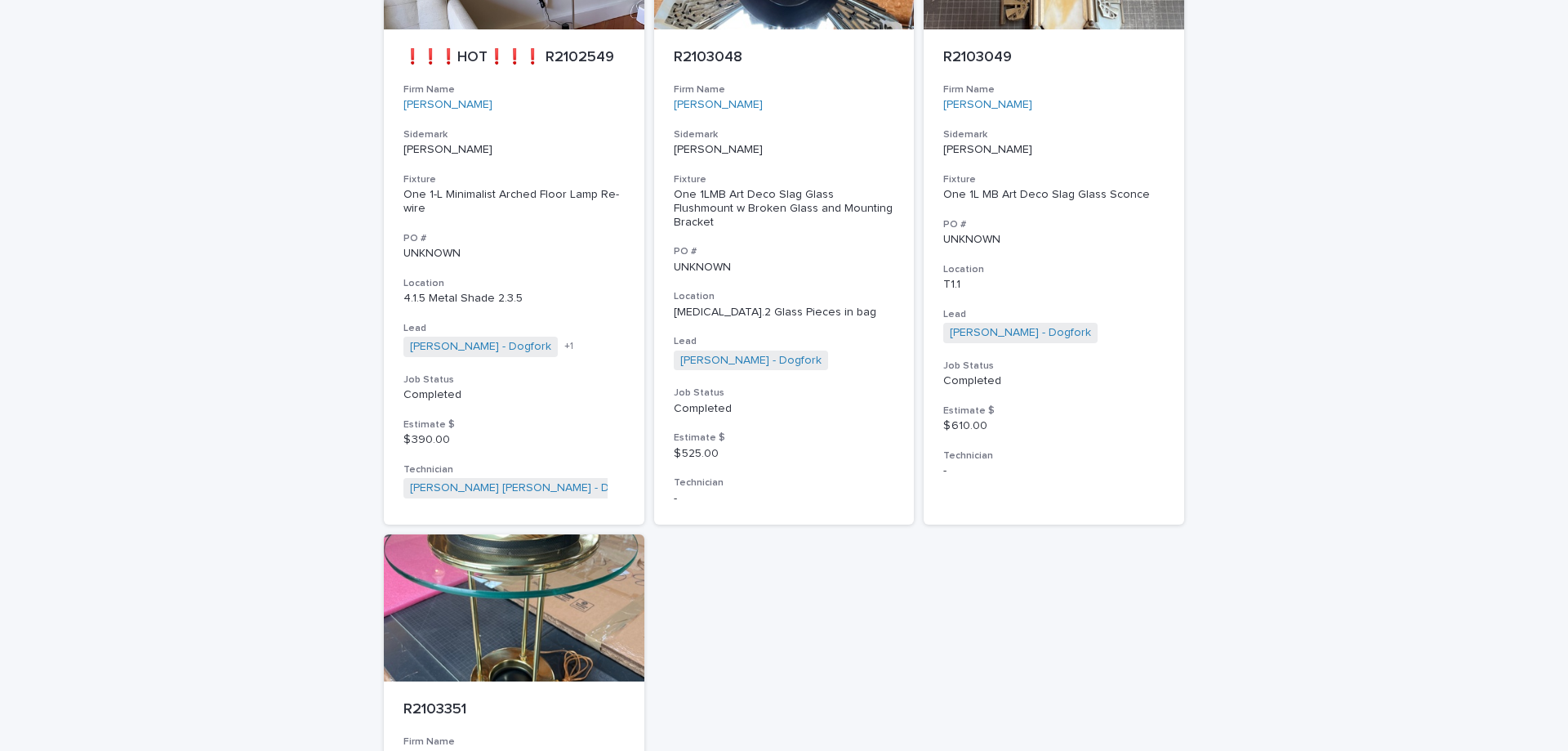scroll, scrollTop: 1226, scrollLeft: 0, axis: vertical 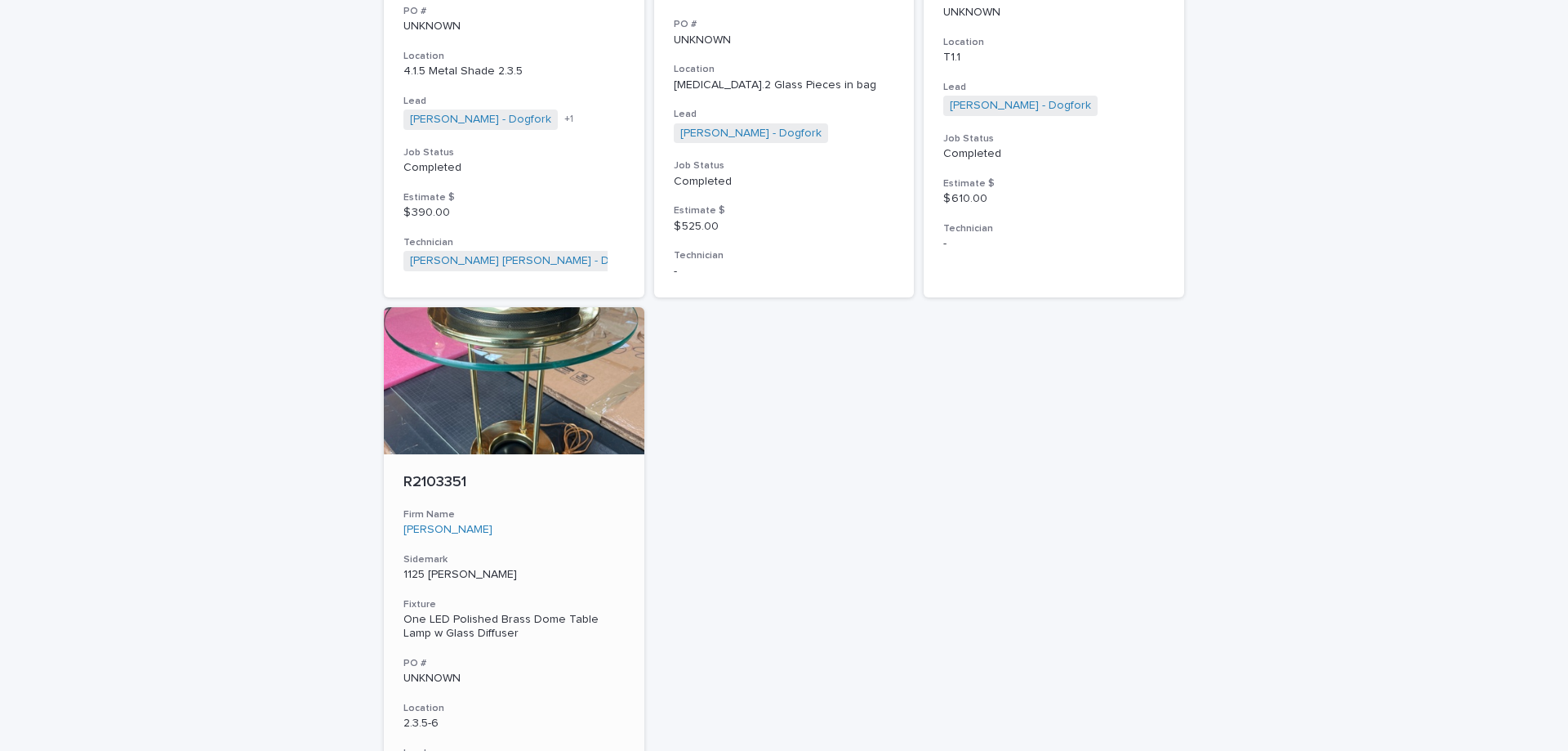 click on "R2103351 Firm Name ROY   Sidemark 1125 Hayes Fixture One LED Polished Brass Dome Table Lamp w Glass Diffuser
PO # UNKNOWN Location 2.3.5-6  Lead Mike Donnelly - Dogfork   Beth Ahlstrand - Dogfork   + 1 Job Status Completed Estimate $ $ 215.00 Technician Ronald Orellana - Dogfork - Technician   + 0" at bounding box center [514, 698] 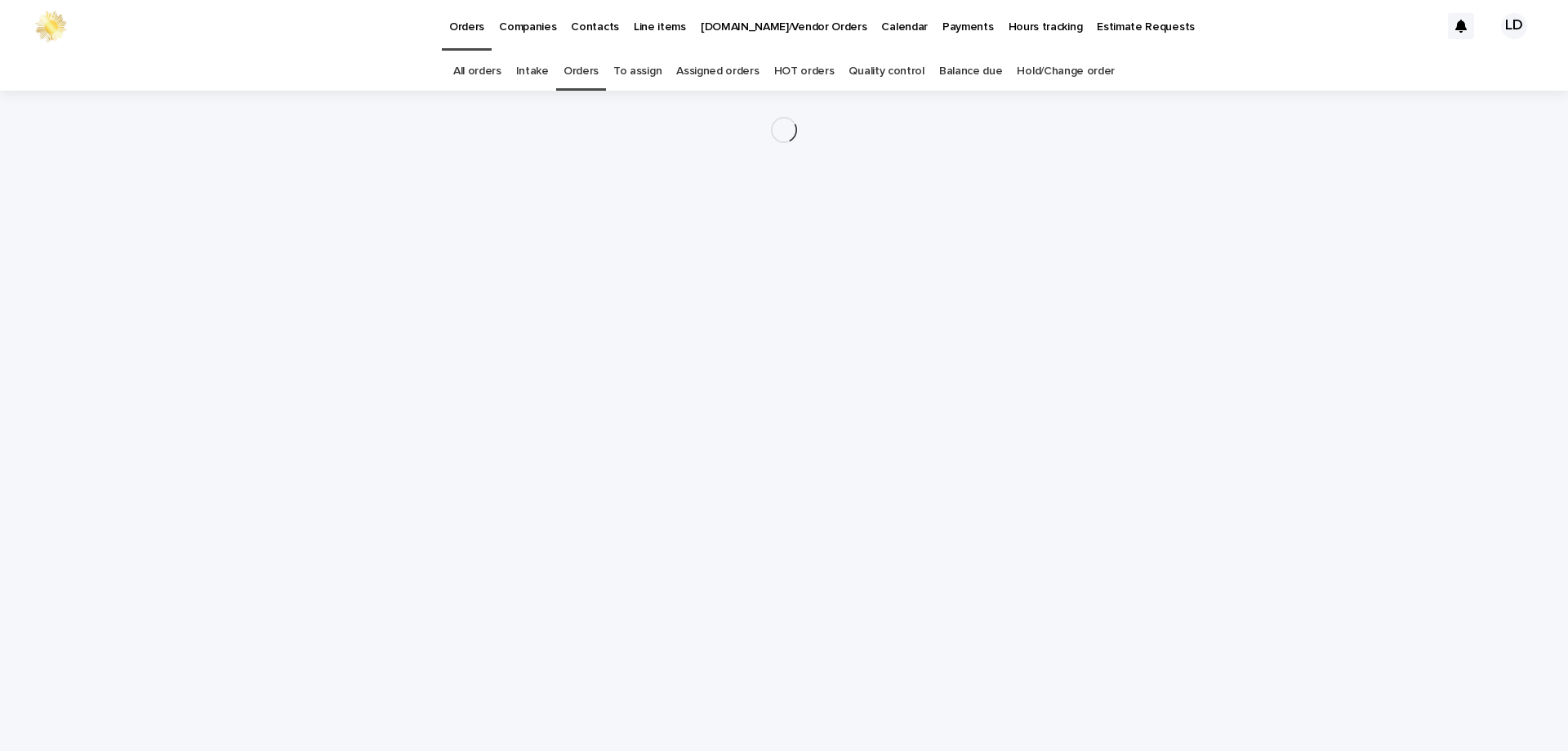 scroll, scrollTop: 0, scrollLeft: 0, axis: both 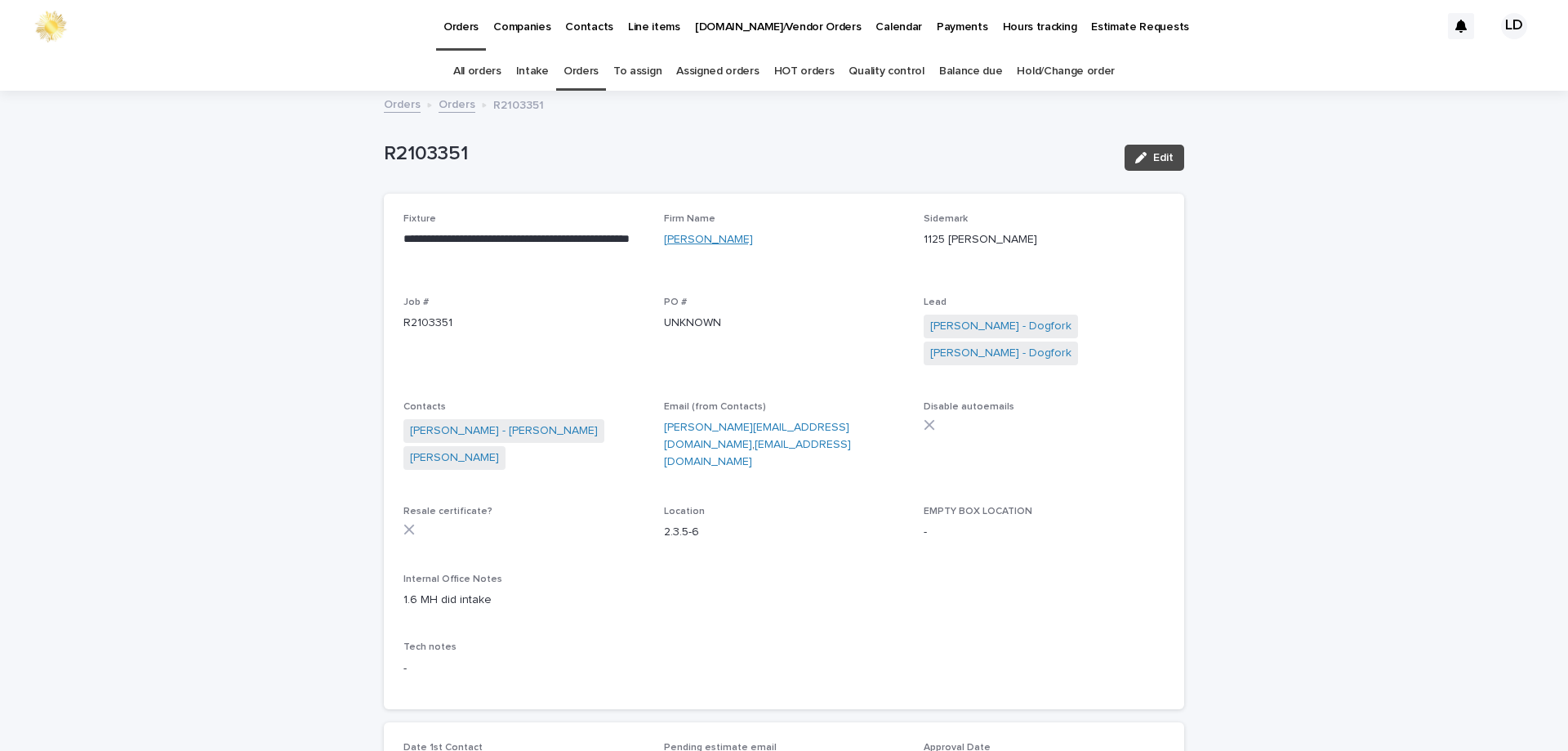 click on "ROY" at bounding box center [708, 239] 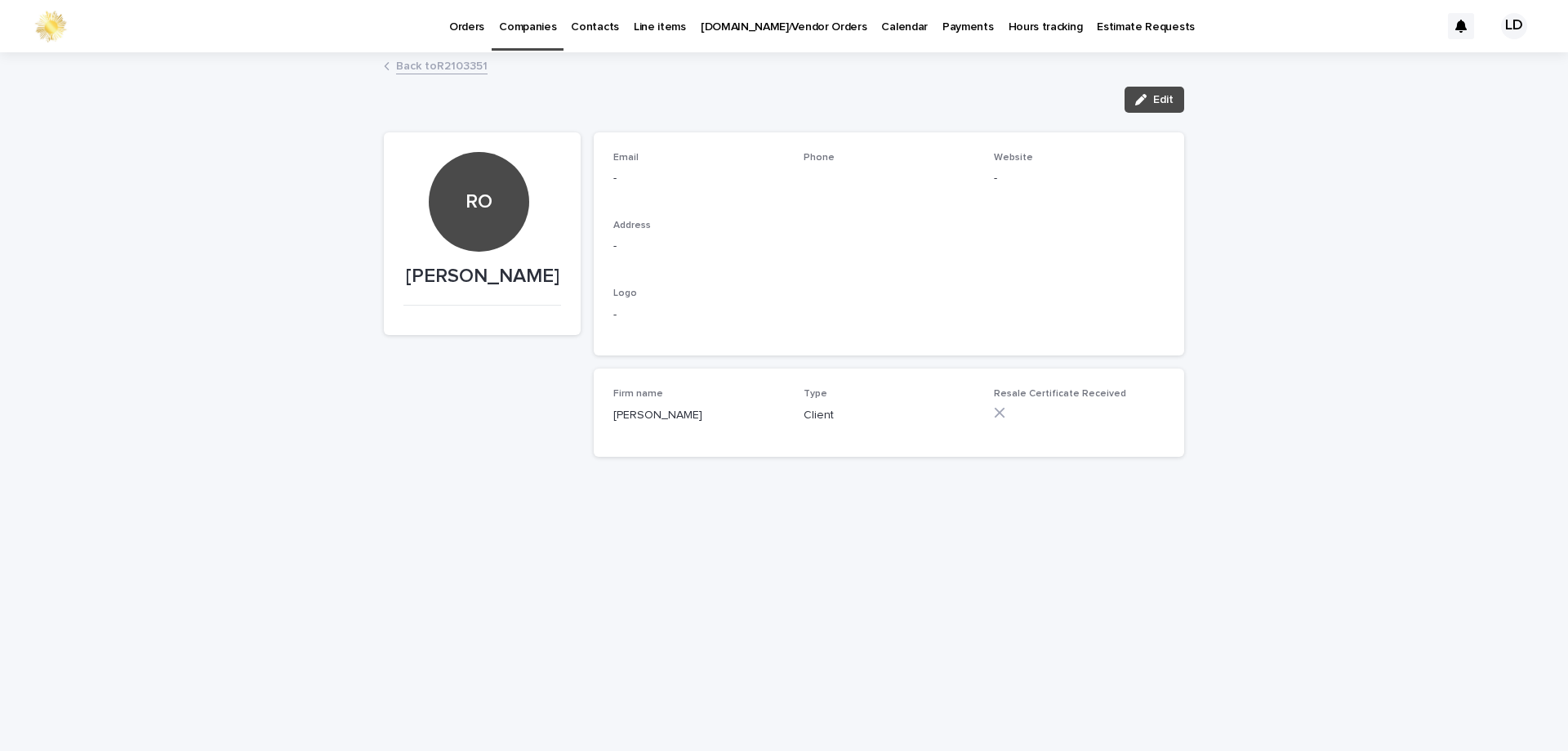 click on "Back to  R2103351" at bounding box center [442, 65] 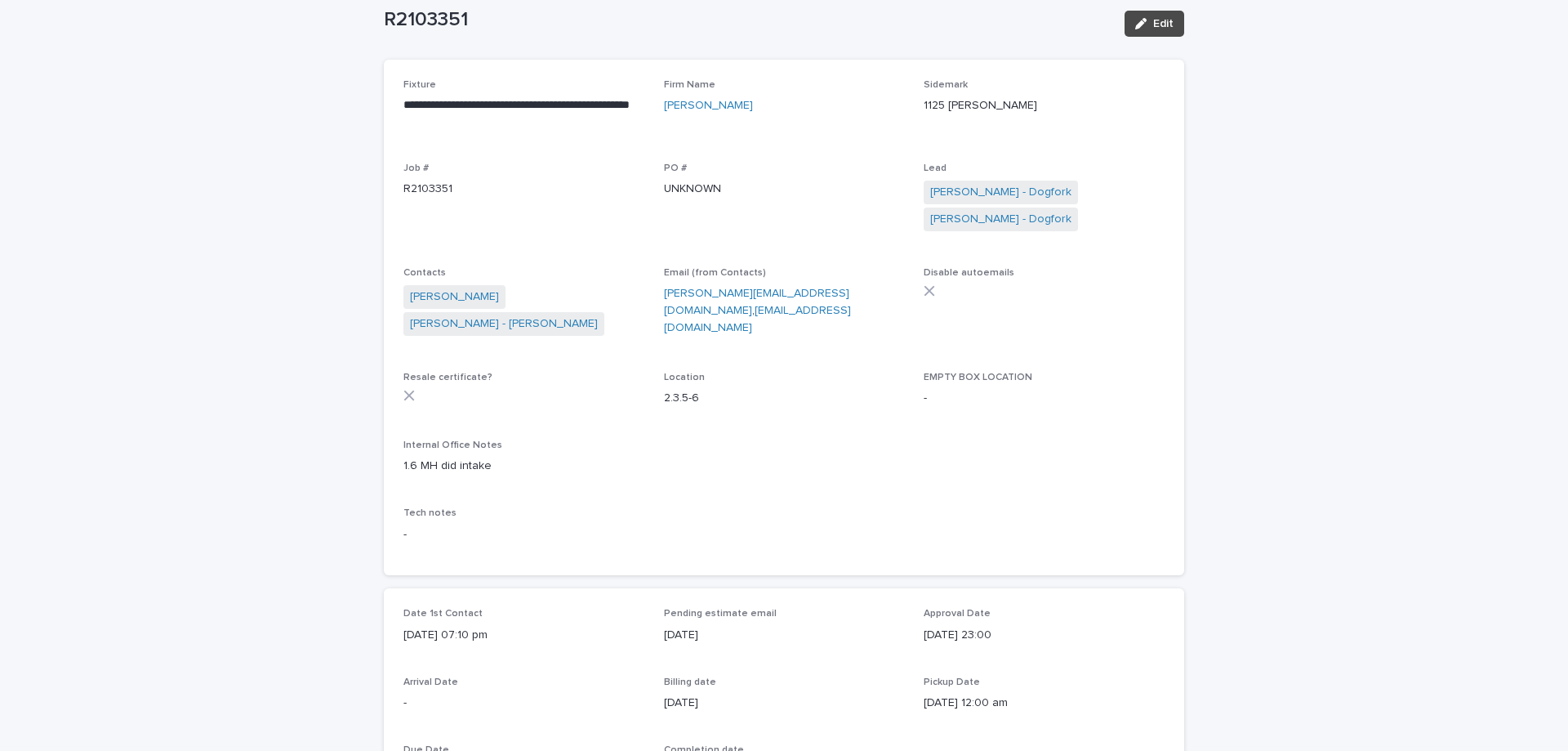 scroll, scrollTop: 0, scrollLeft: 0, axis: both 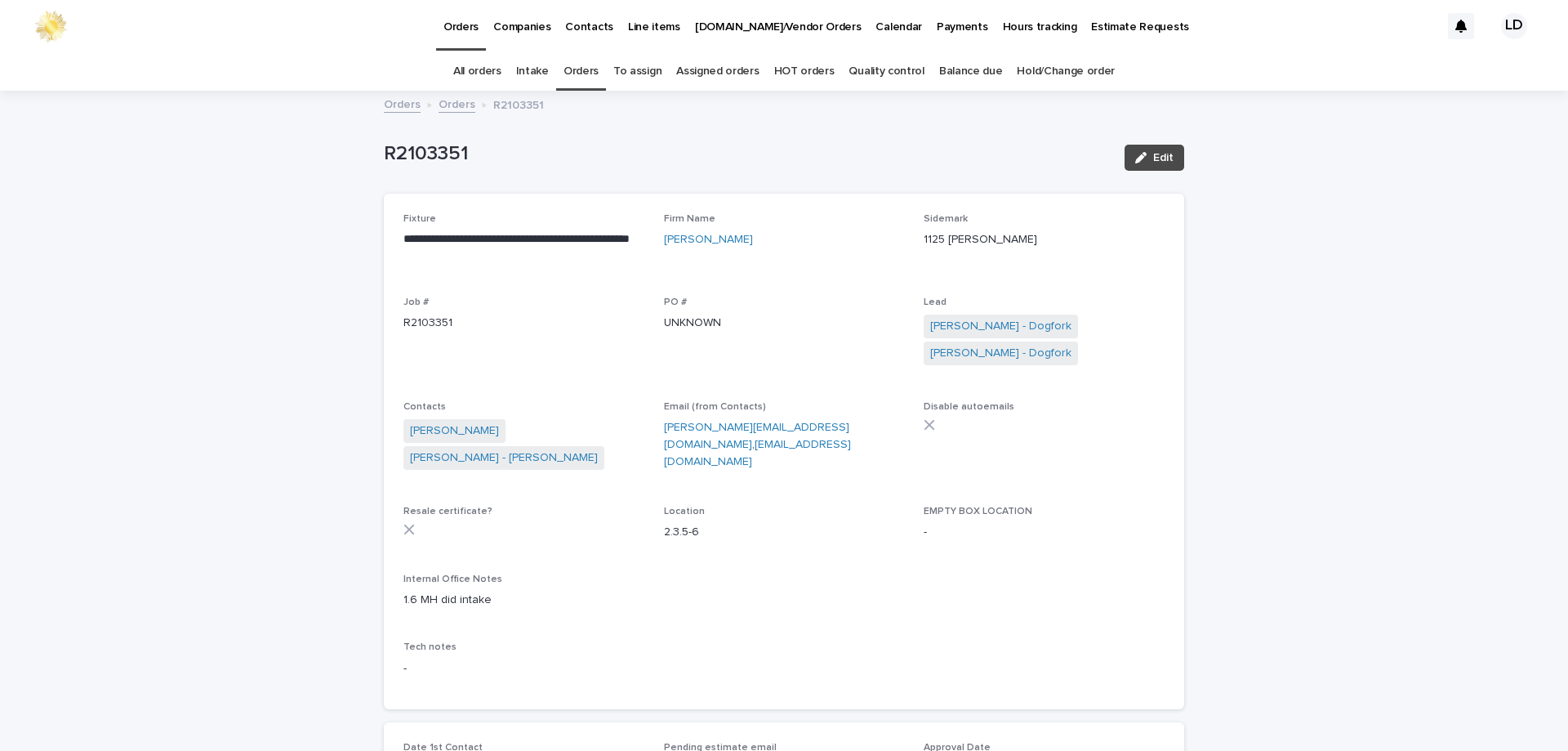 click on "Orders" at bounding box center (457, 103) 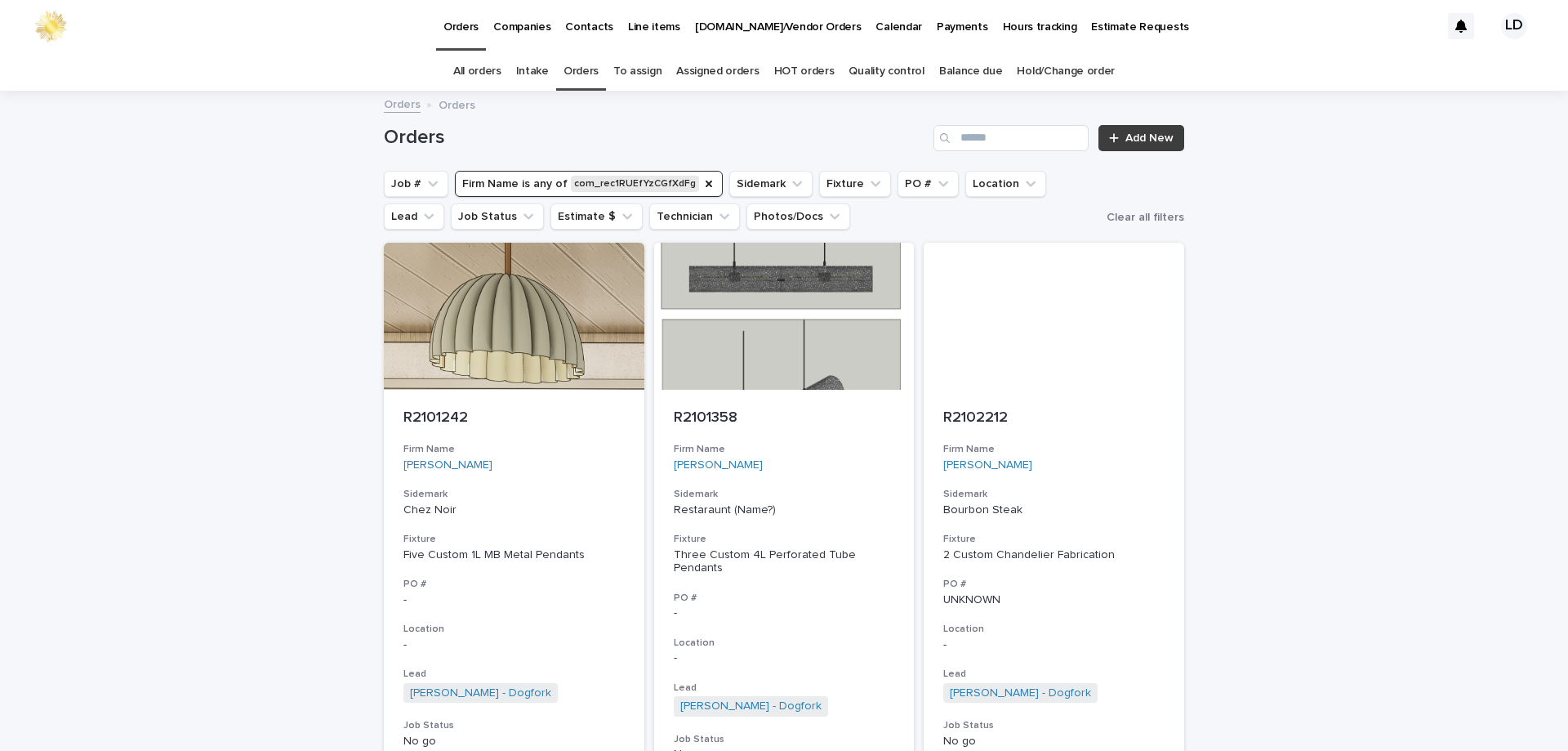 click on "Add New" at bounding box center [1149, 138] 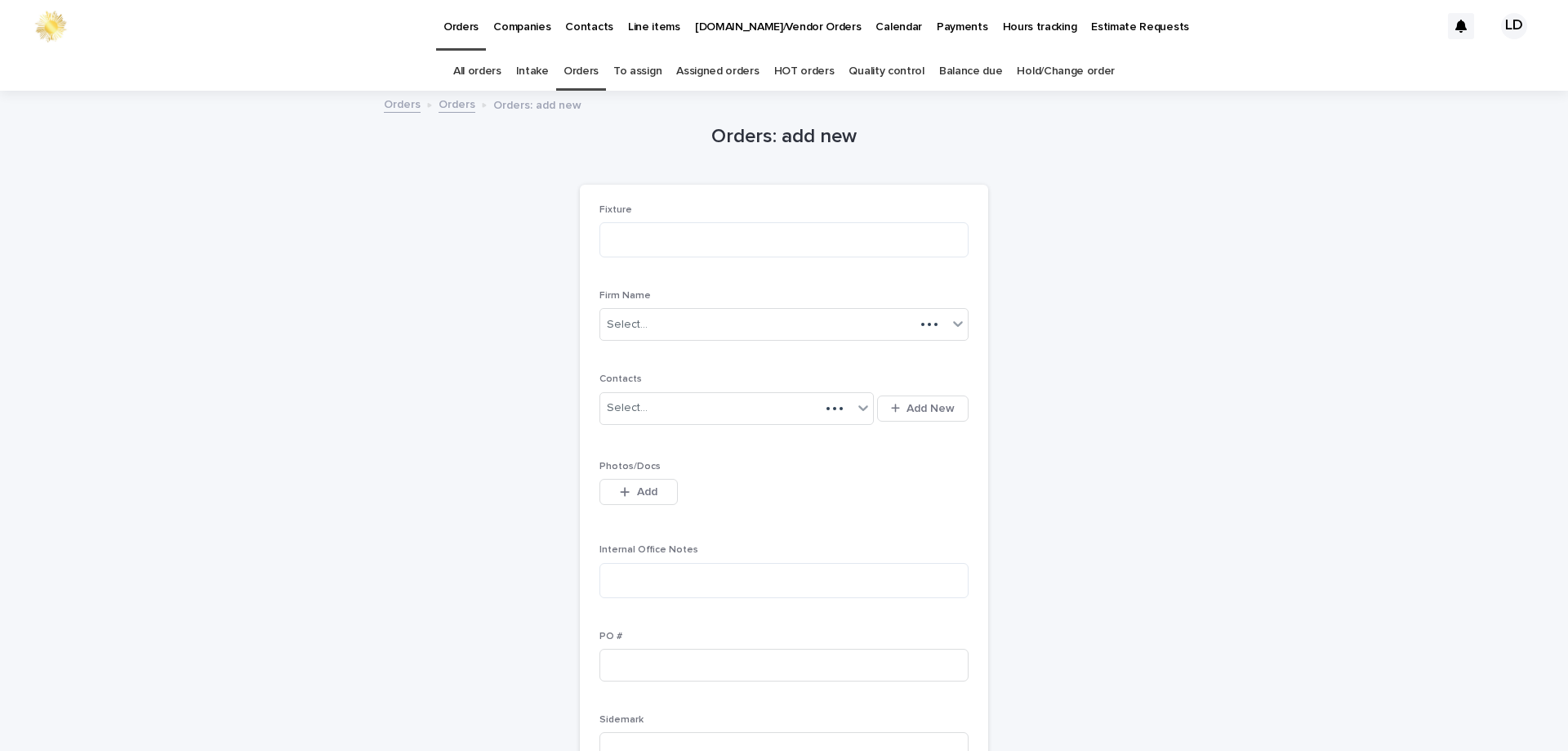 scroll, scrollTop: 52, scrollLeft: 0, axis: vertical 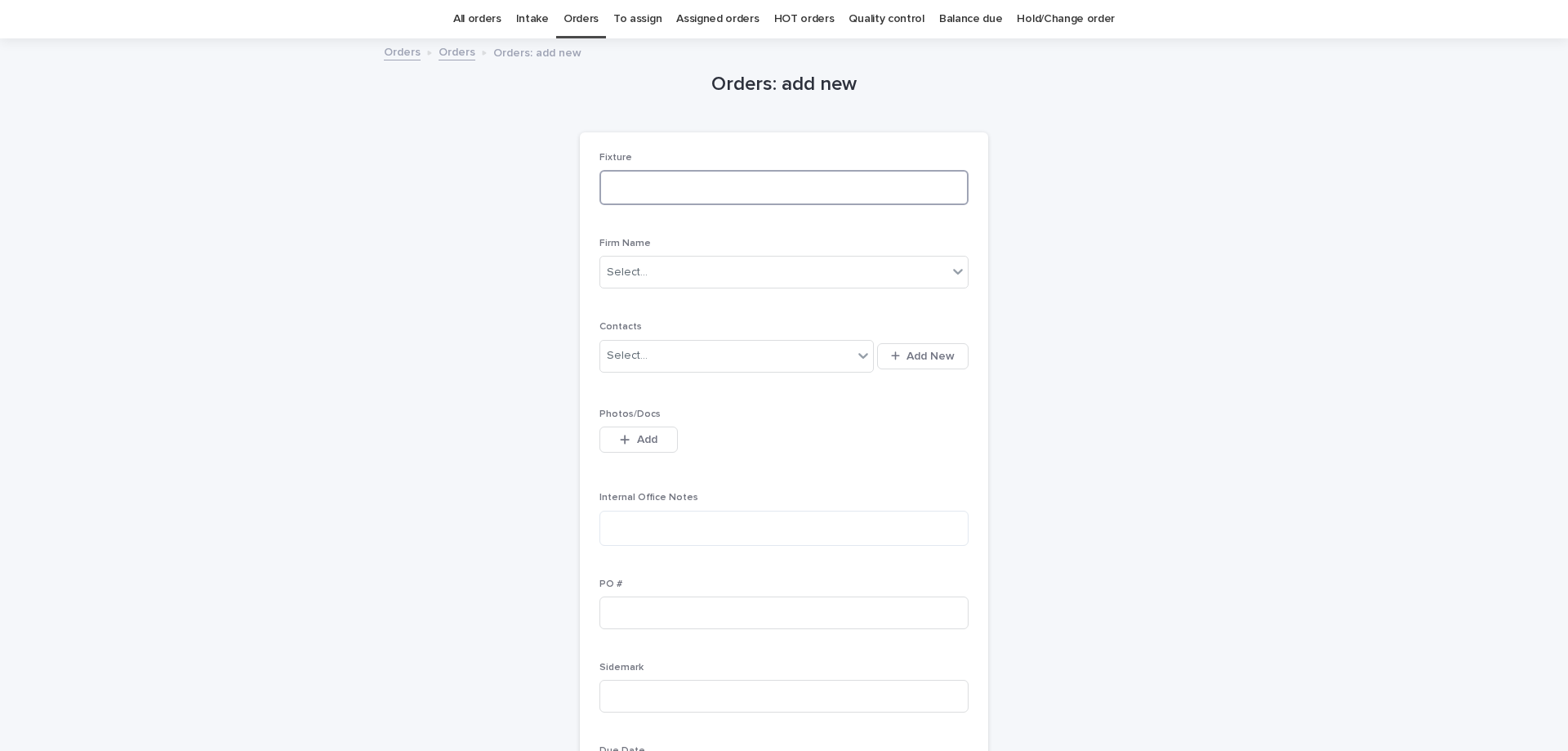 click at bounding box center [784, 187] 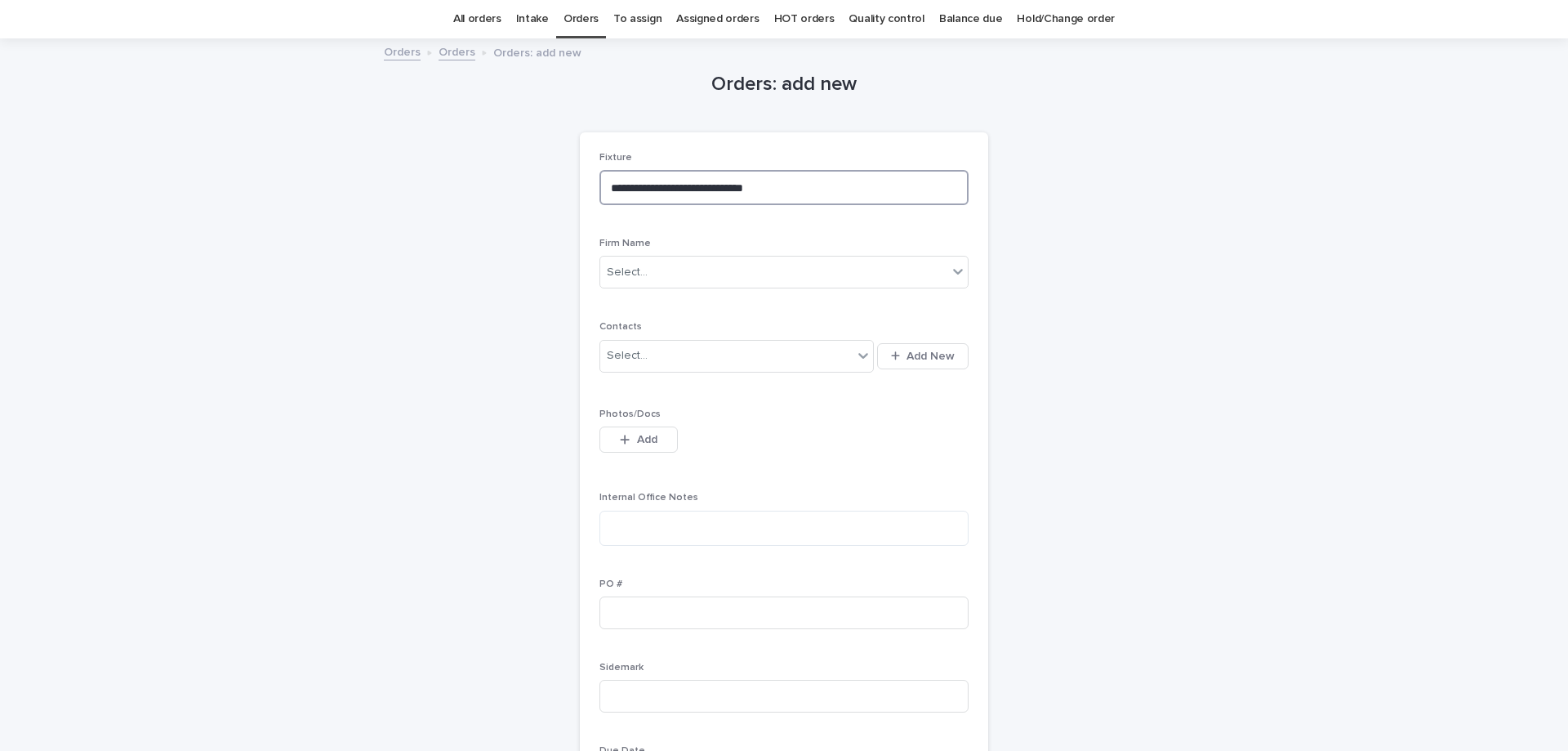 click on "**********" at bounding box center [784, 187] 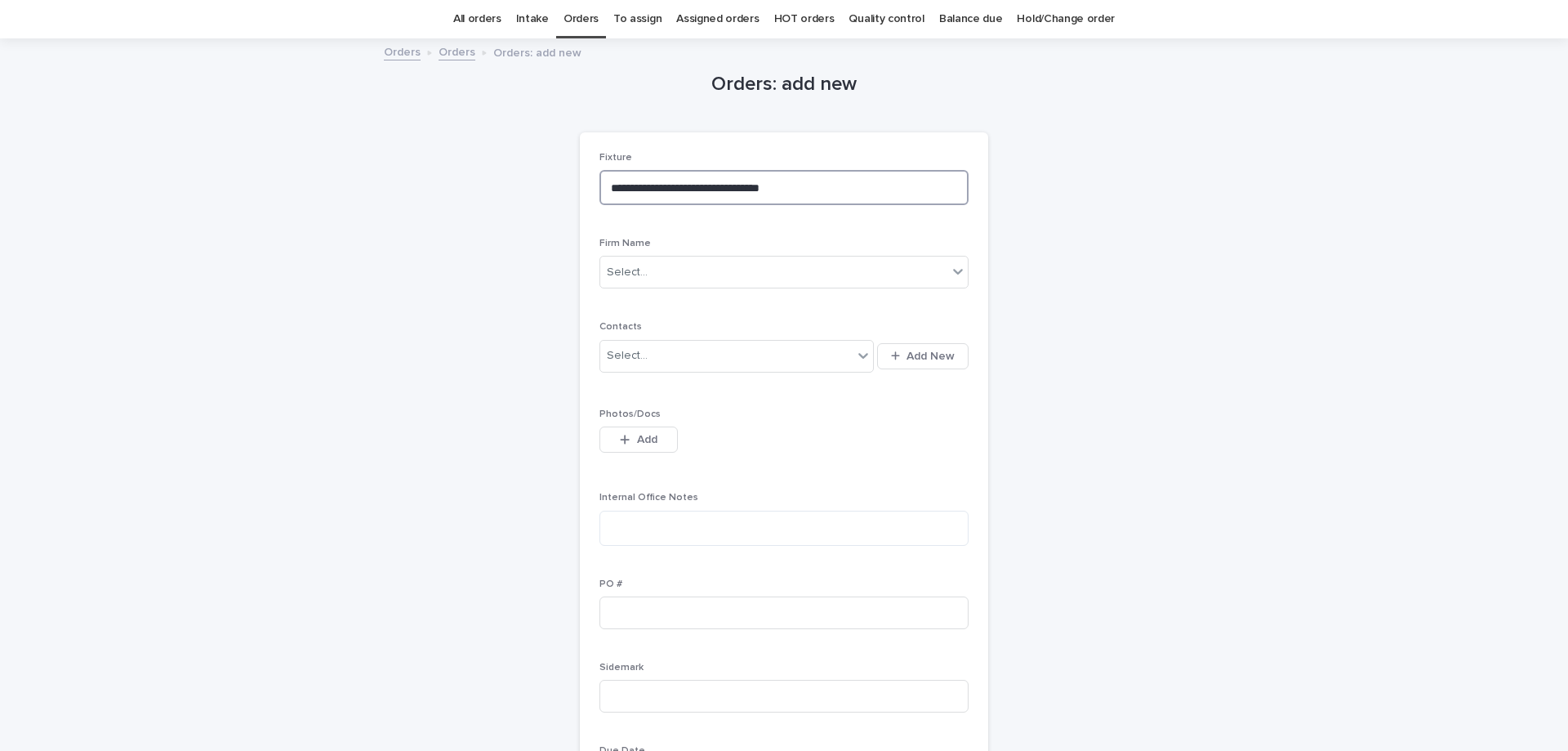 type on "**********" 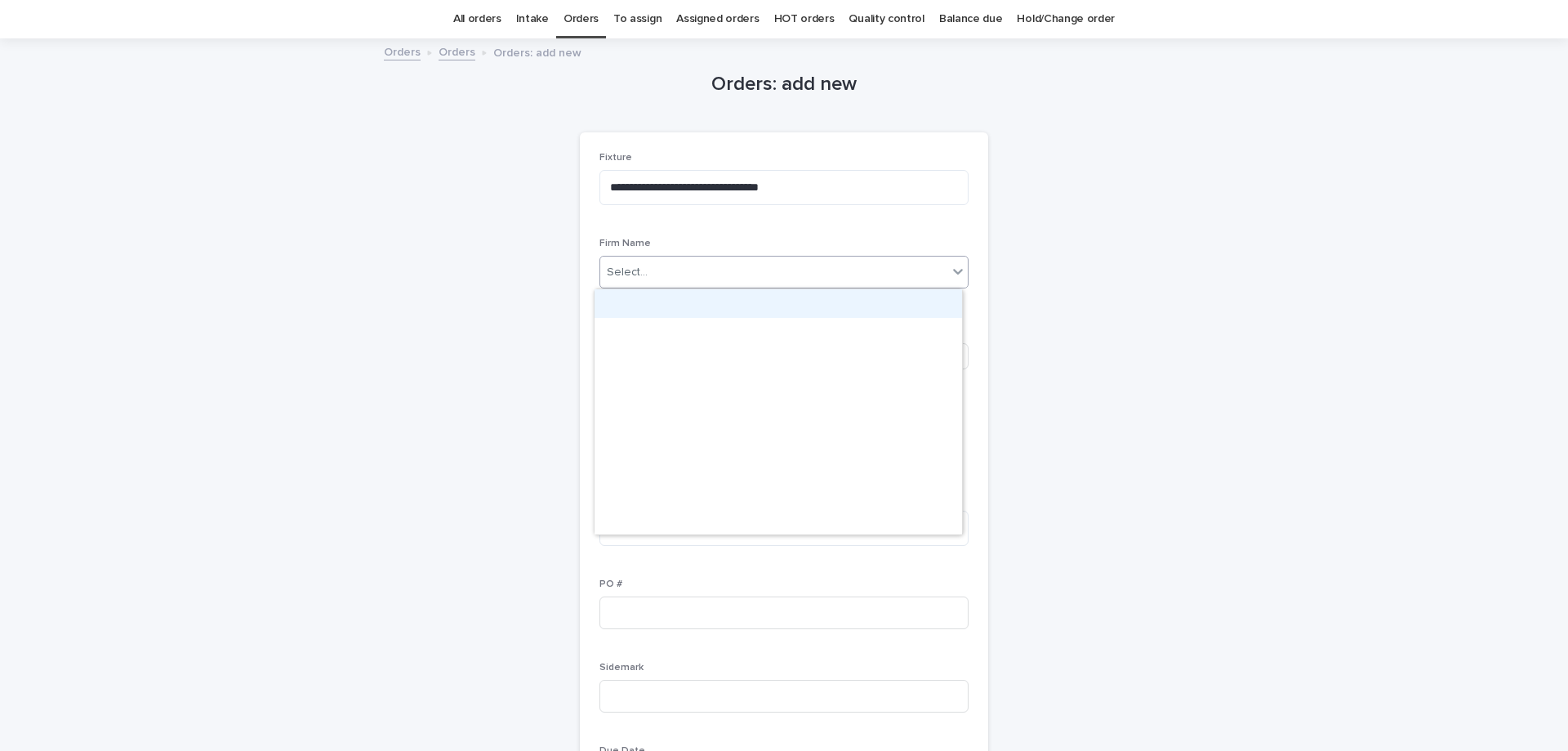 click on "Select..." at bounding box center [773, 272] 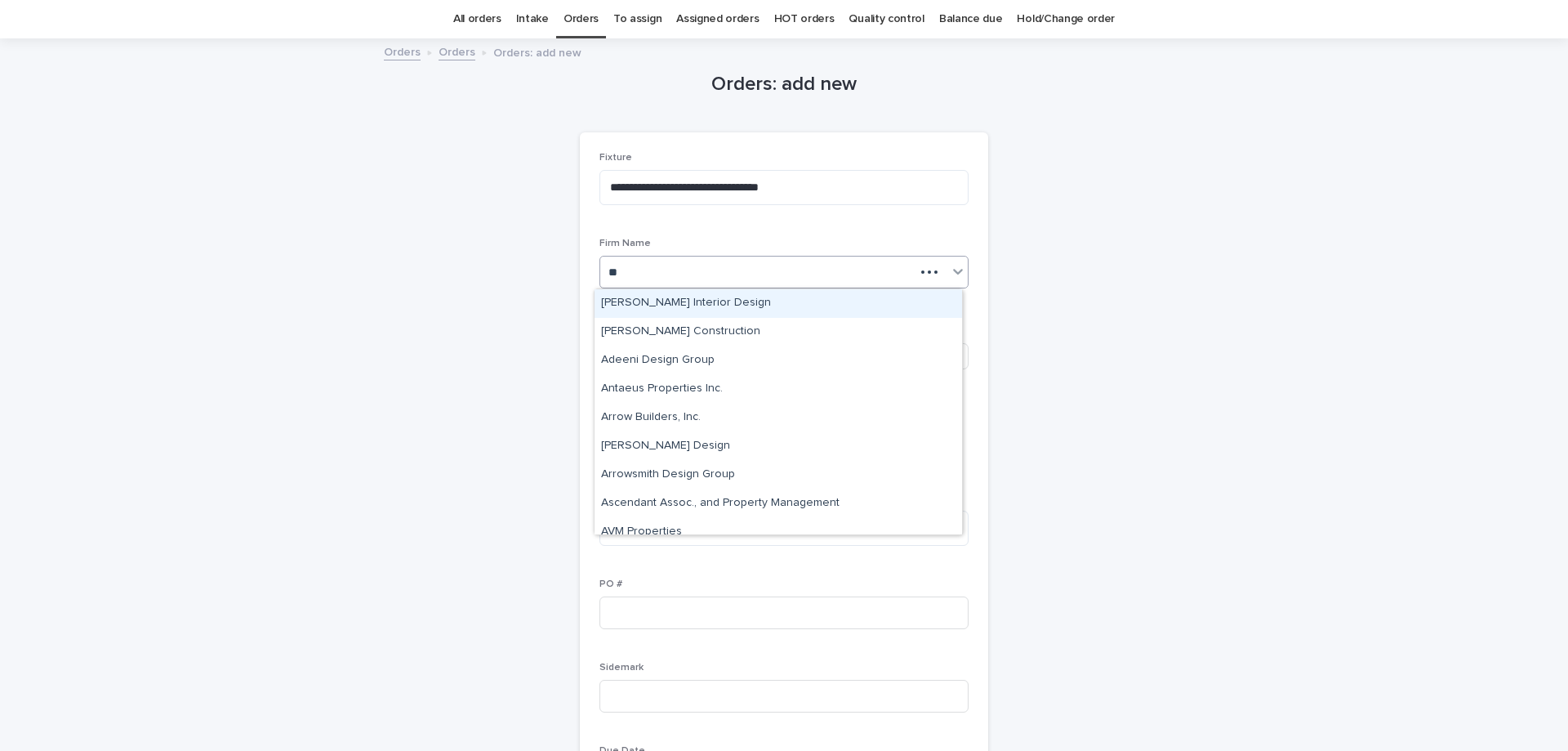 type on "***" 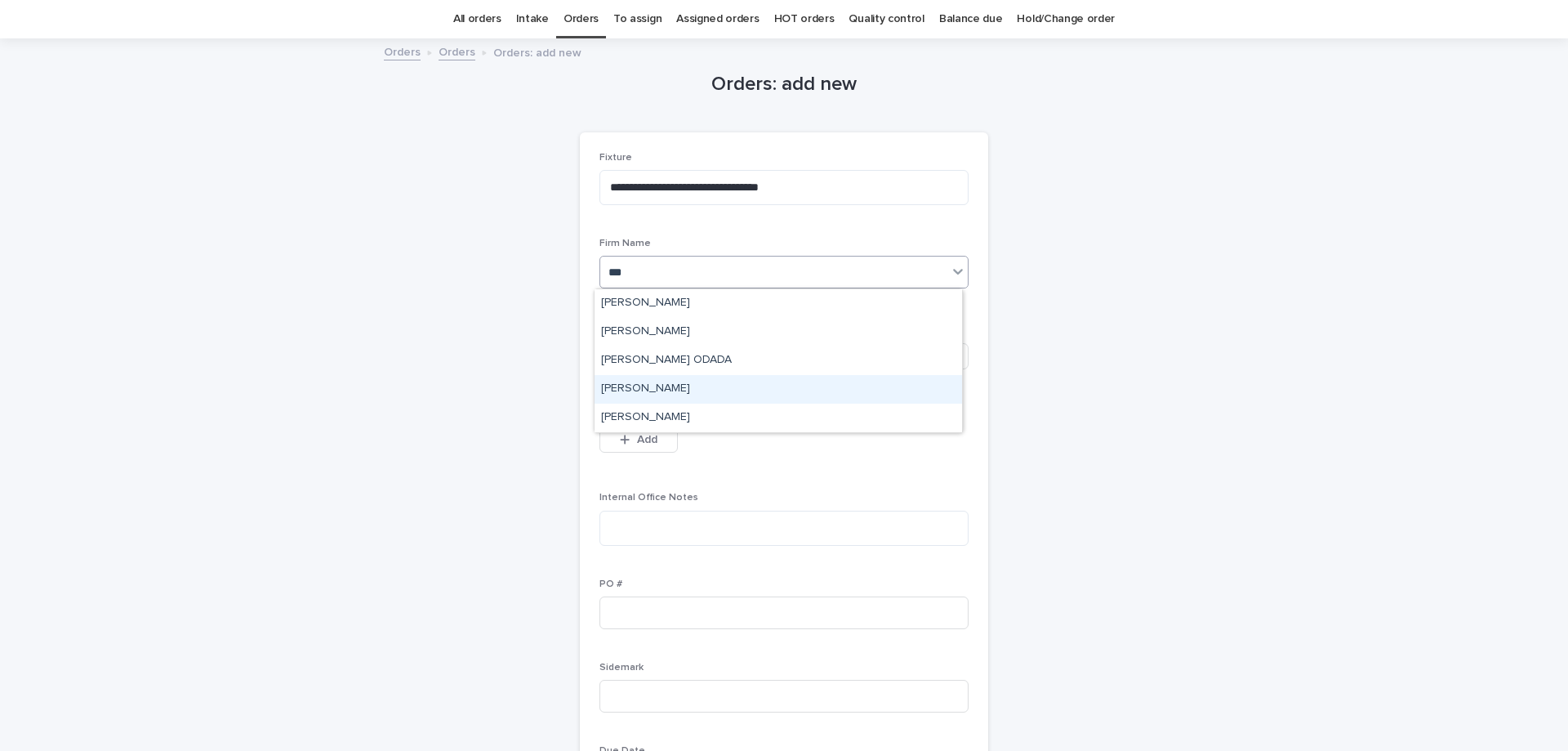 click on "ROY" at bounding box center [778, 389] 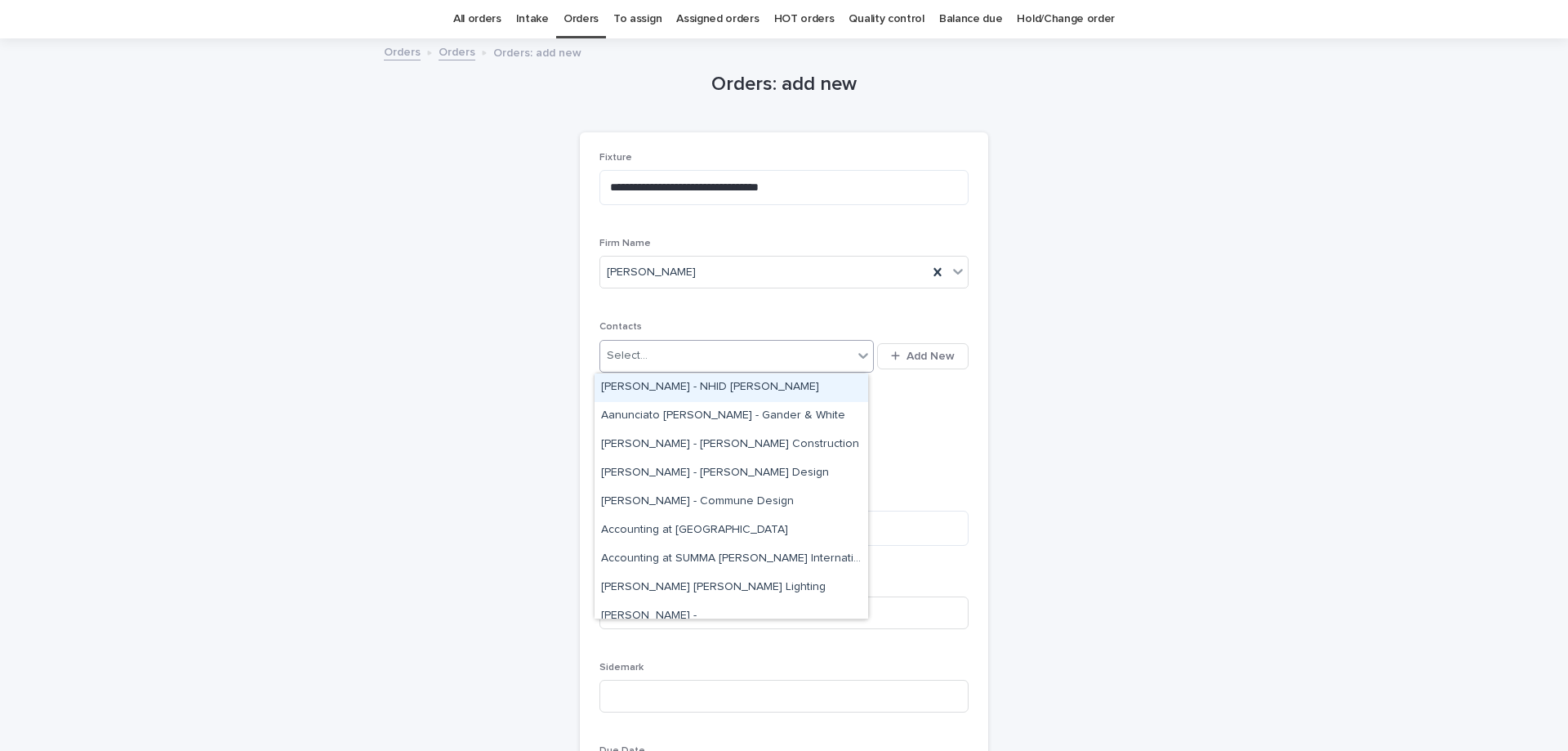 click on "Select..." at bounding box center (726, 355) 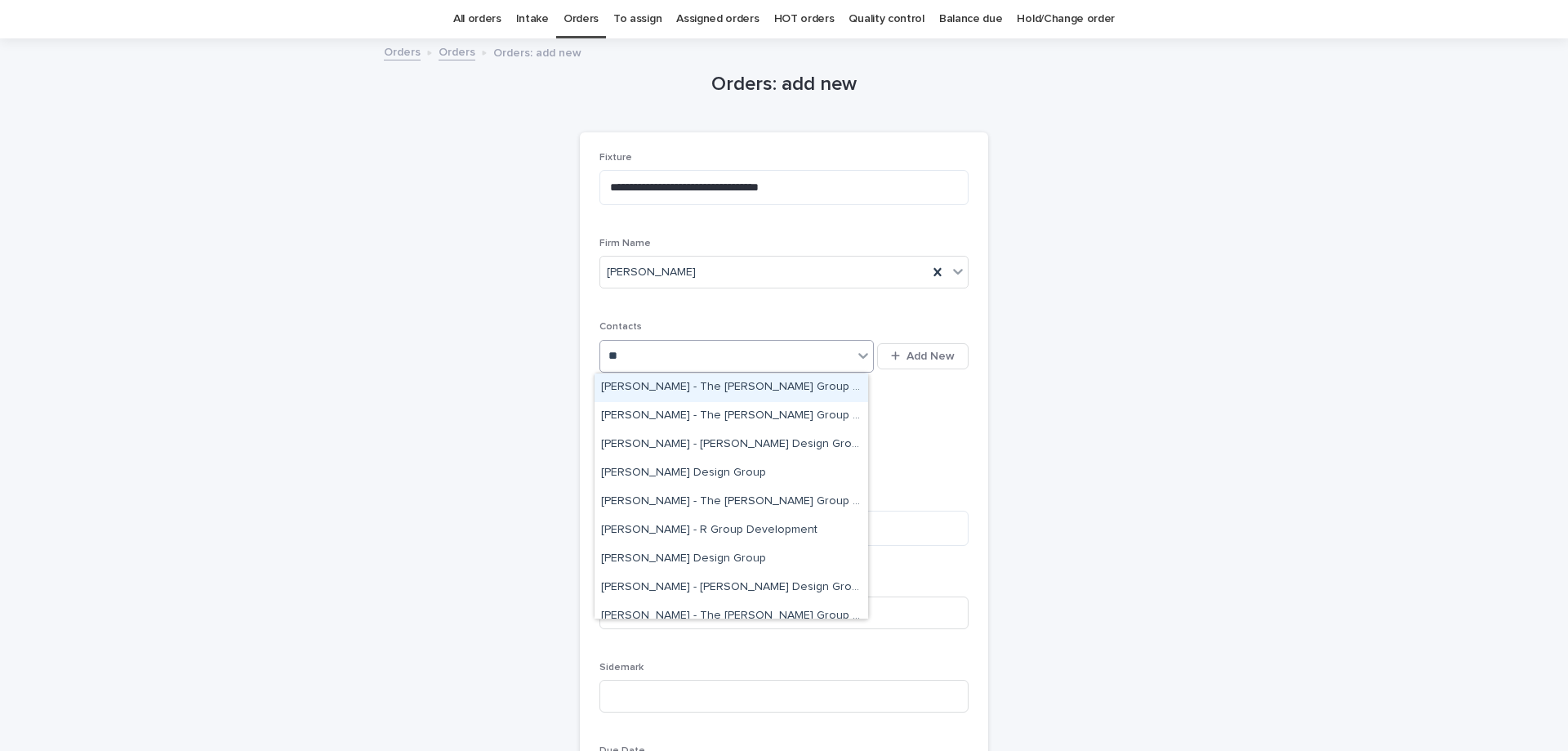 type on "***" 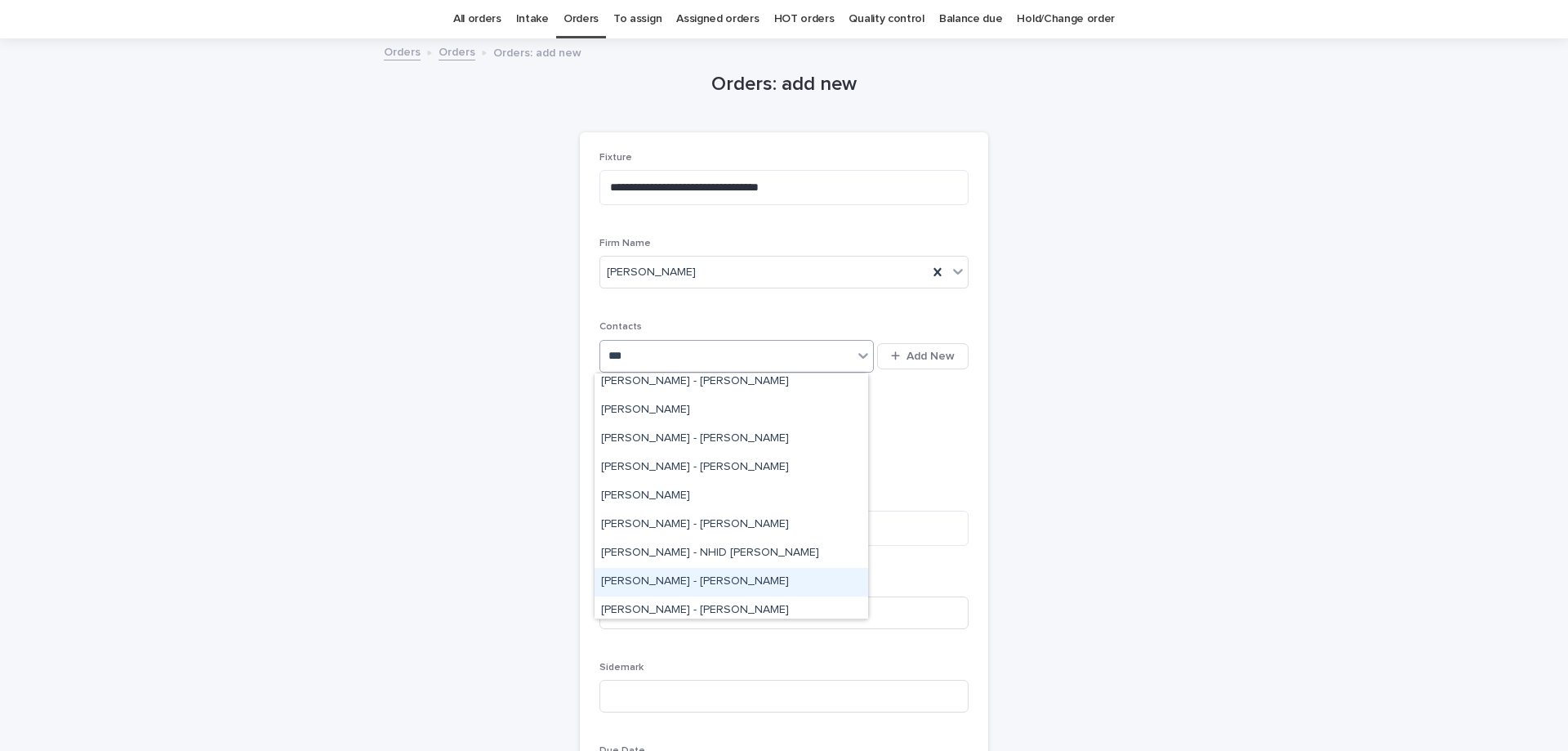 scroll, scrollTop: 0, scrollLeft: 0, axis: both 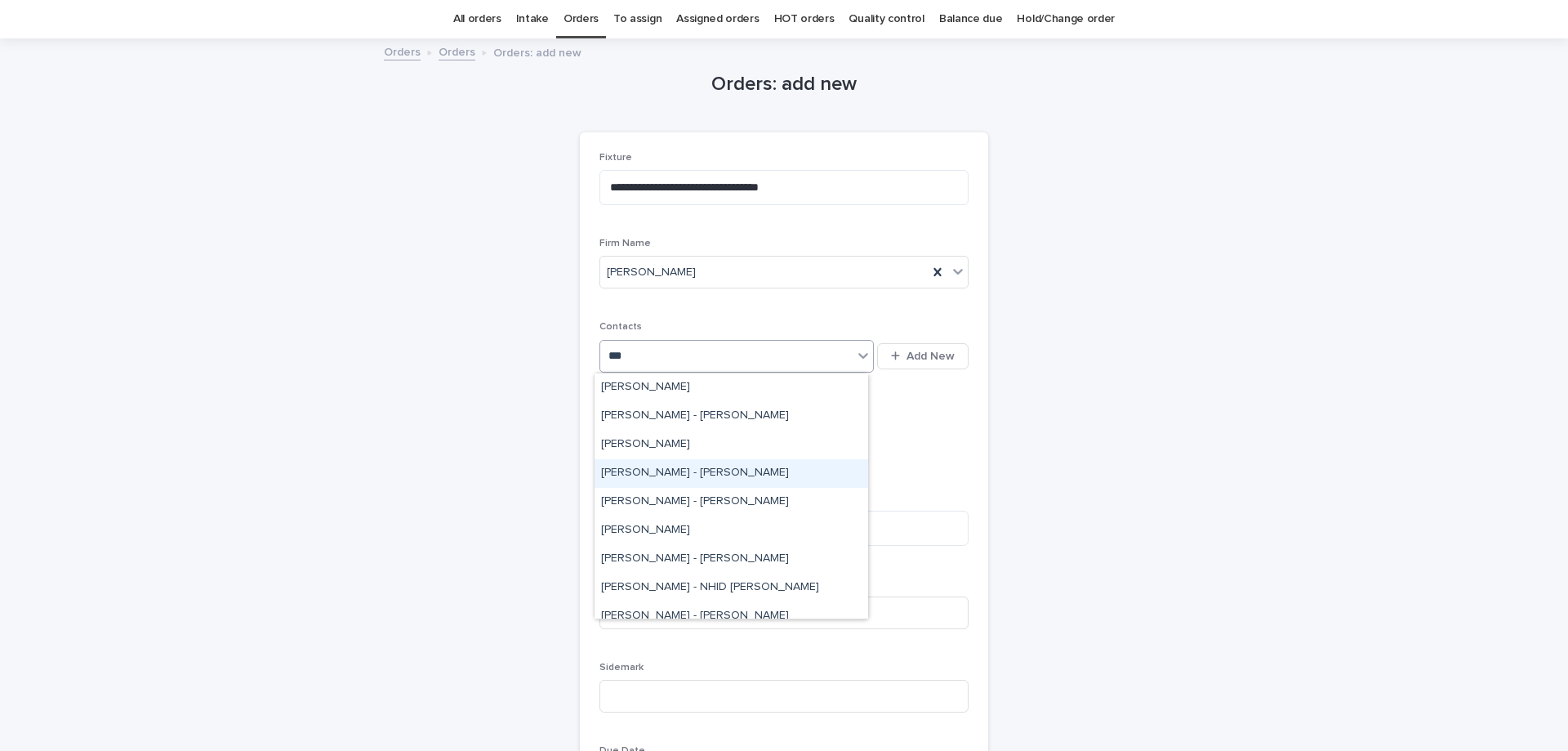click on "Hannah Collins - ROY" at bounding box center (731, 473) 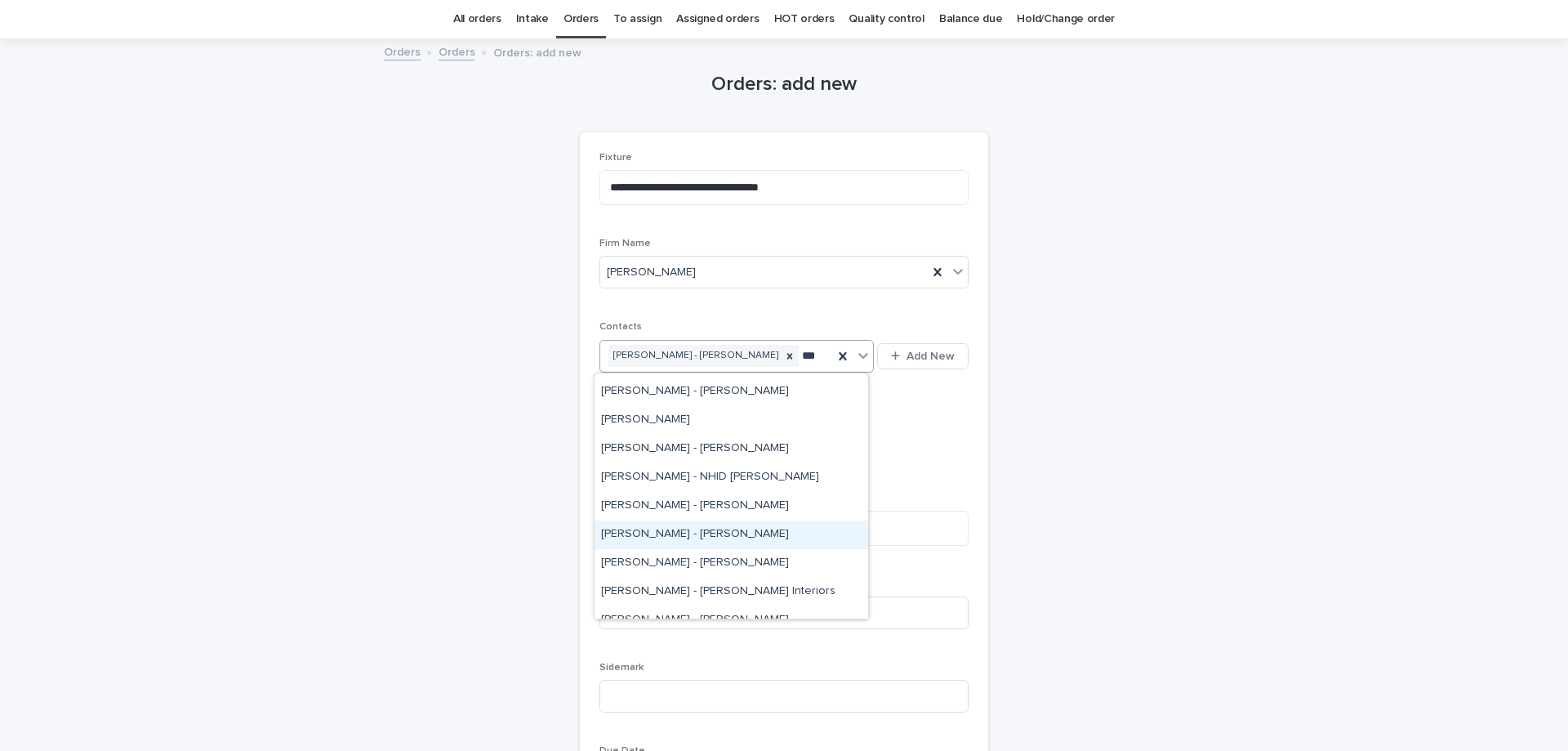 scroll, scrollTop: 127, scrollLeft: 0, axis: vertical 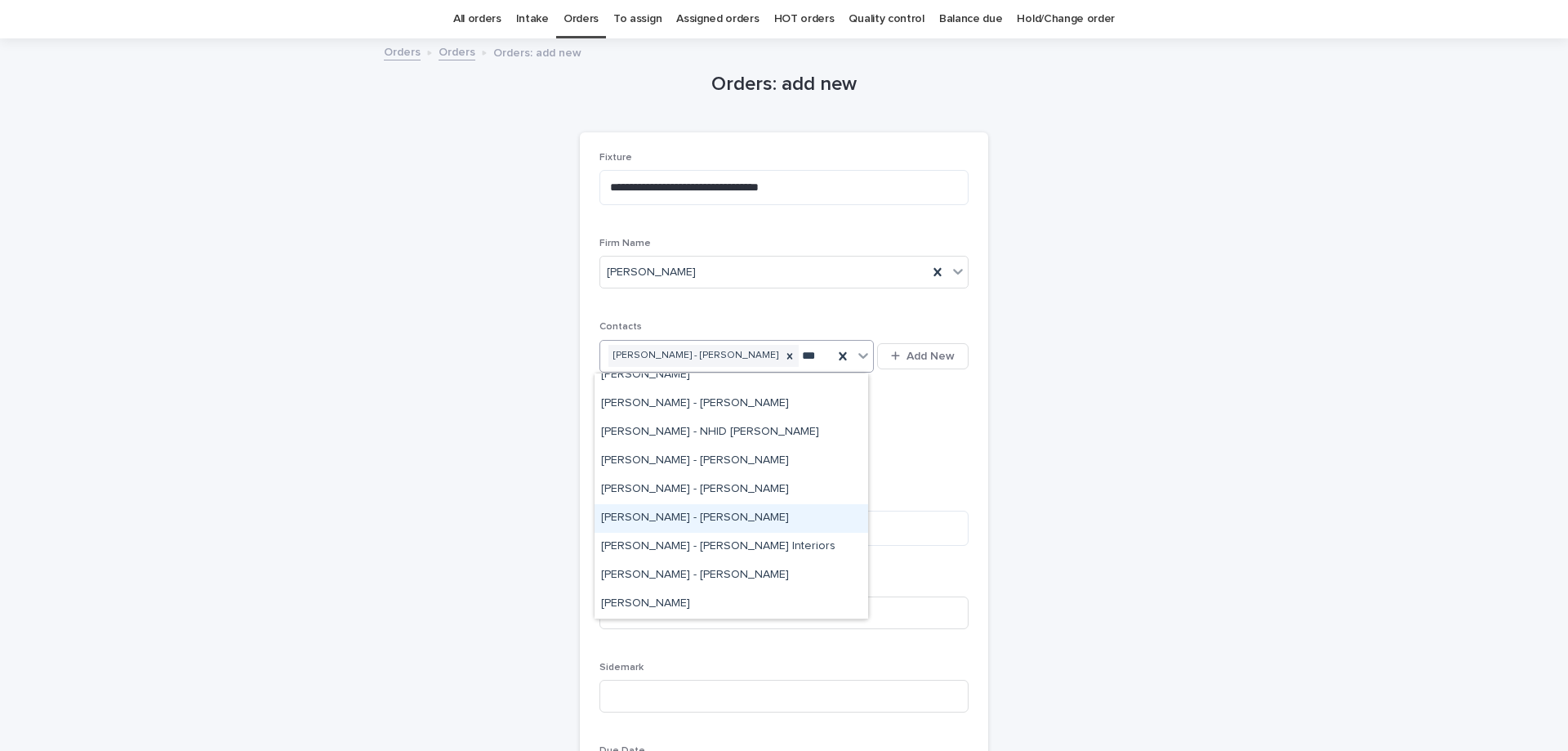 type on "***" 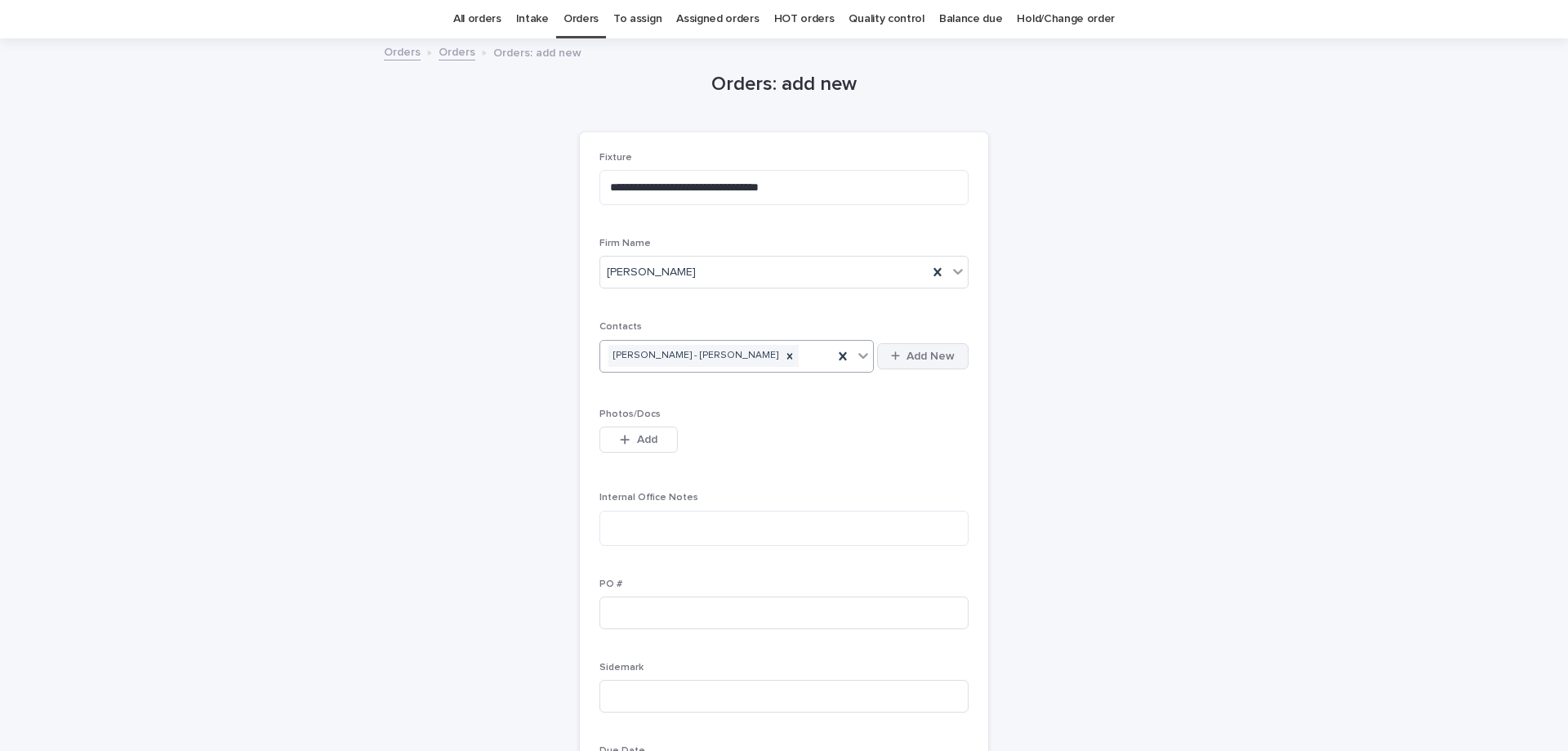 click on "Add New" at bounding box center (930, 356) 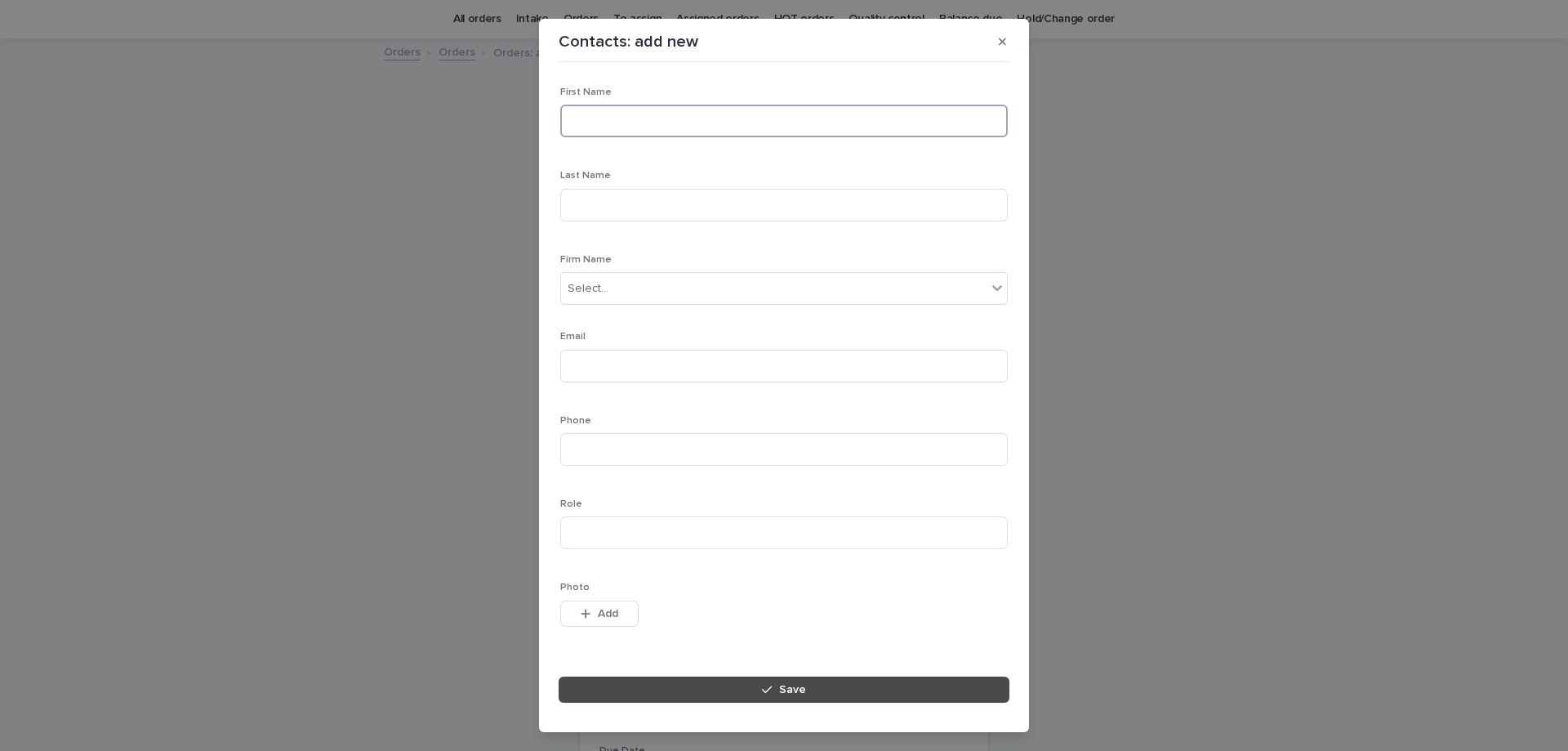 click at bounding box center [784, 121] 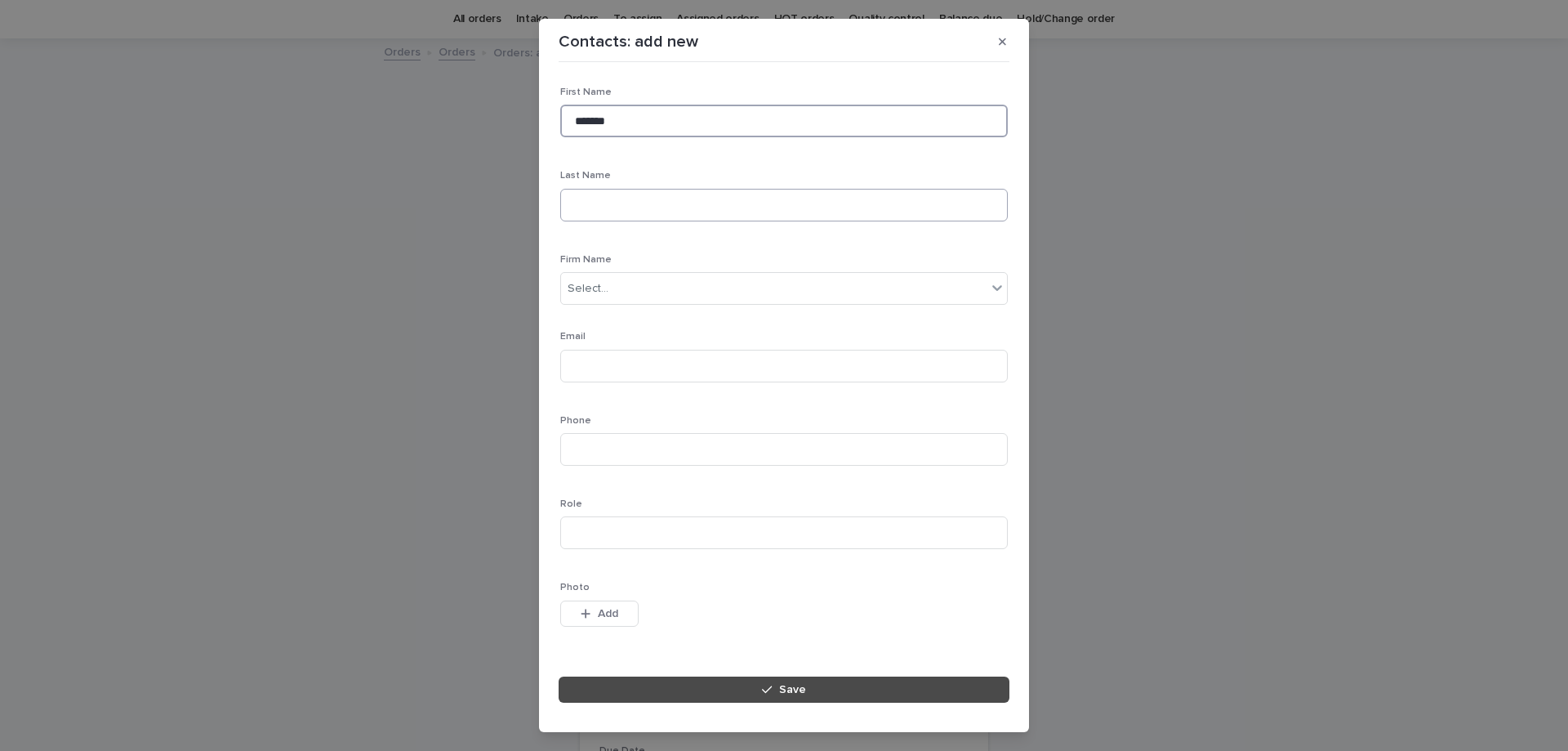 type on "******" 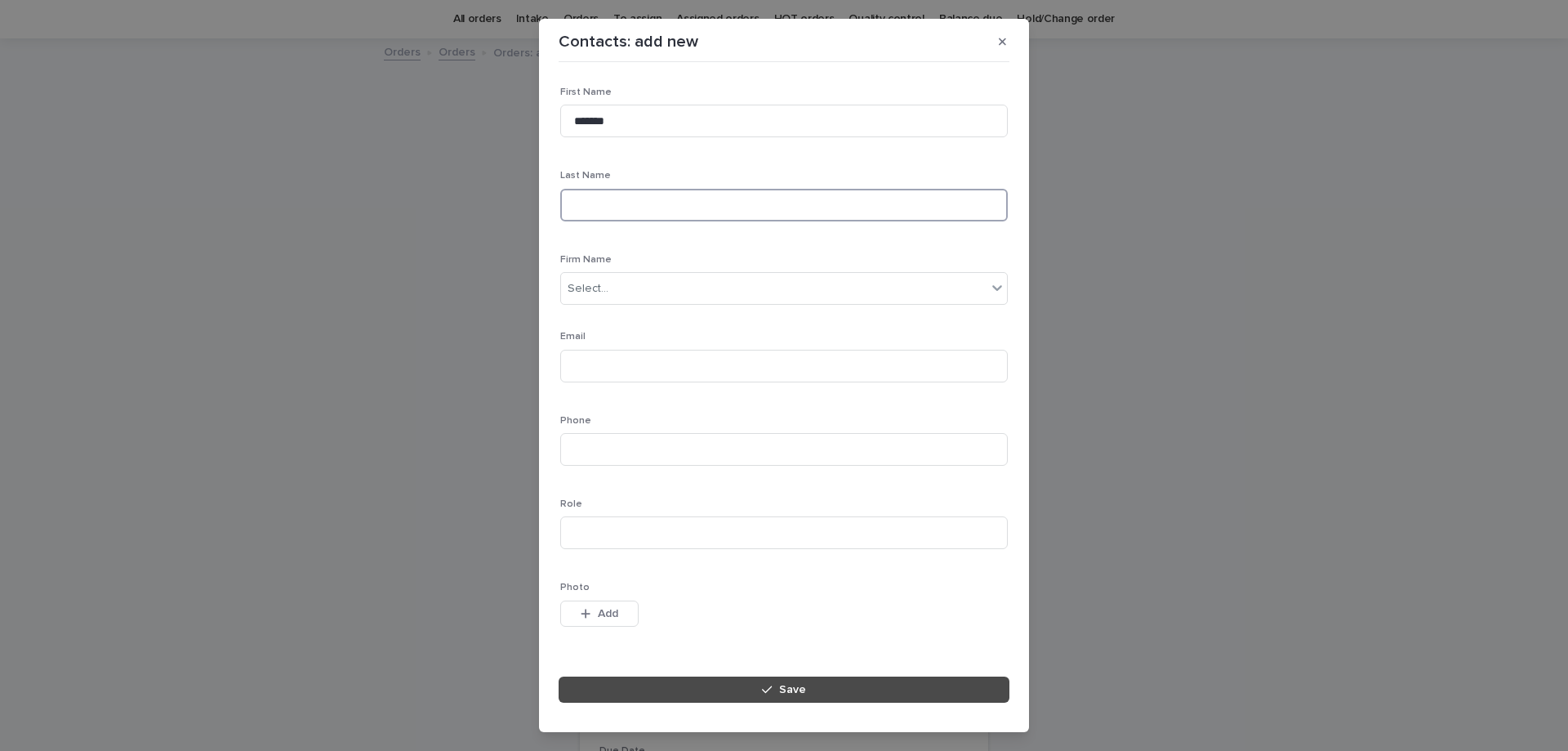click at bounding box center [784, 205] 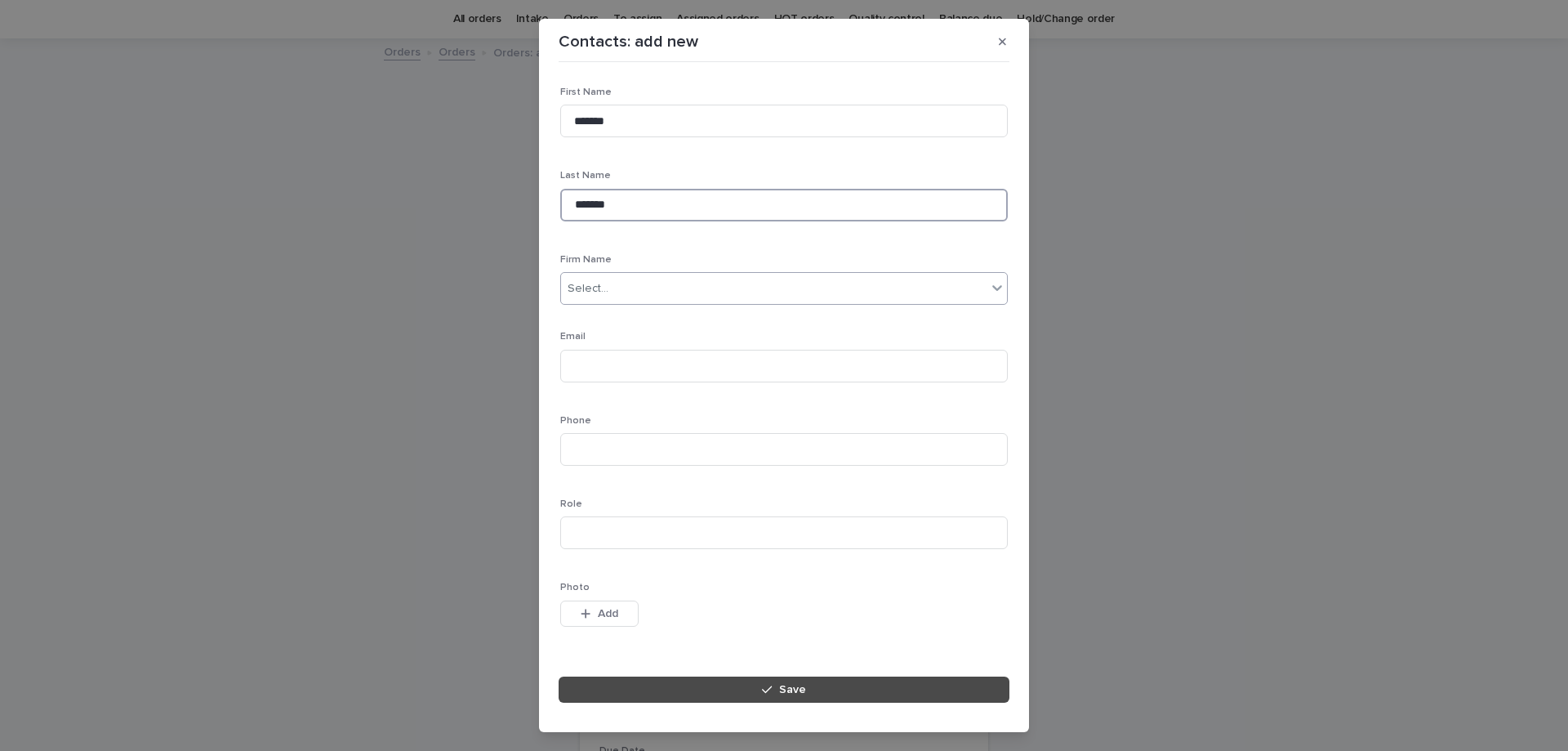 type on "*******" 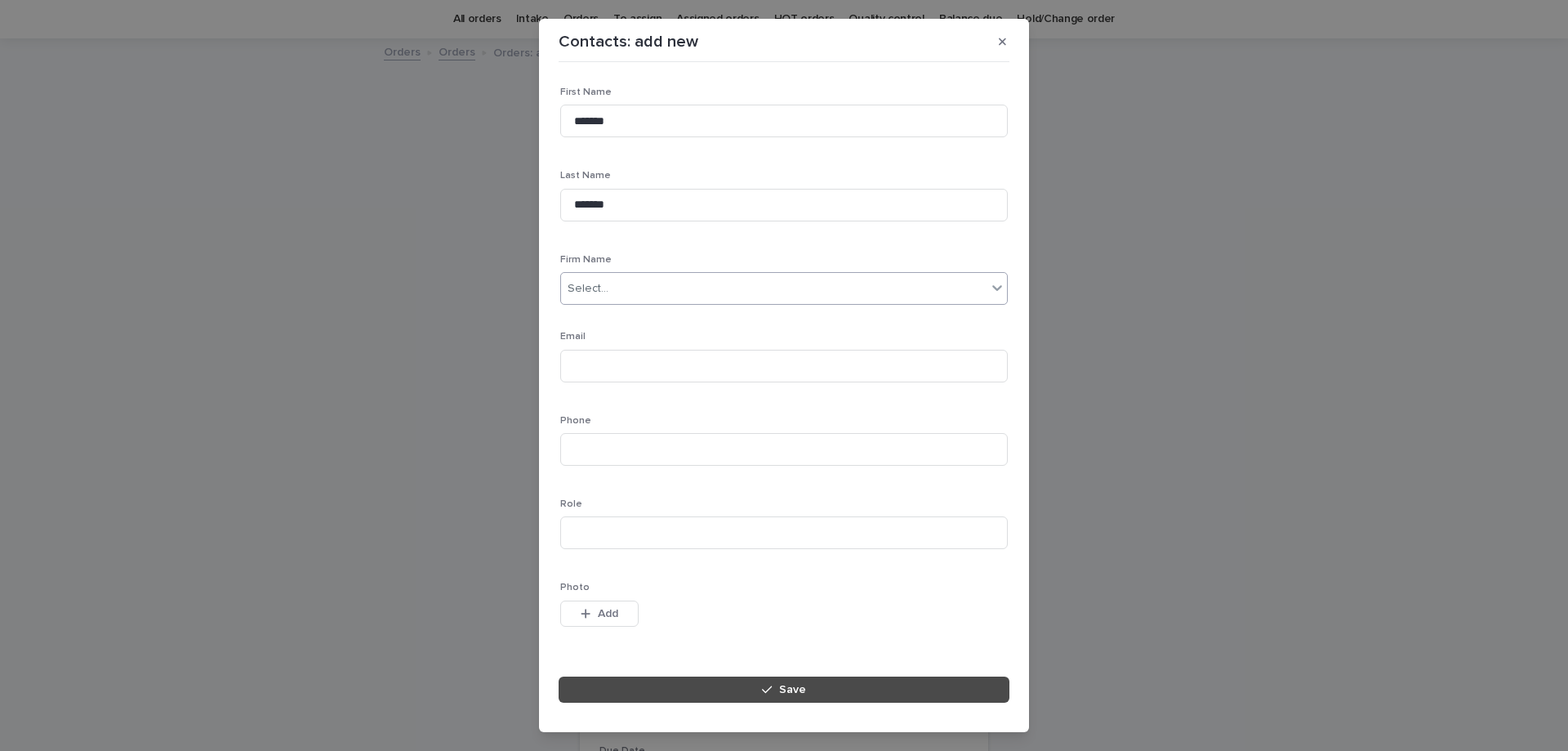 click on "Select..." at bounding box center (773, 288) 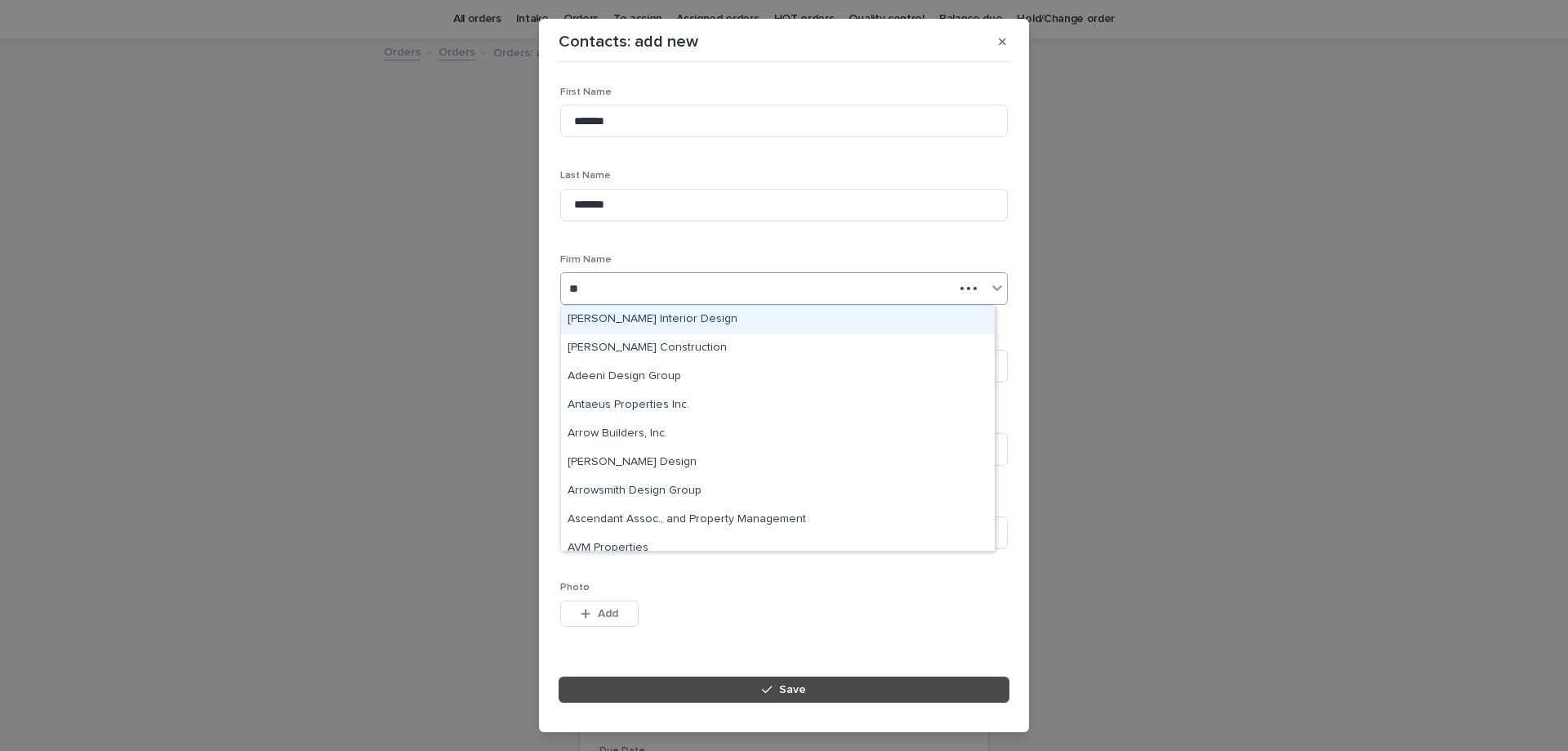 type on "***" 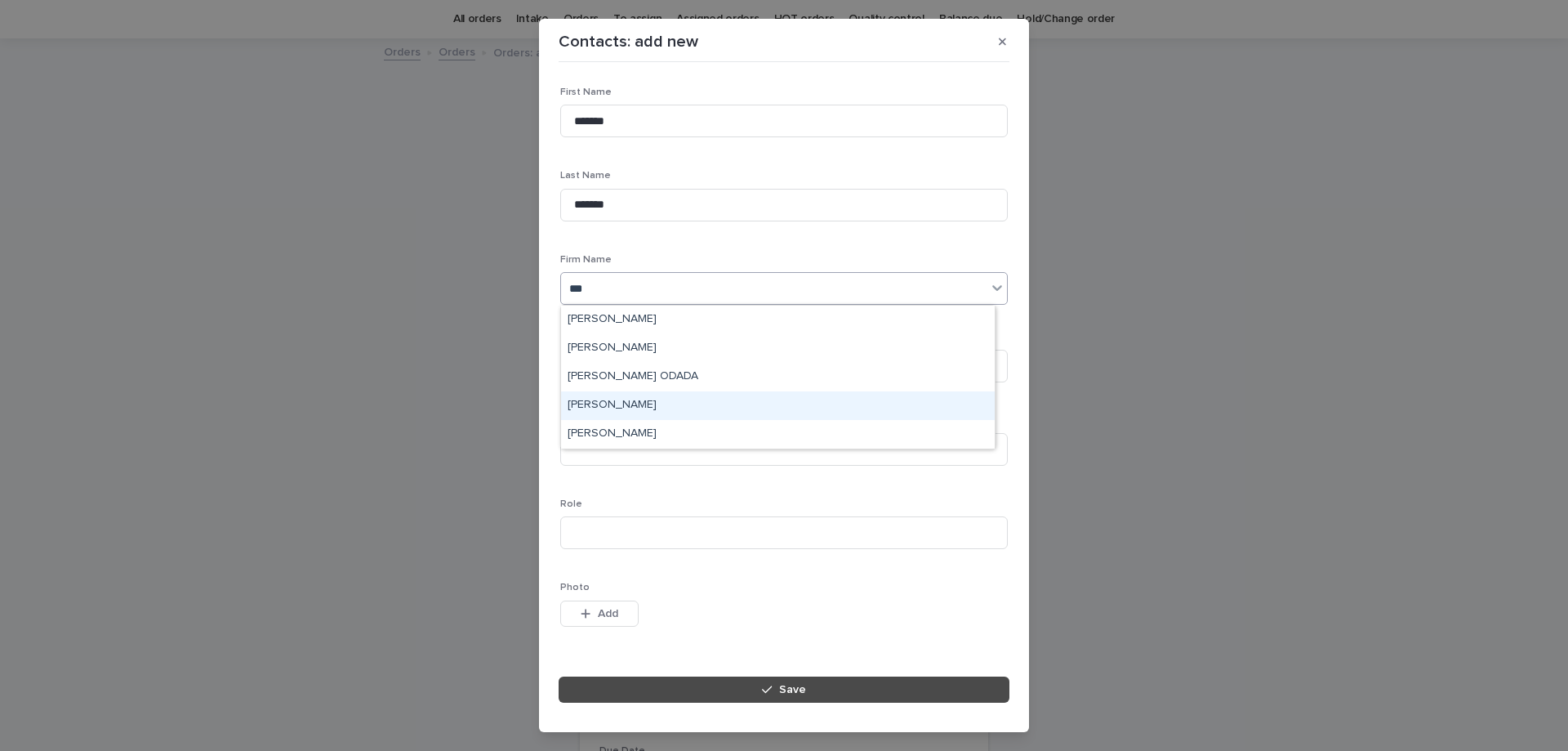 click on "ROY" at bounding box center (777, 405) 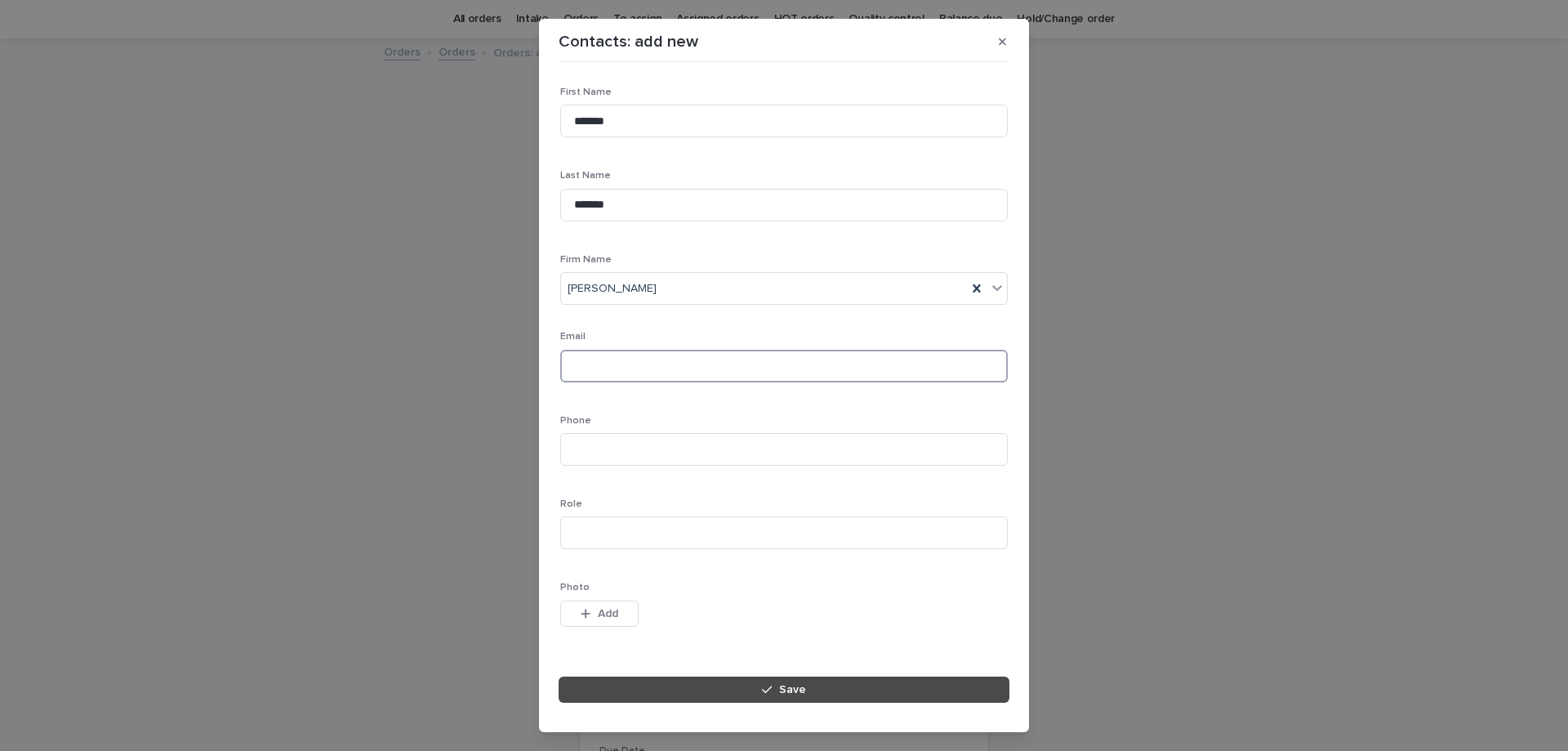 click at bounding box center (784, 366) 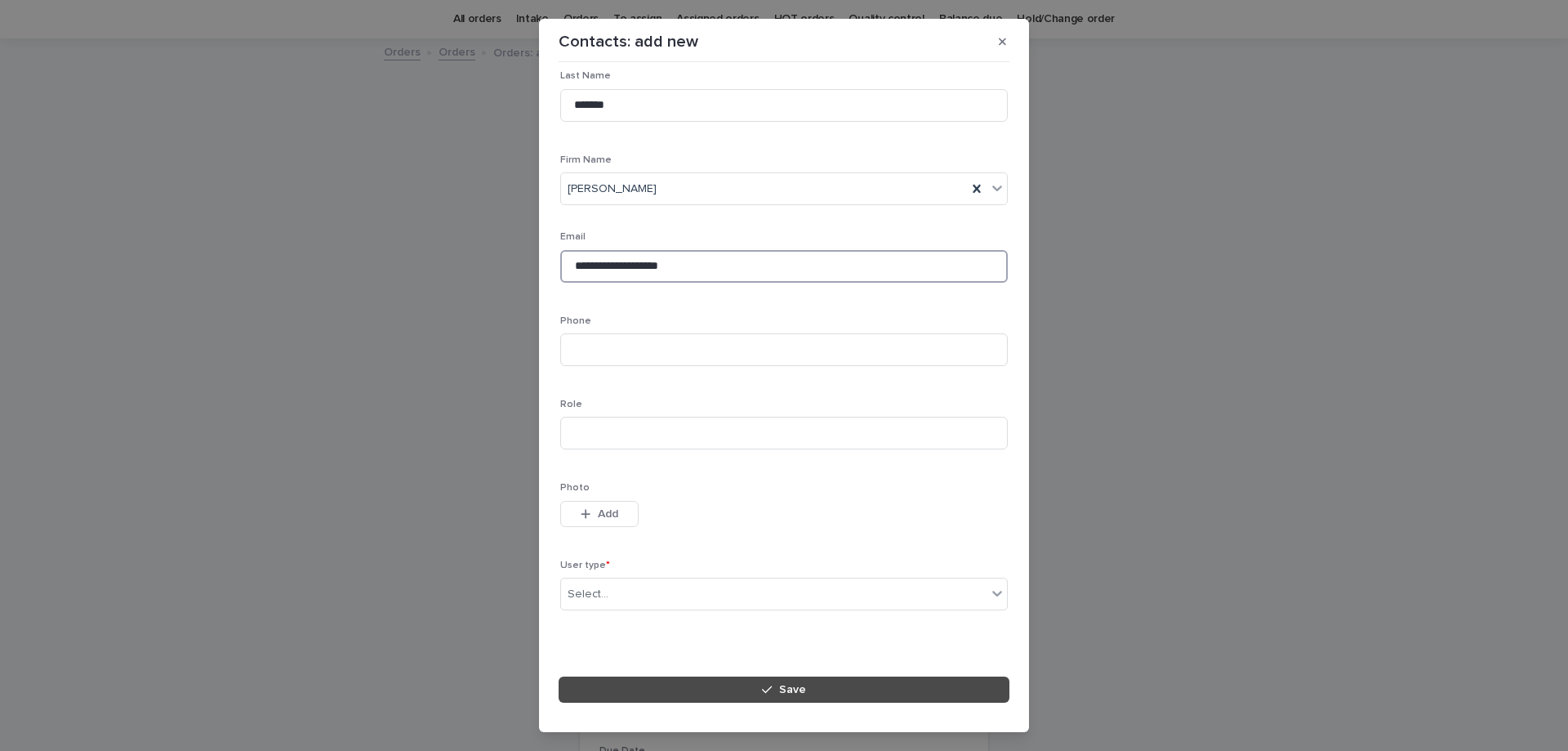 scroll, scrollTop: 104, scrollLeft: 0, axis: vertical 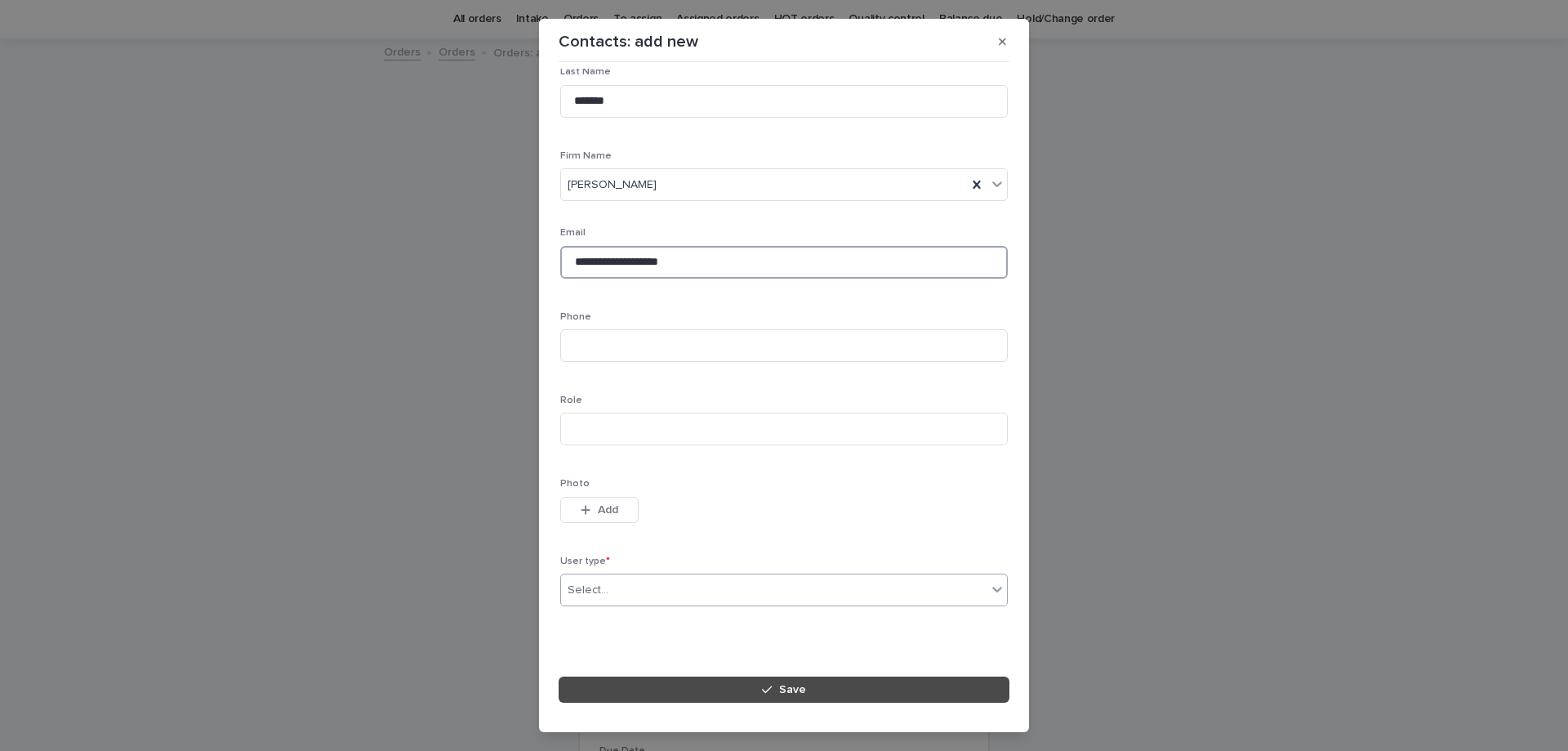 type on "**********" 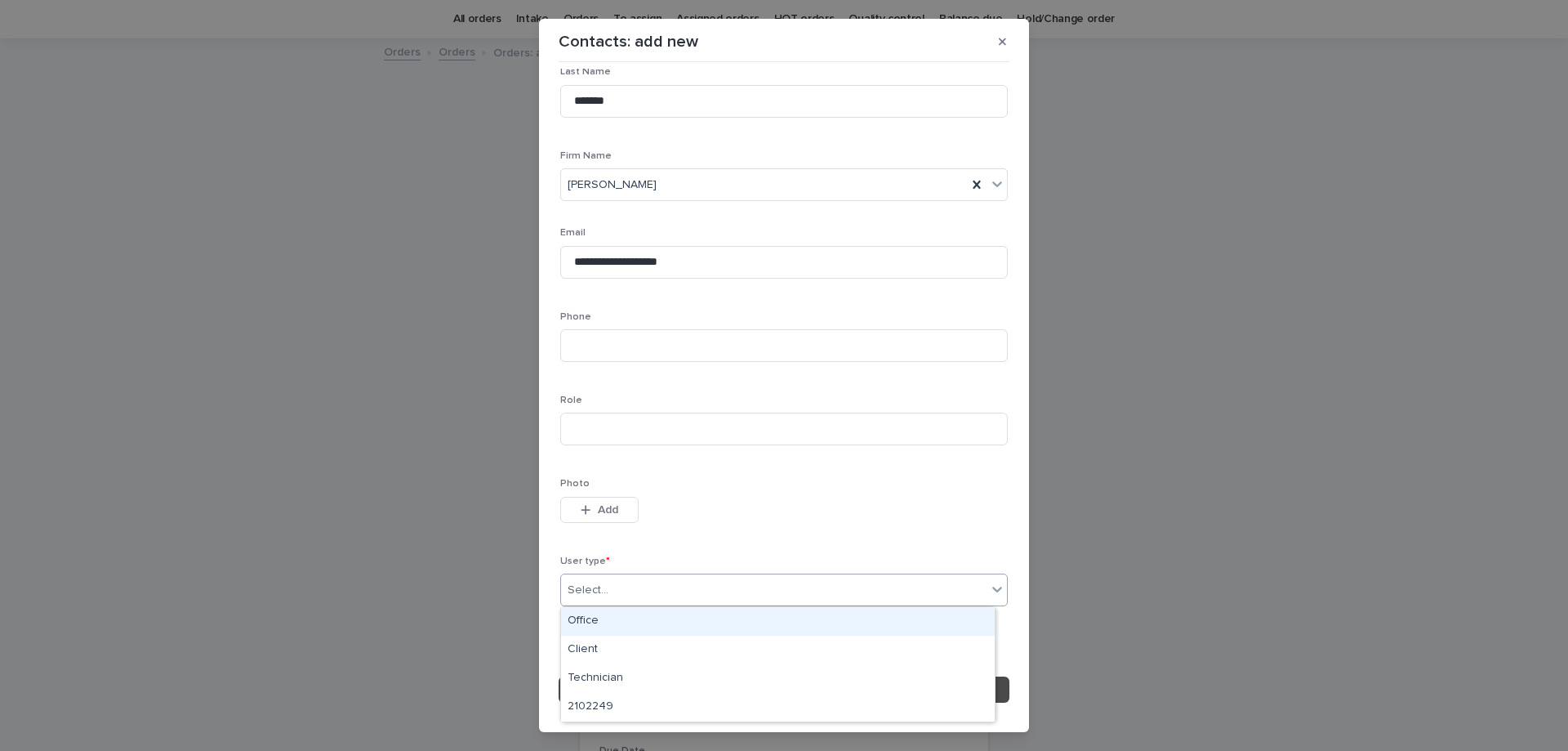 click on "Select..." at bounding box center [773, 590] 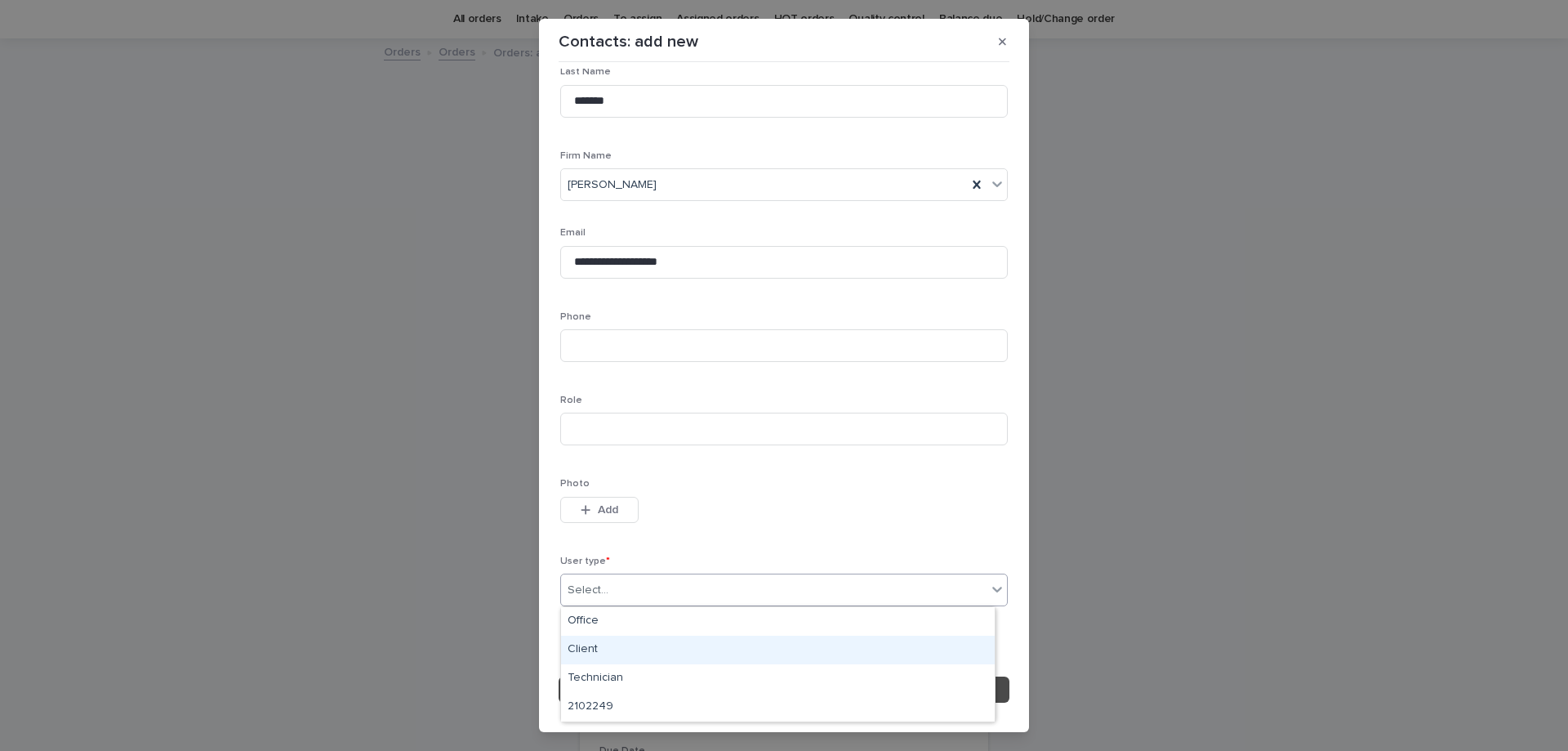 click on "Client" at bounding box center [777, 650] 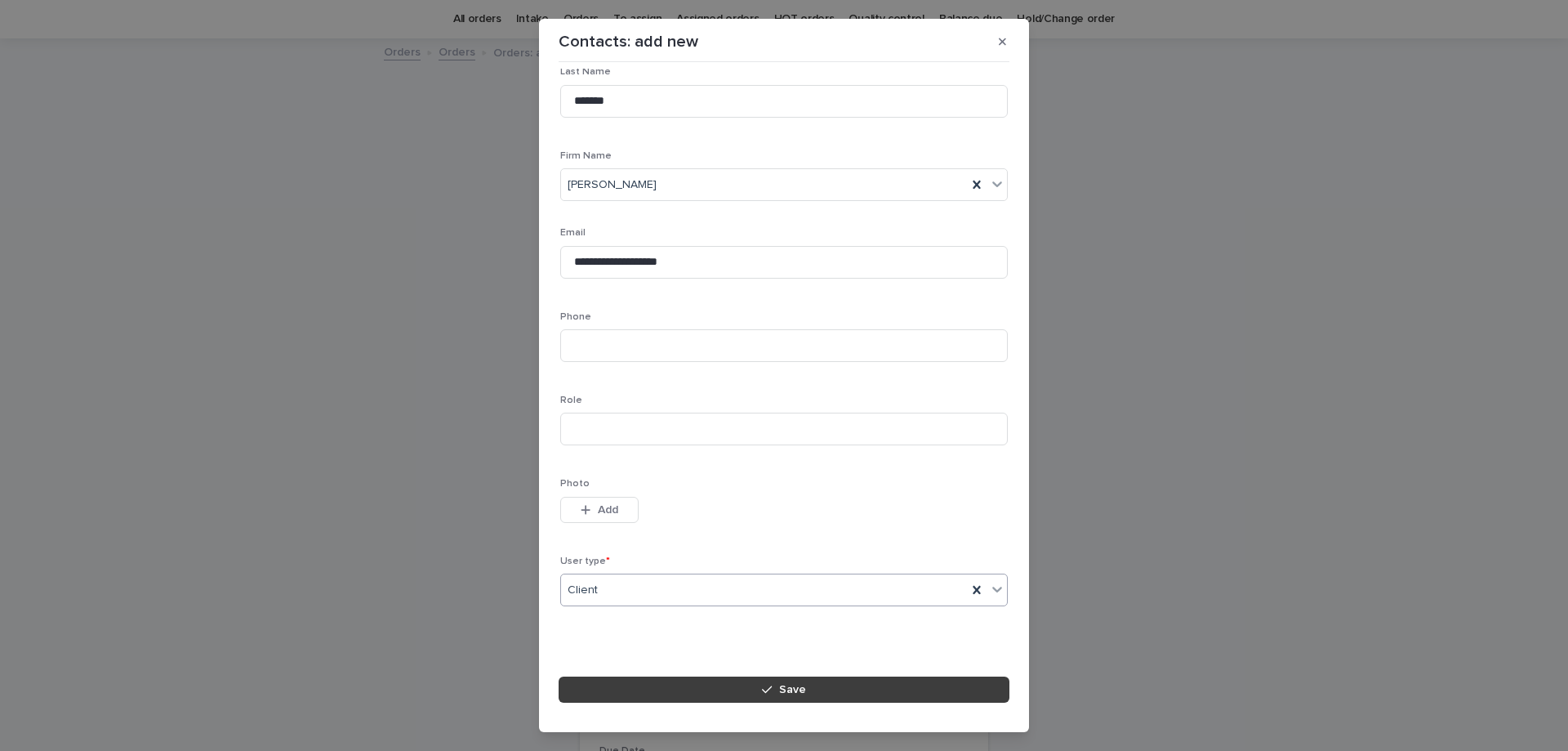 click on "Save" at bounding box center [784, 690] 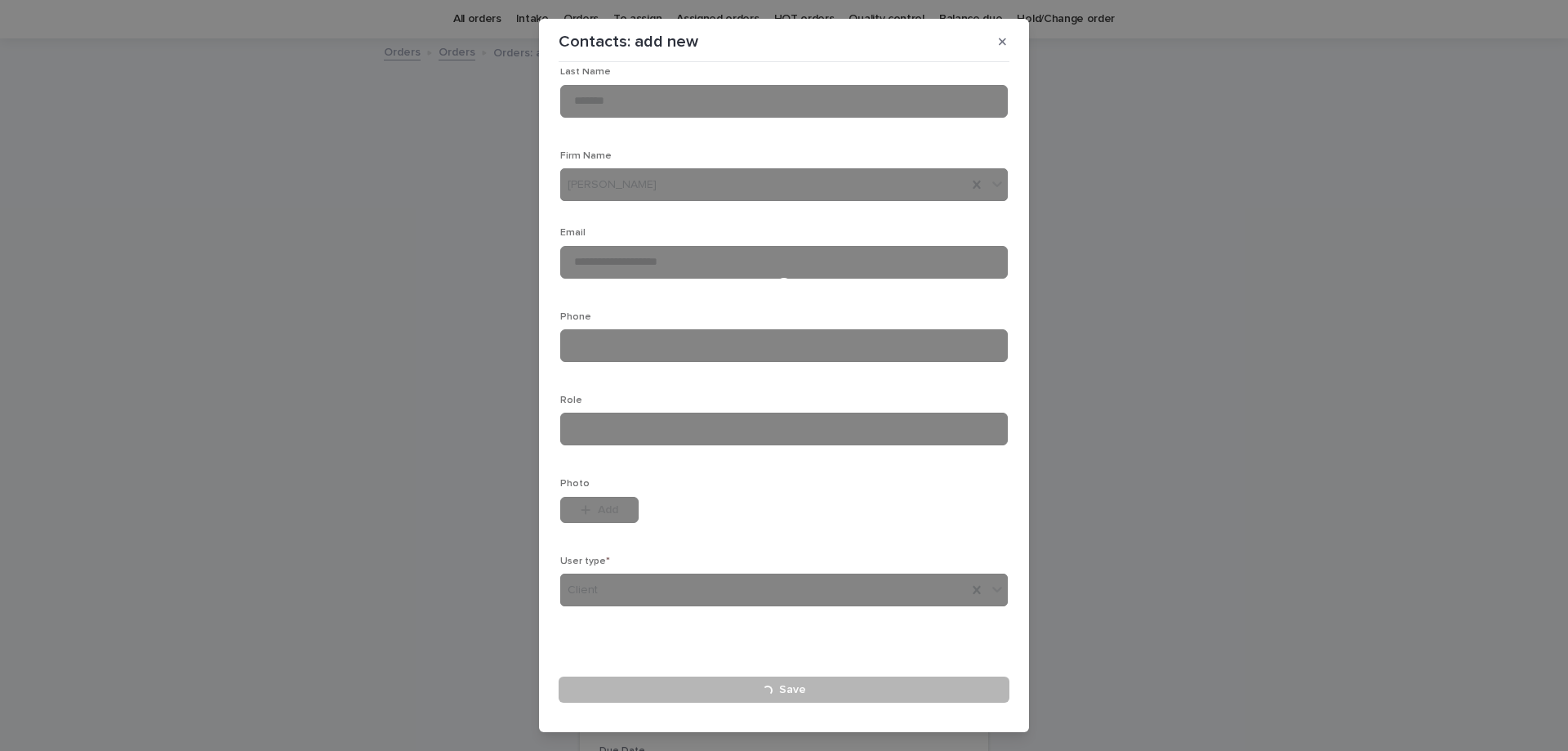 type 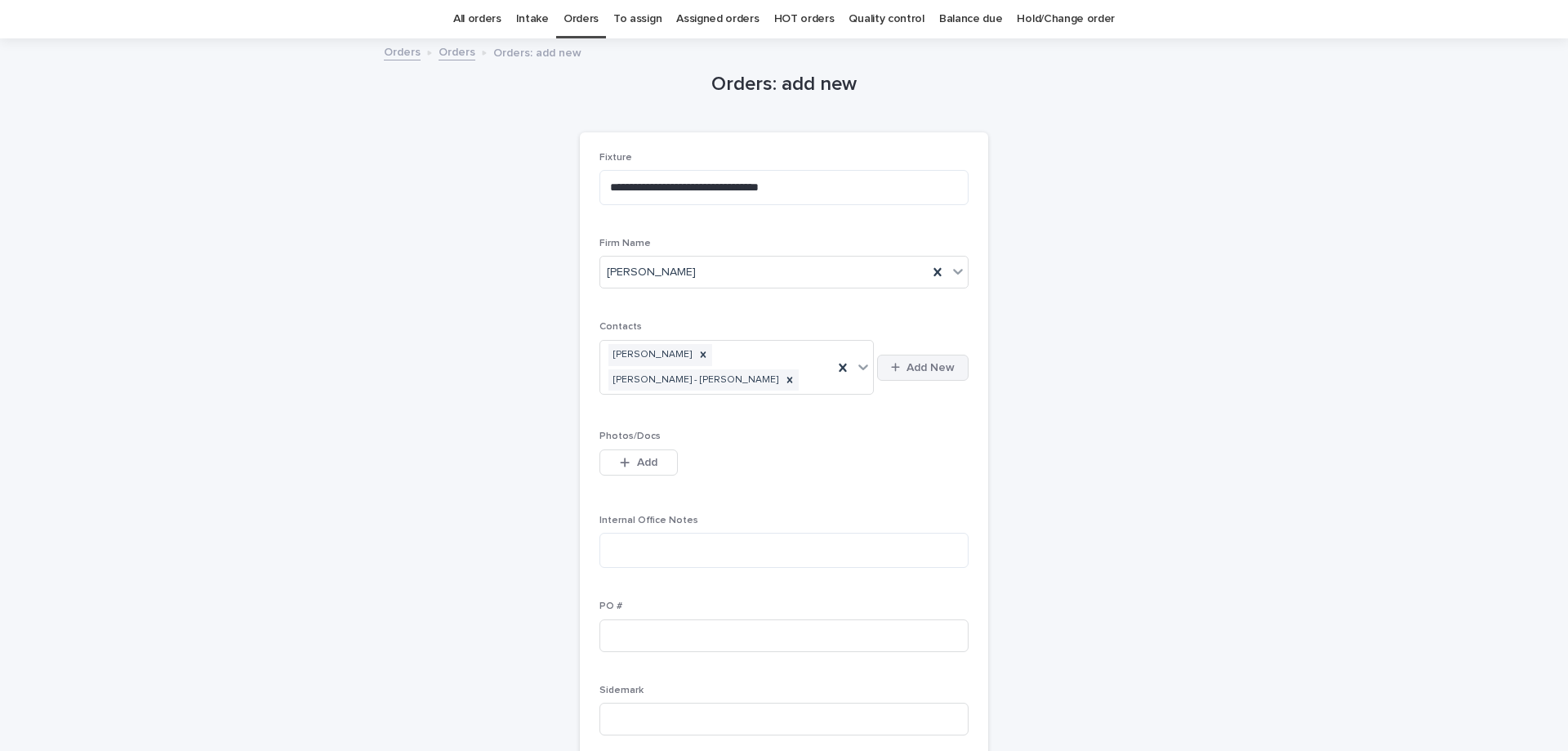click on "Add New" at bounding box center (923, 368) 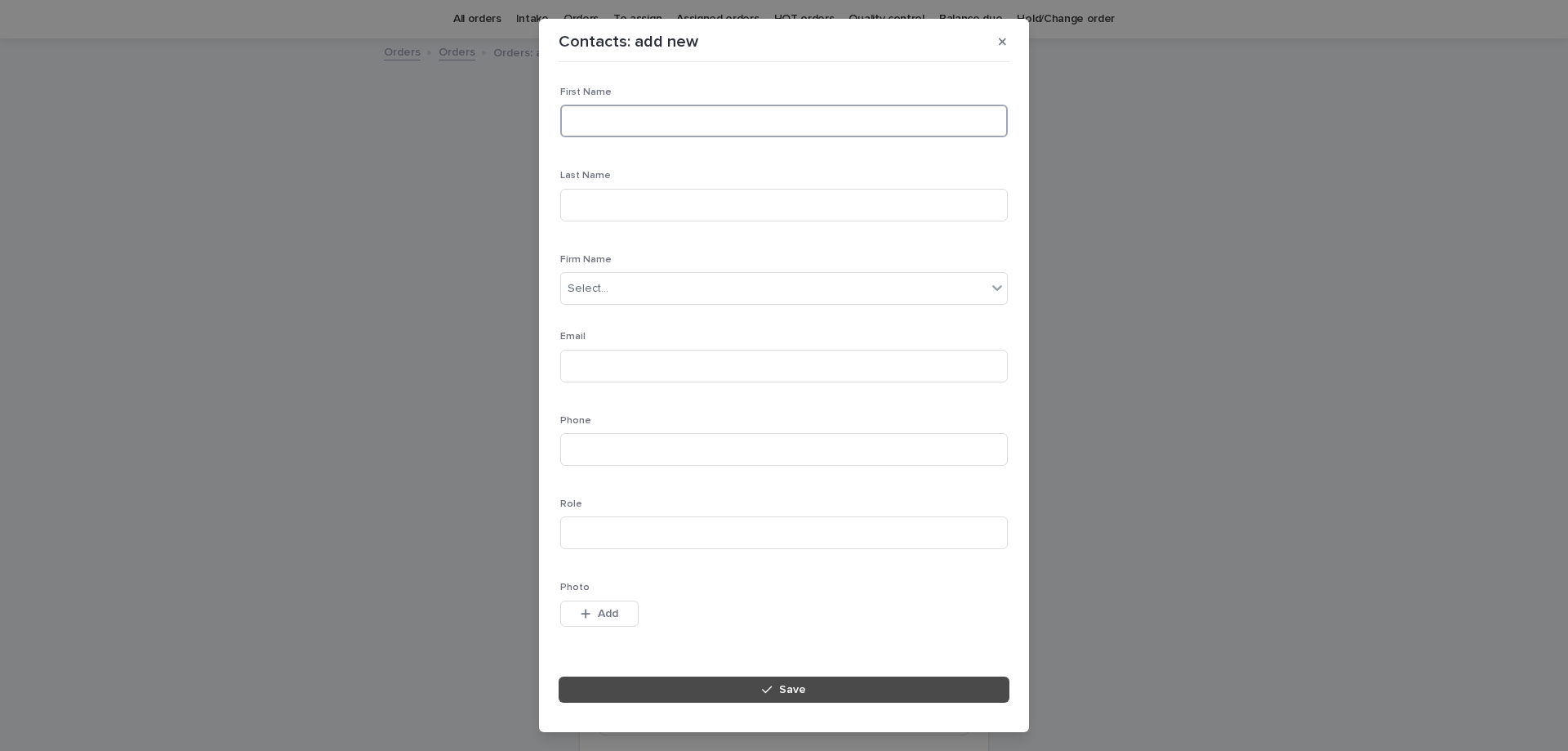 click at bounding box center [784, 121] 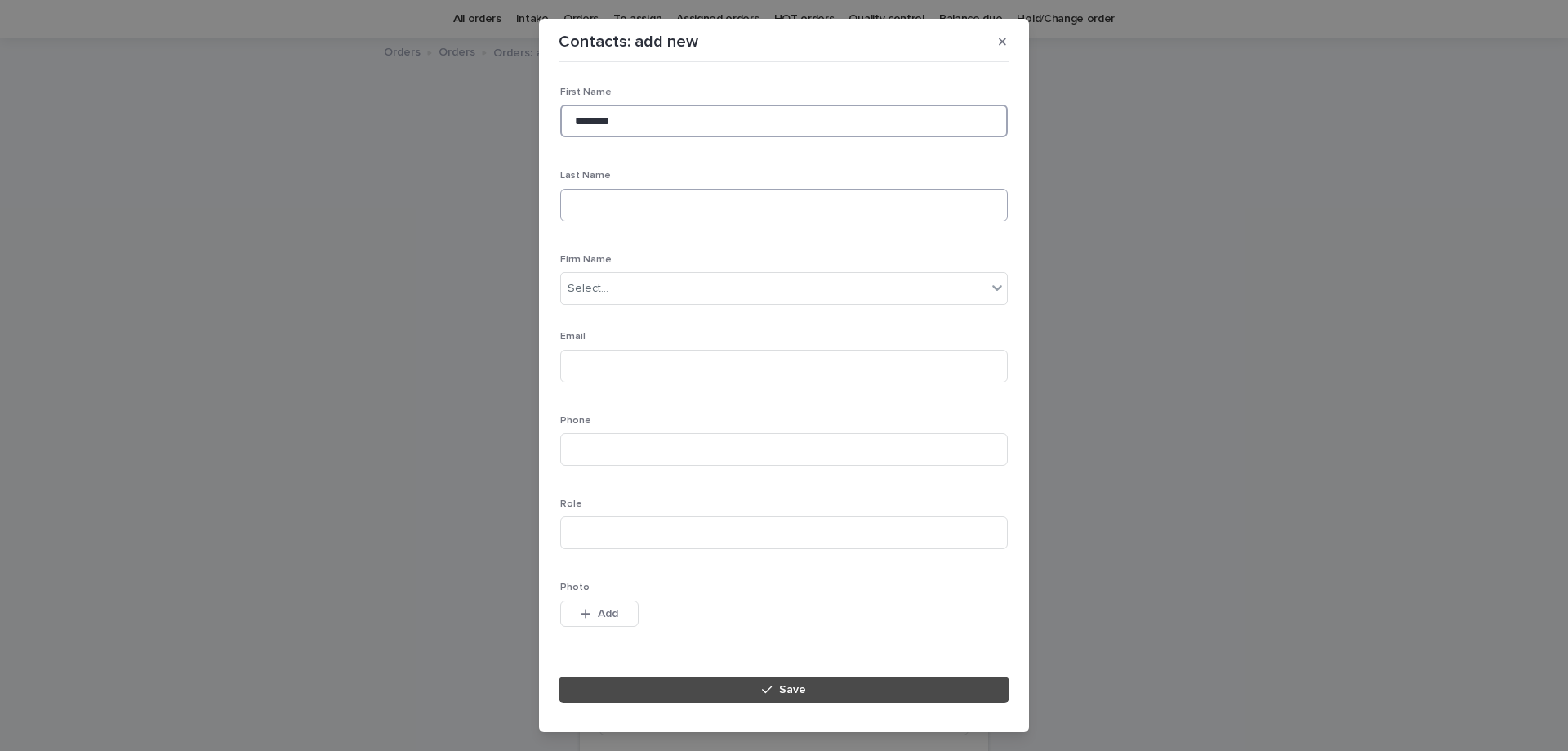 type on "*******" 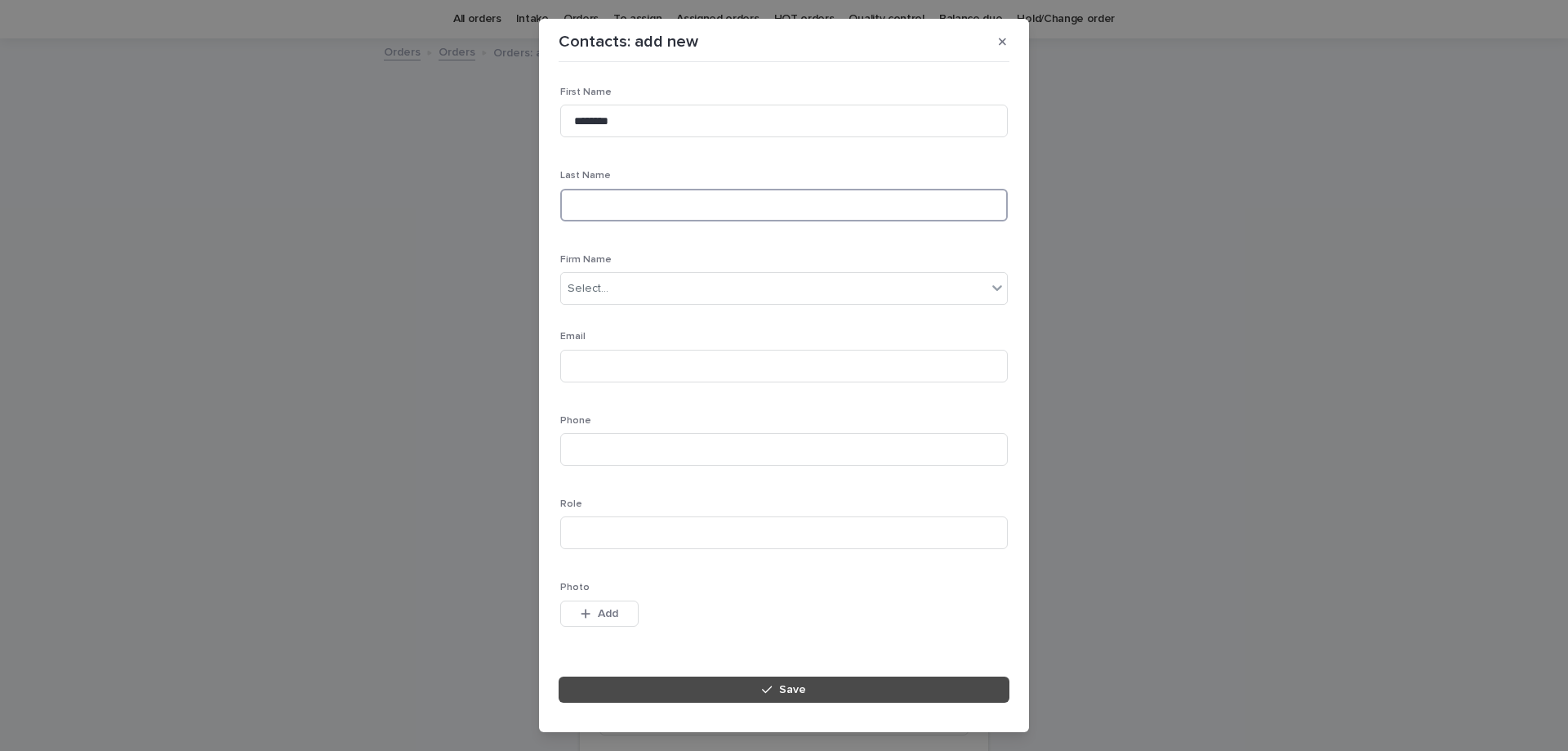 click at bounding box center (784, 205) 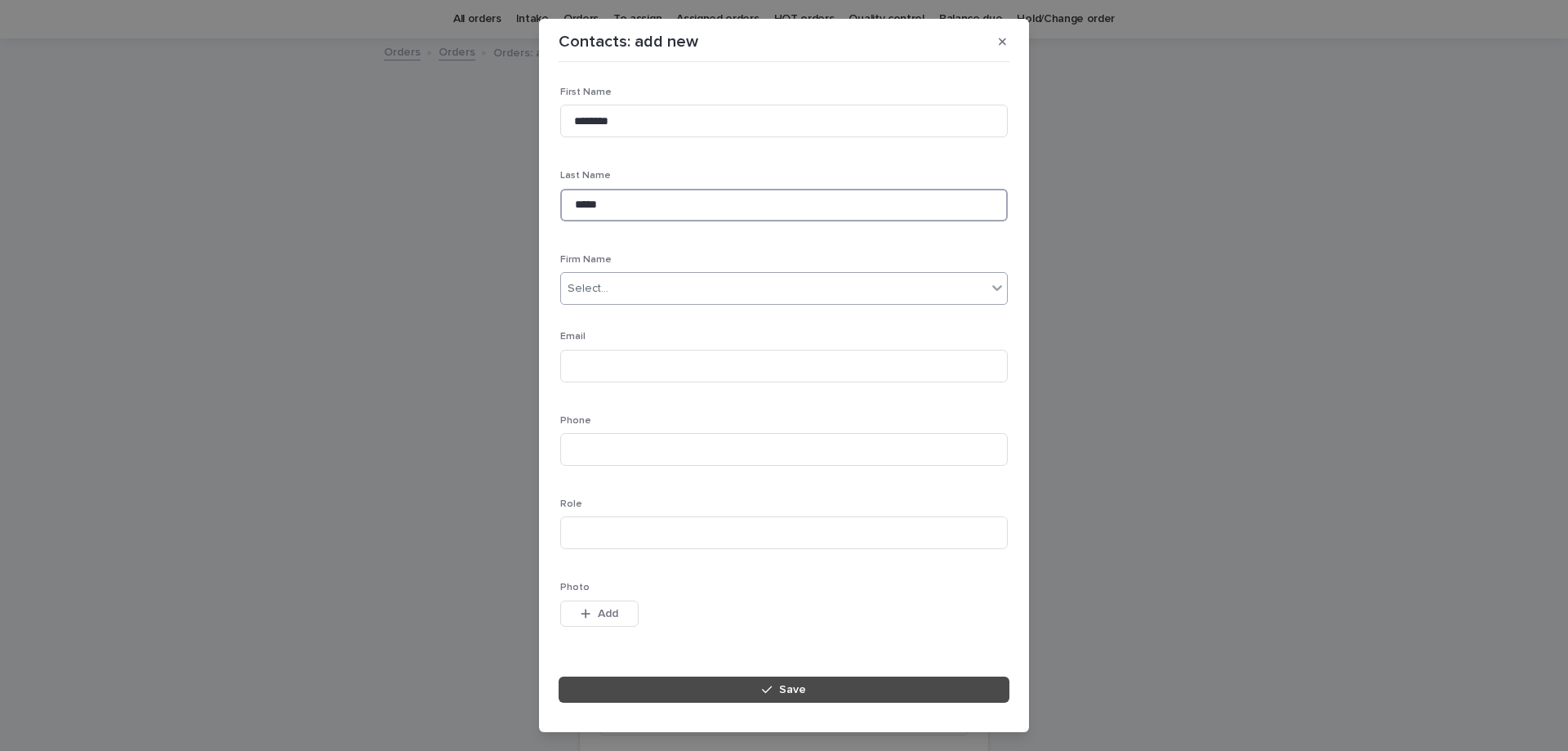 type on "*****" 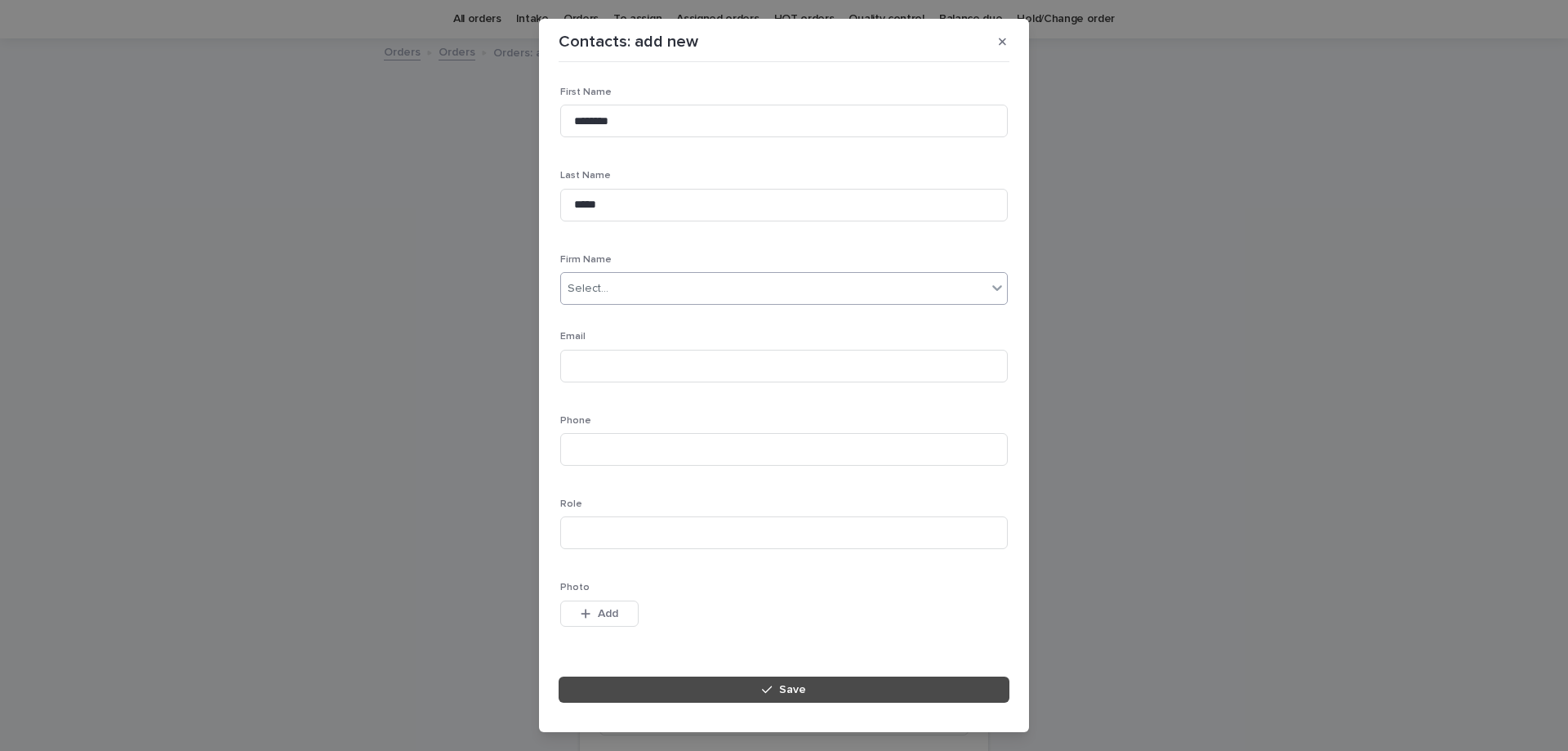click on "Select..." at bounding box center (773, 288) 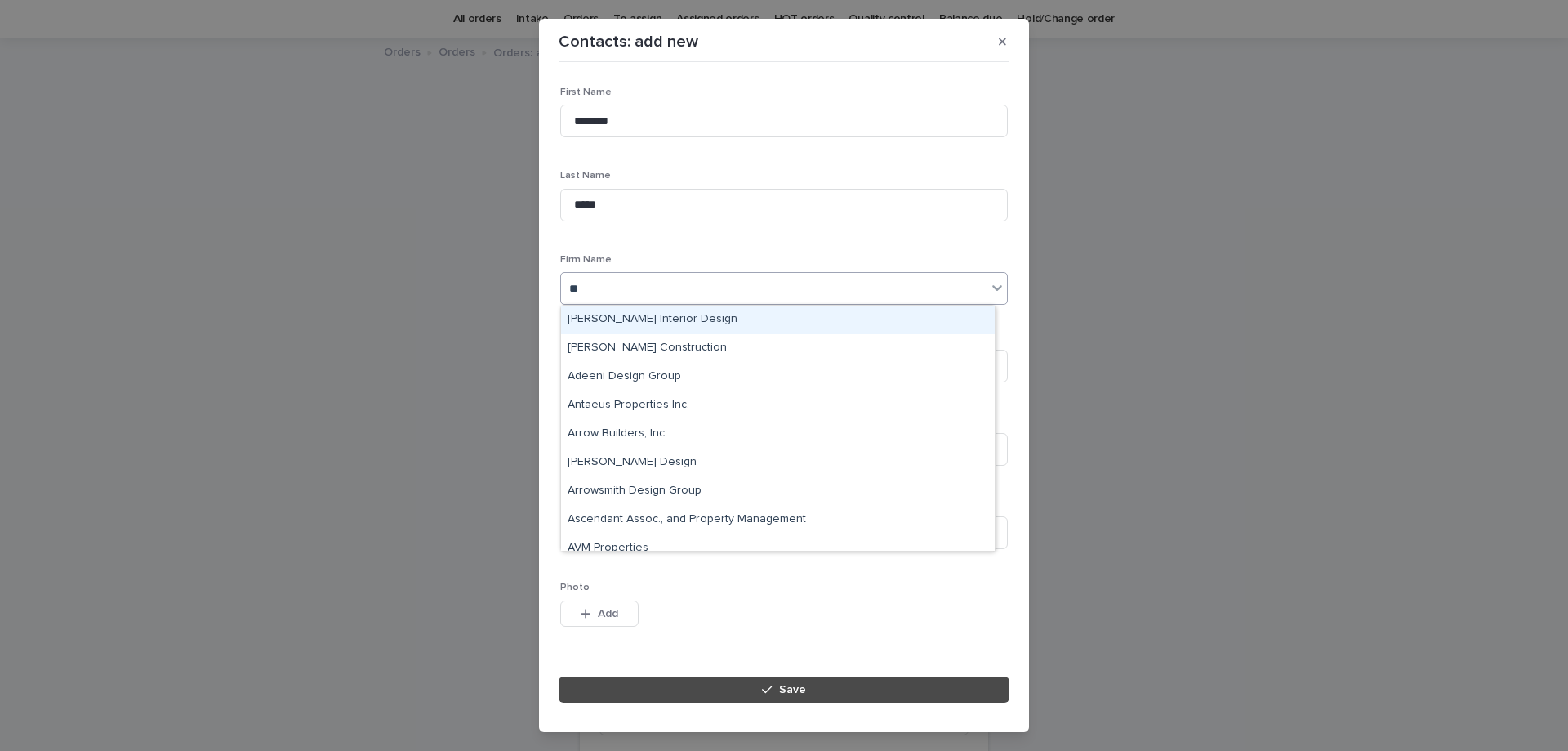 type on "***" 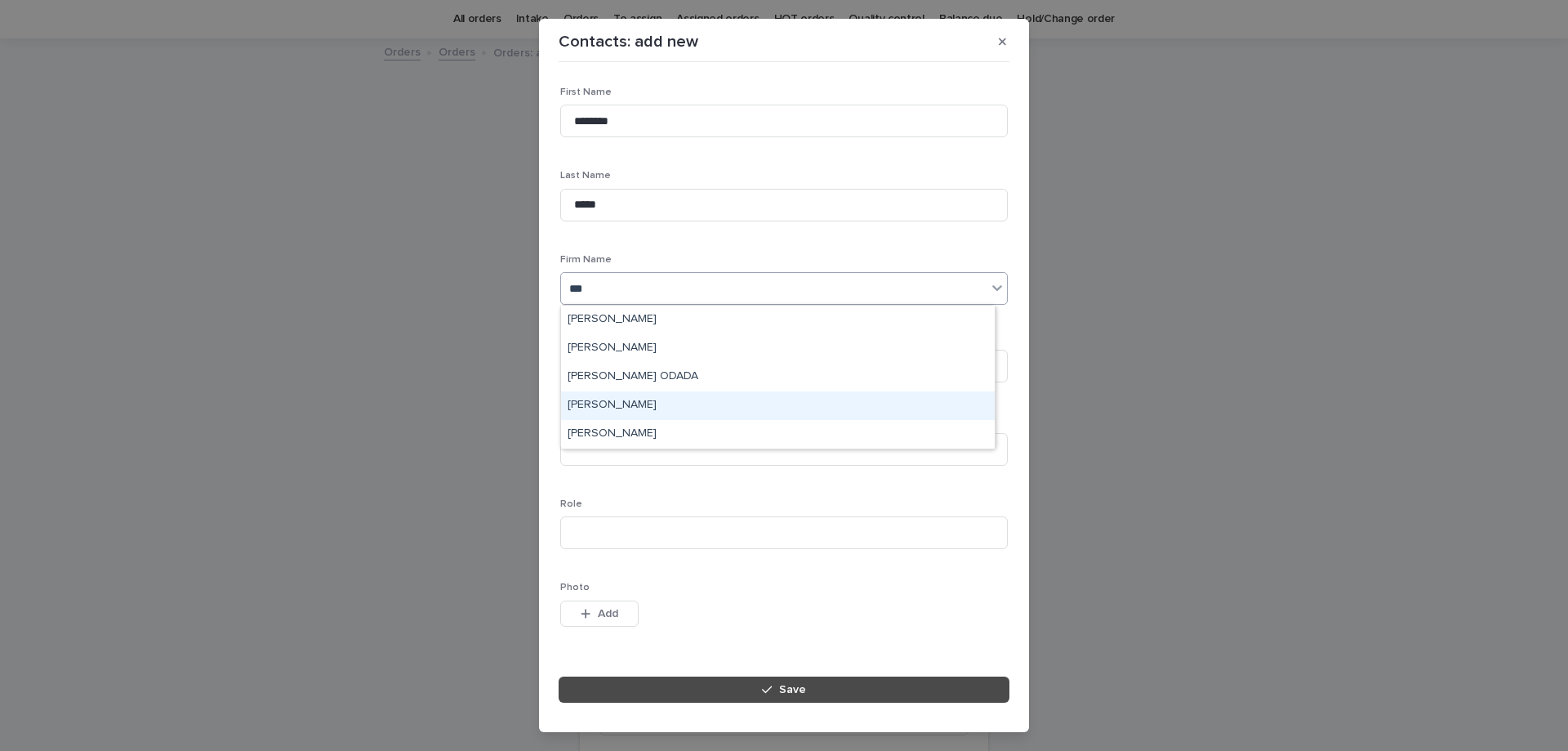 click on "ROY" at bounding box center (777, 405) 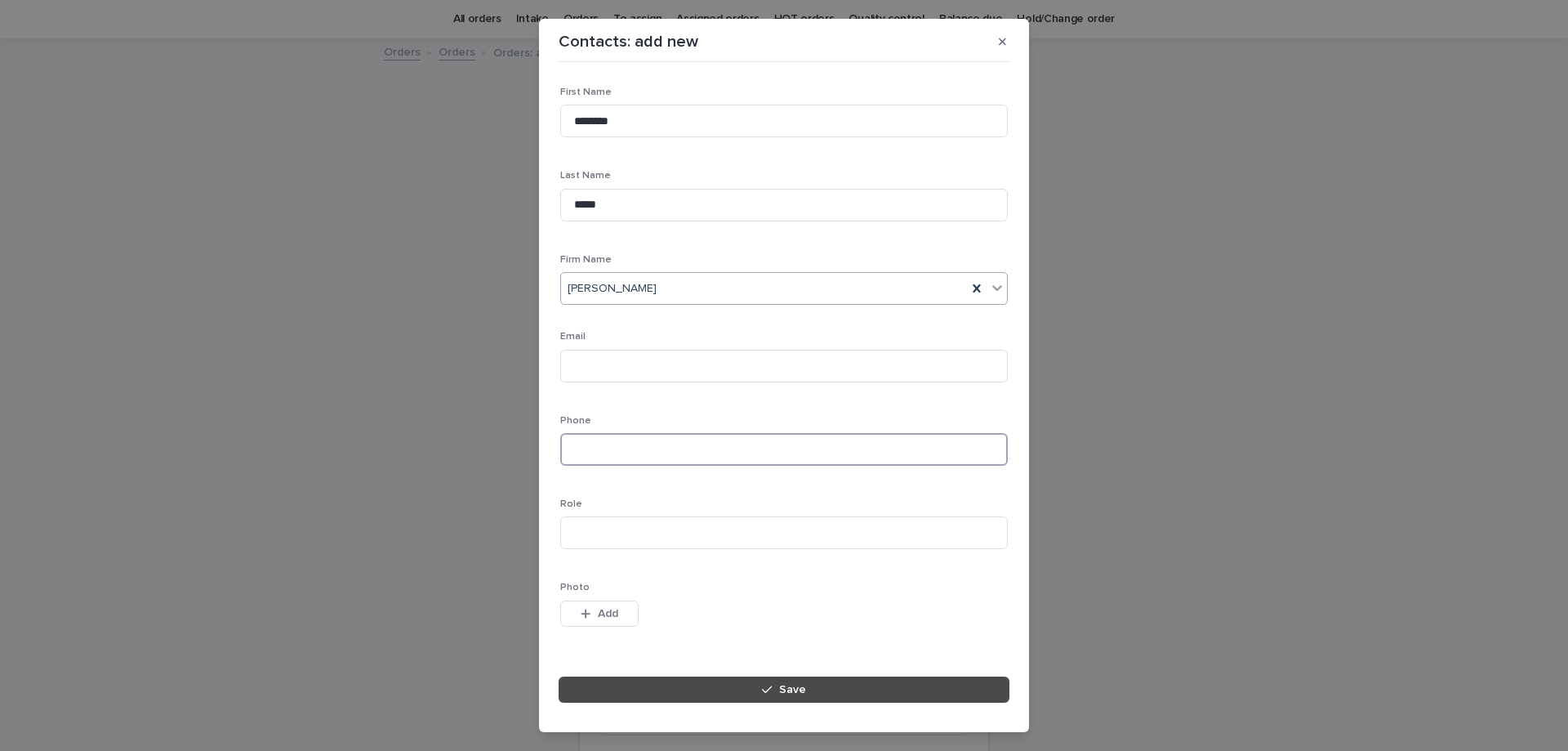 click at bounding box center (784, 449) 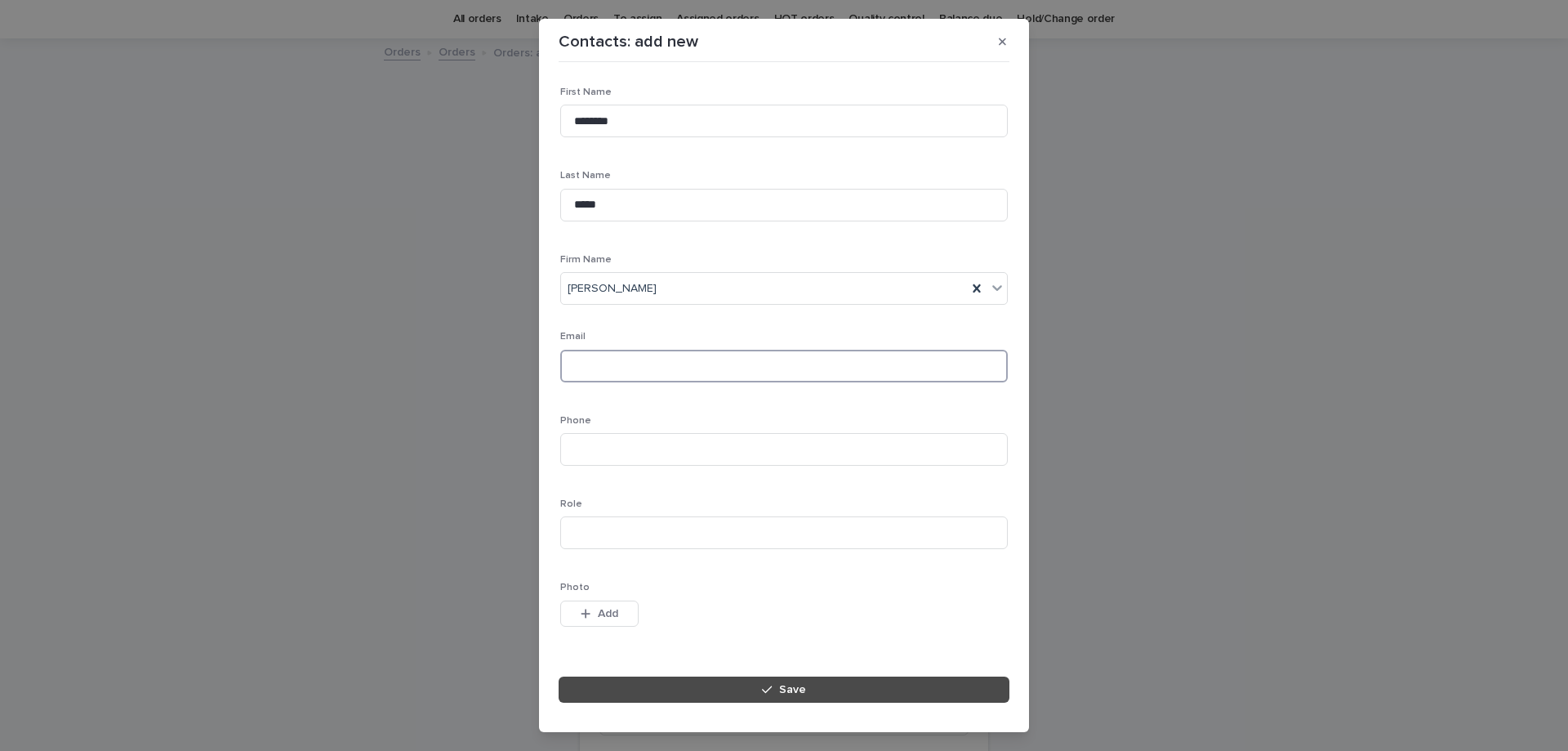 drag, startPoint x: 592, startPoint y: 371, endPoint x: 558, endPoint y: 339, distance: 46.69047 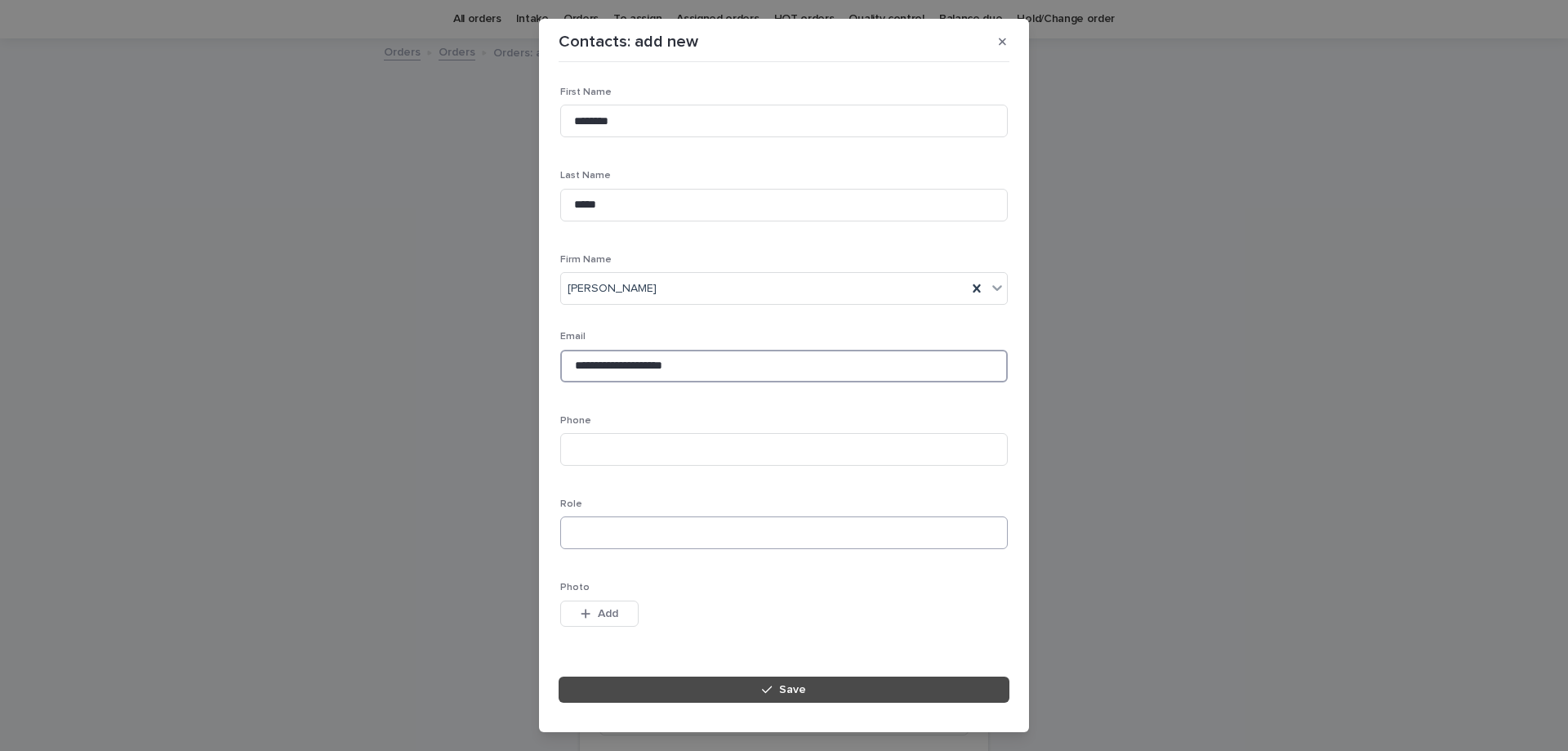 scroll, scrollTop: 104, scrollLeft: 0, axis: vertical 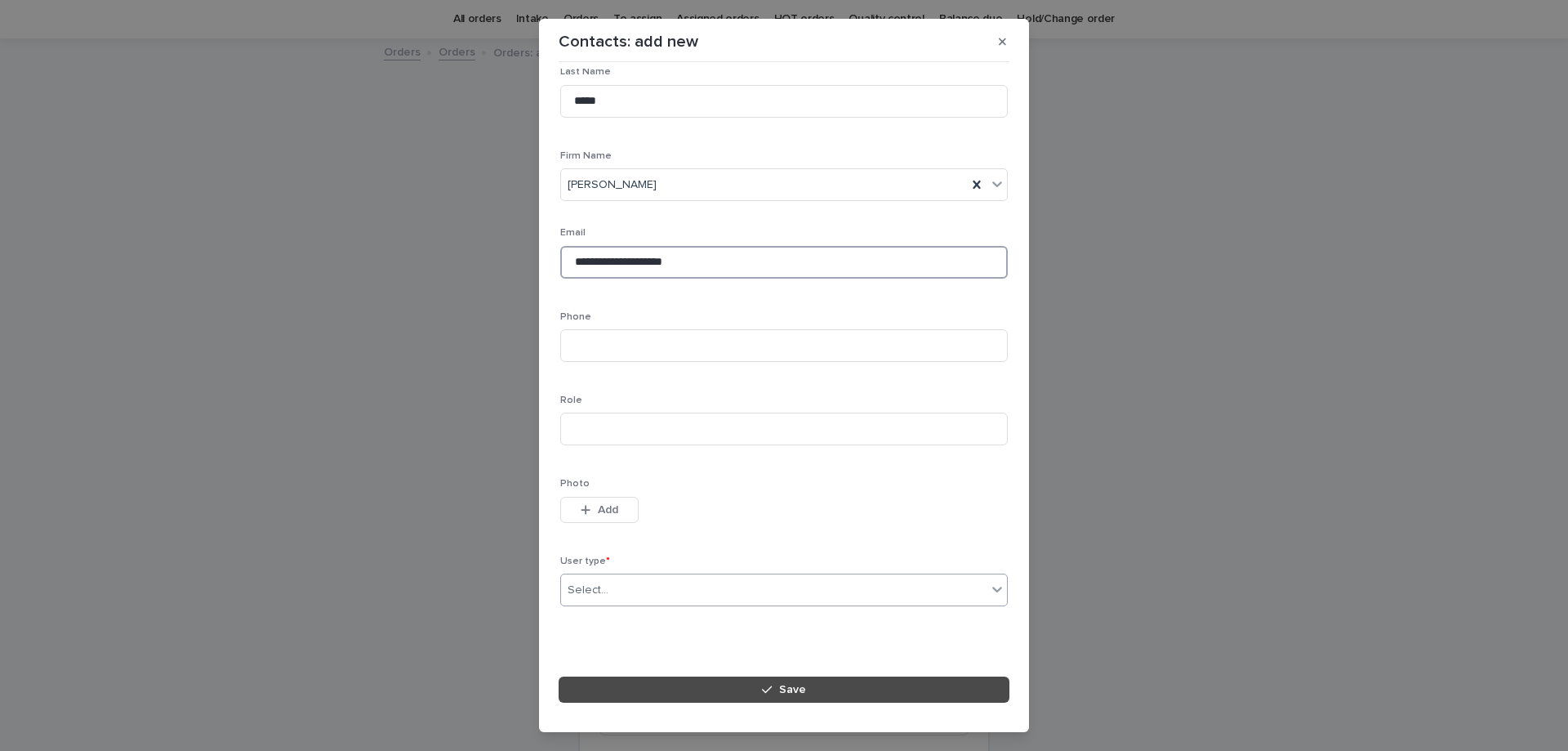 type on "**********" 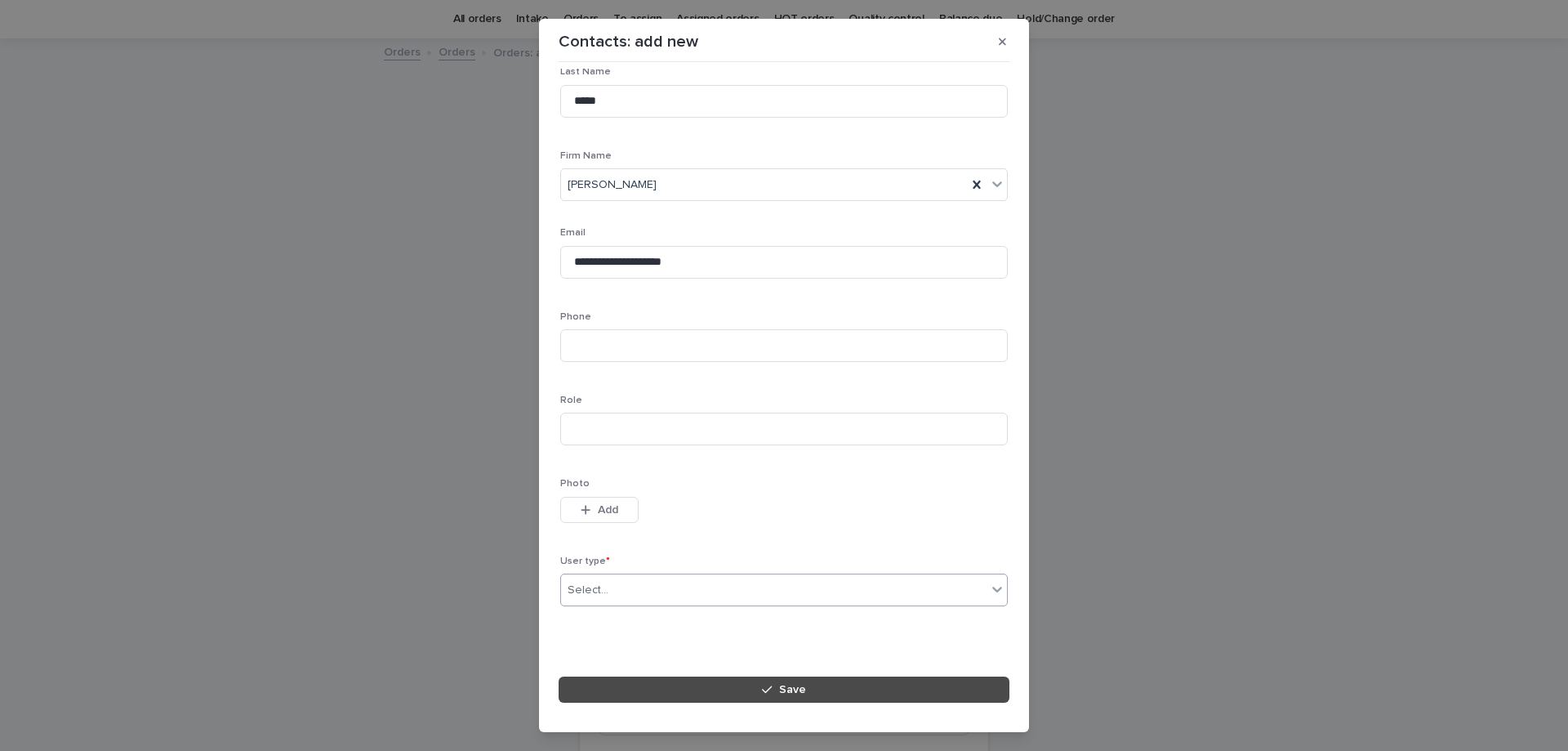 click on "Select..." at bounding box center (773, 590) 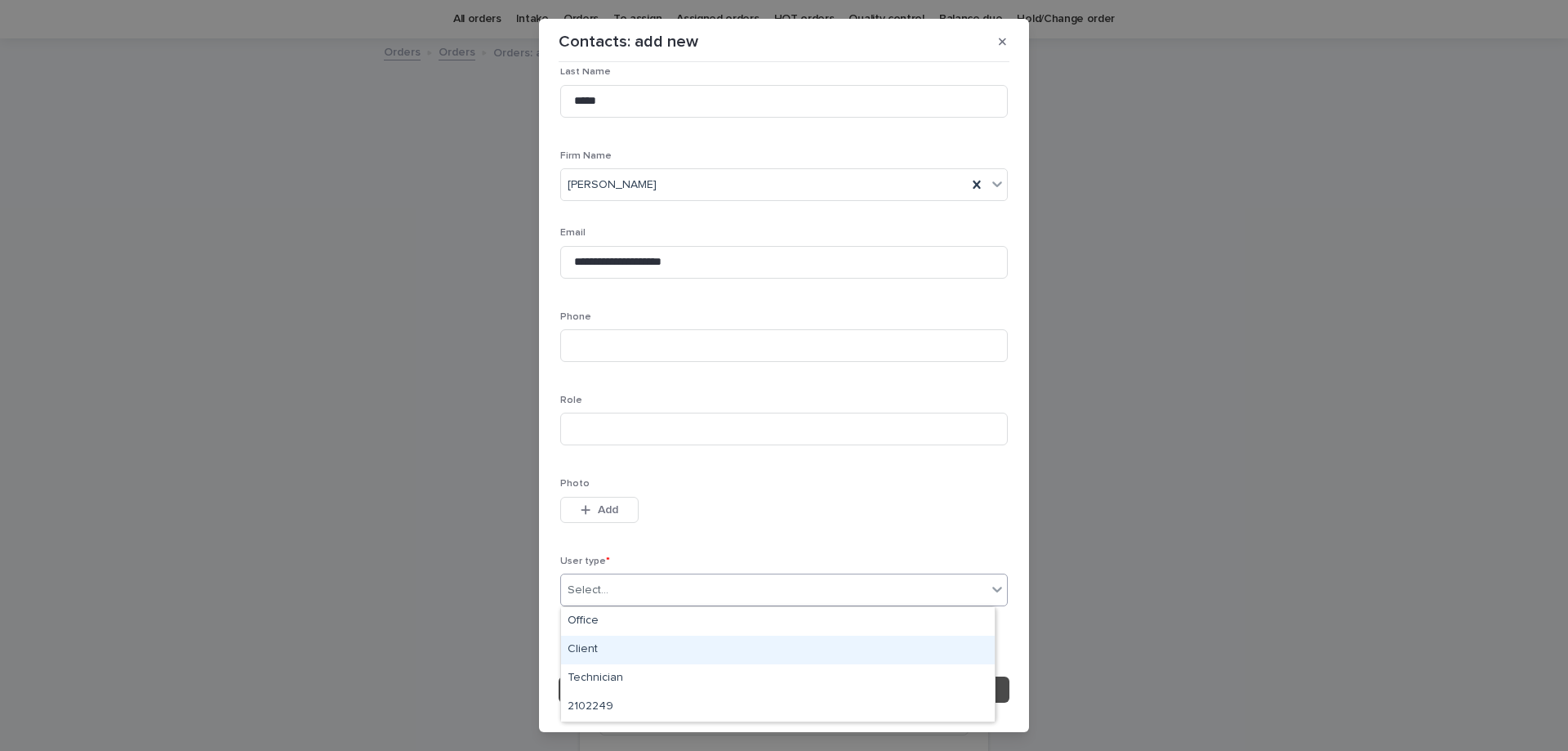 click on "Client" at bounding box center [777, 650] 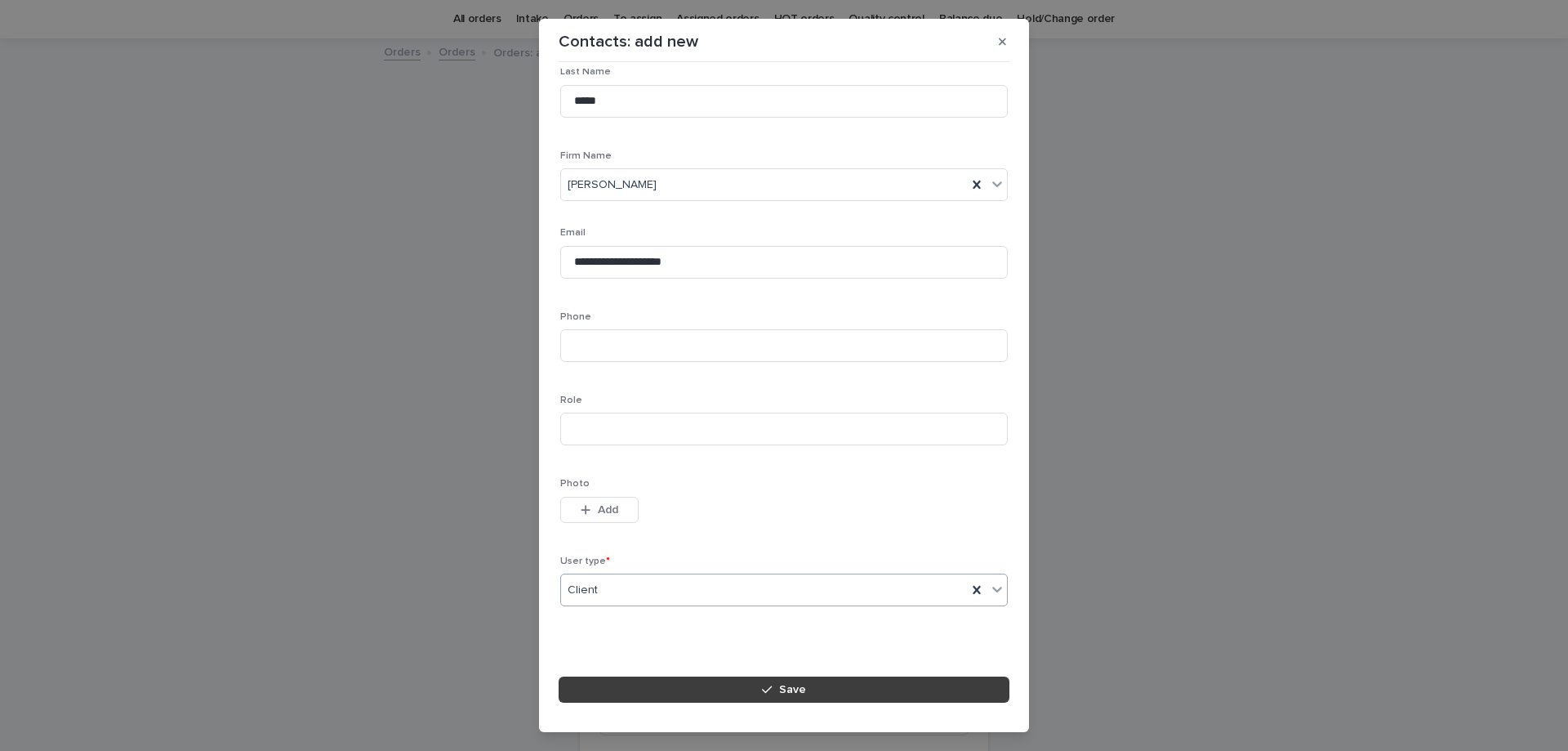 click on "Save" at bounding box center [784, 690] 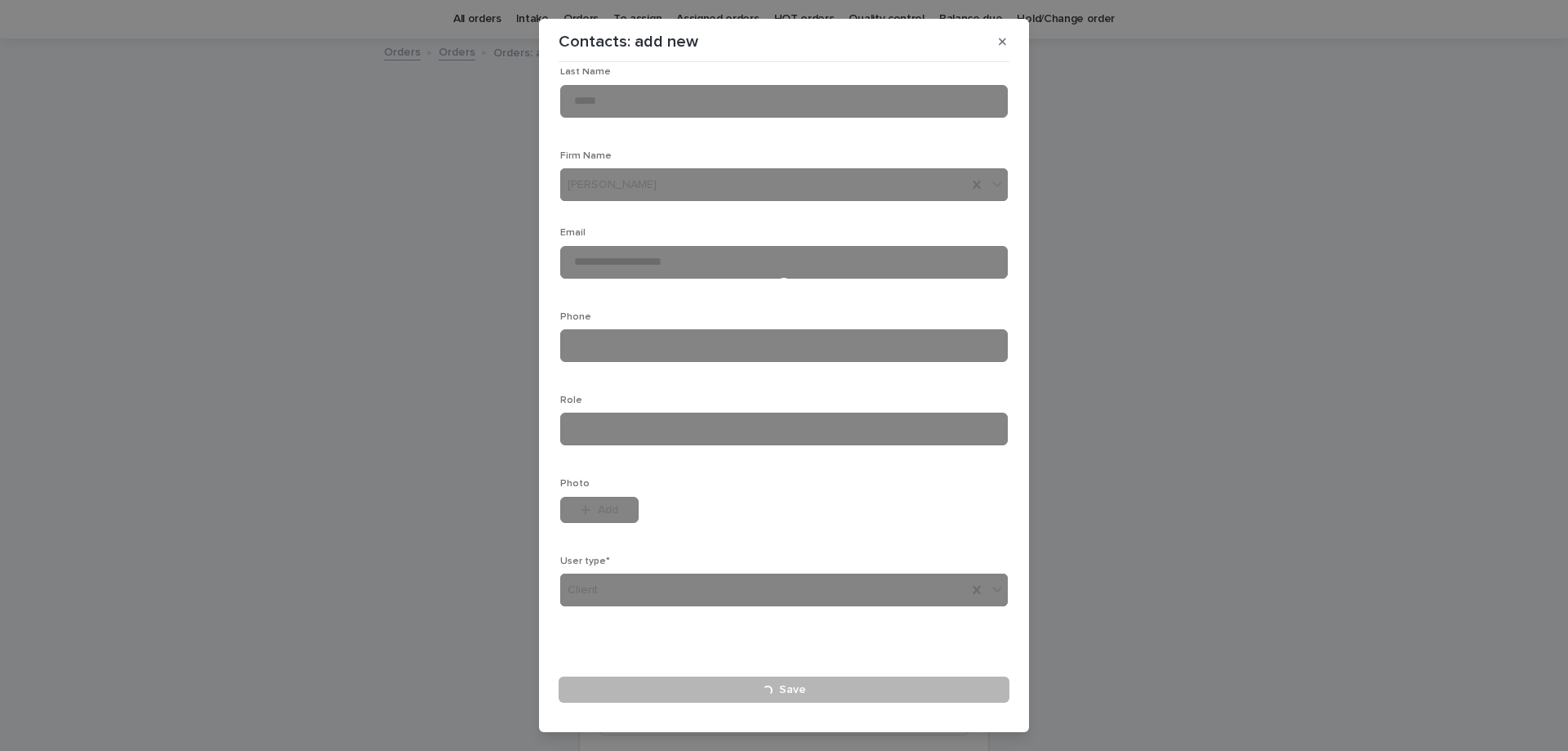 type 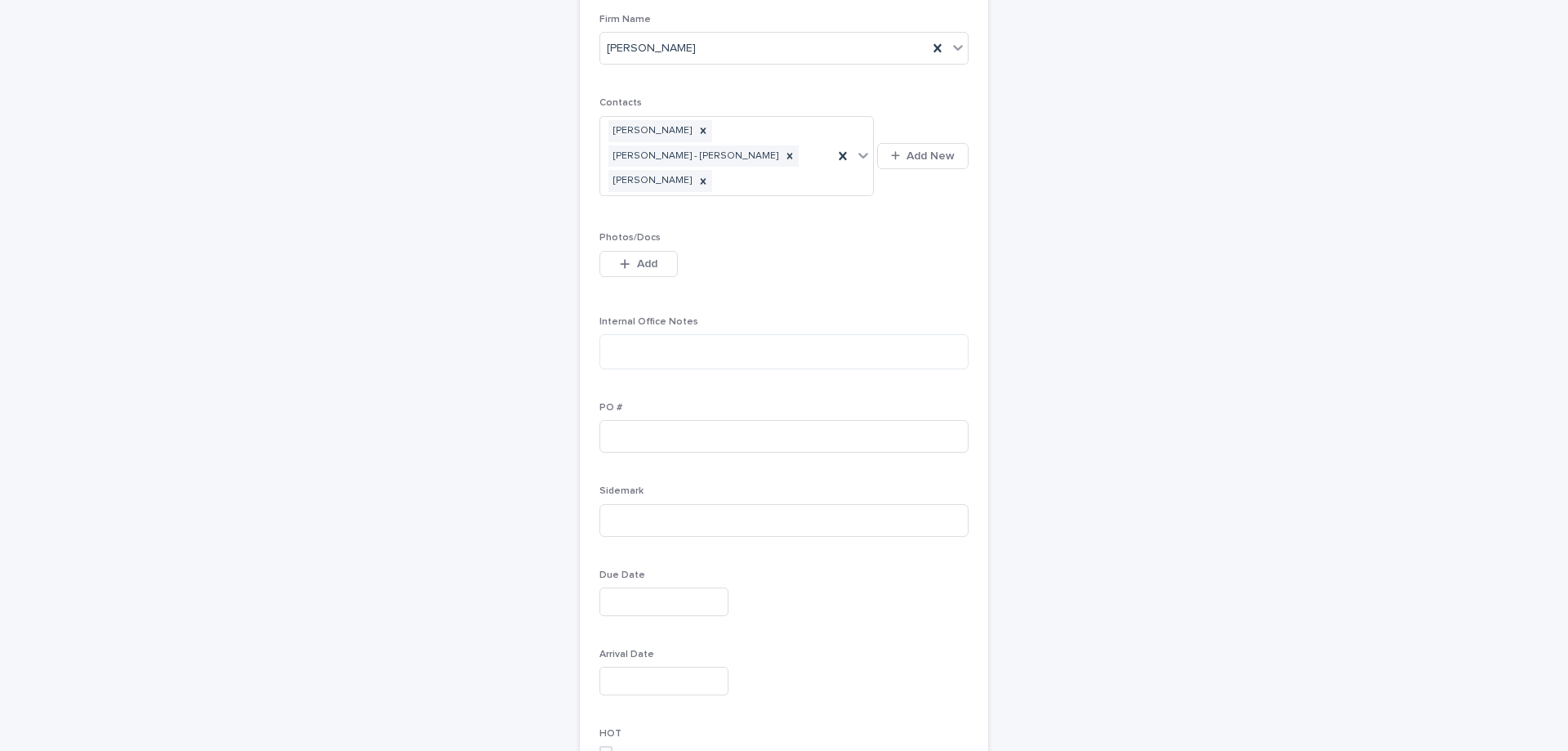 scroll, scrollTop: 297, scrollLeft: 0, axis: vertical 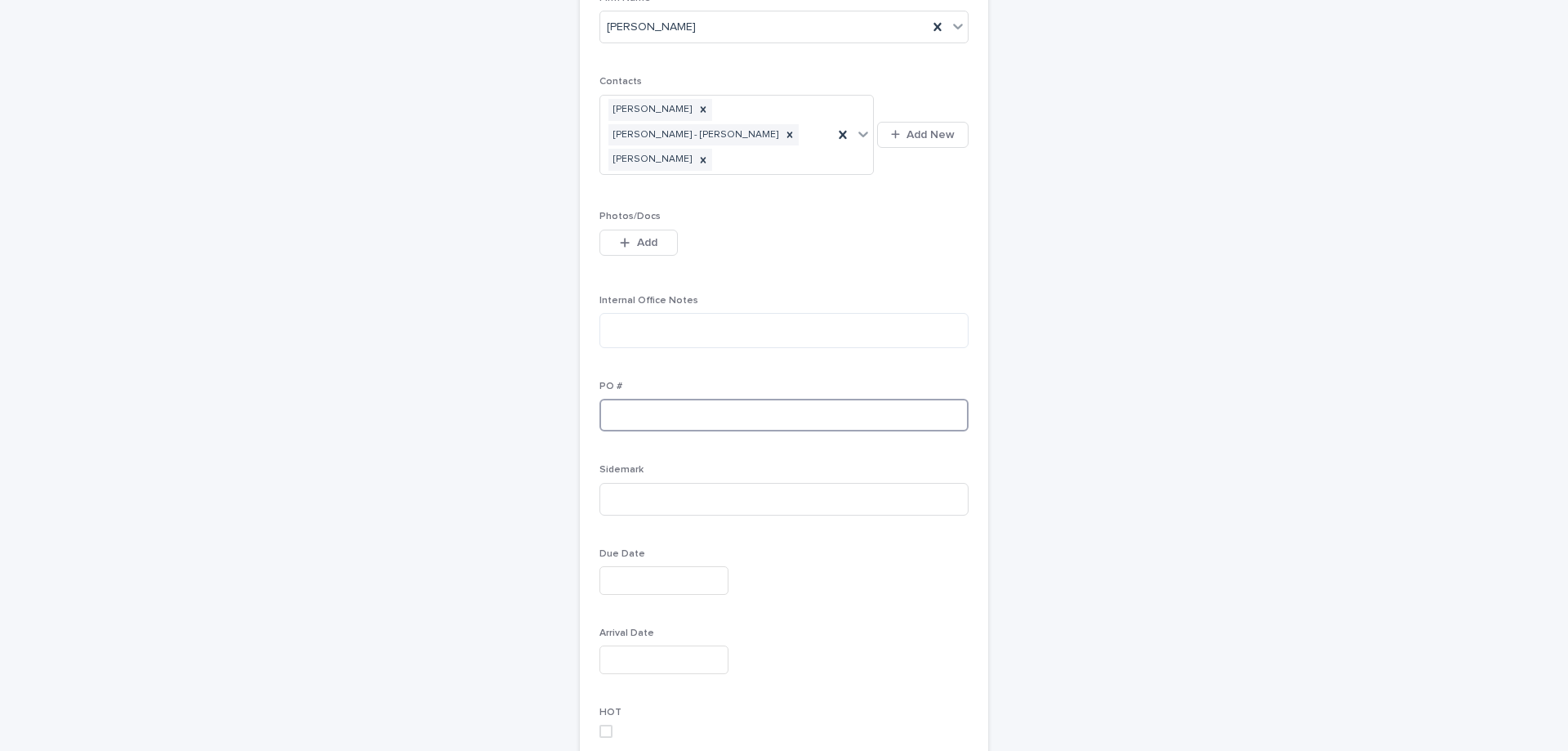 click at bounding box center (784, 415) 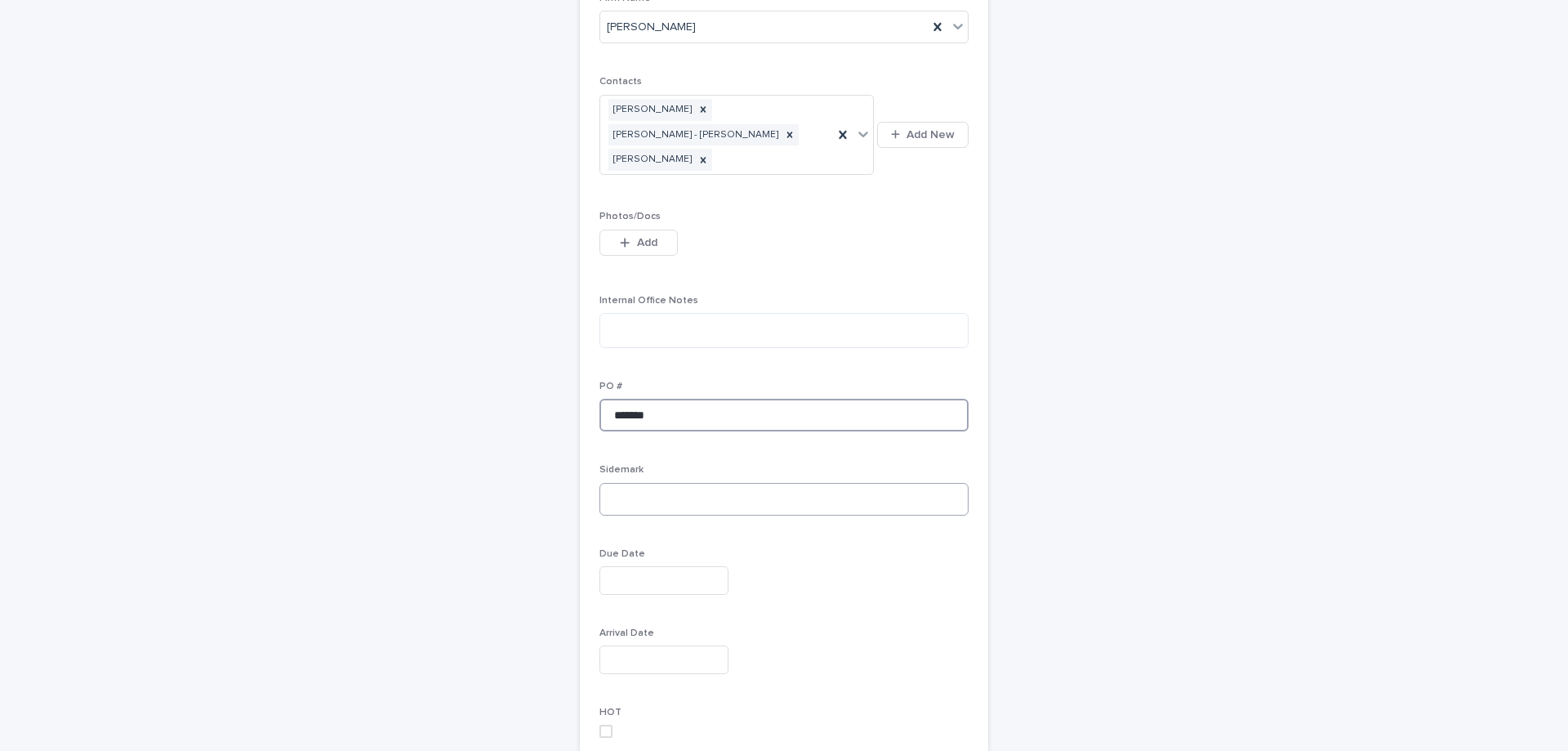 type on "*******" 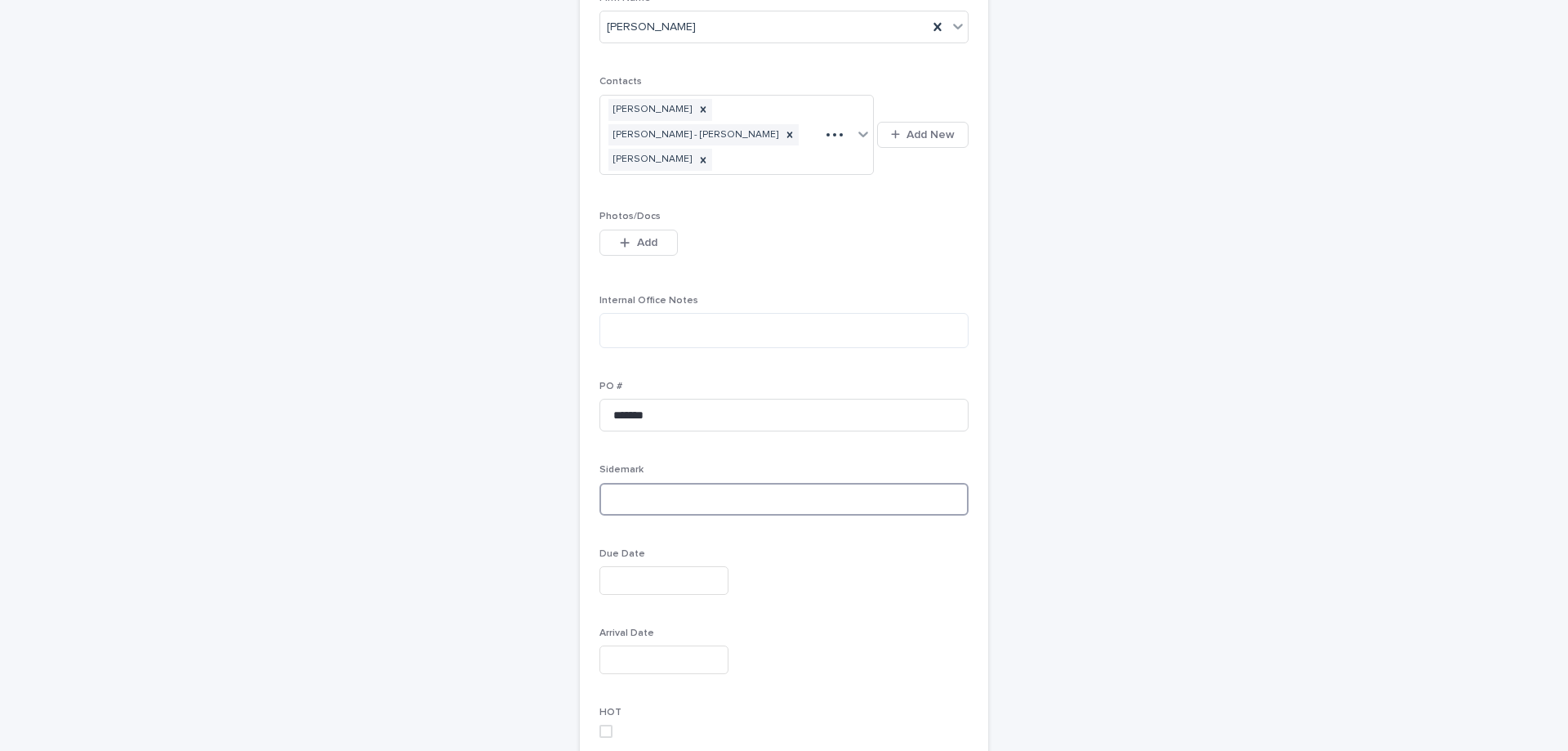click at bounding box center (784, 499) 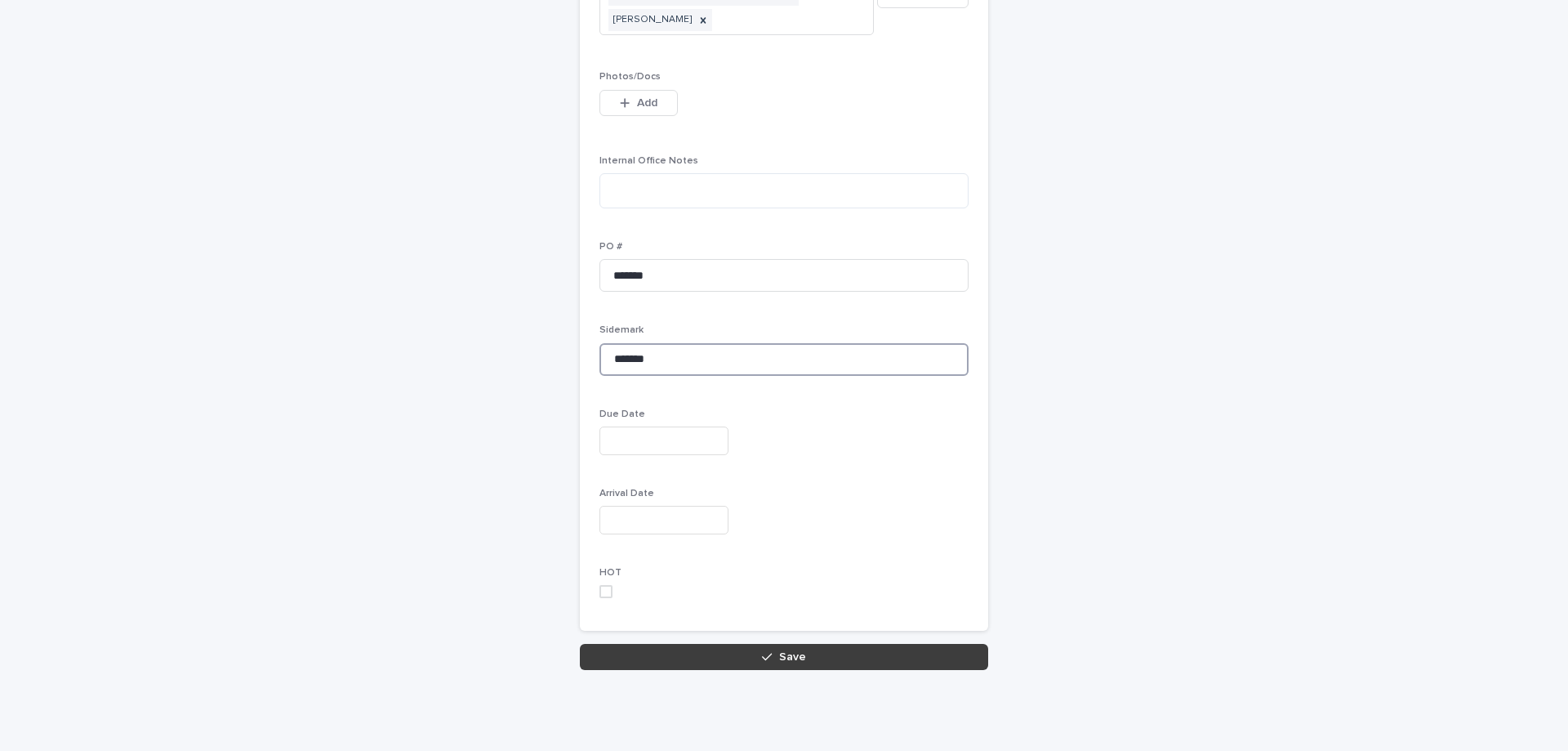 scroll, scrollTop: 438, scrollLeft: 0, axis: vertical 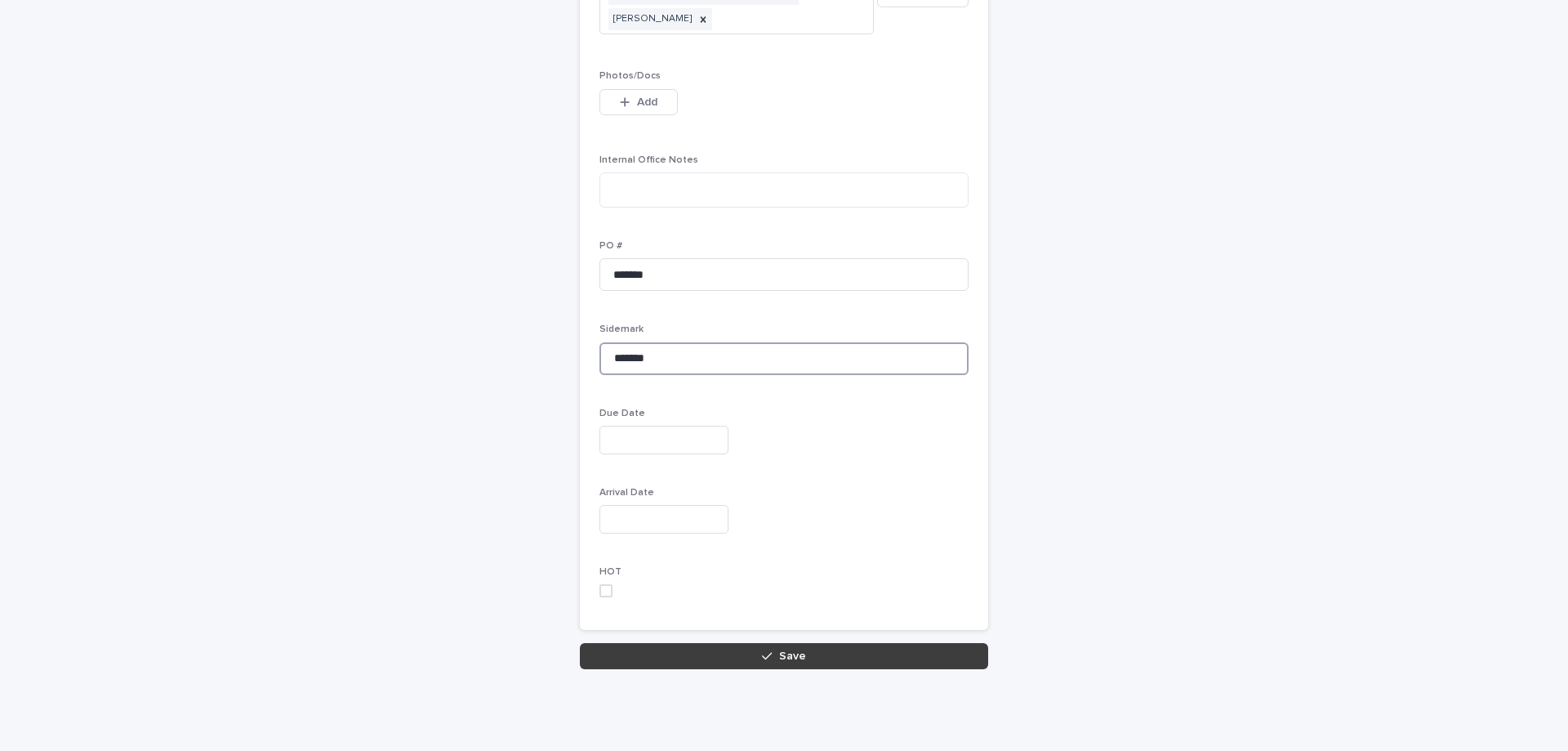 type on "*******" 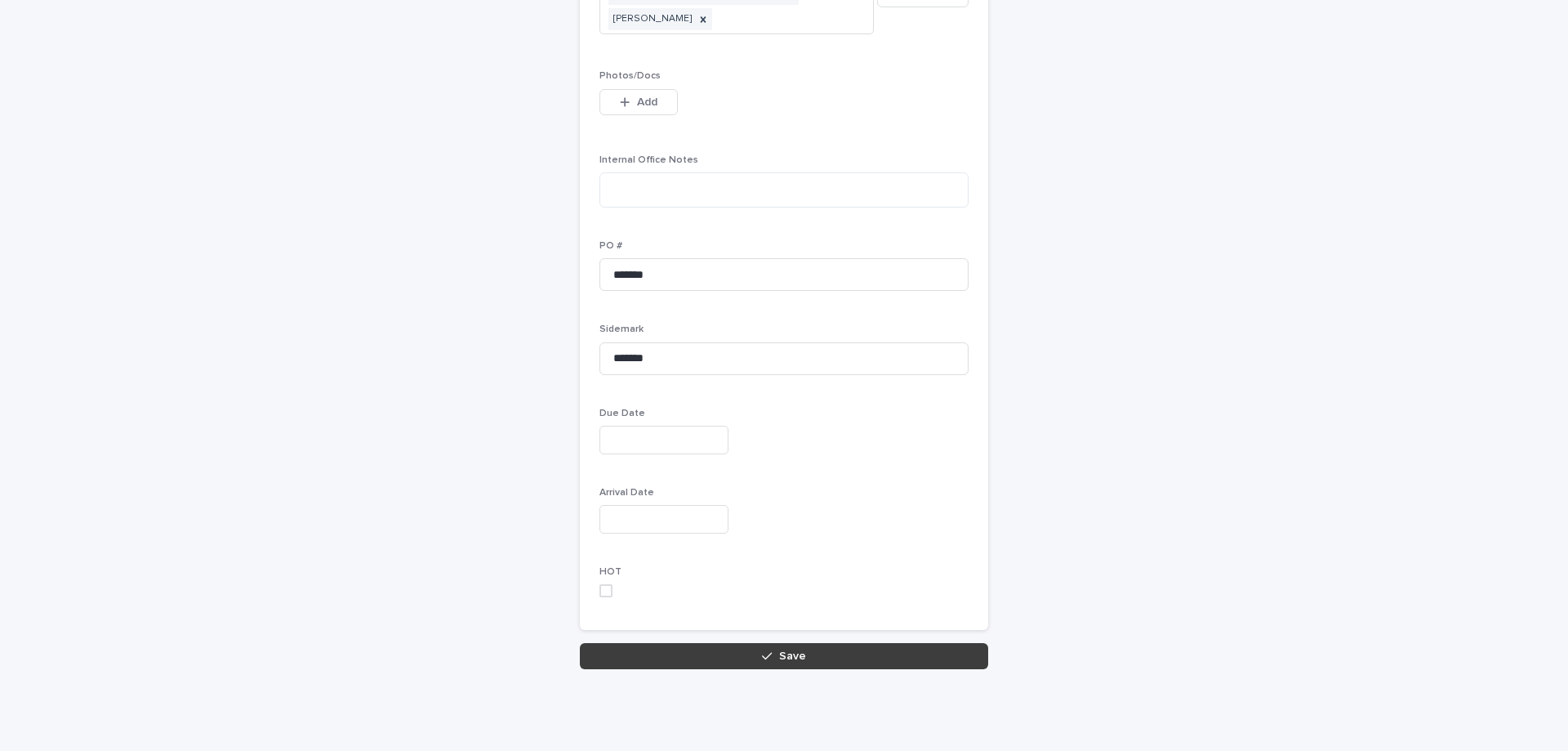 click on "Save" at bounding box center [784, 656] 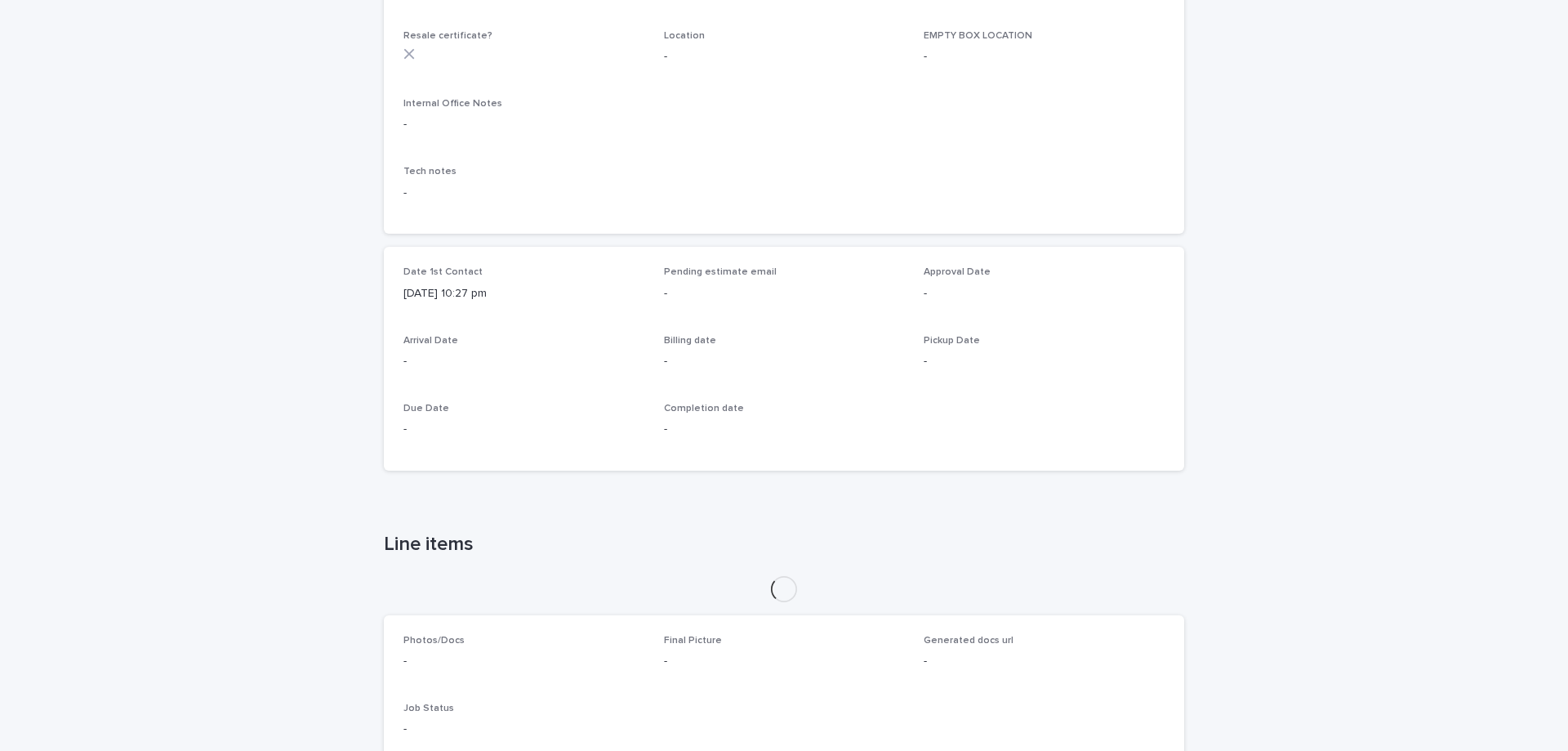 scroll, scrollTop: 0, scrollLeft: 0, axis: both 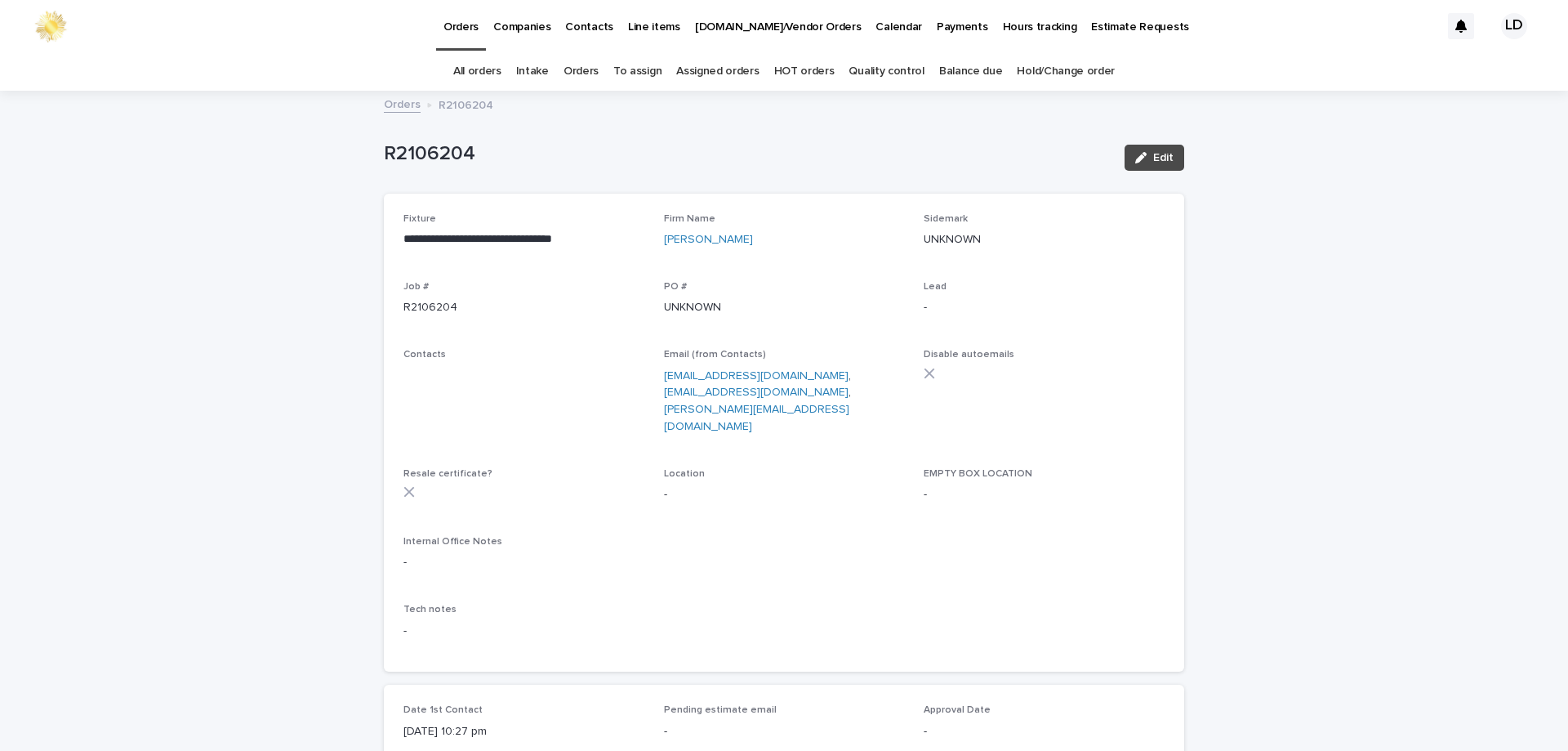 click on "Edit" at bounding box center [1154, 158] 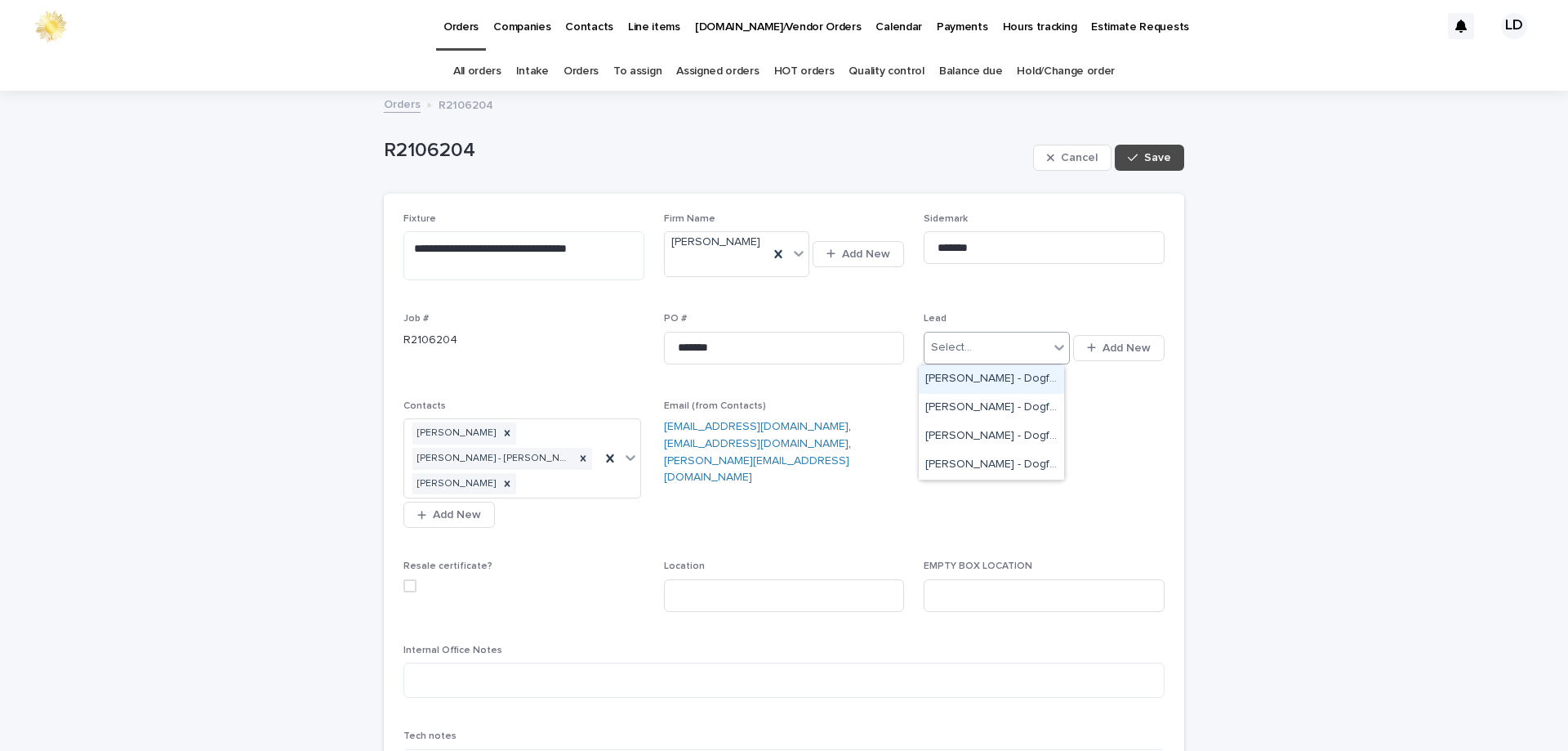 click 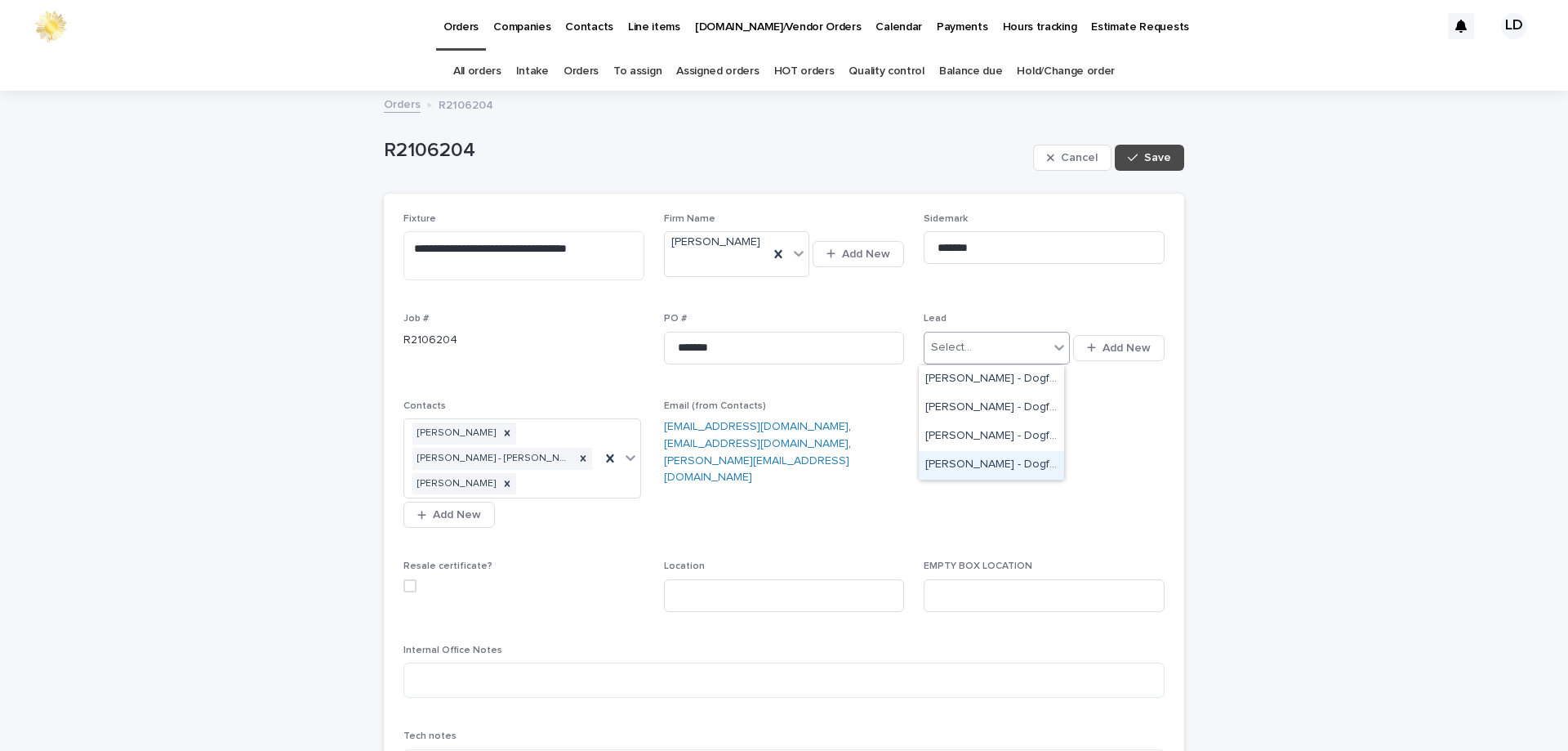 click on "Mike Donnelly - Dogfork" at bounding box center (991, 465) 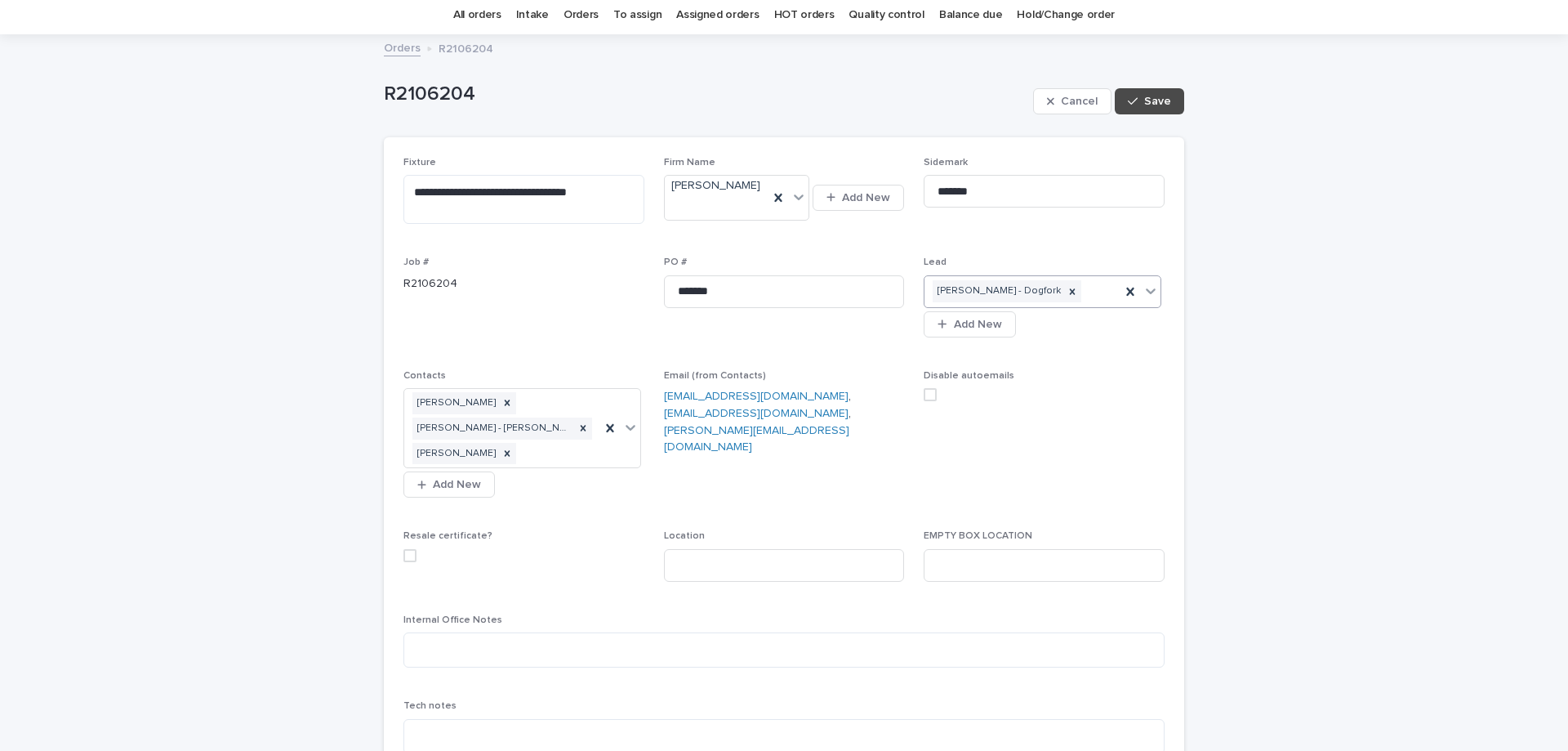 scroll, scrollTop: 82, scrollLeft: 0, axis: vertical 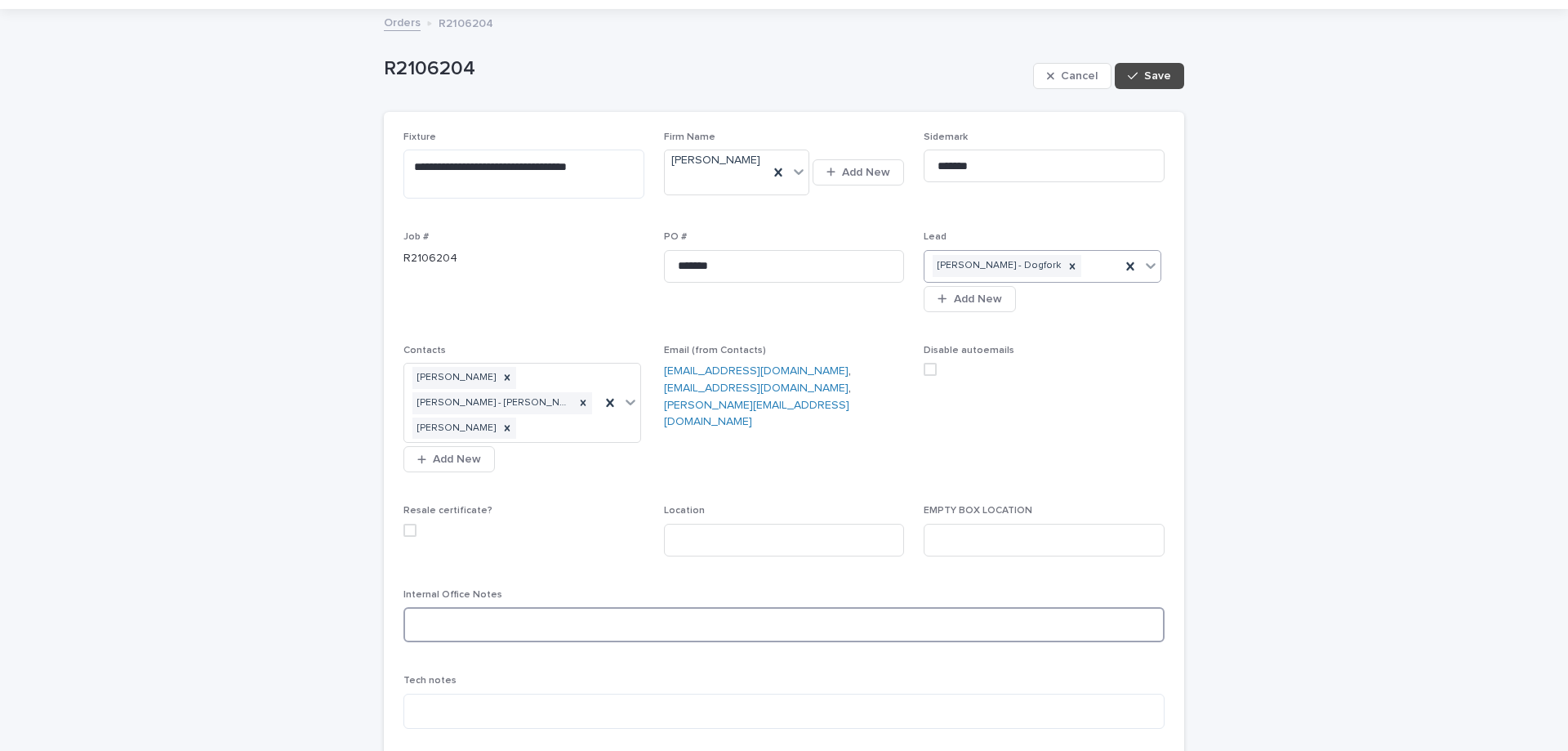 click at bounding box center (784, 624) 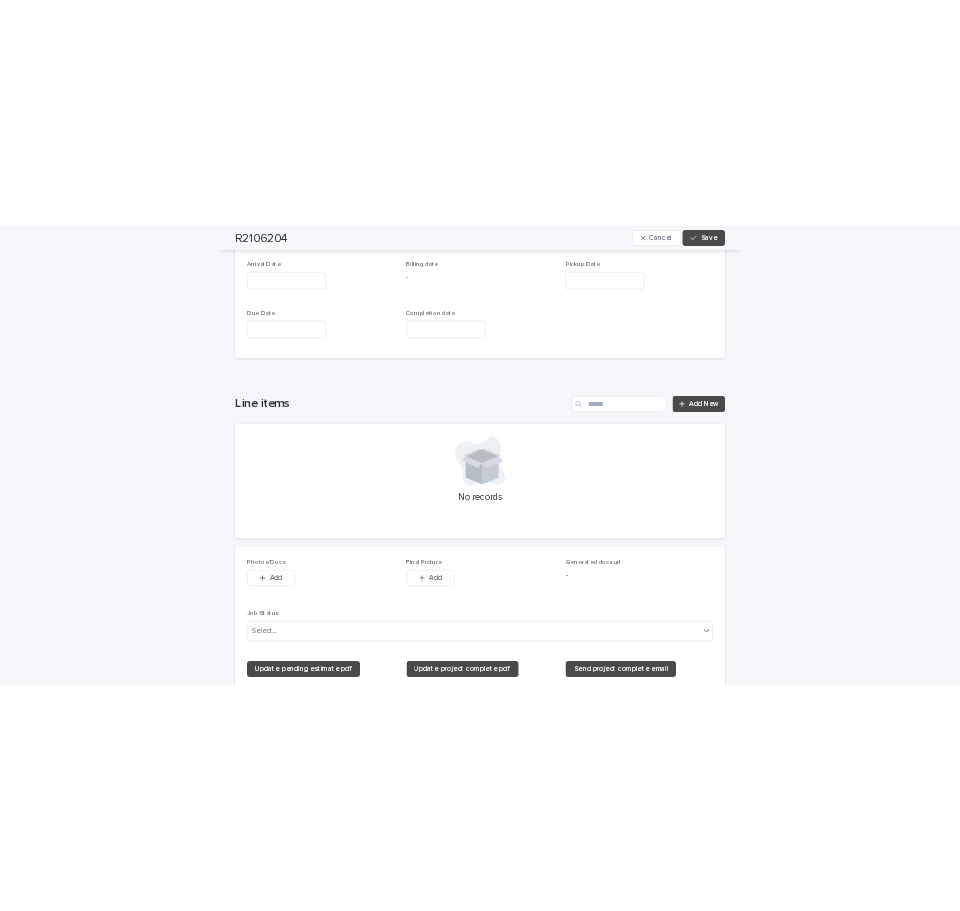 scroll, scrollTop: 1200, scrollLeft: 0, axis: vertical 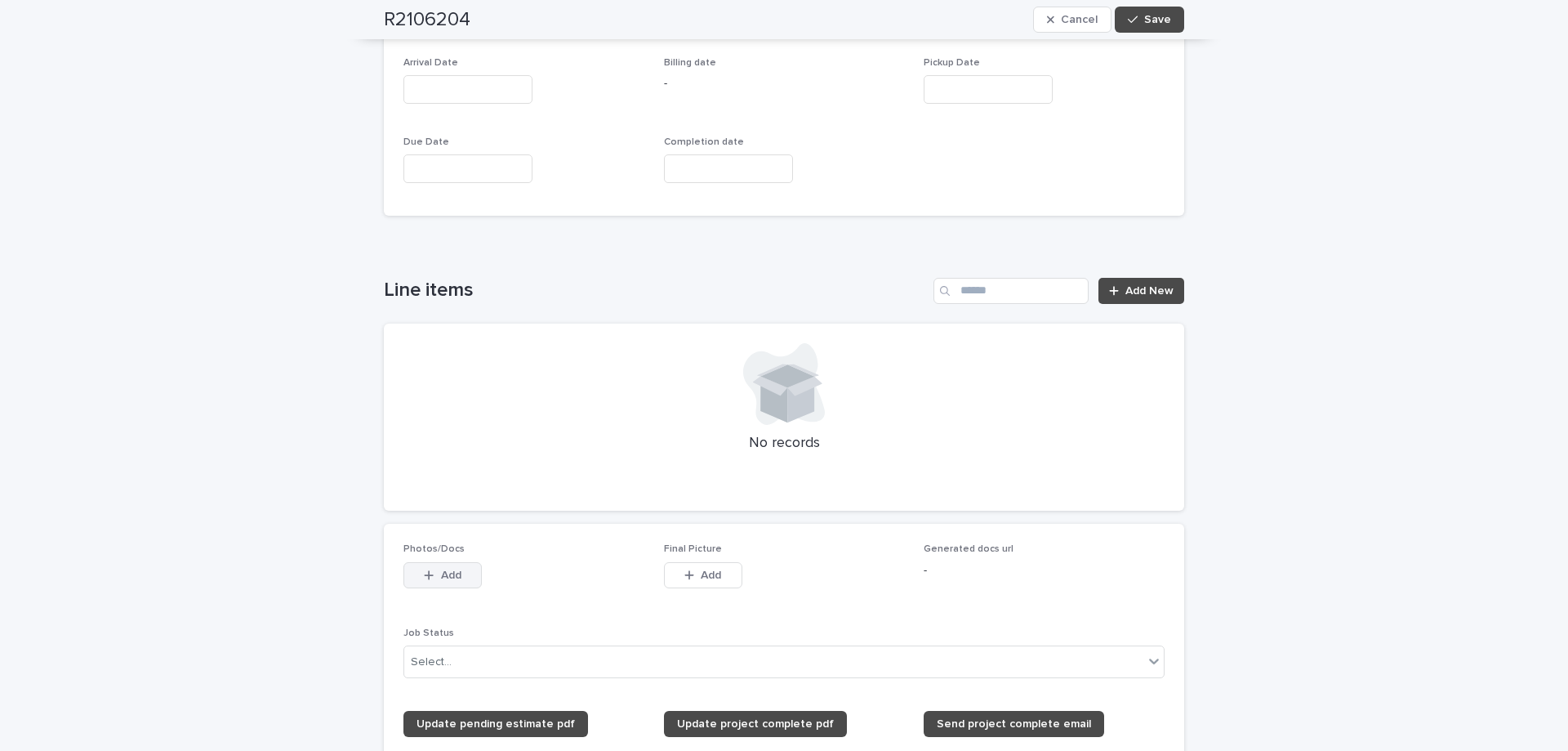 type on "**********" 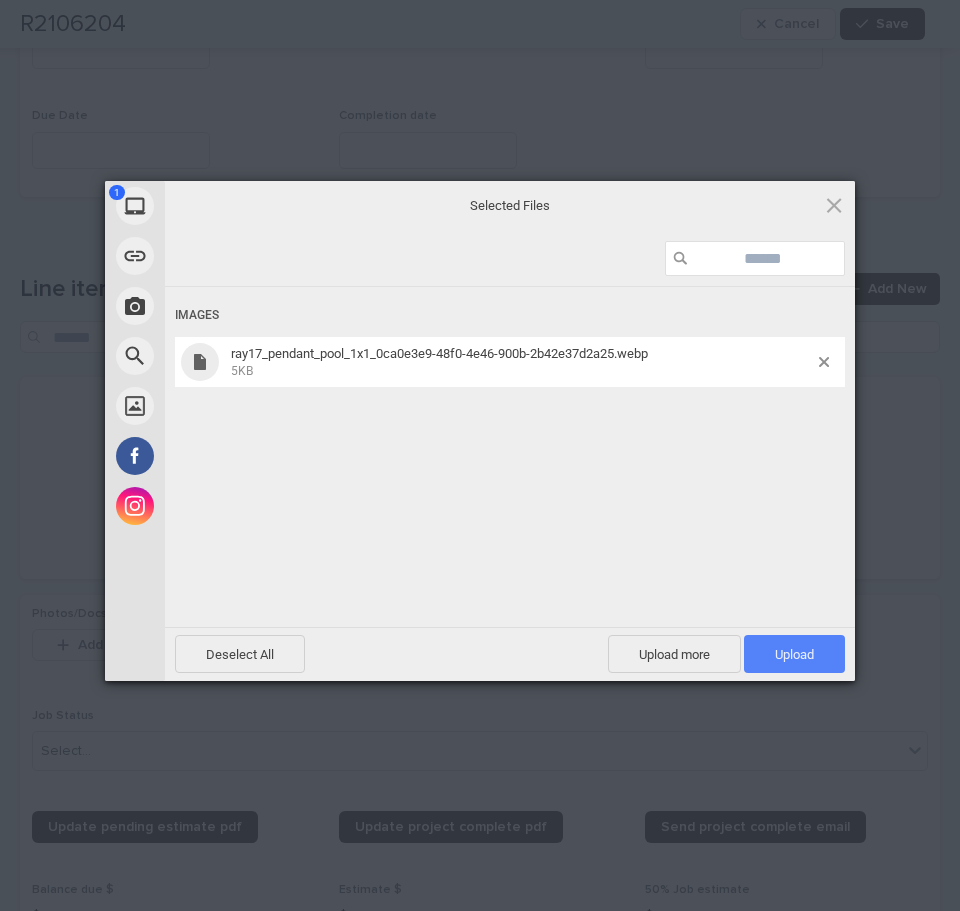 click on "Upload
1" at bounding box center [794, 654] 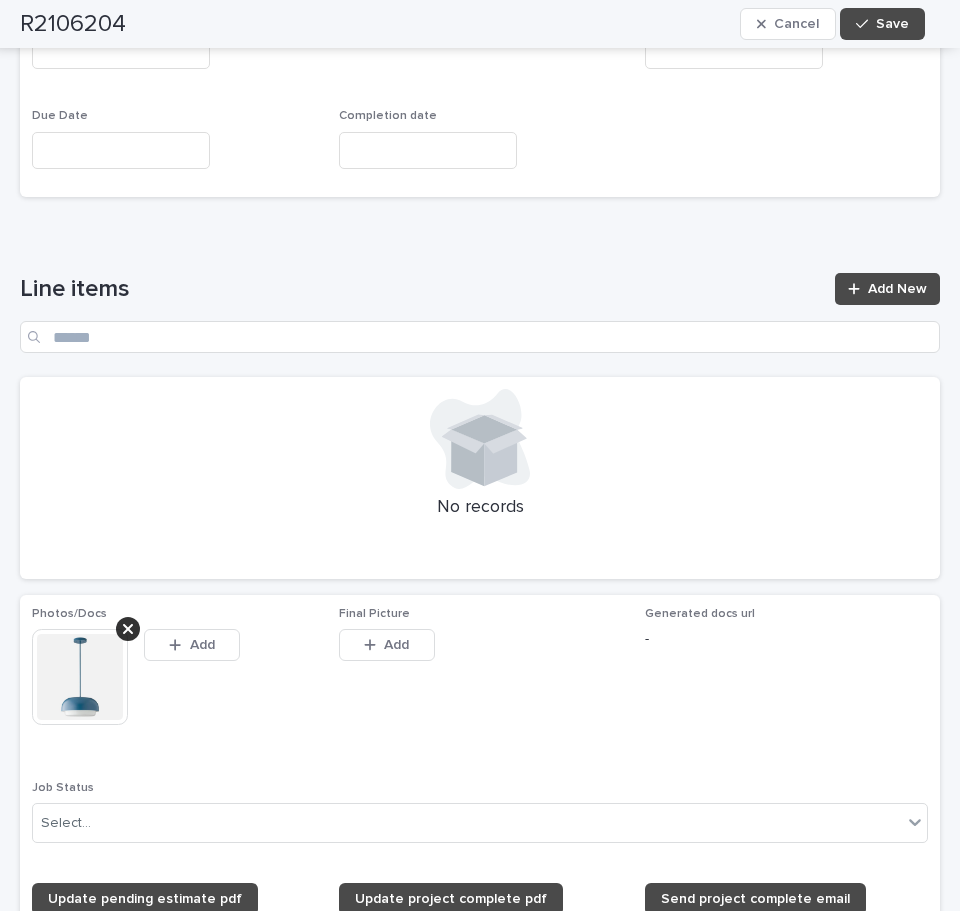 scroll, scrollTop: 1236, scrollLeft: 0, axis: vertical 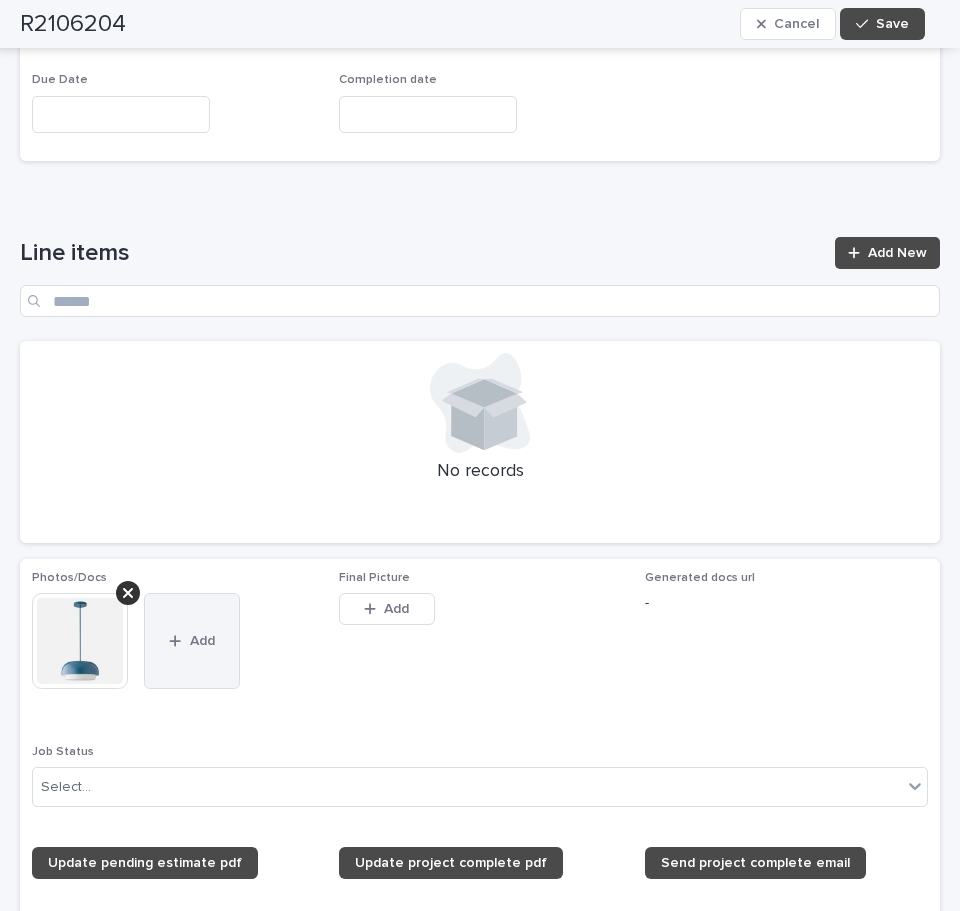 click on "Add" at bounding box center (192, 641) 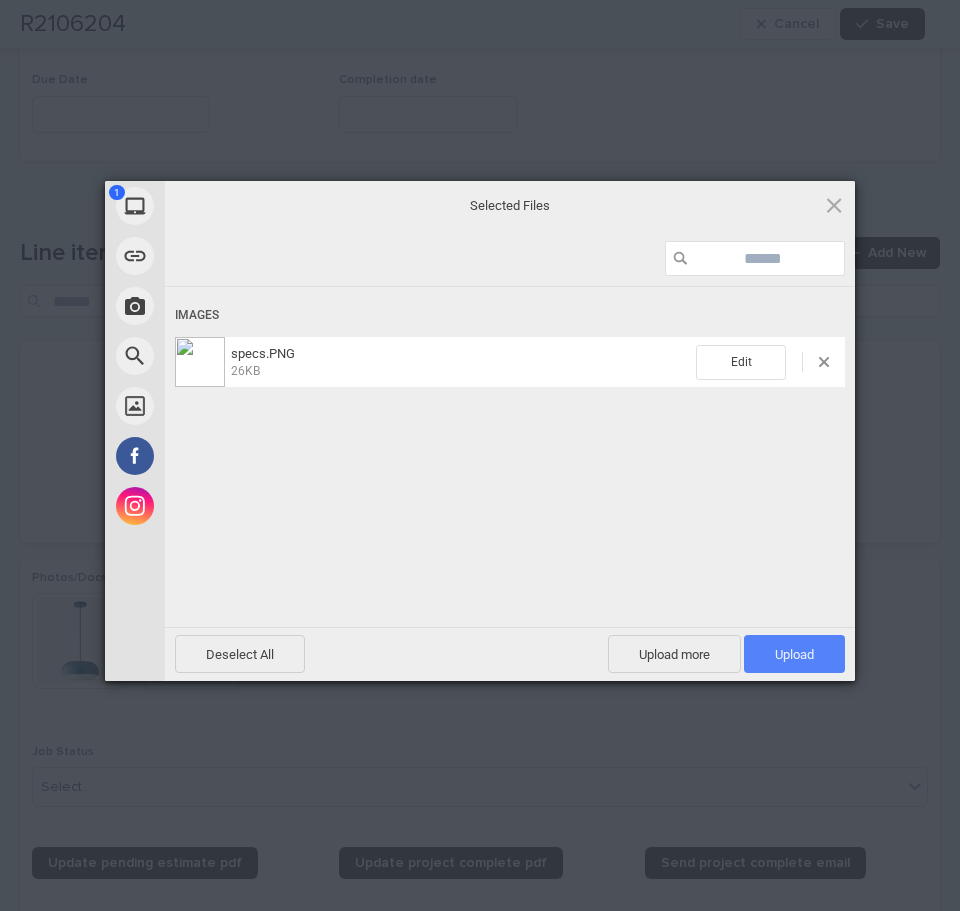 click on "Upload
1" at bounding box center (794, 654) 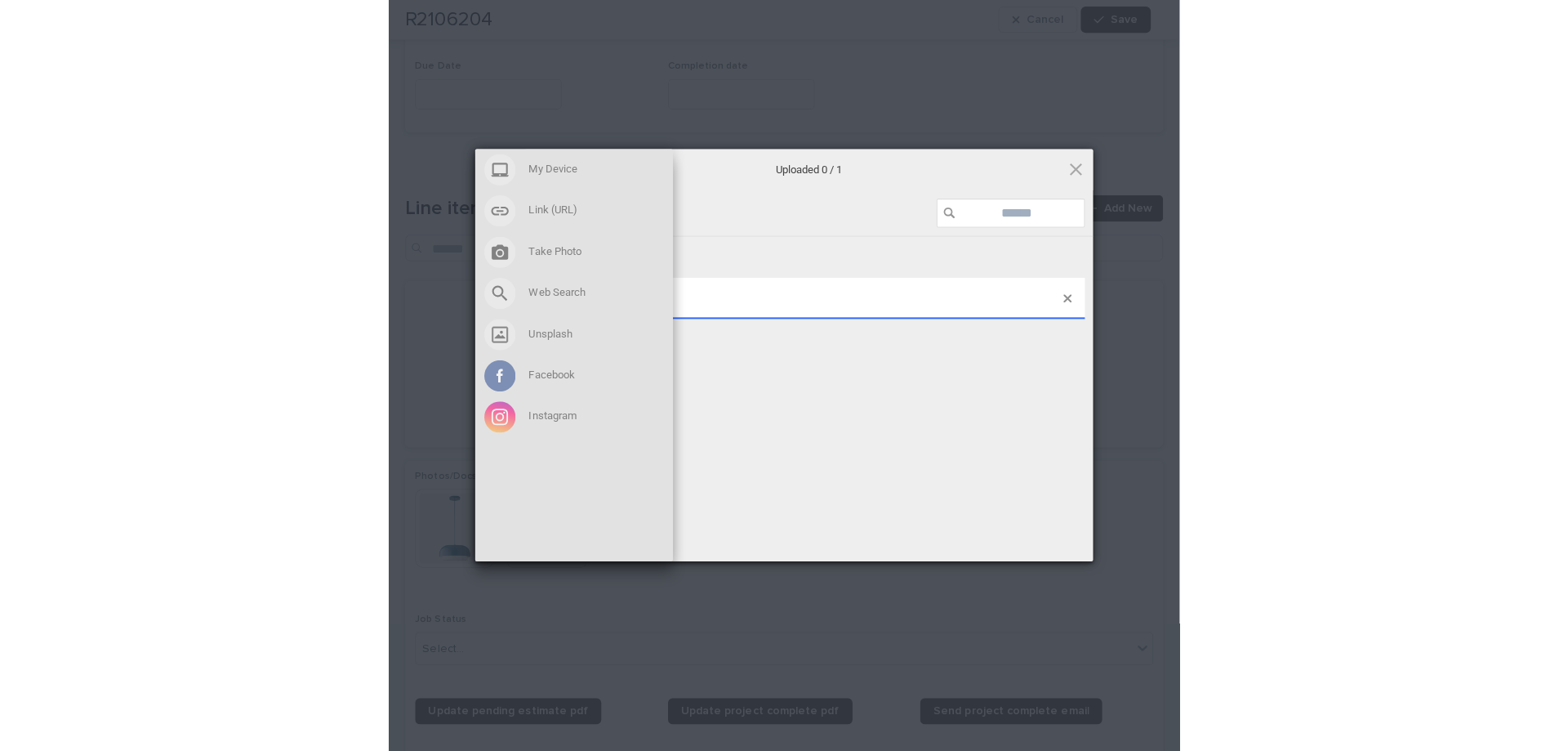 scroll, scrollTop: 1053, scrollLeft: 0, axis: vertical 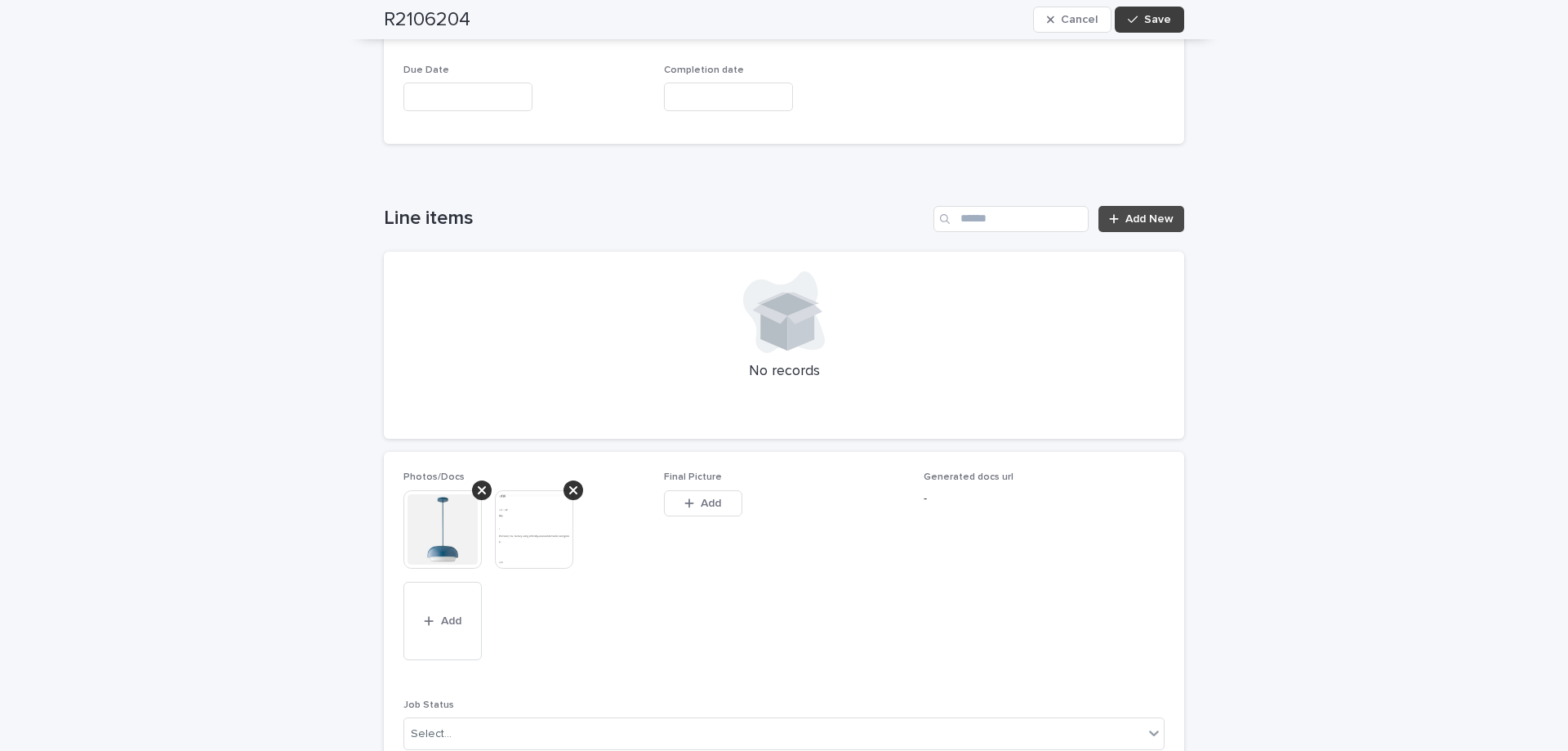 click on "Save" at bounding box center (1157, 20) 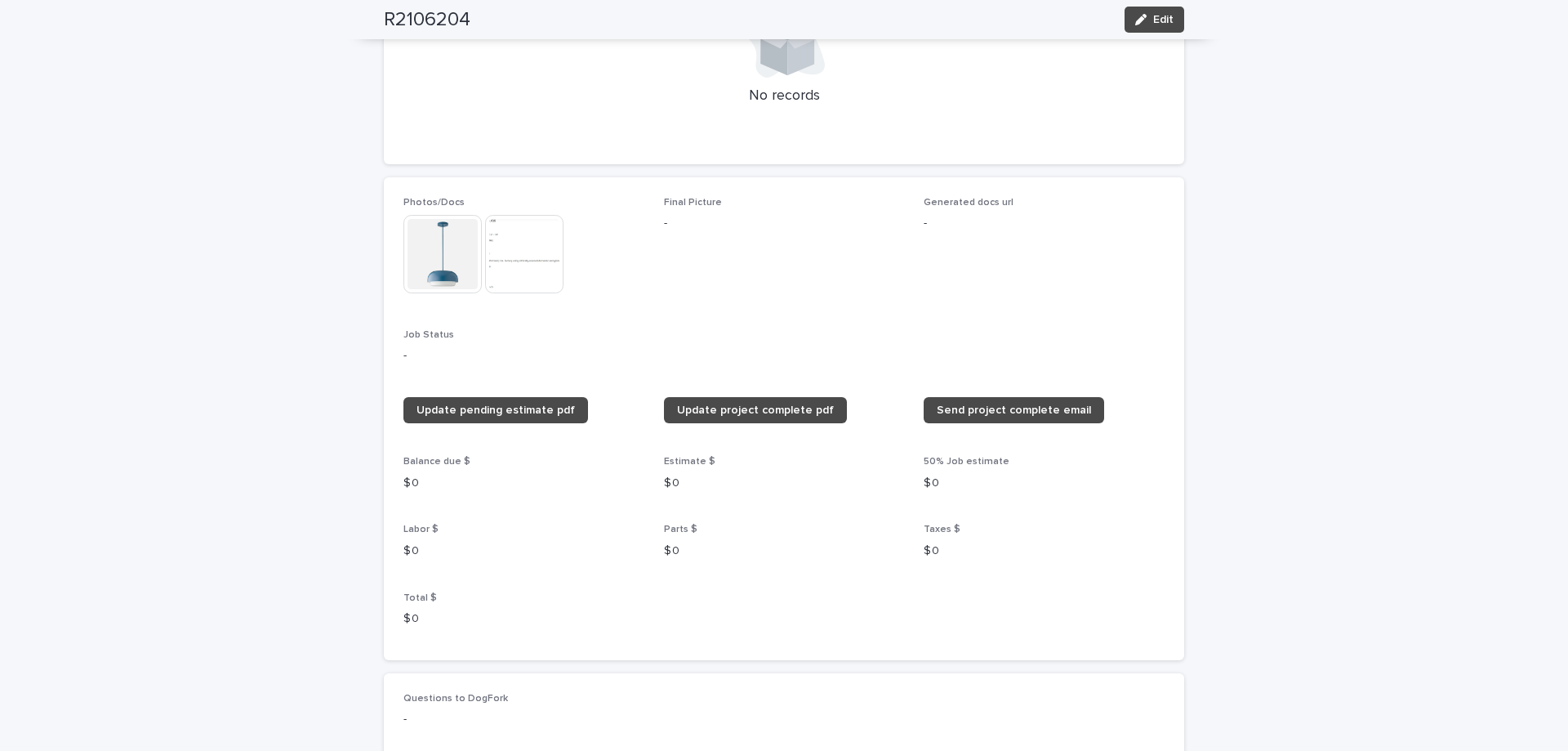 scroll, scrollTop: 794, scrollLeft: 0, axis: vertical 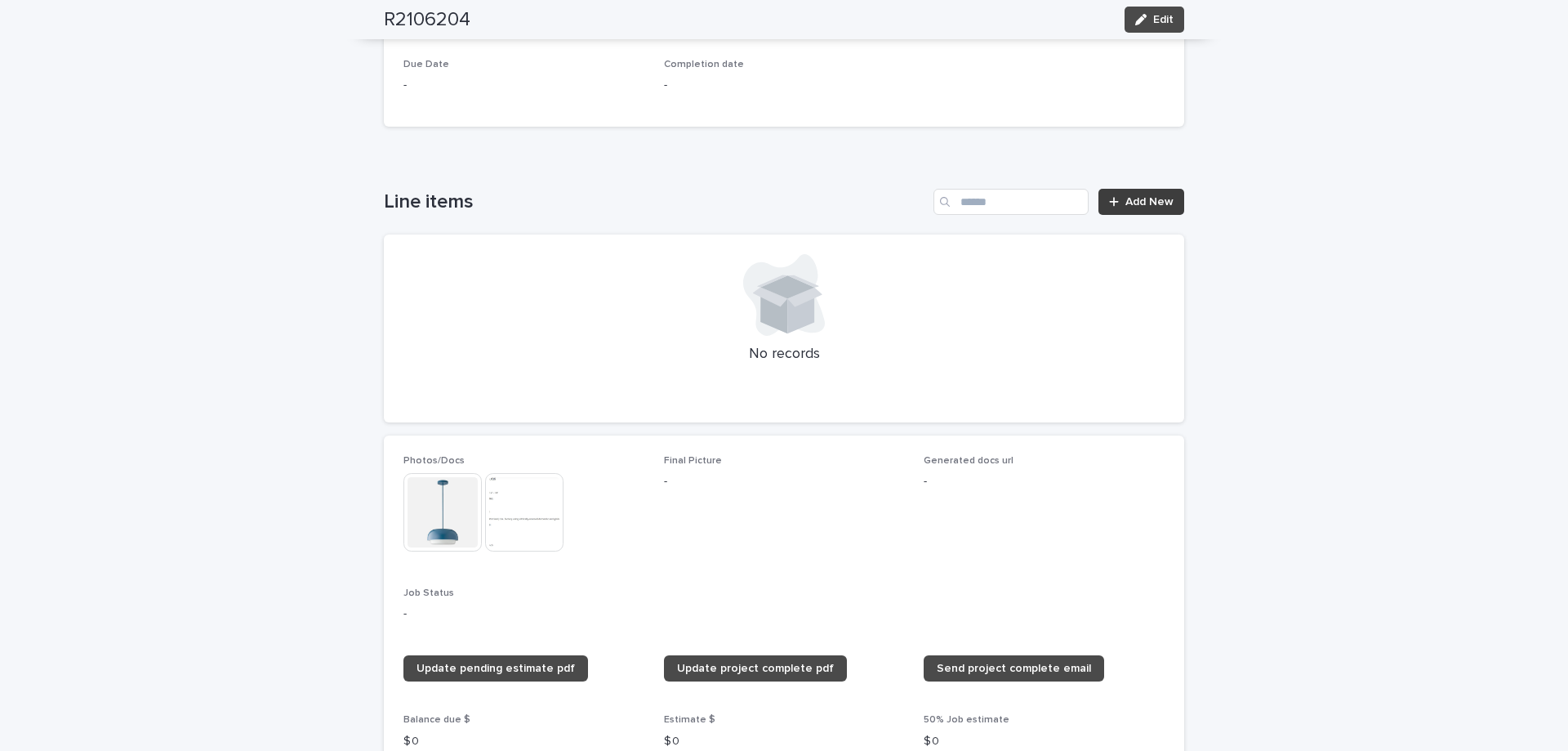 click on "Add New" at bounding box center (1149, 202) 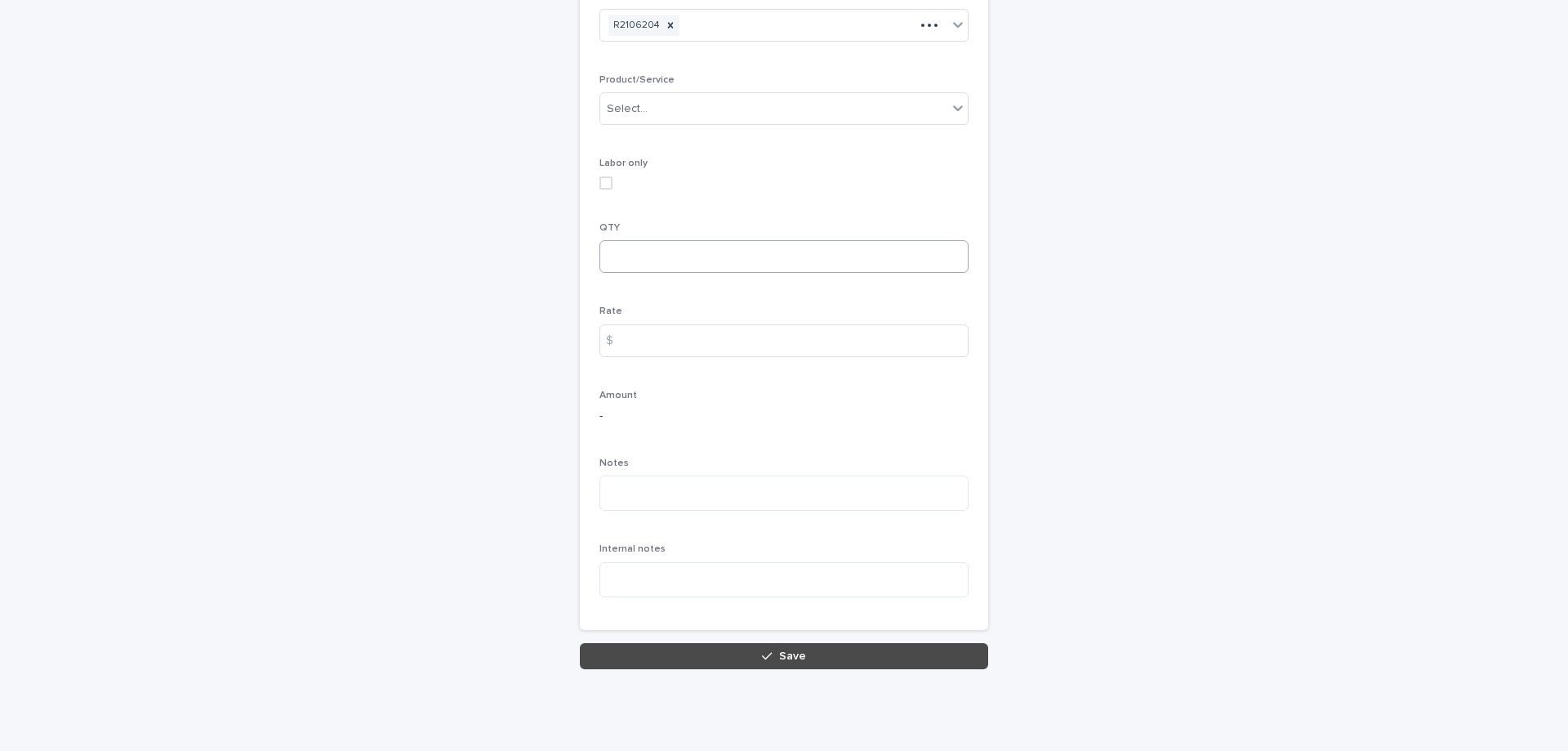 scroll, scrollTop: 174, scrollLeft: 0, axis: vertical 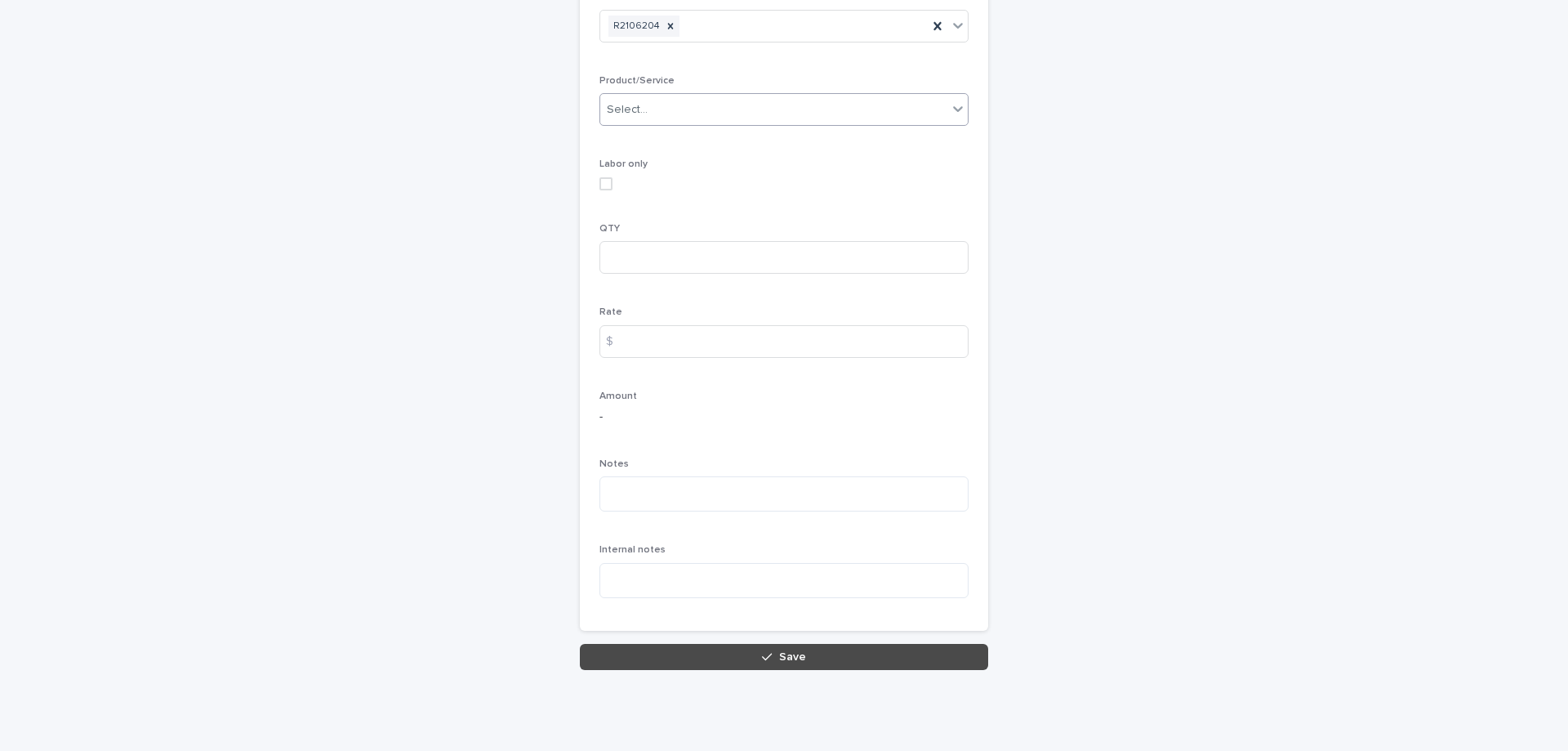 click on "Select..." at bounding box center [773, 110] 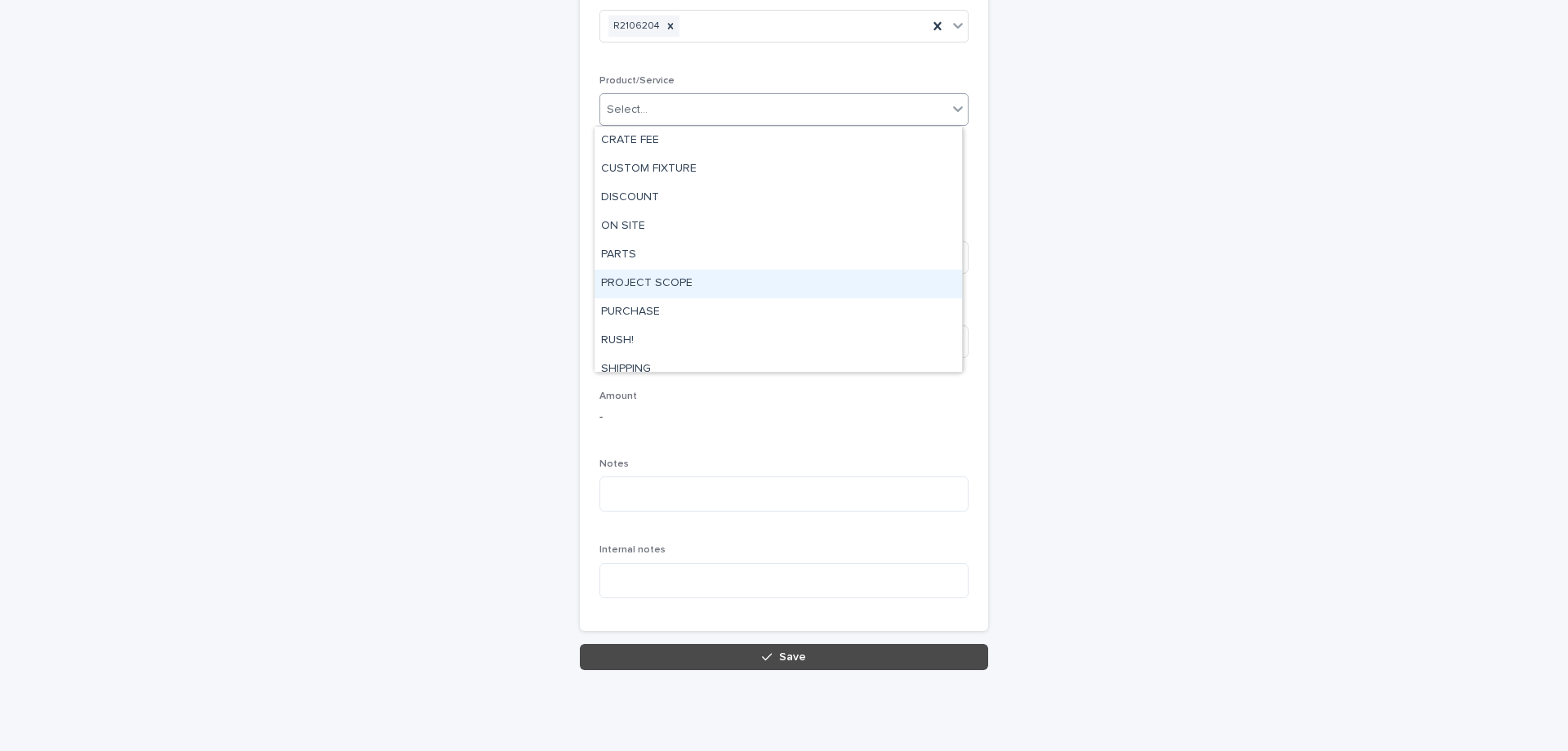 click on "PROJECT SCOPE" at bounding box center (778, 284) 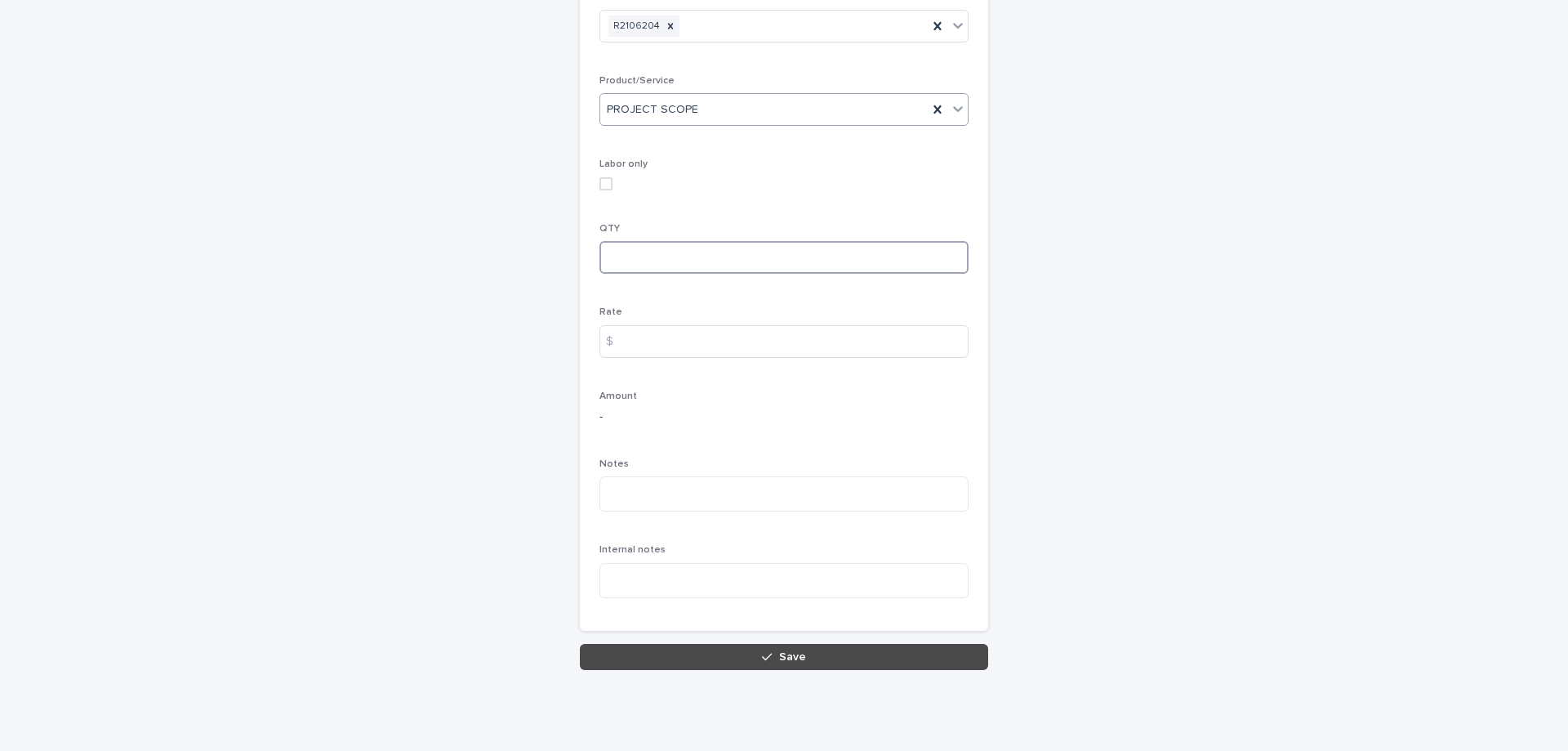 click at bounding box center (784, 257) 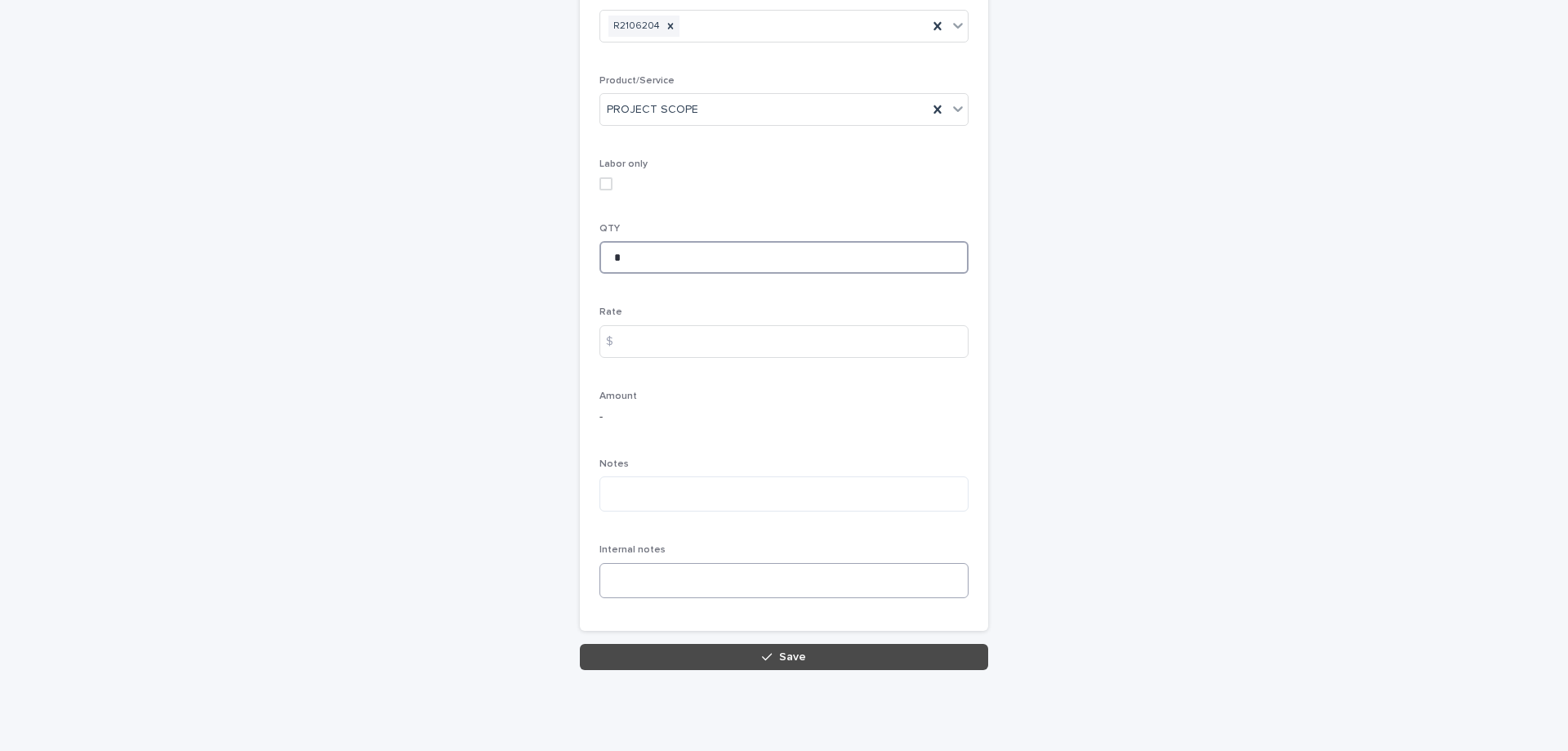 type on "*" 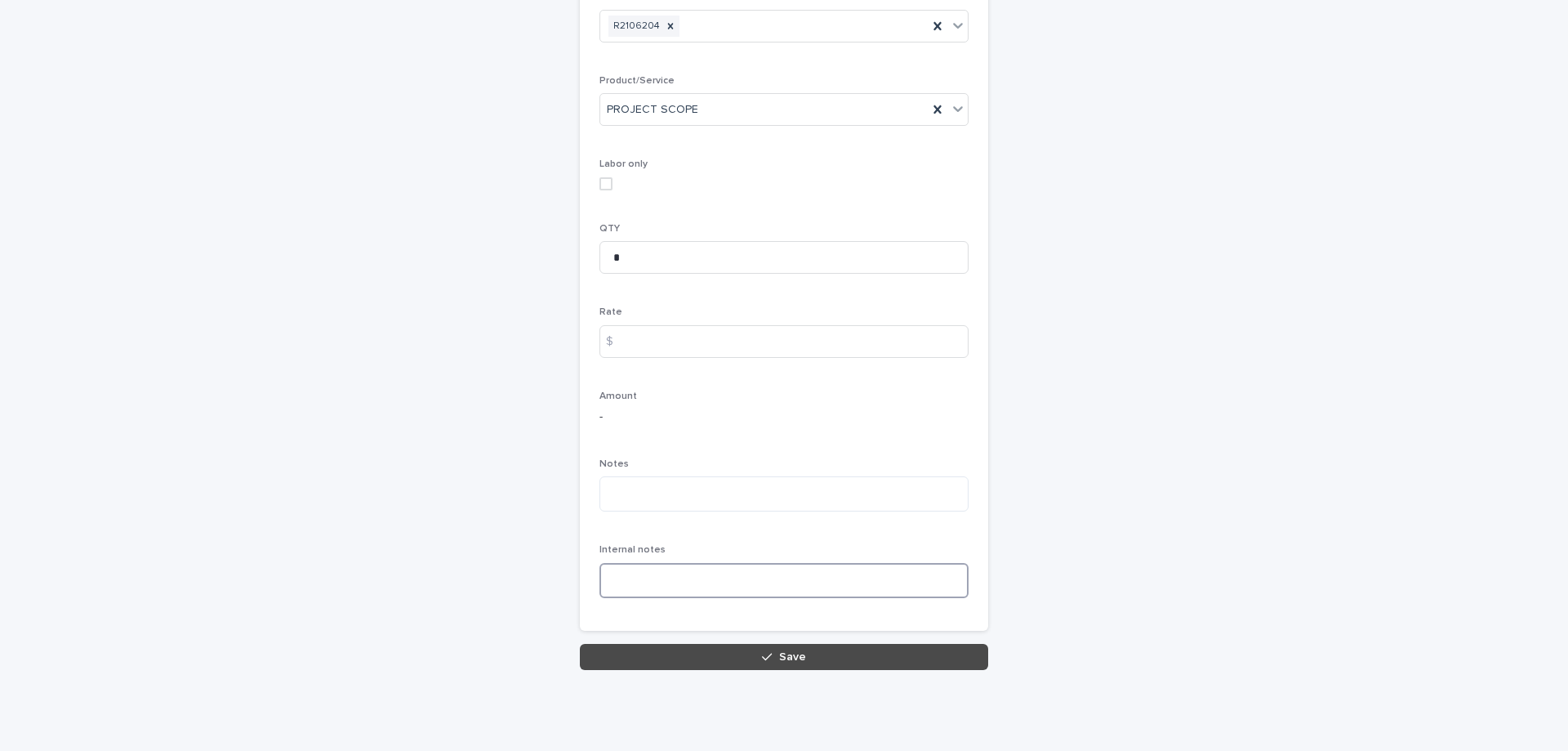 click at bounding box center [784, 580] 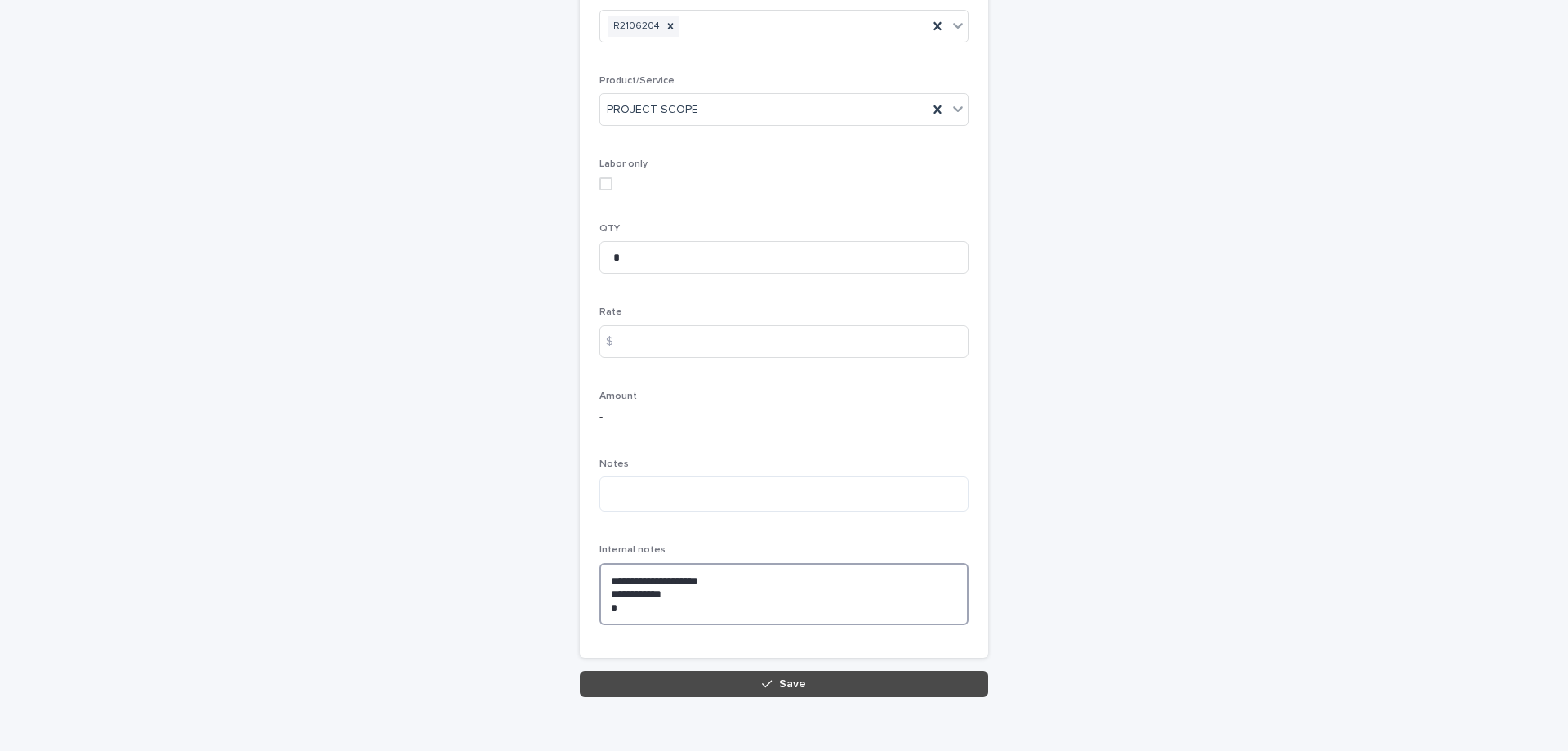 drag, startPoint x: 668, startPoint y: 597, endPoint x: 599, endPoint y: 597, distance: 69 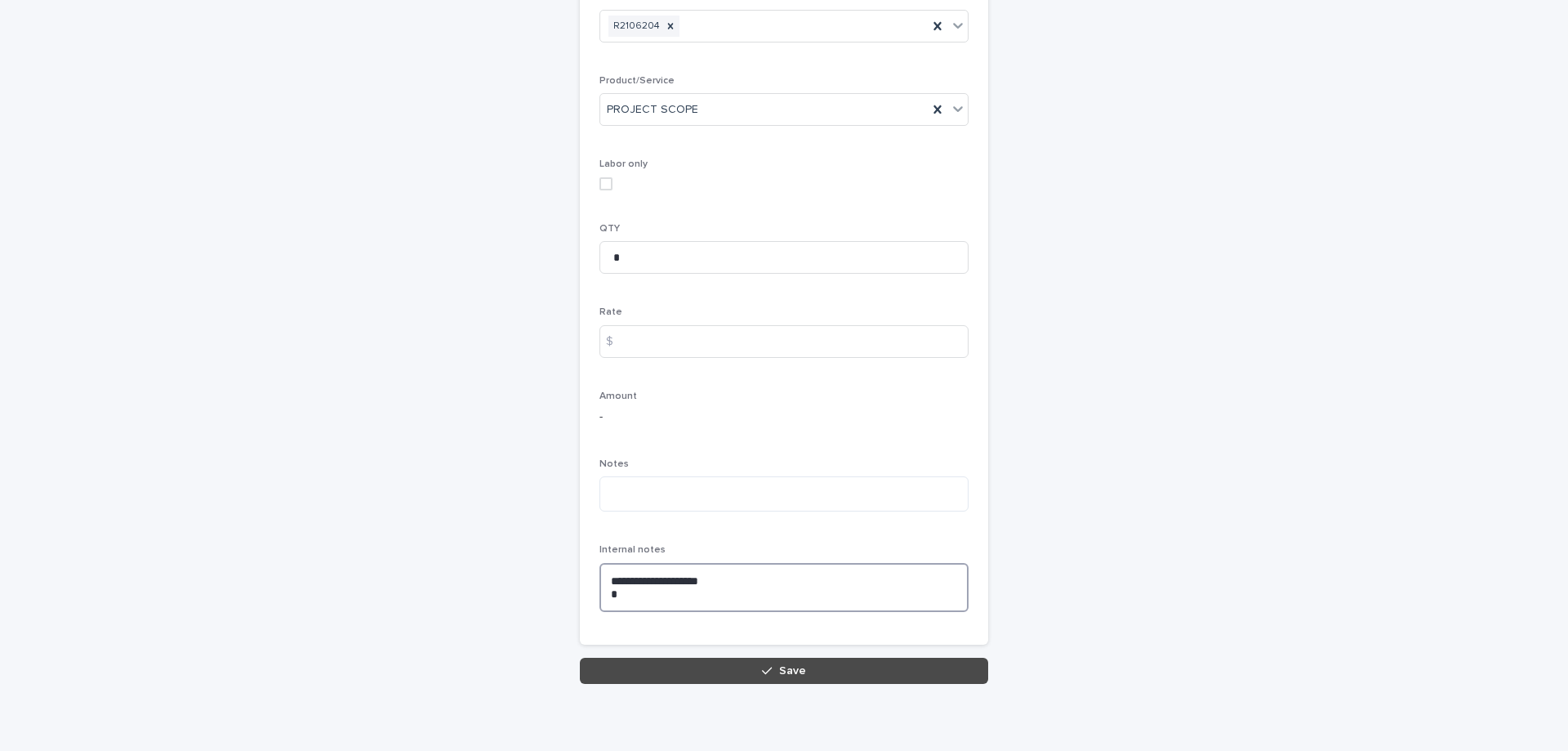 click on "**********" at bounding box center (784, 588) 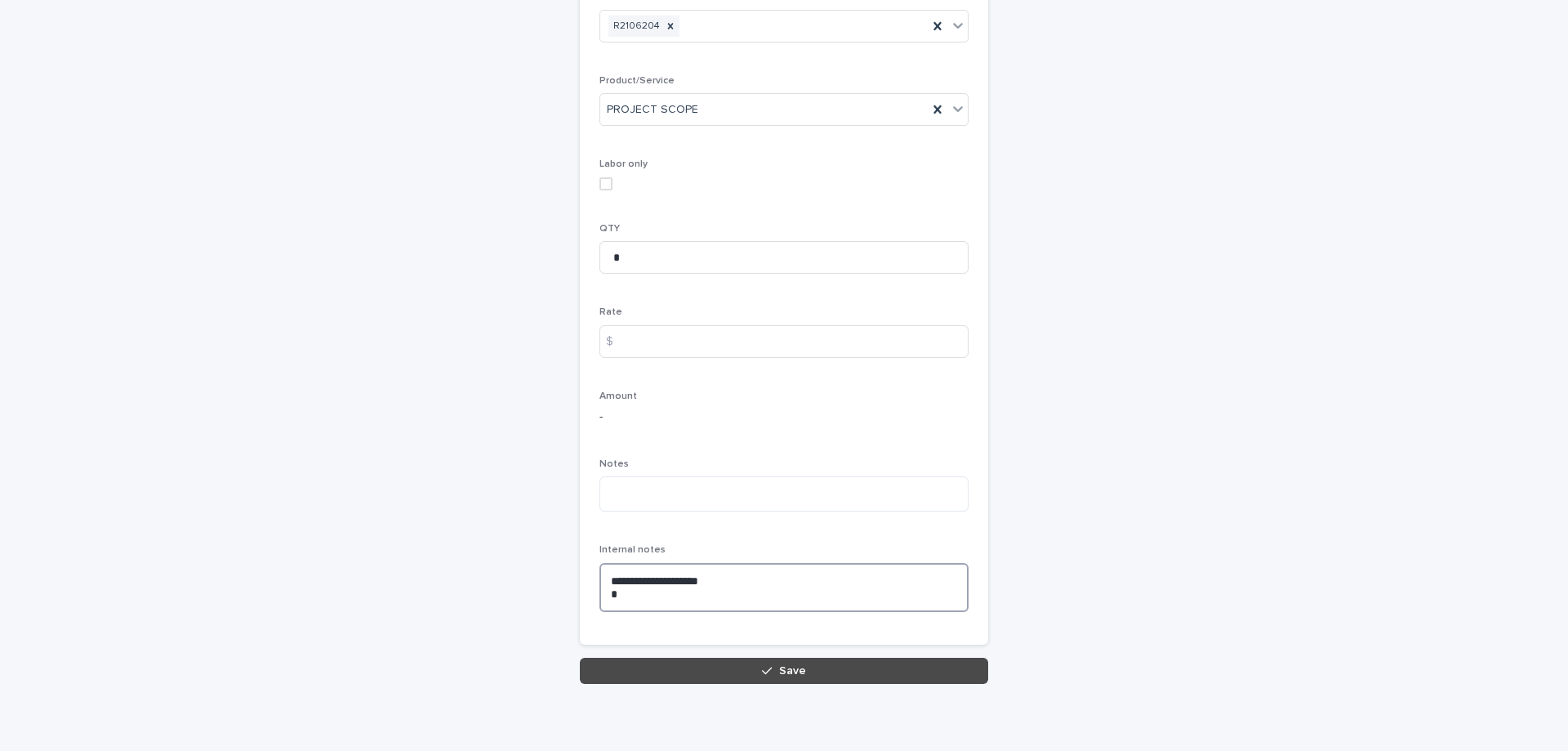 paste on "**********" 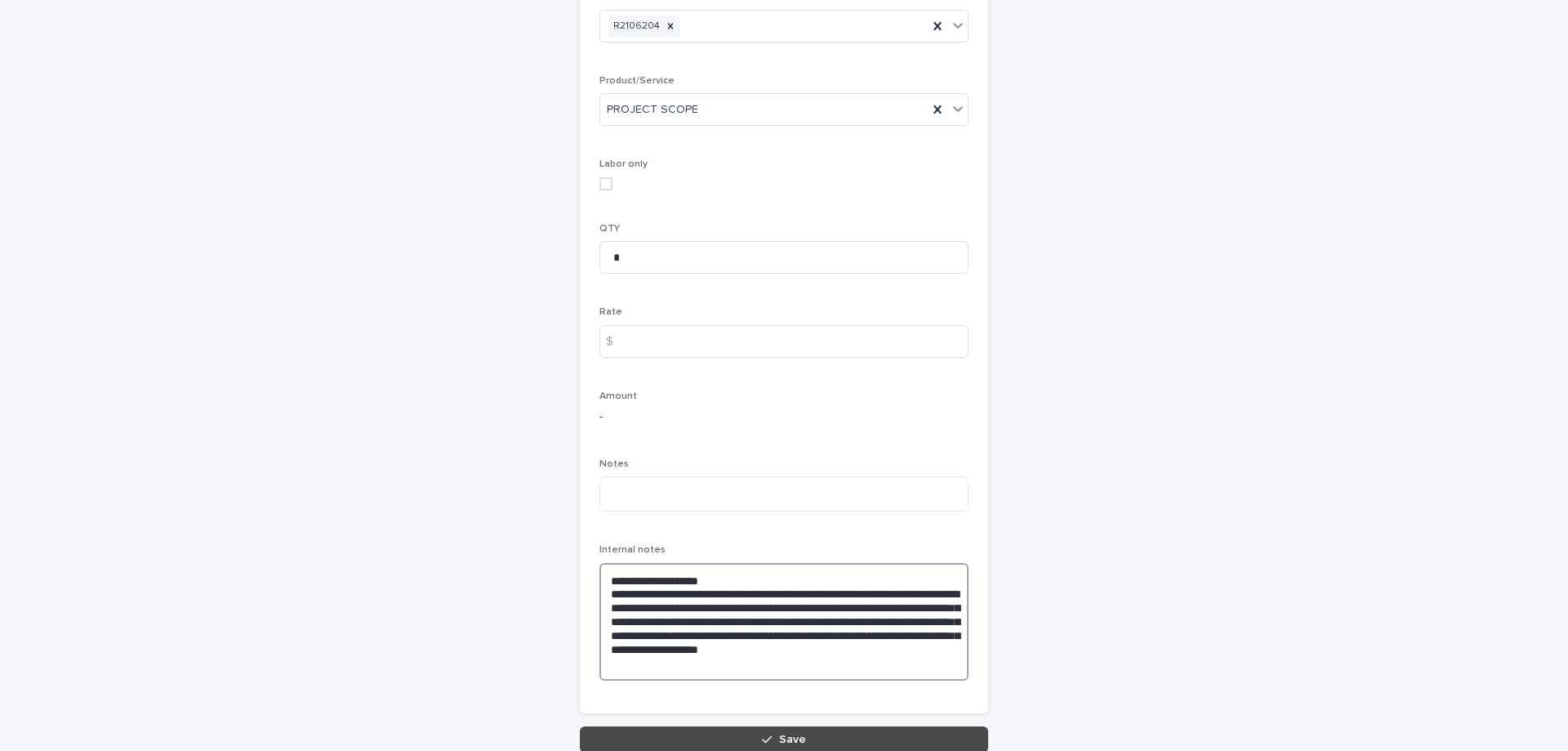 scroll, scrollTop: 256, scrollLeft: 0, axis: vertical 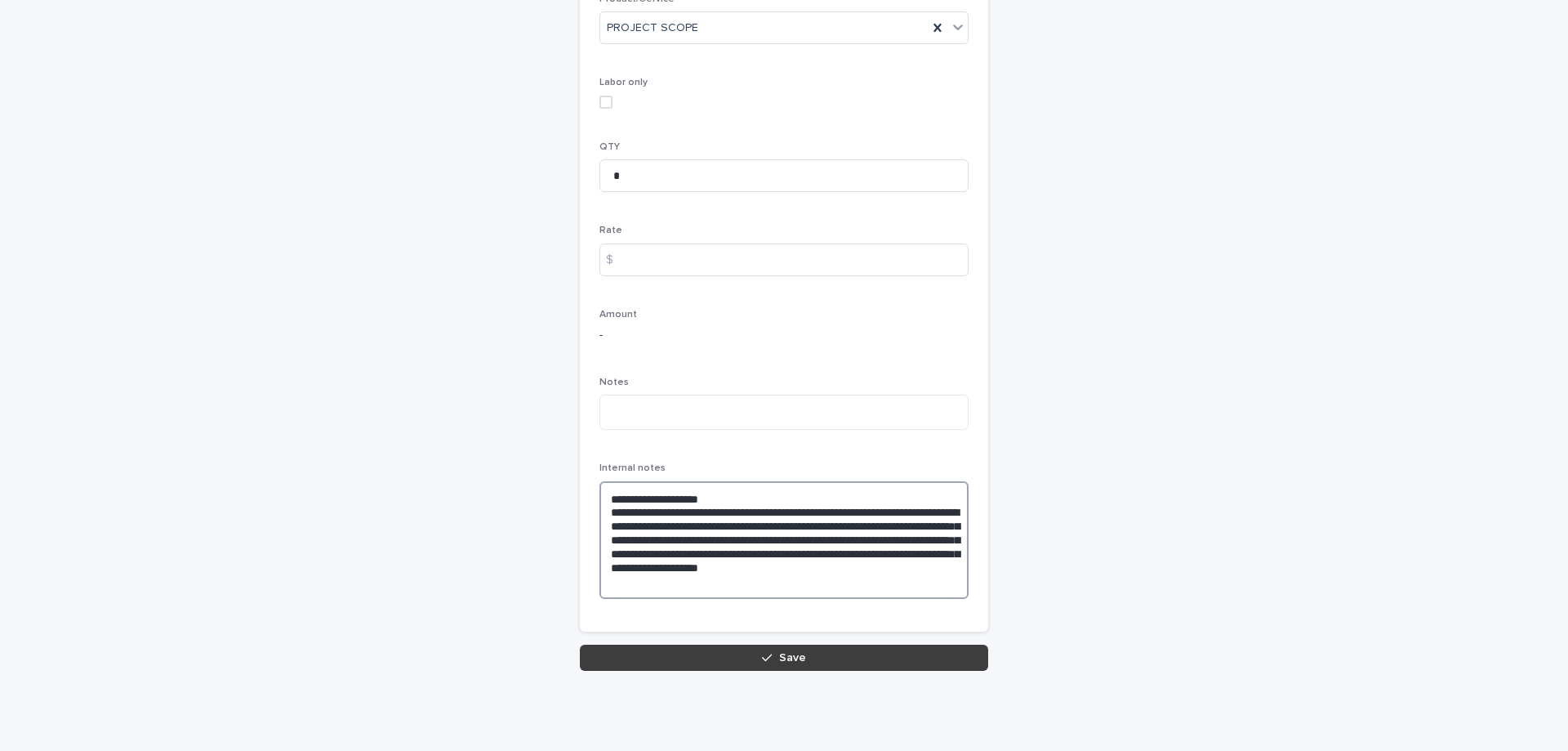 type on "**********" 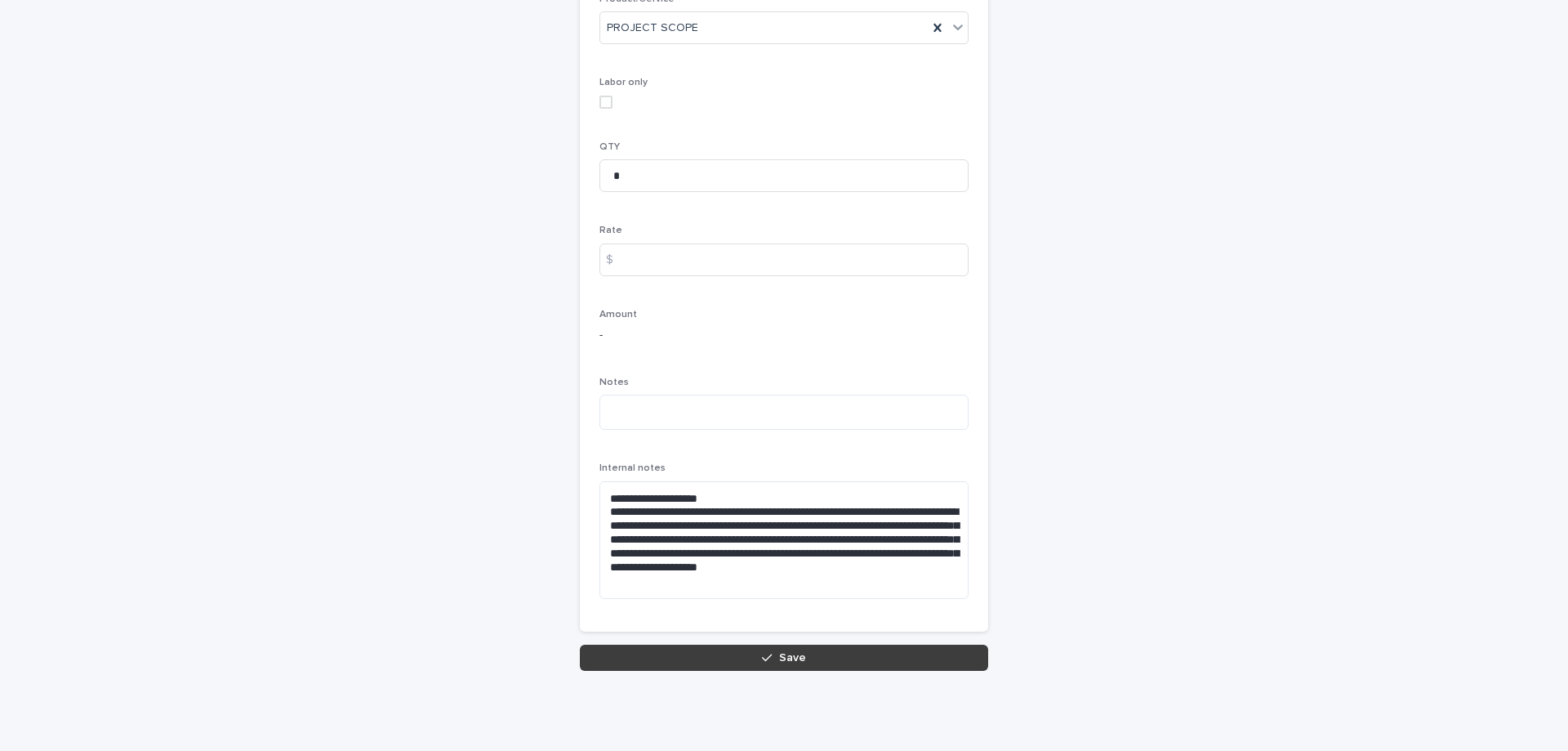 click on "Save" at bounding box center (784, 658) 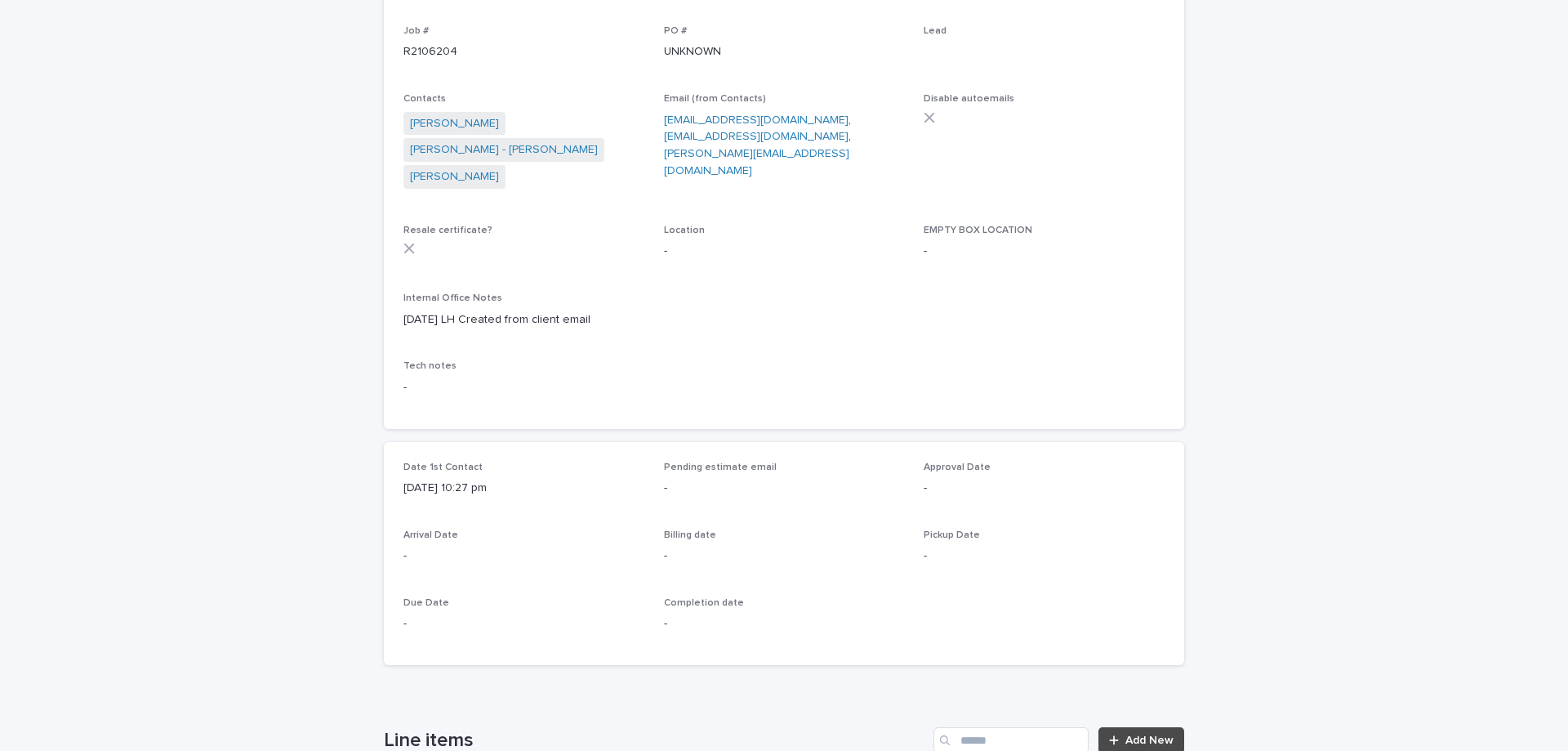 scroll, scrollTop: 0, scrollLeft: 0, axis: both 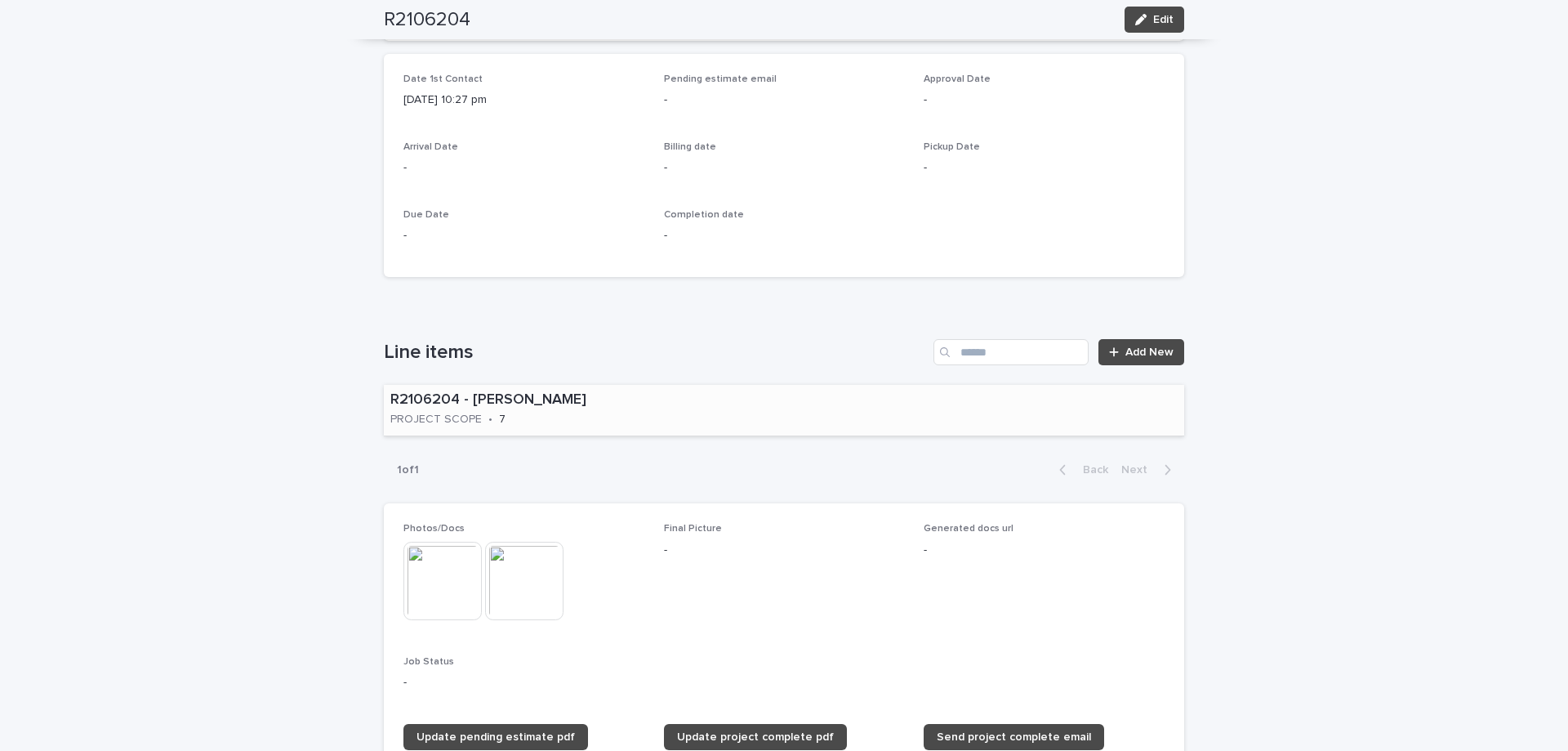 click on "R2106204 - ROY PROJECT SCOPE • 7" at bounding box center [784, 410] 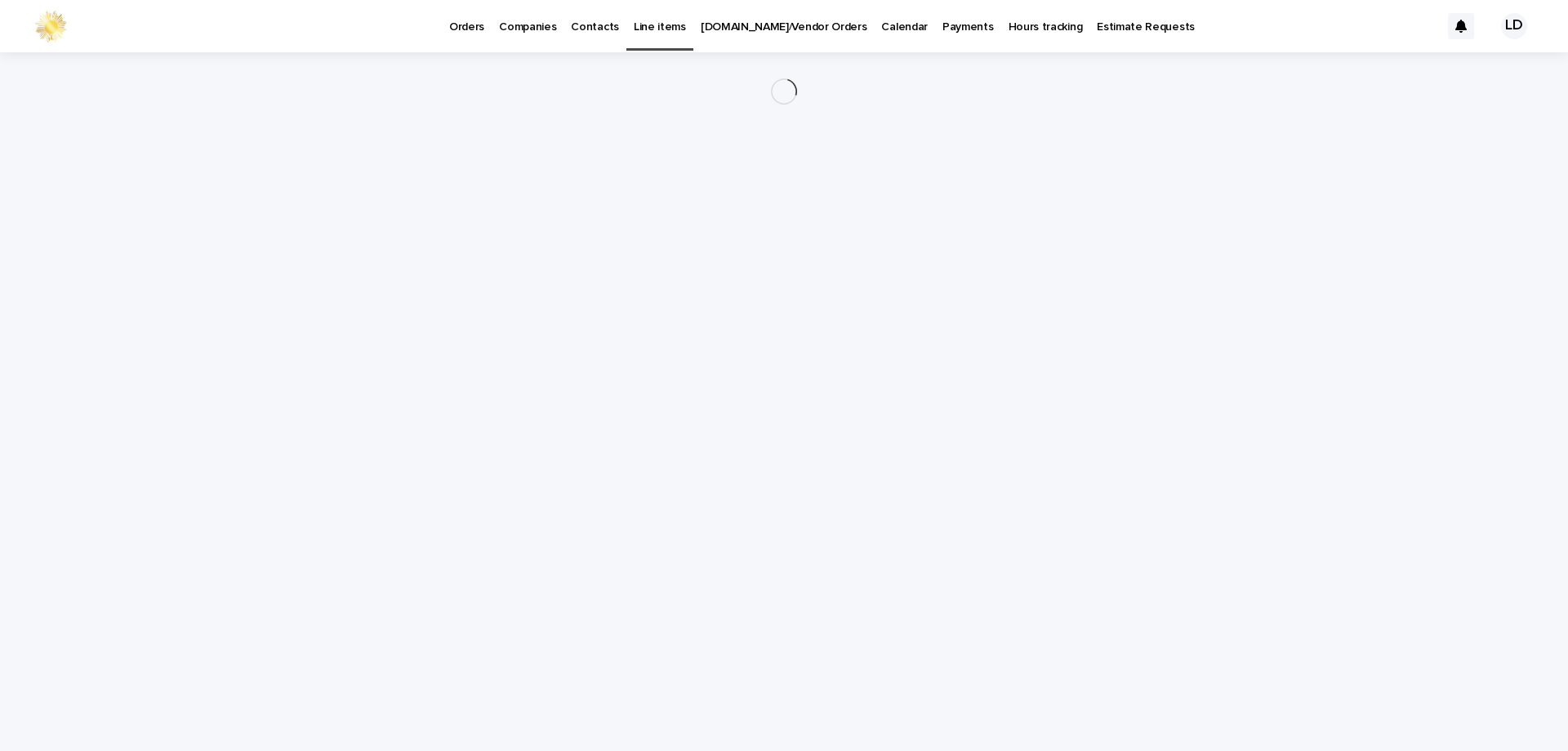 scroll, scrollTop: 0, scrollLeft: 0, axis: both 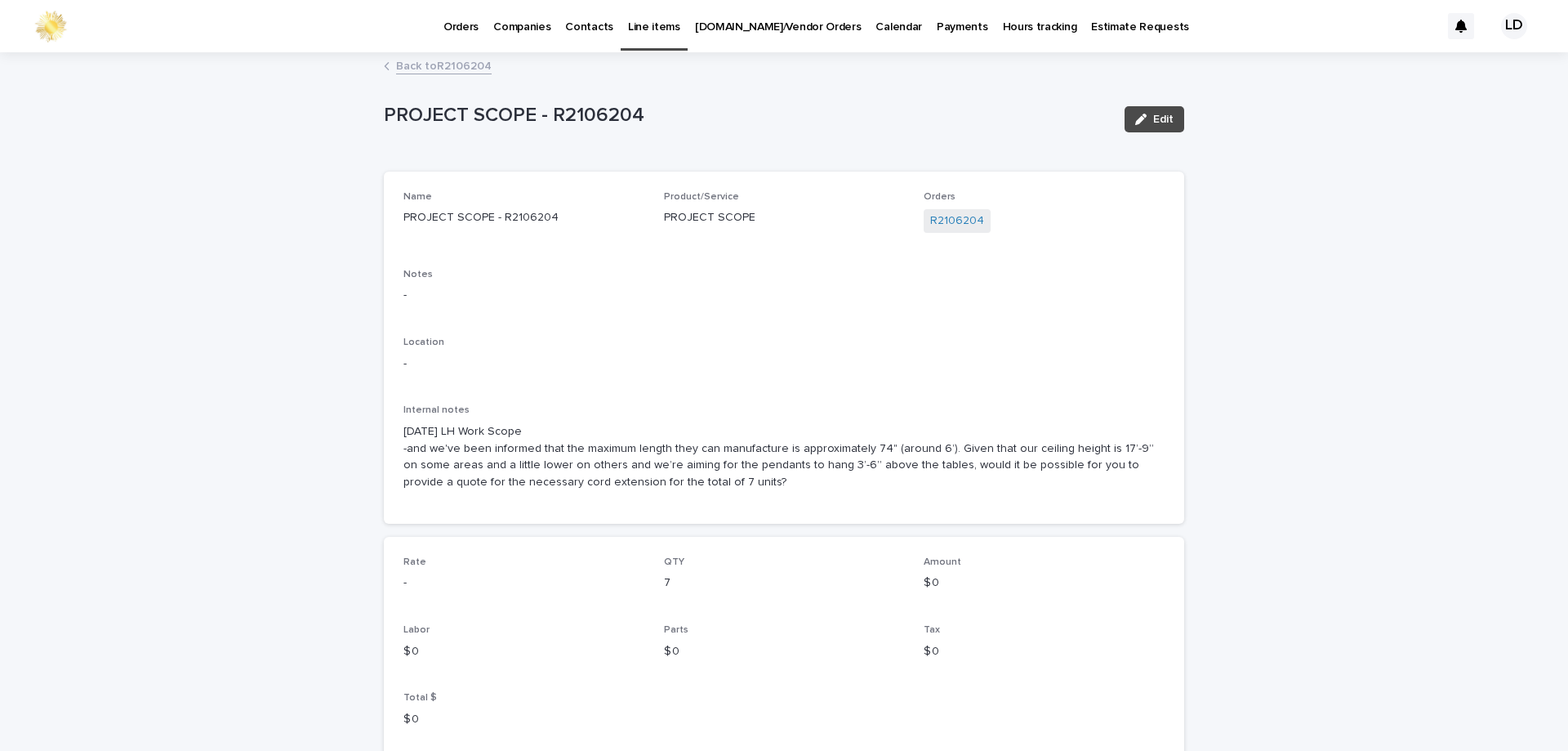 click on "Back to  R2106204" at bounding box center [443, 65] 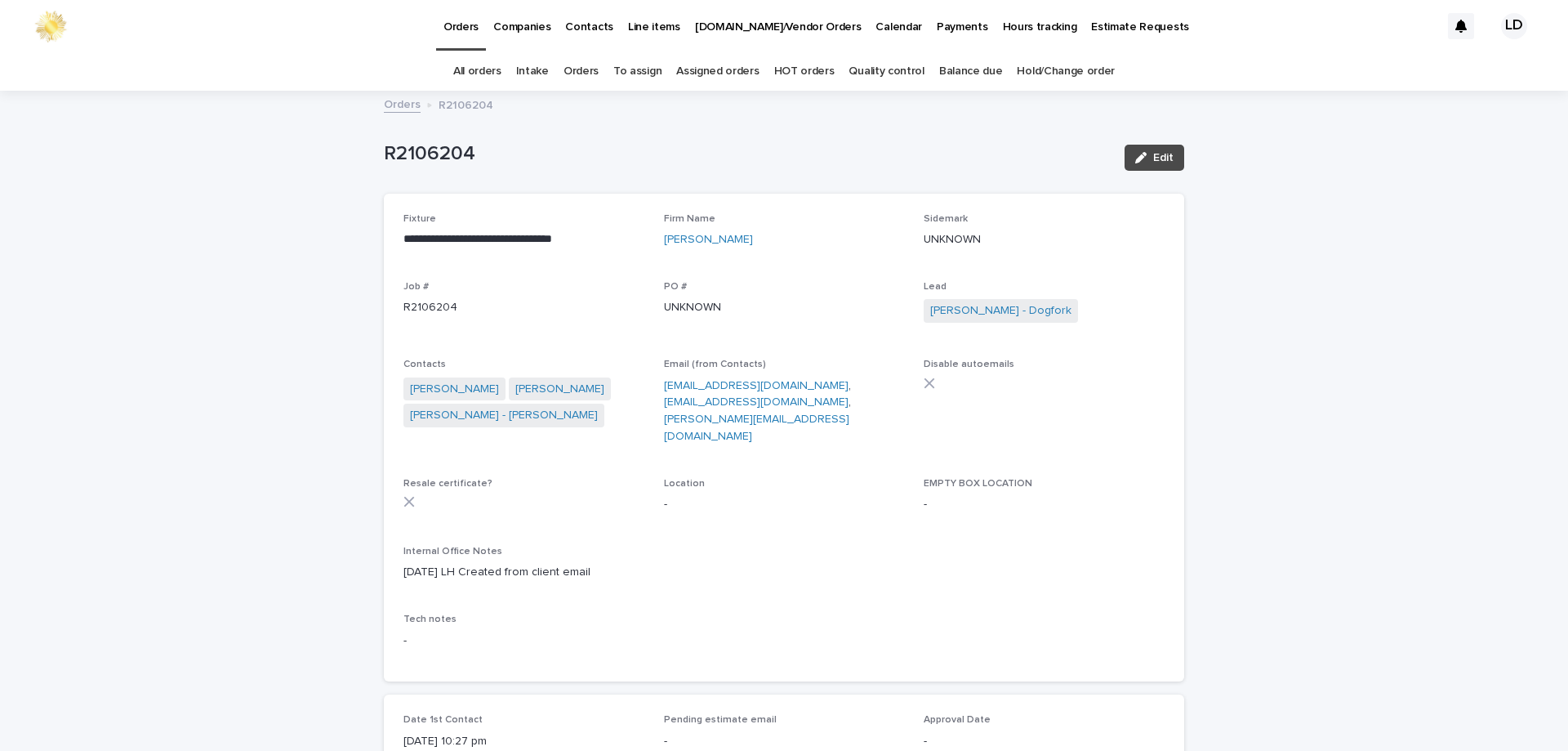 click on "Orders" at bounding box center (581, 71) 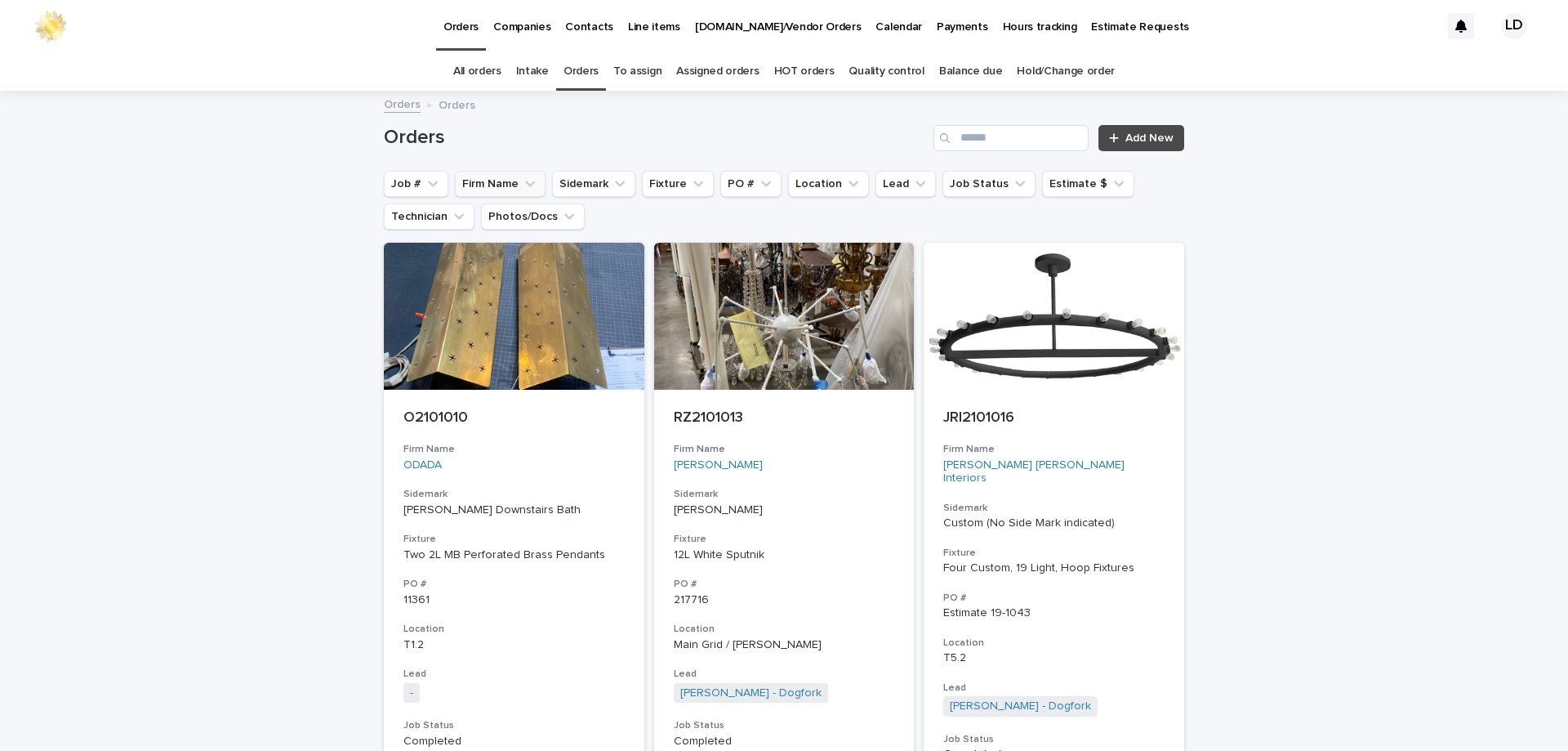 click on "Firm Name" at bounding box center [500, 184] 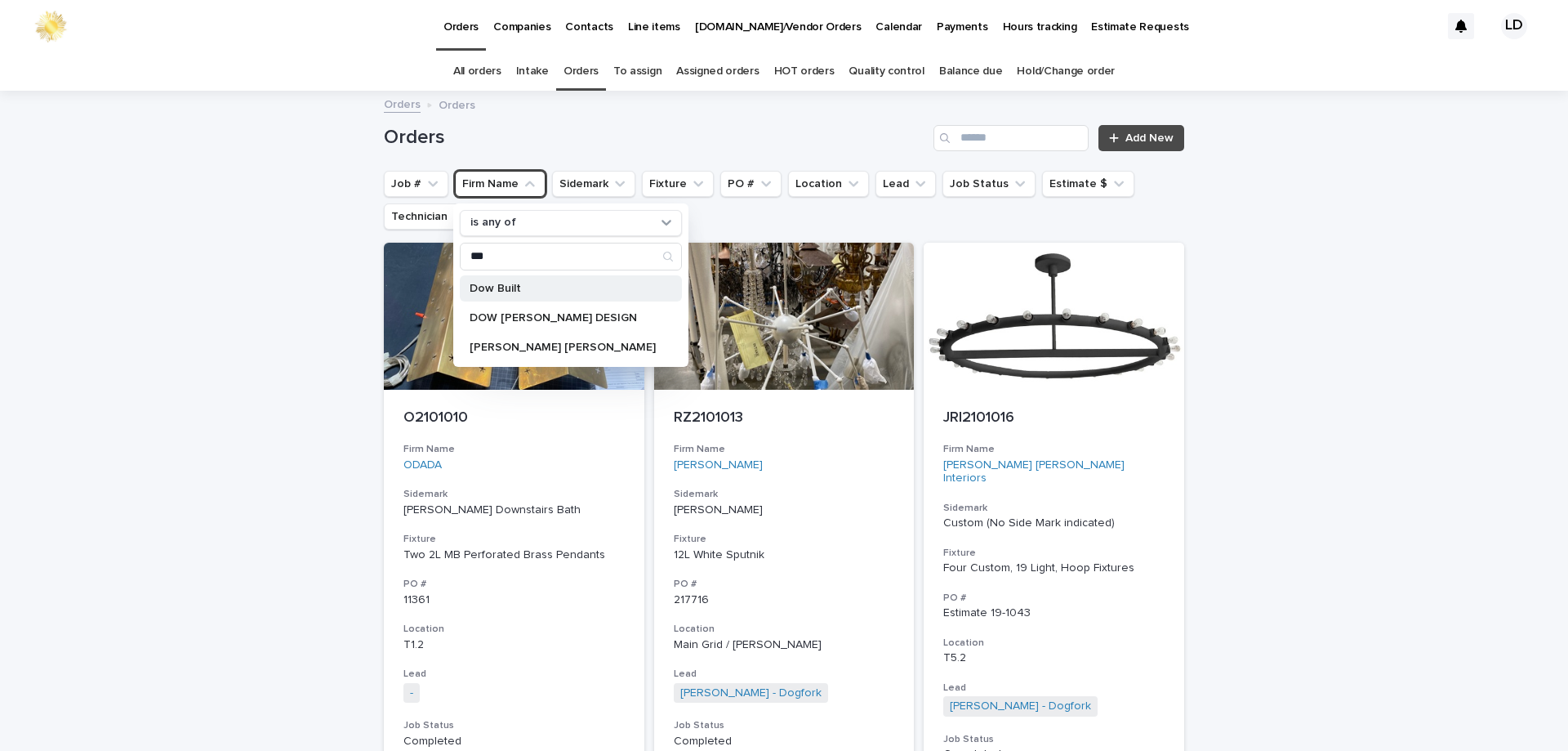 type on "***" 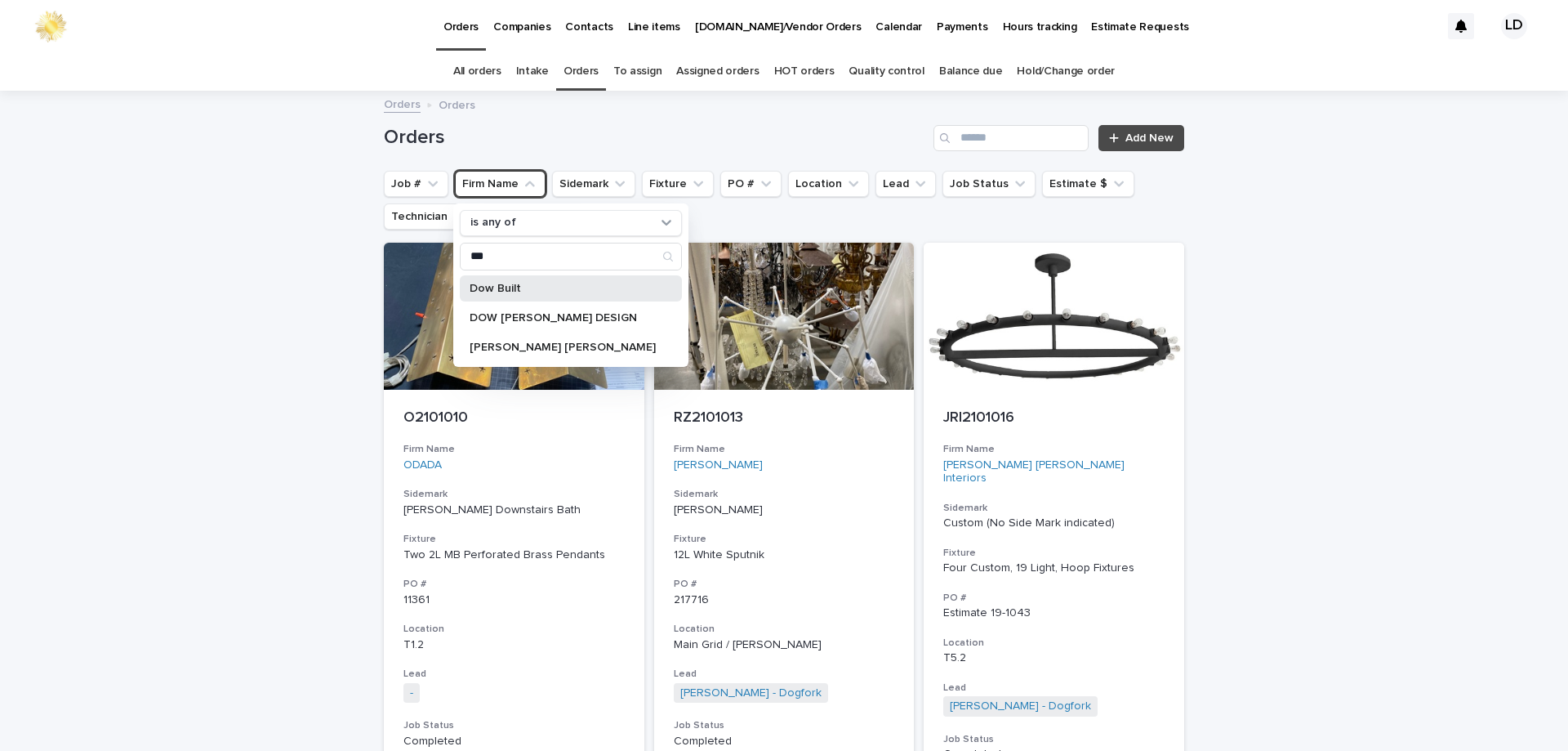 click on "Dow Built" at bounding box center [563, 288] 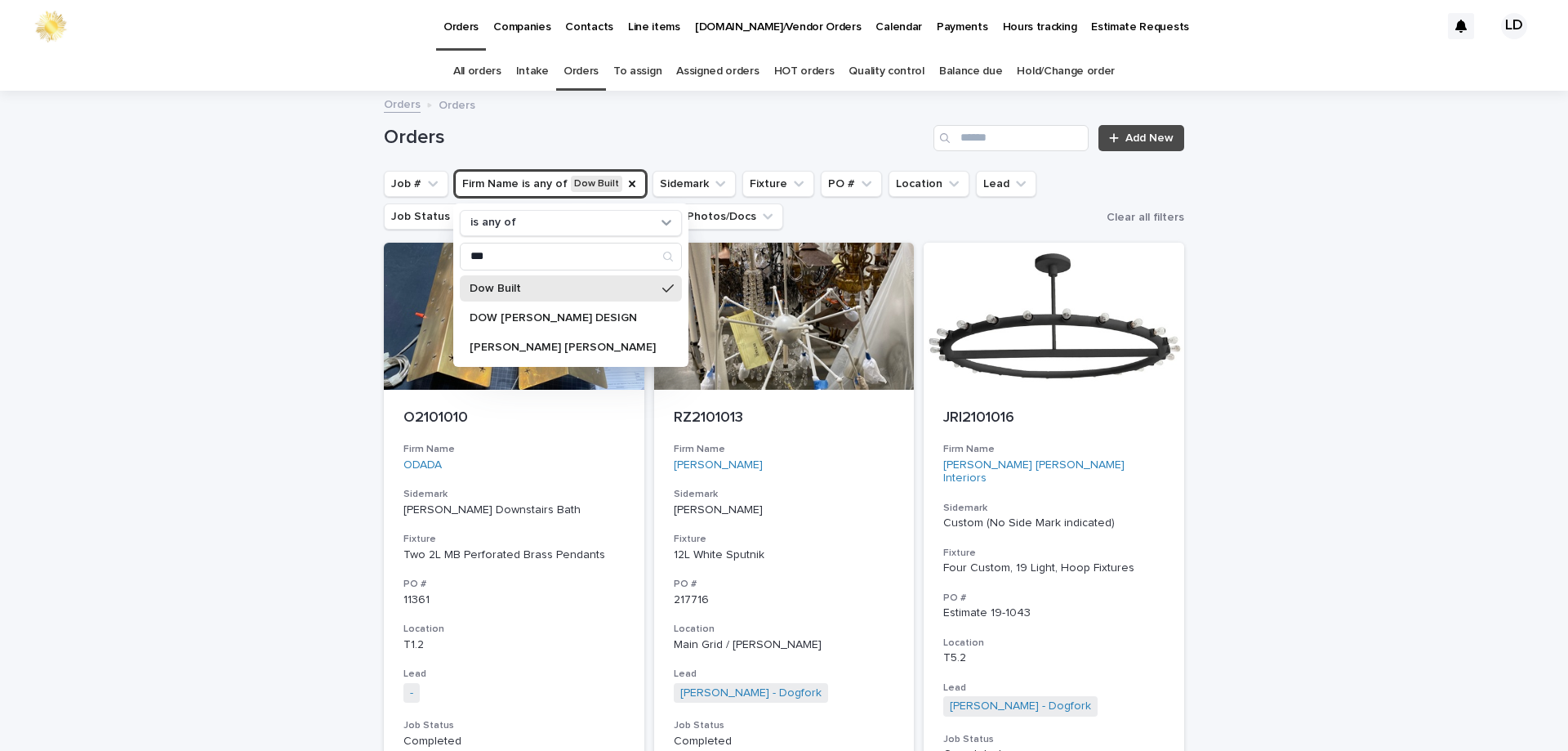 click on "Loading... Saving… Loading... Saving… Orders Add New Job # Firm Name is any of Dow Built is any of *** Dow Built DOW HARTZOG DESIGN Morrow Meadows Sidemark Fixture PO # Location Lead Job Status Estimate $ Technician Photos/Docs Clear all filters O2101010 Firm Name ODADA   Sidemark NELSON Downstairs Bath Fixture Two 2L MB Perforated Brass Pendants
PO # 11361 Location T1.2 Lead   -    + 0 Job Status Completed Estimate $ $ 800.00 Technician Ronald Orellana - Dogfork - Technician   + 0 RZ2101013 Firm Name Renee Zellweger   Sidemark Renee Zellweger Fixture 12L White Sputnik
PO # 217716 Location Main Grid / Davidson Lead Mike Donnelly - Dogfork   + 0 Job Status Completed Estimate $ $ 360.00 Technician Oscar Hernandez Miranda - Dogfork - Technician   + 0 JRI2101016 Firm Name Jennifer Robin Interiors   Sidemark Custom (No Side Mark indicated) Fixture Four Custom, 19 Light, Hoop Fixtures
PO # Estimate 19-1043 Location T5.2 Lead Beth Ahlstrand - Dogfork   + 0 Job Status Completed Estimate $ $ 0 Technician" at bounding box center (784, 4067) 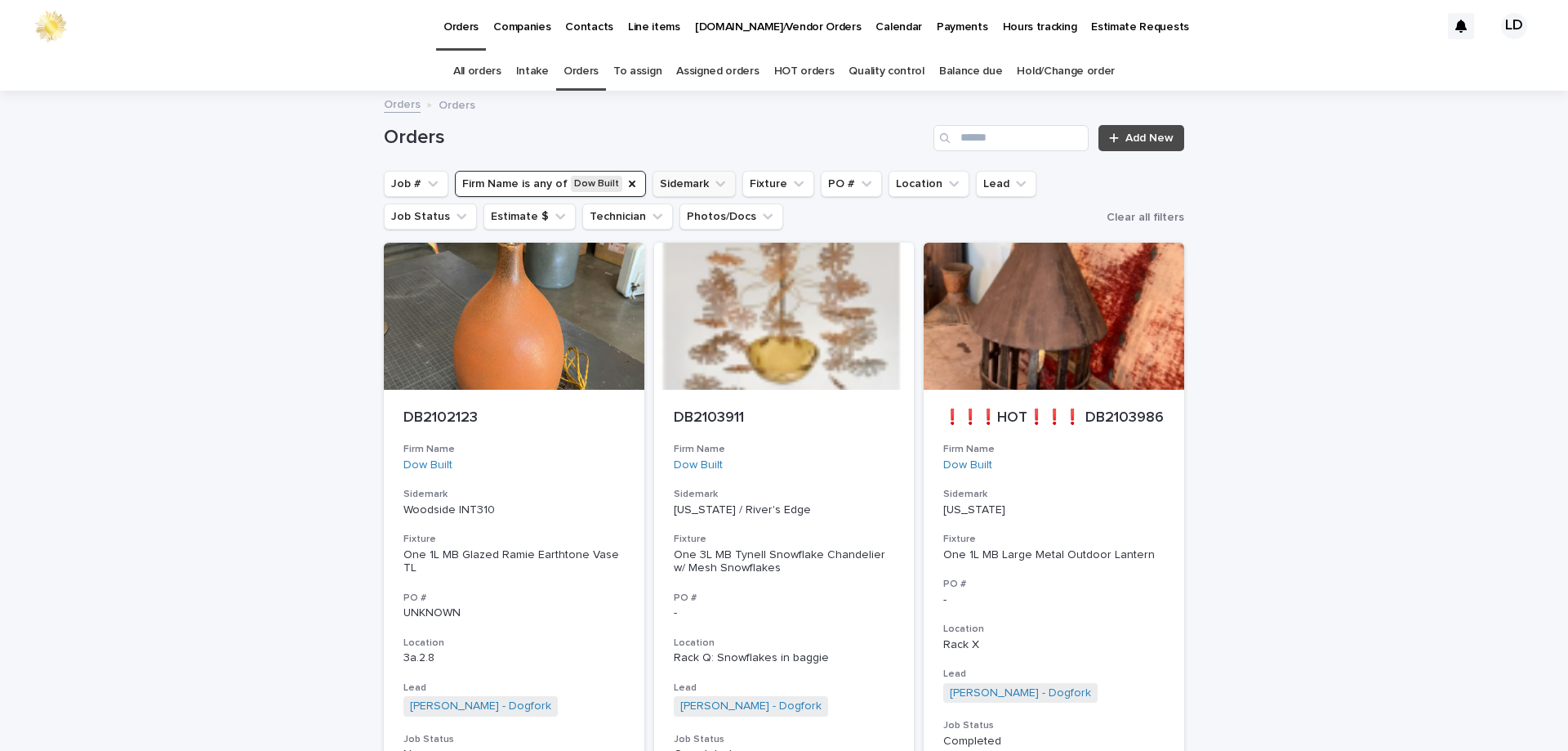 click 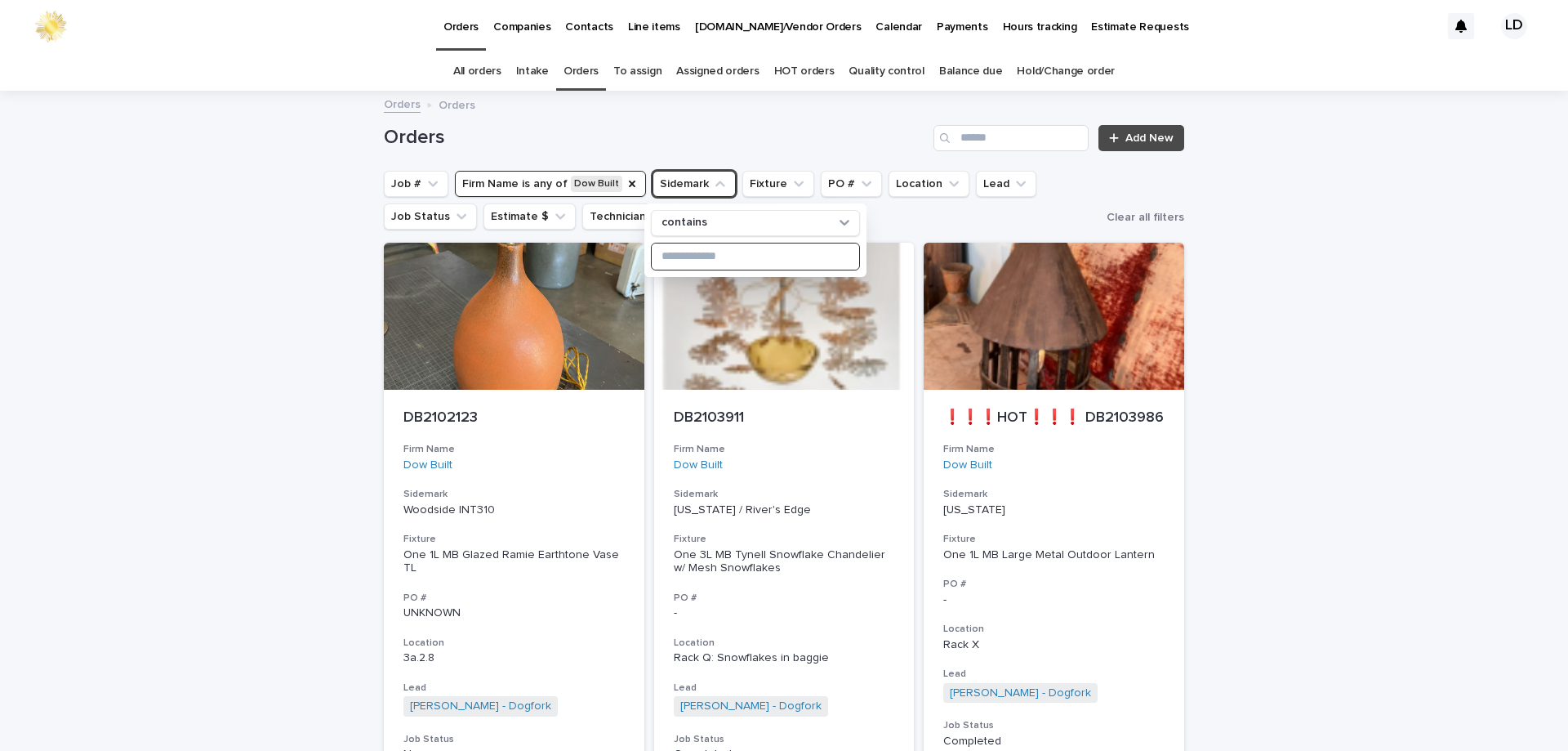 click at bounding box center [755, 257] 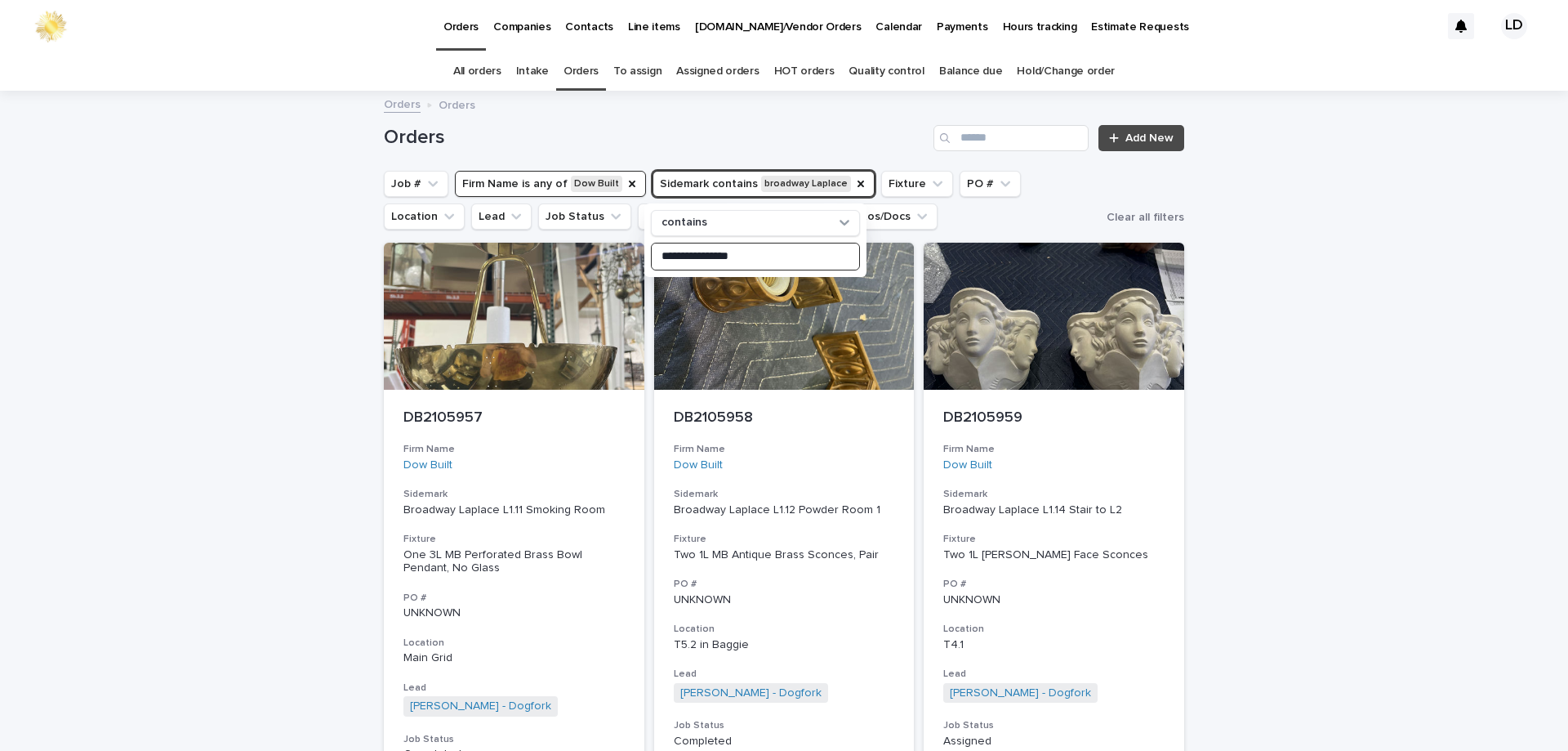 type on "**********" 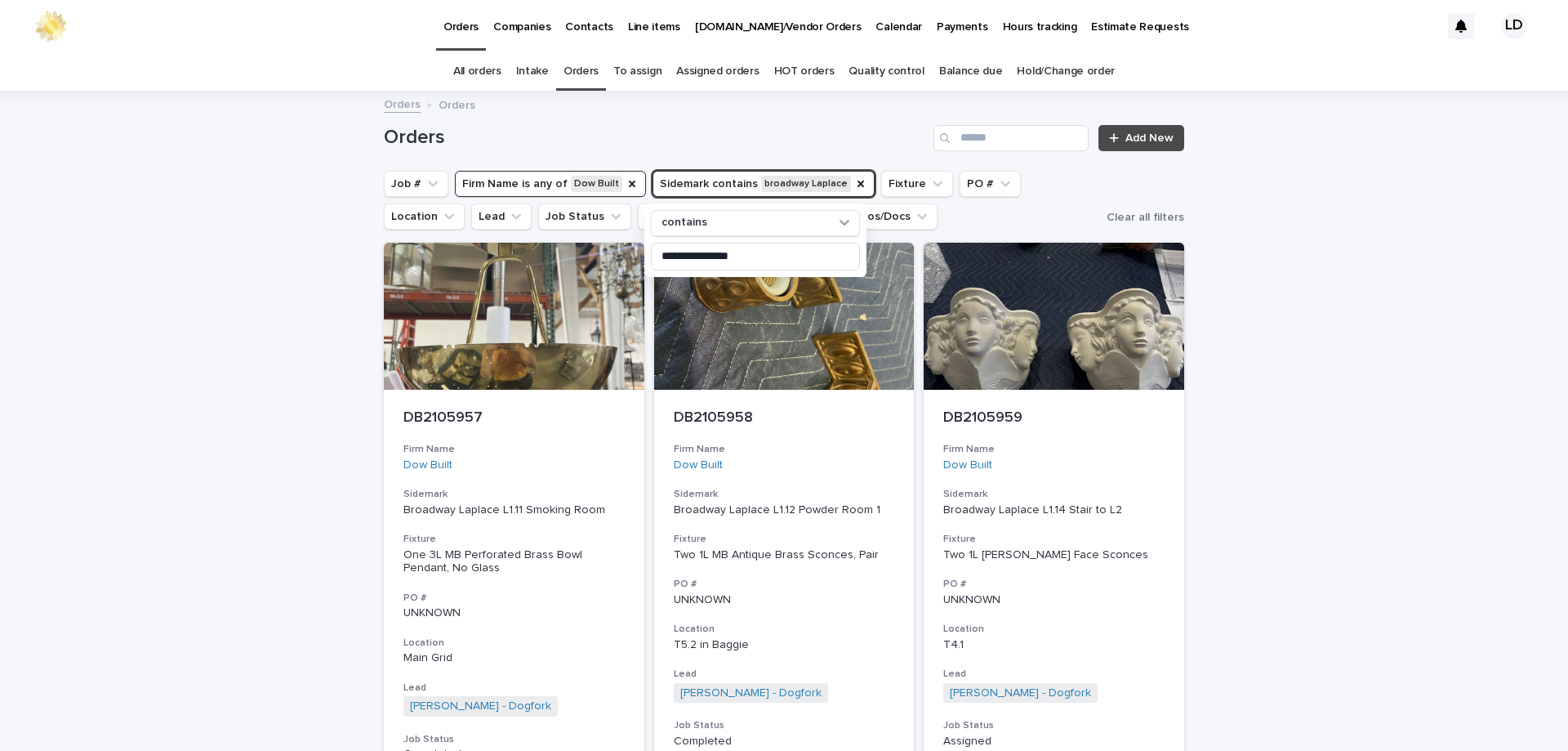 click on "**********" at bounding box center [784, 1199] 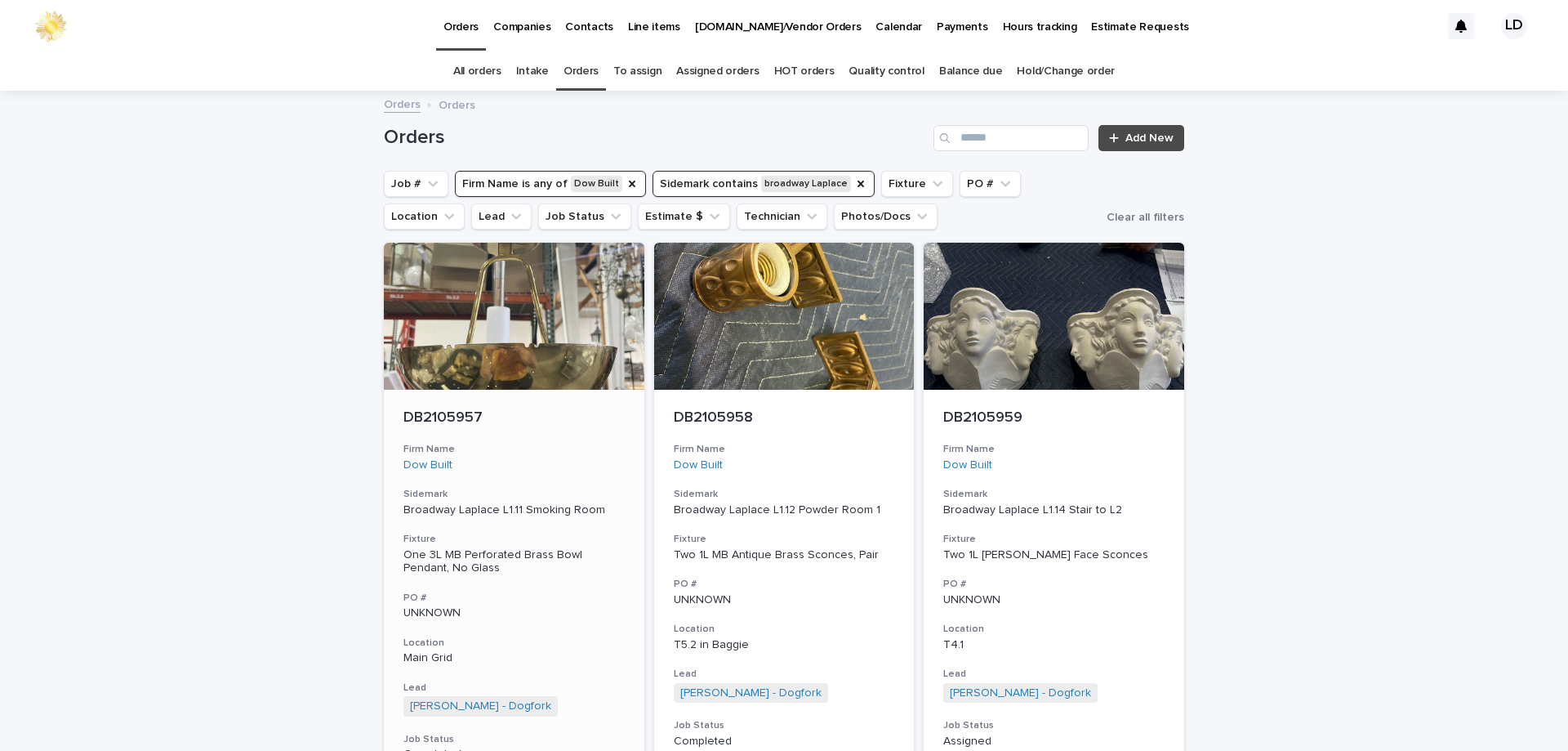 click on "Firm Name" at bounding box center [514, 449] 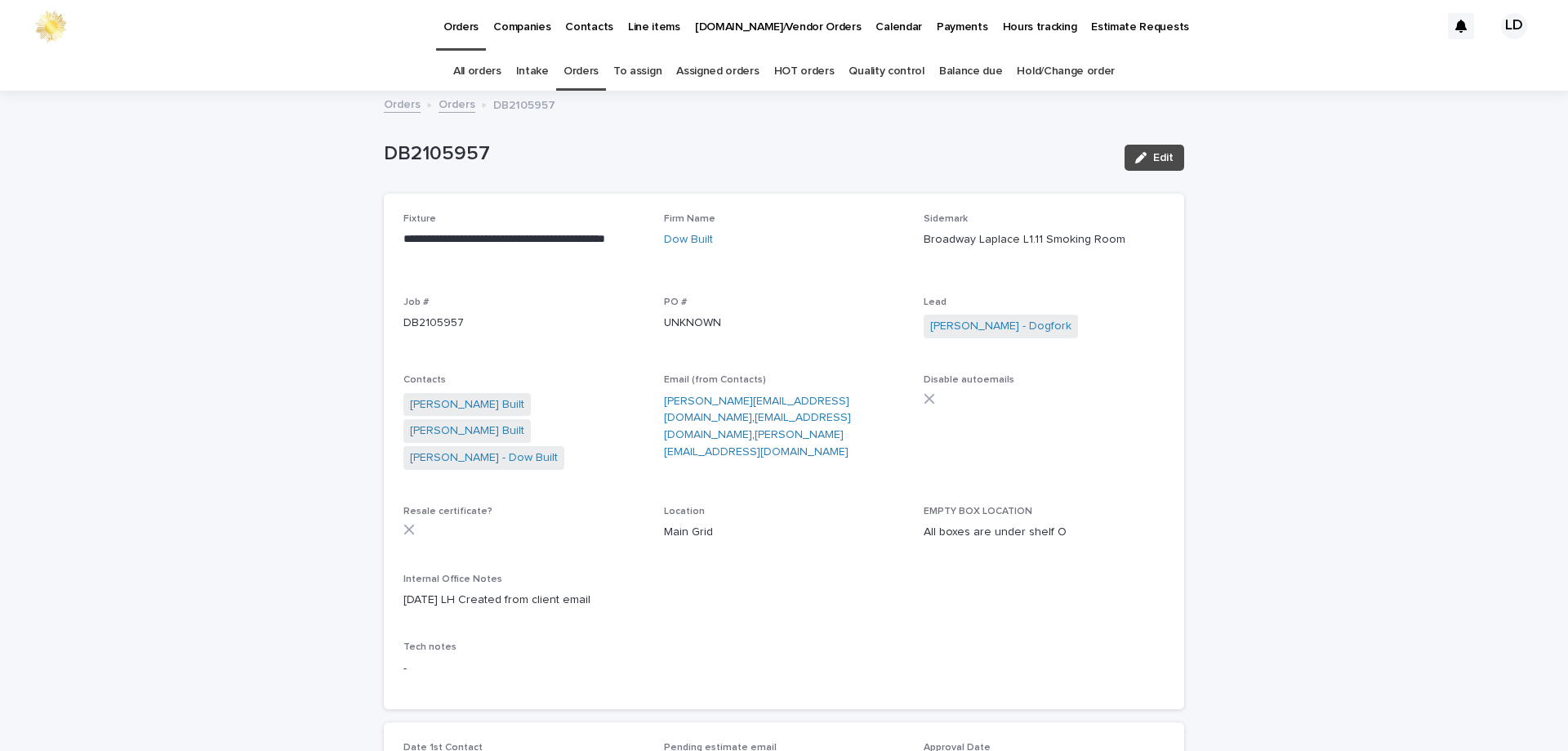 click on "Orders" at bounding box center [581, 71] 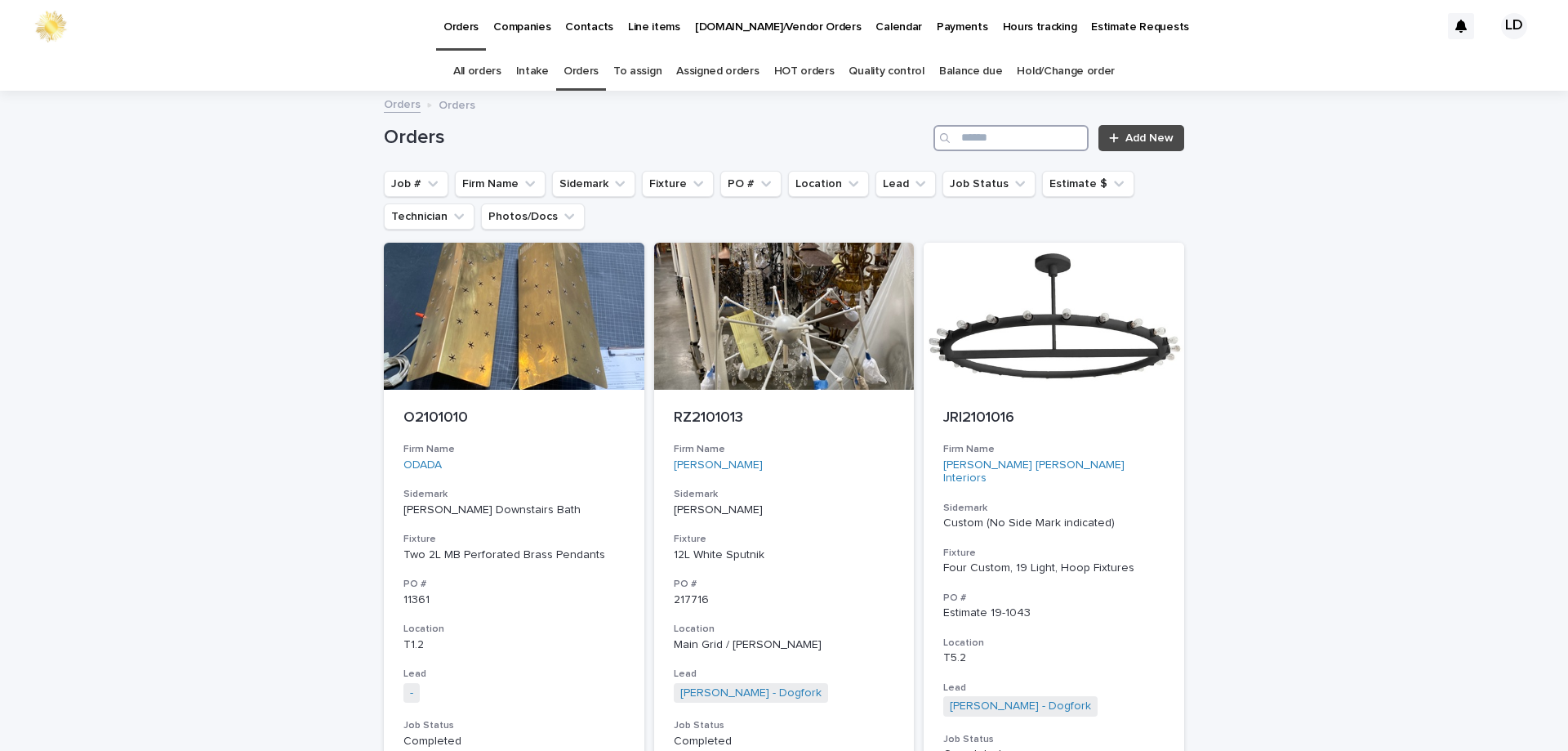 click at bounding box center [1011, 138] 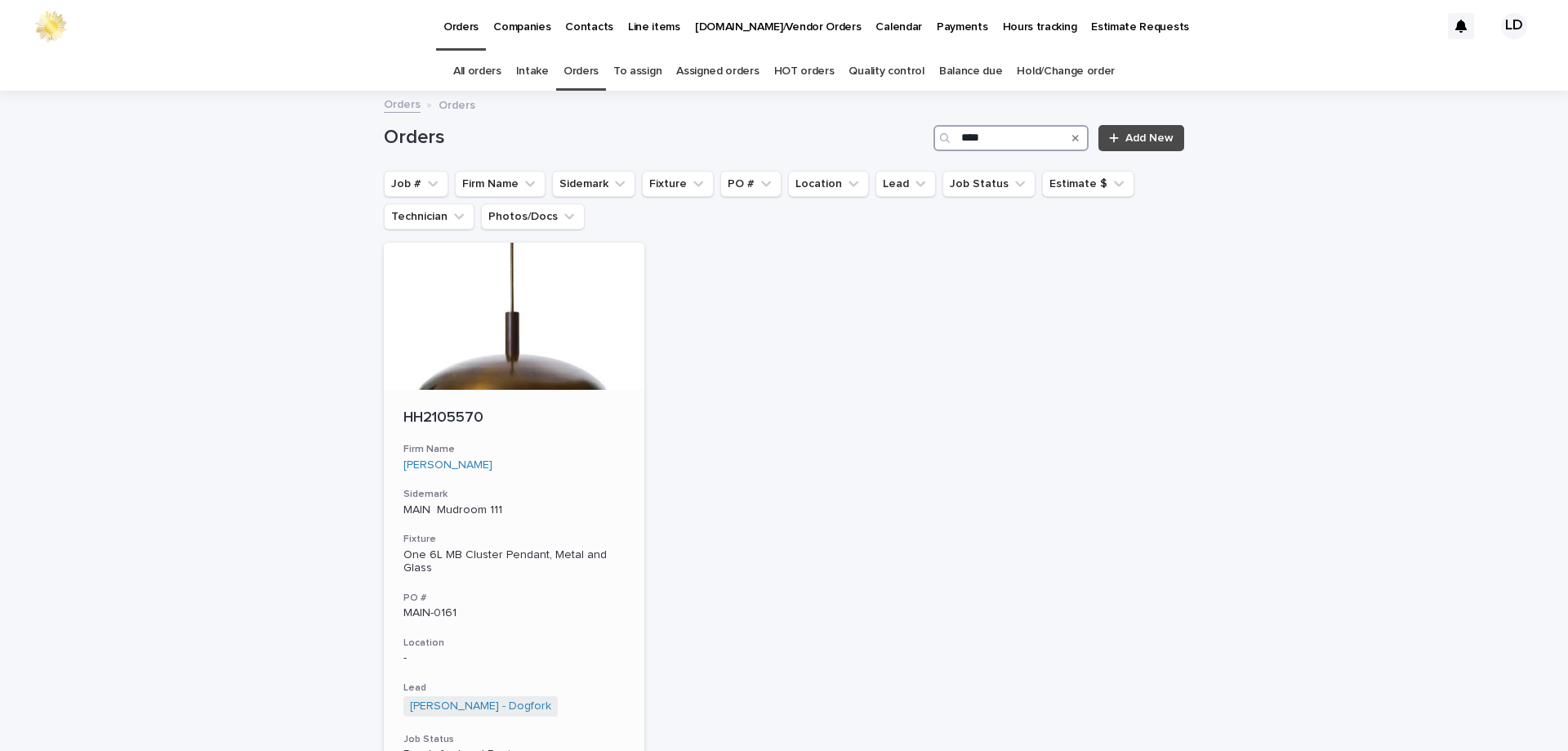 type on "****" 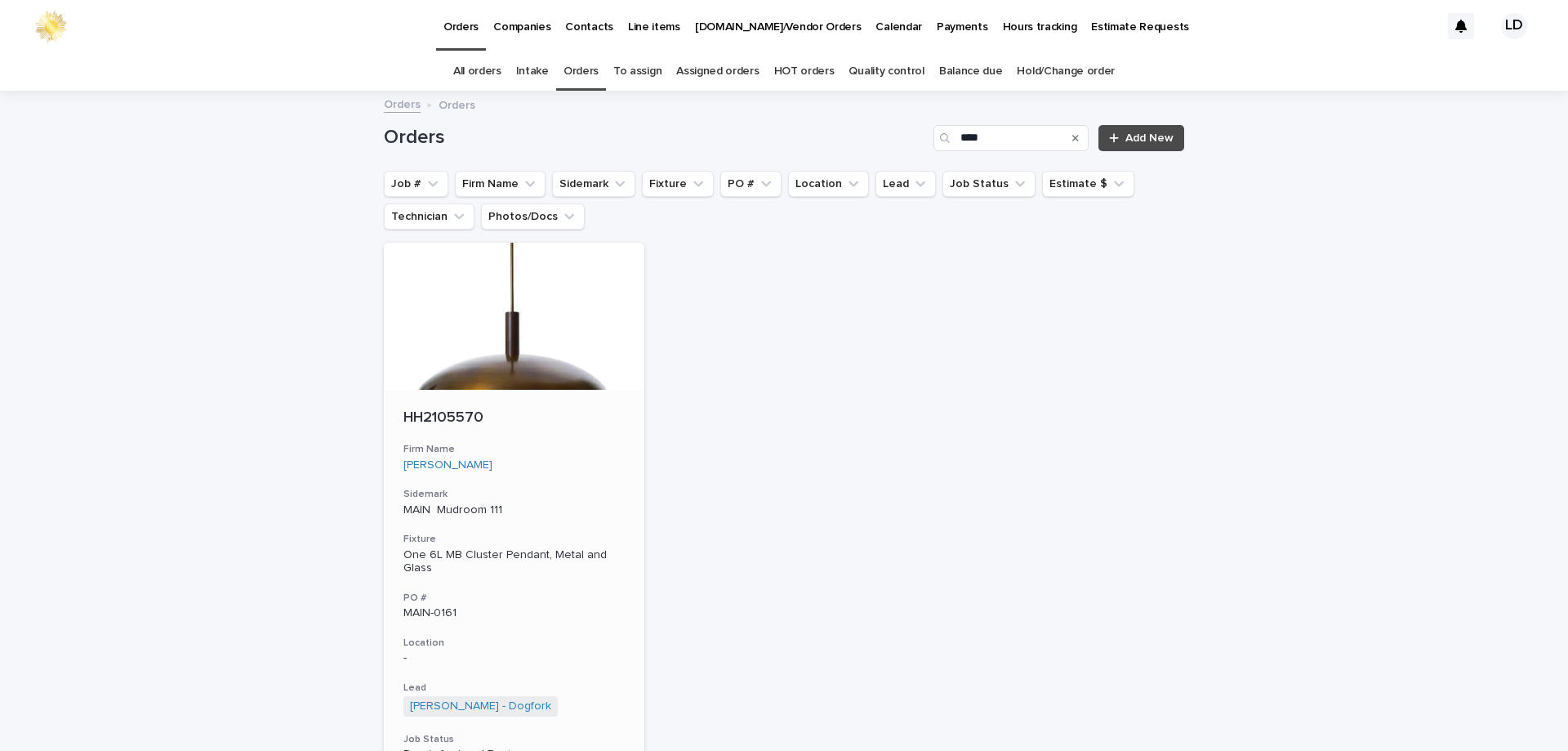 click on "Firm Name" at bounding box center (514, 449) 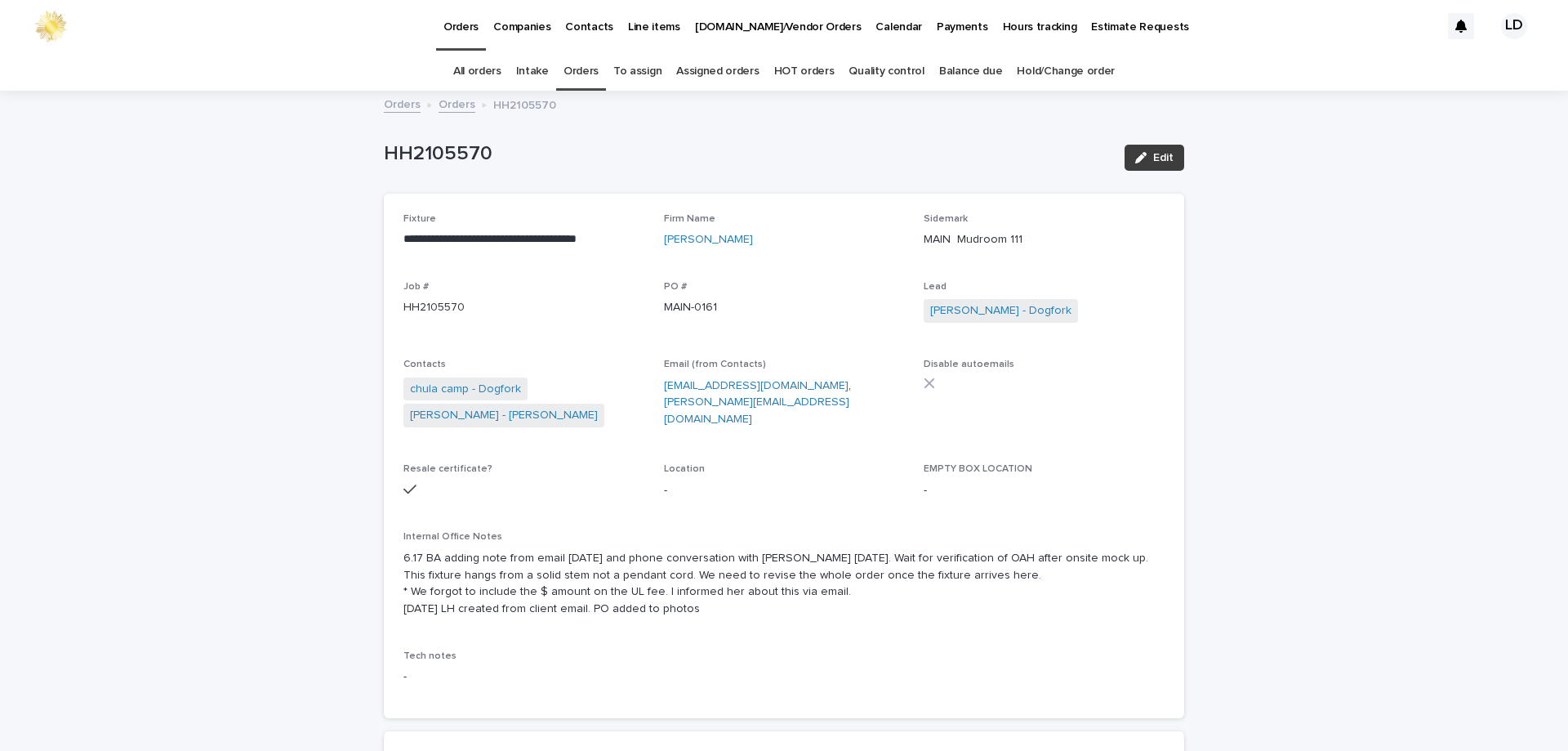 click at bounding box center (1144, 158) 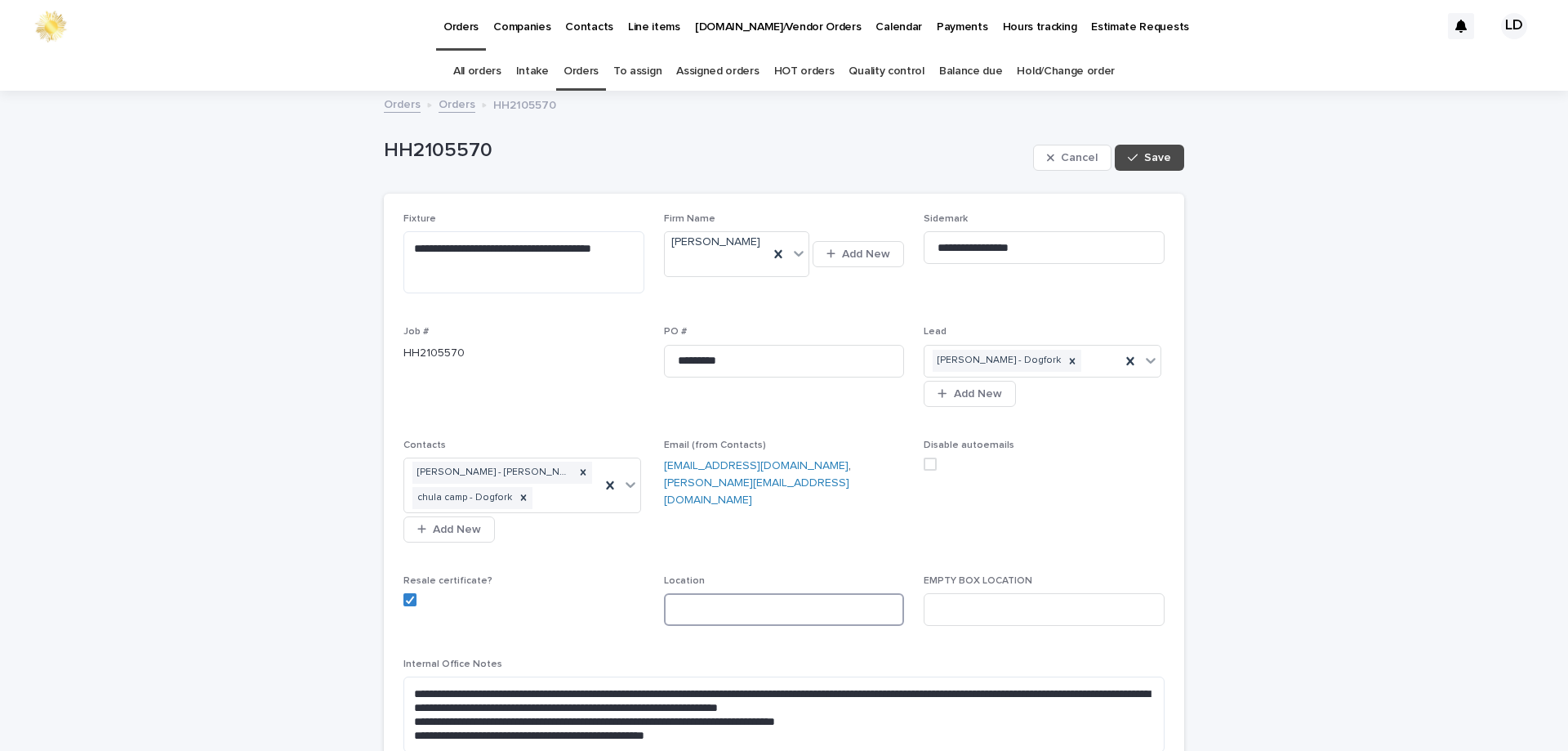 click at bounding box center (784, 610) 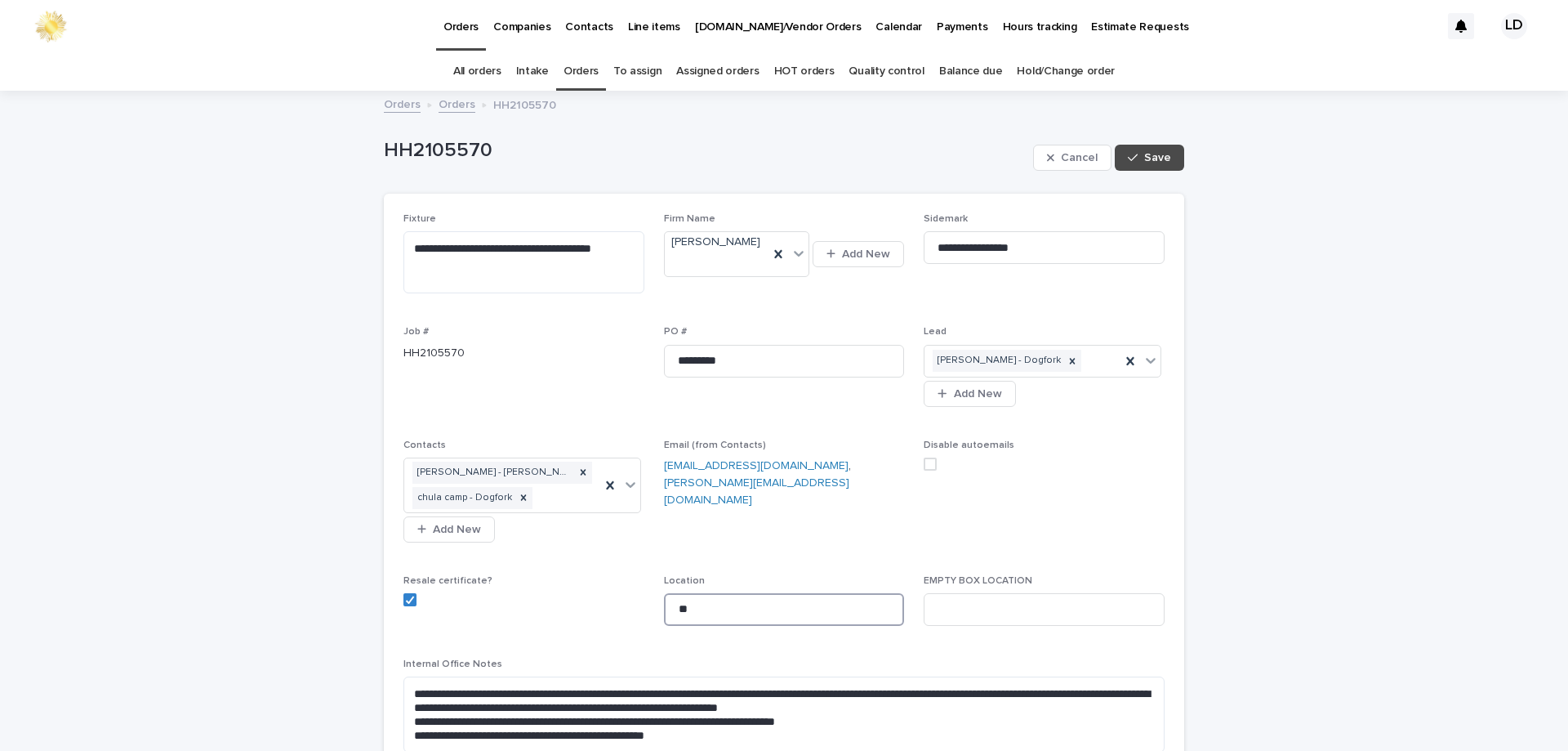 type on "*" 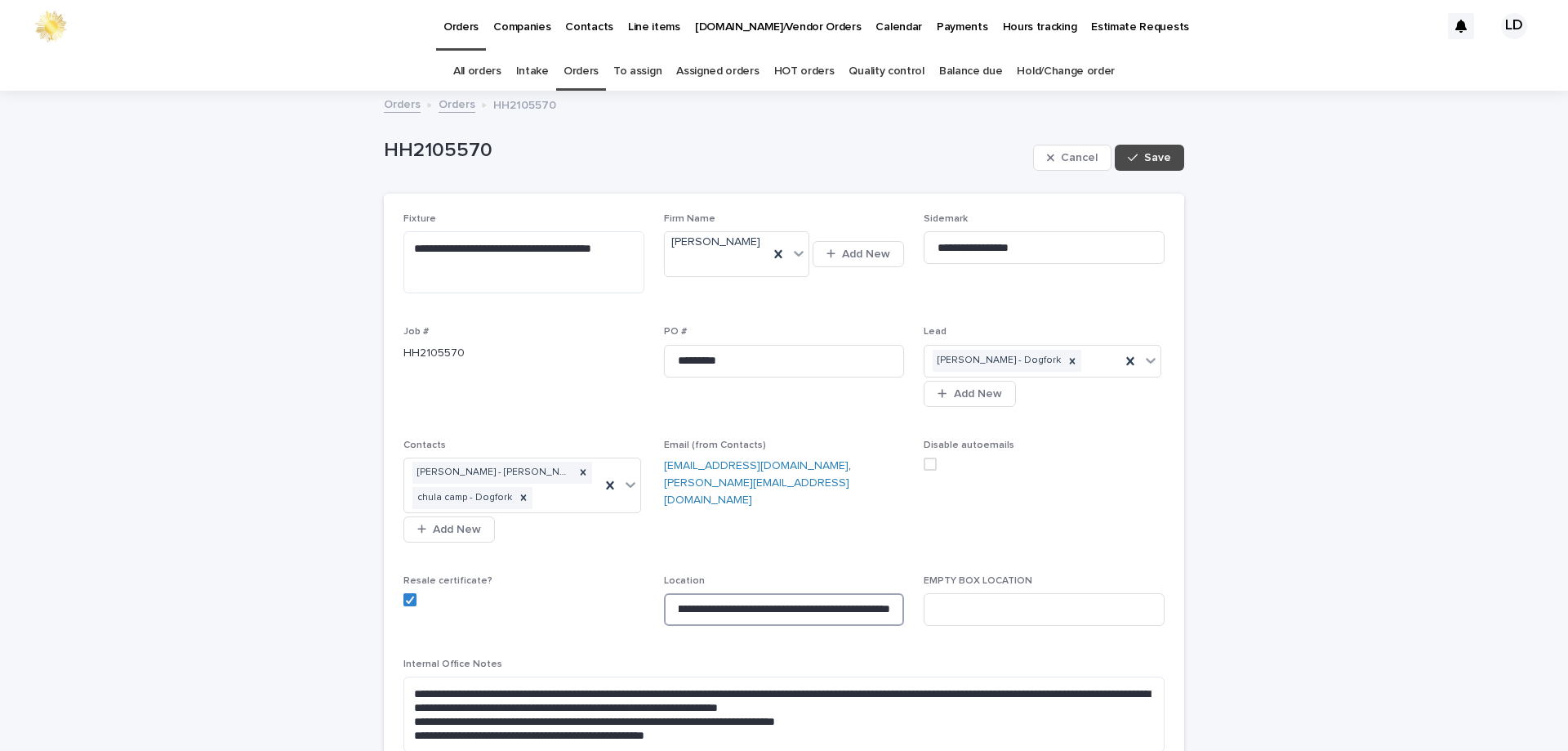 scroll, scrollTop: 0, scrollLeft: 53, axis: horizontal 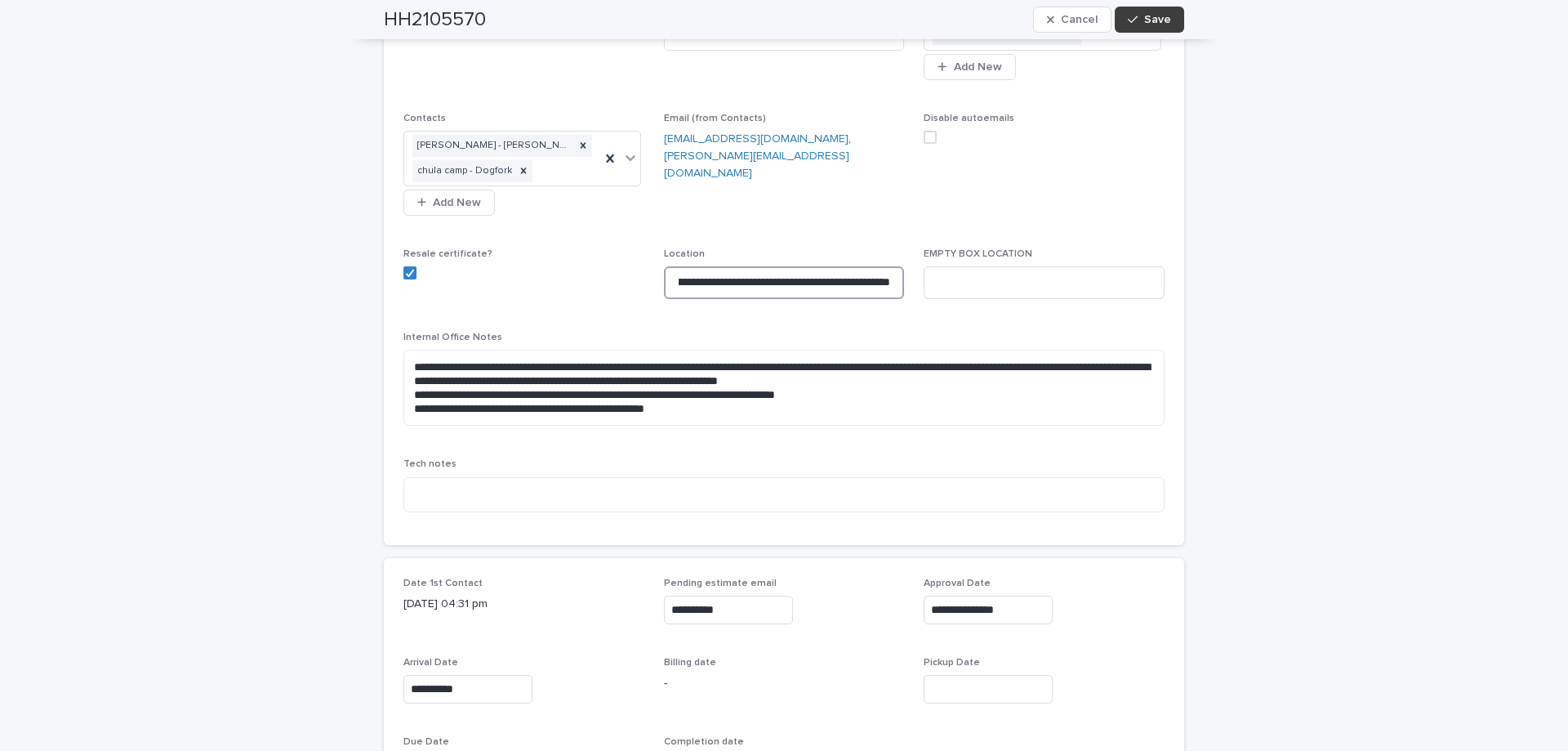 type on "**********" 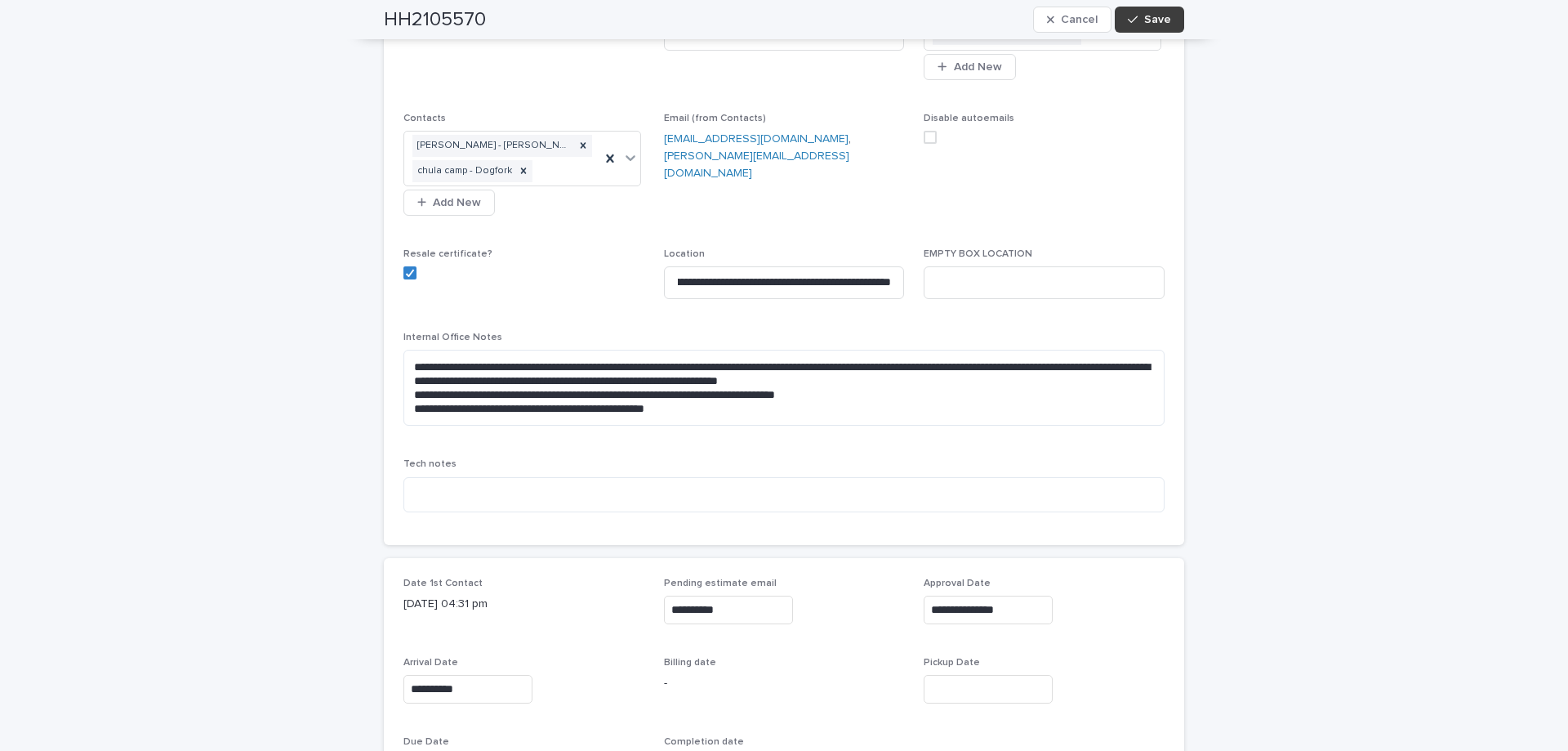 click on "Save" at bounding box center (1149, 20) 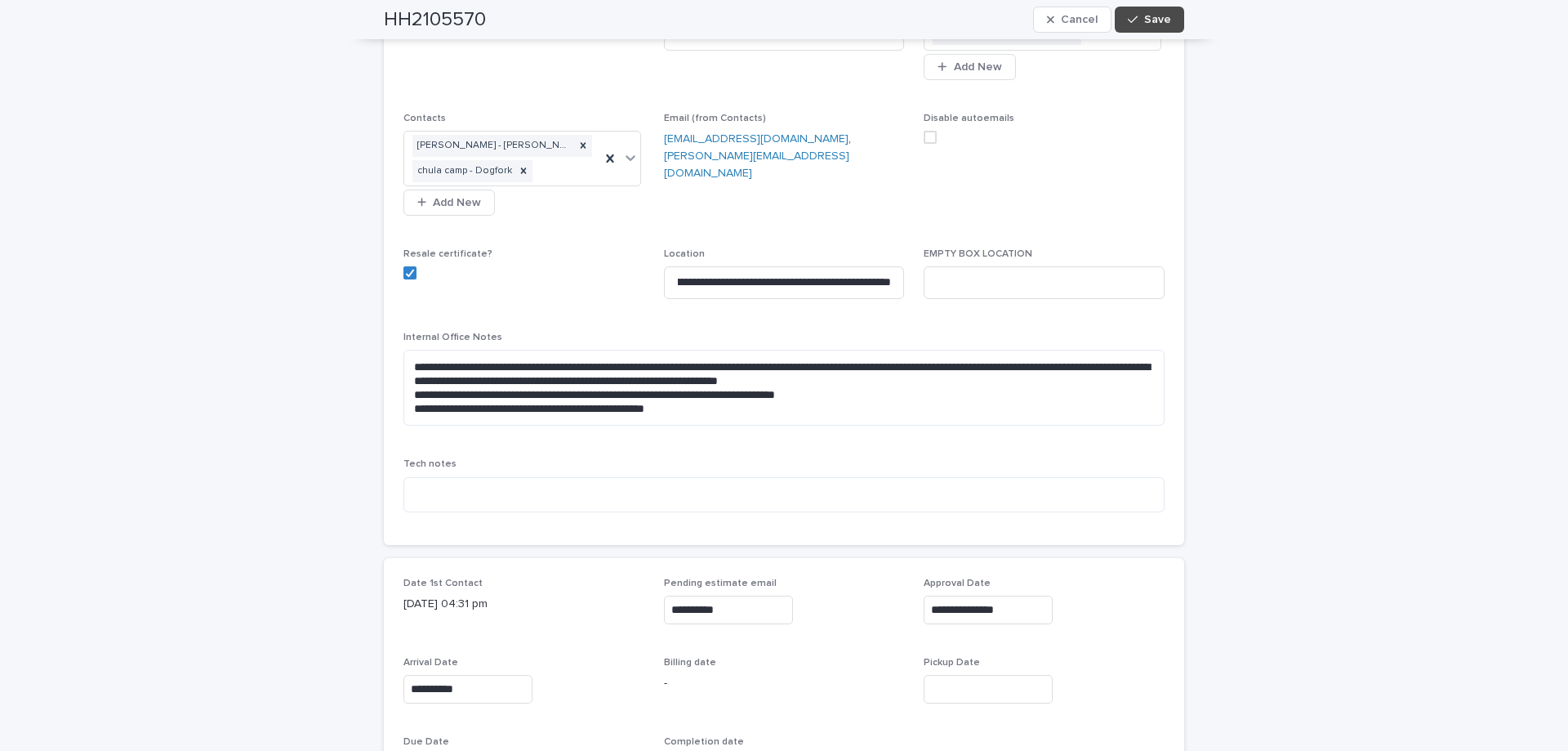 scroll, scrollTop: 0, scrollLeft: 0, axis: both 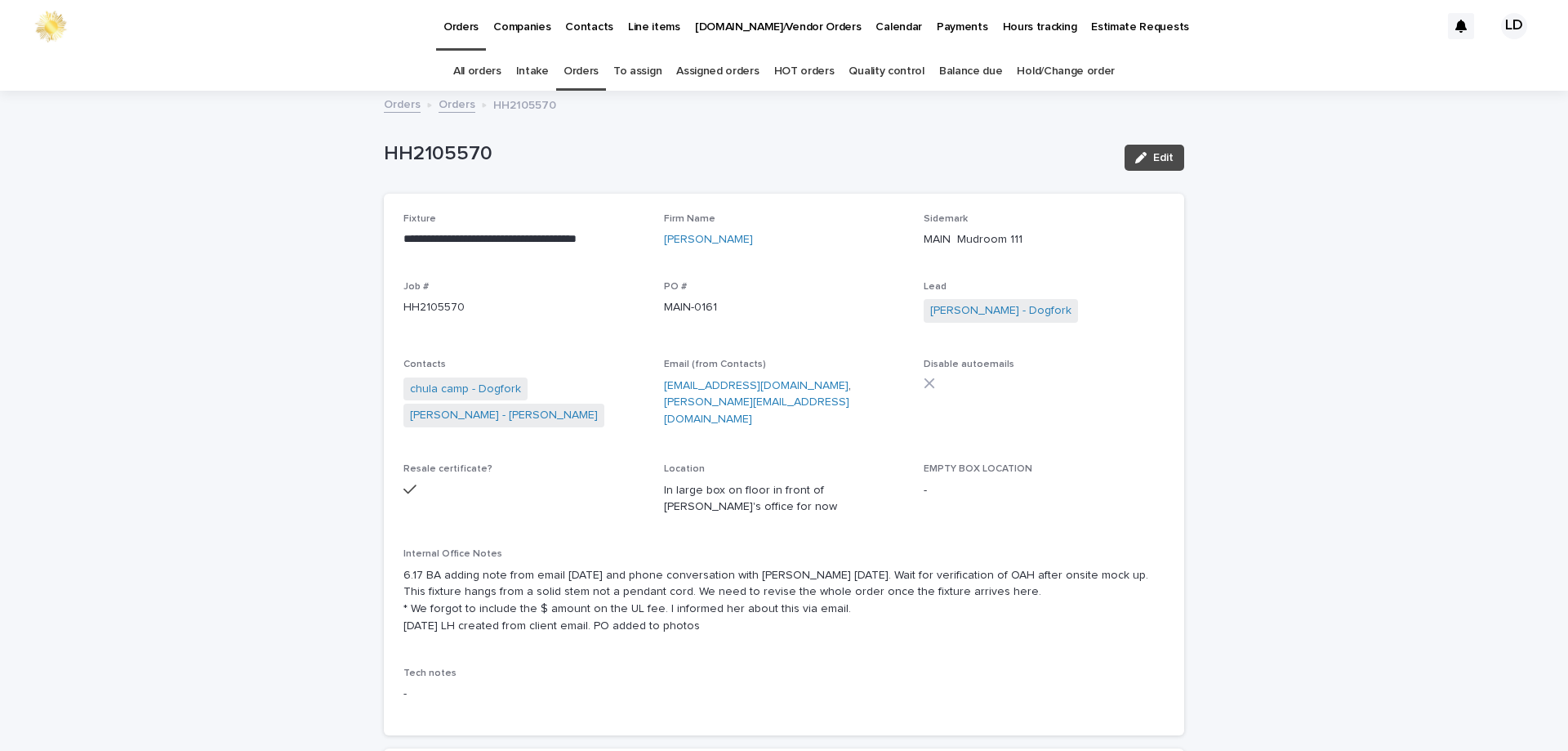 click on "Orders" at bounding box center (581, 71) 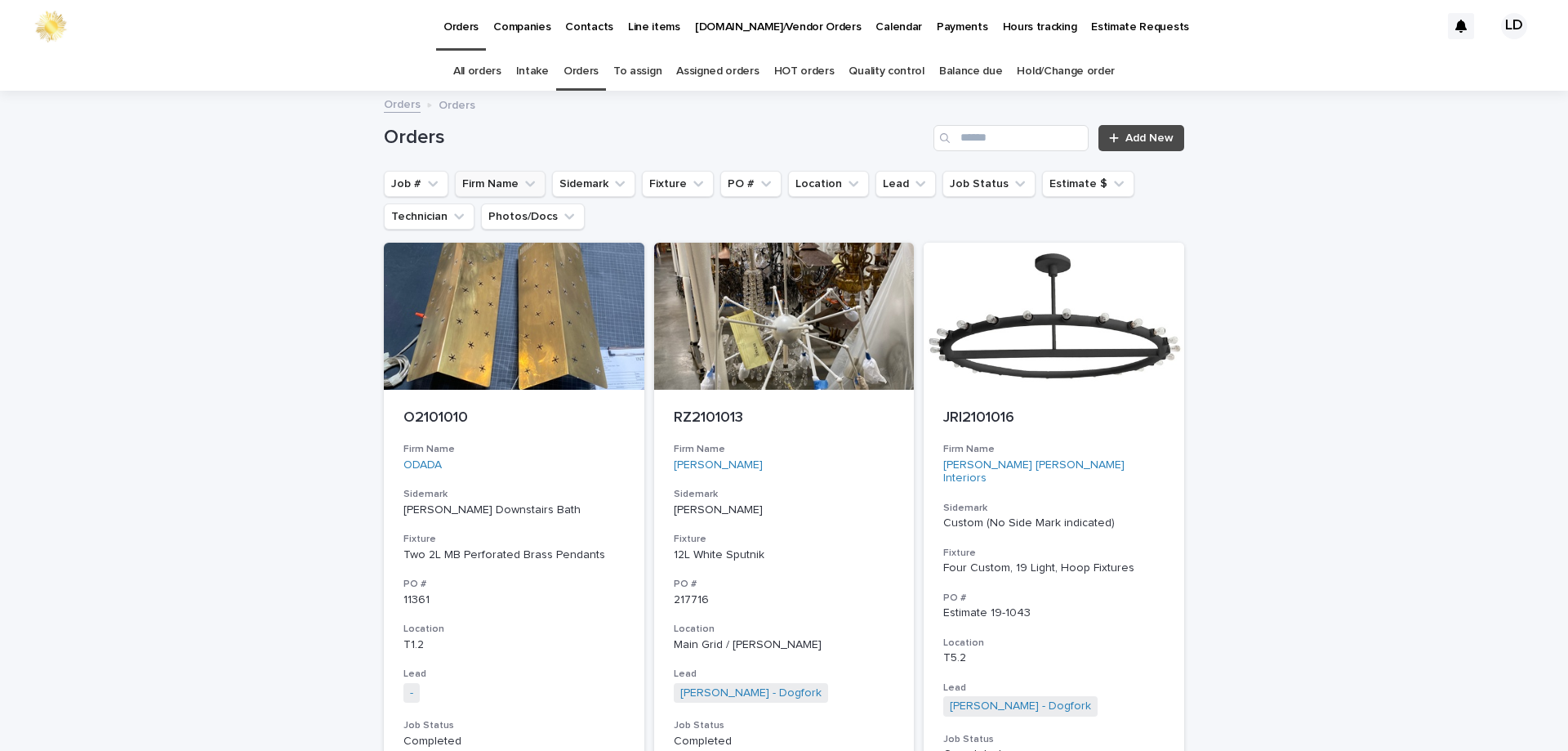click 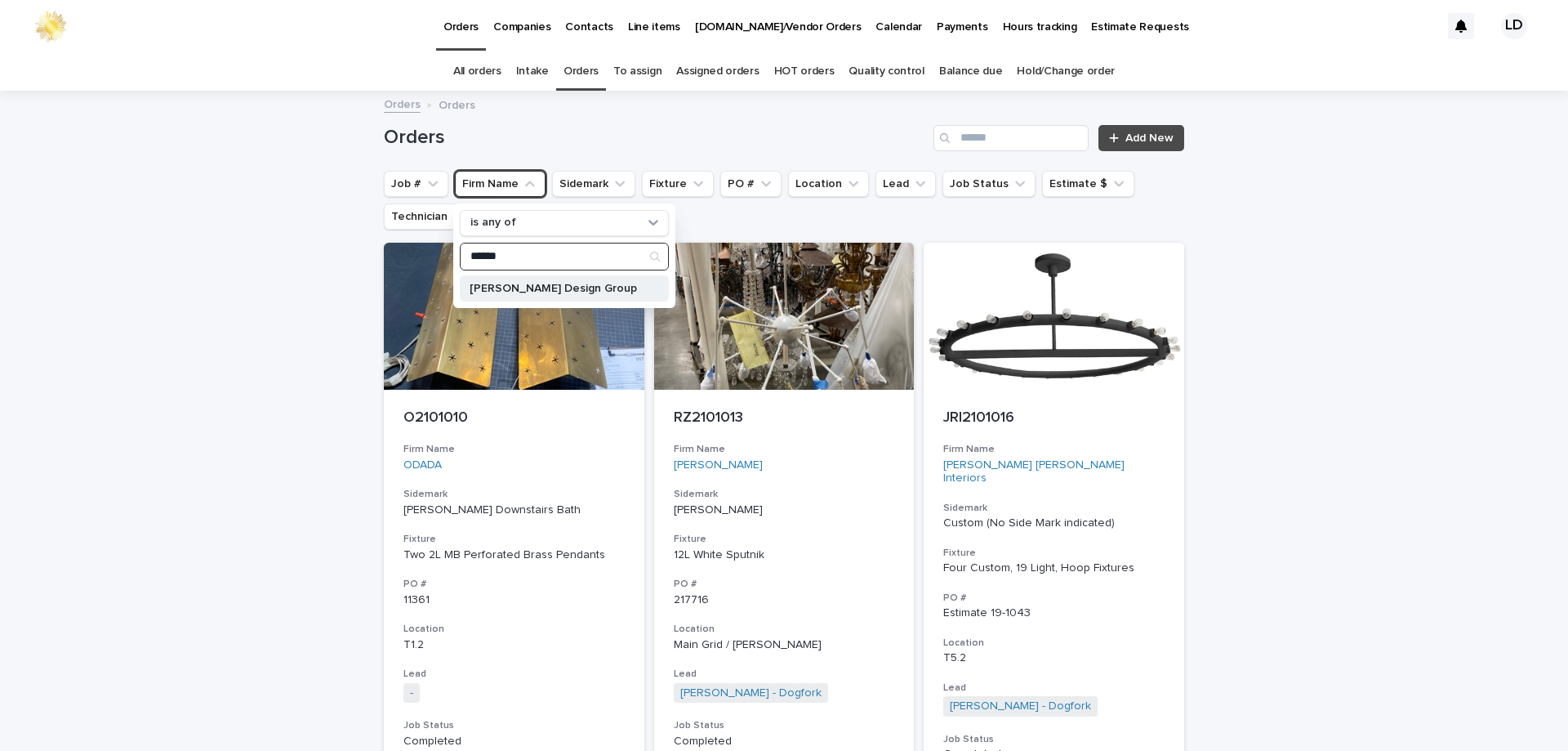 type on "******" 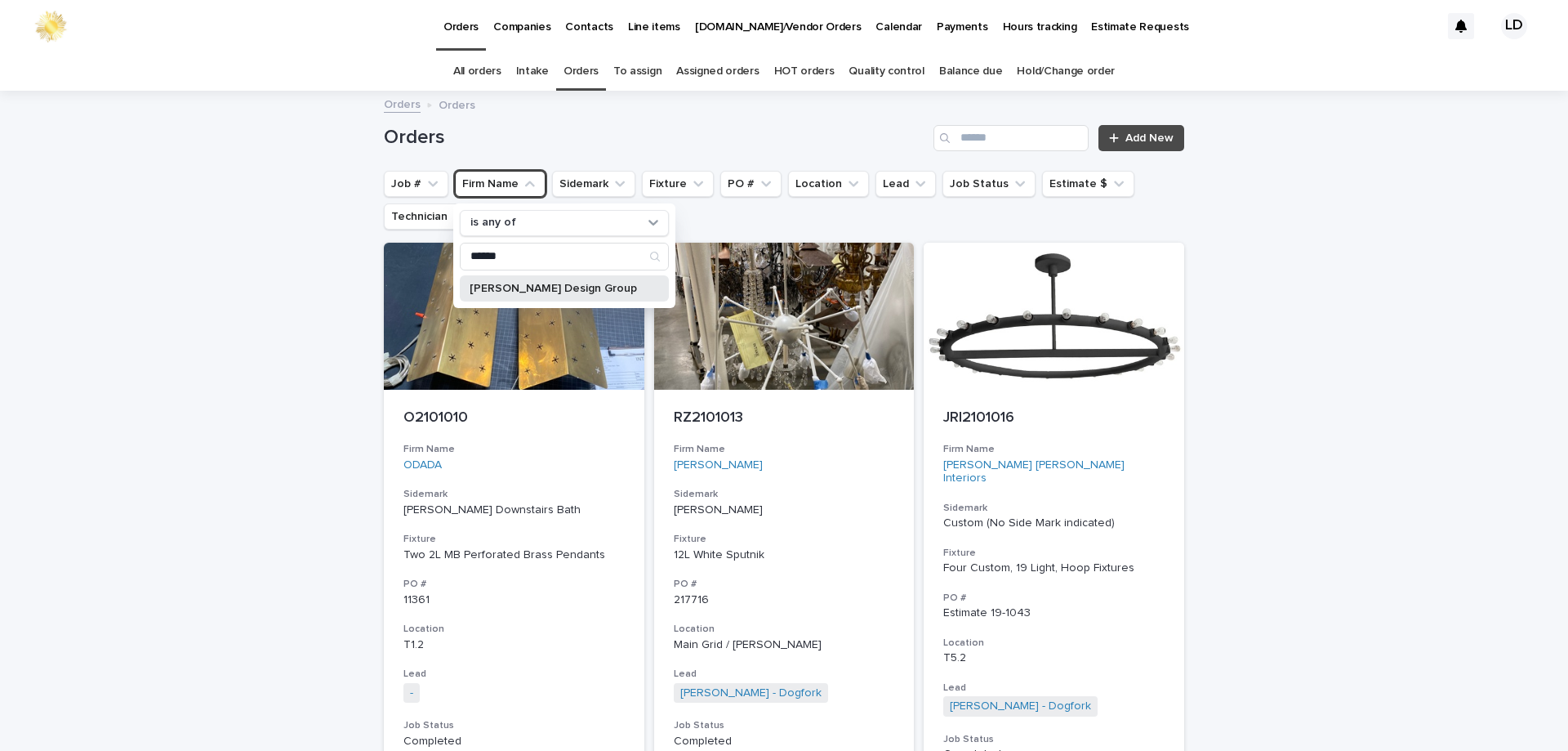 click on "[PERSON_NAME] Design Group" at bounding box center (564, 288) 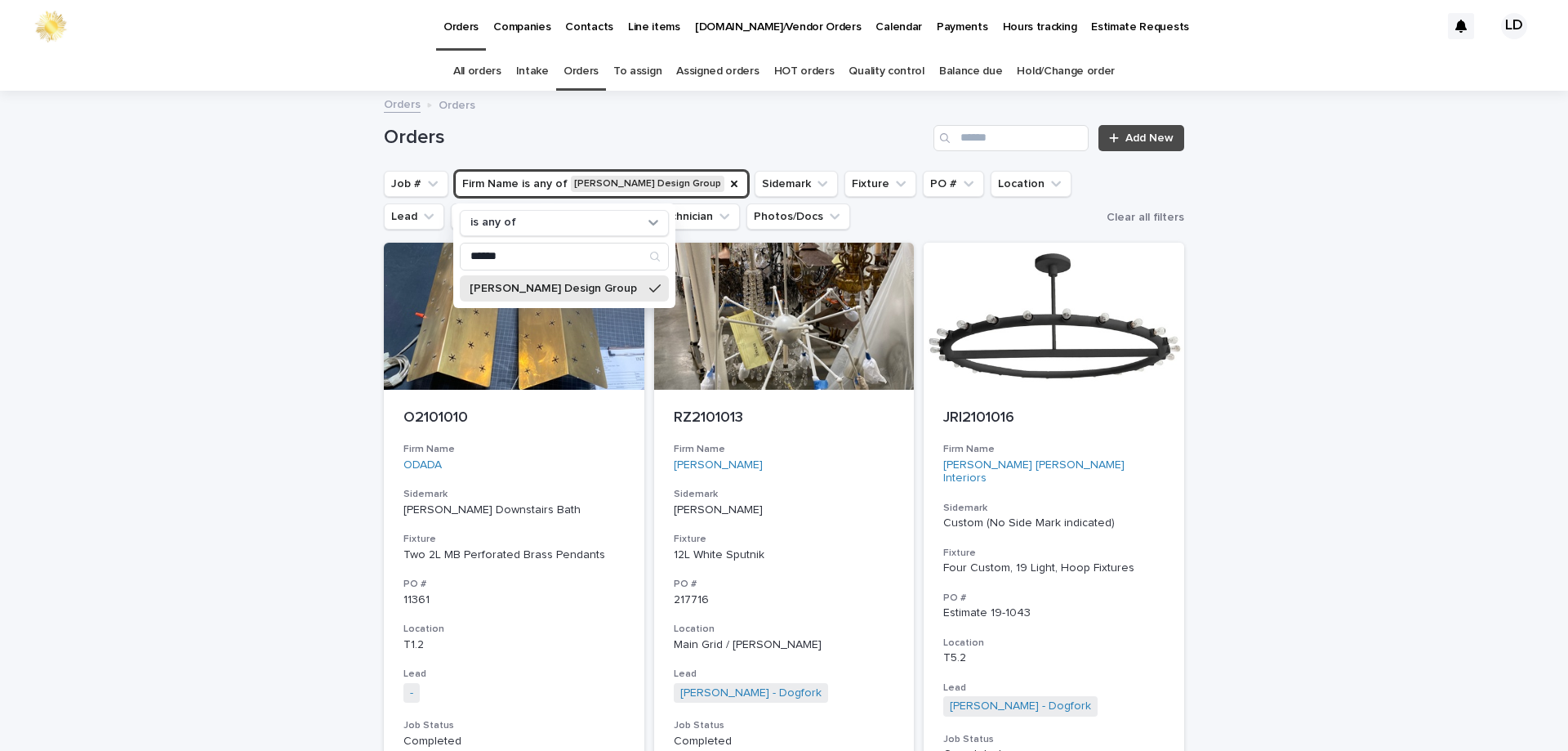 click on "Loading... Saving… Loading... Saving… Orders Add New Job # Firm Name is any of Jeffers Design Group is any of ****** Jeffers Design Group Sidemark Fixture PO # Location Lead Job Status Estimate $ Technician Photos/Docs Clear all filters O2101010 Firm Name ODADA   Sidemark NELSON Downstairs Bath Fixture Two 2L MB Perforated Brass Pendants
PO # 11361 Location T1.2 Lead   -    + 0 Job Status Completed Estimate $ $ 800.00 Technician Ronald Orellana - Dogfork - Technician   + 0 RZ2101013 Firm Name Renee Zellweger   Sidemark Renee Zellweger Fixture 12L White Sputnik
PO # 217716 Location Main Grid / Davidson Lead Mike Donnelly - Dogfork   + 0 Job Status Completed Estimate $ $ 360.00 Technician Oscar Hernandez Miranda - Dogfork - Technician   + 0 JRI2101016 Firm Name Jennifer Robin Interiors   Sidemark Custom (No Side Mark indicated) Fixture Four Custom, 19 Light, Hoop Fixtures
PO # Estimate 19-1043 Location T5.2 Lead Beth Ahlstrand - Dogfork   + 0 Job Status Completed Estimate $ $ 0 Technician   + 0" at bounding box center (784, 4067) 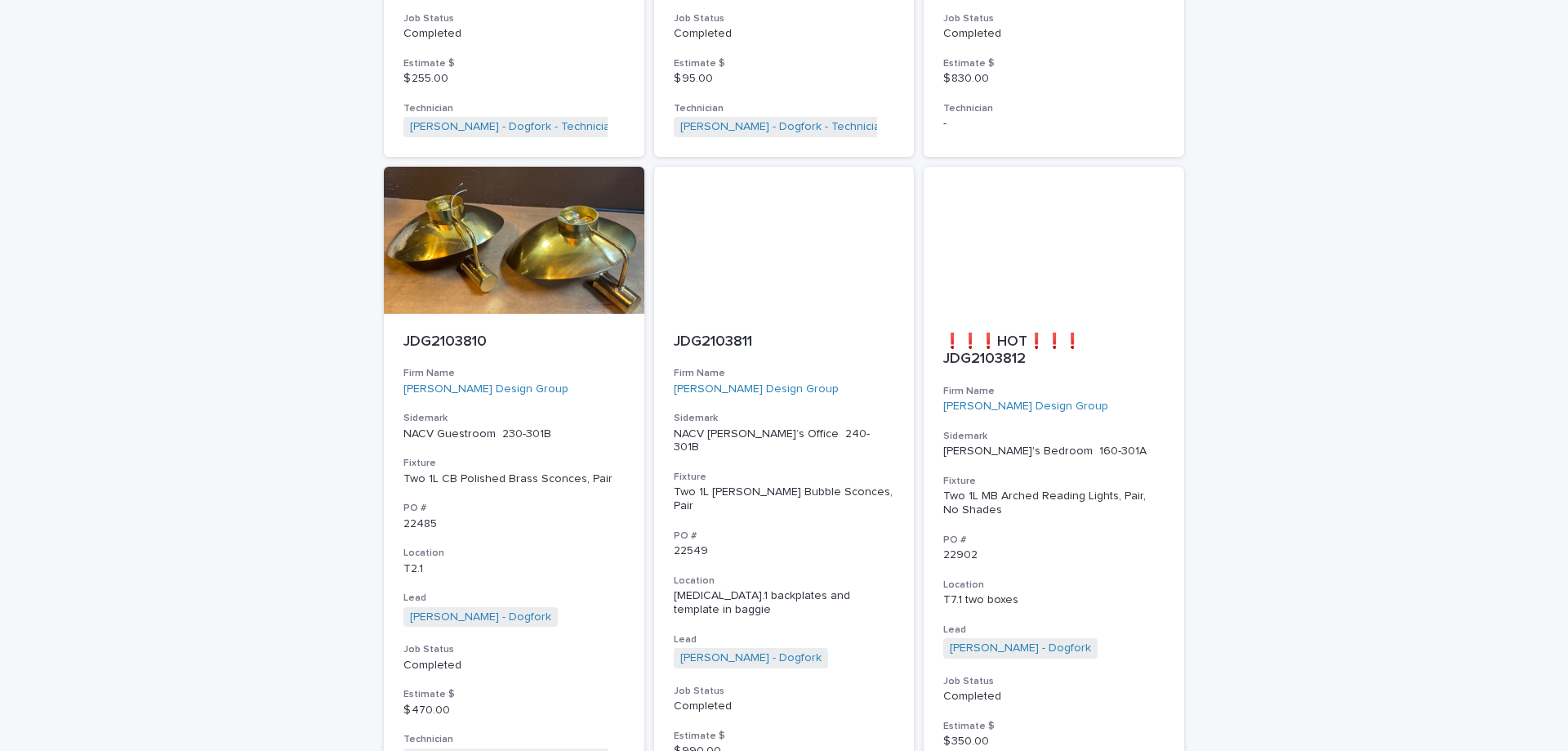 scroll, scrollTop: 7352, scrollLeft: 0, axis: vertical 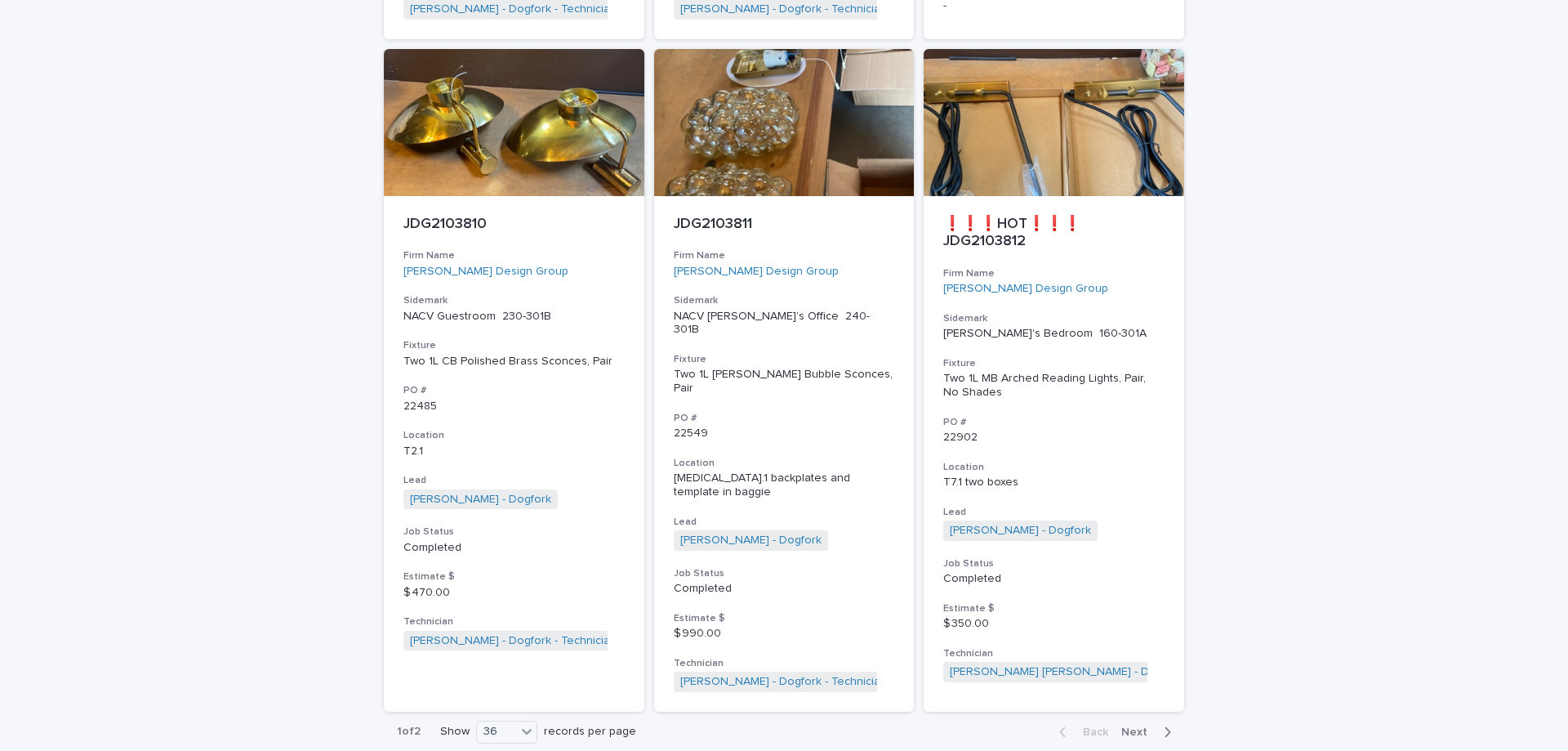 click on "Next" at bounding box center [1139, 732] 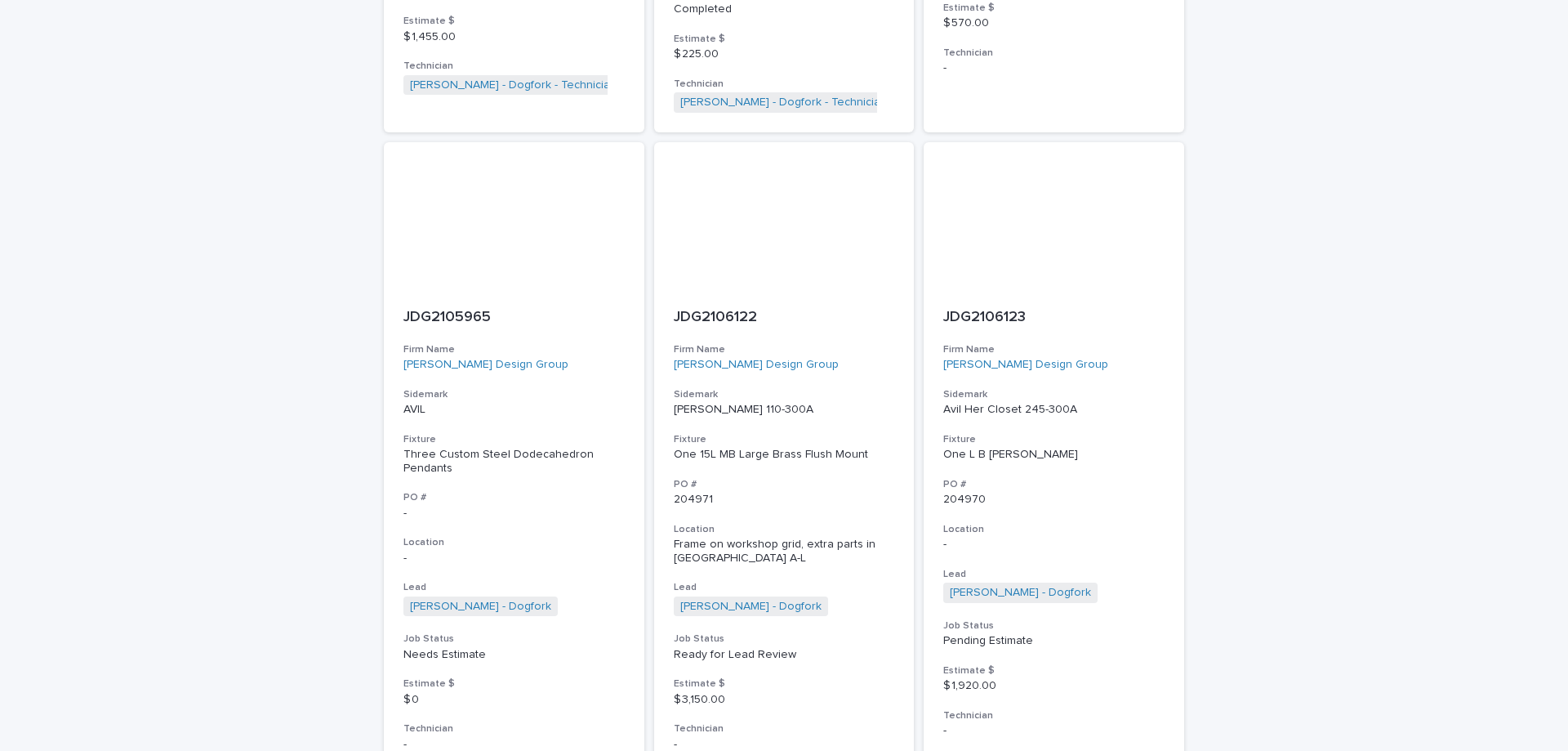 scroll, scrollTop: 3406, scrollLeft: 0, axis: vertical 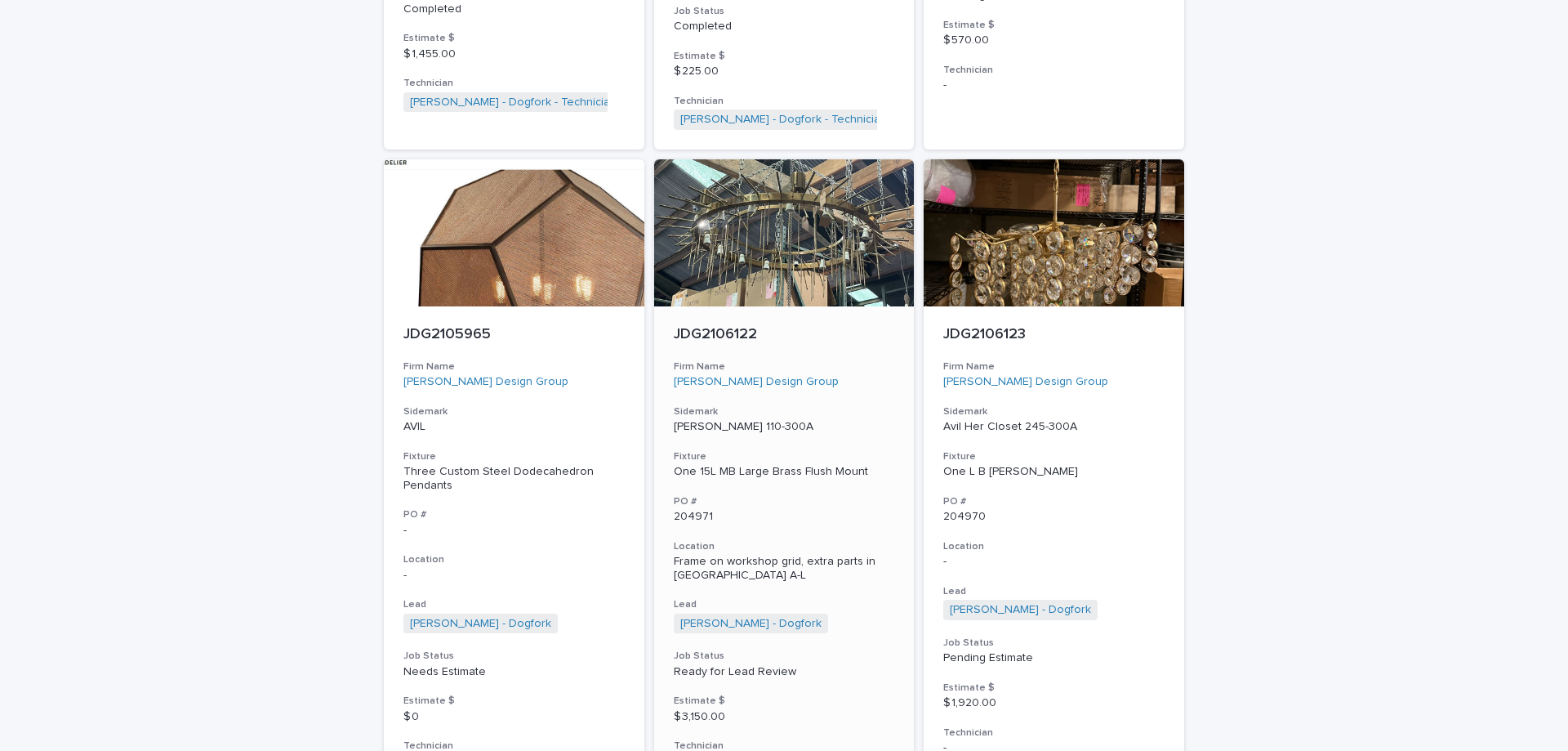click on "[PERSON_NAME] Design Group" at bounding box center [784, 382] 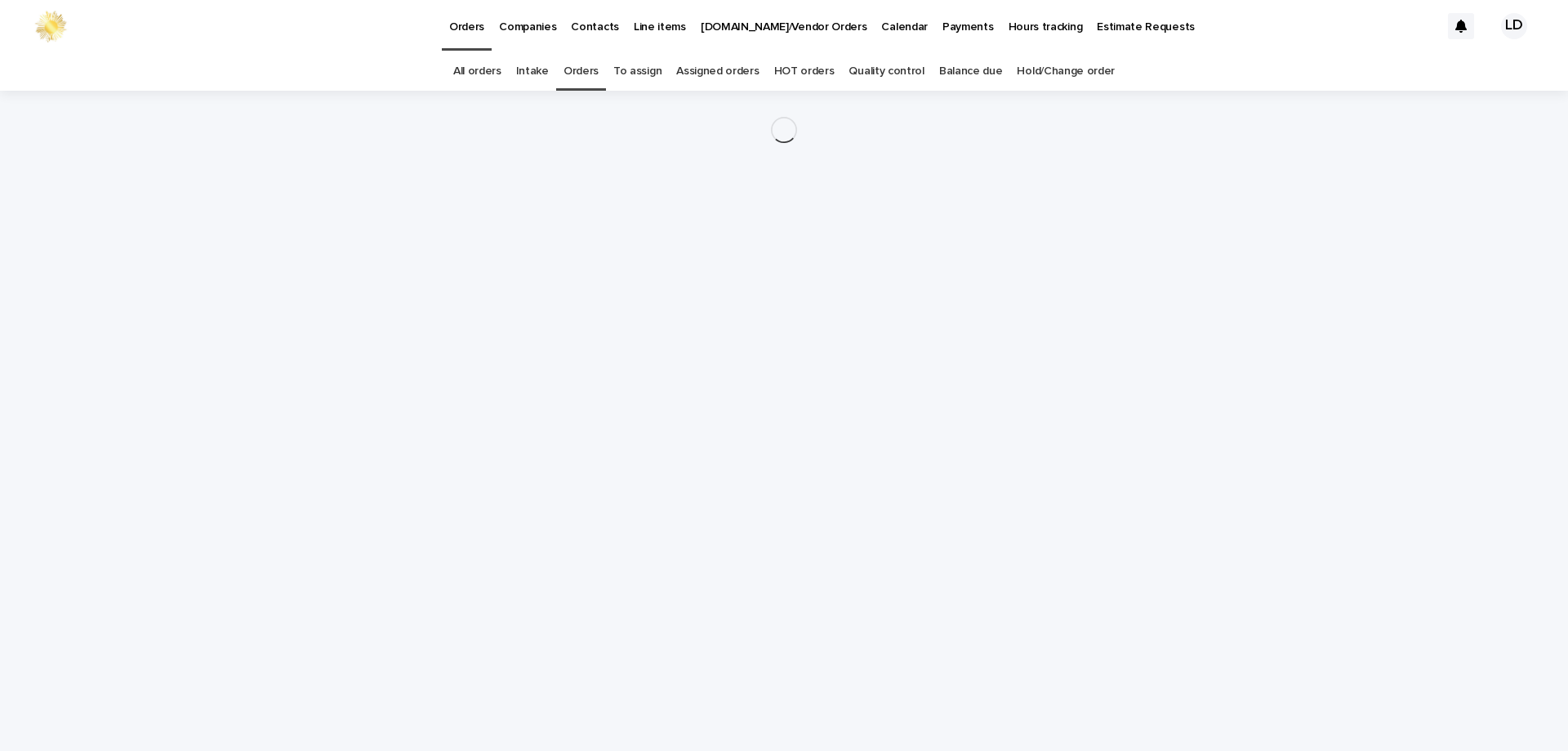 scroll, scrollTop: 0, scrollLeft: 0, axis: both 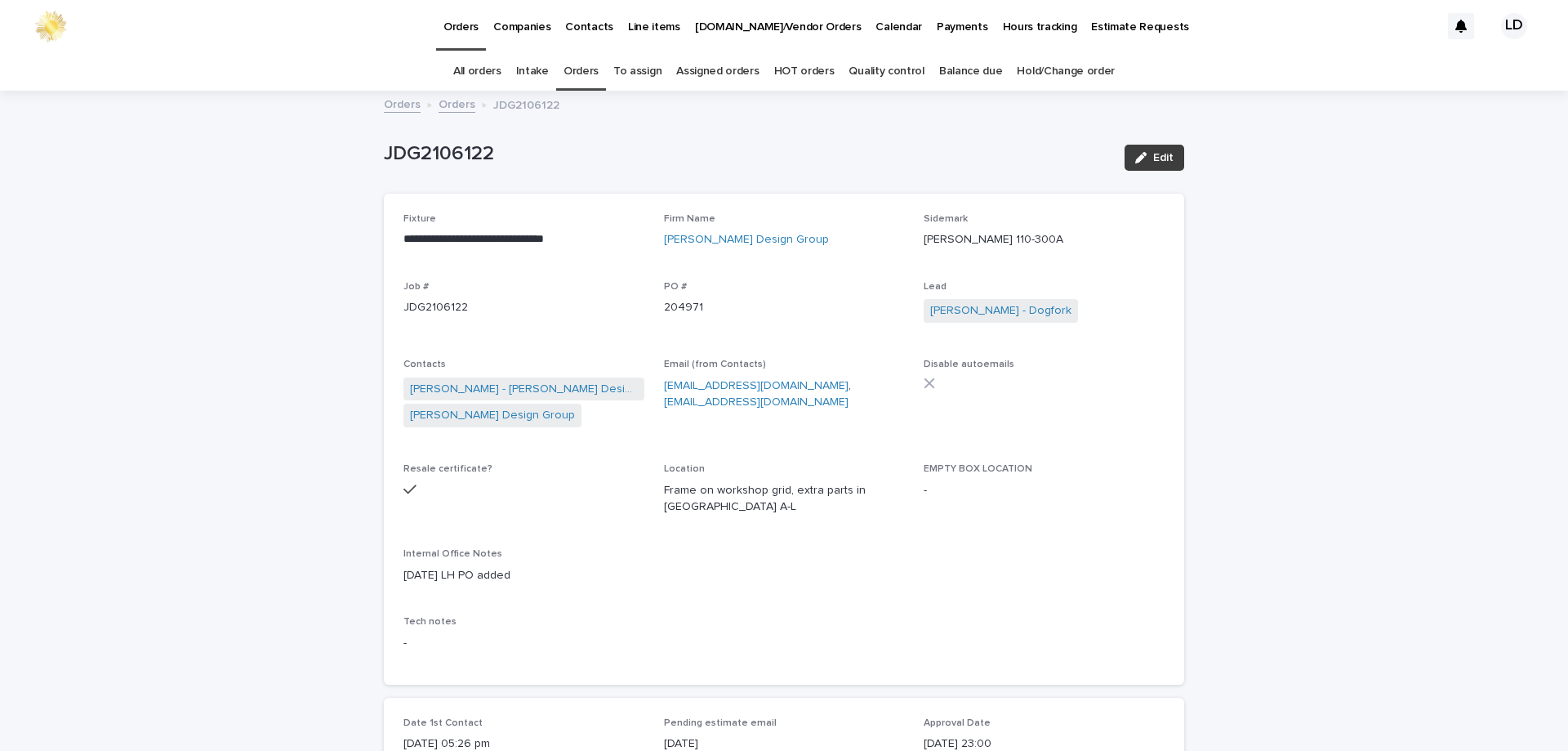 click on "Edit" at bounding box center (1163, 158) 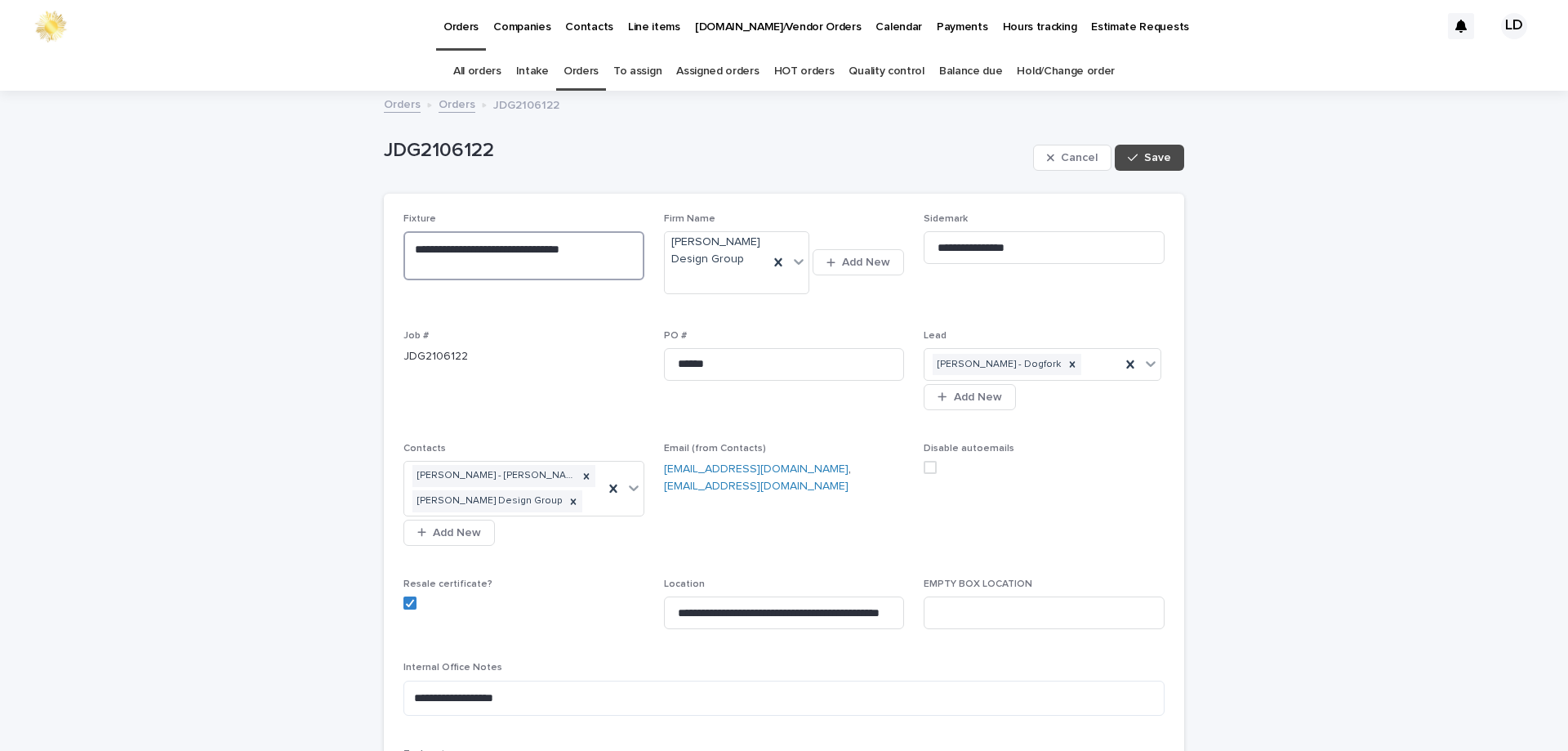 click on "**********" at bounding box center (523, 256) 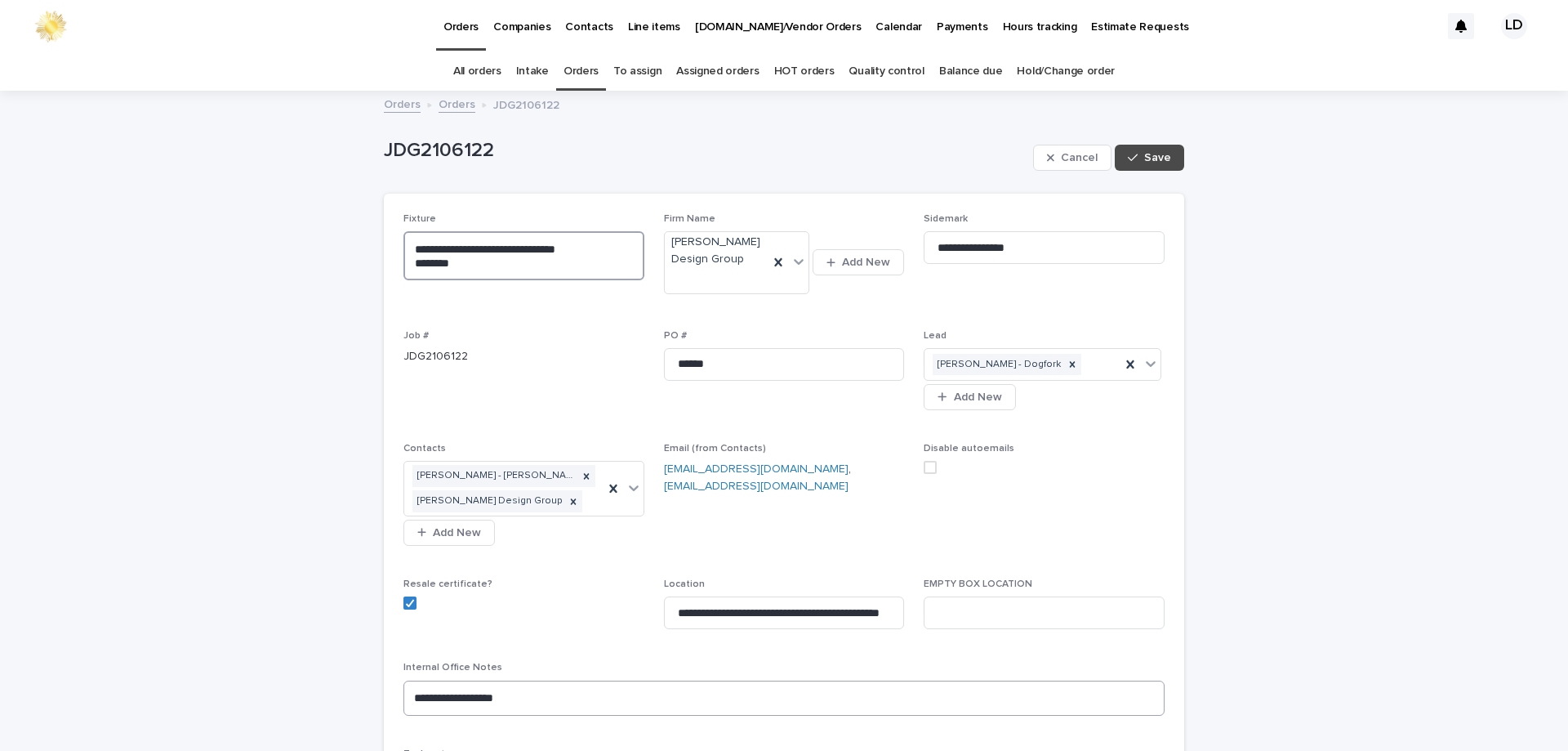 type on "**********" 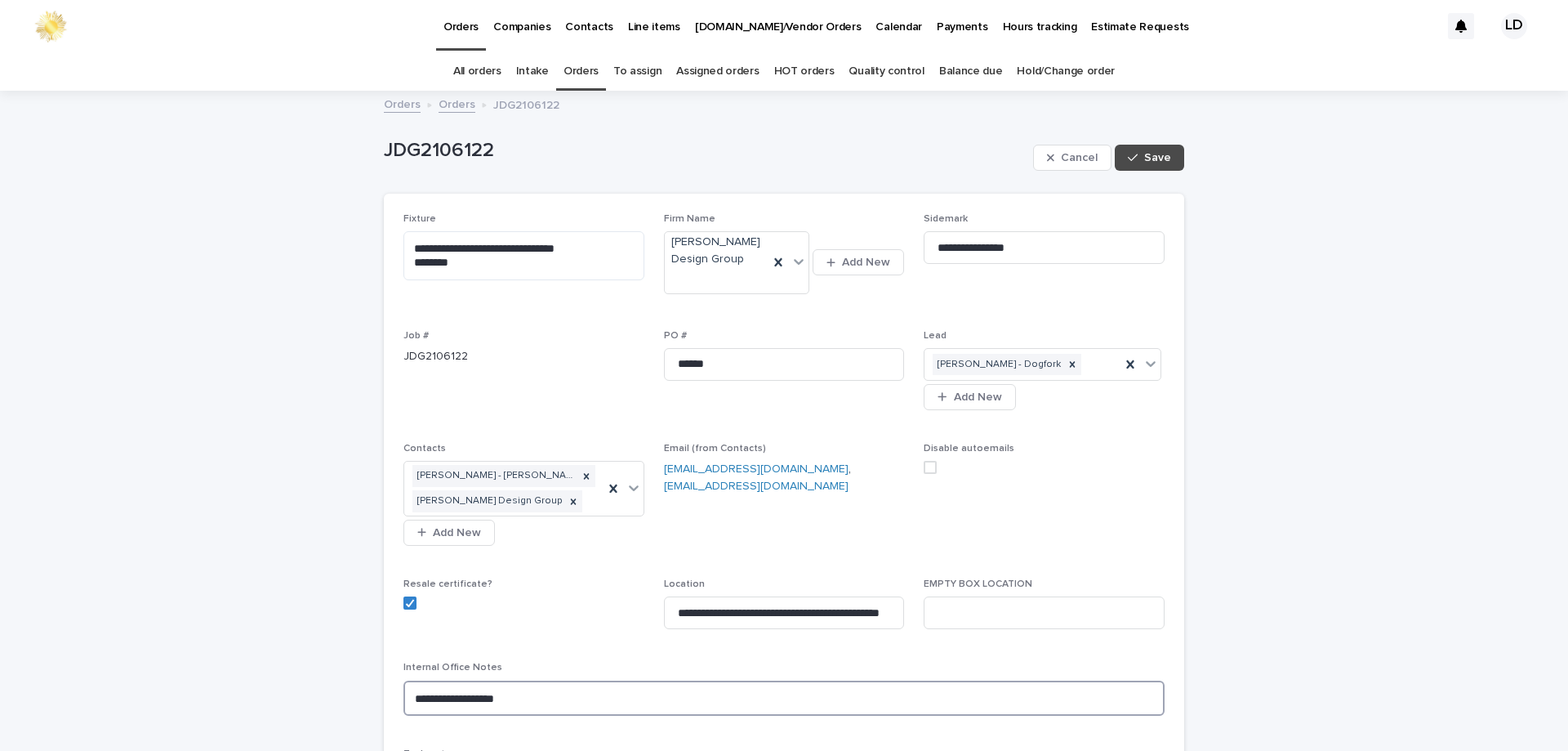 click on "**********" at bounding box center [784, 698] 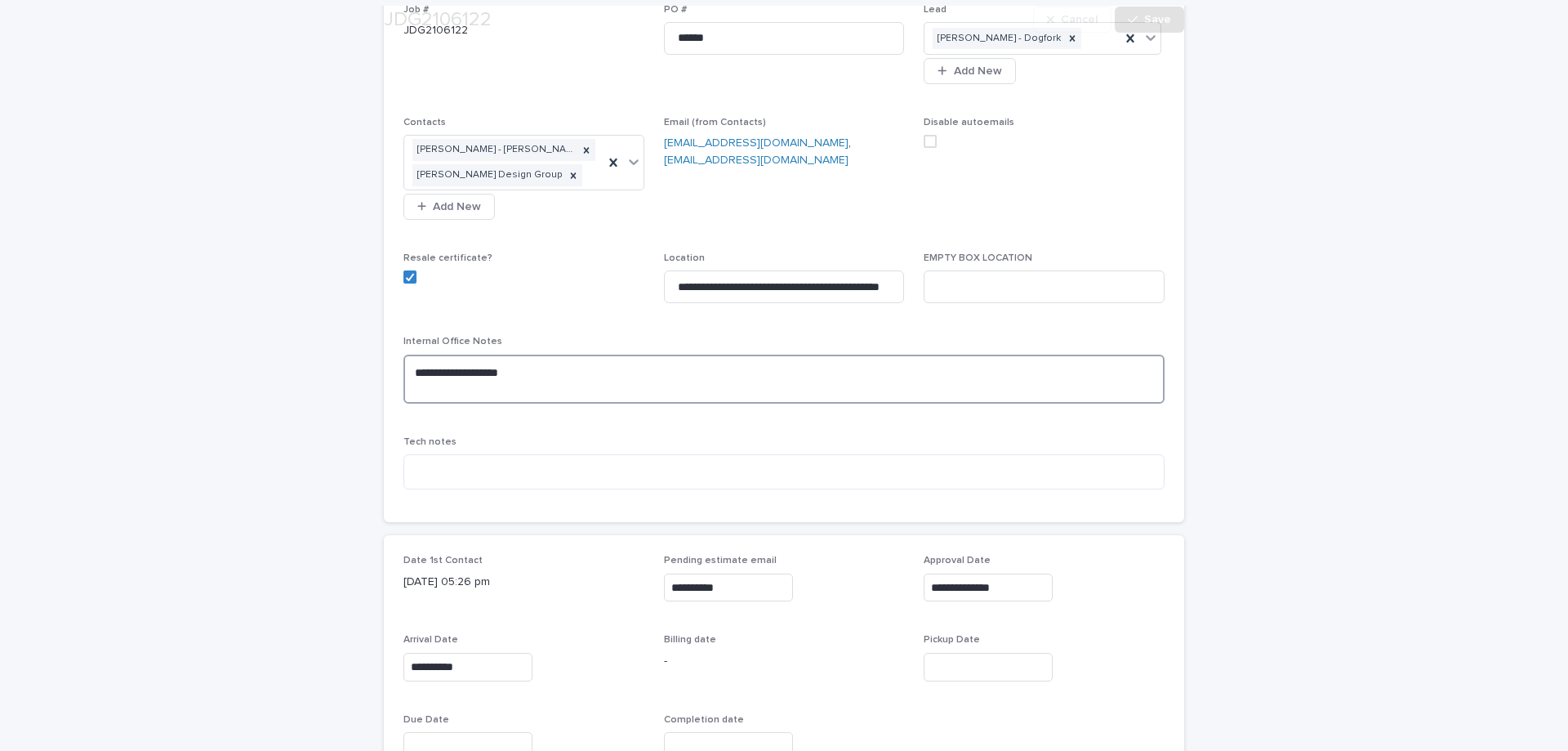 scroll, scrollTop: 327, scrollLeft: 0, axis: vertical 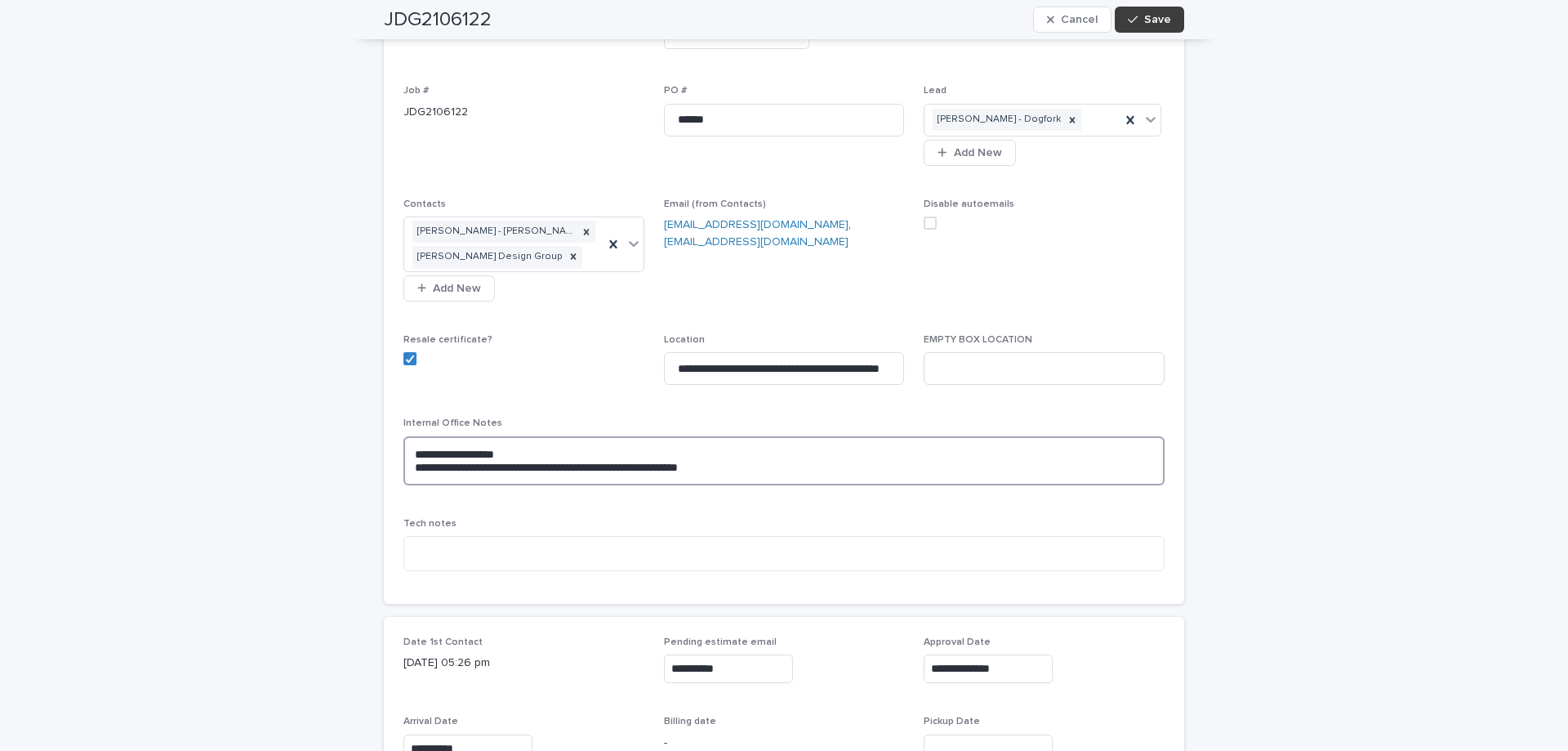 type on "**********" 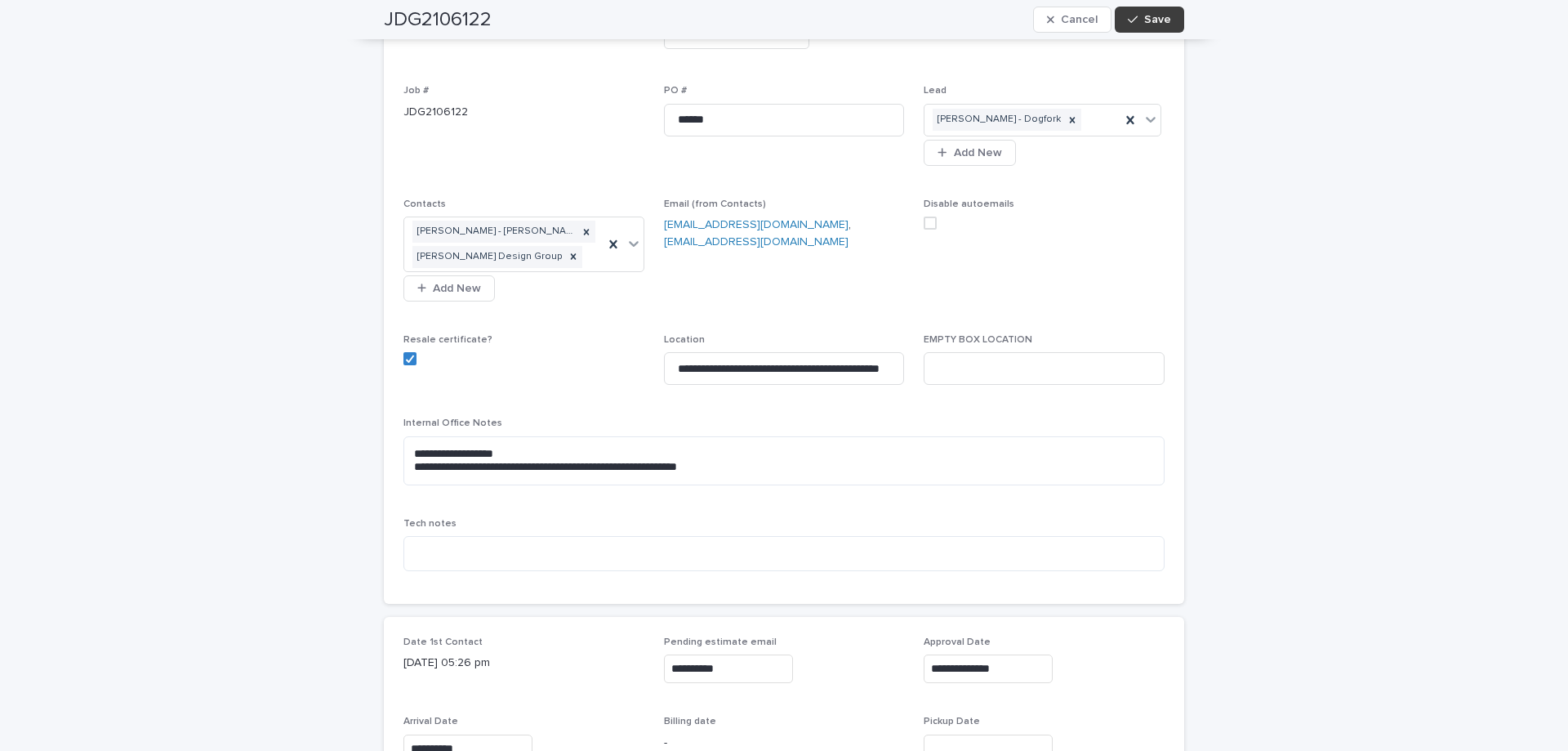 click on "Save" at bounding box center [1149, 20] 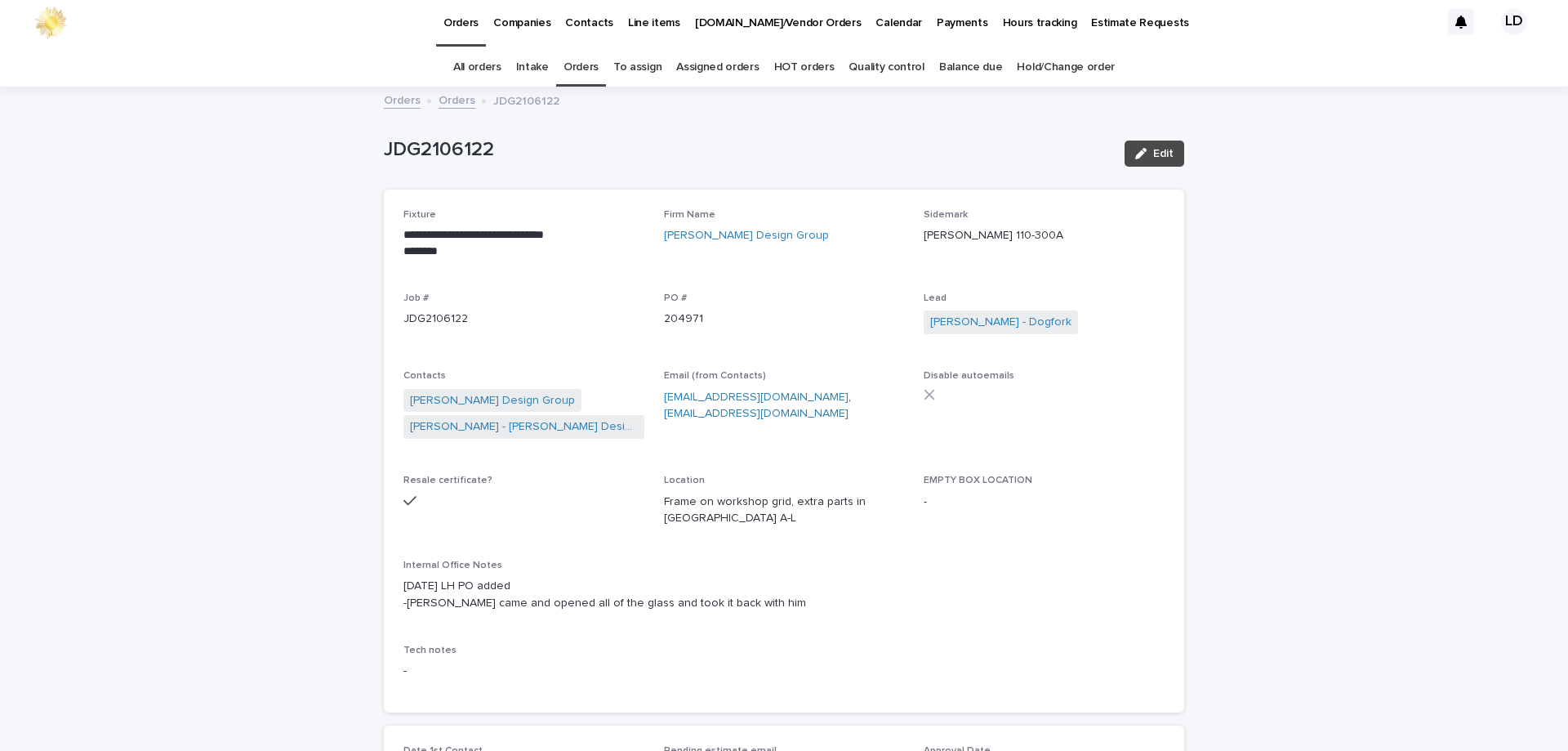 scroll, scrollTop: 0, scrollLeft: 0, axis: both 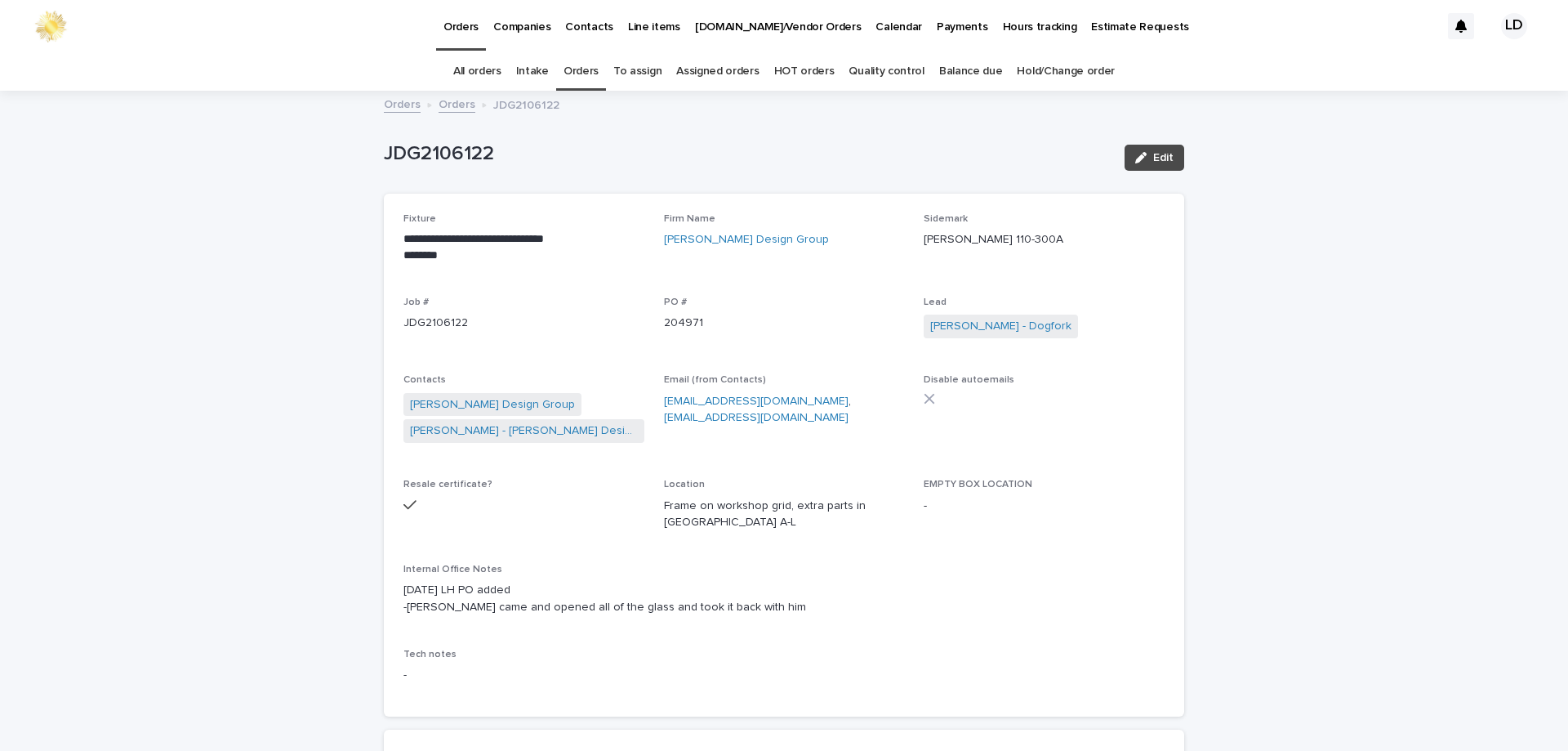 click on "Orders" at bounding box center (457, 103) 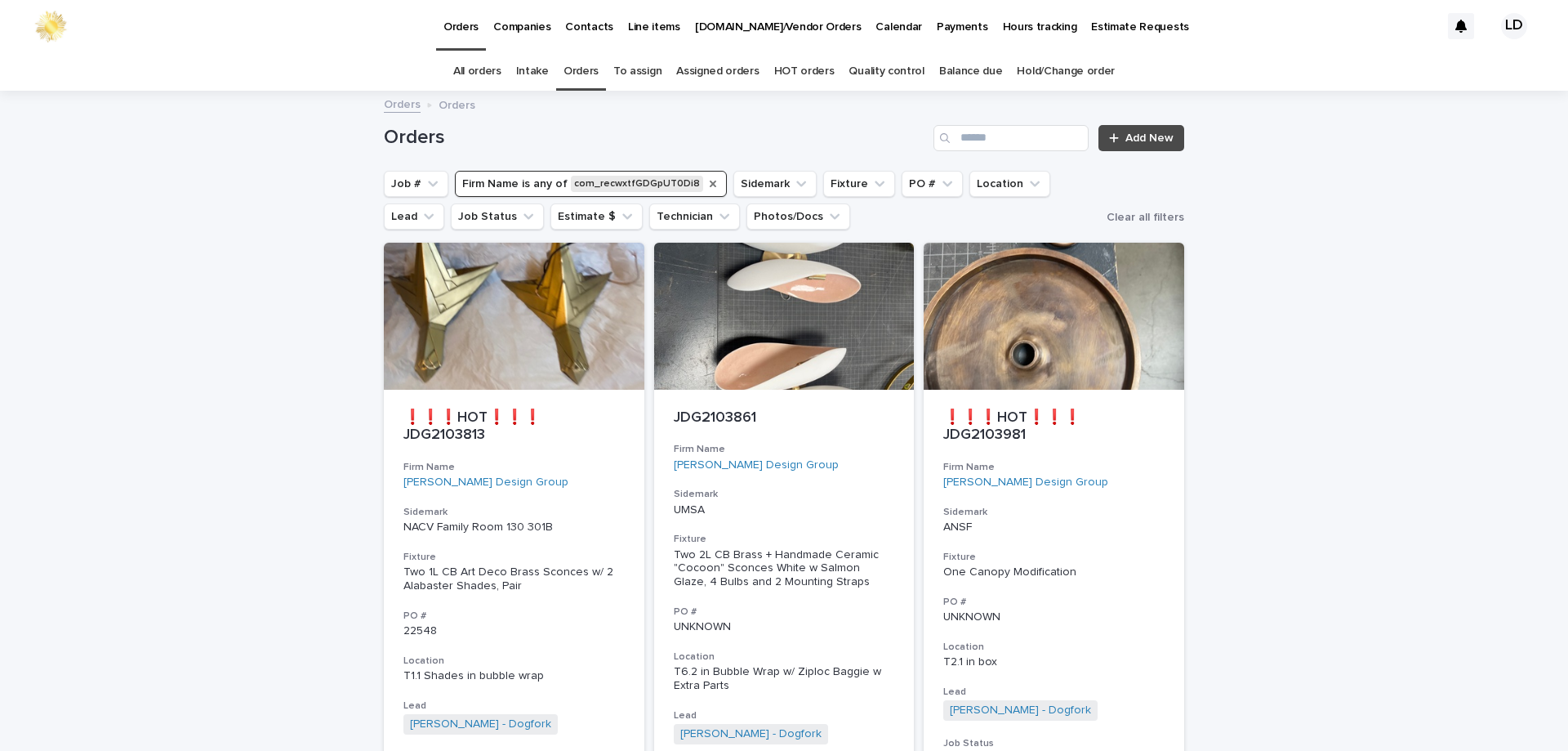 click 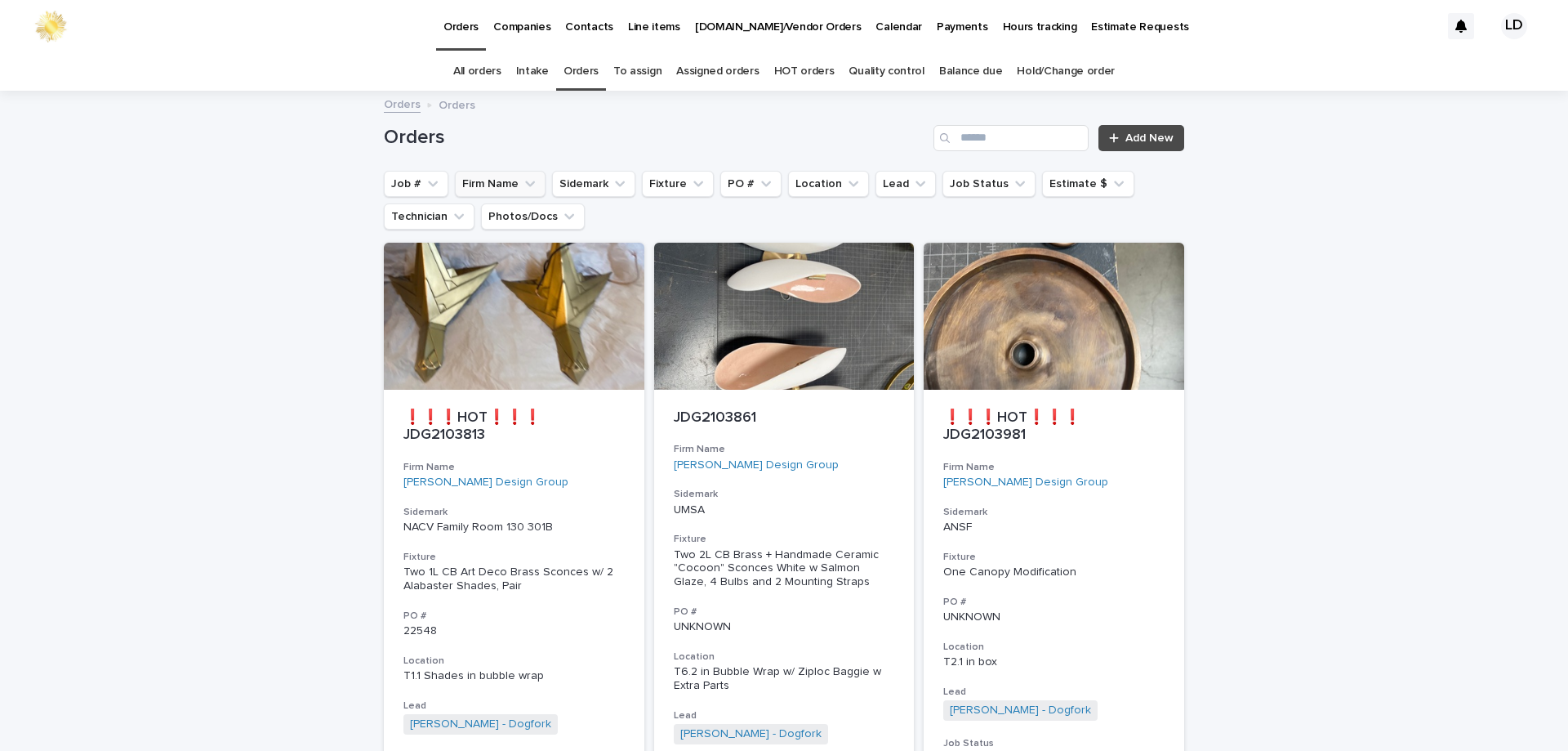 click 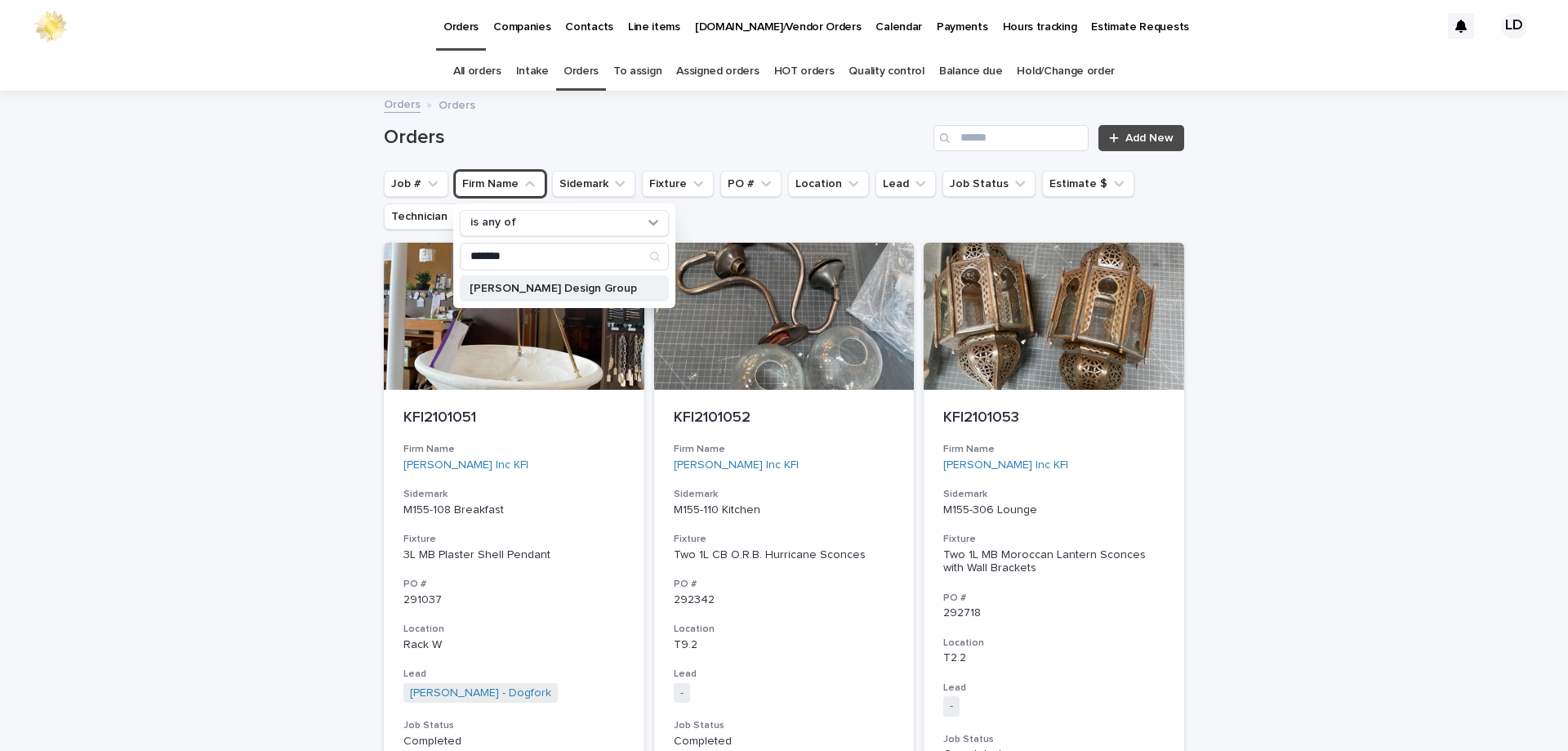 type on "*******" 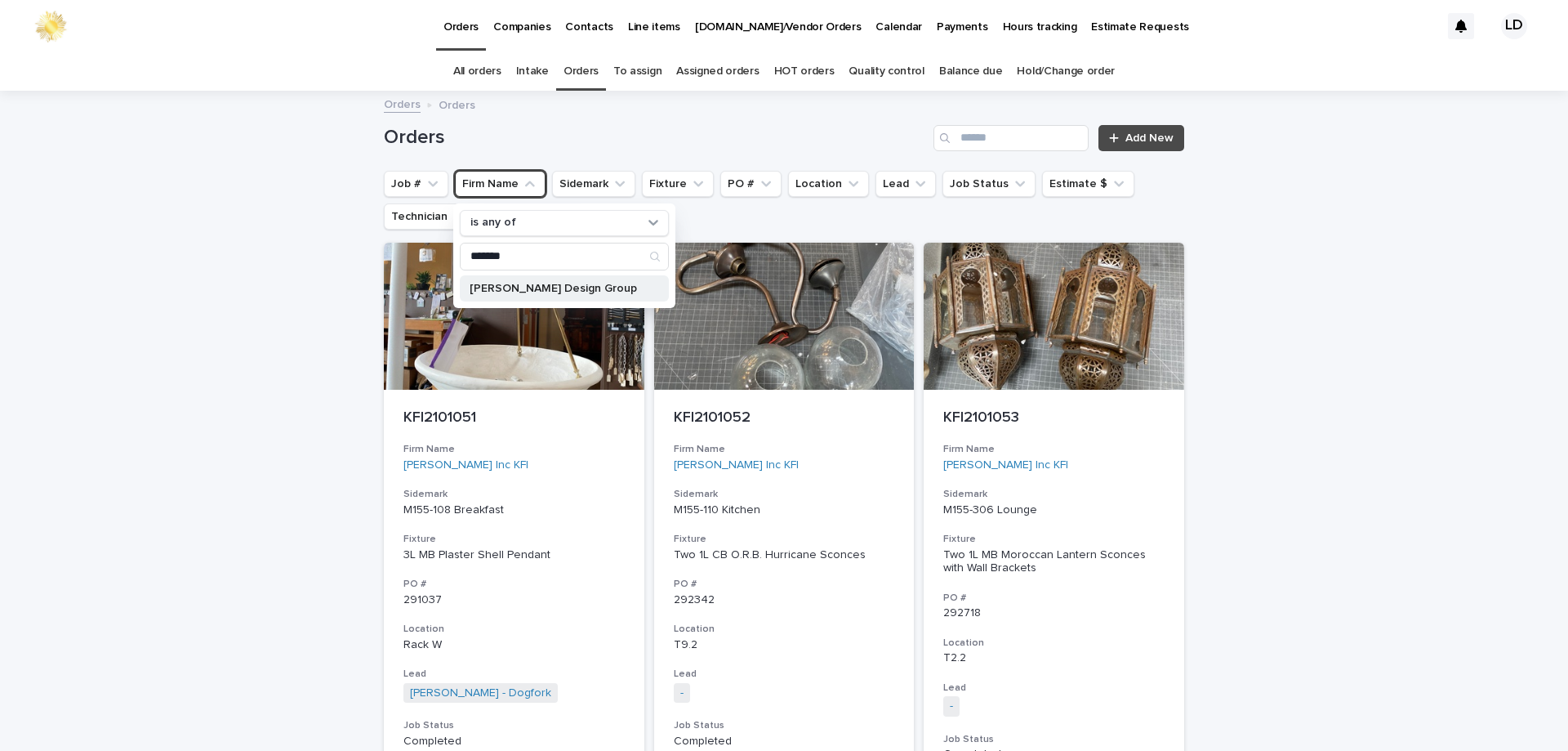 click on "[PERSON_NAME] Design Group" at bounding box center [564, 288] 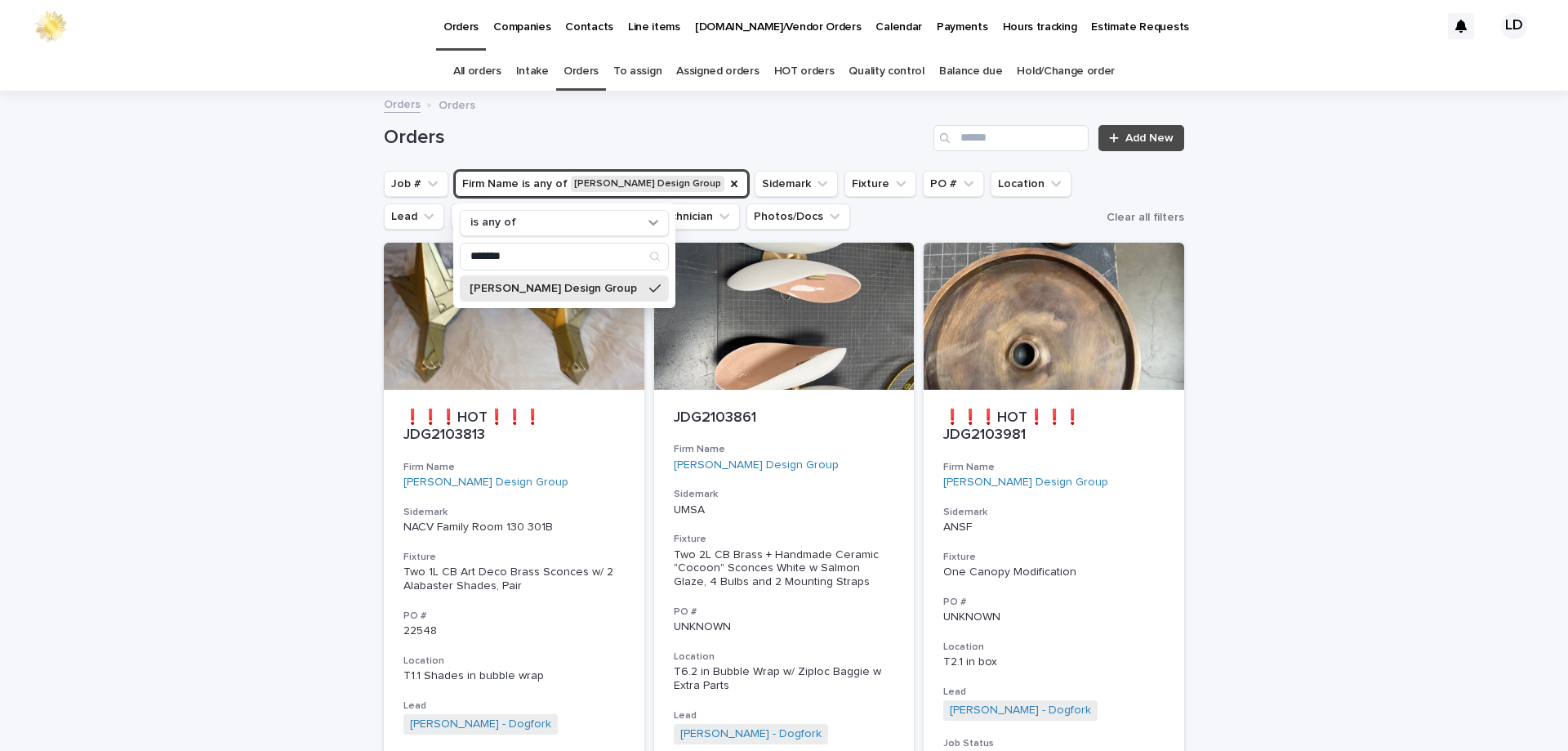 click on "Loading... Saving… Loading... Saving… Orders Add New Job # Firm Name is any of [PERSON_NAME] Design Group is any of ******* [PERSON_NAME] Design Group Sidemark Fixture PO # Location Lead Job Status Estimate $ Technician Photos/Docs Clear all filters ❗❗❗HOT❗❗❗ JDG2103813 Firm Name [PERSON_NAME] Design Group   Sidemark NACV Family Room 130 301B Fixture Two 1L CB Art Deco Brass Sconces w/ 2 Alabaster Shades, Pair
PO # 22548 Location T1.1 Shades in bubble wrap  Lead [PERSON_NAME] - Dogfork   + 0 Job Status Completed Estimate $ $ 290.00 Technician [PERSON_NAME] [PERSON_NAME] - Dogfork - Technician   + 0 JDG2103861 Firm Name [PERSON_NAME] Design Group   Sidemark UMSA Fixture Two 2L CB Brass + Handmade Ceramic "Cocoon" Sconces White w Salmon Glaze, 4 Bulbs and 2 Mounting Straps
PO # UNKNOWN Location T6.2 in Bubble Wrap w/ Ziploc Baggie w Extra Parts Lead [PERSON_NAME] - Dogfork   + 0 Job Status Completed Estimate $ $ 590.00 Technician - ❗❗❗HOT❗❗❗ JDG2103981 Firm Name [PERSON_NAME] Design Group   Sidemark ANSF PO #" at bounding box center [784, 2523] 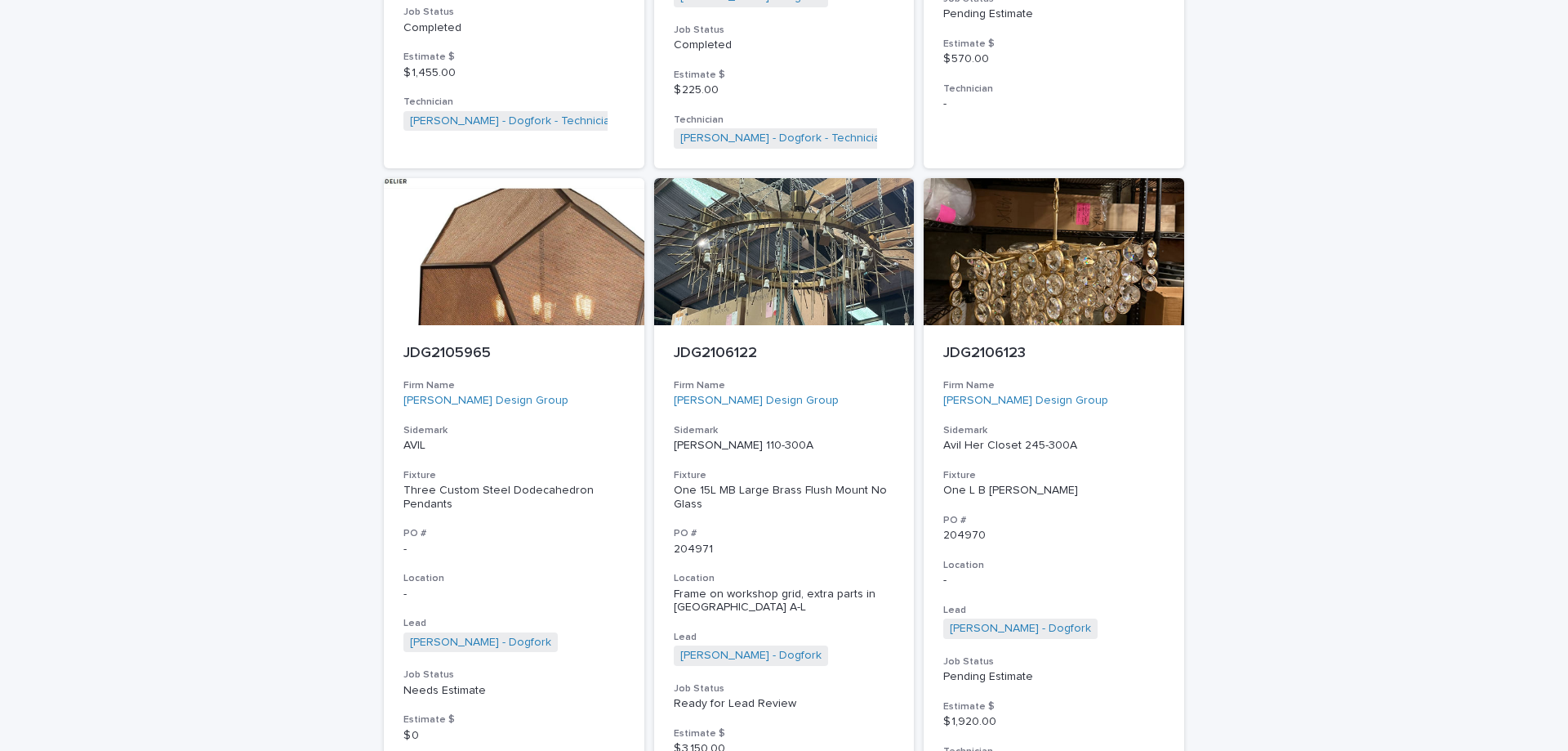 scroll, scrollTop: 3596, scrollLeft: 0, axis: vertical 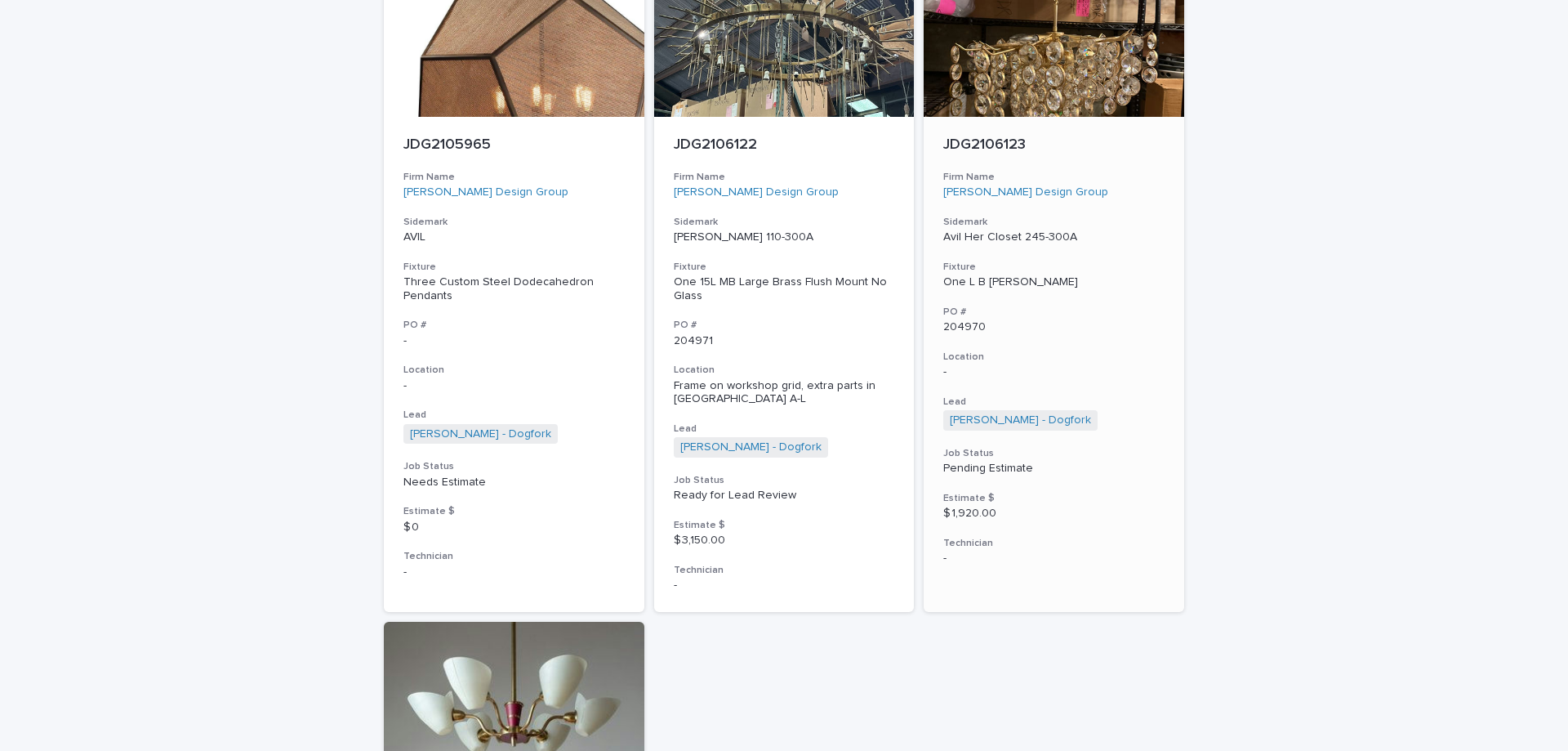 click on "JDG2106123 Firm Name [PERSON_NAME] Design Group   Sidemark Avil Her Closet 245-300A Fixture One L B Crystal Chandelier
PO # 204970 Location - Lead [PERSON_NAME] - Dogfork   + 0 Job Status Pending Estimate Estimate $ $ 1,920.00 Technician -" at bounding box center [1054, 351] 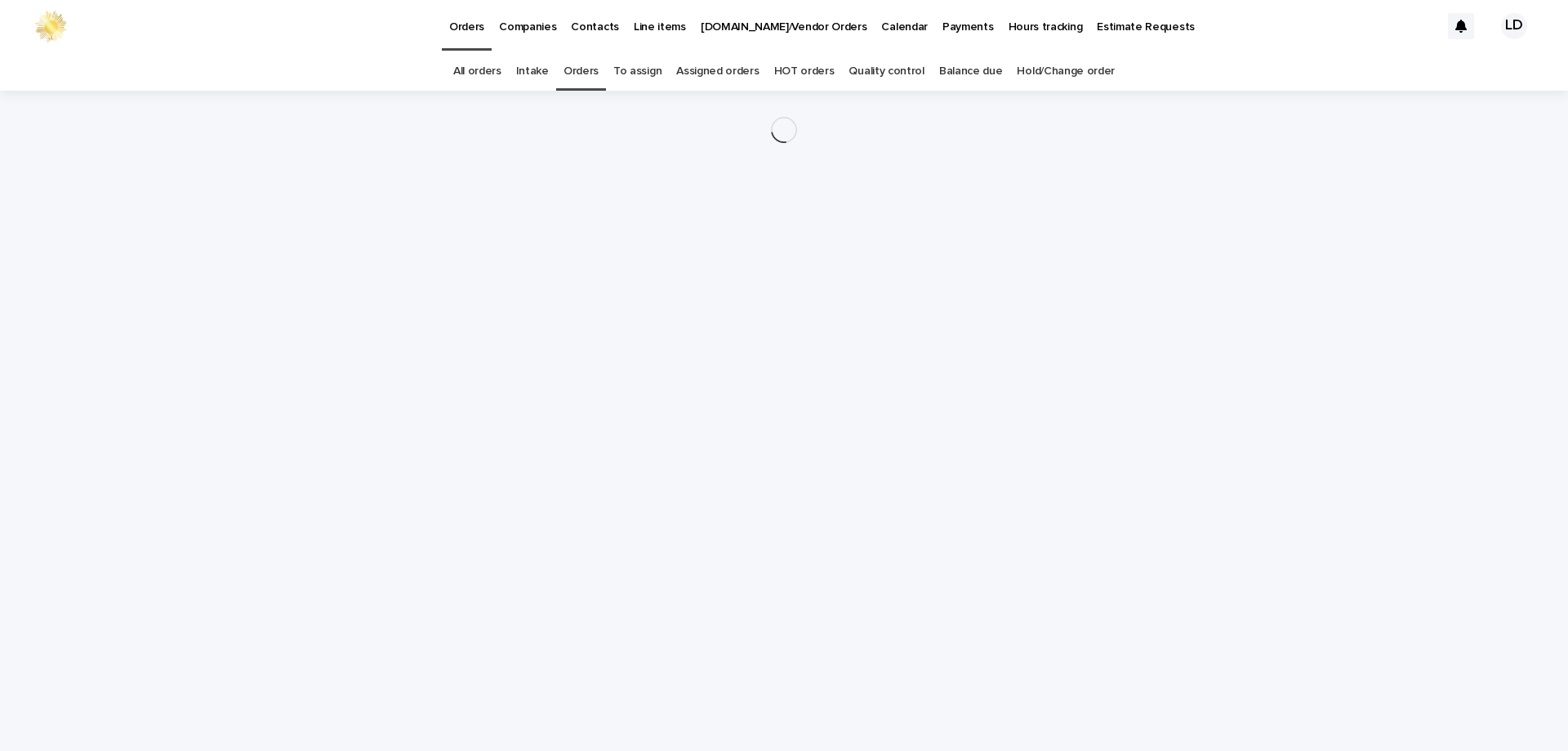 scroll, scrollTop: 0, scrollLeft: 0, axis: both 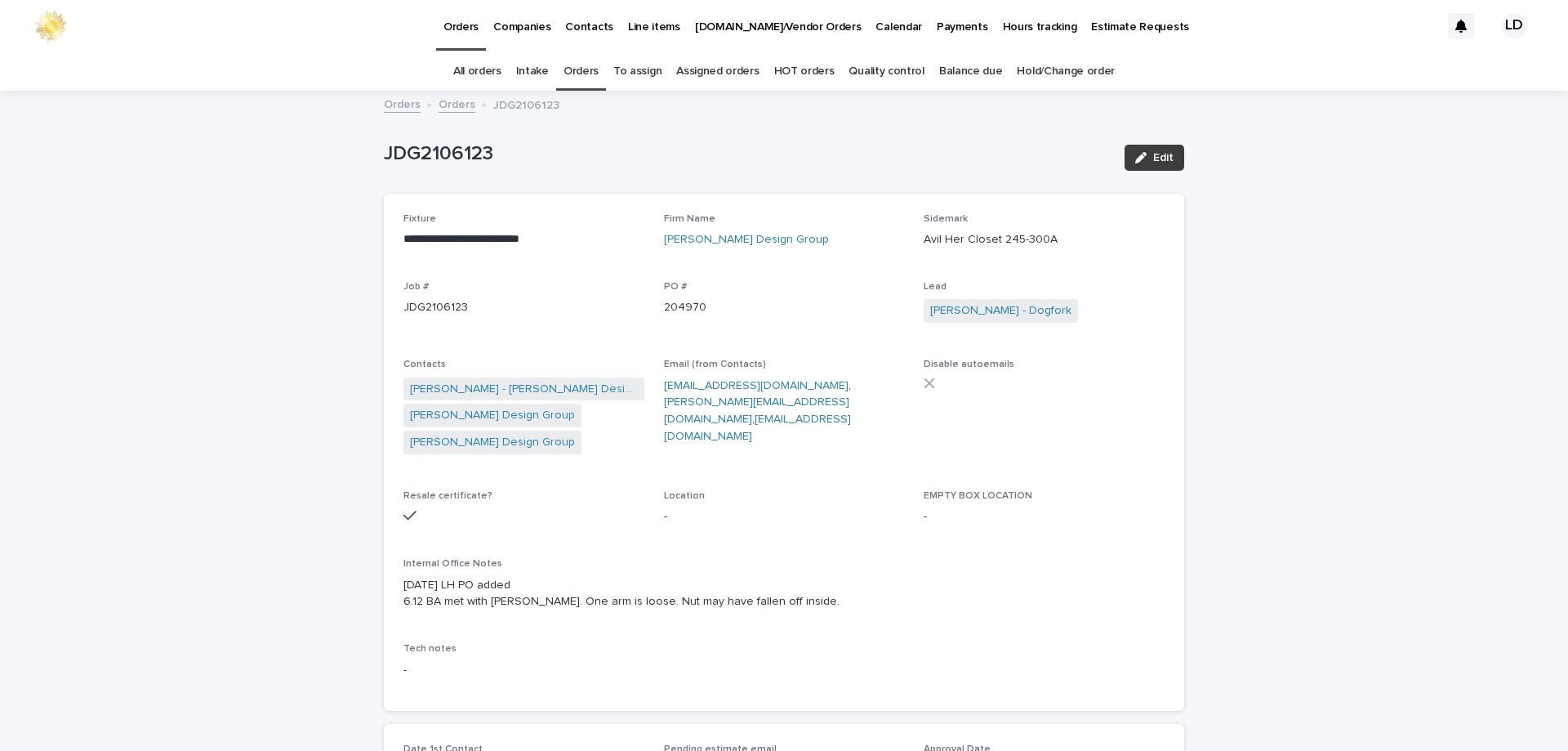 click on "Edit" at bounding box center (1163, 158) 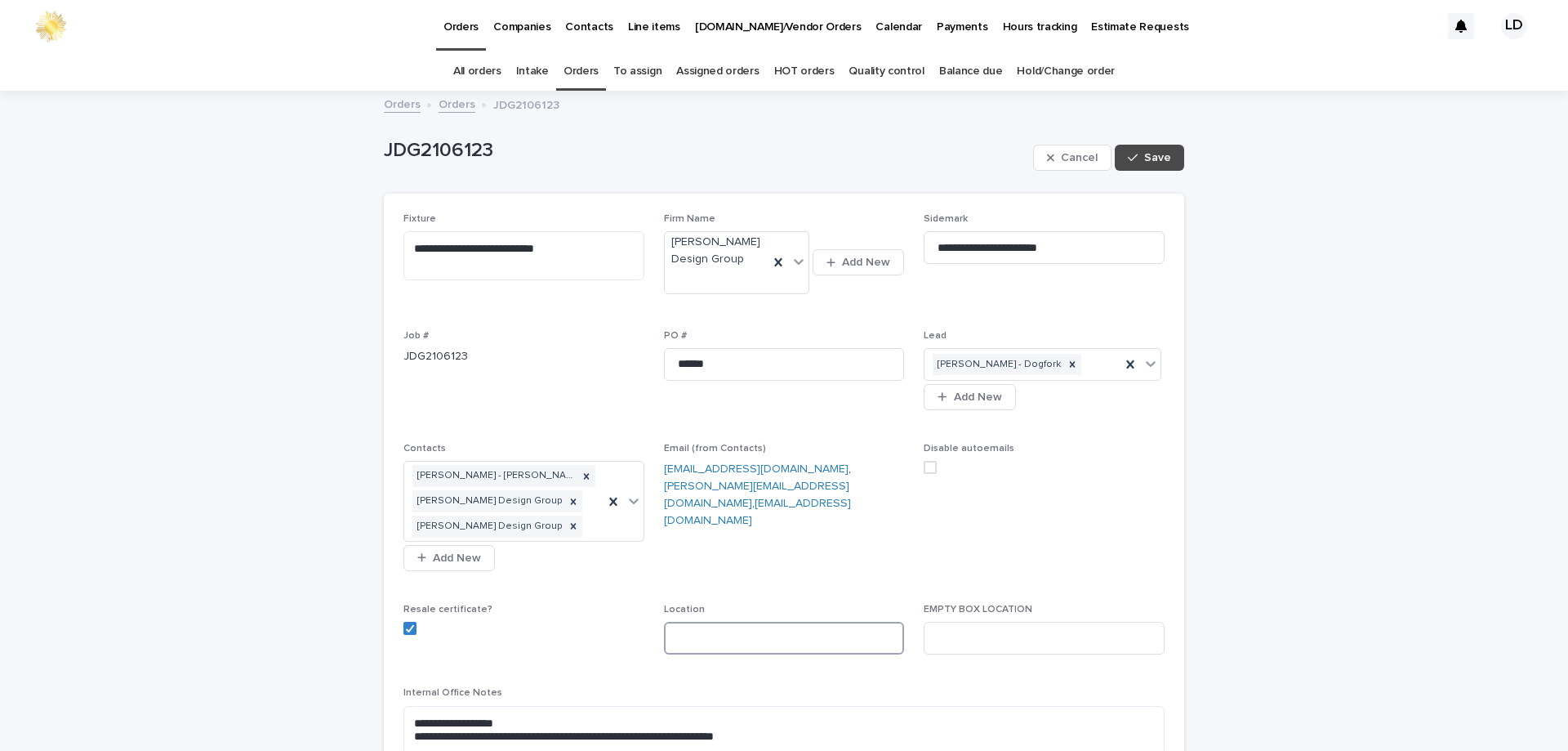 click at bounding box center (784, 638) 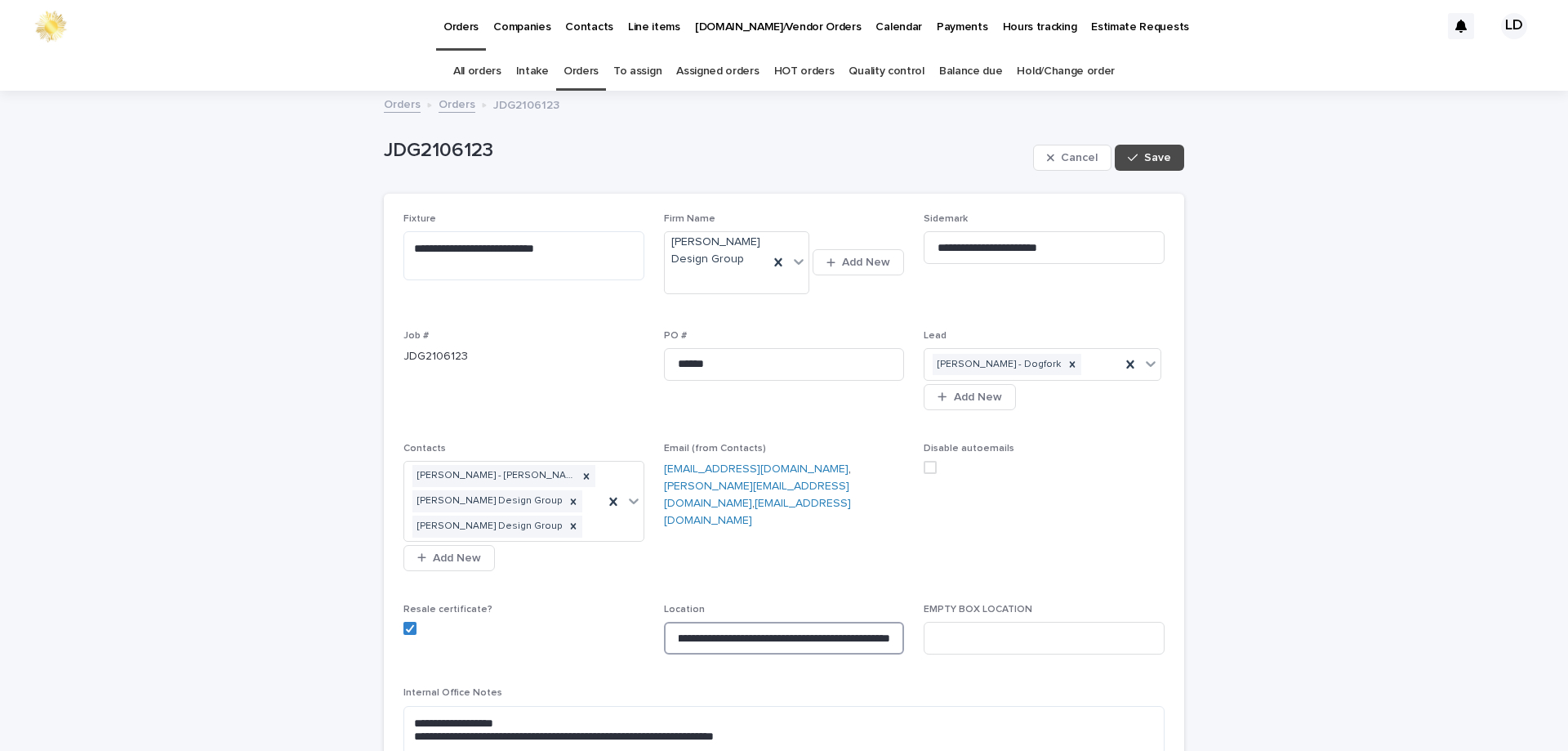 scroll, scrollTop: 0, scrollLeft: 34, axis: horizontal 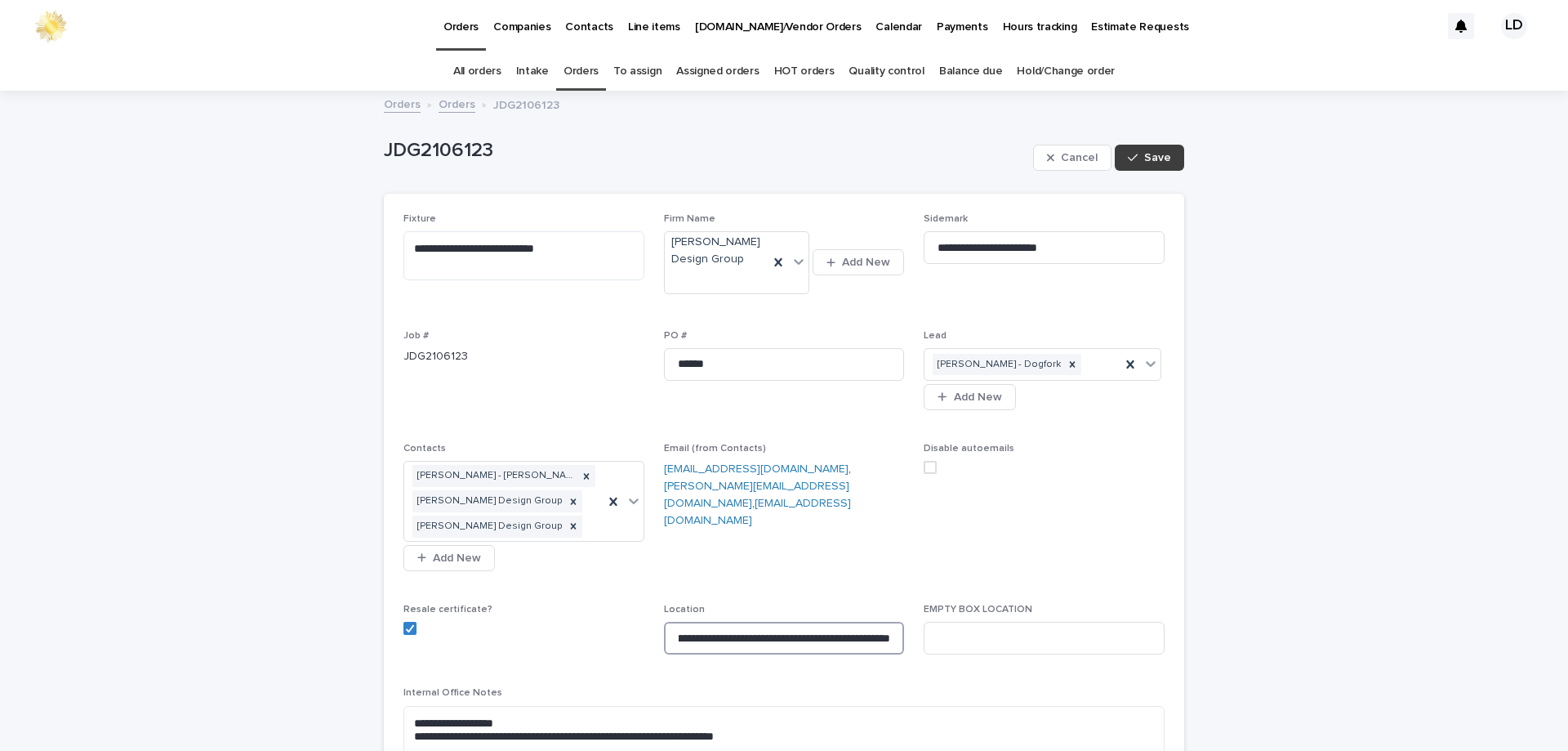 type on "**********" 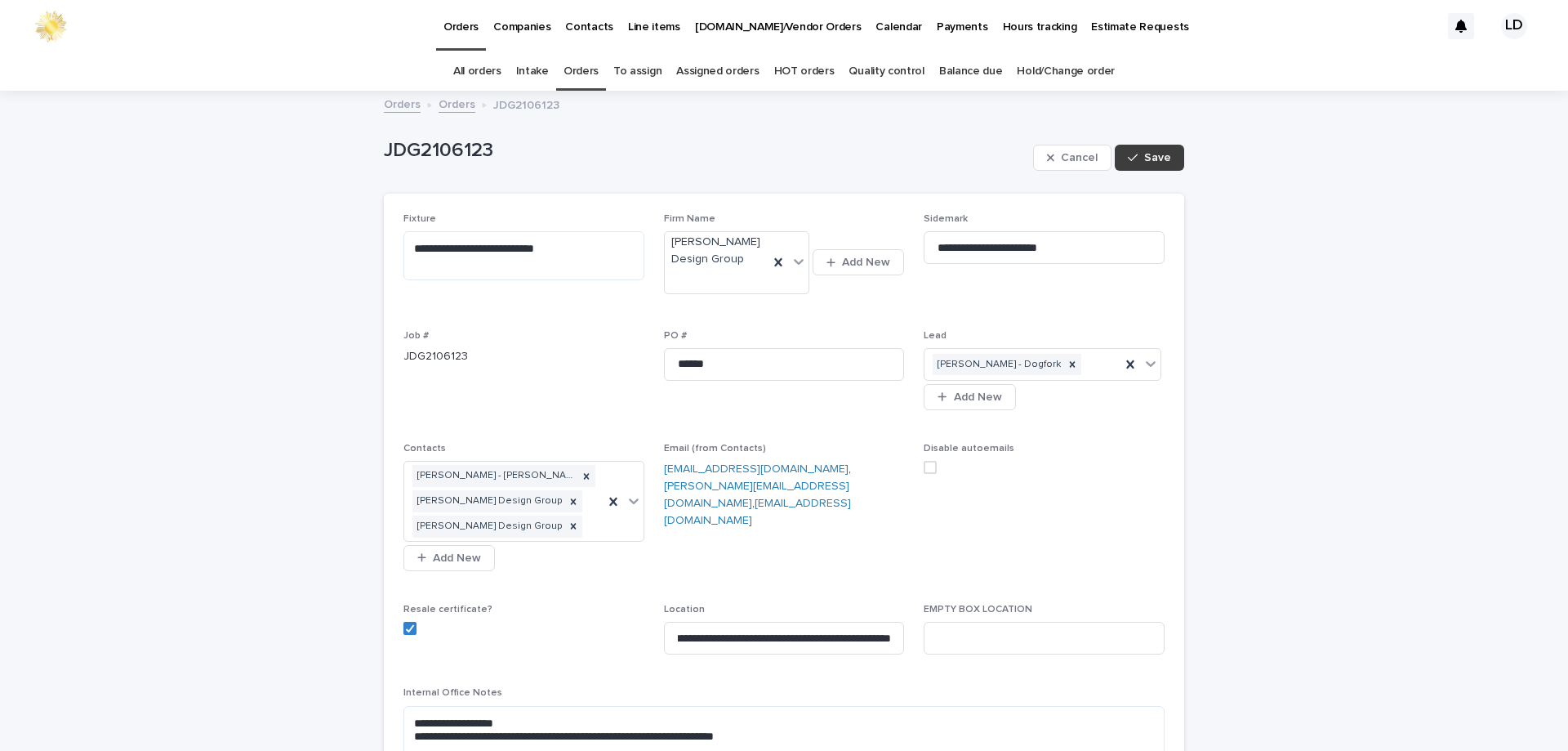 click on "Save" at bounding box center (1157, 158) 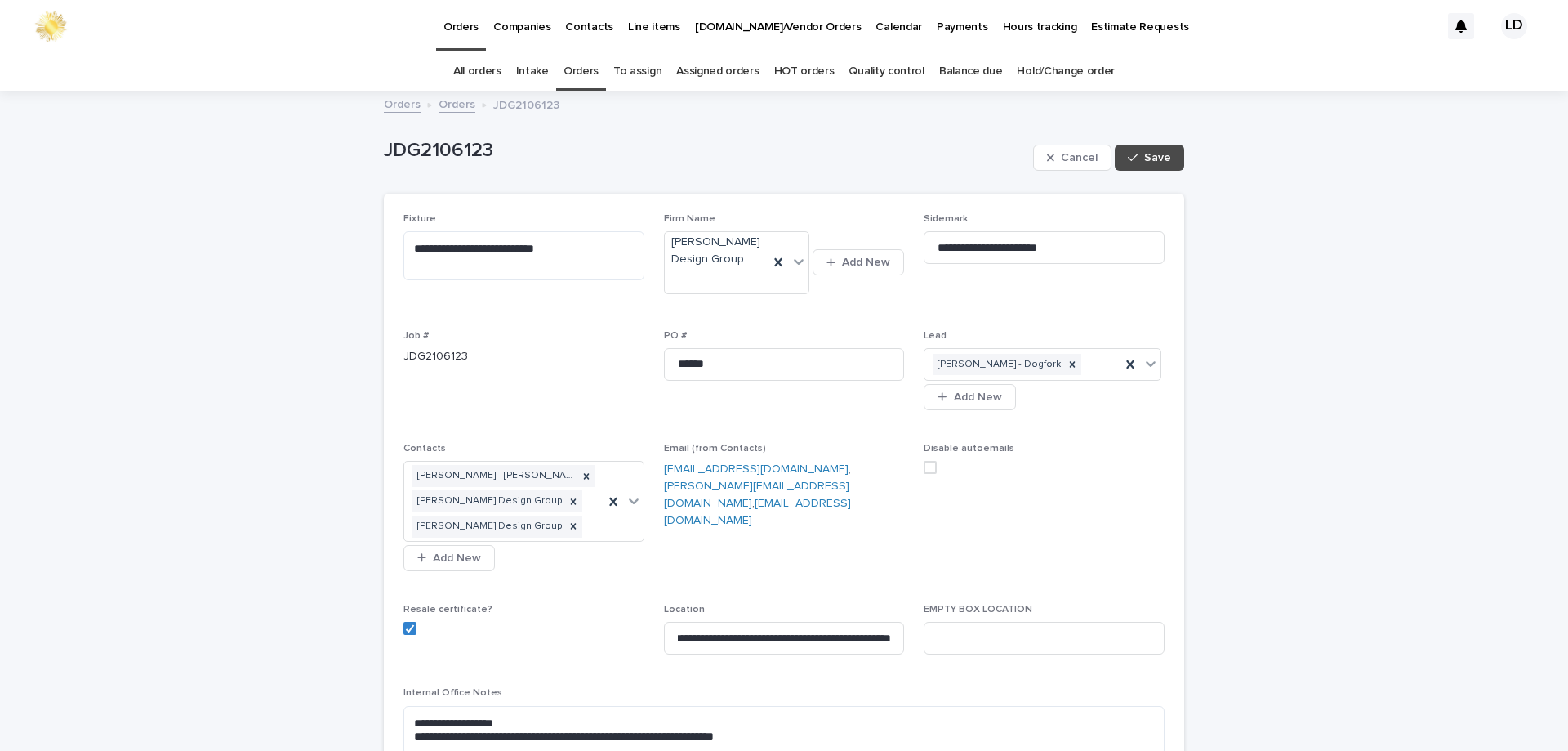 scroll, scrollTop: 0, scrollLeft: 0, axis: both 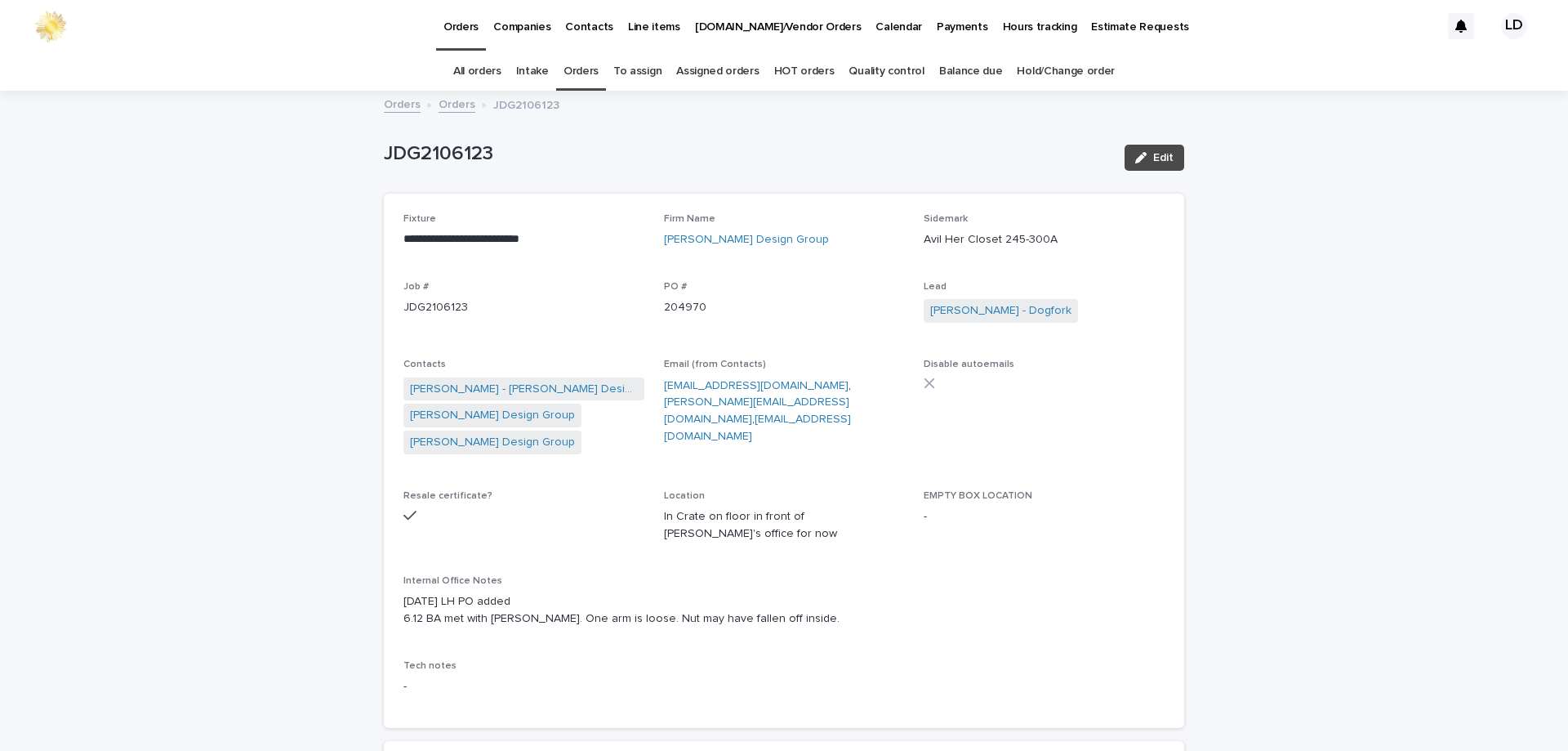 click on "Orders" at bounding box center [457, 103] 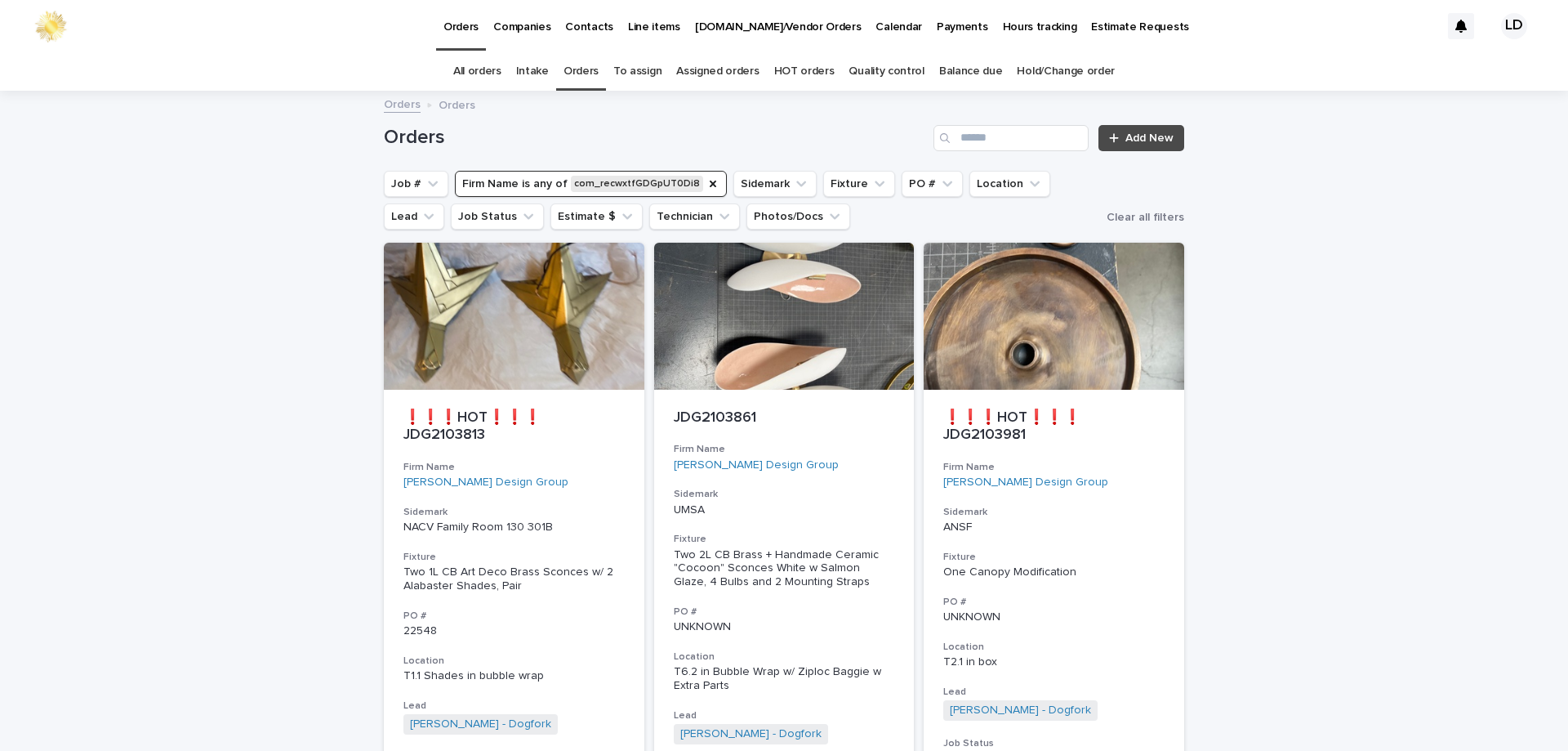 scroll, scrollTop: 52, scrollLeft: 0, axis: vertical 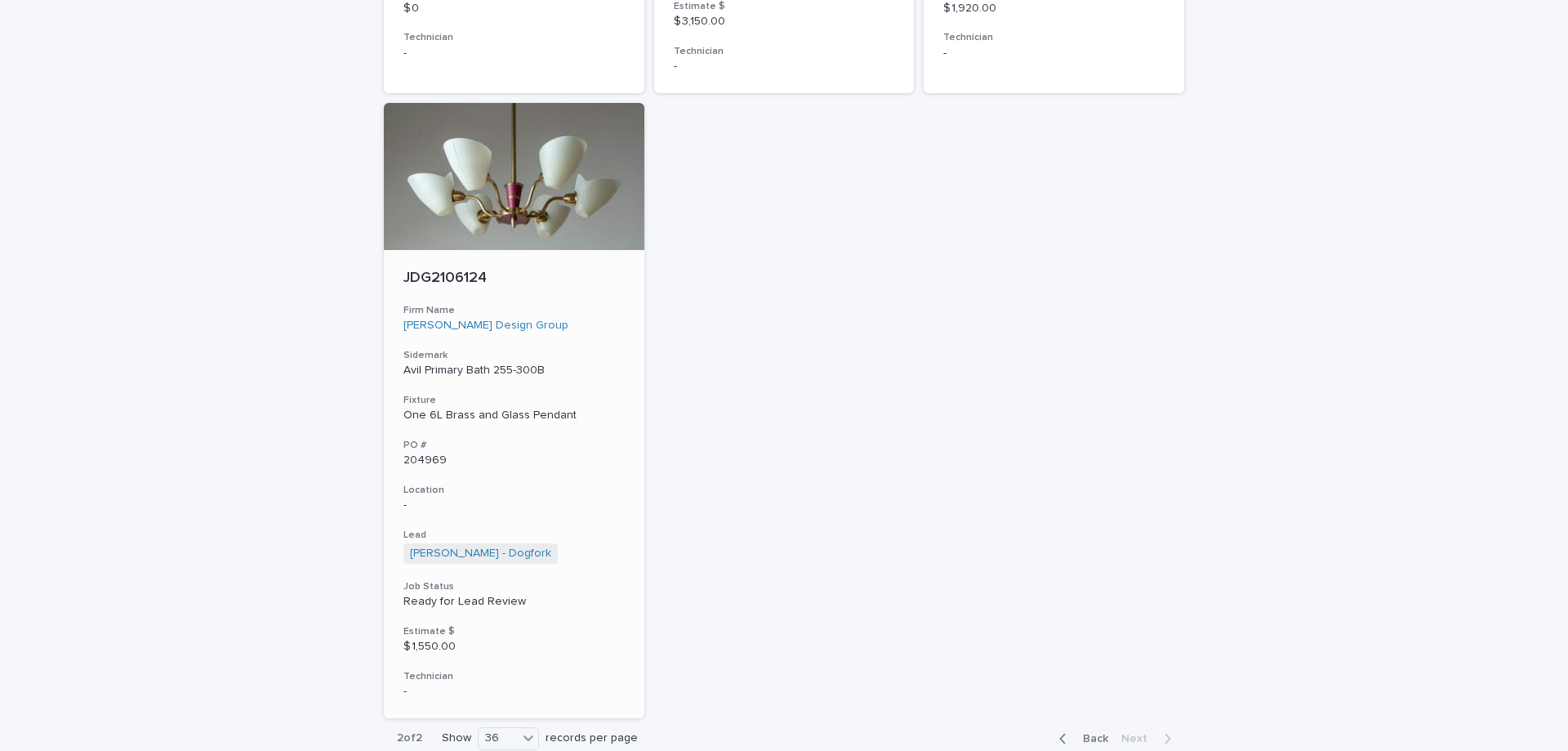 click on "[PERSON_NAME] Design Group" at bounding box center (514, 325) 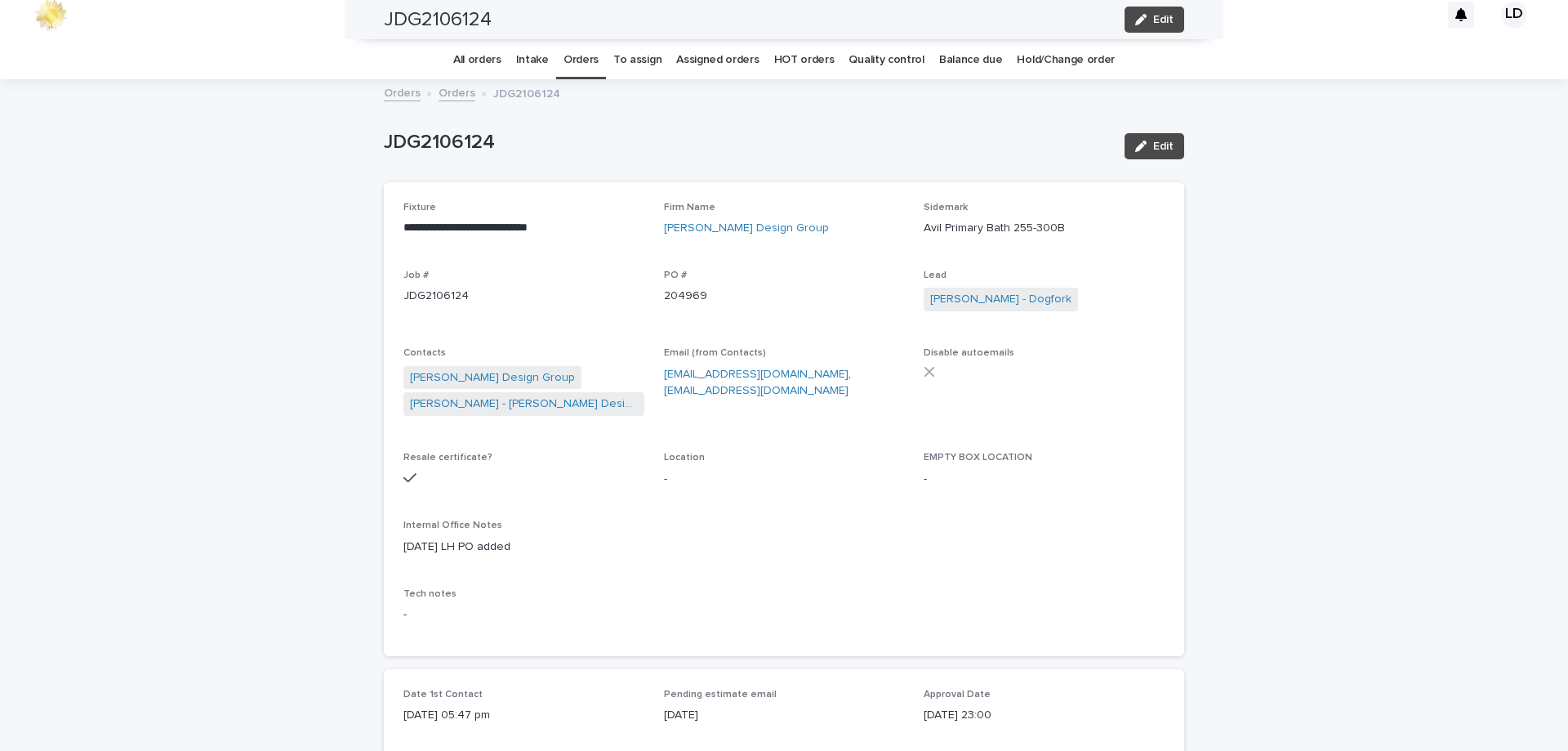 scroll, scrollTop: 0, scrollLeft: 0, axis: both 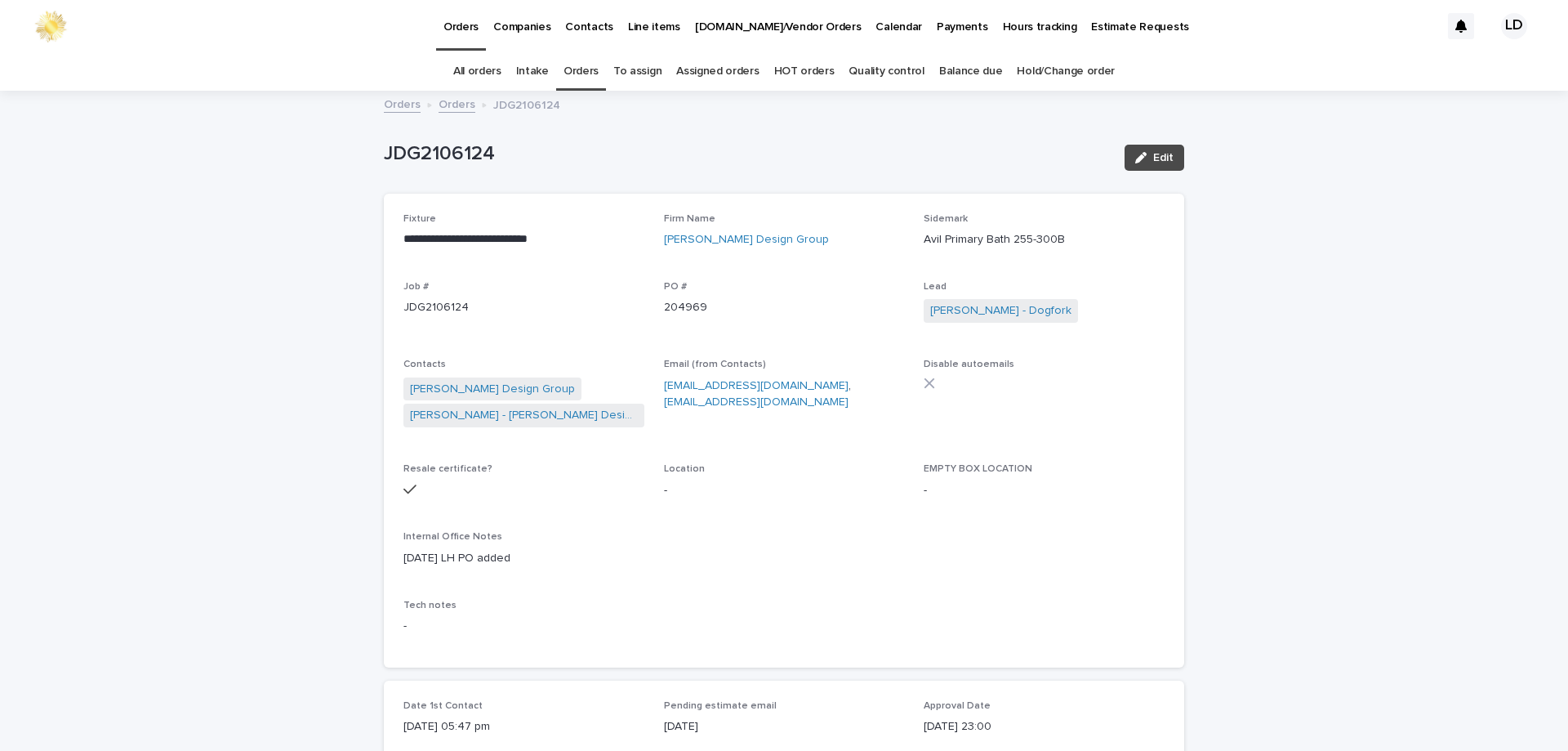 click on "Orders" at bounding box center (581, 71) 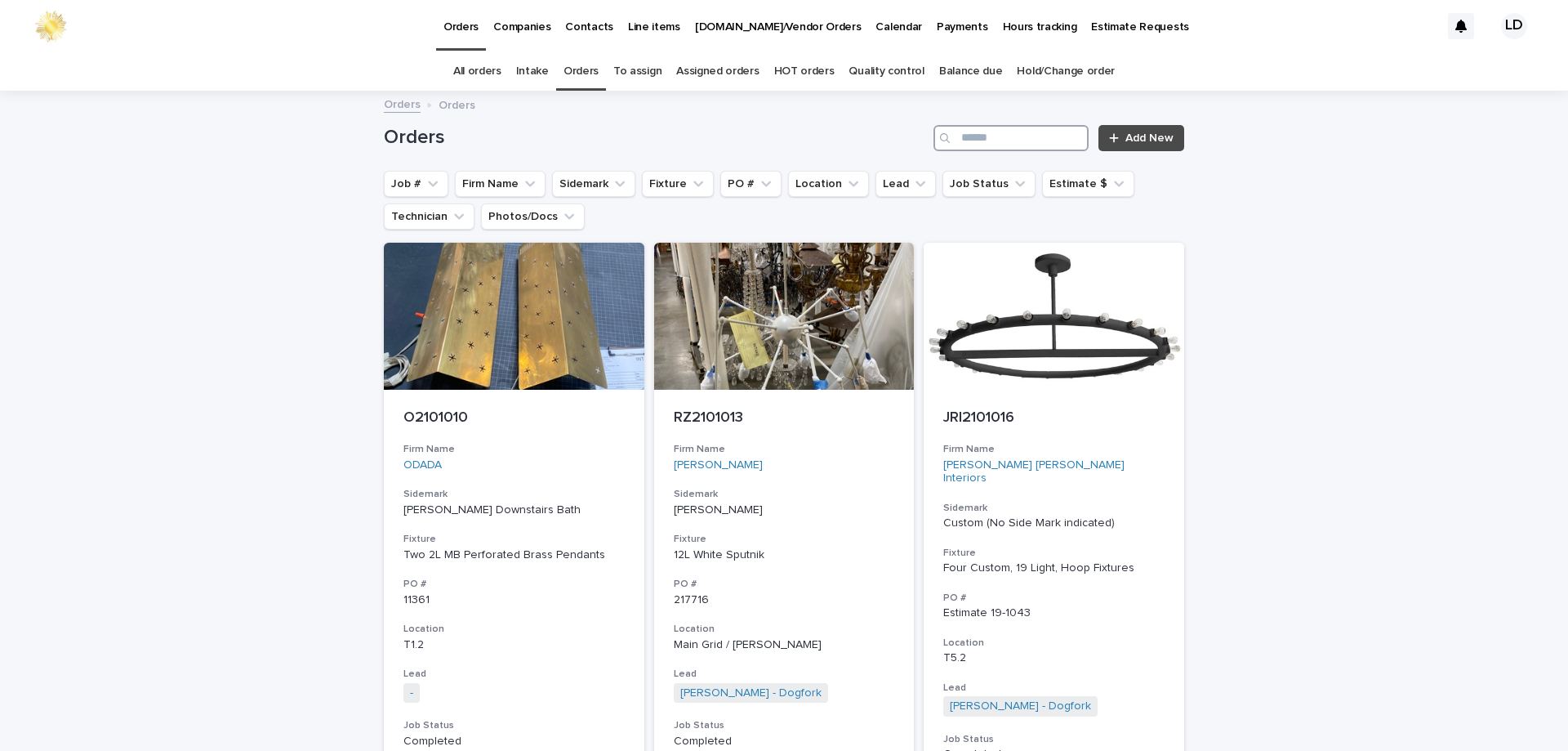 drag, startPoint x: 941, startPoint y: 158, endPoint x: 991, endPoint y: 141, distance: 52.810984 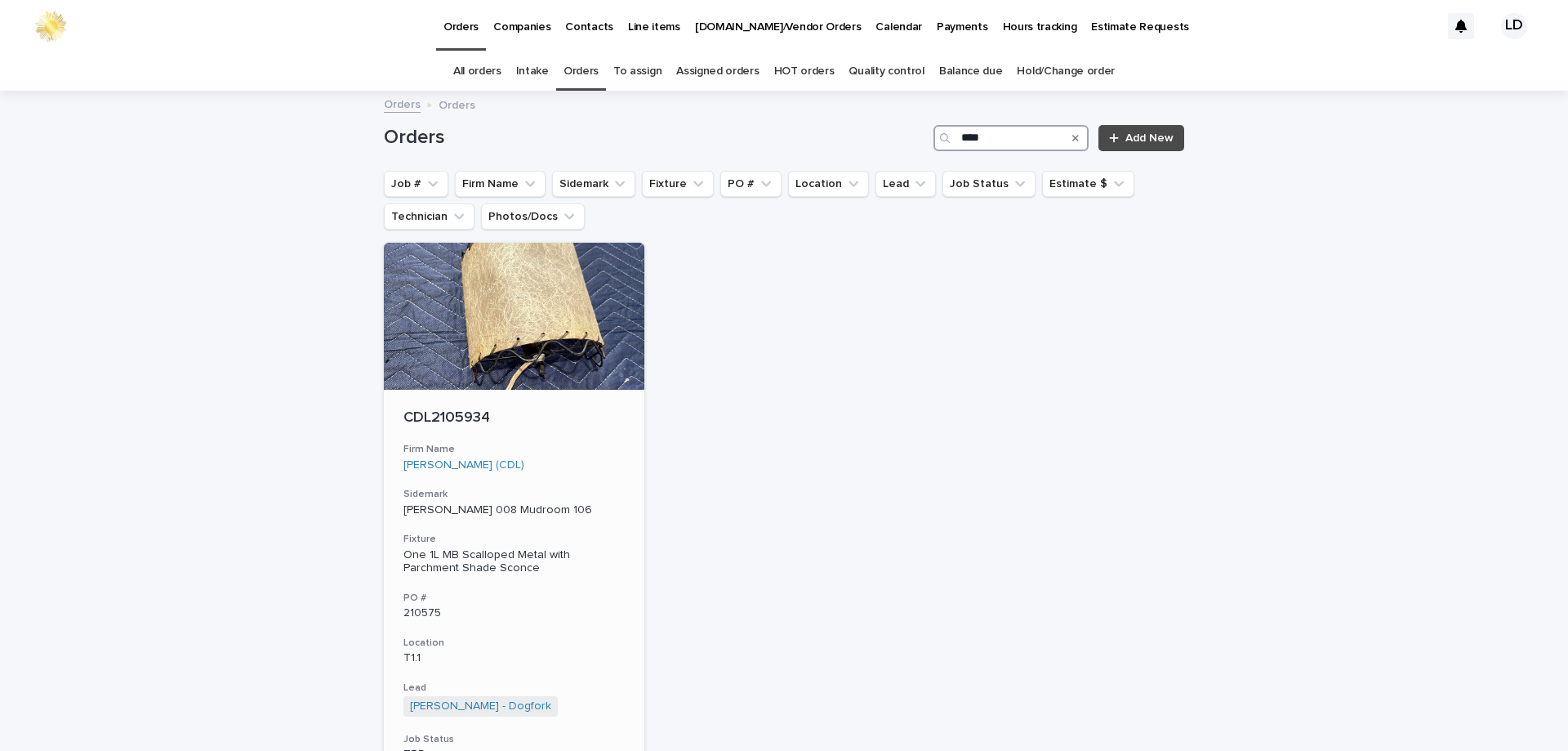 type on "****" 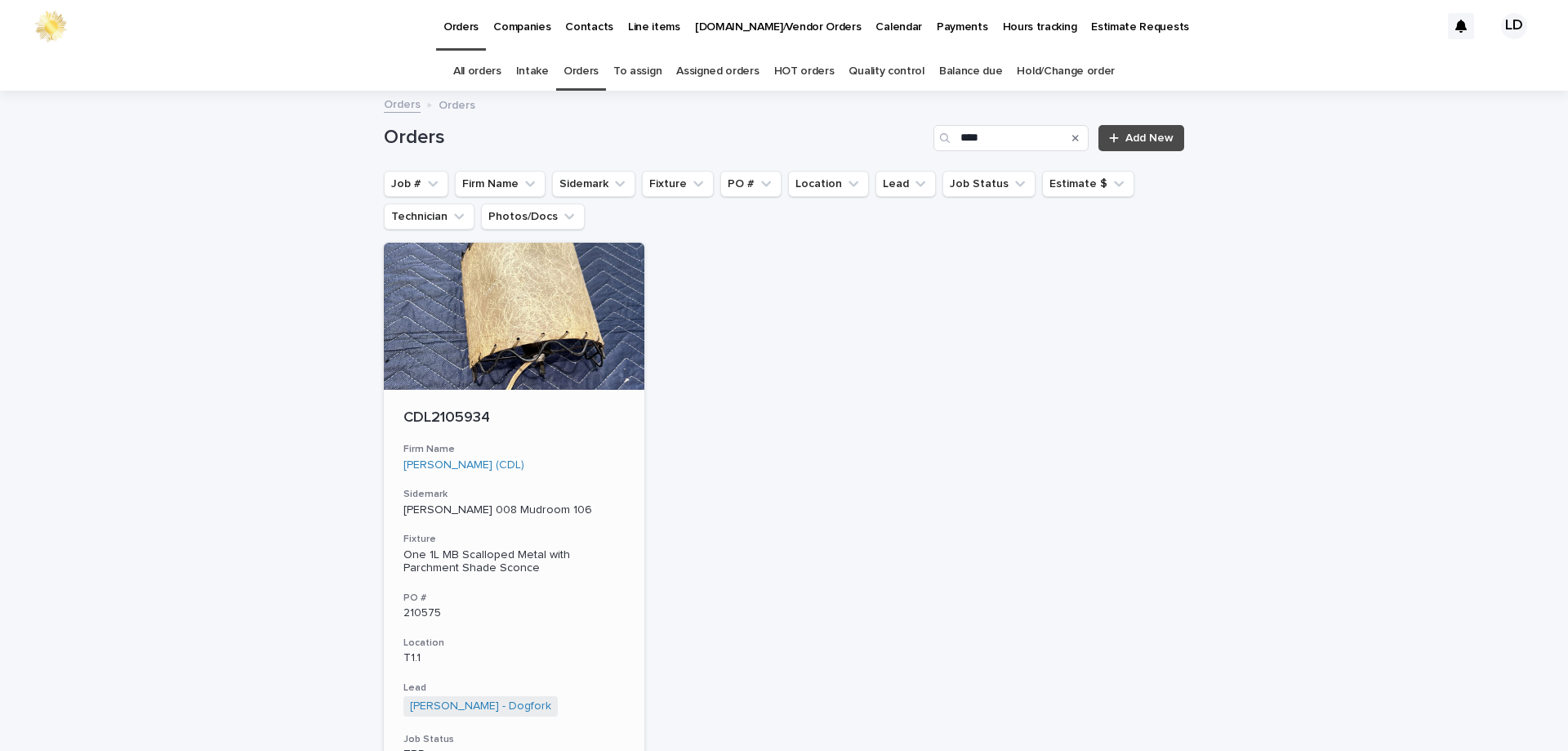 click on "CDL2105934 Firm Name Charles De Lisle (CDL)   Sidemark Bigelow 008 Mudroom 106 Fixture One 1L MB Scalloped Metal with Parchment  Shade Sconce
PO # 210575 Location T1.1 Lead Mike Donnelly - Dogfork   + 0 Job Status TBDs Estimate $ $ 625.00 Technician -" at bounding box center (514, 630) 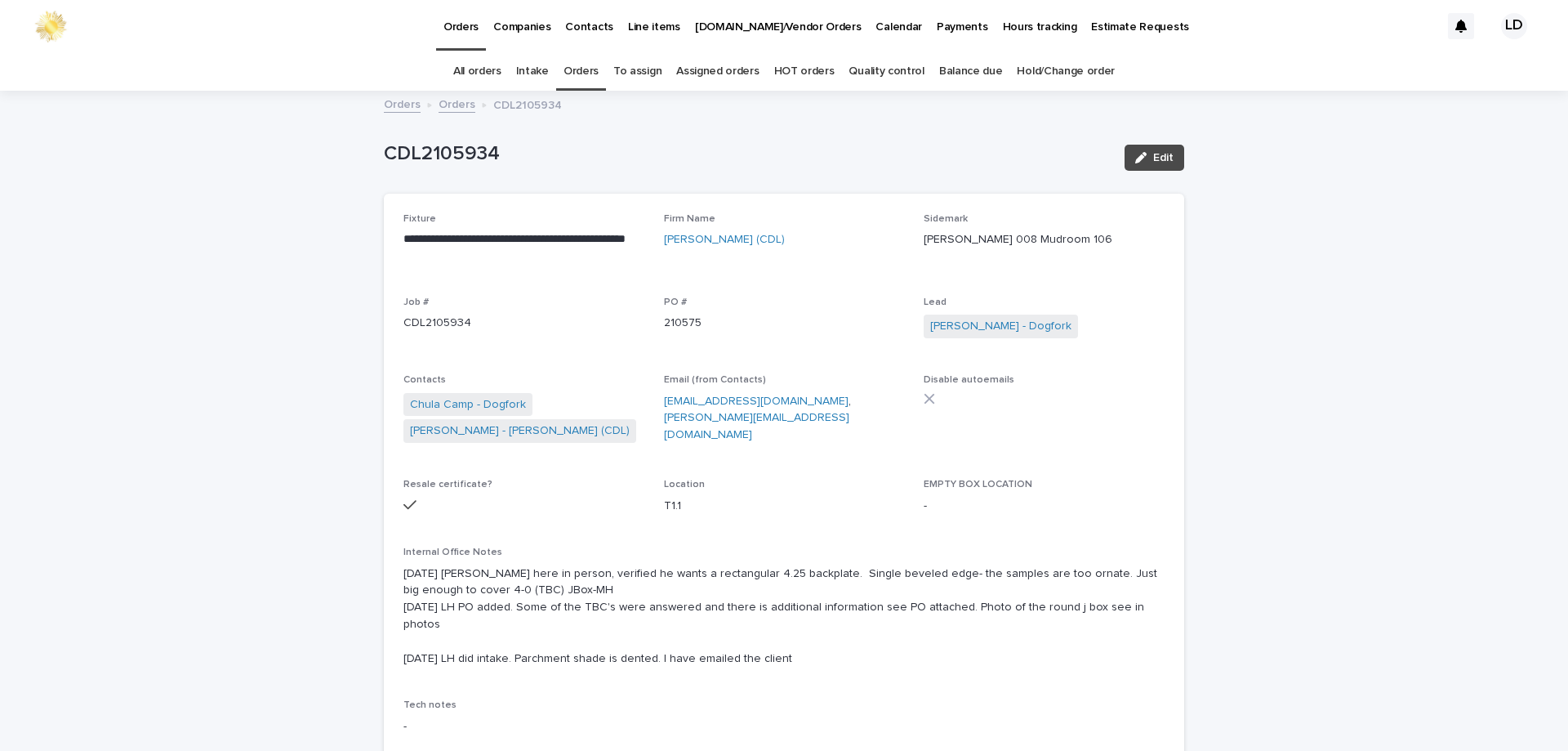 click on "Orders" at bounding box center [581, 71] 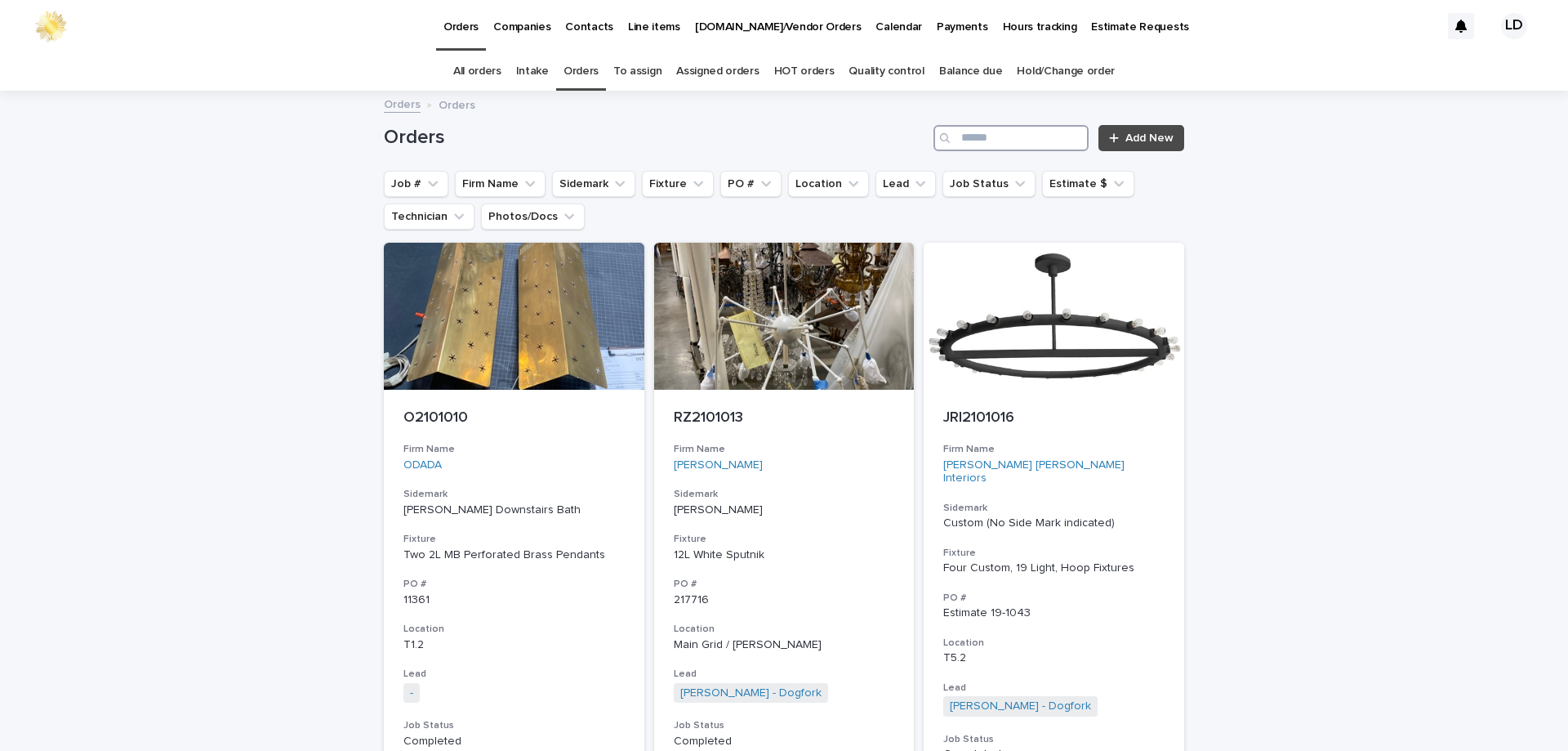 click at bounding box center (1011, 138) 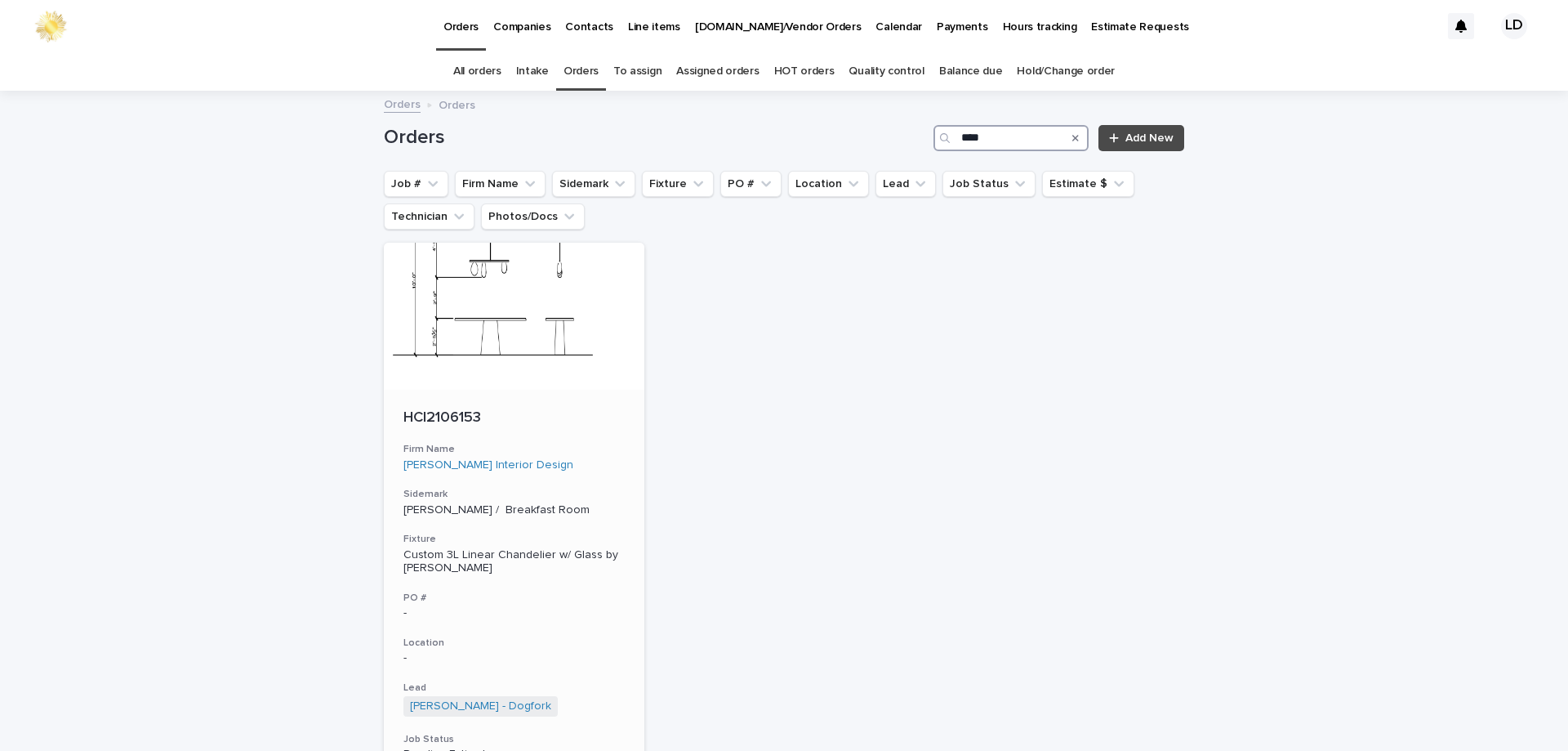 type on "****" 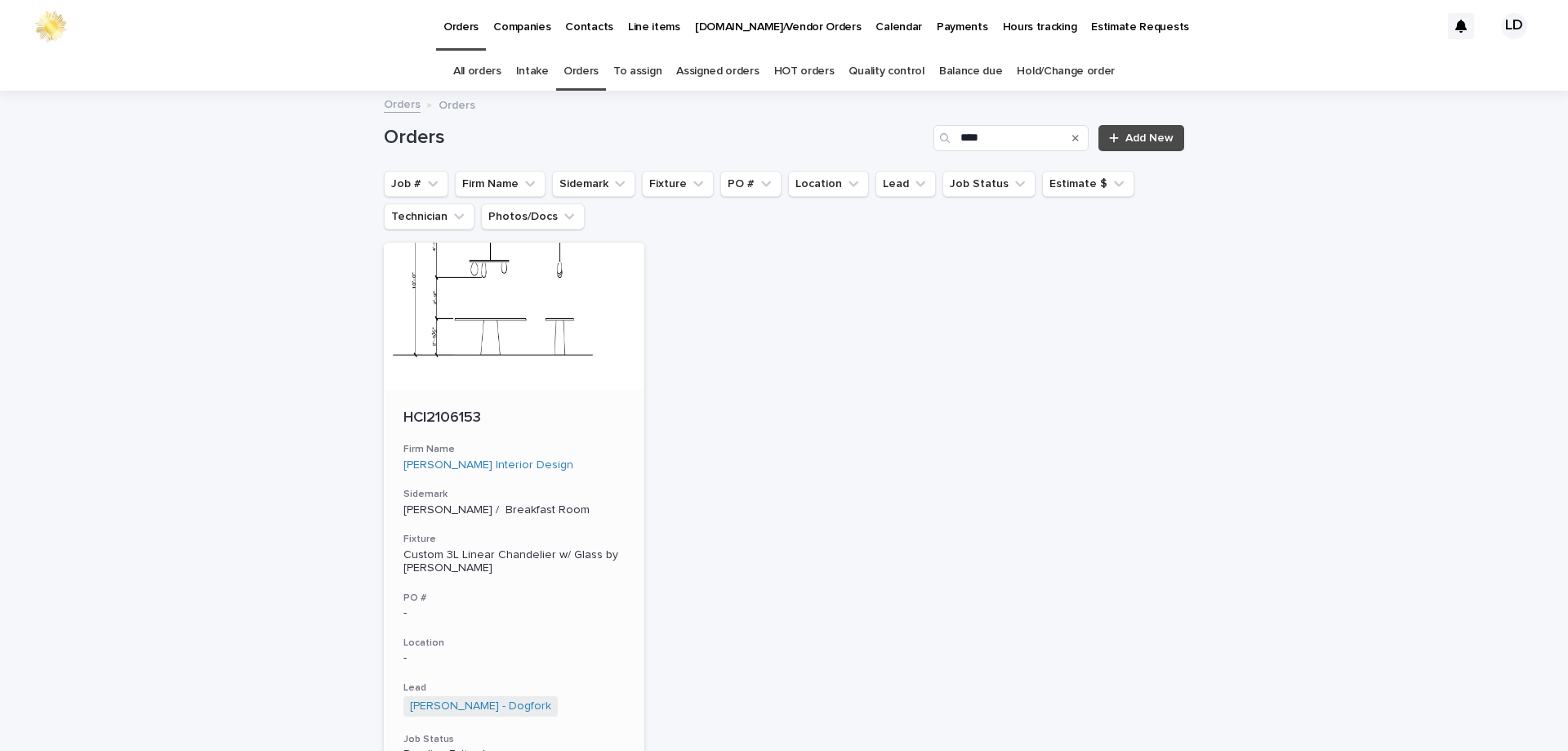 click on "Firm Name Halley Caitlin Interior Design" at bounding box center (514, 457) 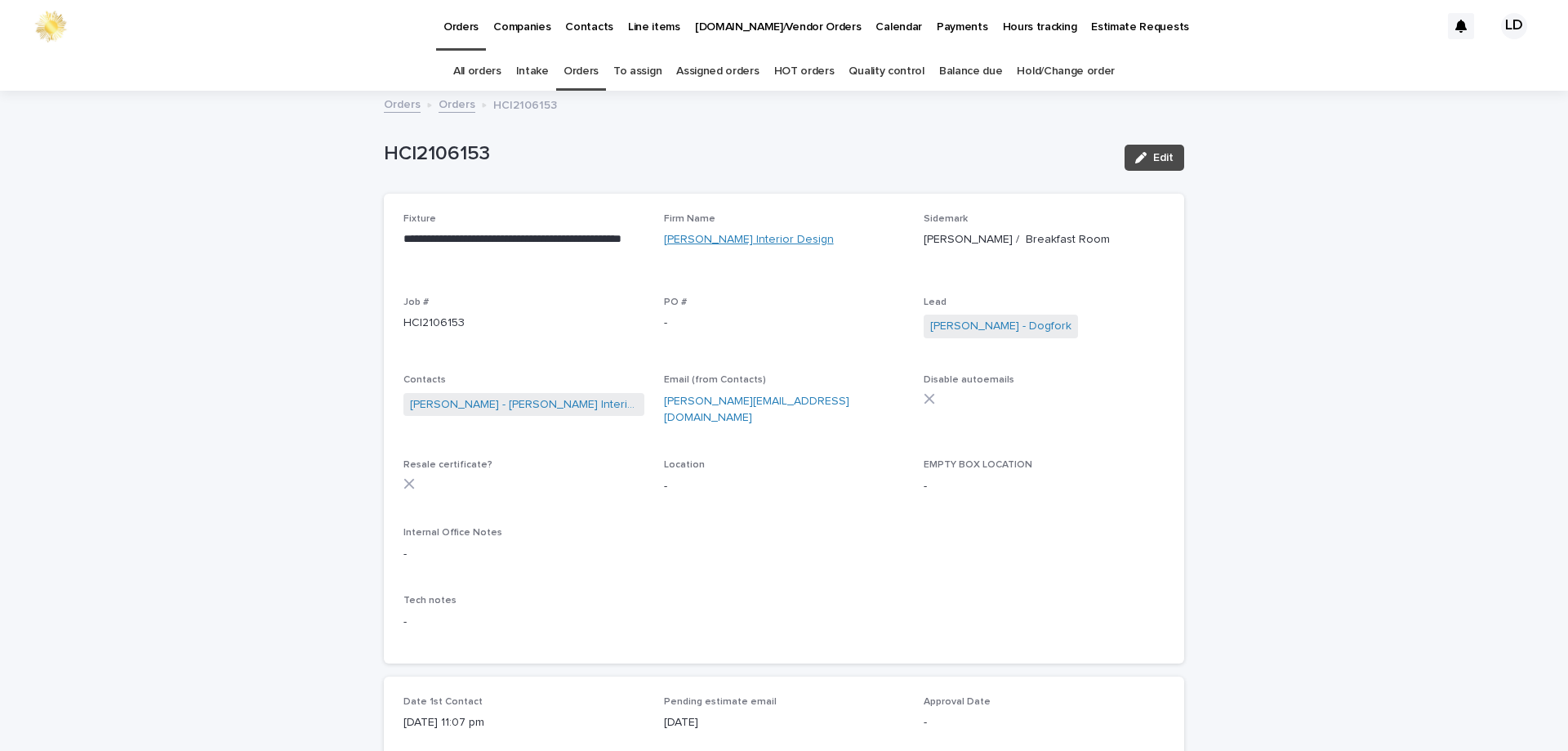 click on "Halley Caitlin Interior Design" at bounding box center [749, 239] 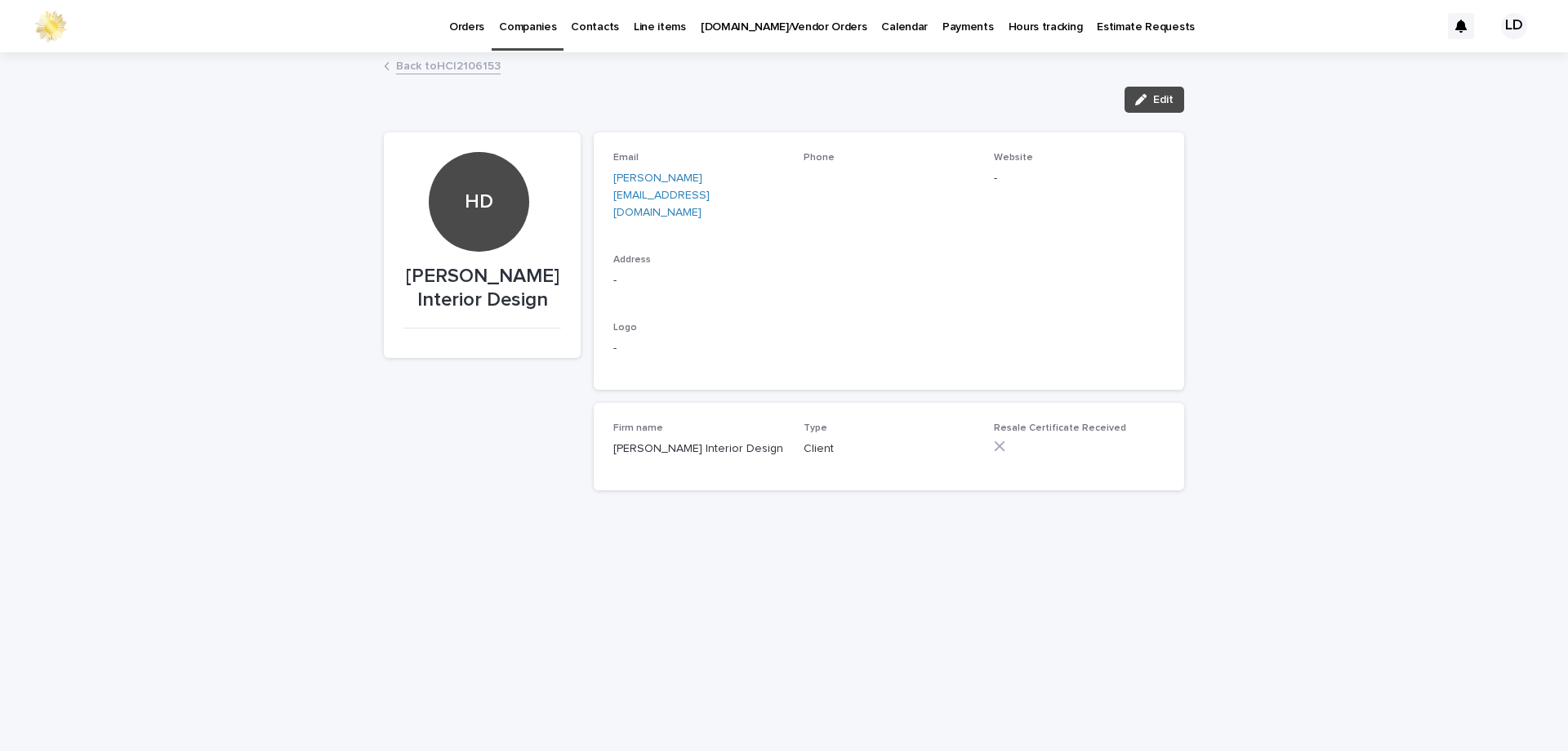 click on "Back to  HCI2106153" at bounding box center (448, 65) 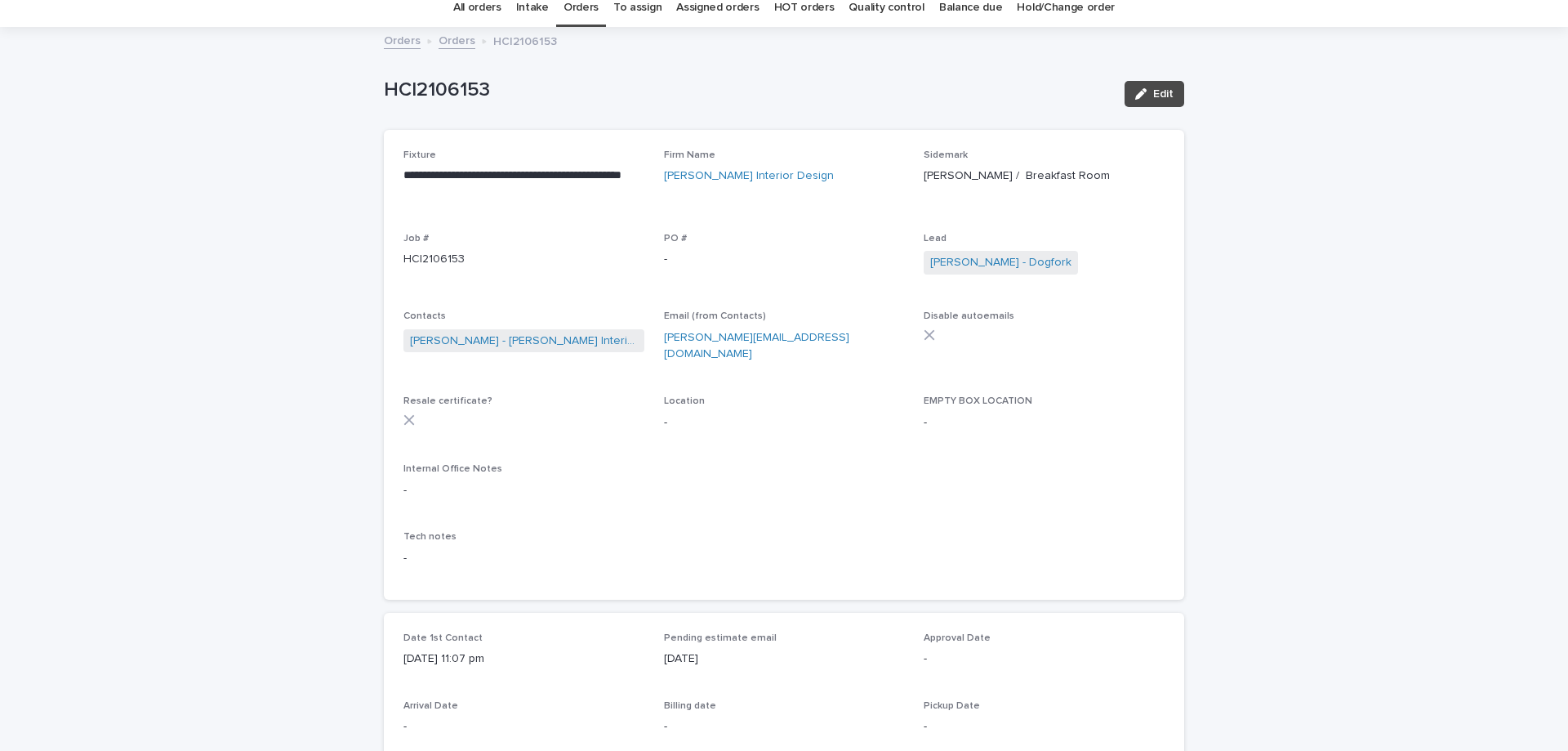 scroll, scrollTop: 0, scrollLeft: 0, axis: both 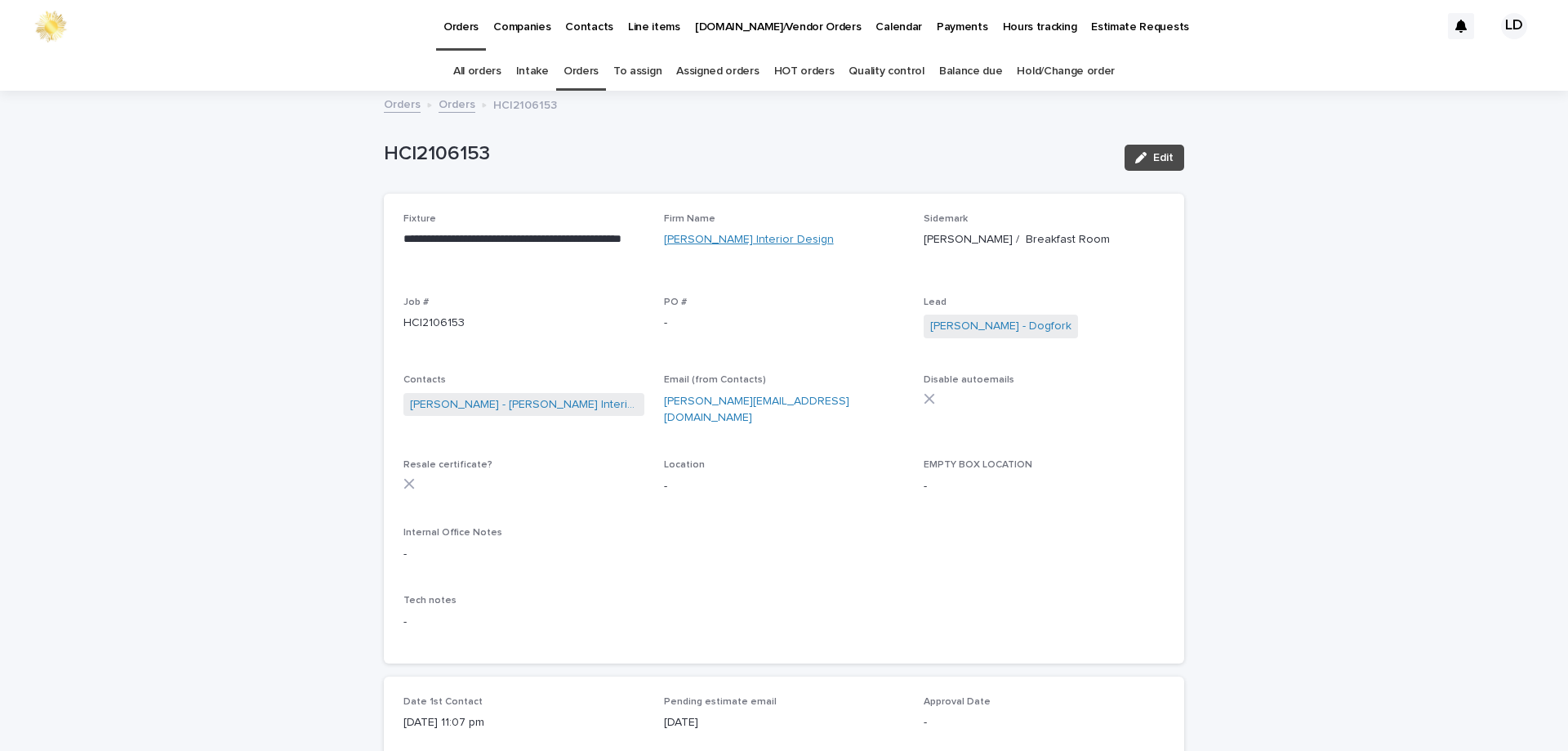 click on "Halley Caitlin Interior Design" at bounding box center [749, 239] 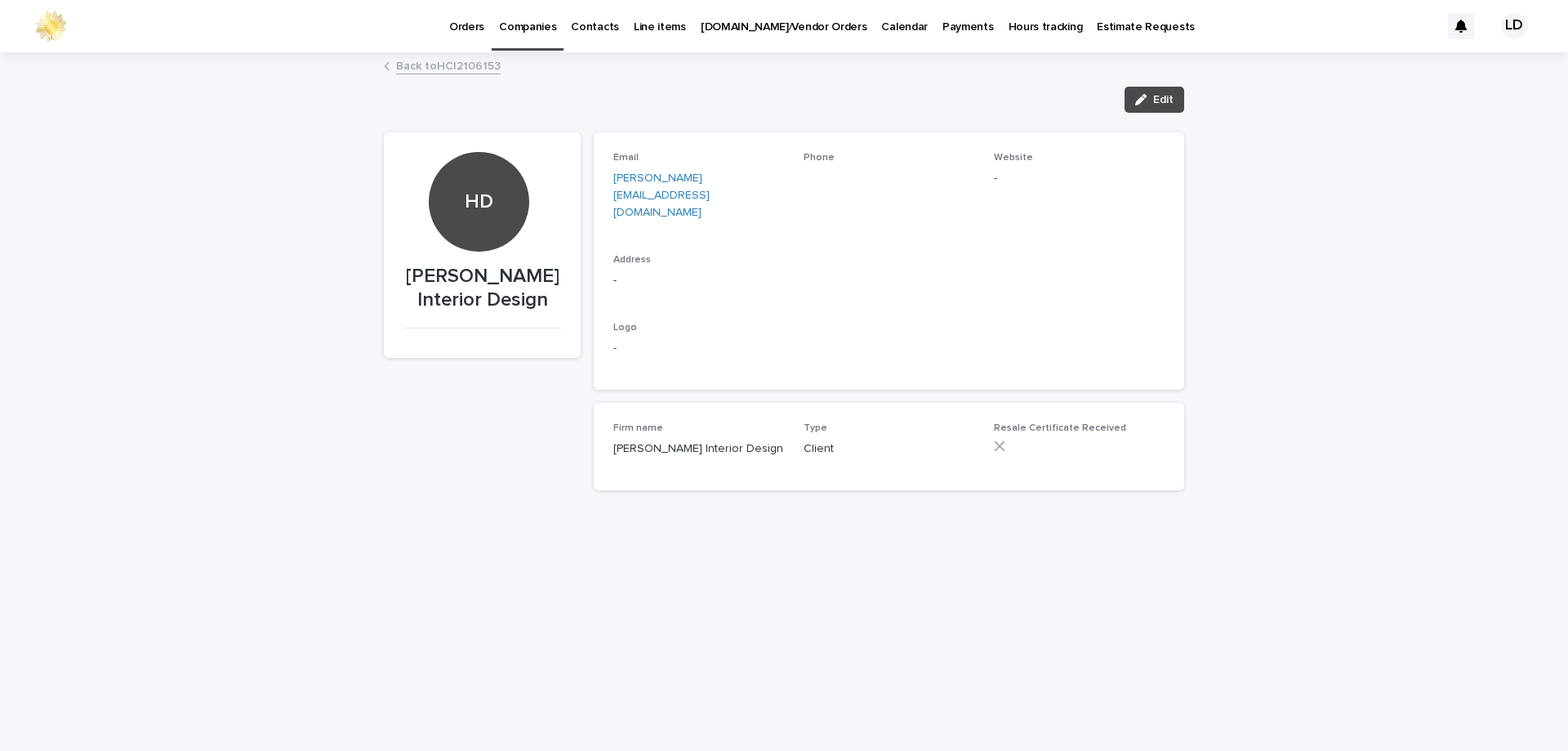 click 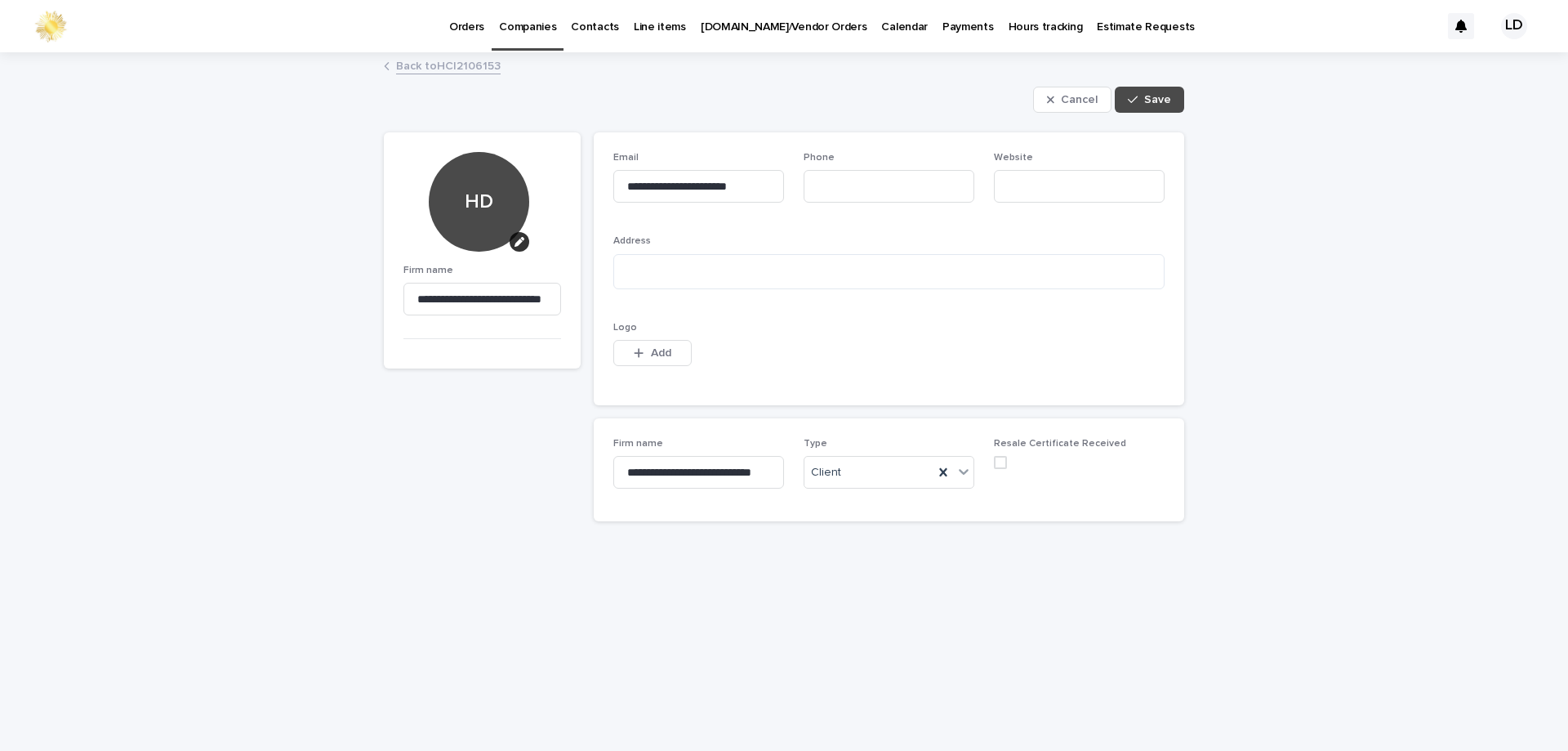 click at bounding box center (1000, 463) 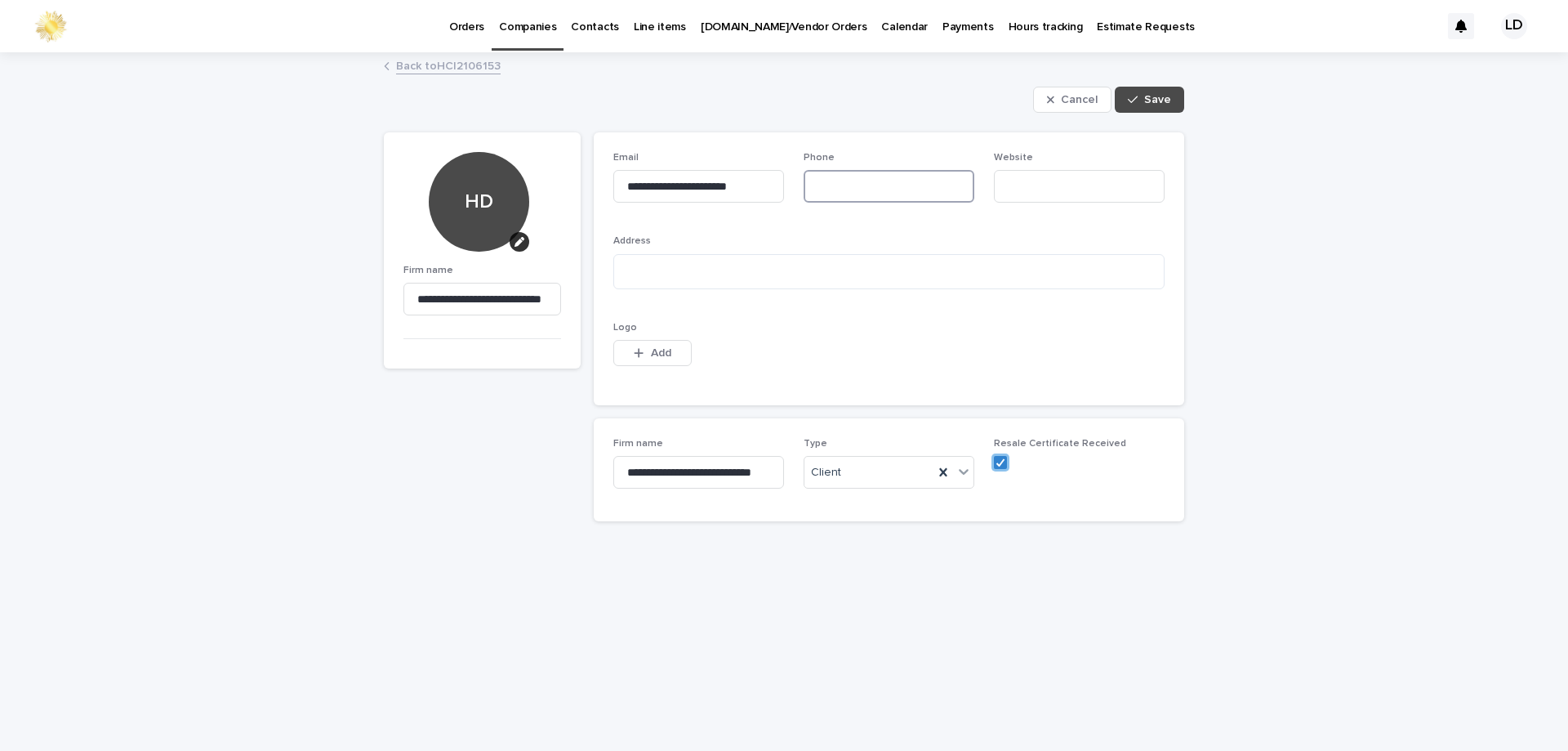 click at bounding box center [889, 186] 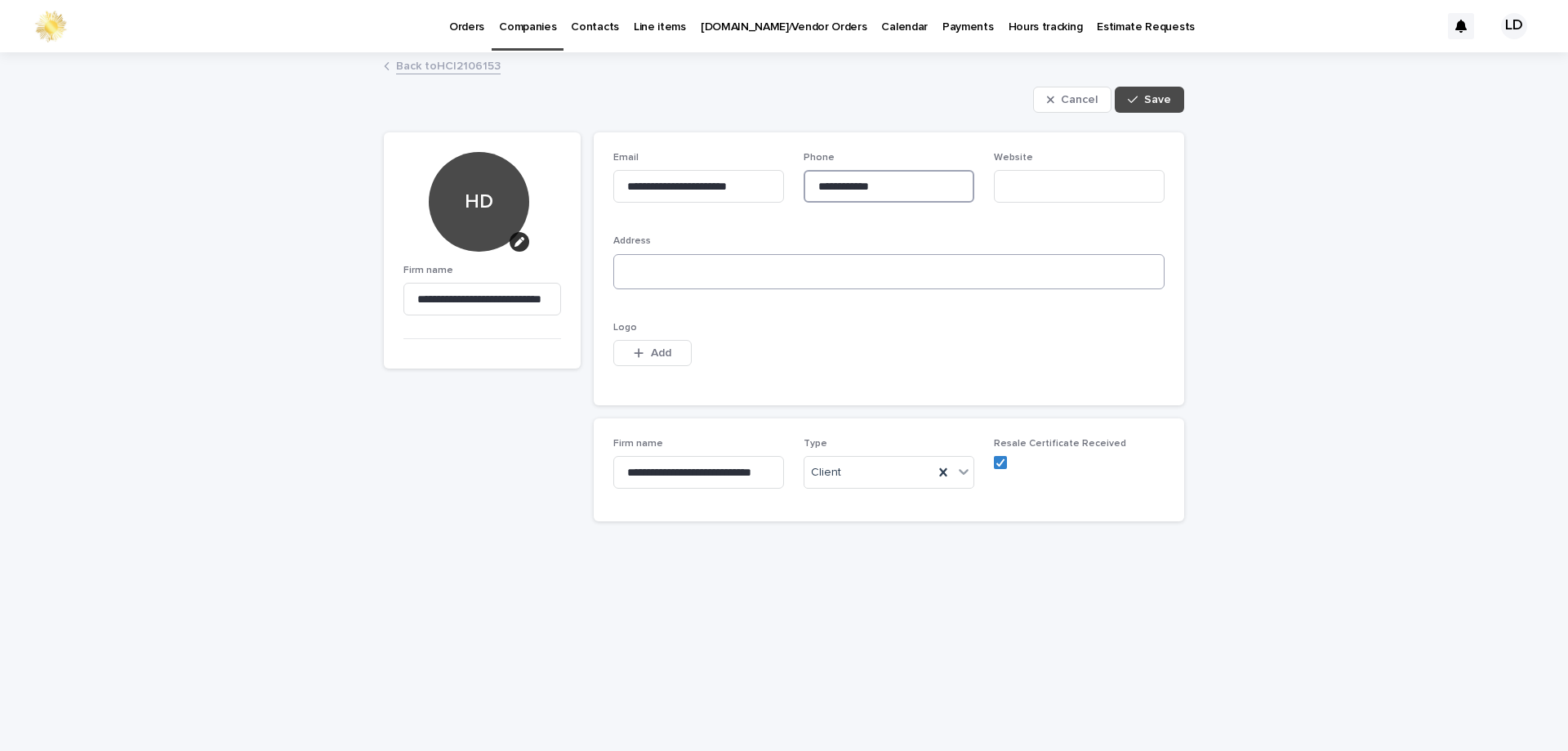 type on "**********" 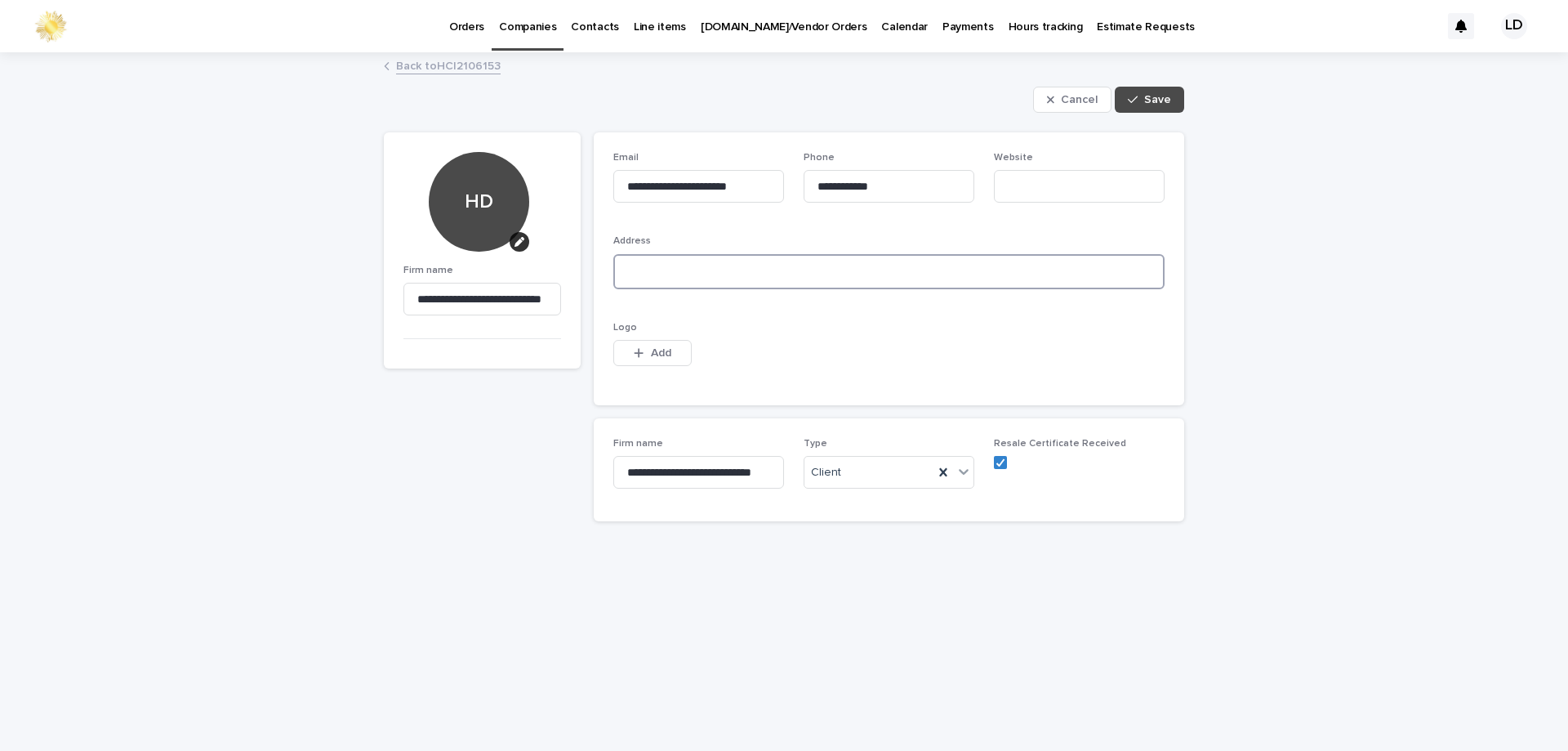 click at bounding box center [889, 271] 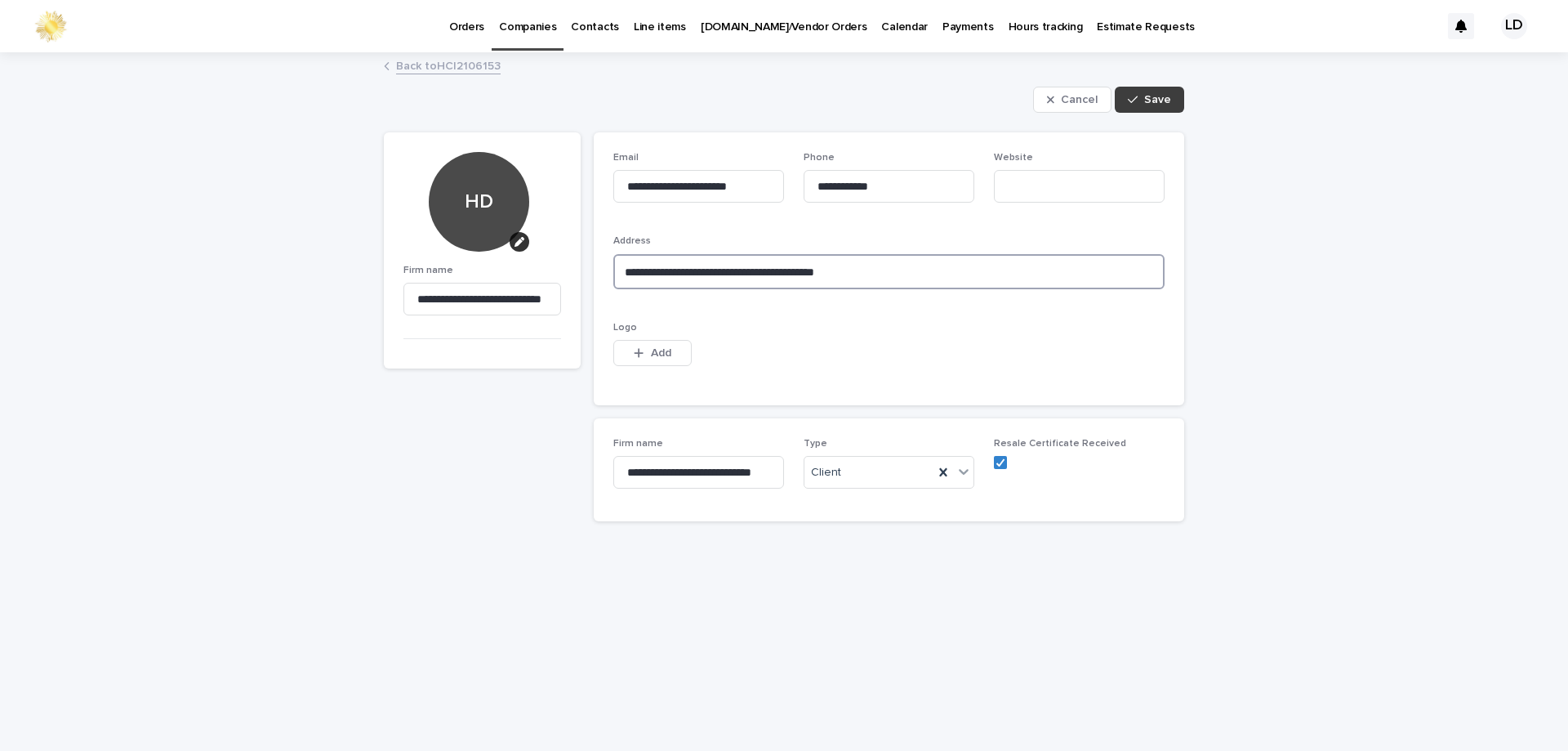 type on "**********" 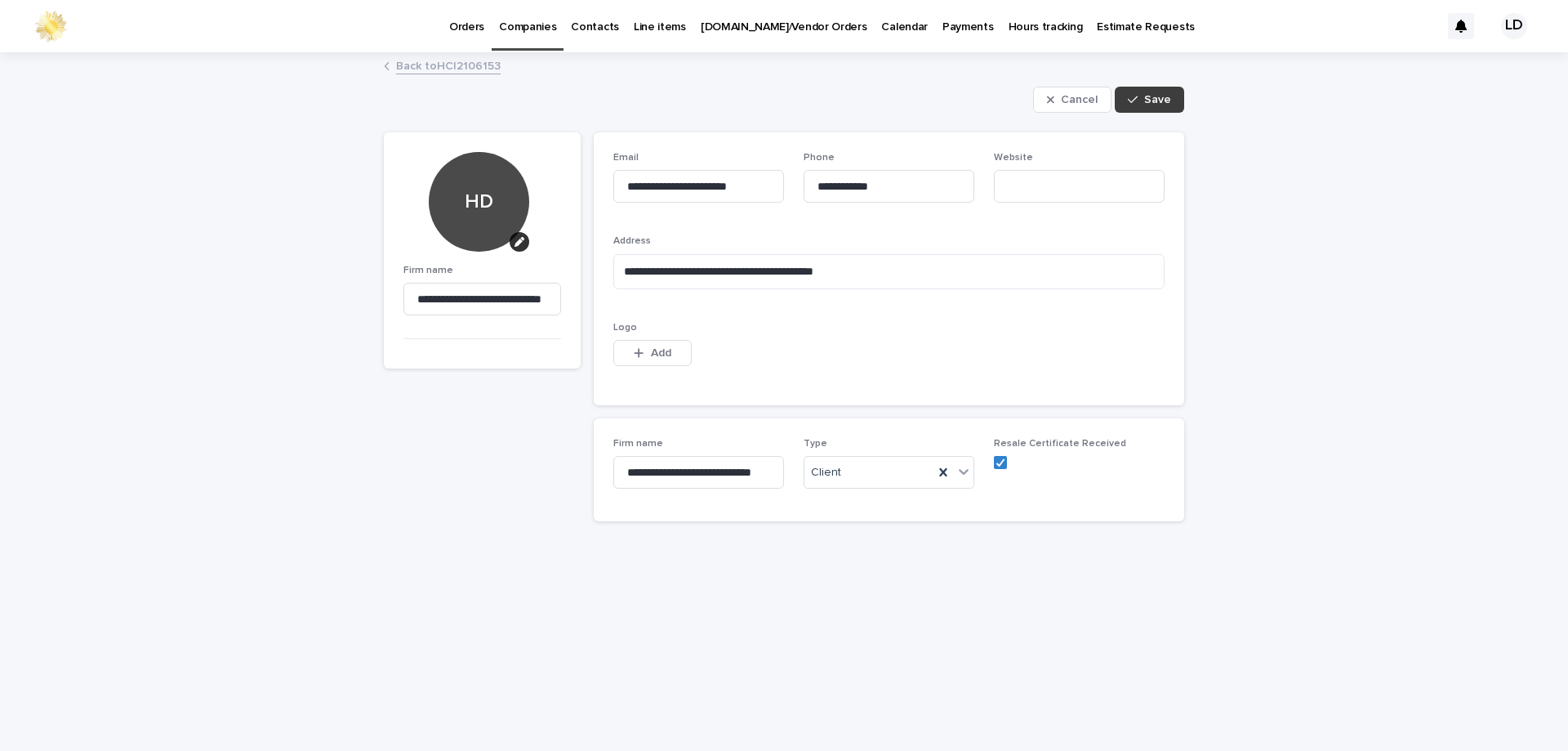 click on "Save" at bounding box center [1157, 100] 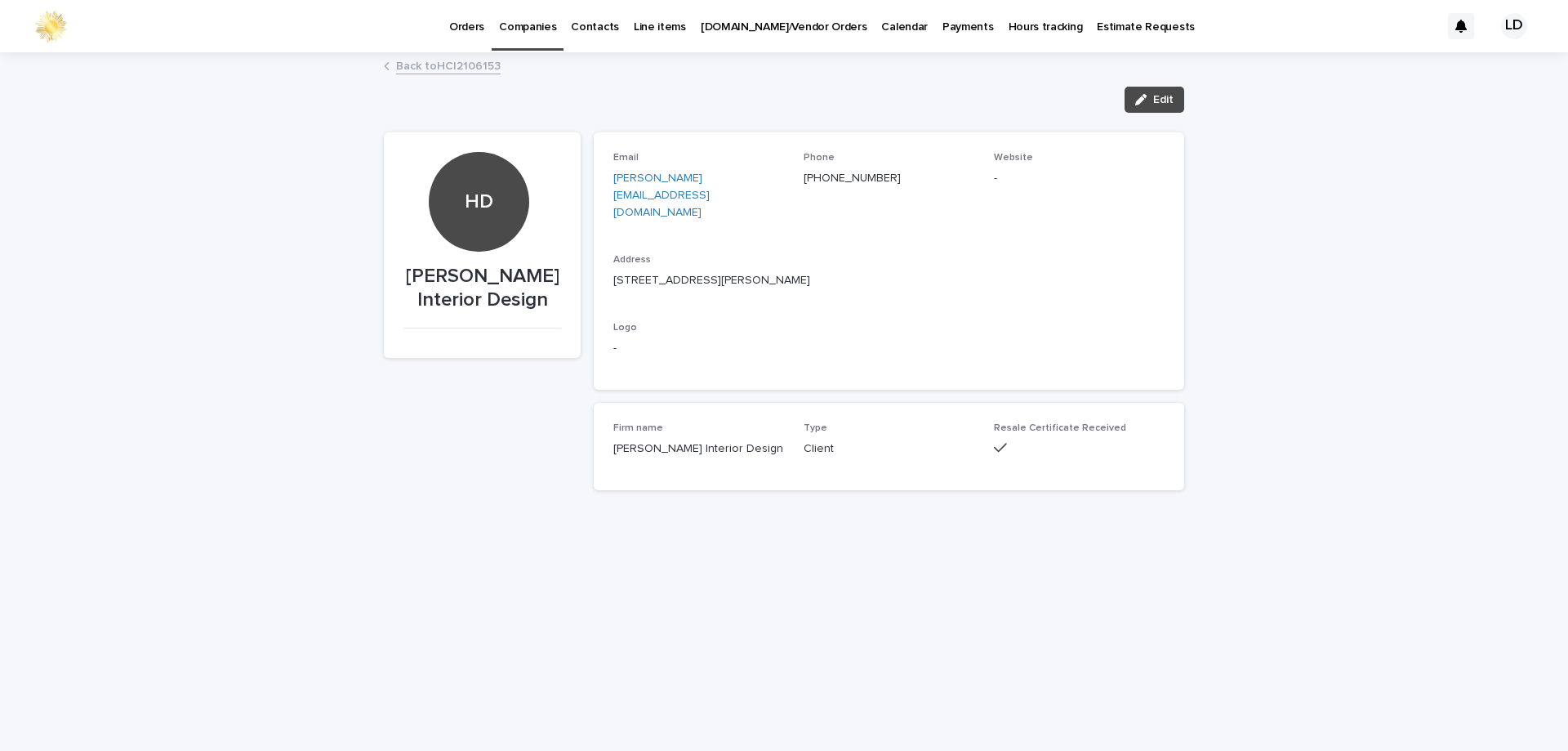 click on "Back to  HCI2106153" at bounding box center (448, 65) 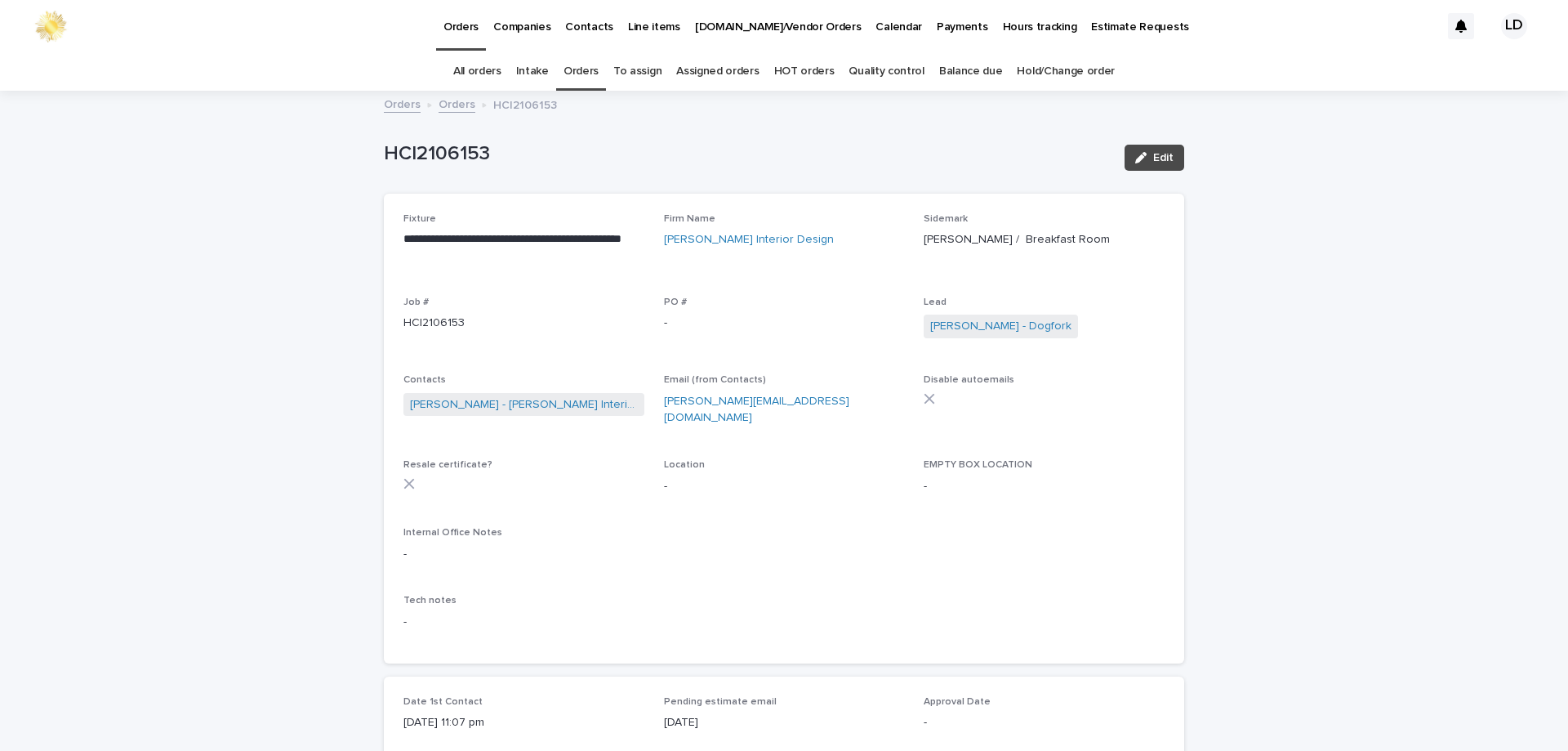 scroll, scrollTop: 52, scrollLeft: 0, axis: vertical 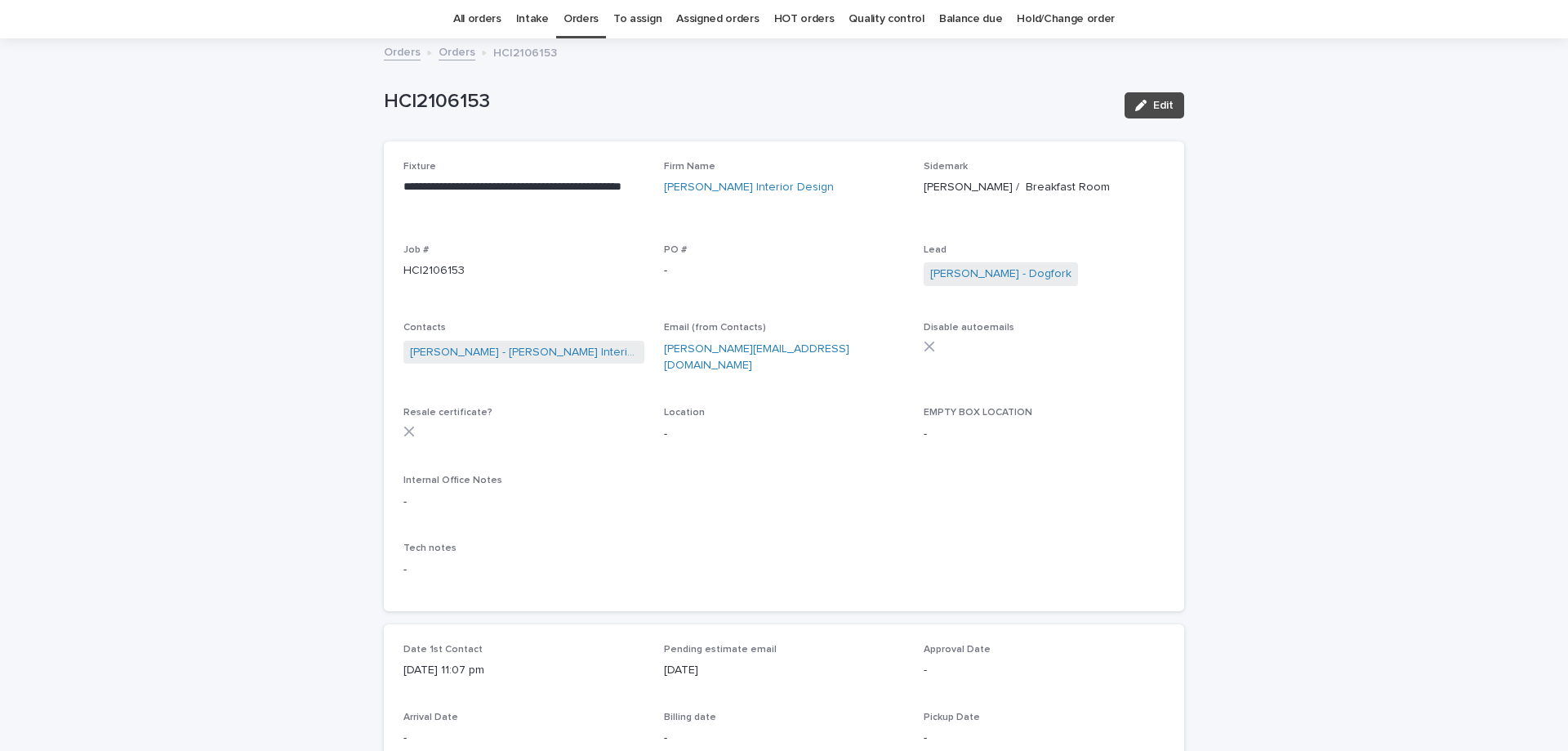 click 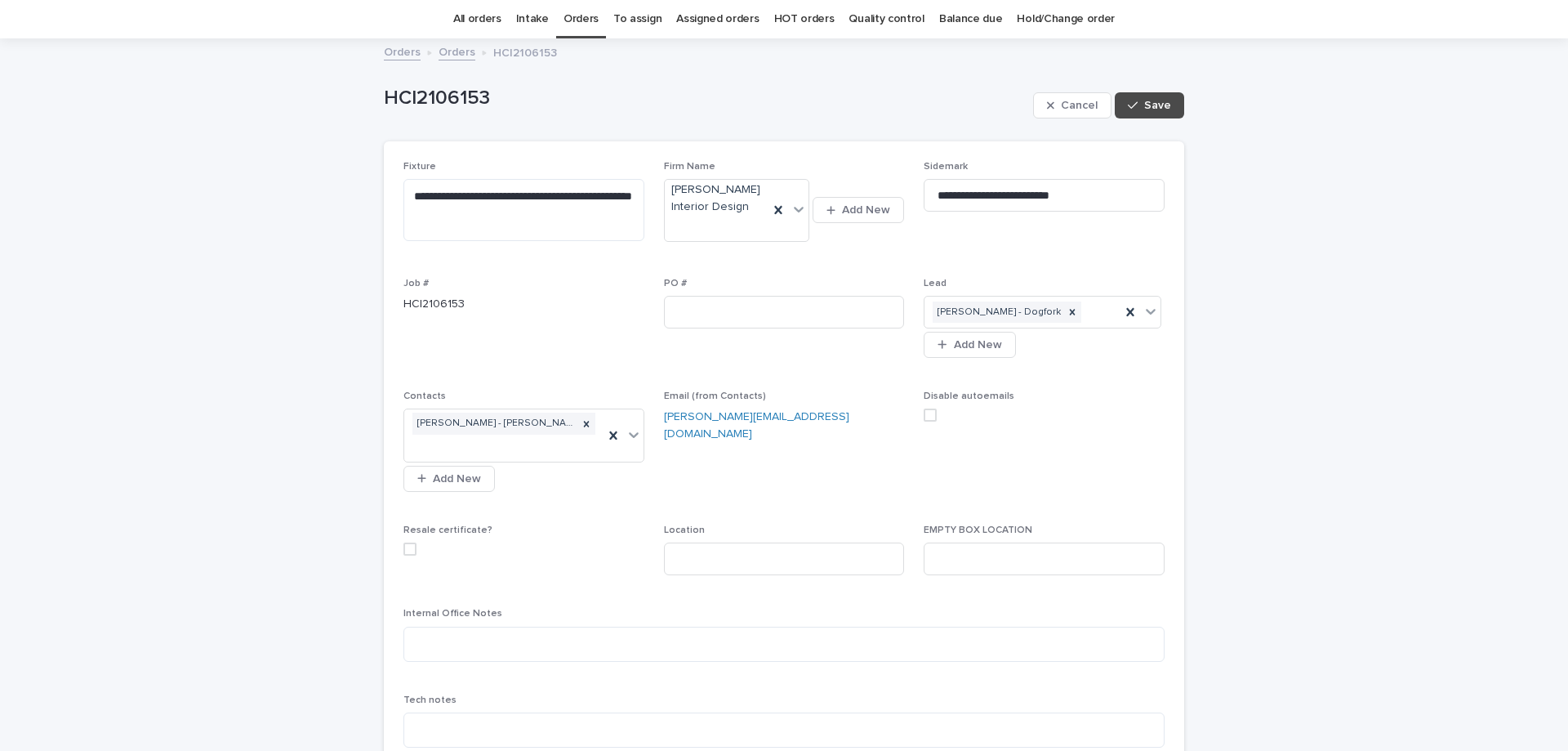 click at bounding box center [410, 549] 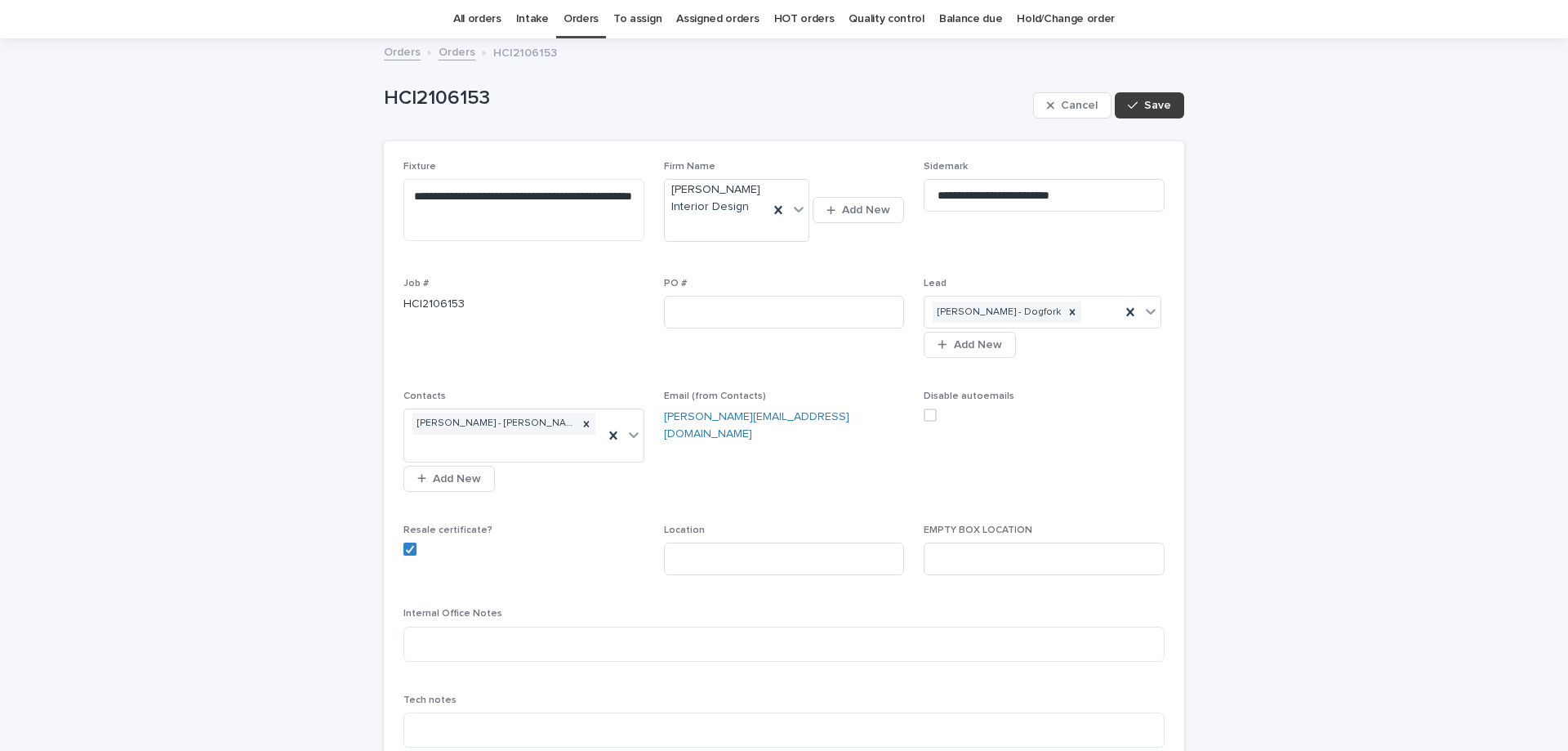 click on "Save" at bounding box center [1157, 105] 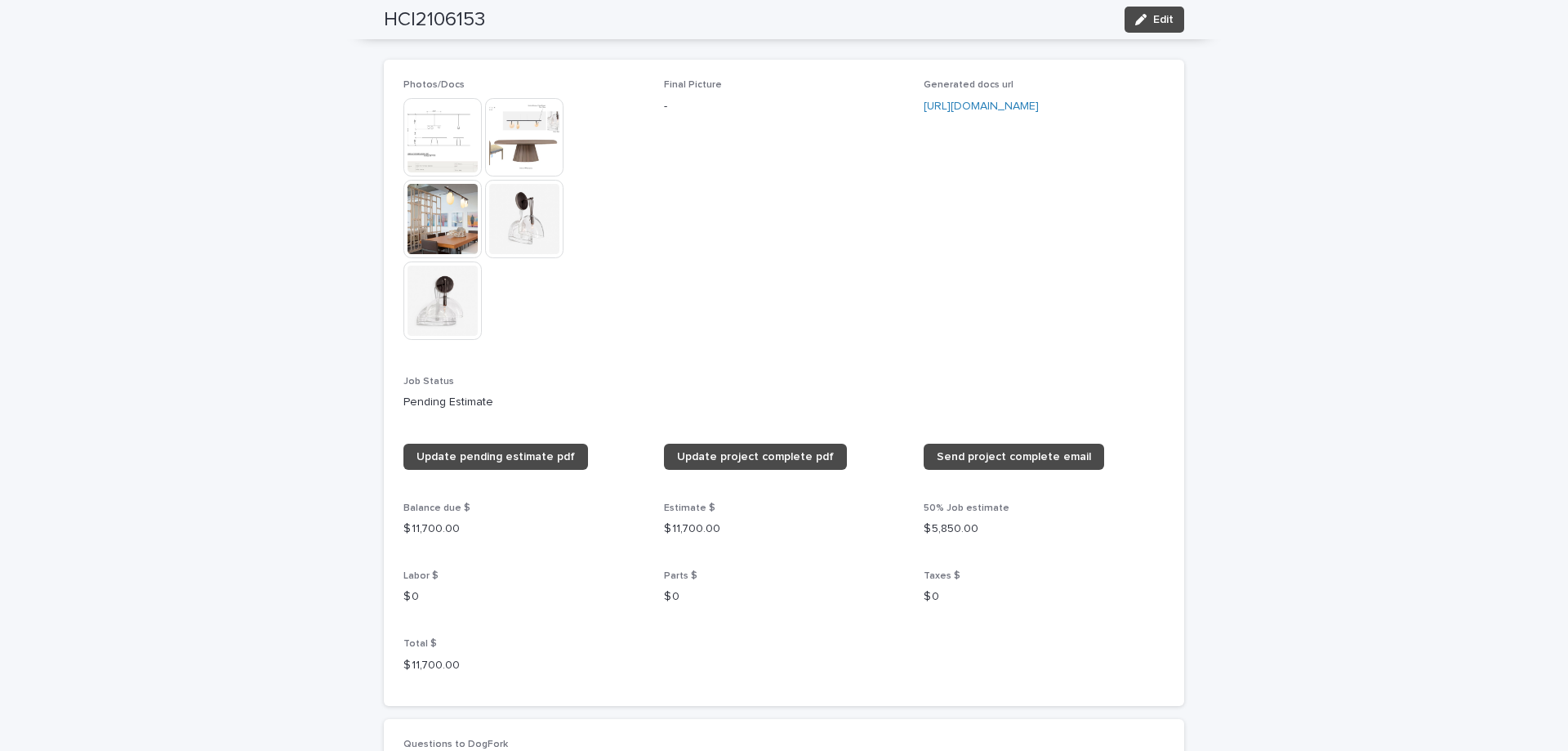 scroll, scrollTop: 1278, scrollLeft: 0, axis: vertical 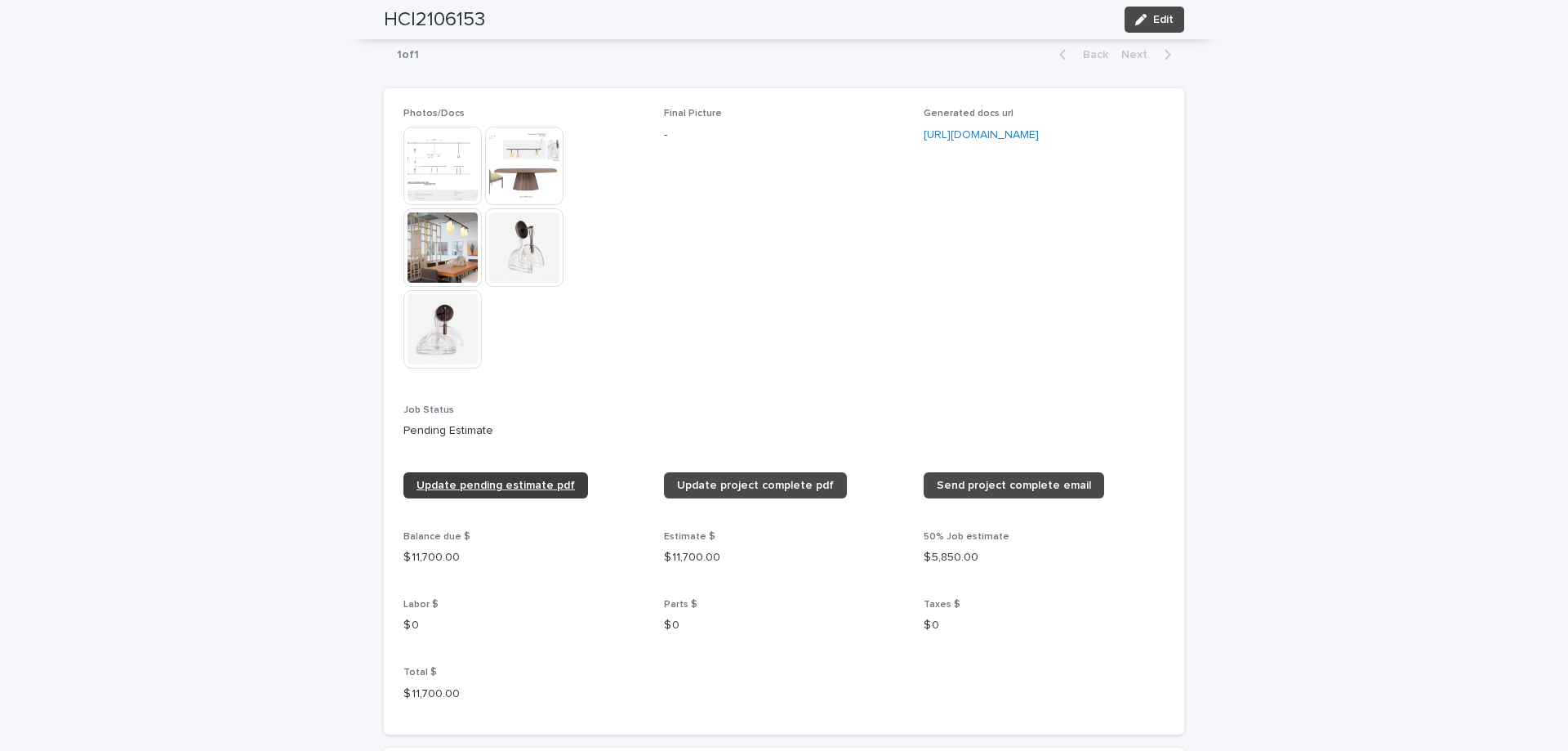 click on "Update pending estimate pdf" at bounding box center [496, 485] 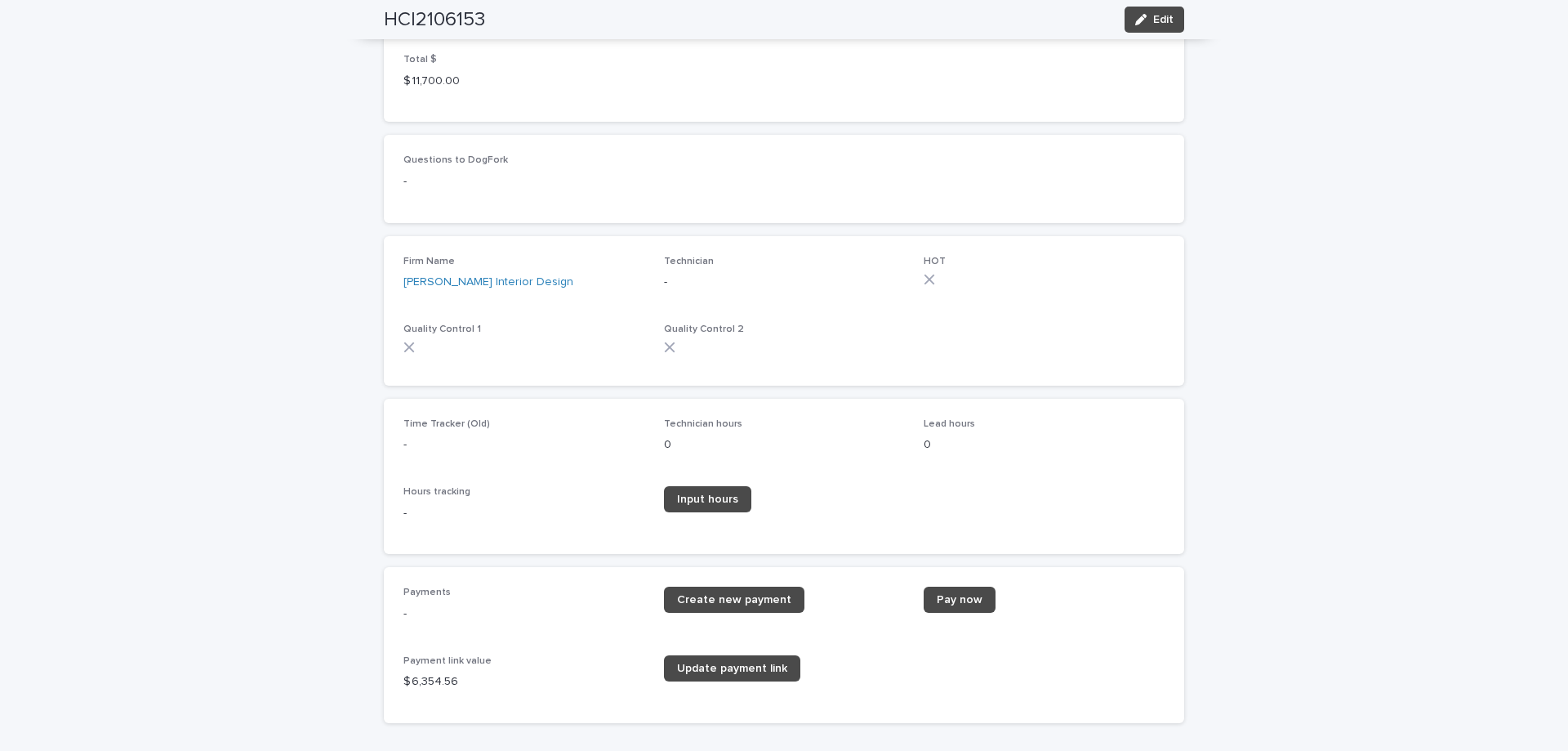 scroll, scrollTop: 2125, scrollLeft: 0, axis: vertical 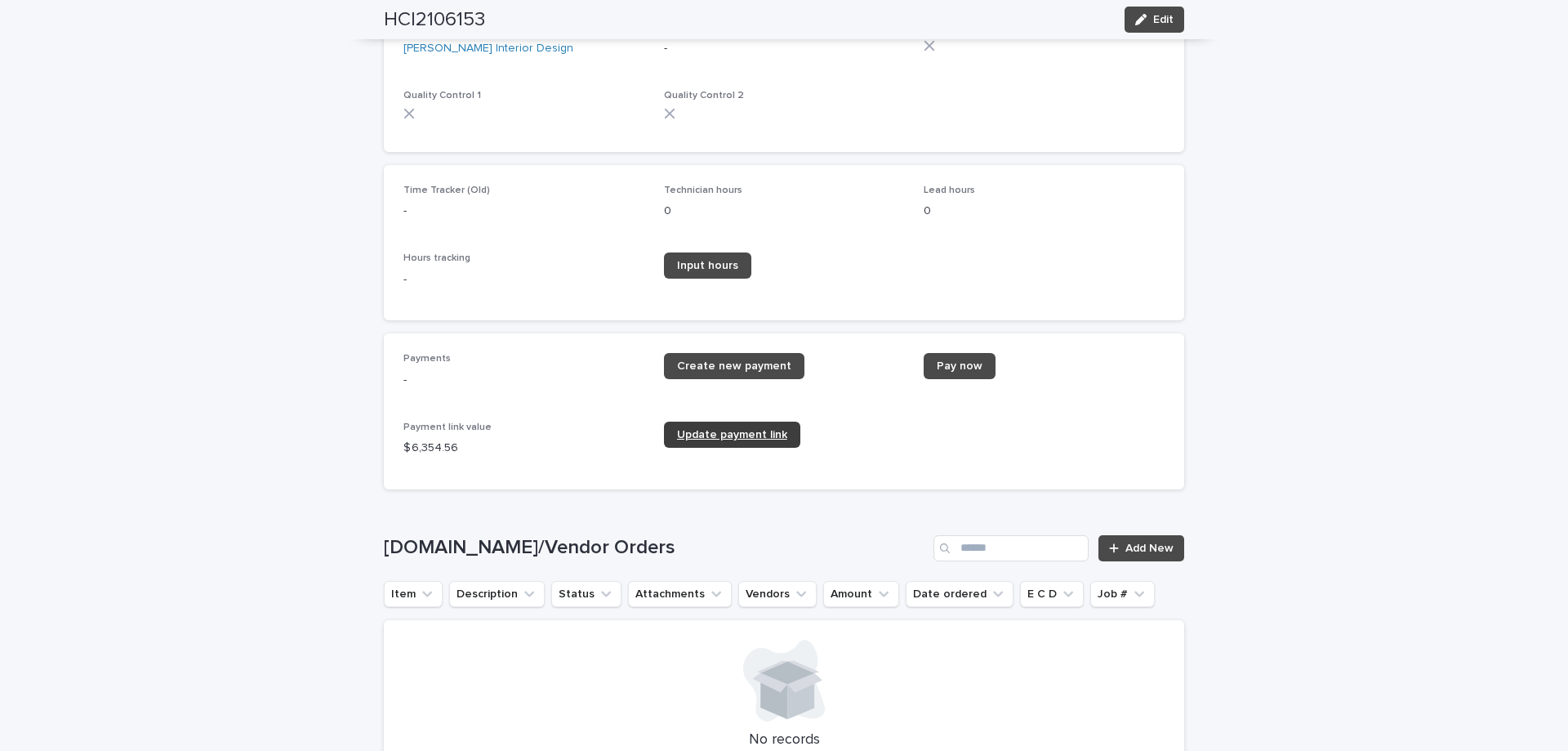 click on "Update payment link" at bounding box center [732, 435] 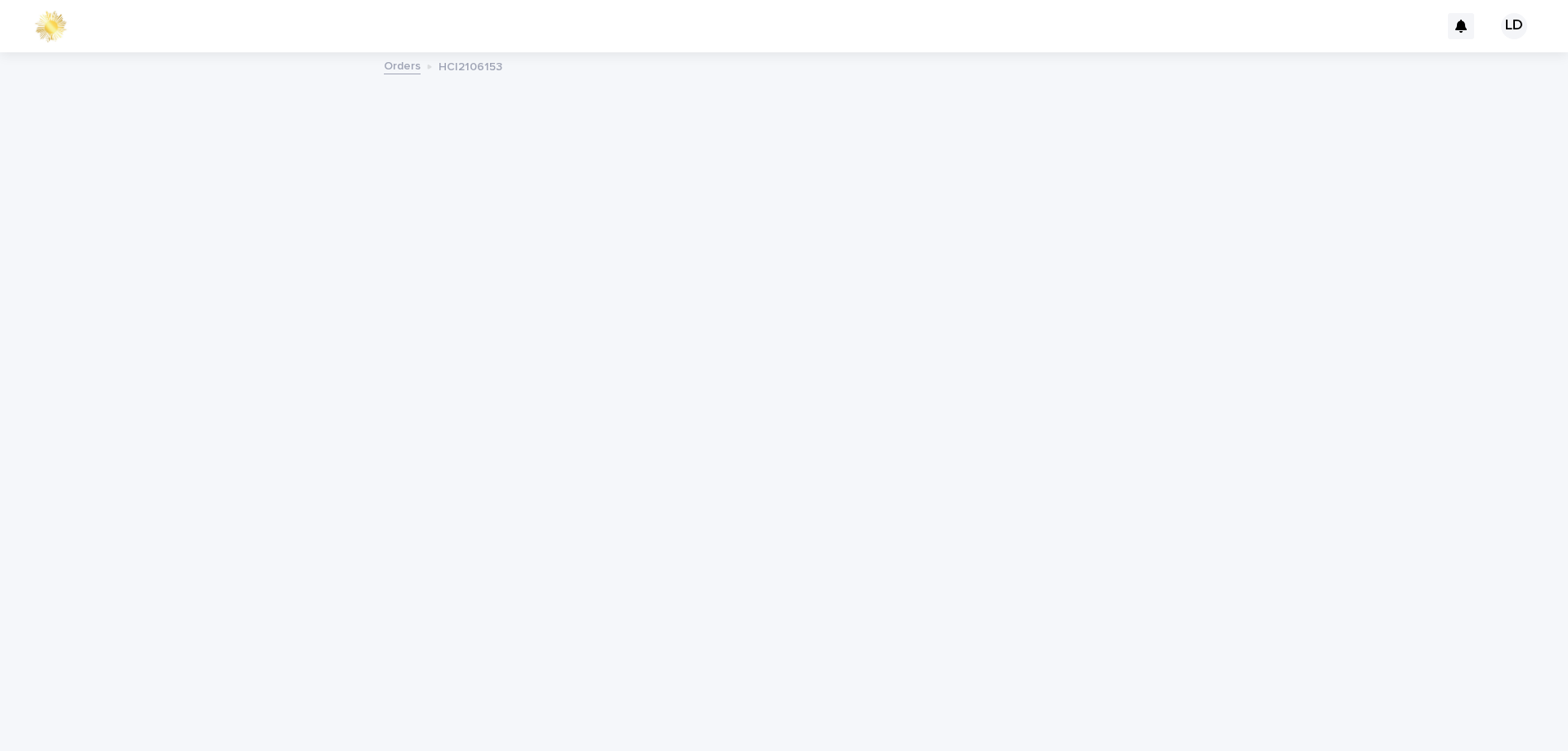 scroll, scrollTop: 0, scrollLeft: 0, axis: both 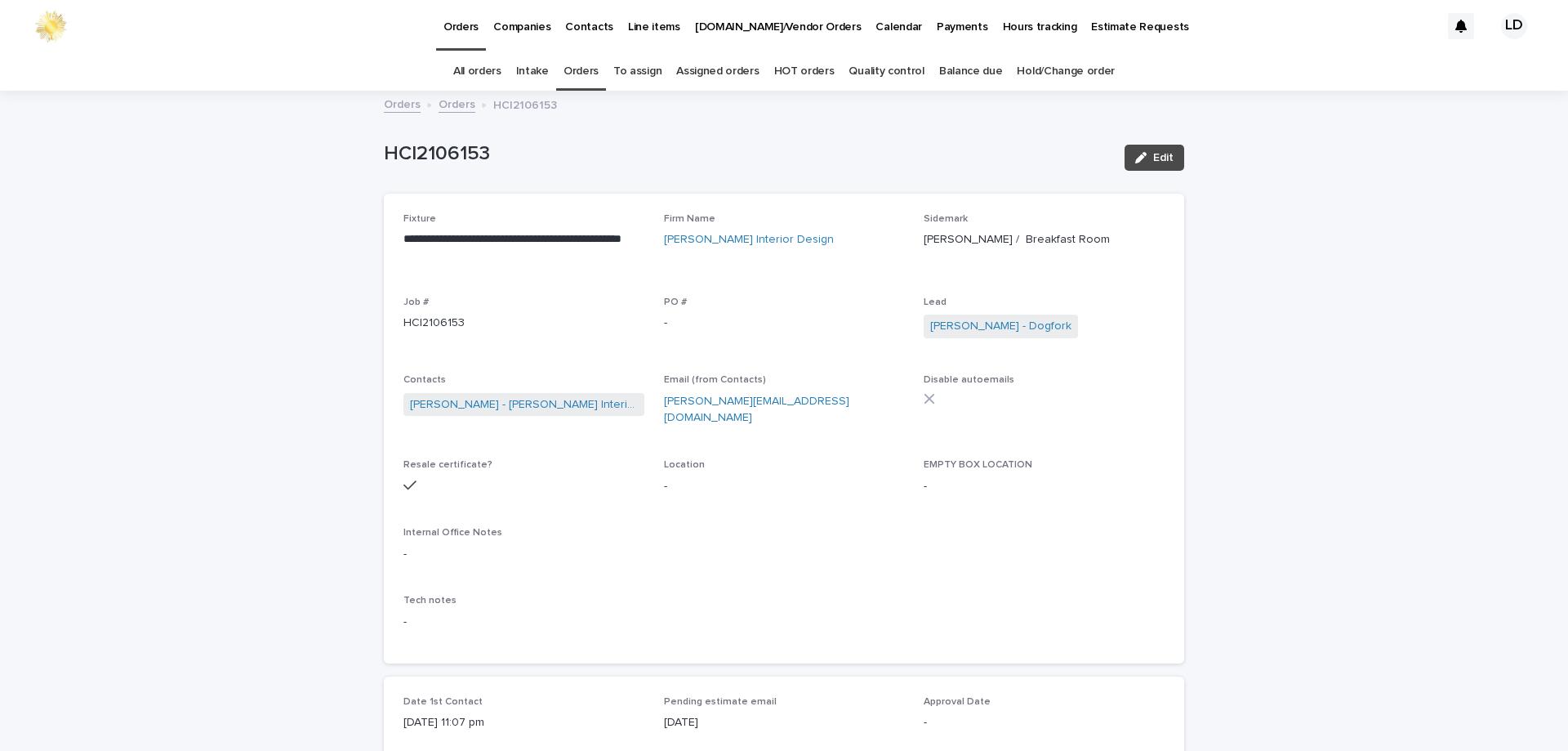 click on "Contacts" at bounding box center [589, 17] 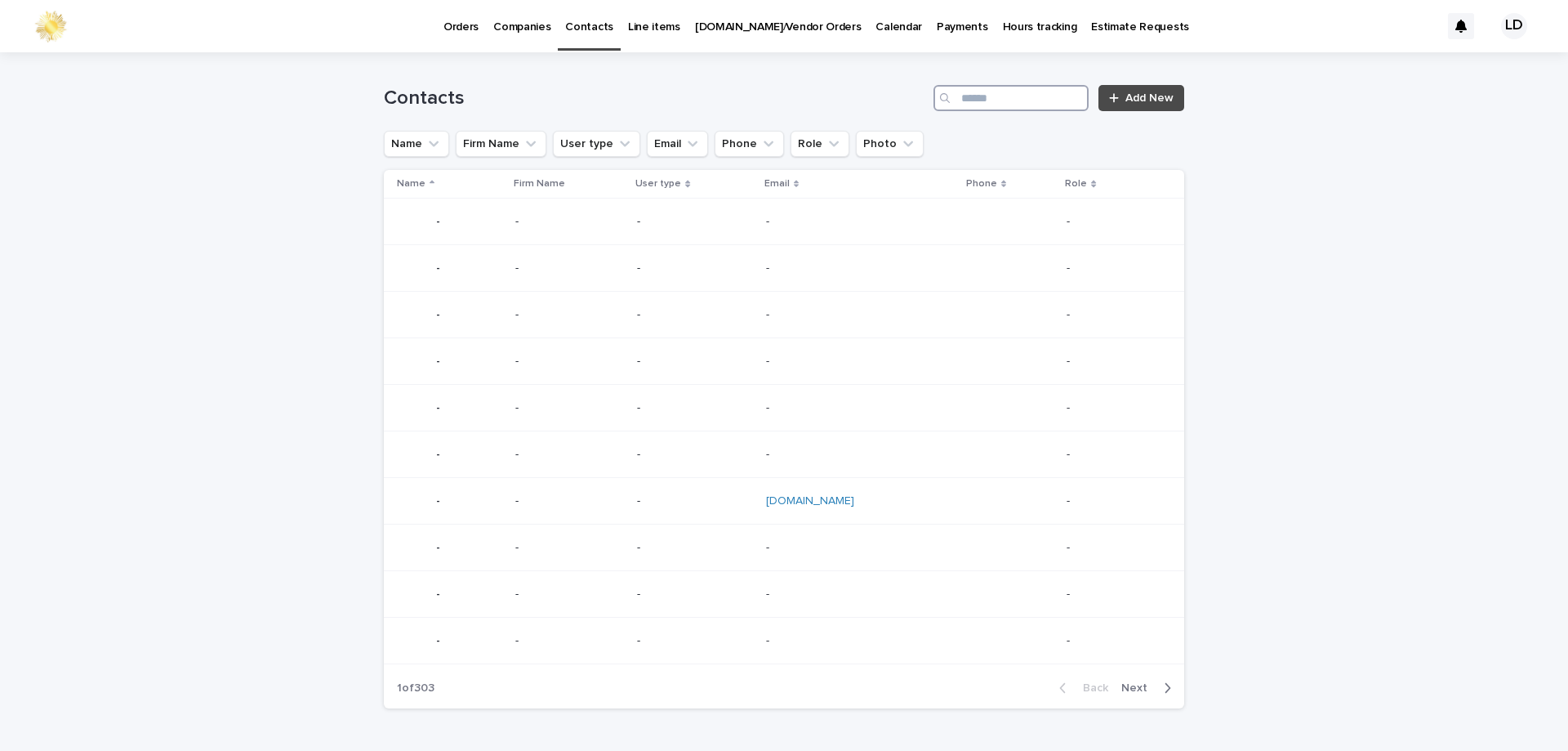 drag, startPoint x: 979, startPoint y: 98, endPoint x: 978, endPoint y: 83, distance: 15.033296 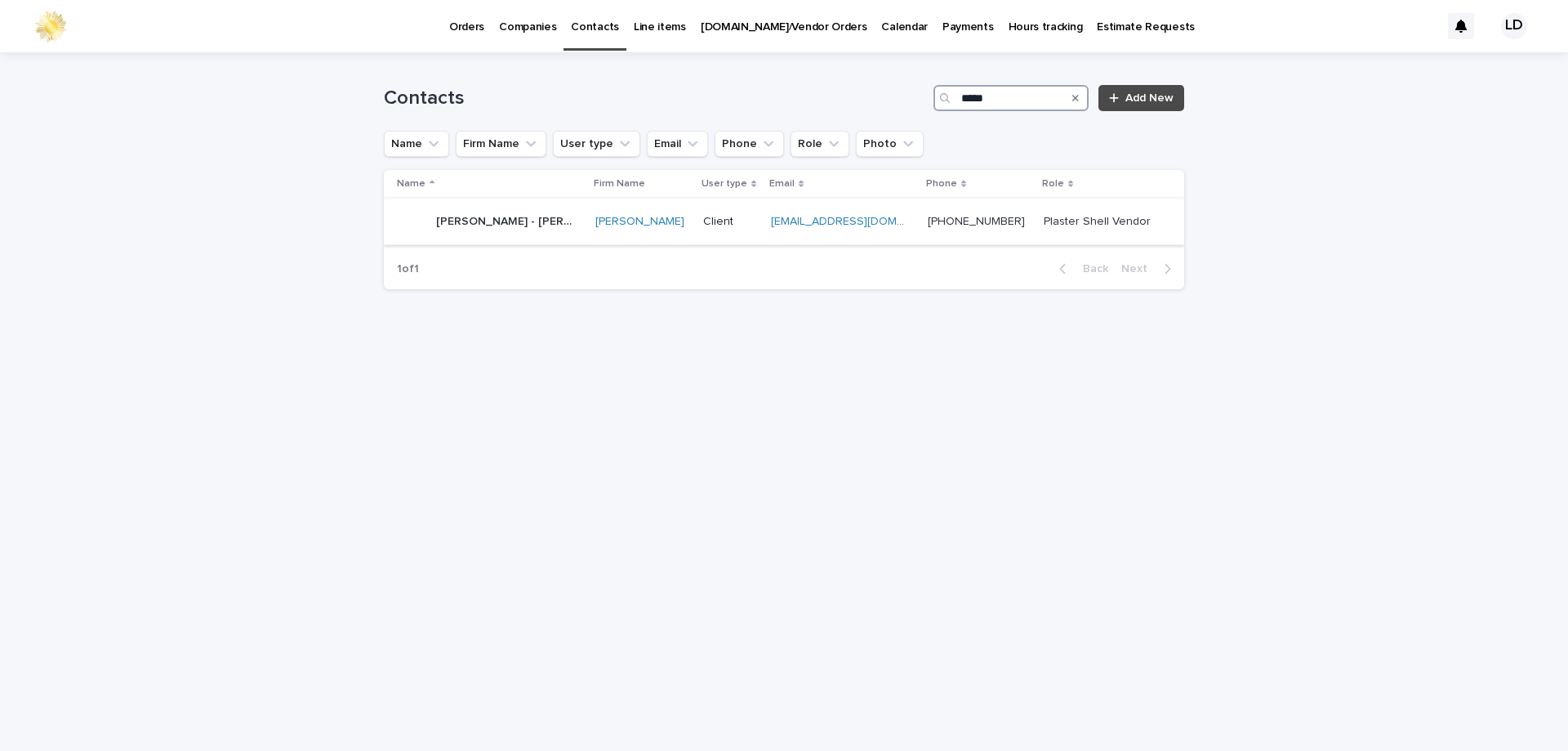 type on "*****" 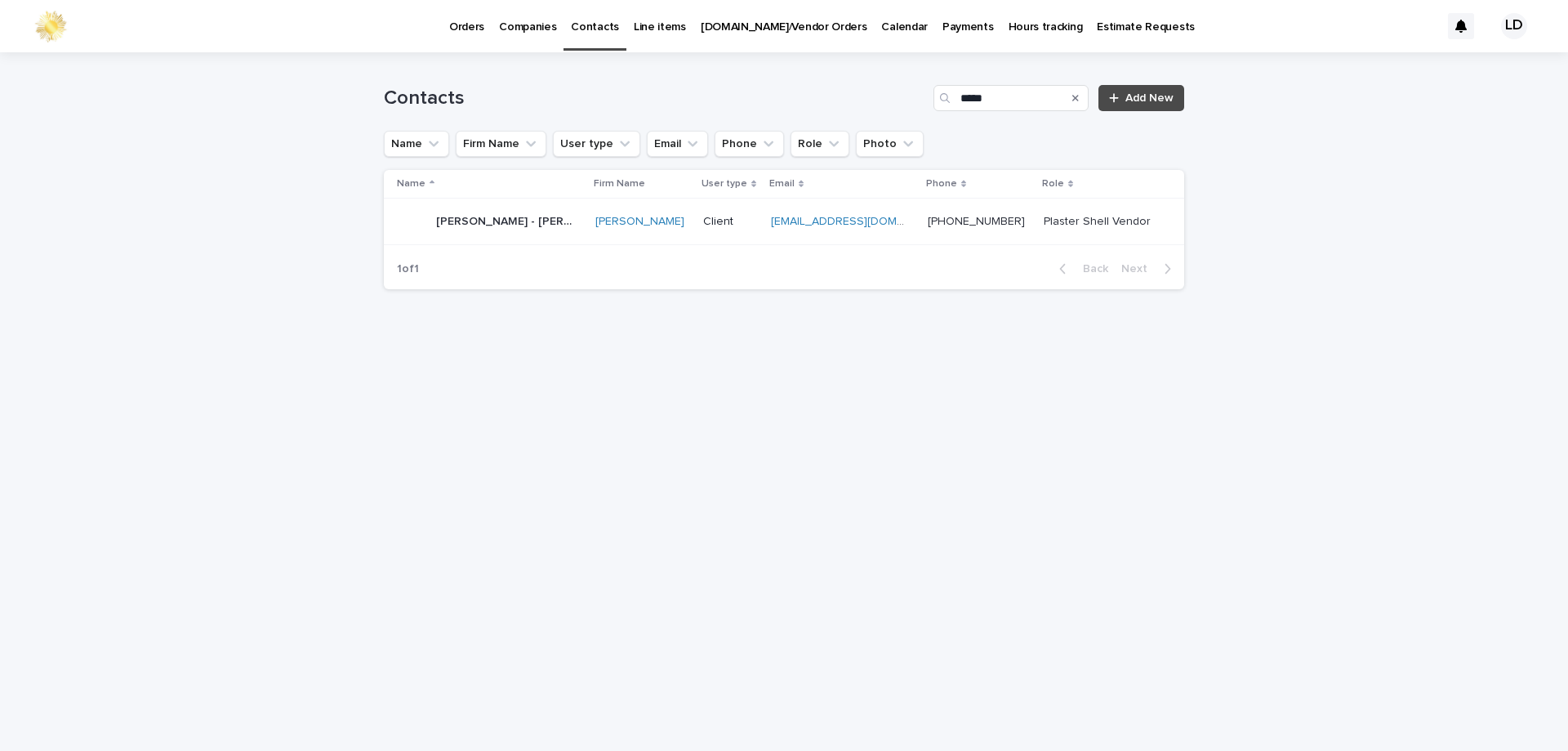 click on "[PERSON_NAME] - [PERSON_NAME]" at bounding box center (506, 220) 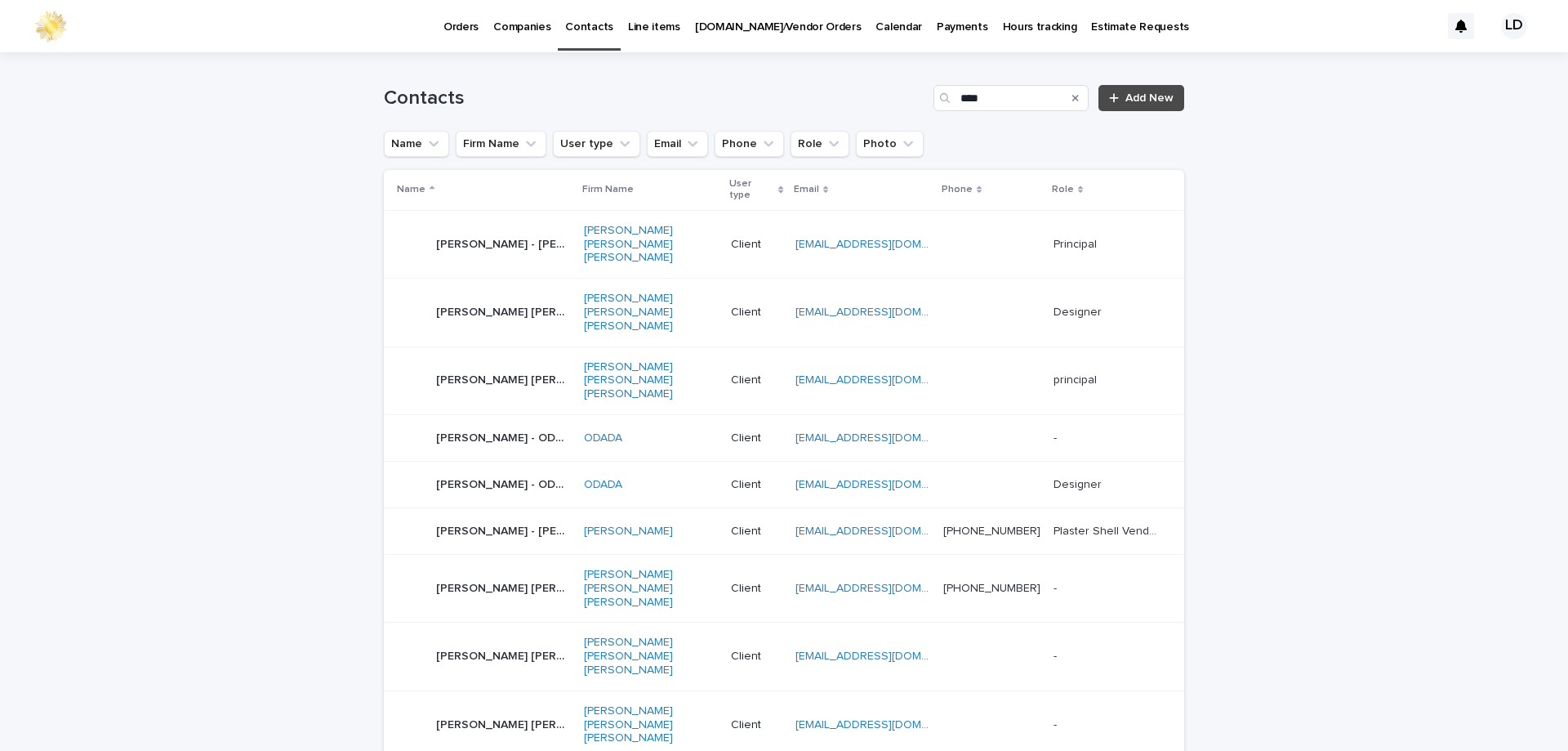click on "Orders" at bounding box center [461, 17] 